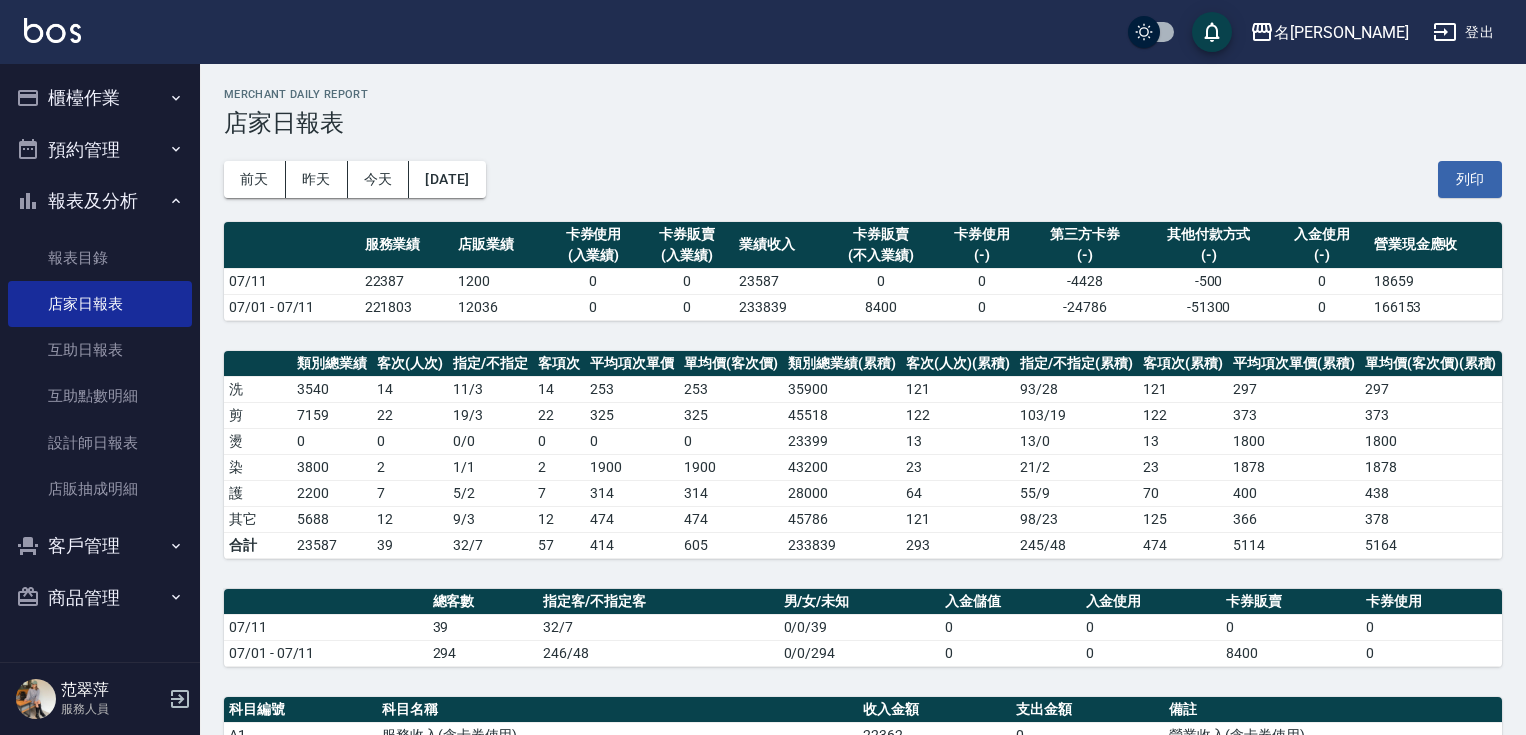 scroll, scrollTop: 80, scrollLeft: 0, axis: vertical 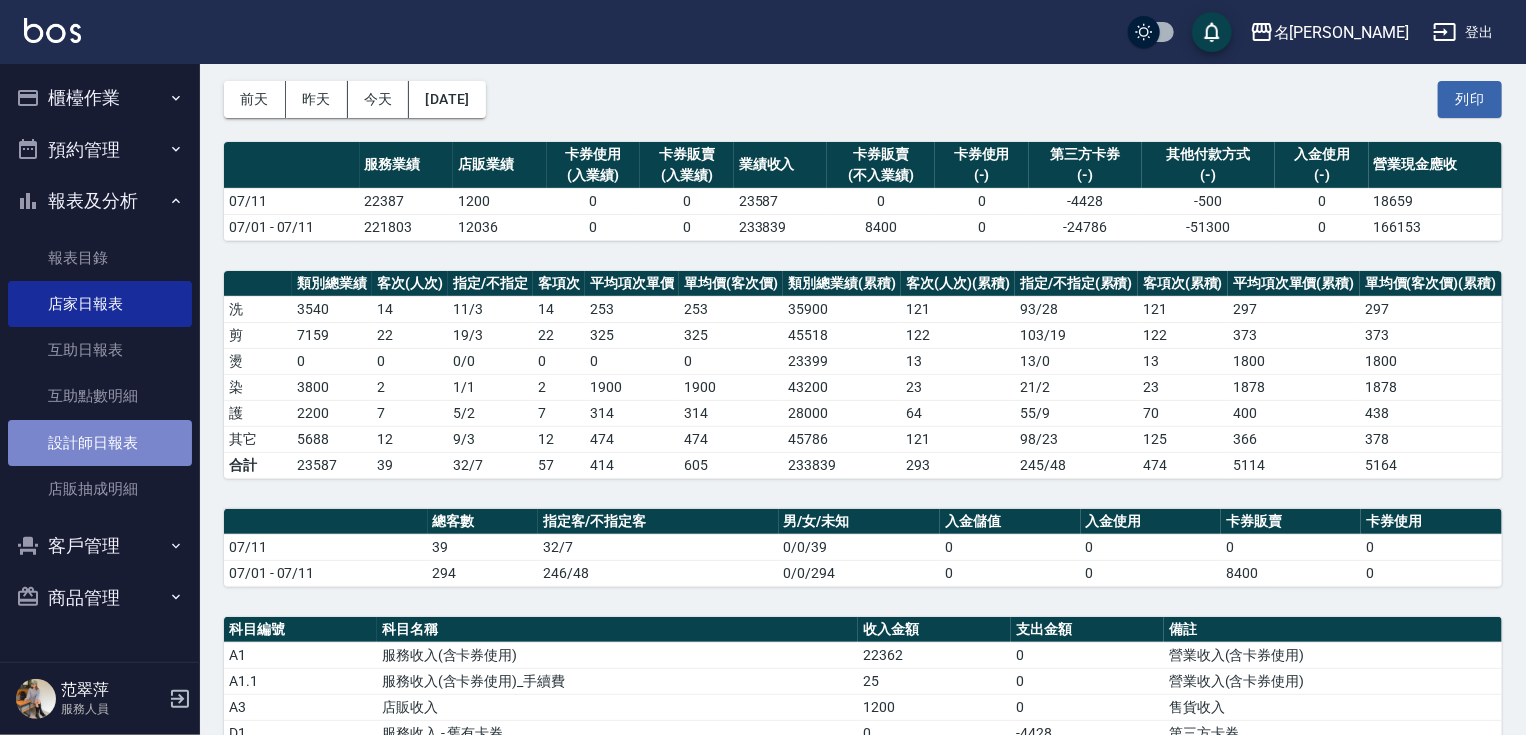 click on "設計師日報表" at bounding box center [100, 443] 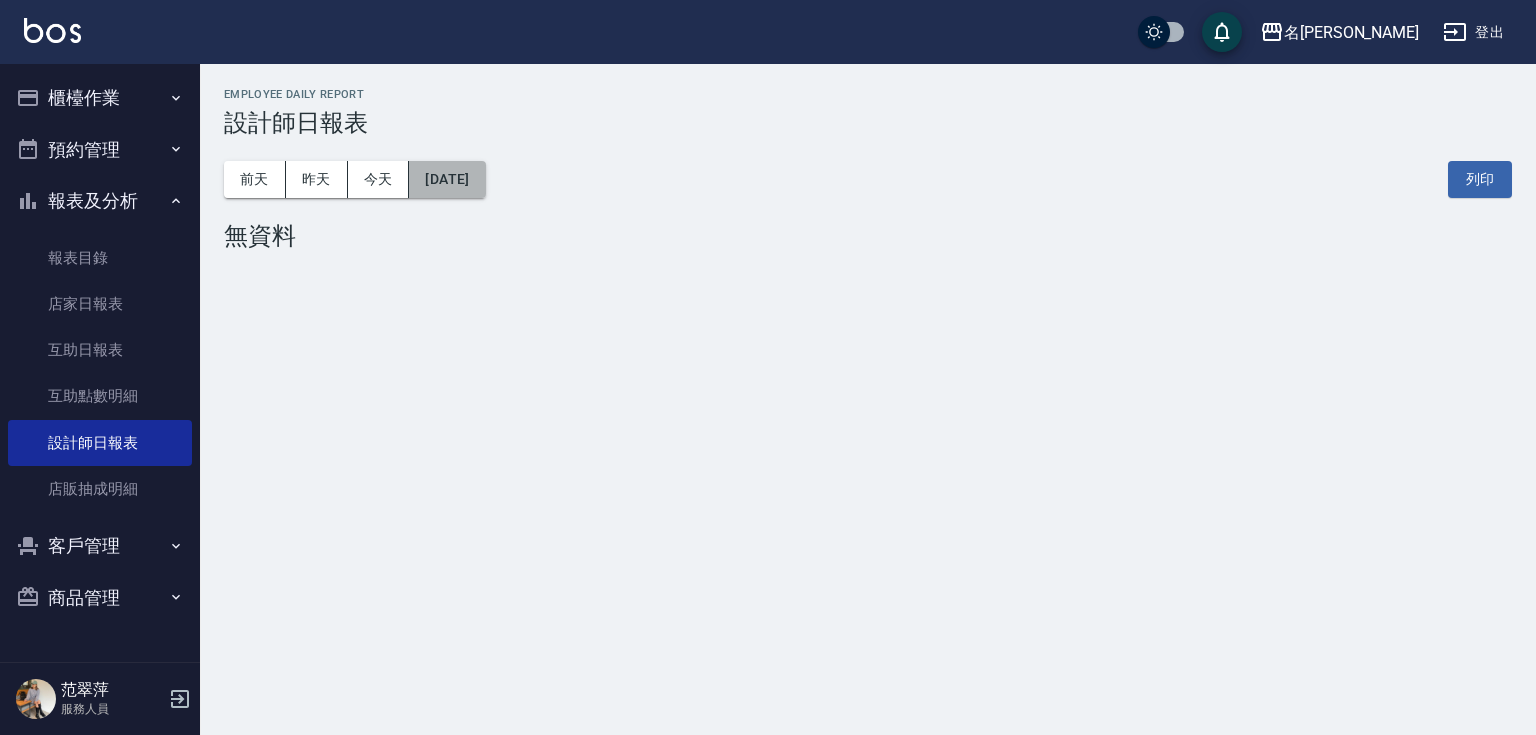 click on "[DATE]" at bounding box center (447, 179) 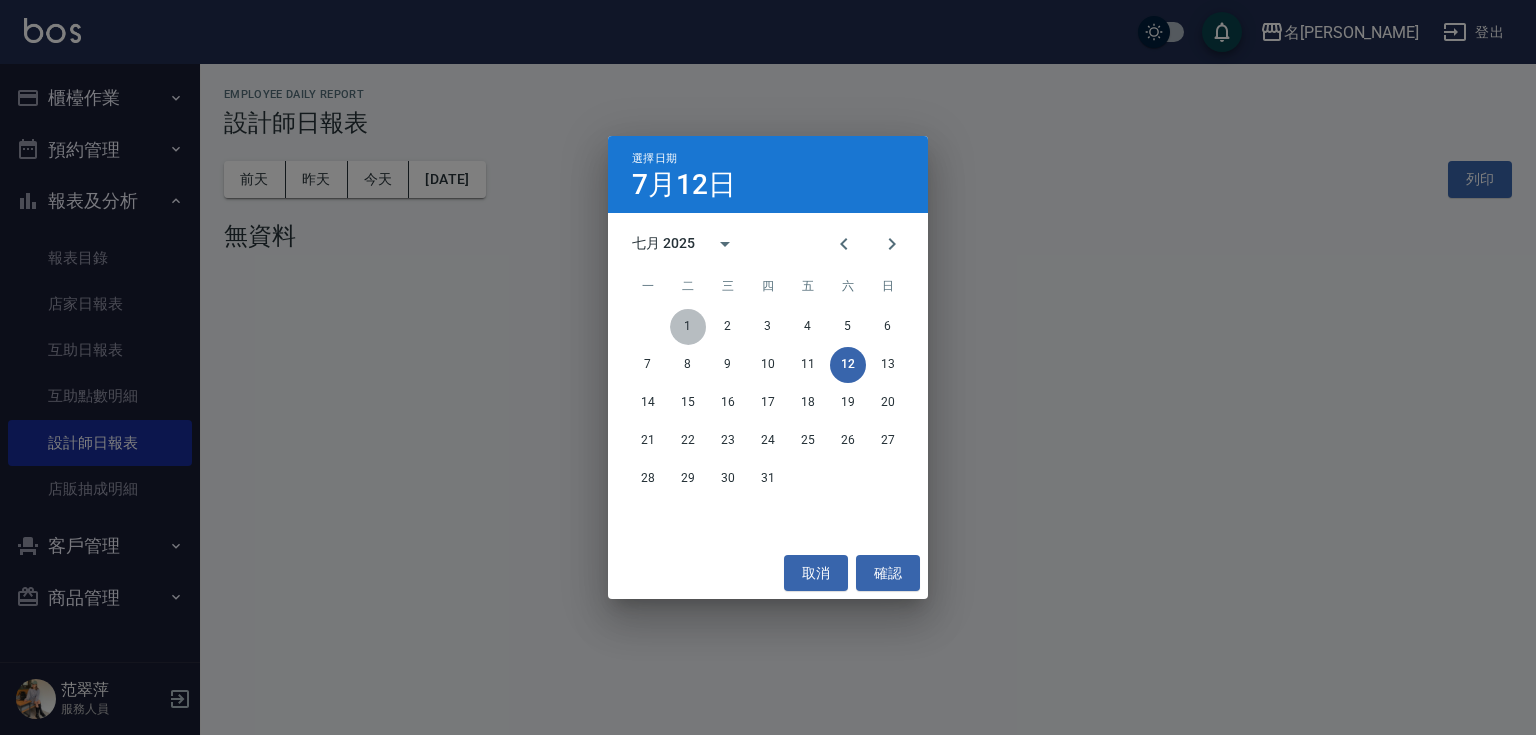 click on "1" at bounding box center [688, 327] 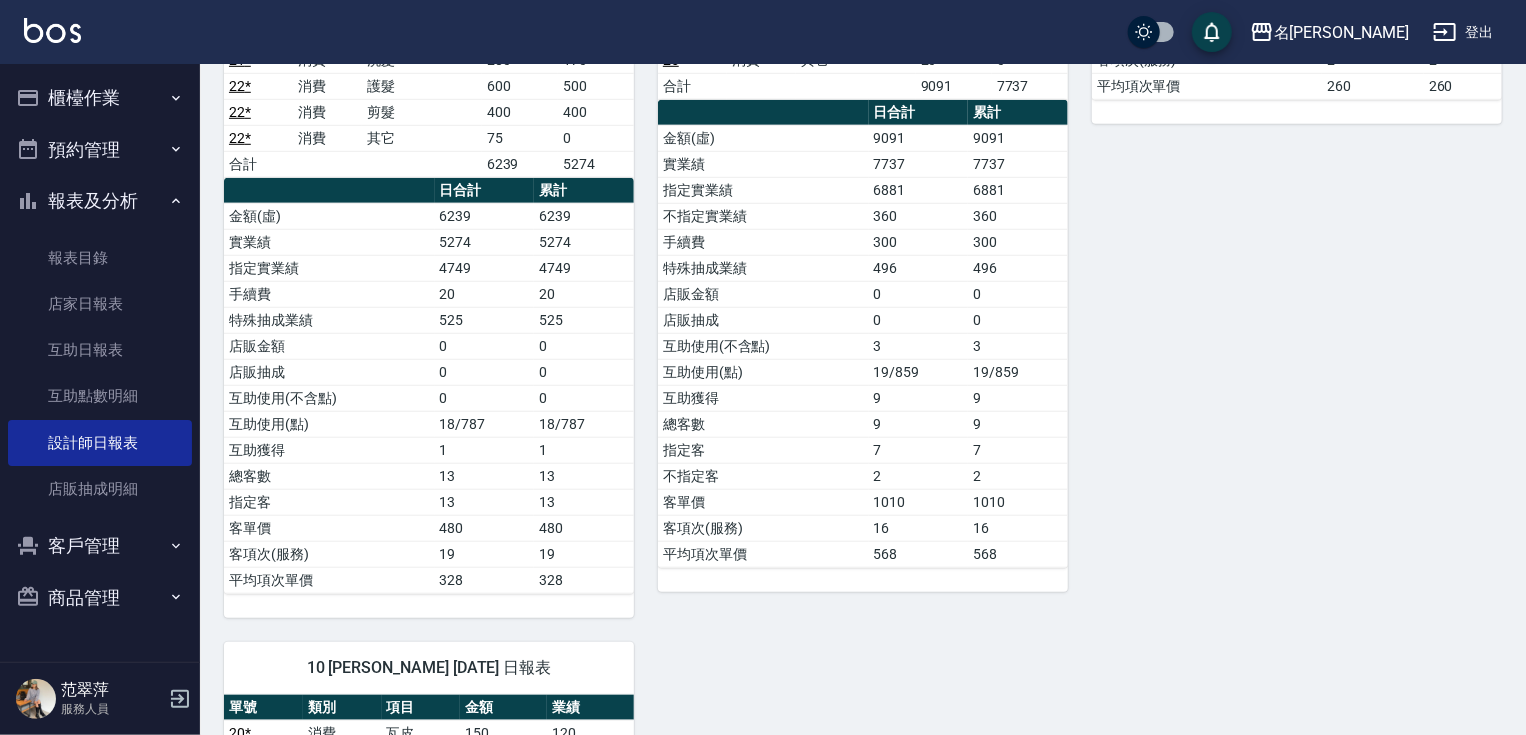 scroll, scrollTop: 650, scrollLeft: 0, axis: vertical 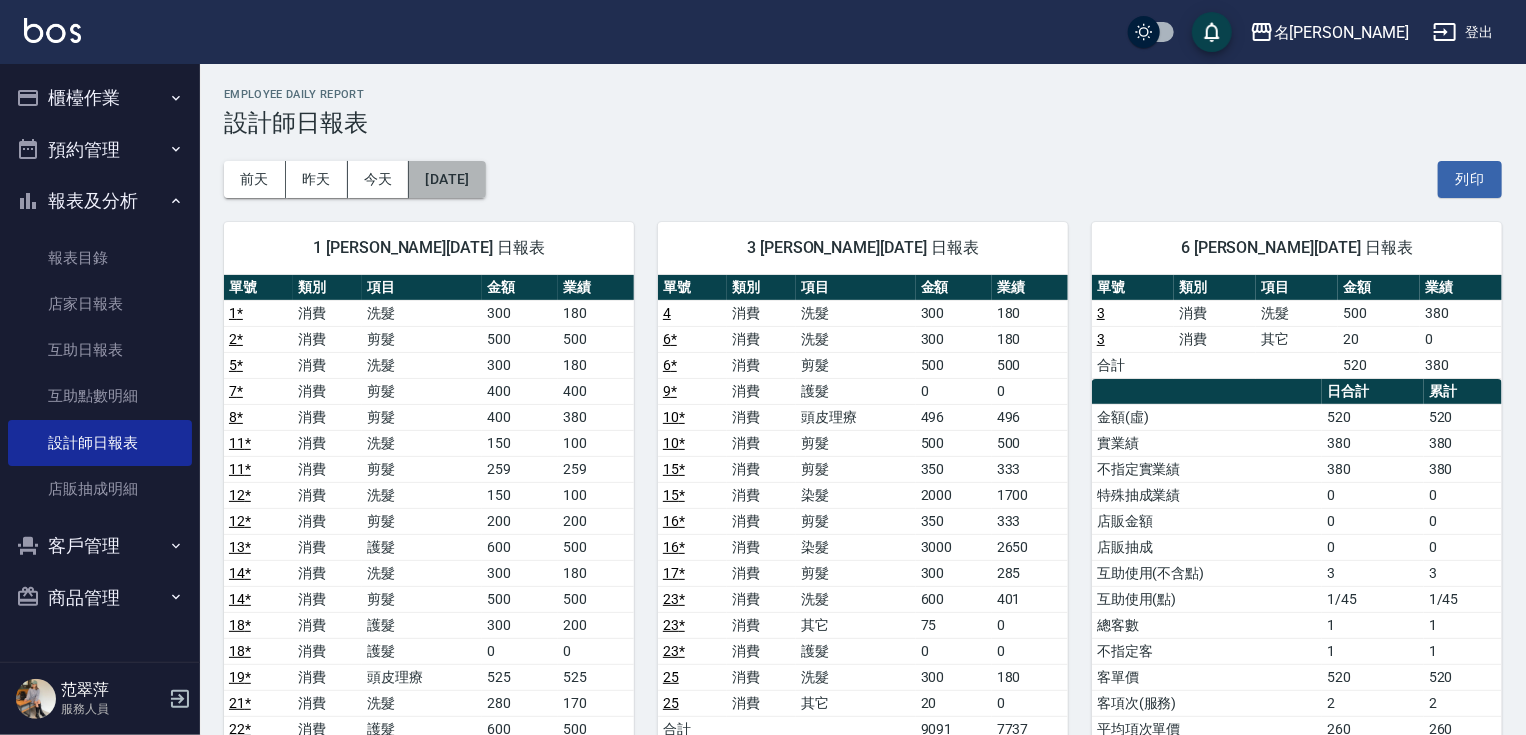 click on "[DATE]" at bounding box center [447, 179] 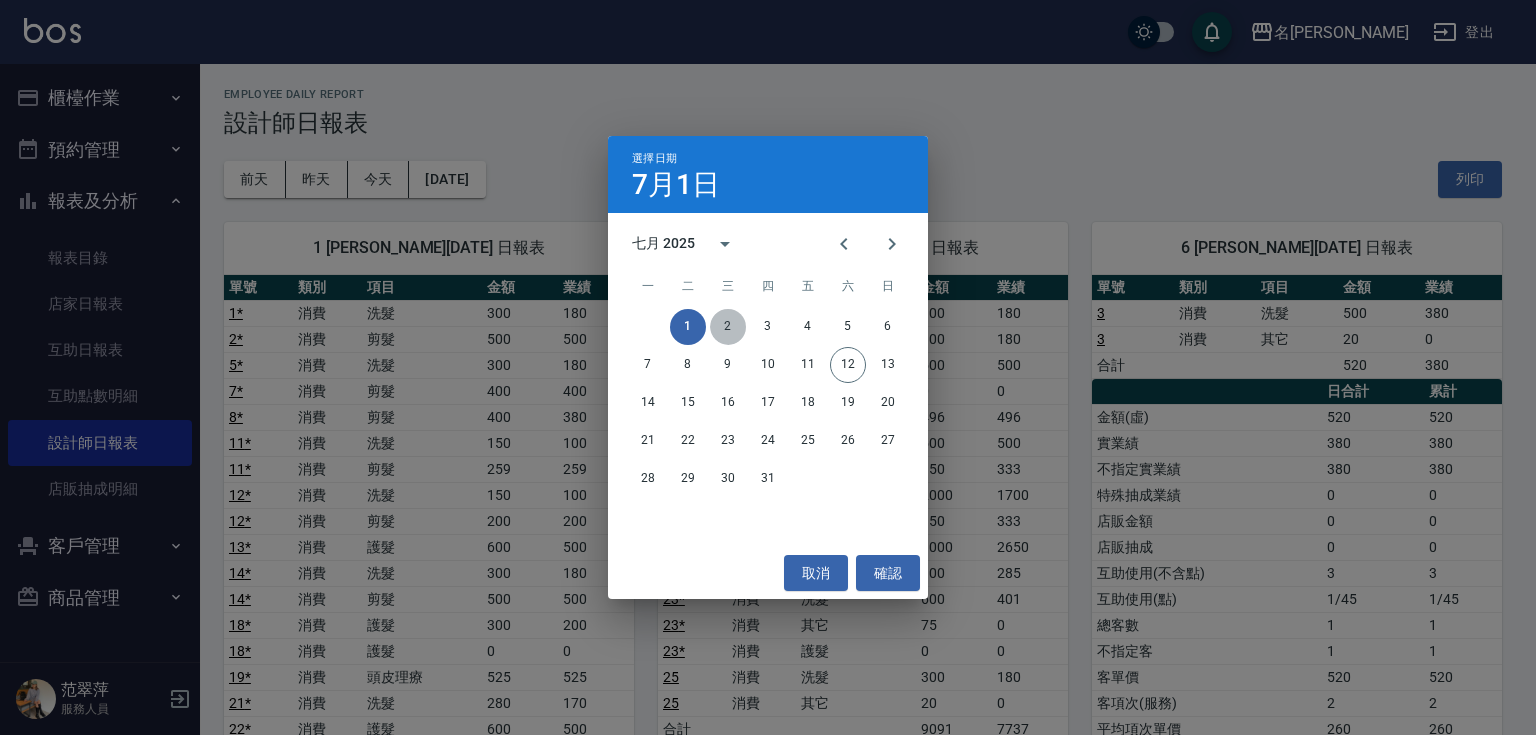 click on "2" at bounding box center (728, 327) 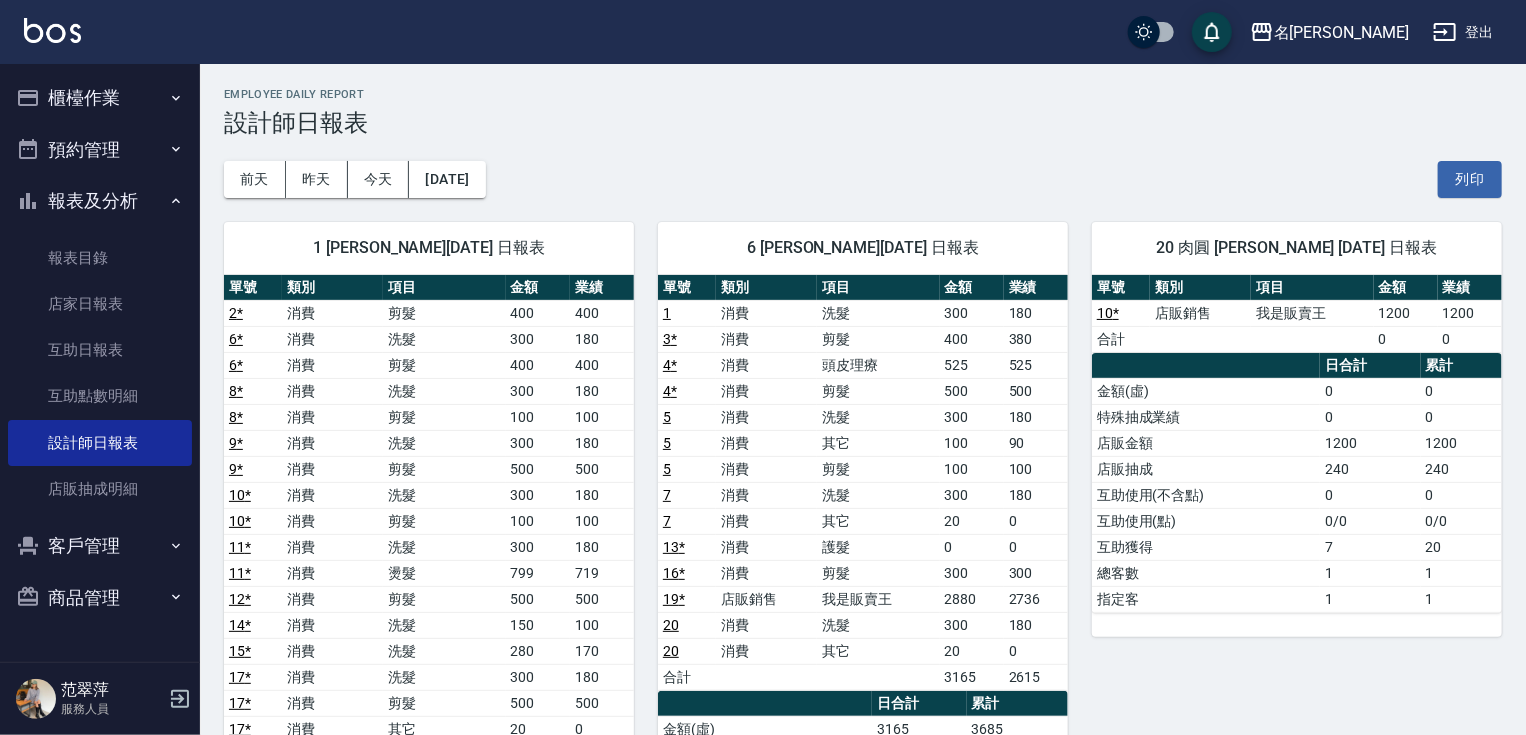 scroll, scrollTop: 567, scrollLeft: 0, axis: vertical 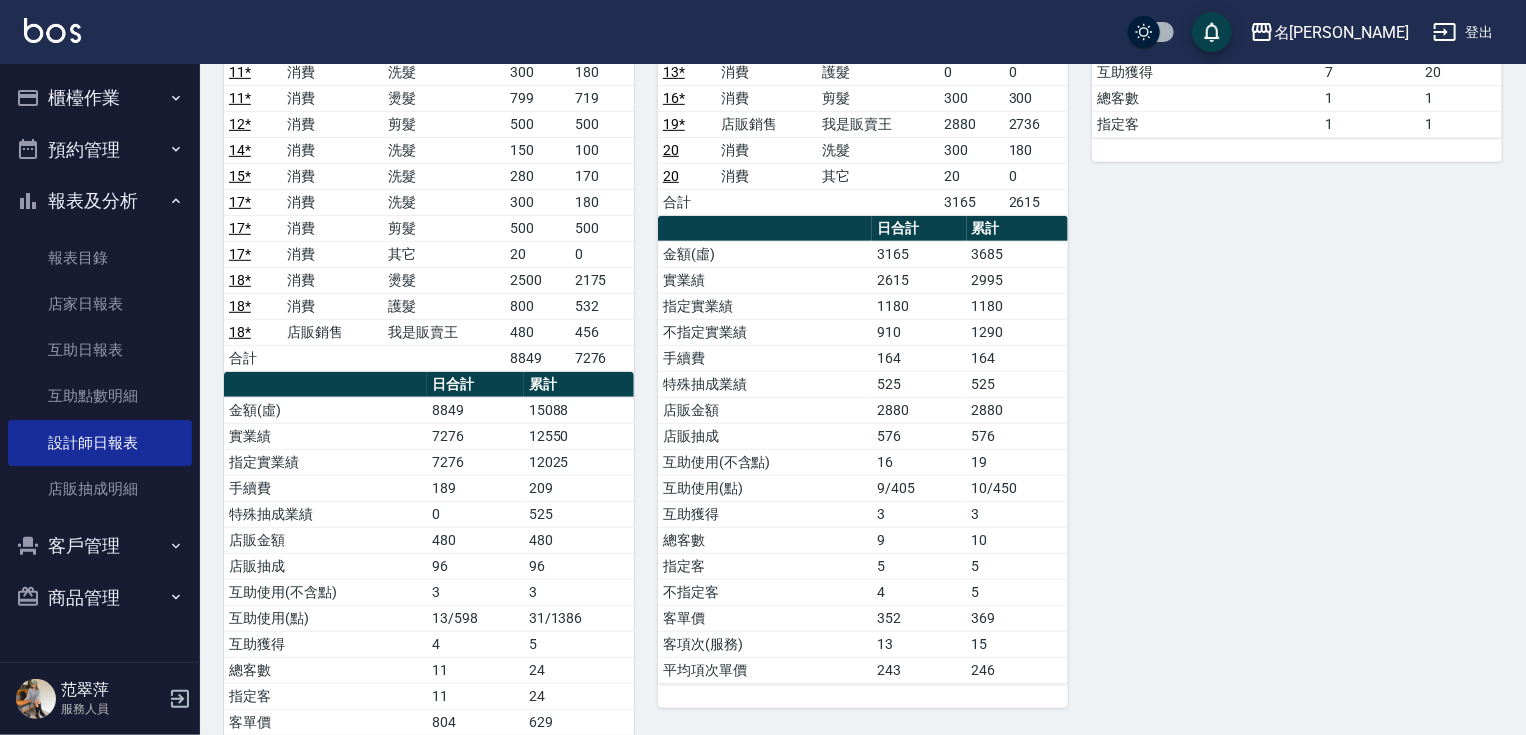 drag, startPoint x: 1459, startPoint y: 341, endPoint x: 1501, endPoint y: 356, distance: 44.598206 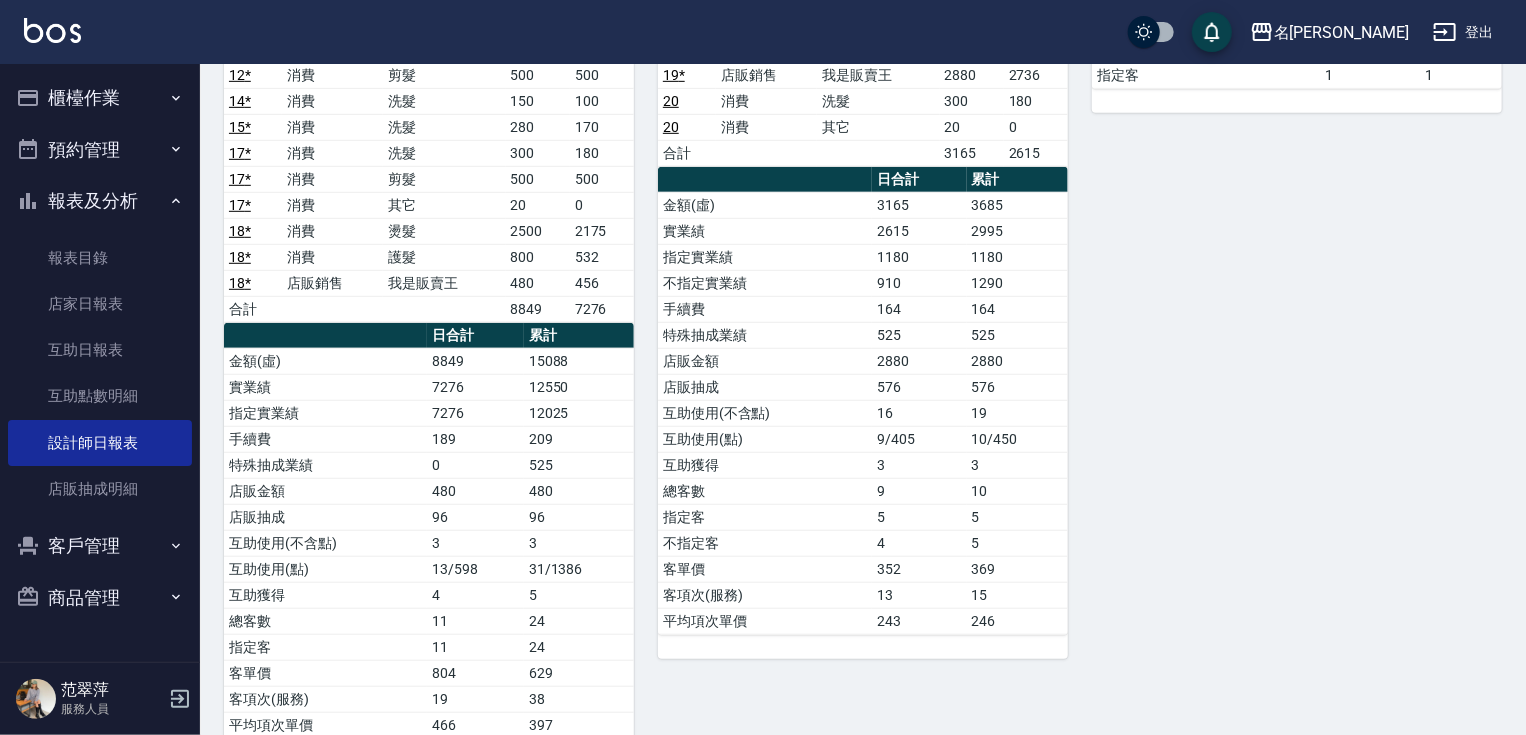 scroll, scrollTop: 567, scrollLeft: 0, axis: vertical 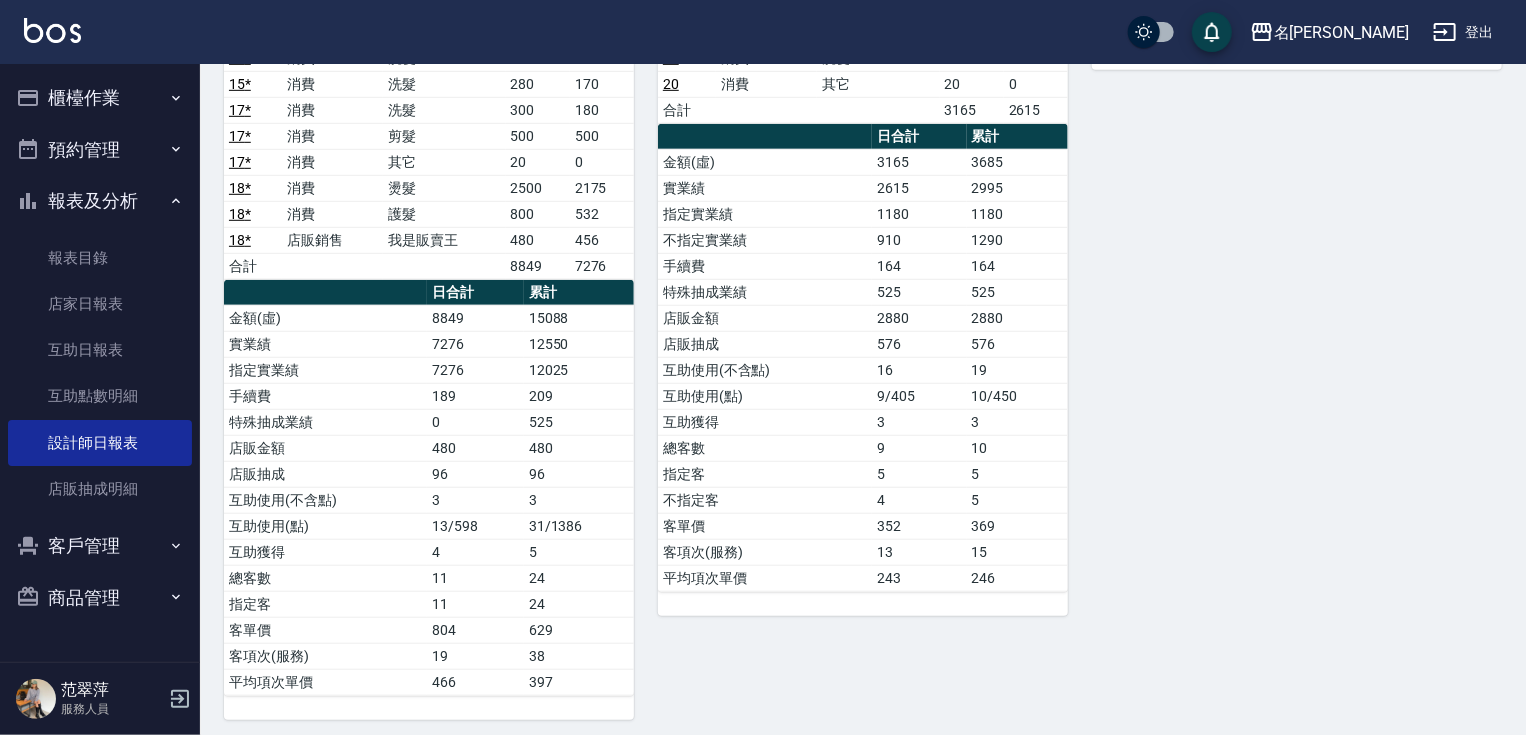 drag, startPoint x: 1524, startPoint y: 618, endPoint x: 1530, endPoint y: 685, distance: 67.26812 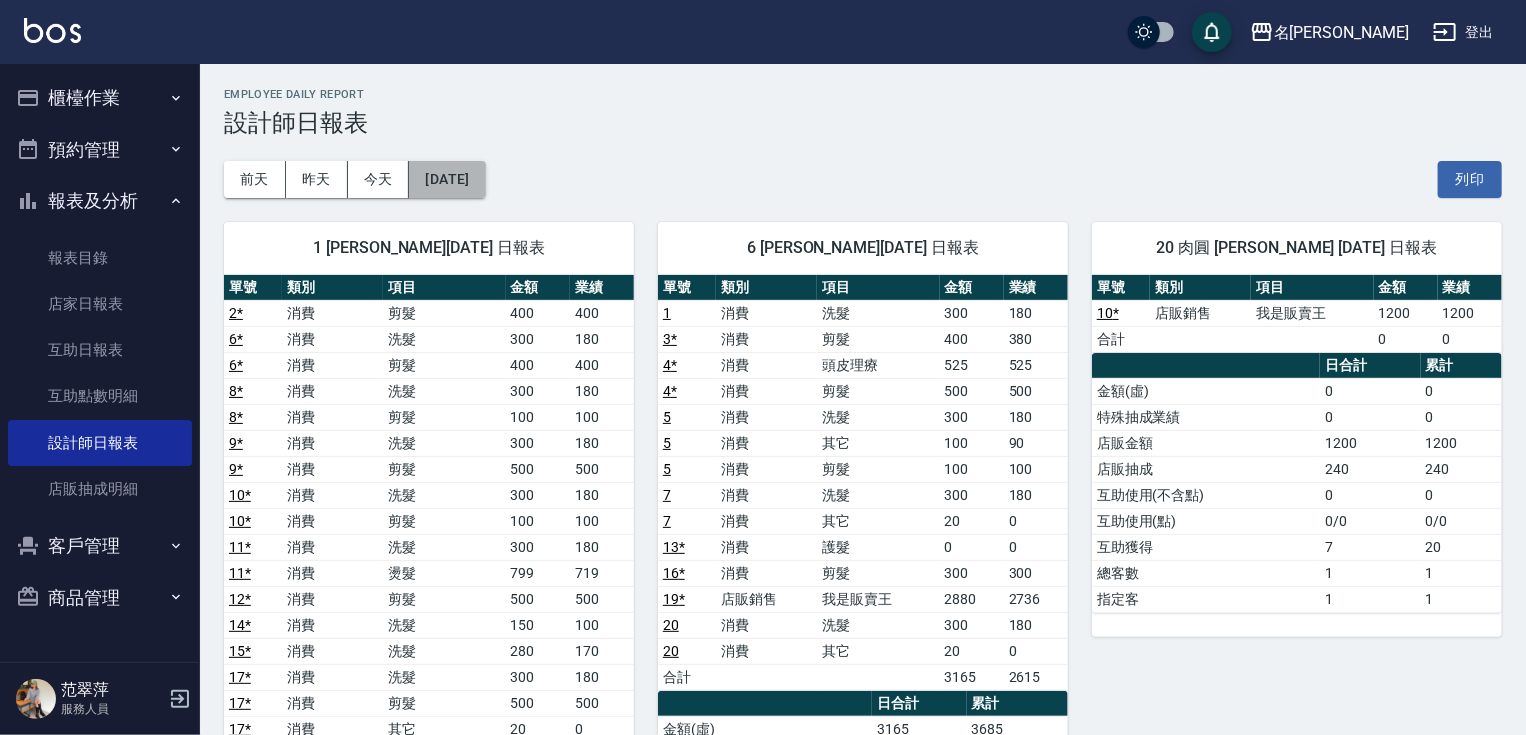 click on "[DATE]" at bounding box center [447, 179] 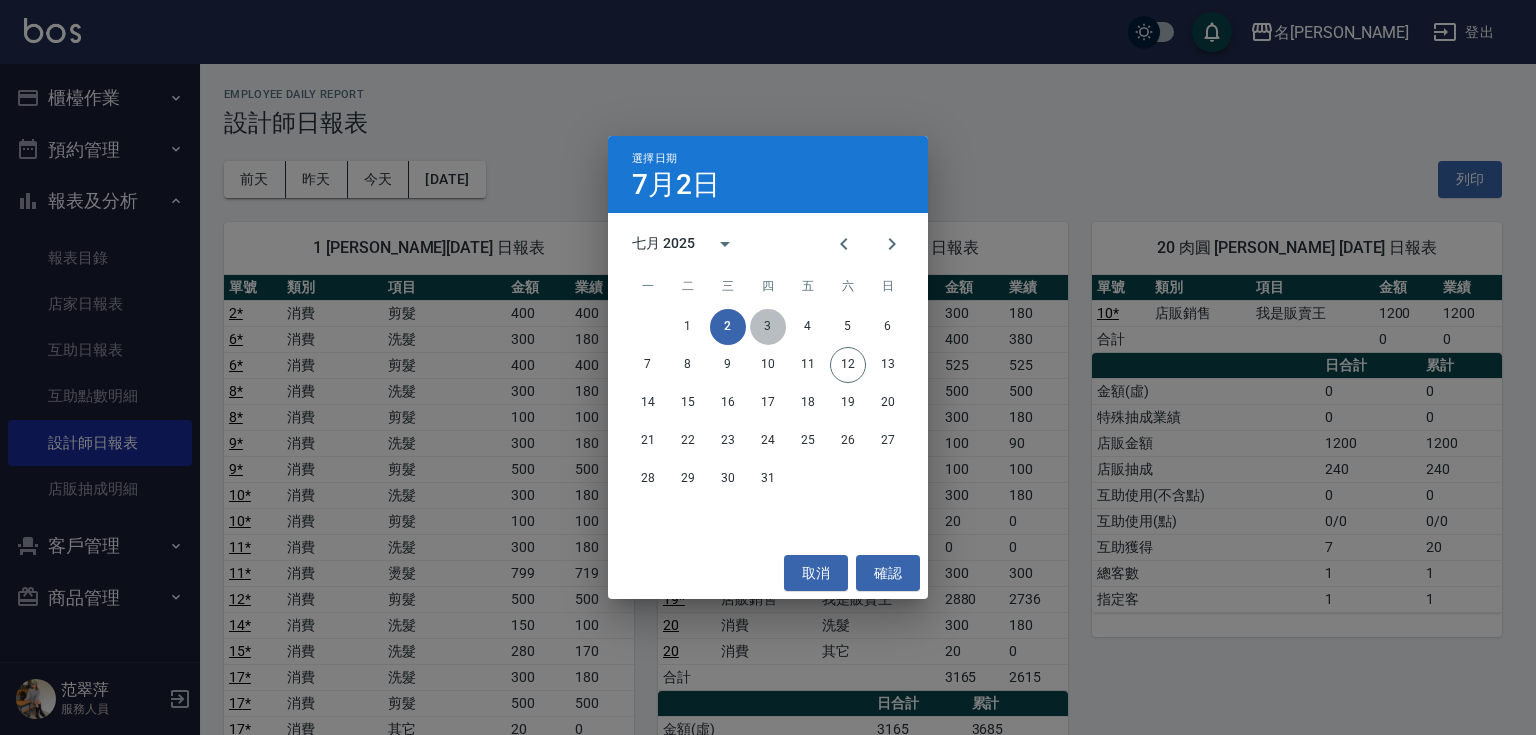click on "3" at bounding box center [768, 327] 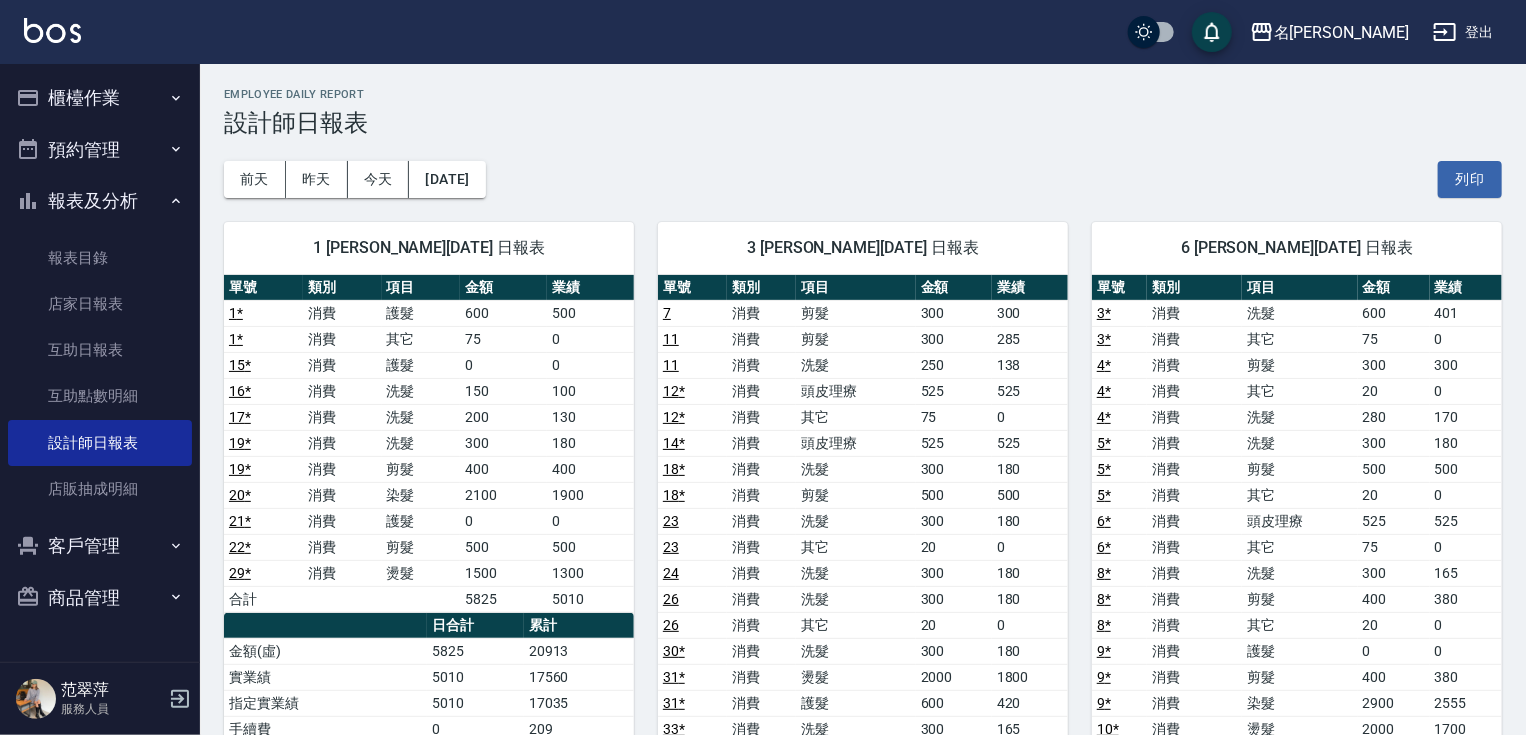 drag, startPoint x: 1515, startPoint y: 329, endPoint x: 1531, endPoint y: 288, distance: 44.011364 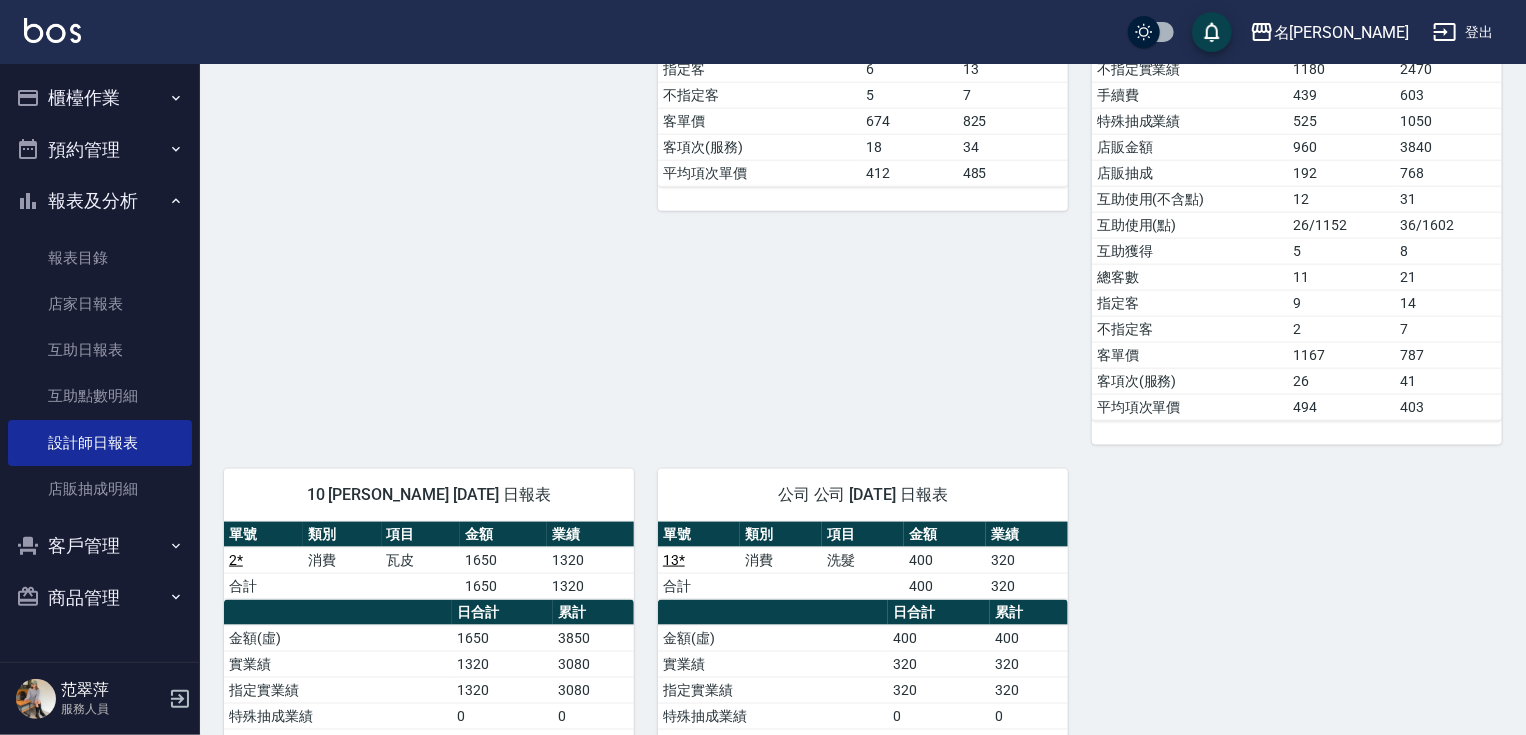 scroll, scrollTop: 1102, scrollLeft: 0, axis: vertical 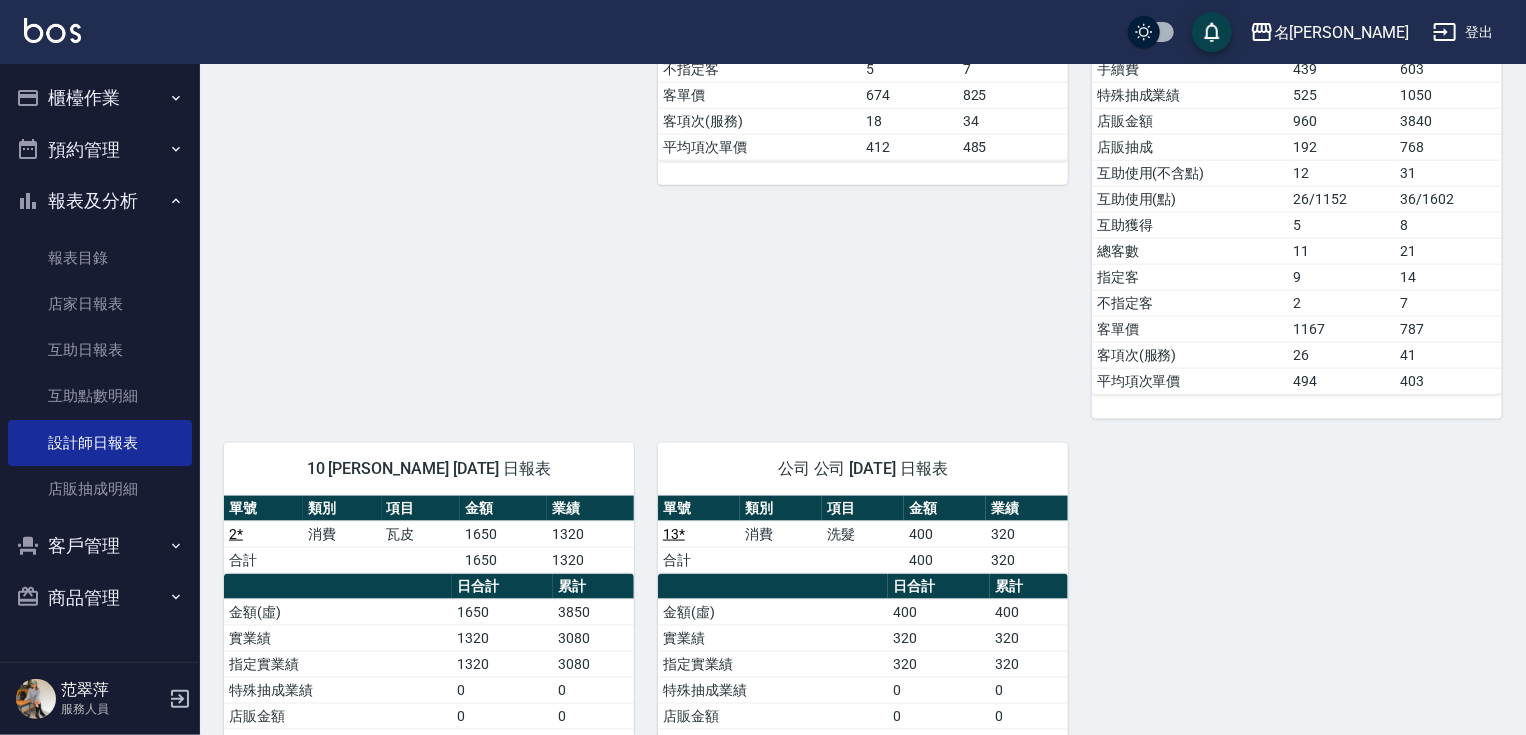 drag, startPoint x: 1523, startPoint y: 382, endPoint x: 1535, endPoint y: 394, distance: 16.970562 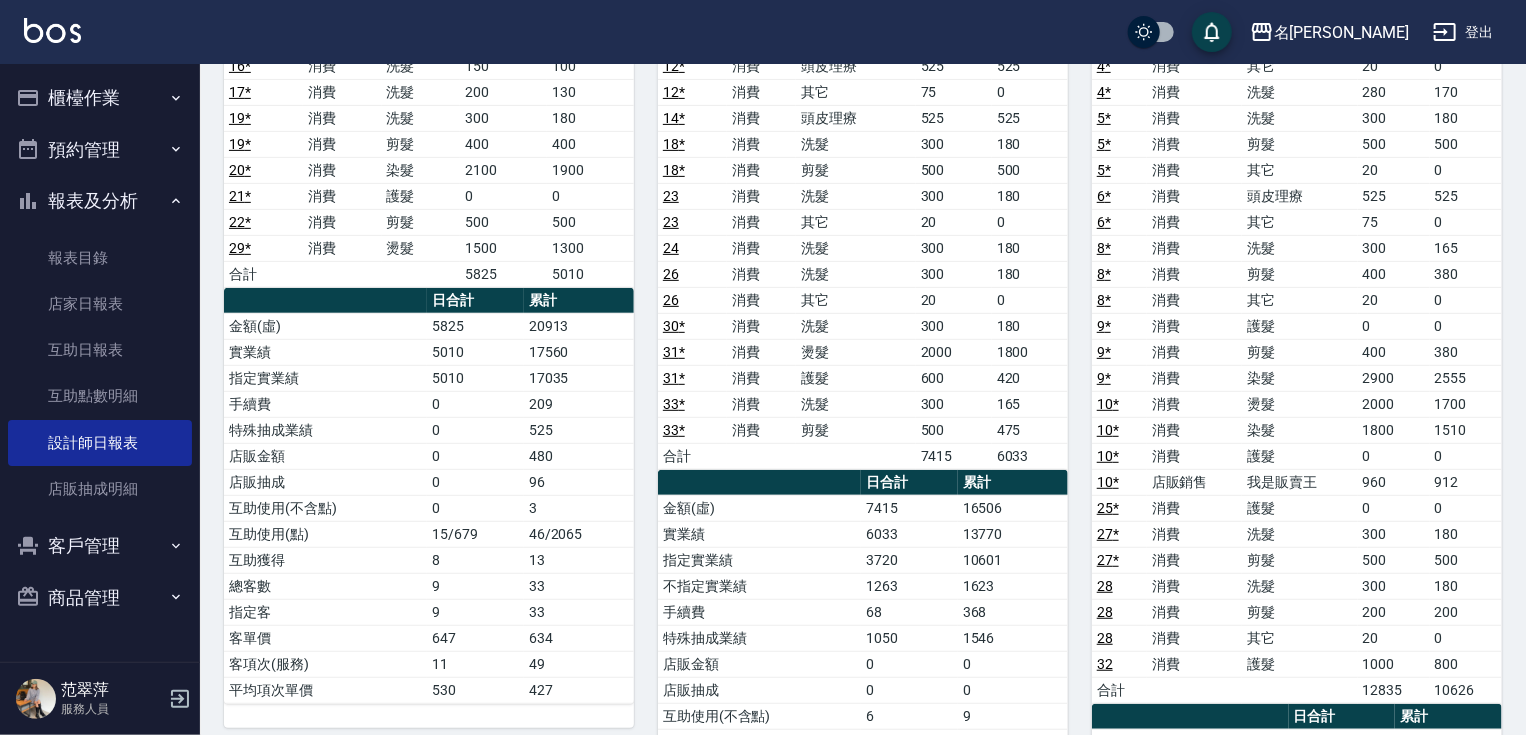 scroll, scrollTop: 1102, scrollLeft: 0, axis: vertical 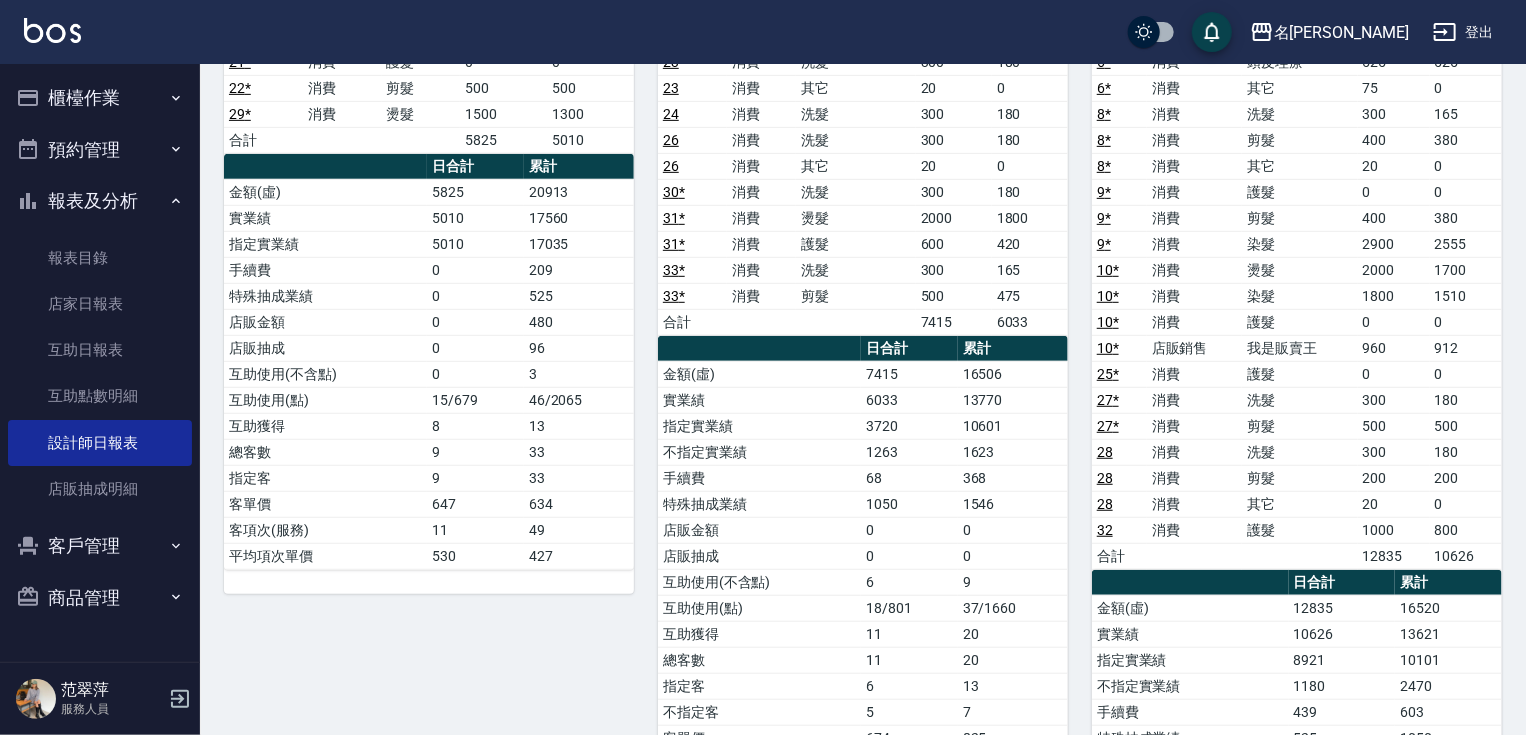 drag, startPoint x: 1504, startPoint y: 171, endPoint x: 1532, endPoint y: 60, distance: 114.47707 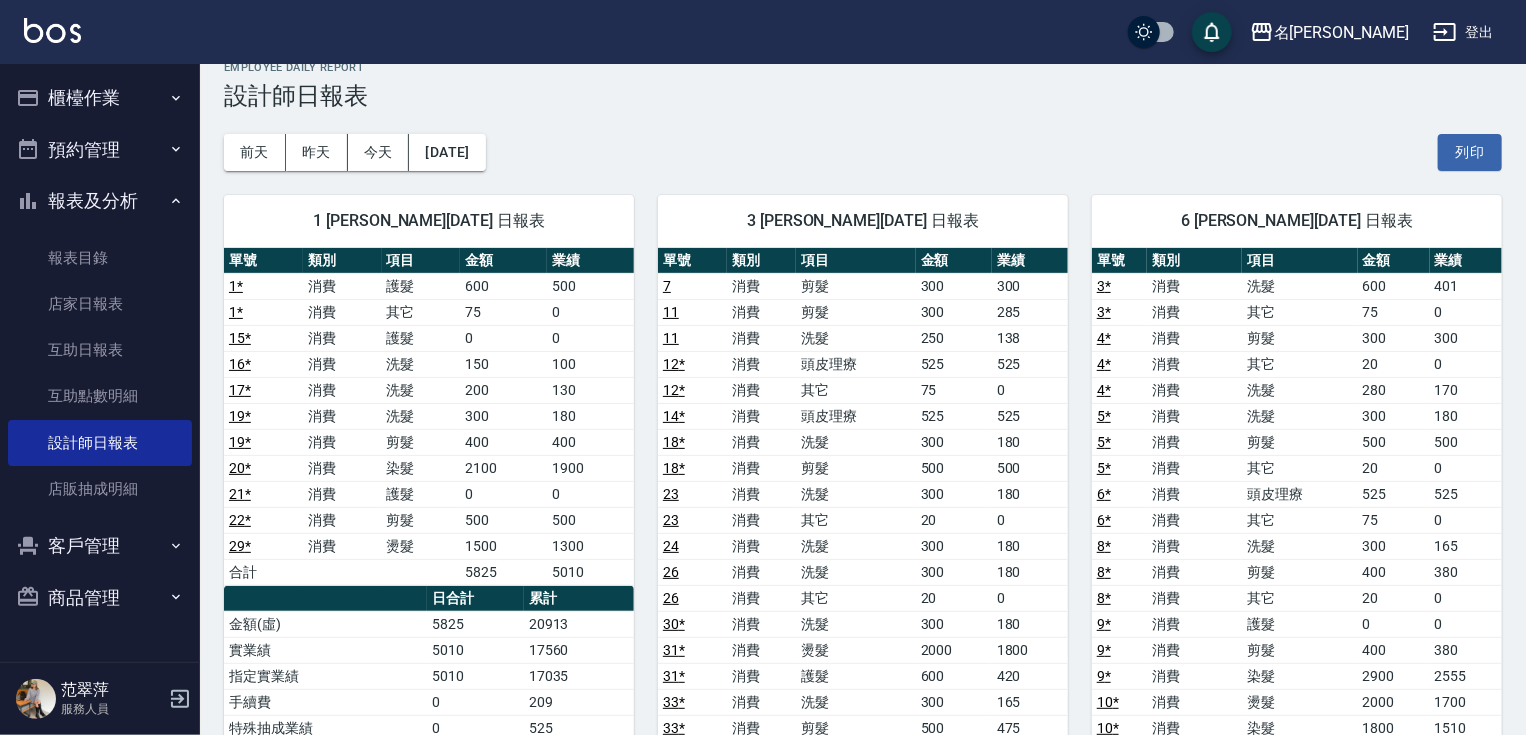 scroll, scrollTop: 0, scrollLeft: 0, axis: both 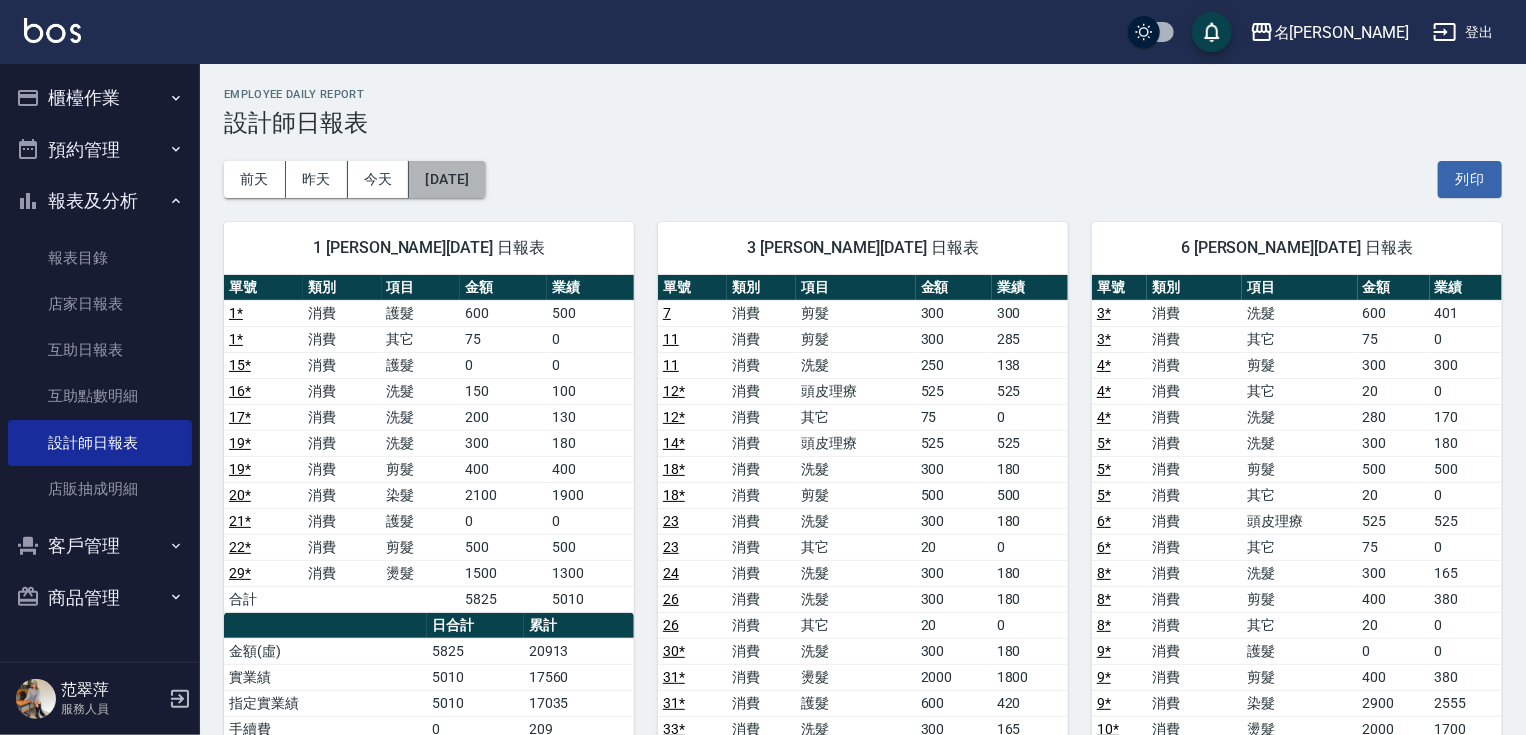 click on "[DATE]" at bounding box center [447, 179] 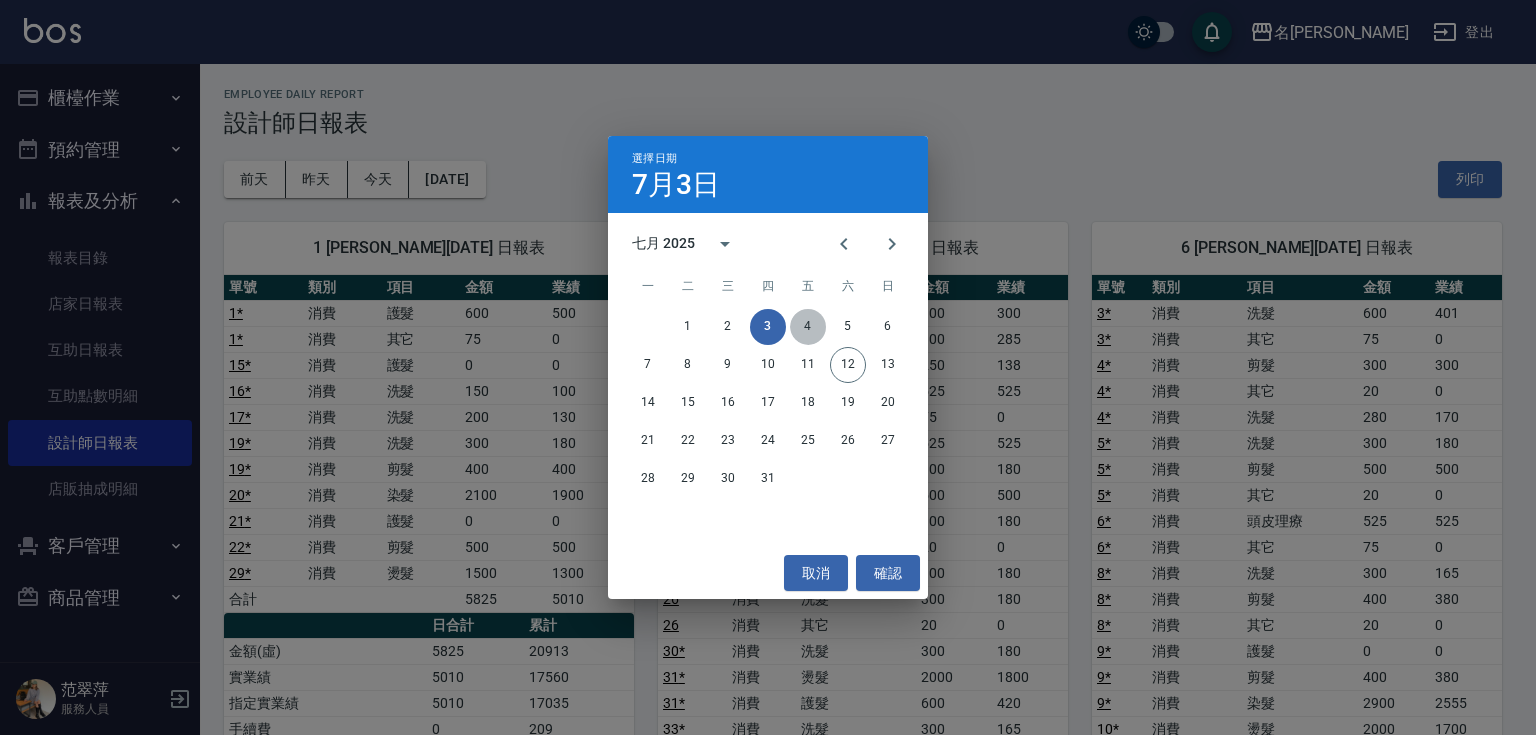 click on "4" at bounding box center [808, 327] 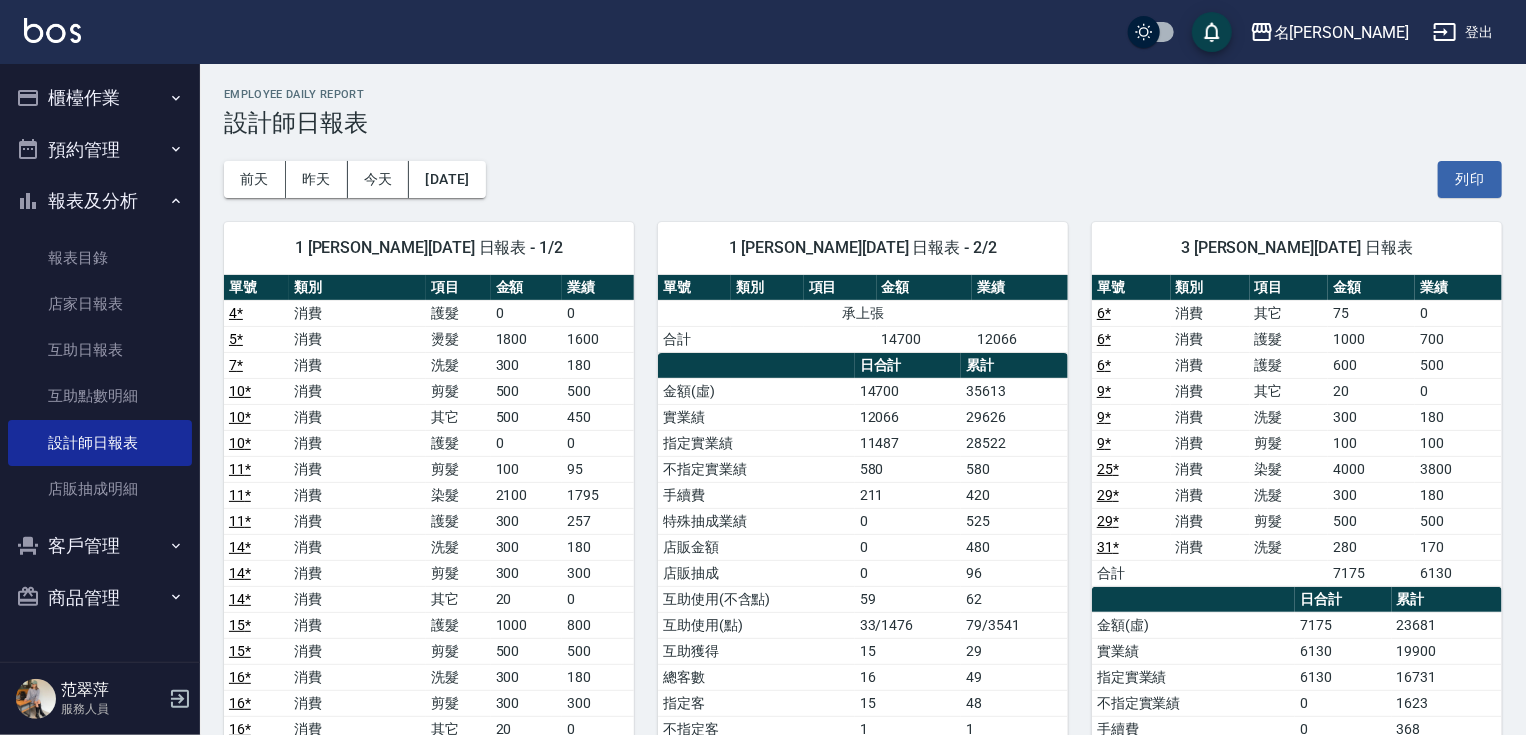click on "名留竹林   2025-07-04   設計師日報表 列印時間： 2025-07-12-10:41 Employee Daily Report 設計師日報表 前天 昨天 今天 2025/07/04 列印 1 Joanne 范翠萍 07/04/2025 日報表 - 1/2 單號 類別 項目 金額 業績 4 * 消費 護髮 0 0 5 * 消費 燙髮 1800 1600 7 * 消費 洗髮 300 180 10 * 消費 剪髮 500 500 10 * 消費 其它 500 450 10 * 消費 護髮 0 0 11 * 消費 剪髮 100 95 11 * 消費 染髮 2100 1795 11 * 消費 護髮 300 257 14 * 消費 洗髮 300 180 14 * 消費 剪髮 300 300 14 * 消費 其它 20 0 15 * 消費 護髮 1000 800 15 * 消費 剪髮 500 500 16 * 消費 洗髮 300 180 16 * 消費 剪髮 300 300 16 * 消費 其它 20 0 18 * 消費 洗髮 280 170 18 * 預收卡販賣 其它 0 0 19 * 消費 洗髮 280 170 22 * 消費 染髮 1000 800 23 * 消費 染髮 1000 800 23 * 消費 燙髮 1000 800 30 * 消費 剪髮 800 800 32 * 消費 洗髮 280 170 34 * 消費 洗髮 300 165 34 * 消費 剪髮 500 475 34 * 消費 其它 20 0 38 消費 護髮 800 532 38 消費" at bounding box center [863, 1425] 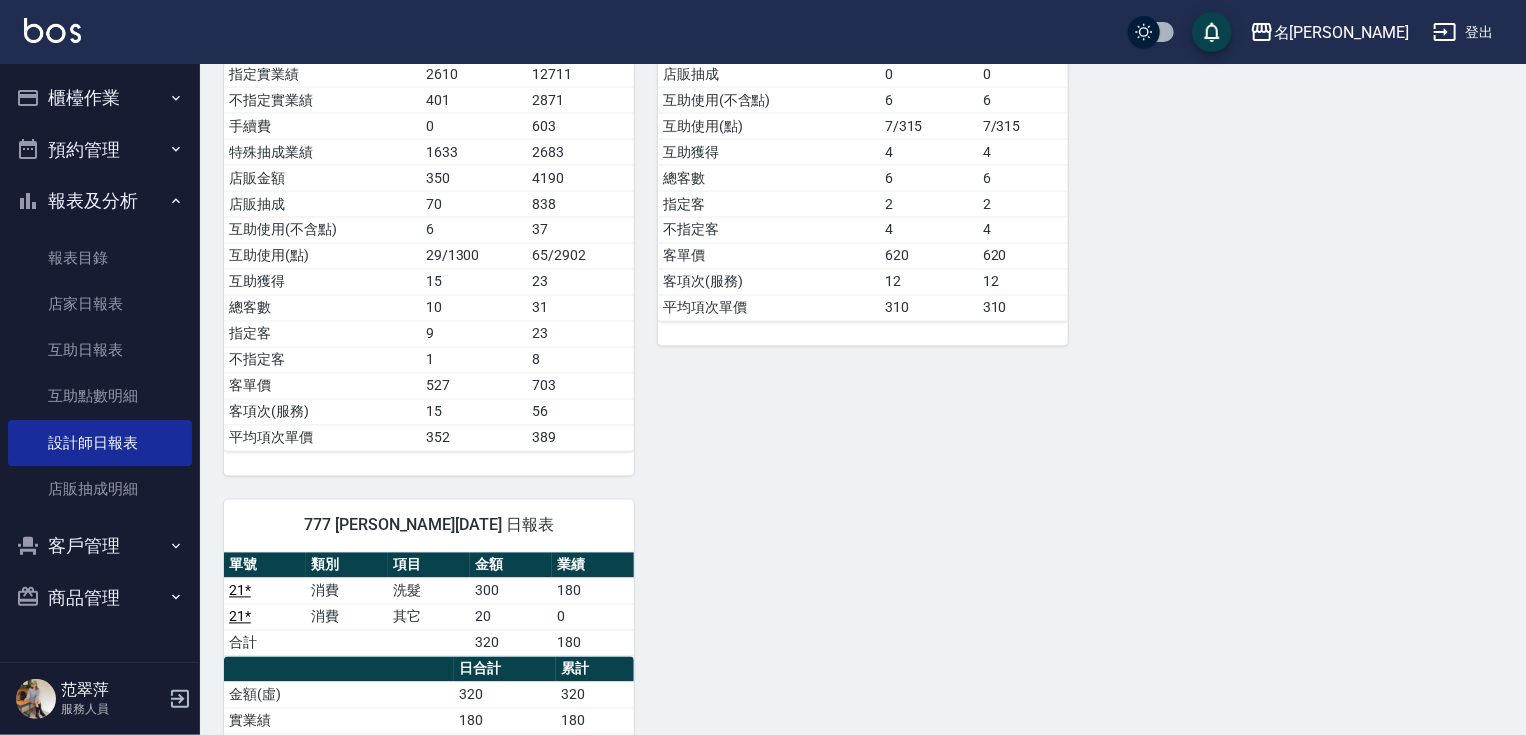 scroll, scrollTop: 1768, scrollLeft: 0, axis: vertical 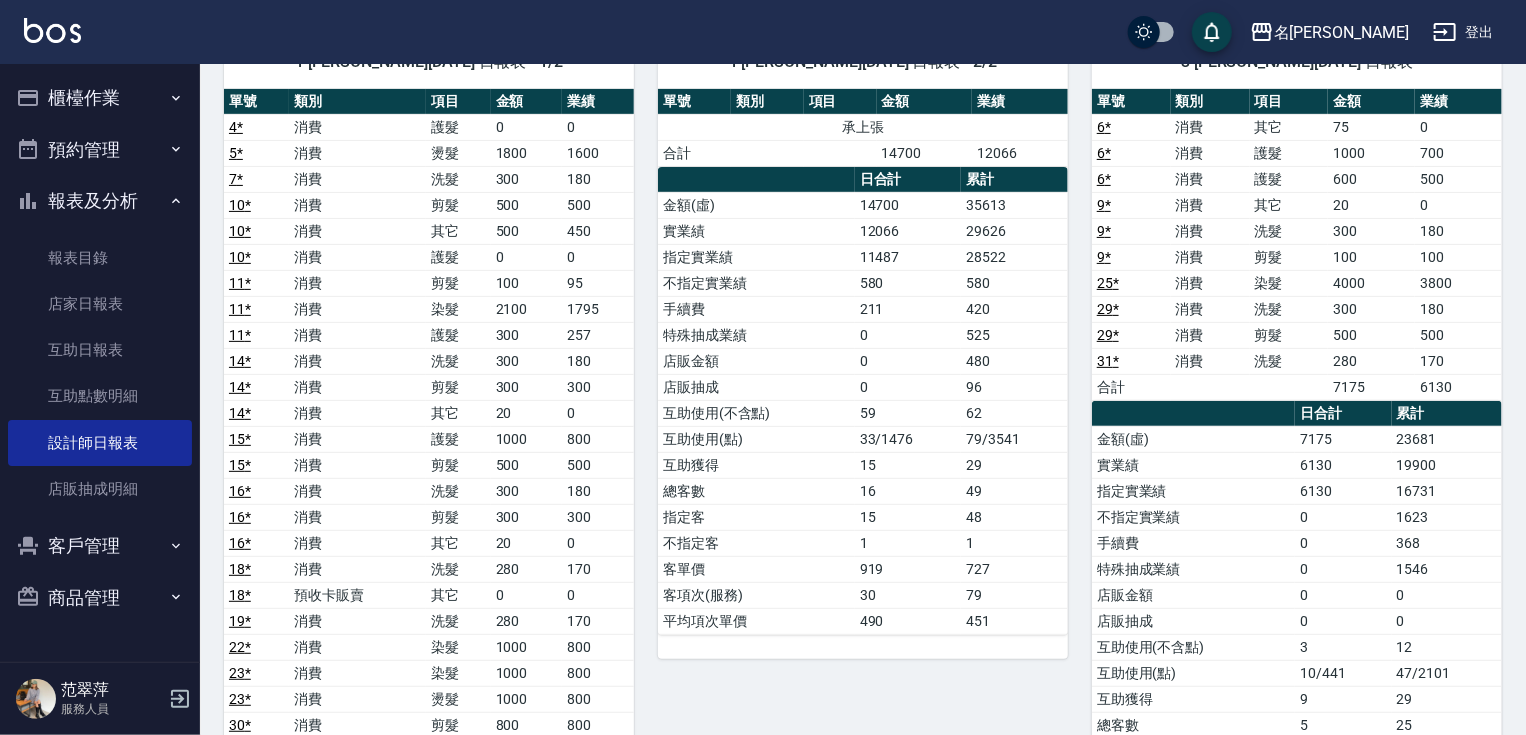 drag, startPoint x: 1522, startPoint y: 232, endPoint x: 1535, endPoint y: 328, distance: 96.87621 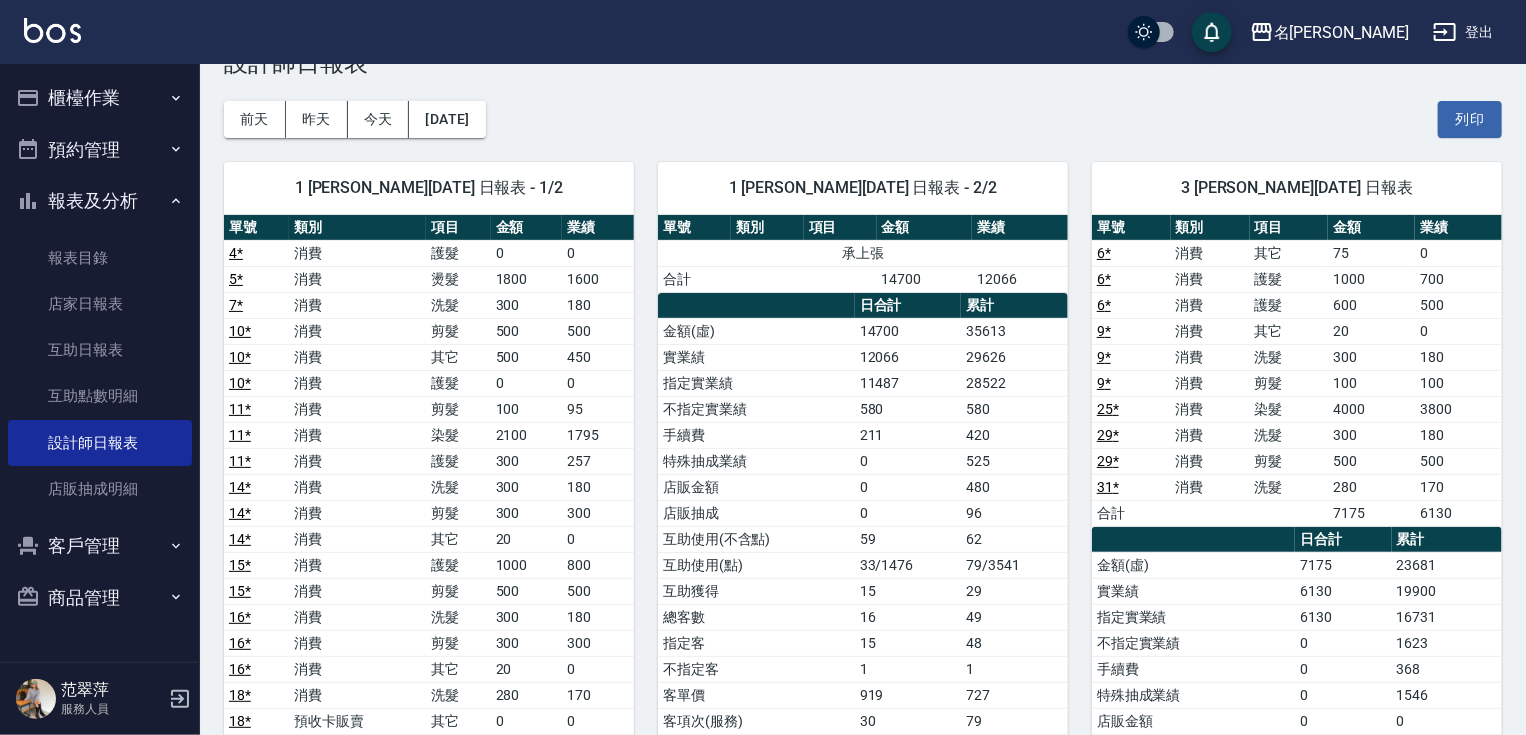 scroll, scrollTop: 0, scrollLeft: 0, axis: both 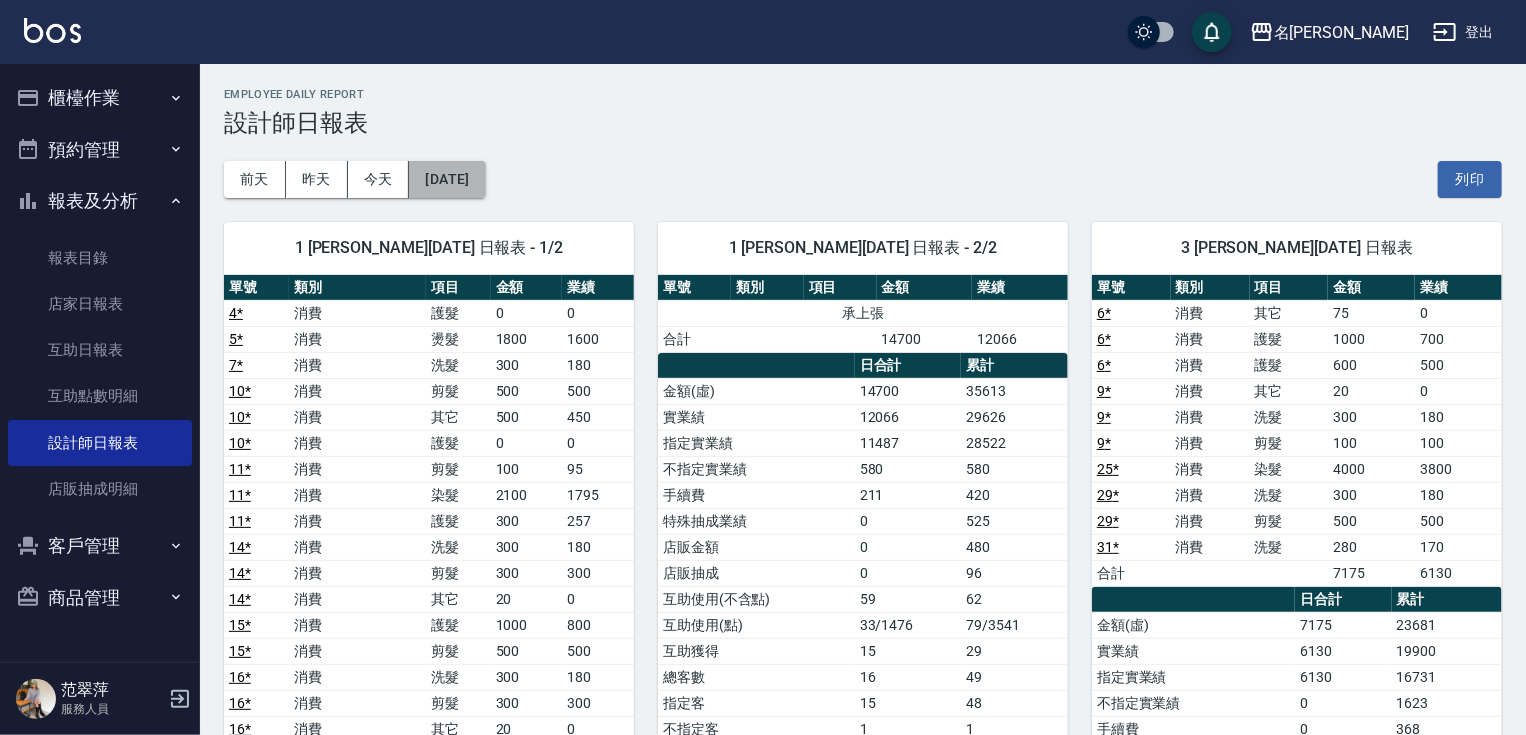 click on "[DATE]" at bounding box center (447, 179) 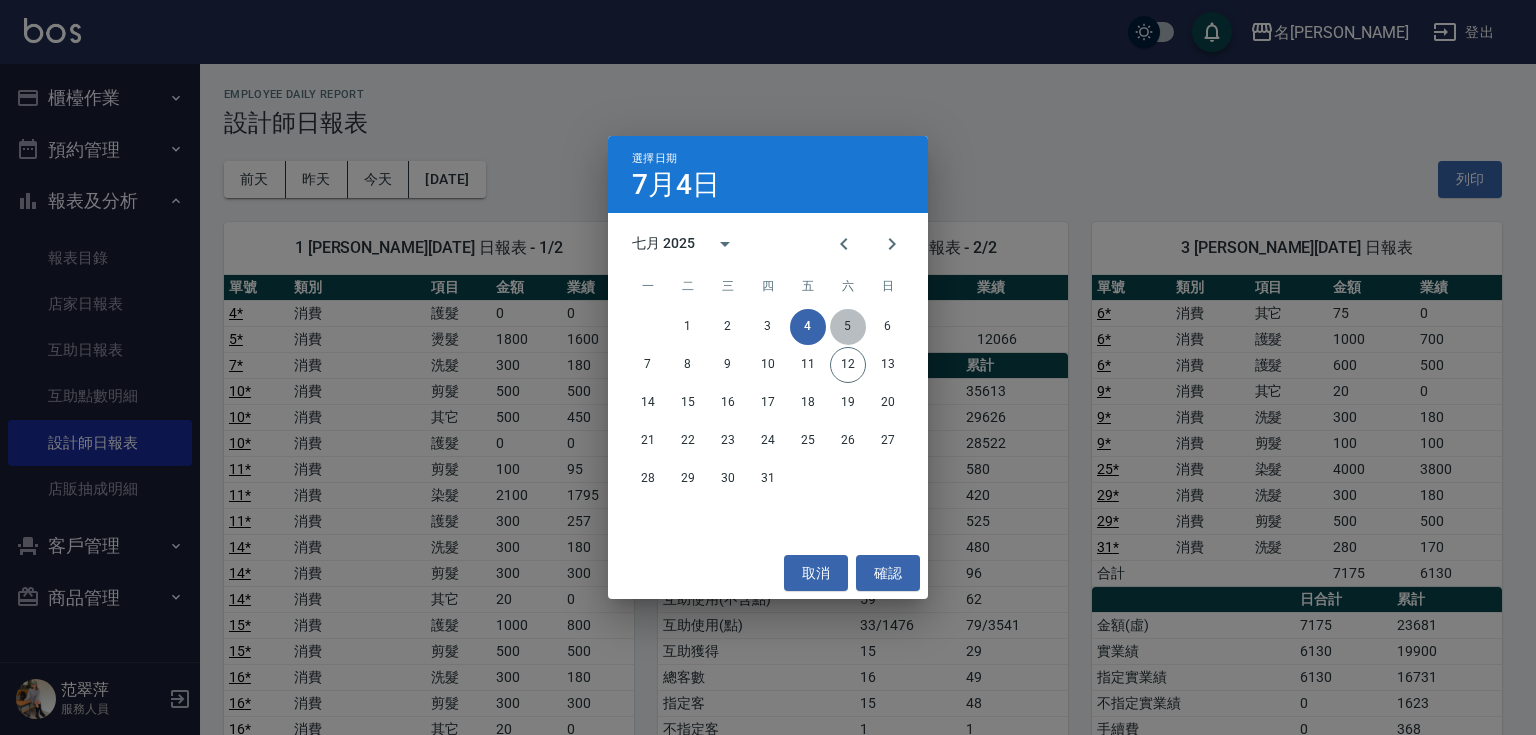 click on "5" at bounding box center (848, 327) 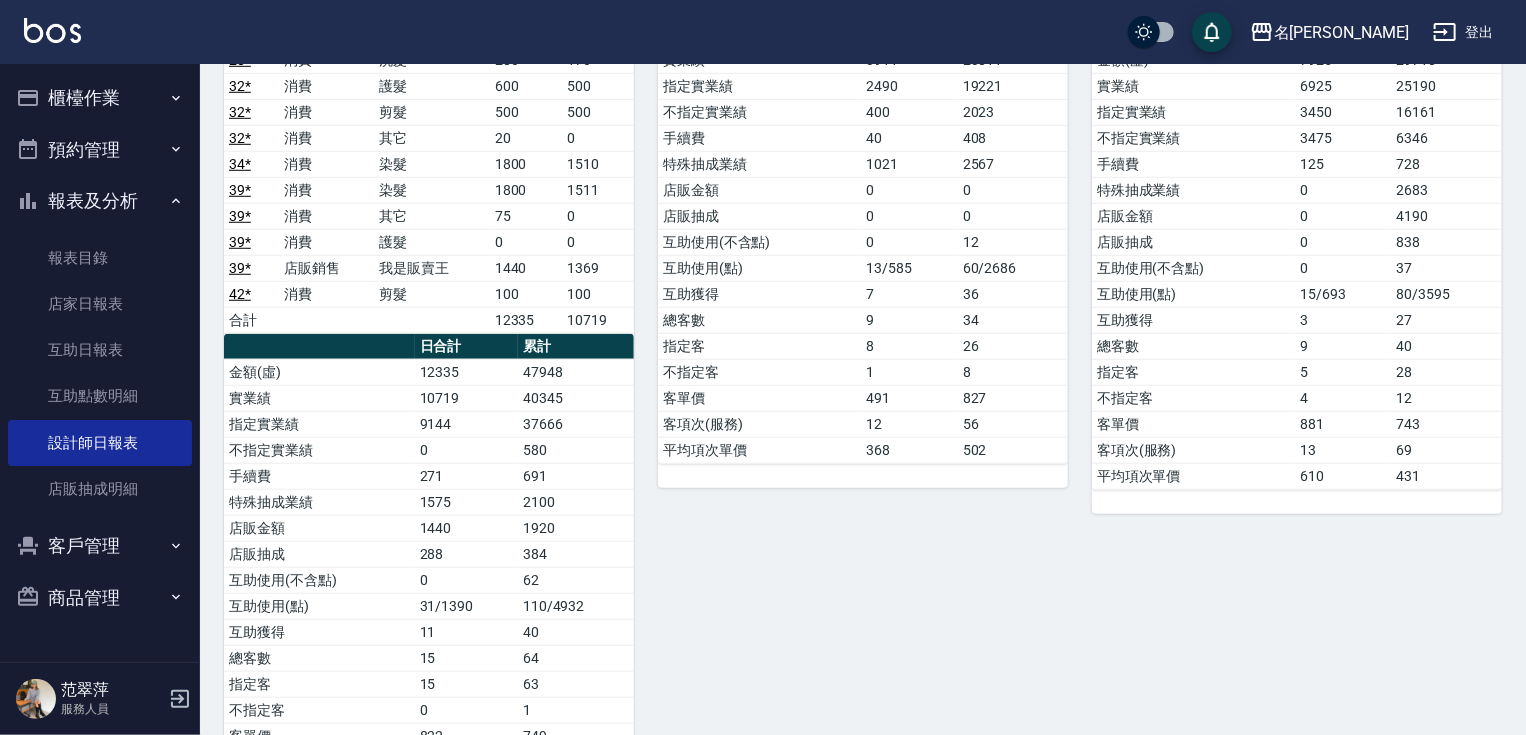 scroll, scrollTop: 1286, scrollLeft: 0, axis: vertical 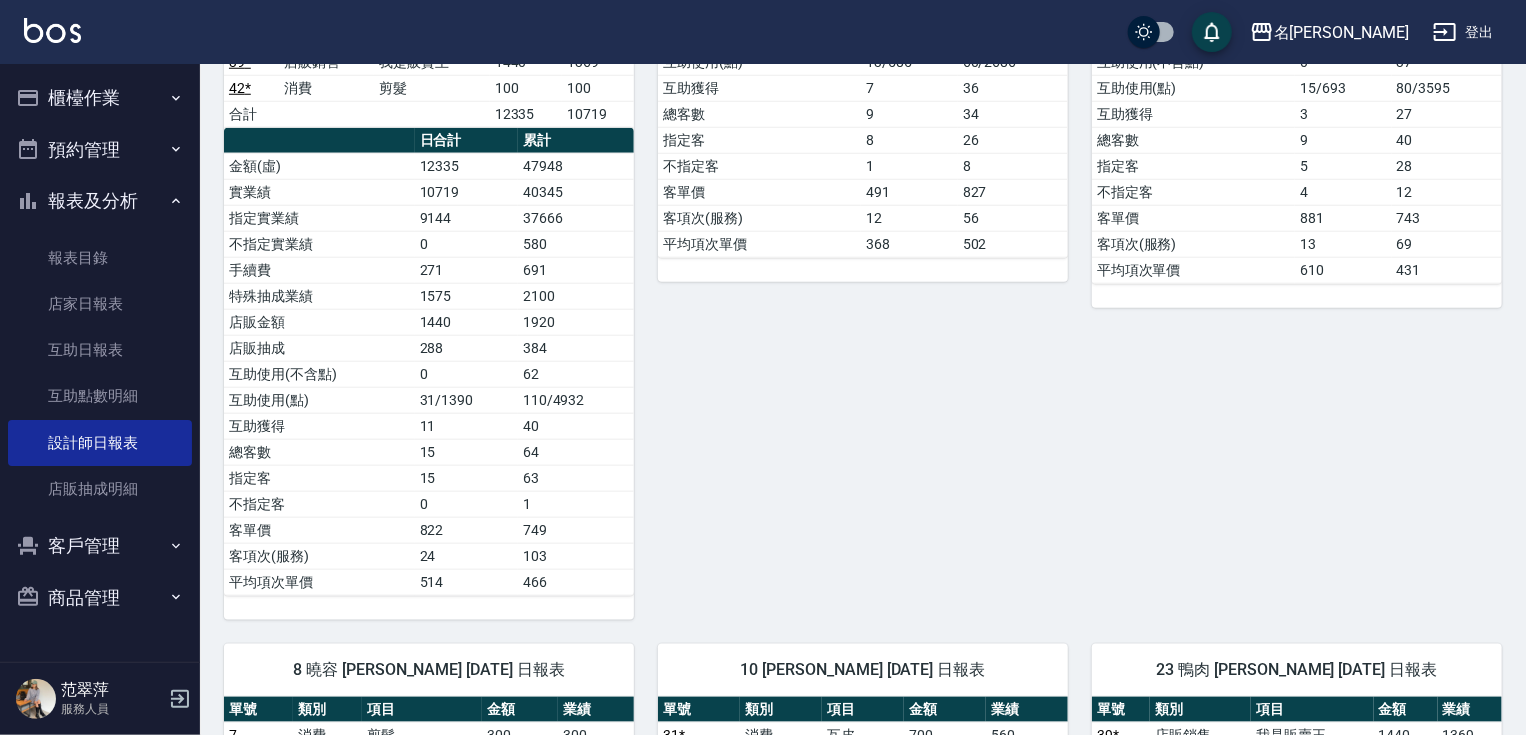 drag, startPoint x: 1515, startPoint y: 345, endPoint x: 1528, endPoint y: 201, distance: 144.58562 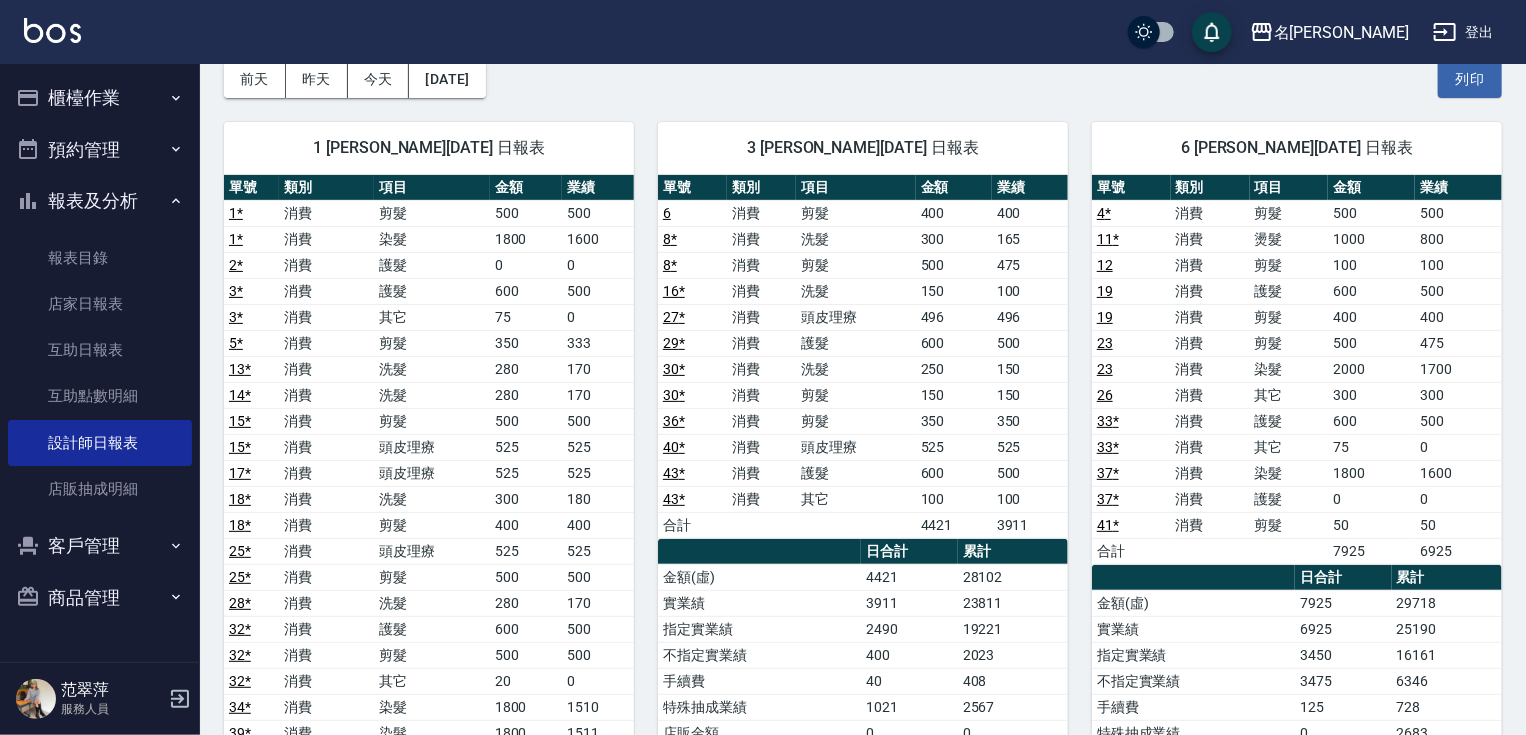 scroll, scrollTop: 0, scrollLeft: 0, axis: both 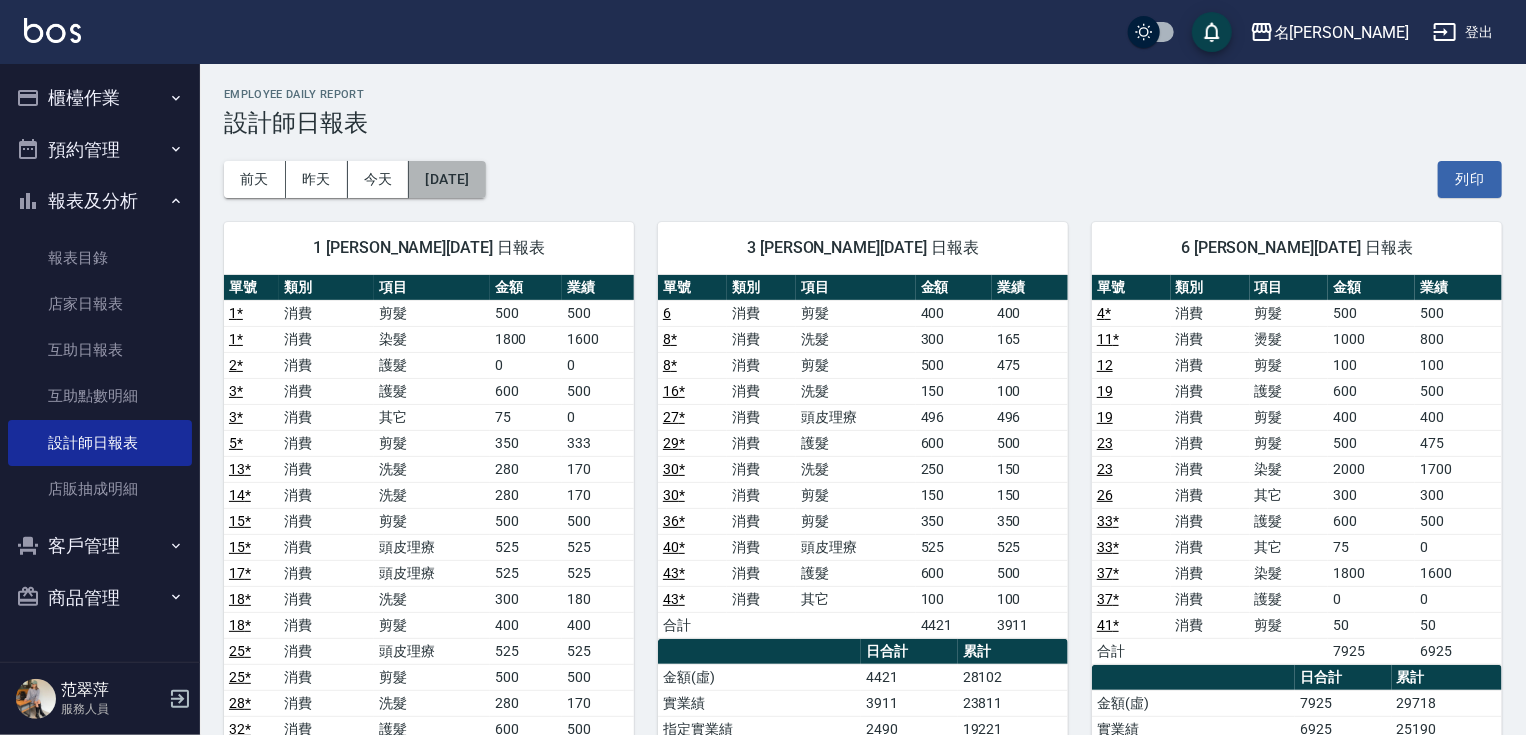 click on "[DATE]" at bounding box center [447, 179] 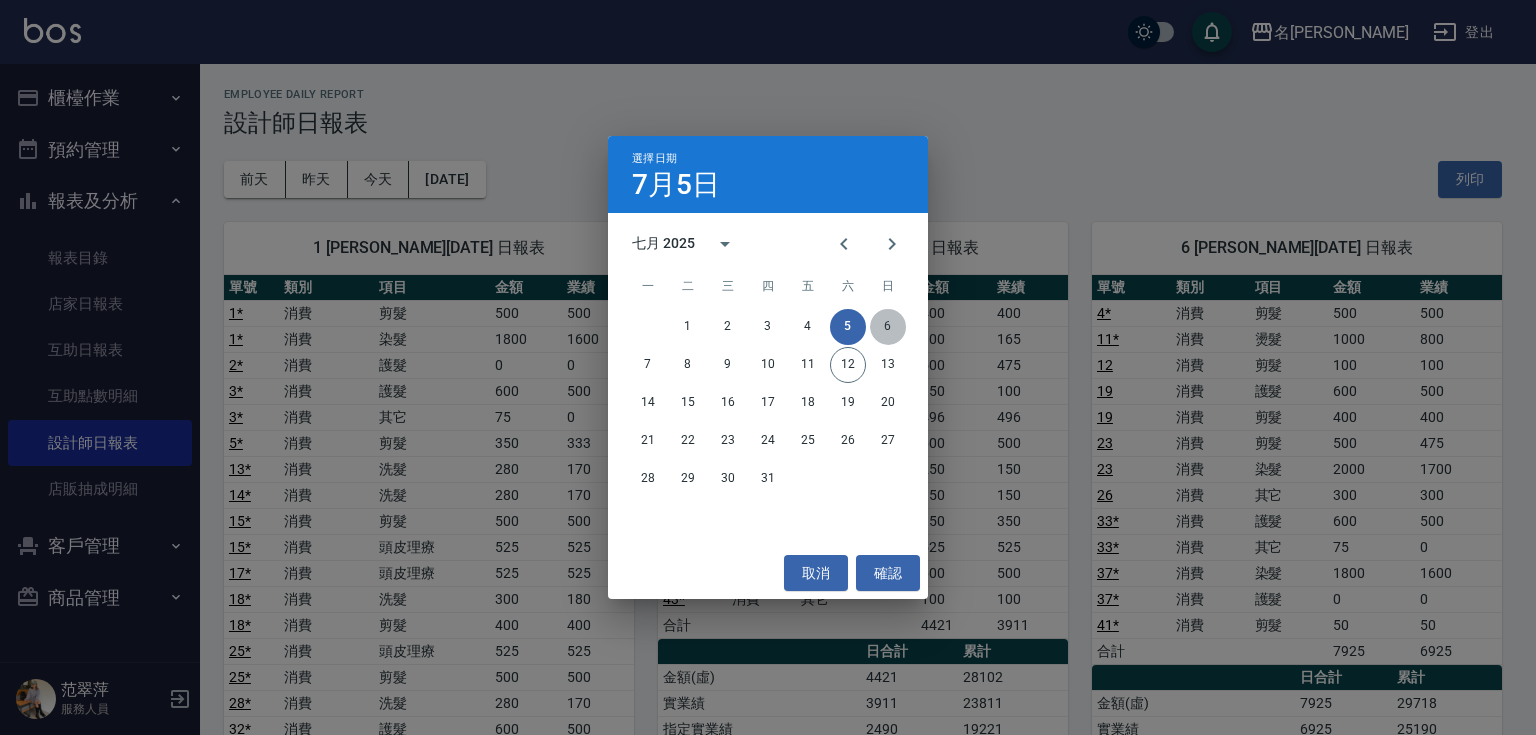 click on "6" at bounding box center (888, 327) 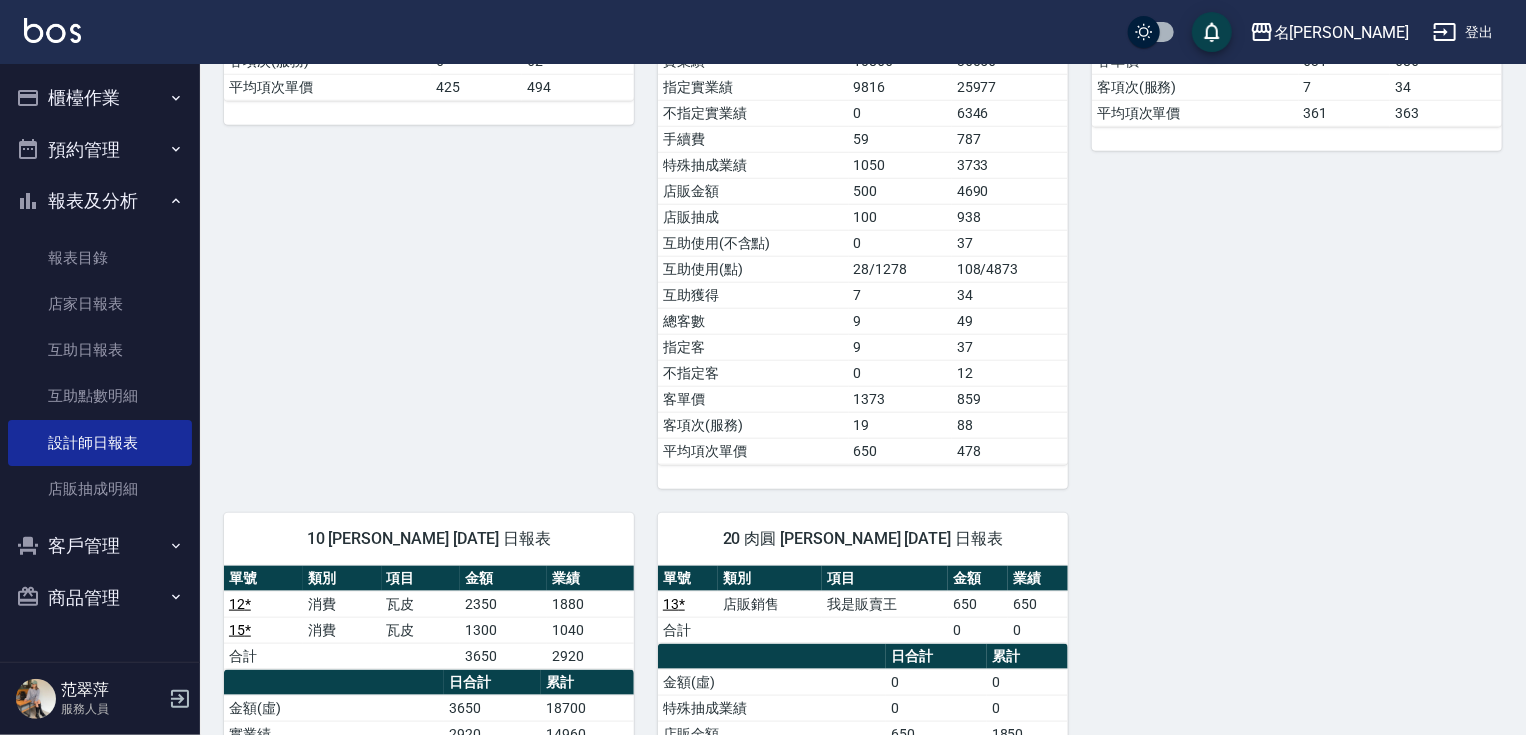 scroll, scrollTop: 852, scrollLeft: 0, axis: vertical 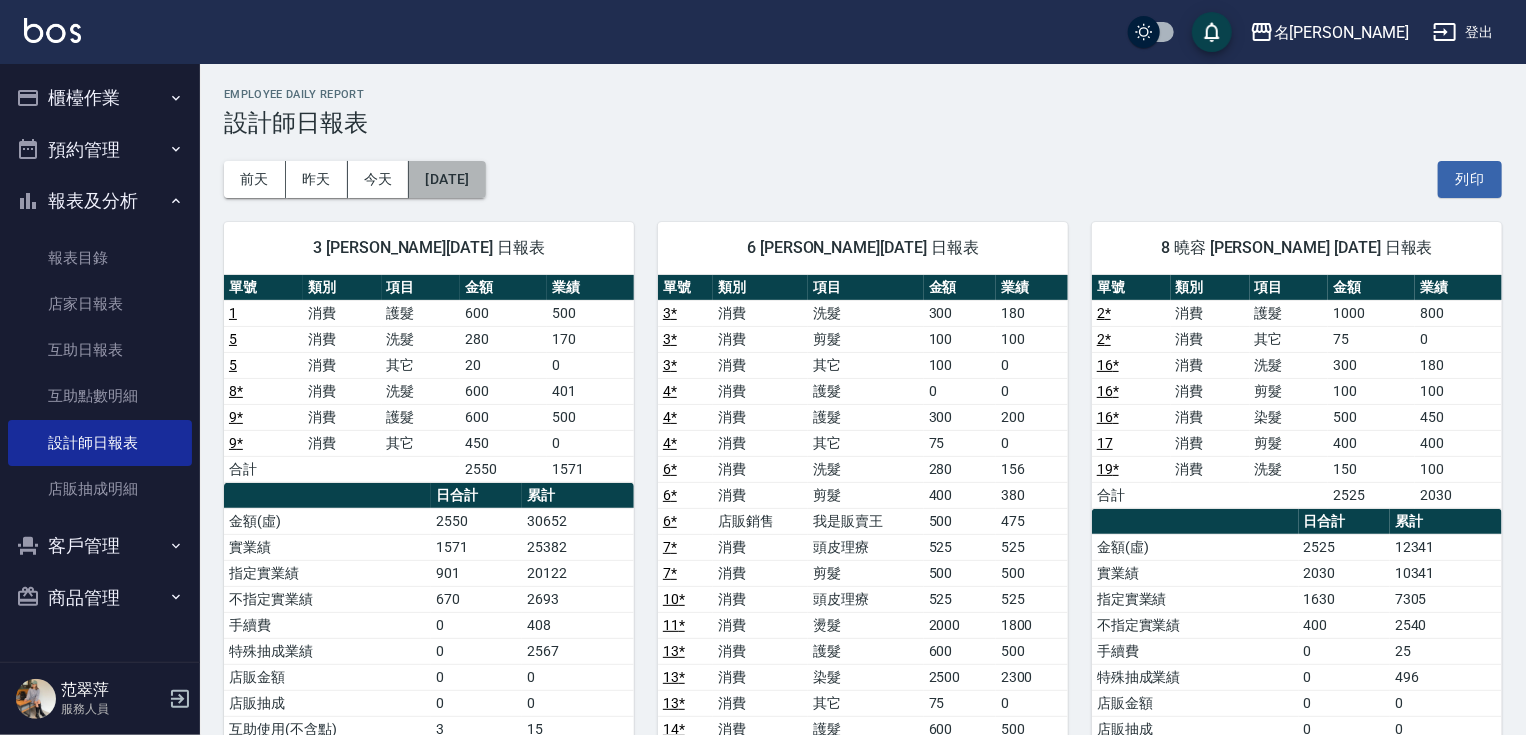 click on "[DATE]" at bounding box center [447, 179] 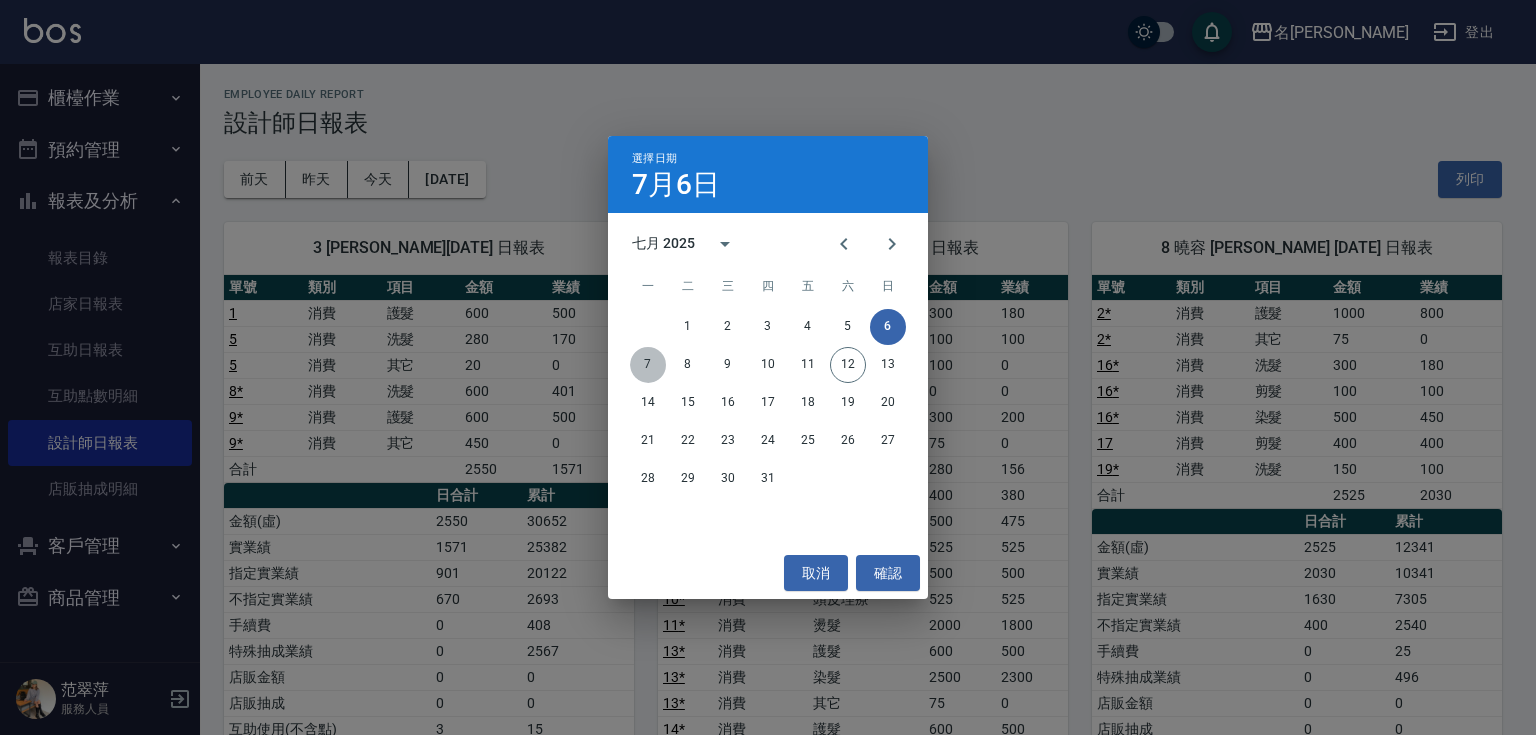 click on "7" at bounding box center (648, 365) 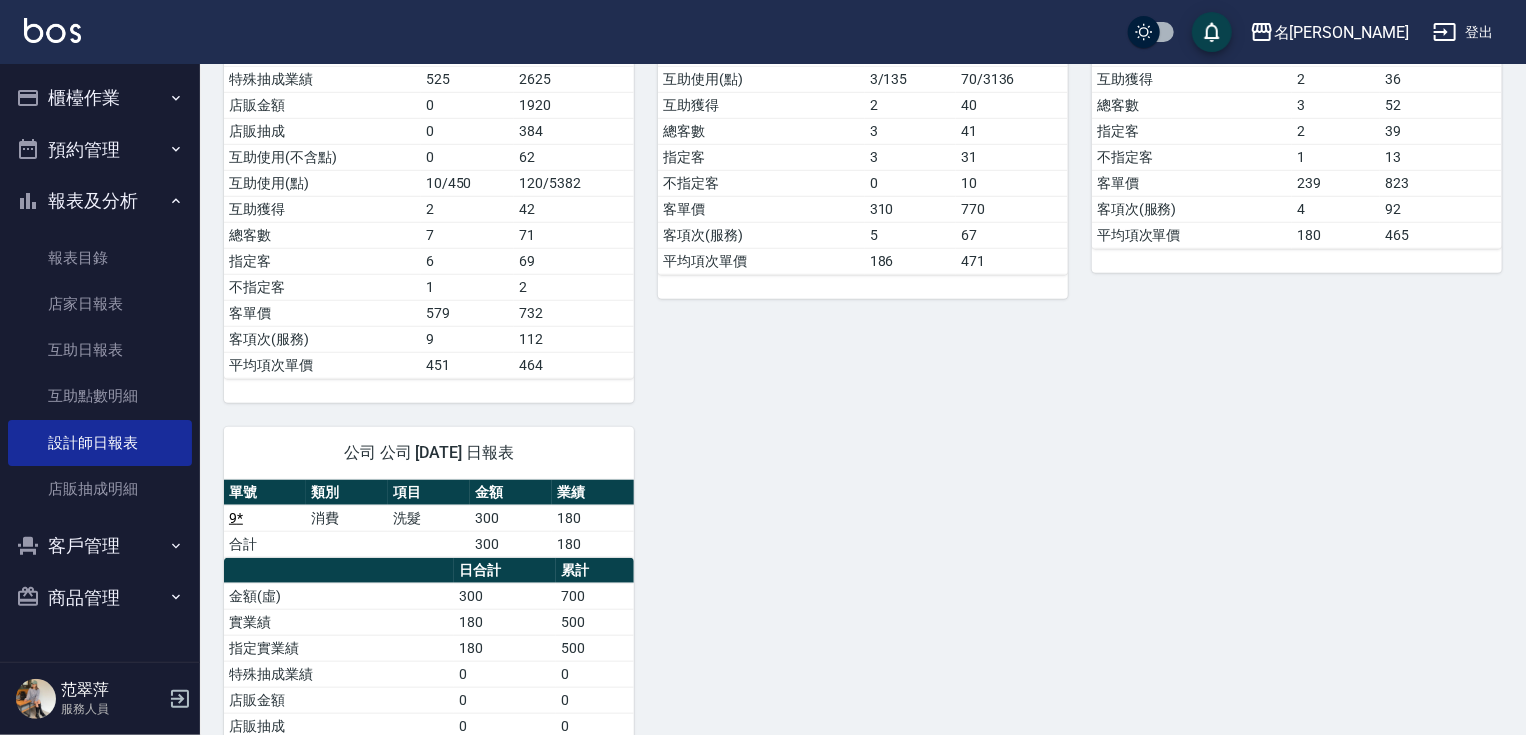 scroll, scrollTop: 660, scrollLeft: 0, axis: vertical 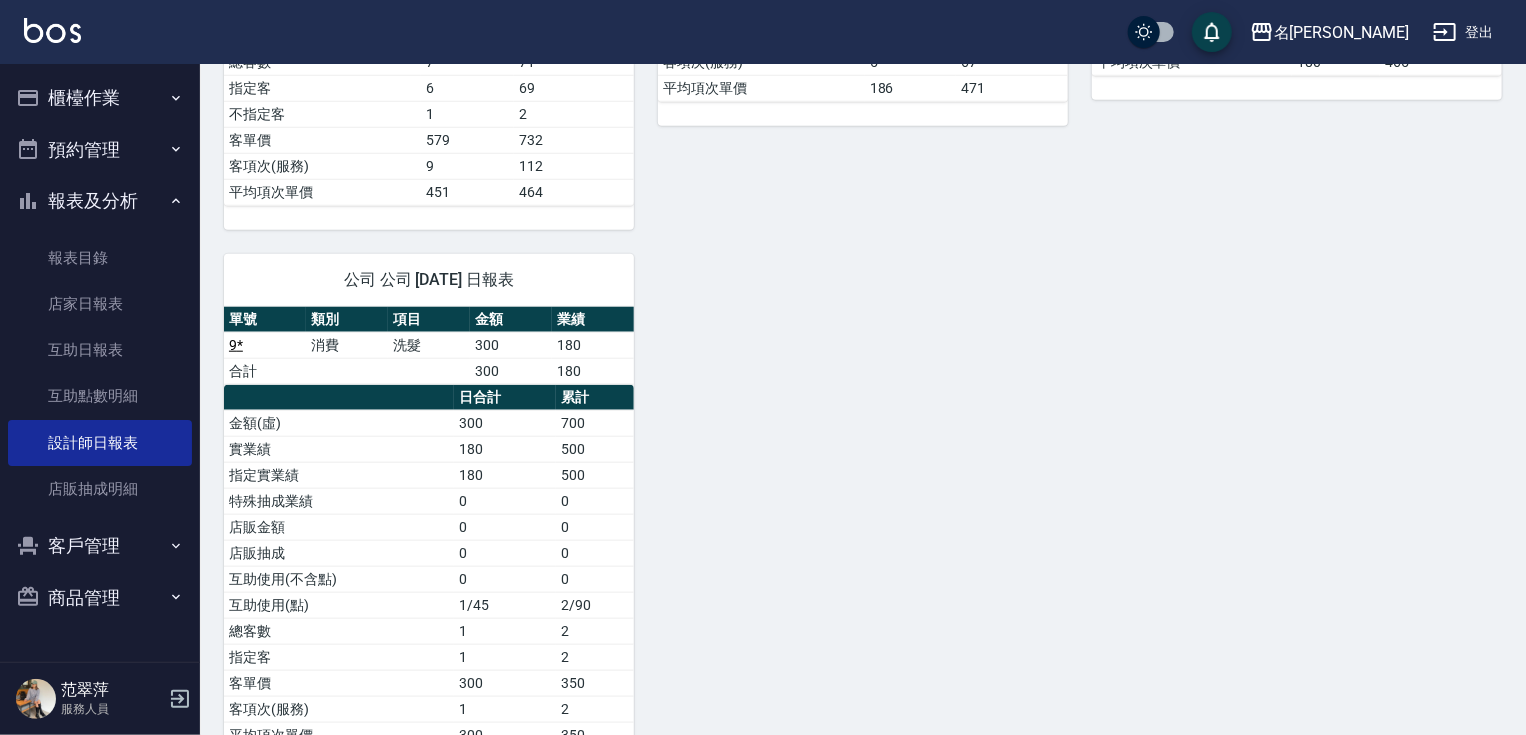 drag, startPoint x: 1332, startPoint y: 86, endPoint x: 1521, endPoint y: 371, distance: 341.9737 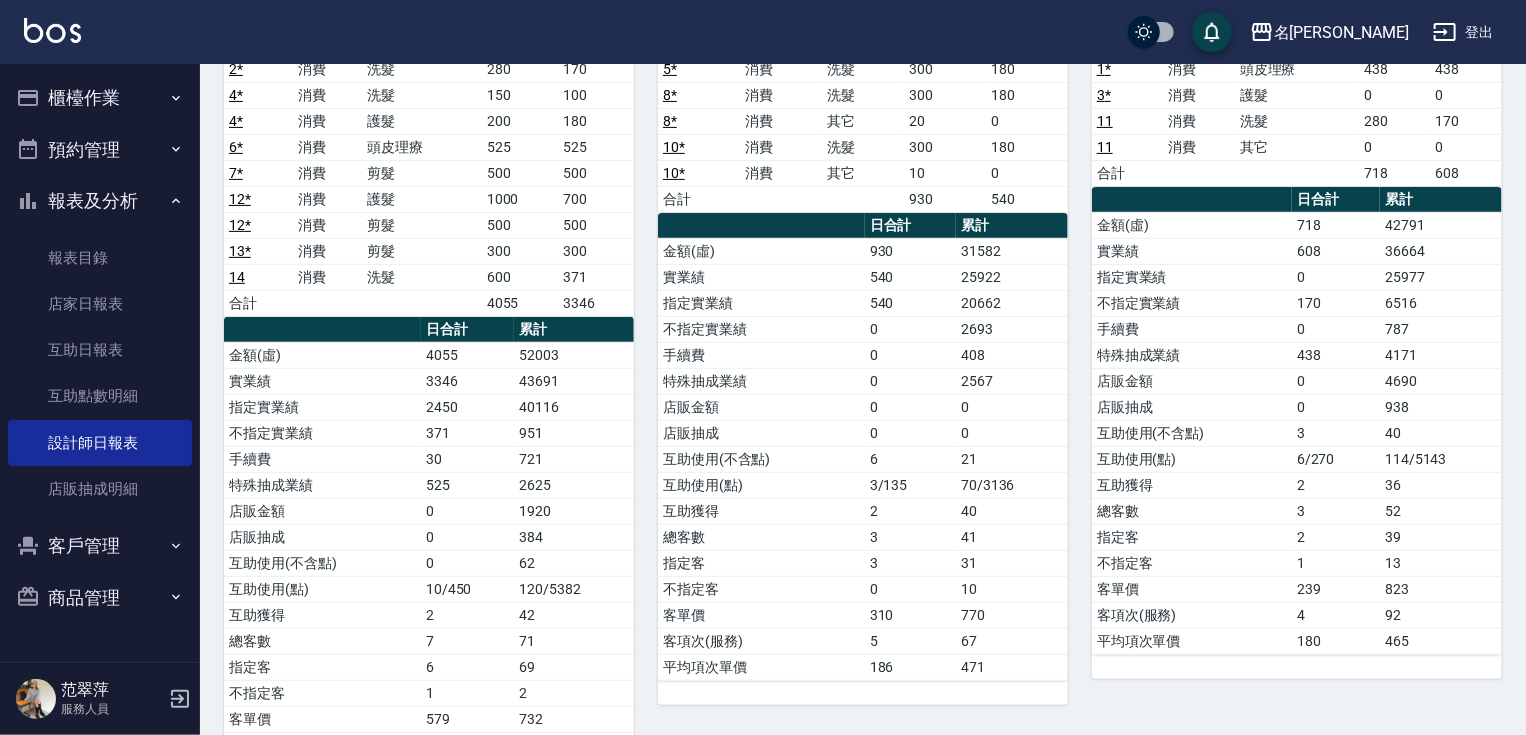 scroll, scrollTop: 823, scrollLeft: 0, axis: vertical 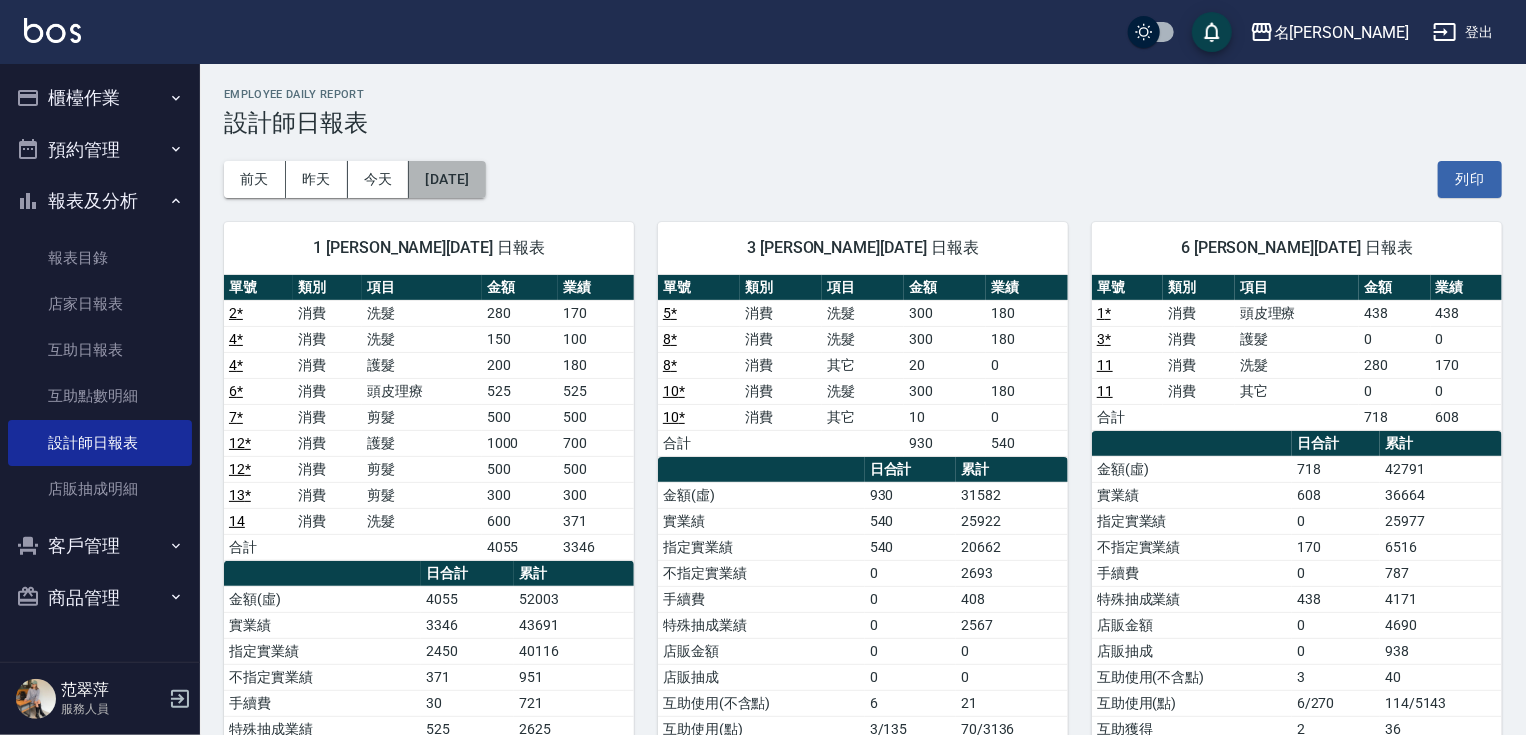 click on "[DATE]" at bounding box center [447, 179] 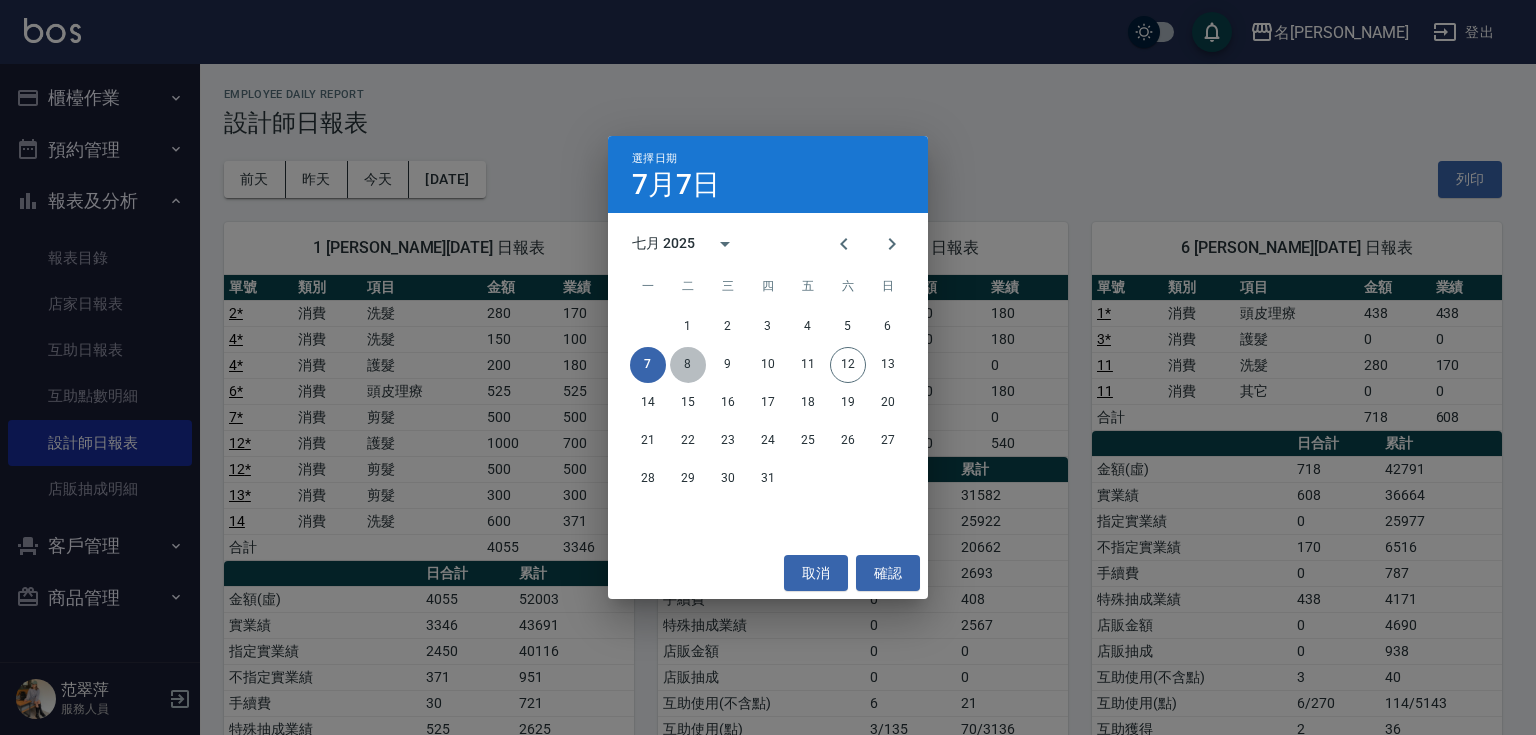 click on "8" at bounding box center (688, 365) 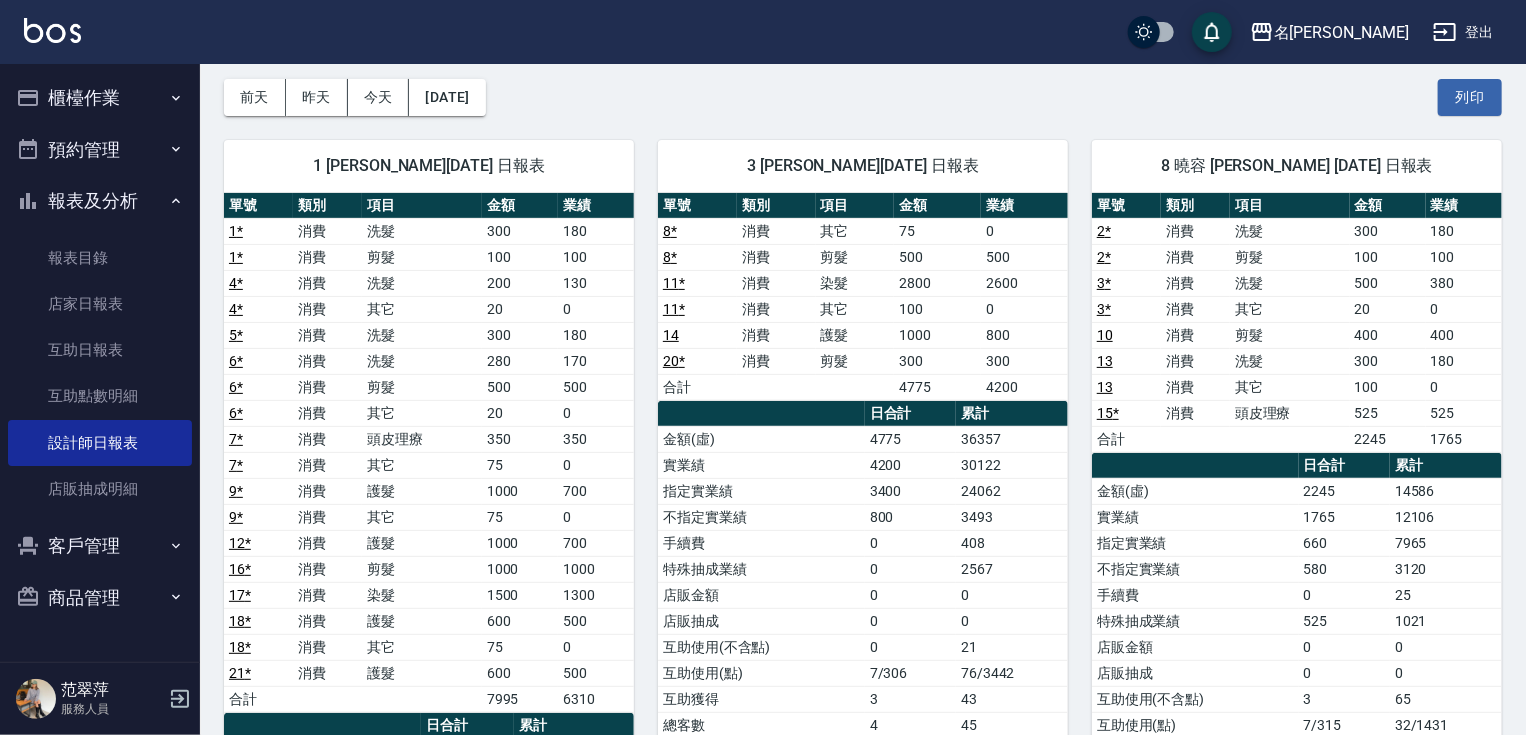 scroll, scrollTop: 0, scrollLeft: 0, axis: both 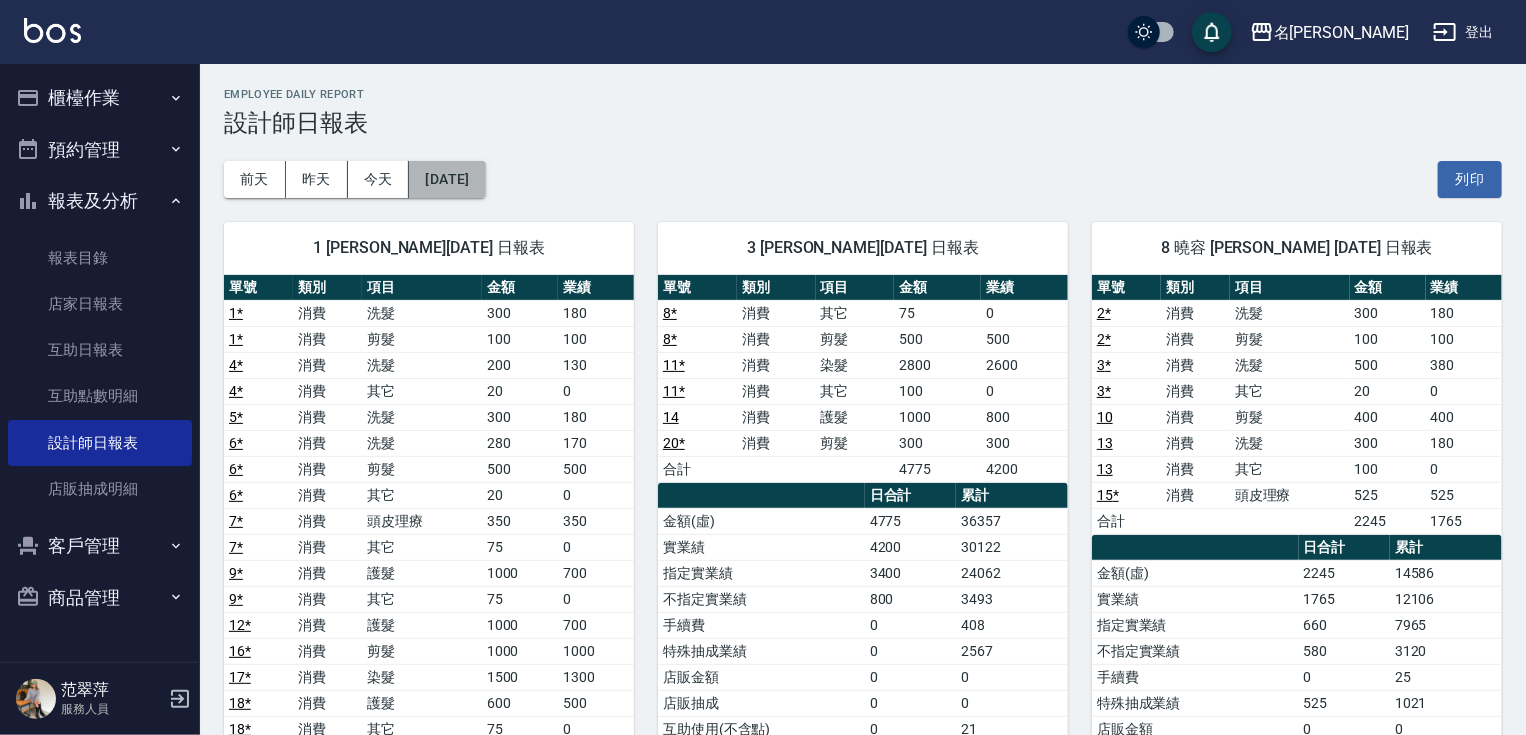 click on "[DATE]" at bounding box center [447, 179] 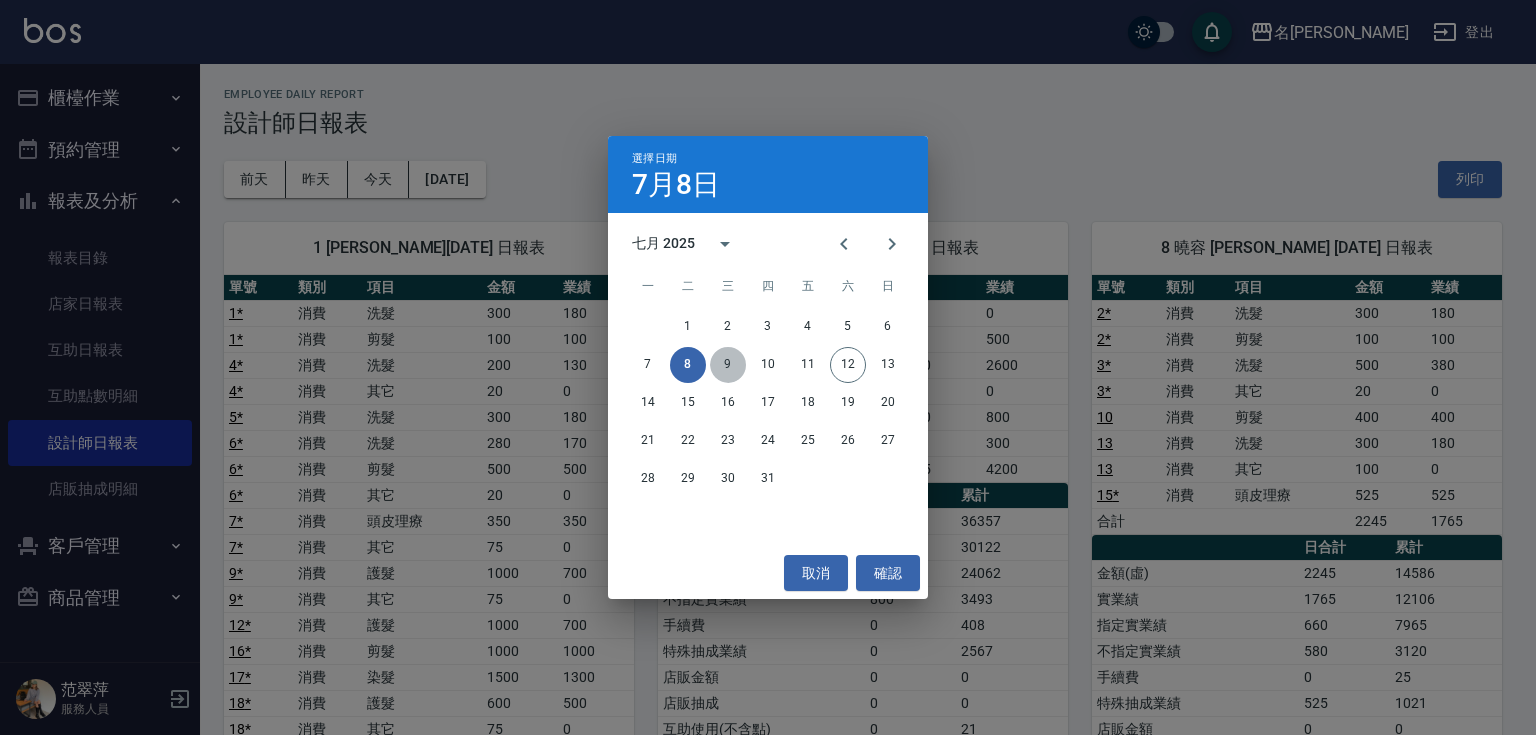 click on "9" at bounding box center (728, 365) 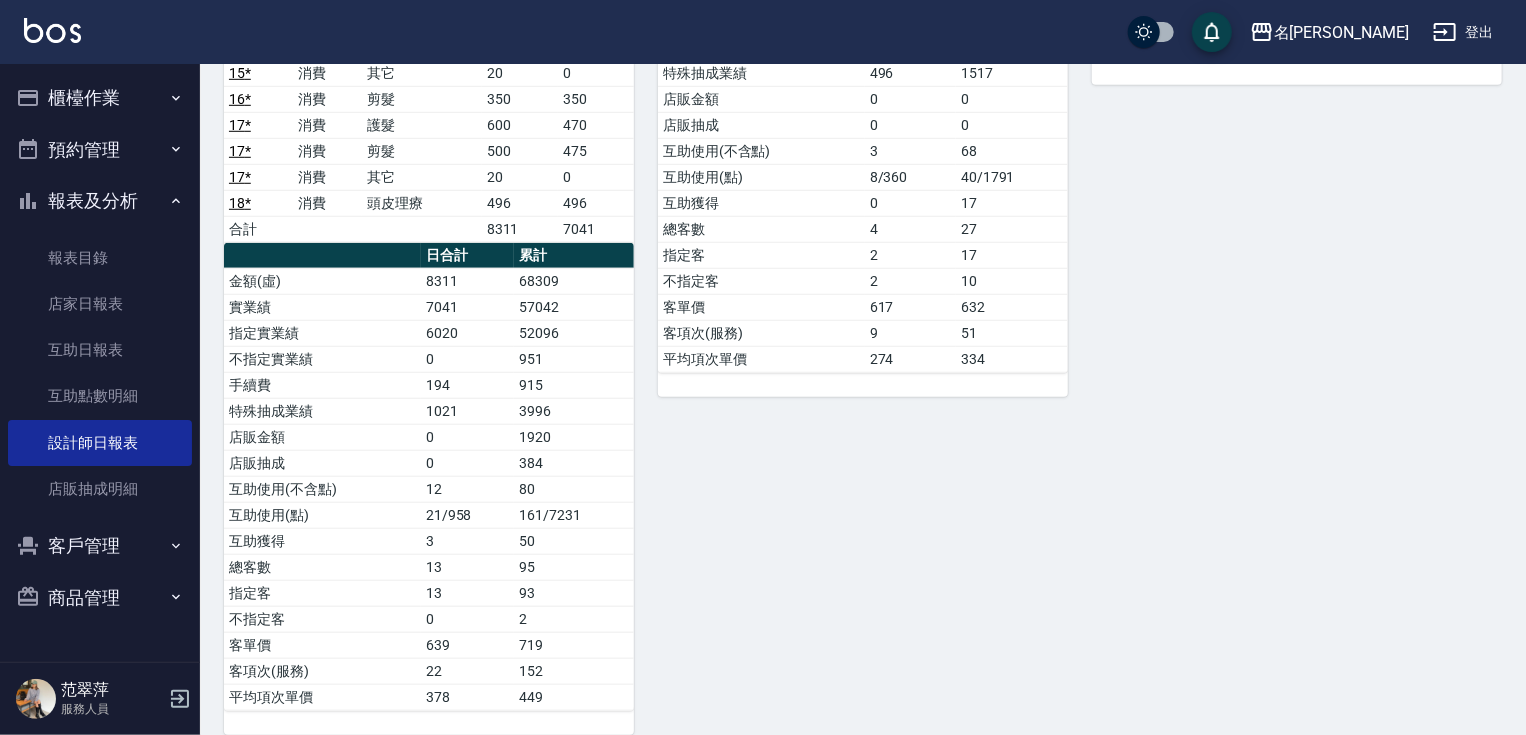 scroll, scrollTop: 670, scrollLeft: 0, axis: vertical 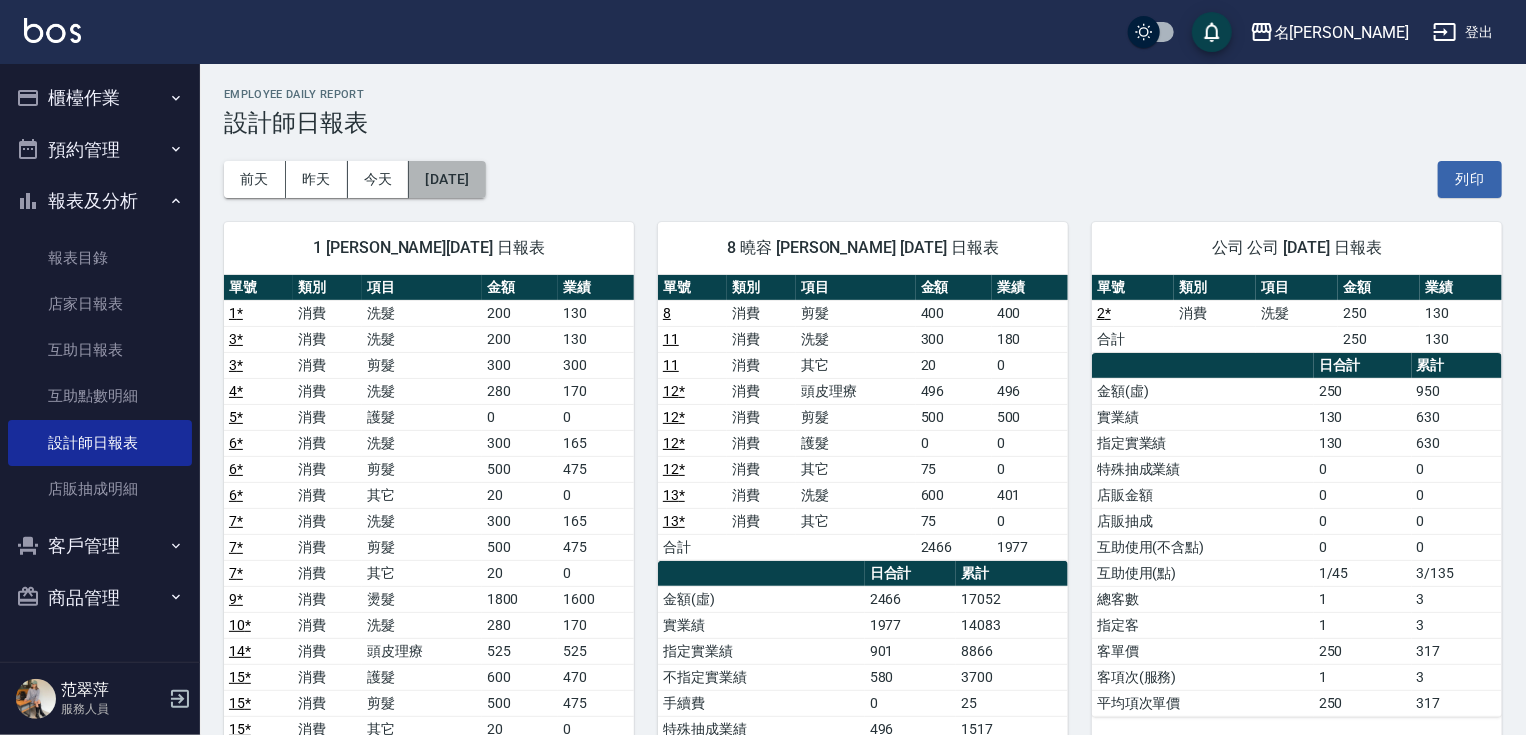 click on "[DATE]" at bounding box center [447, 179] 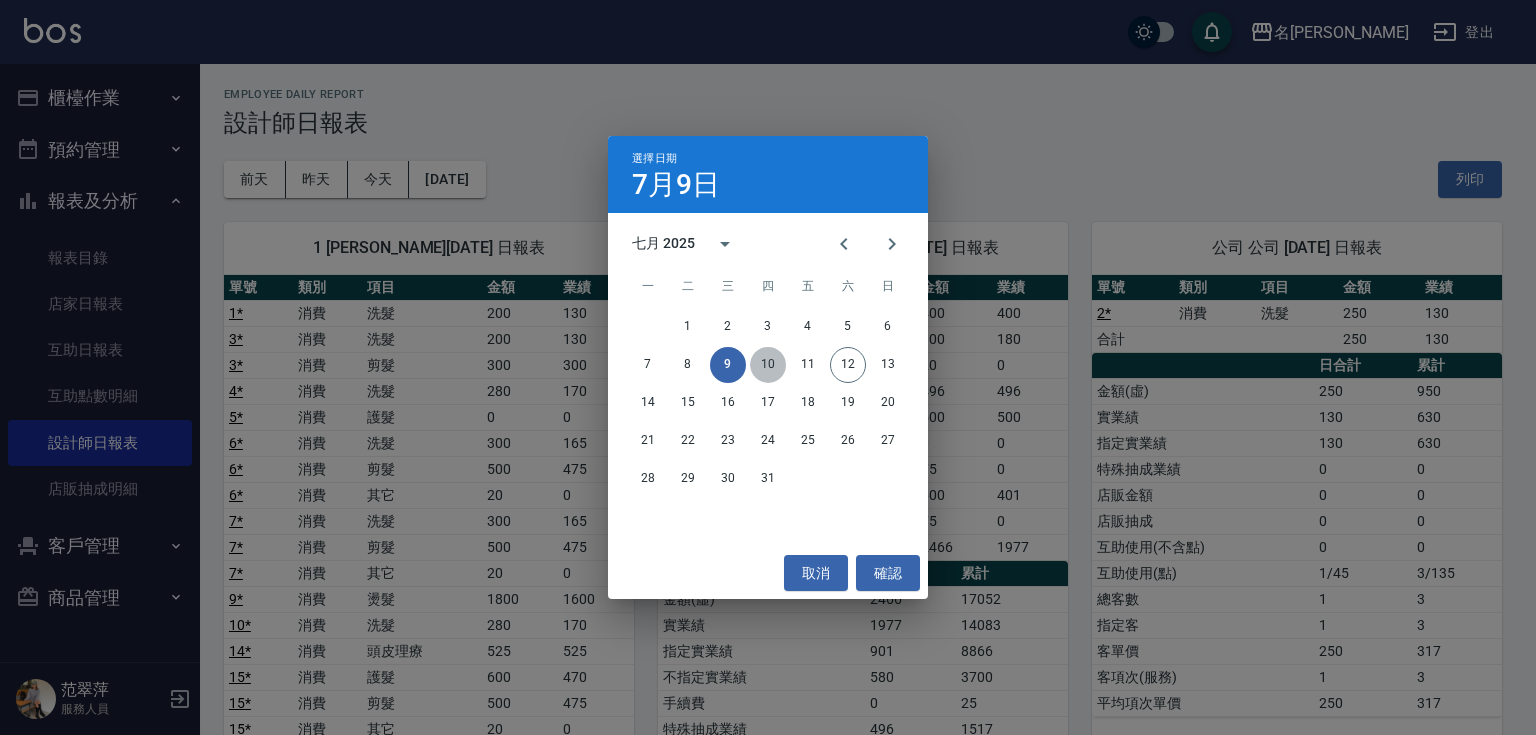 click on "10" at bounding box center (768, 365) 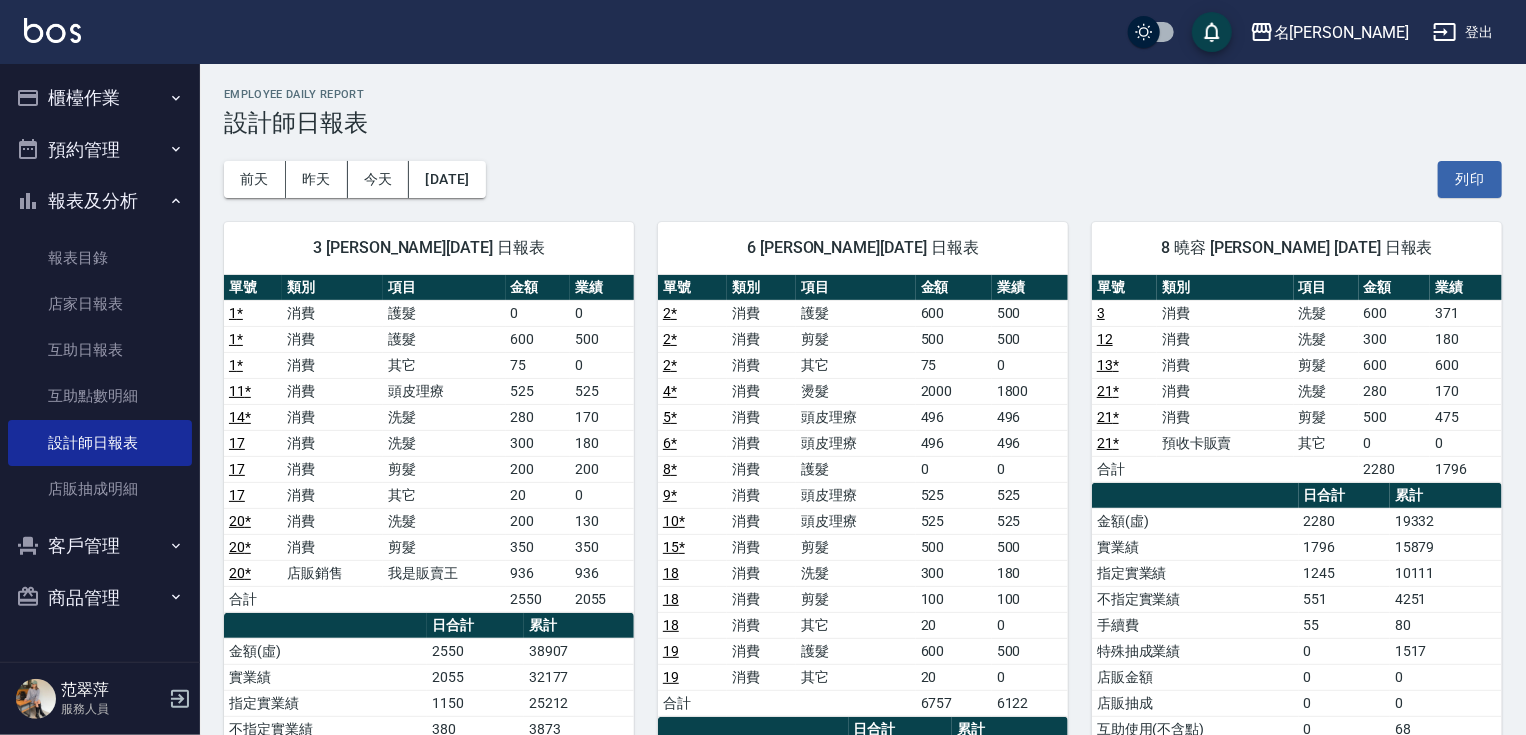 drag, startPoint x: 1524, startPoint y: 287, endPoint x: 1532, endPoint y: 337, distance: 50.635956 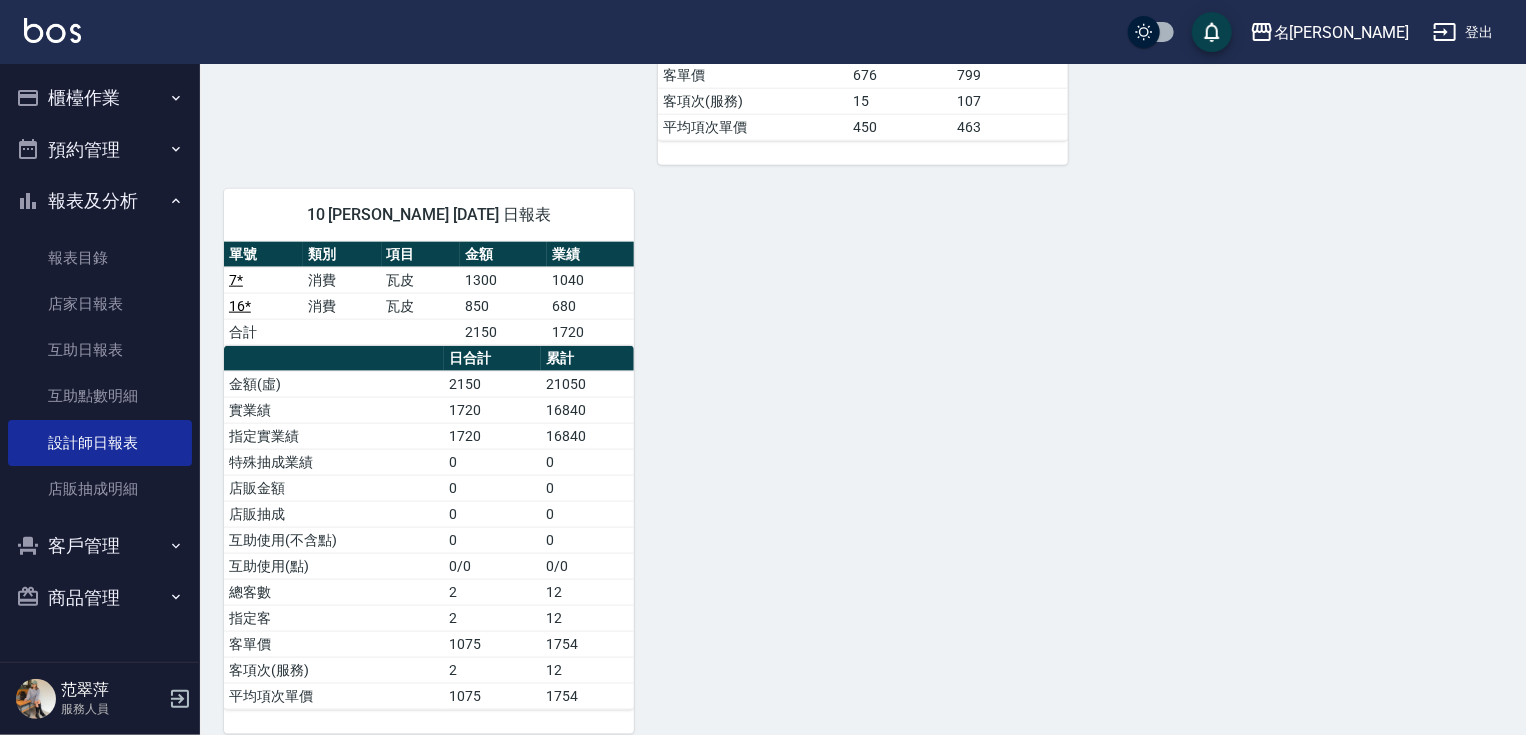 scroll, scrollTop: 1055, scrollLeft: 0, axis: vertical 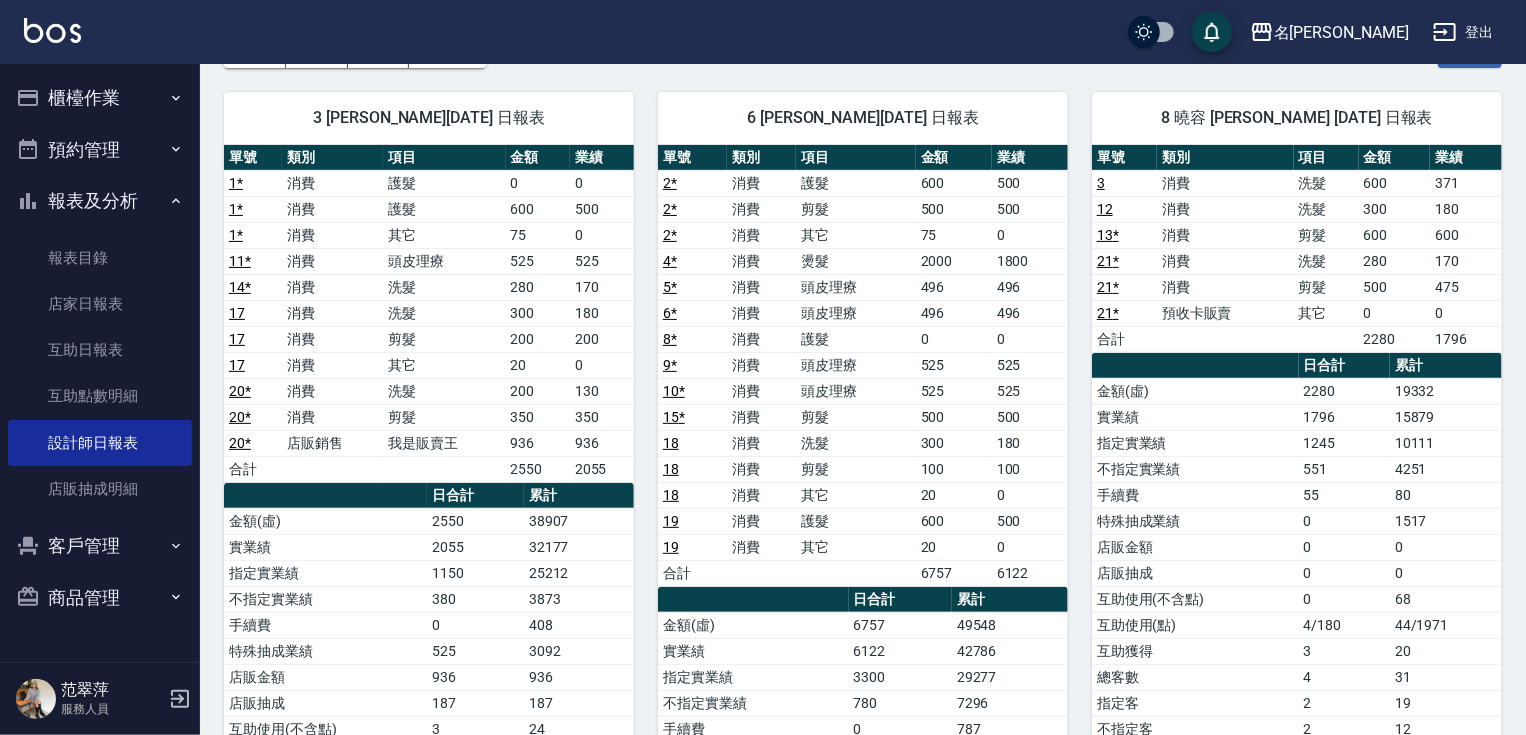 click on "名留竹林 登出" at bounding box center (763, 32) 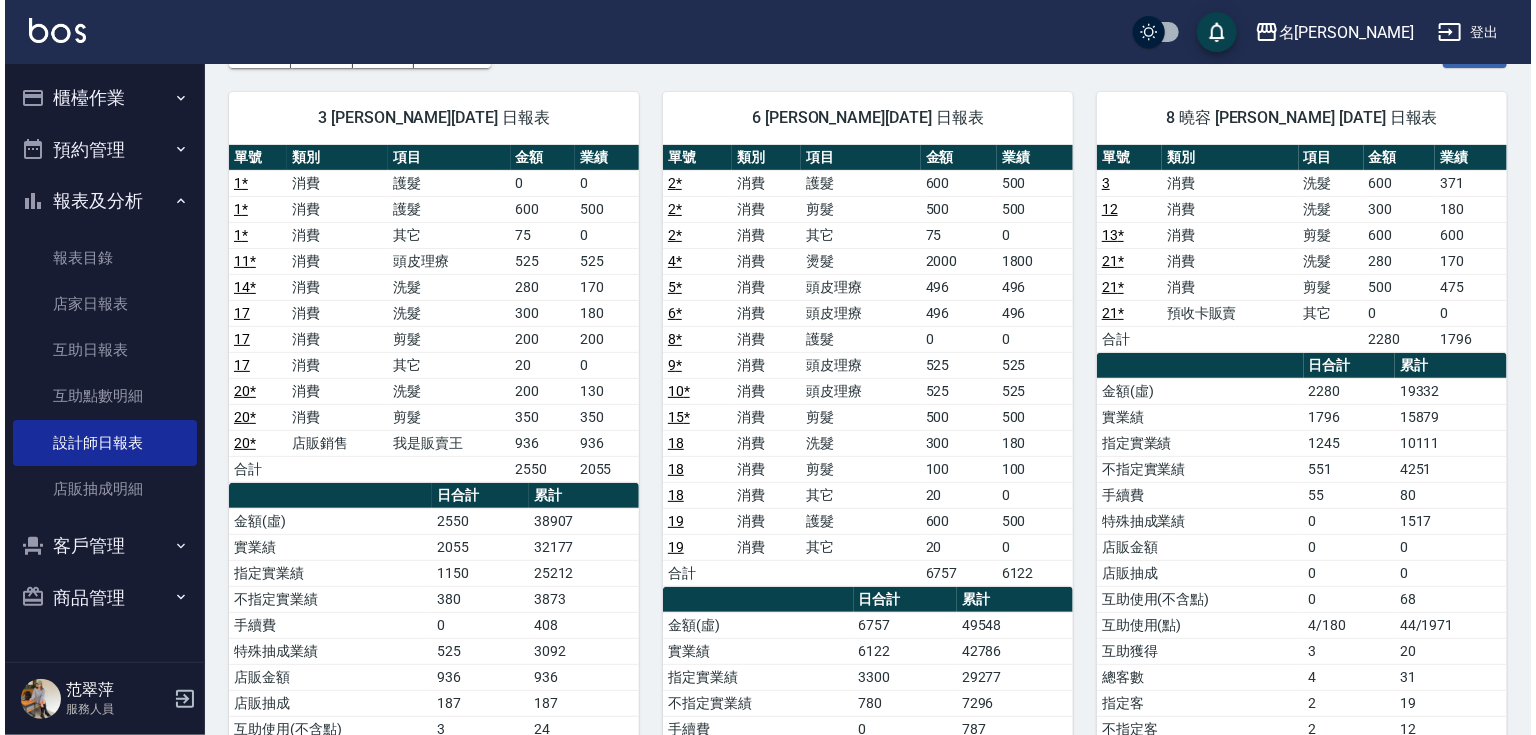 scroll, scrollTop: 92, scrollLeft: 0, axis: vertical 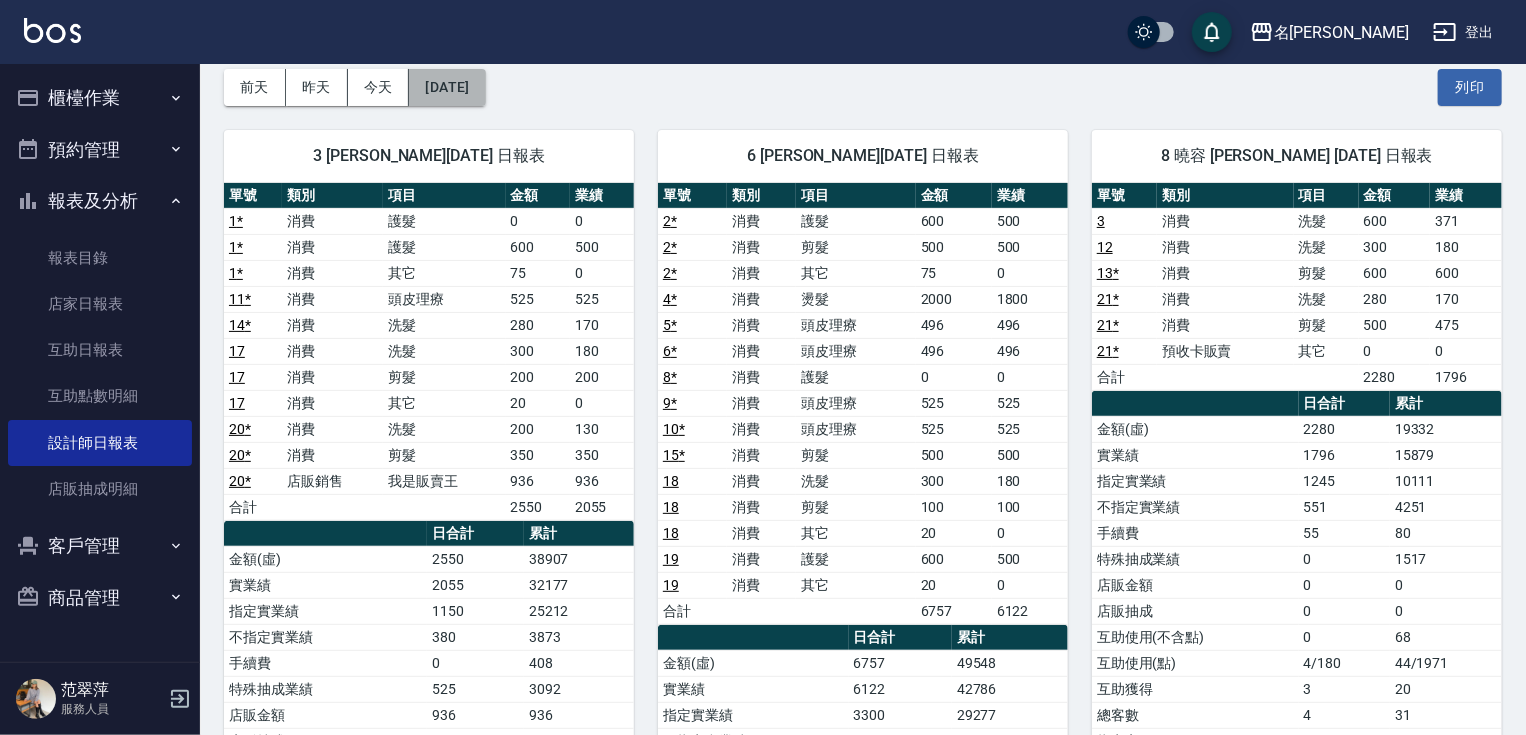 click on "[DATE]" at bounding box center [447, 87] 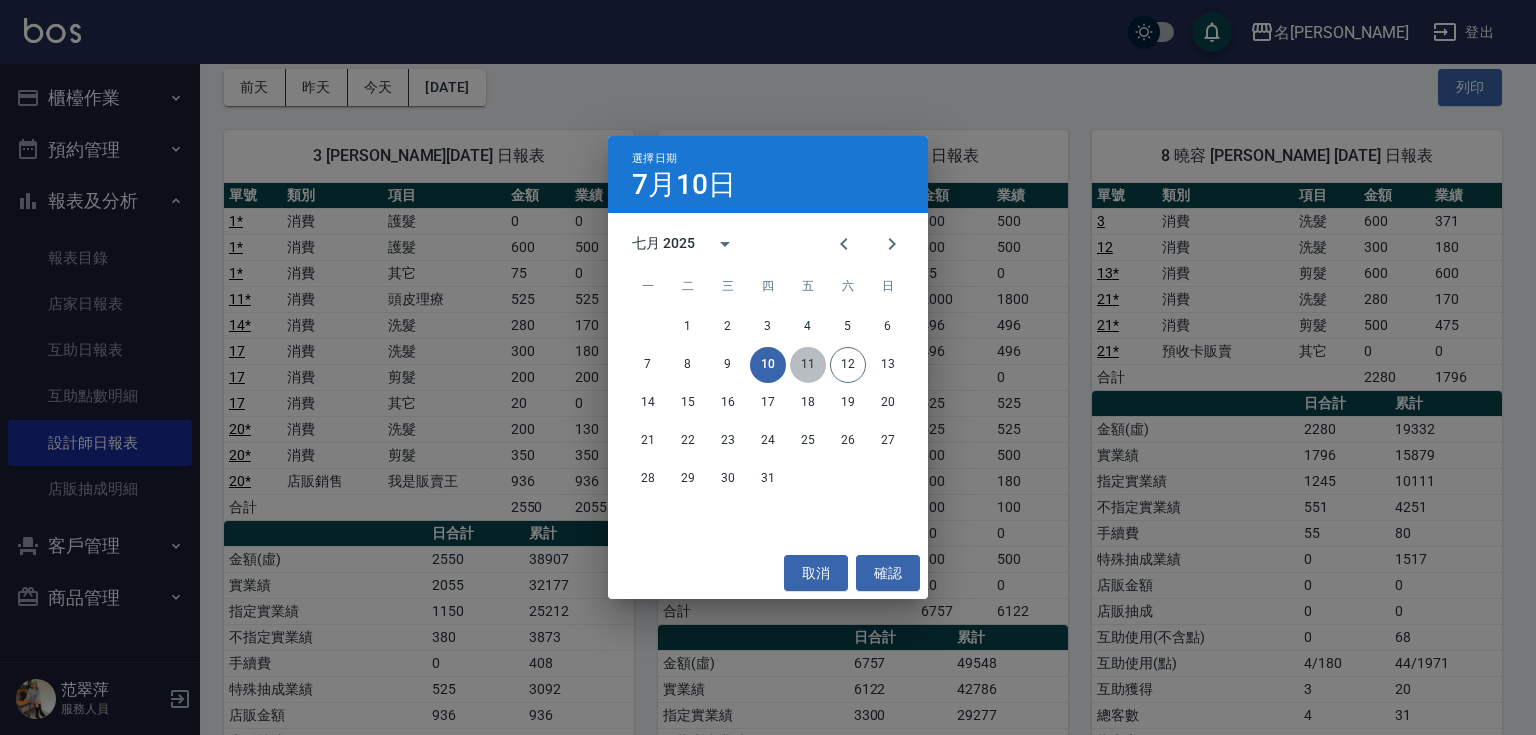 click on "11" at bounding box center (808, 365) 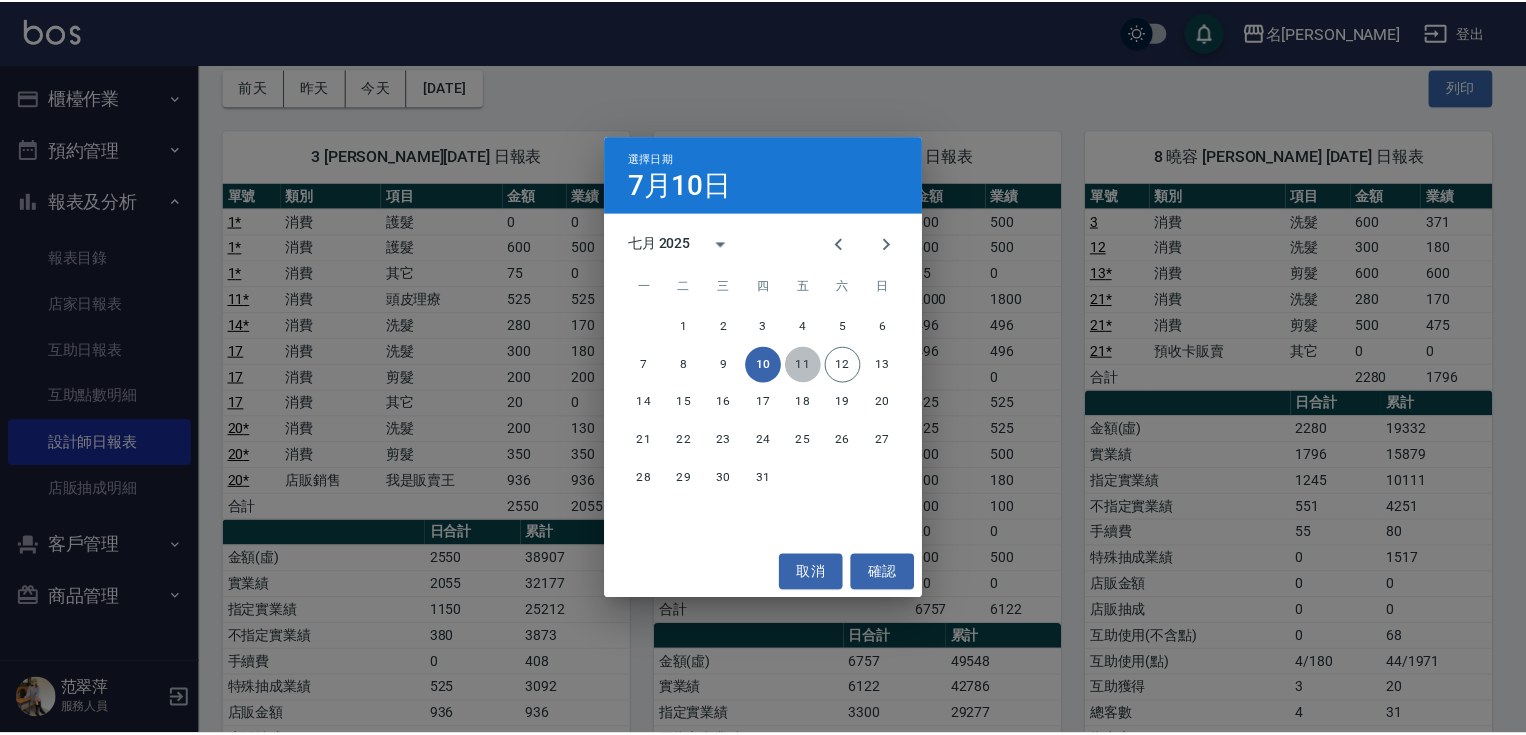 scroll, scrollTop: 0, scrollLeft: 0, axis: both 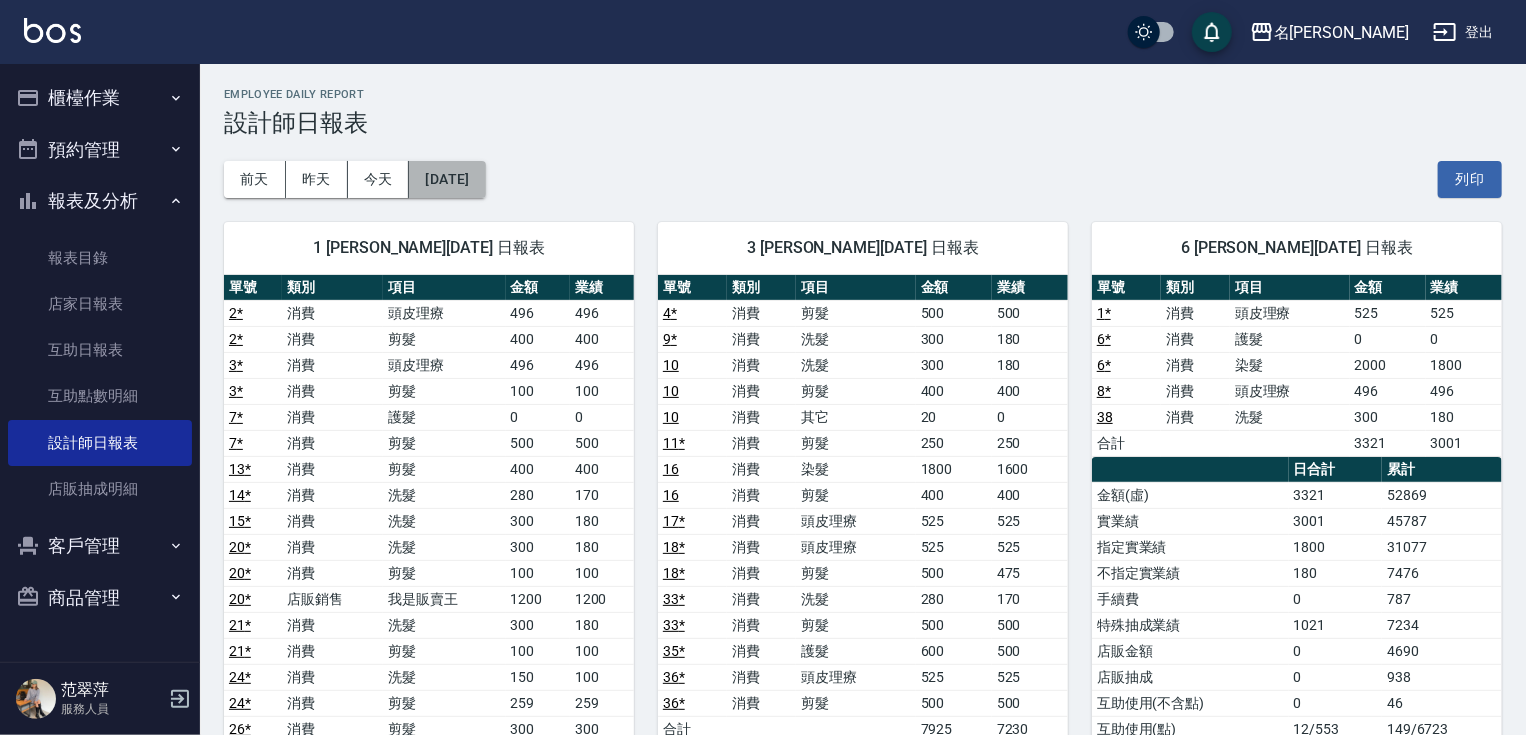 click on "[DATE]" at bounding box center (447, 179) 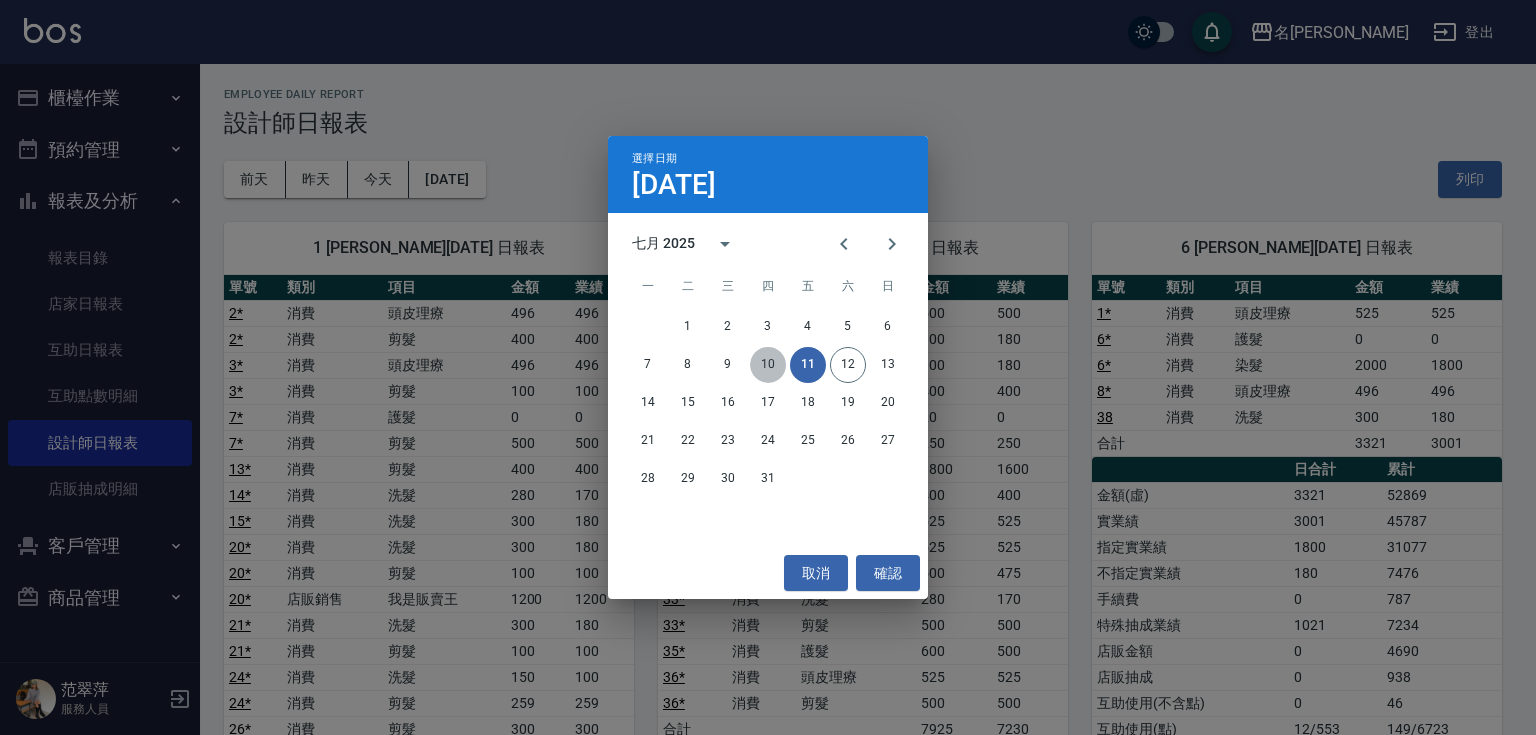 click on "10" at bounding box center (768, 365) 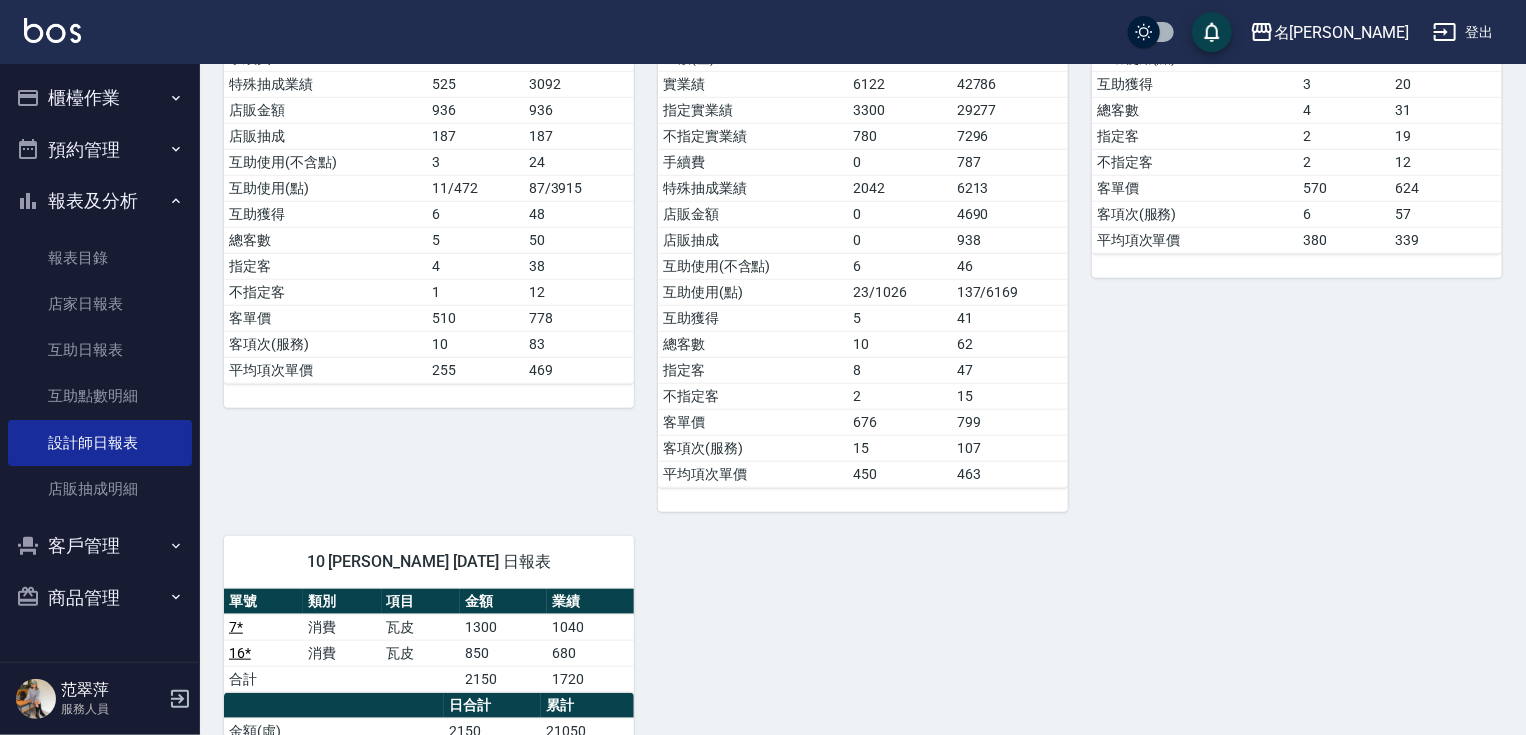 scroll, scrollTop: 704, scrollLeft: 0, axis: vertical 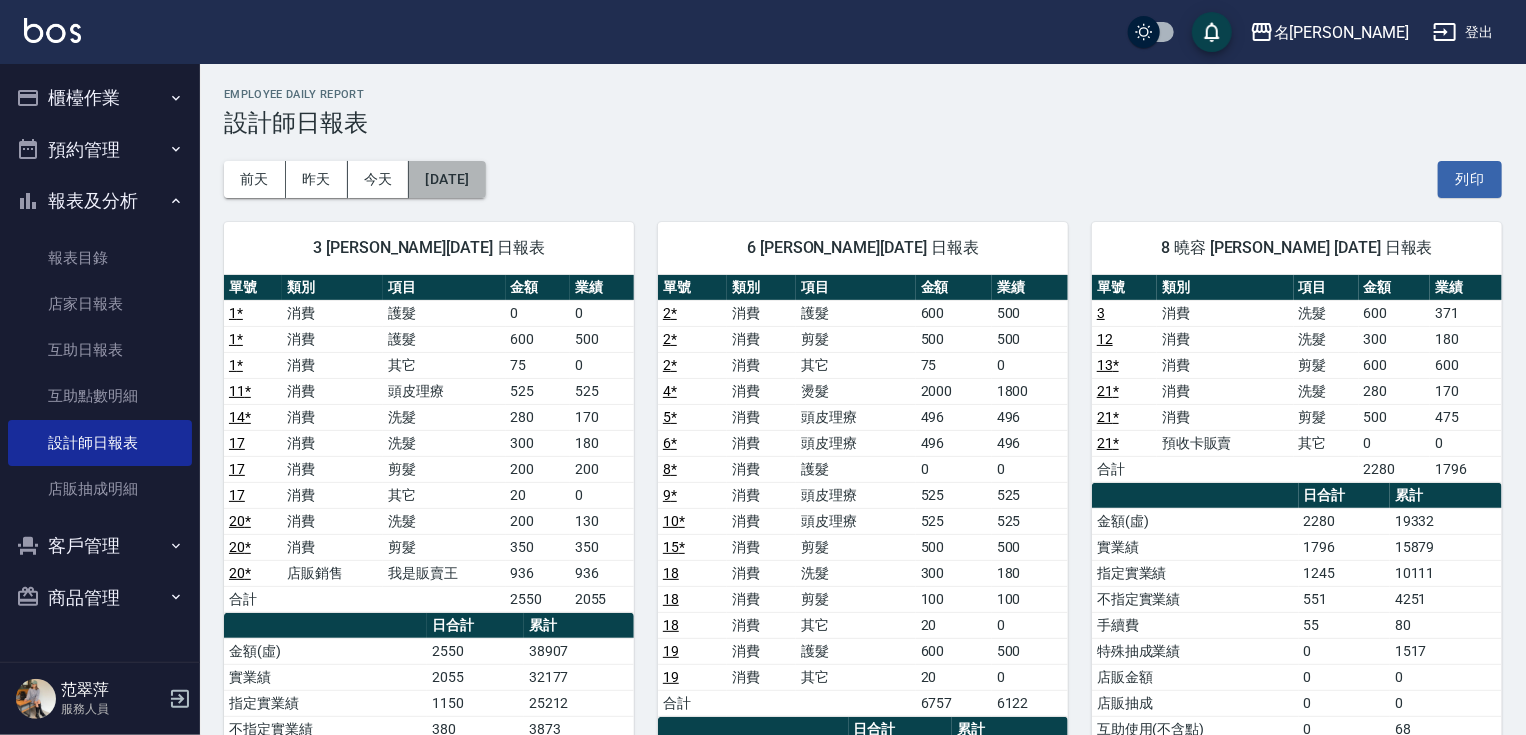 click on "[DATE]" at bounding box center (447, 179) 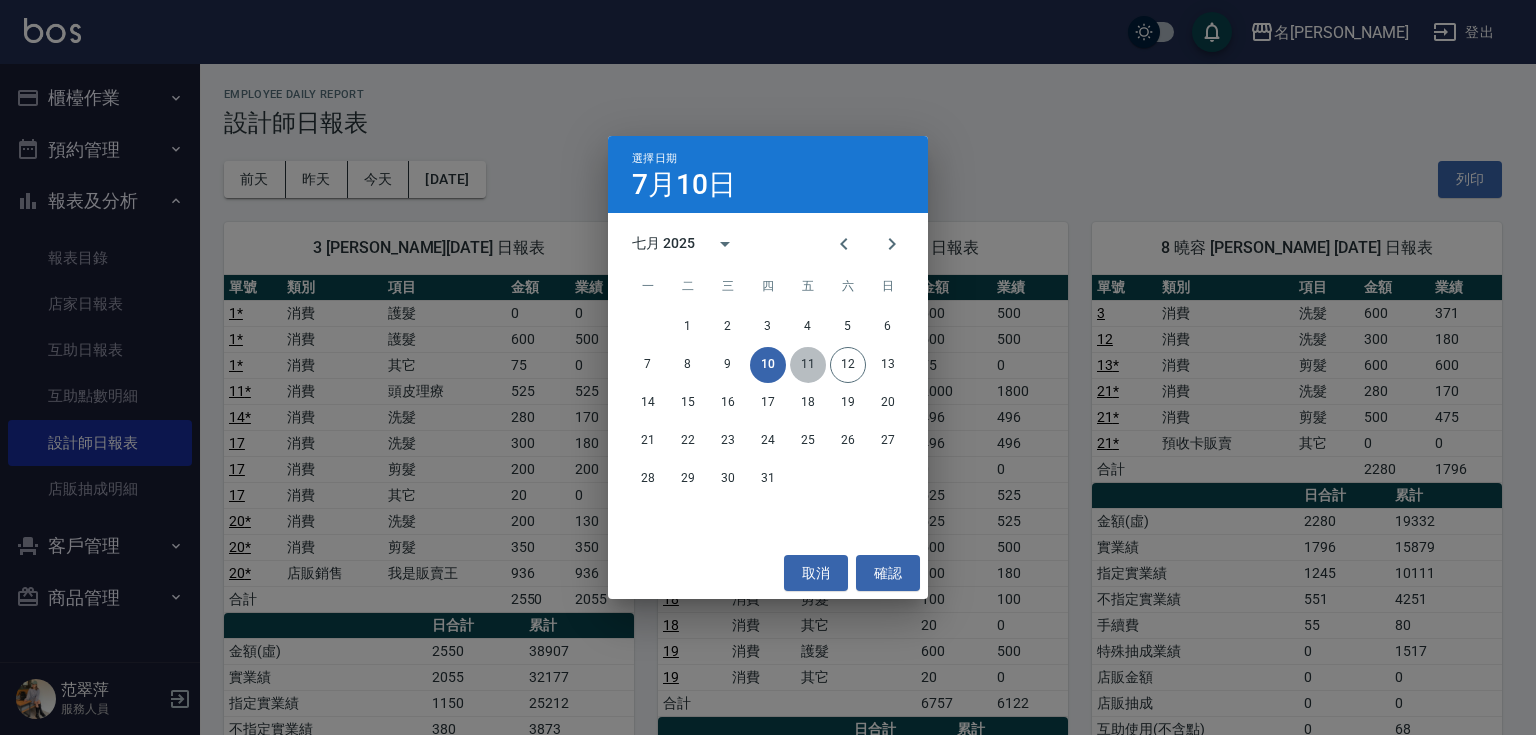 click on "11" at bounding box center (808, 365) 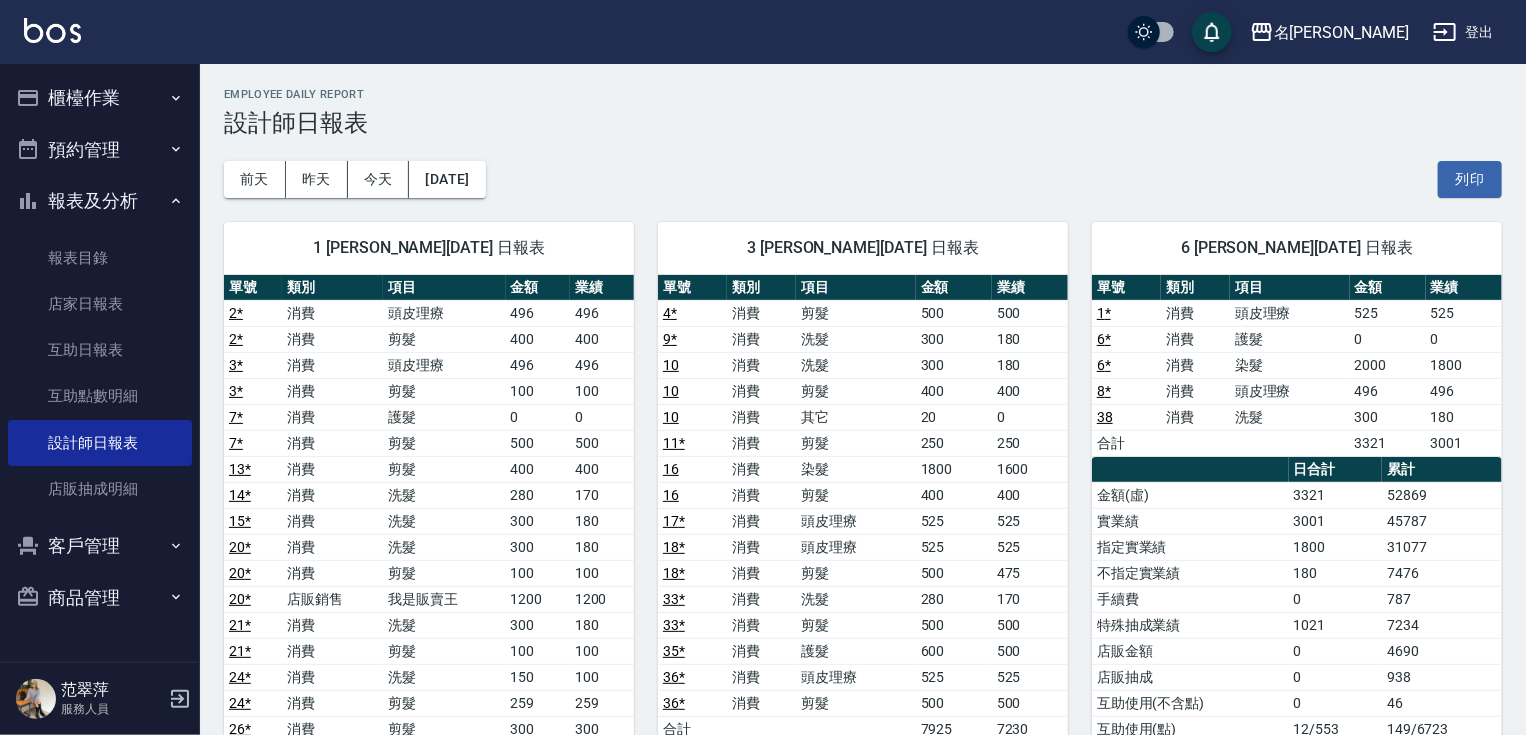 scroll, scrollTop: 643, scrollLeft: 0, axis: vertical 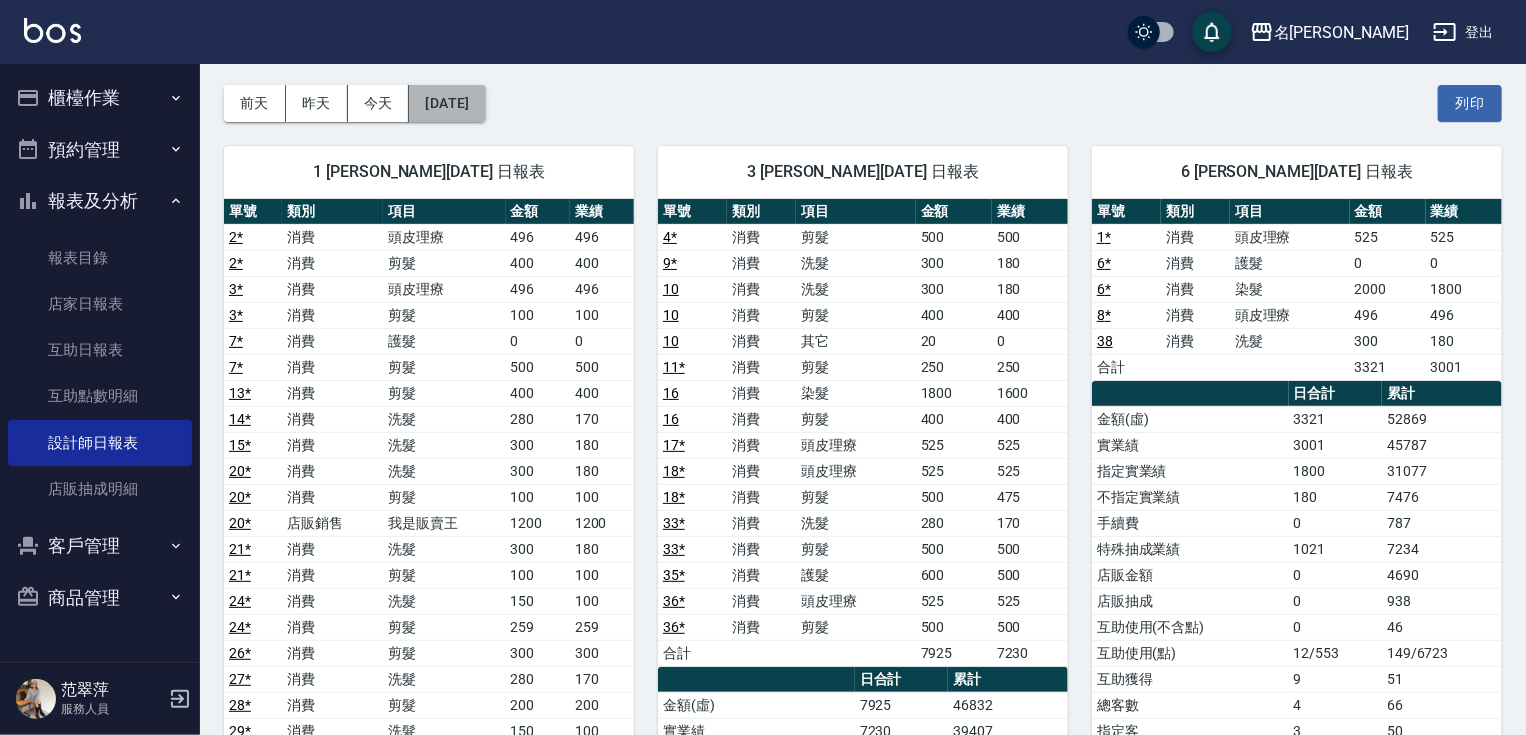 click on "[DATE]" at bounding box center [447, 103] 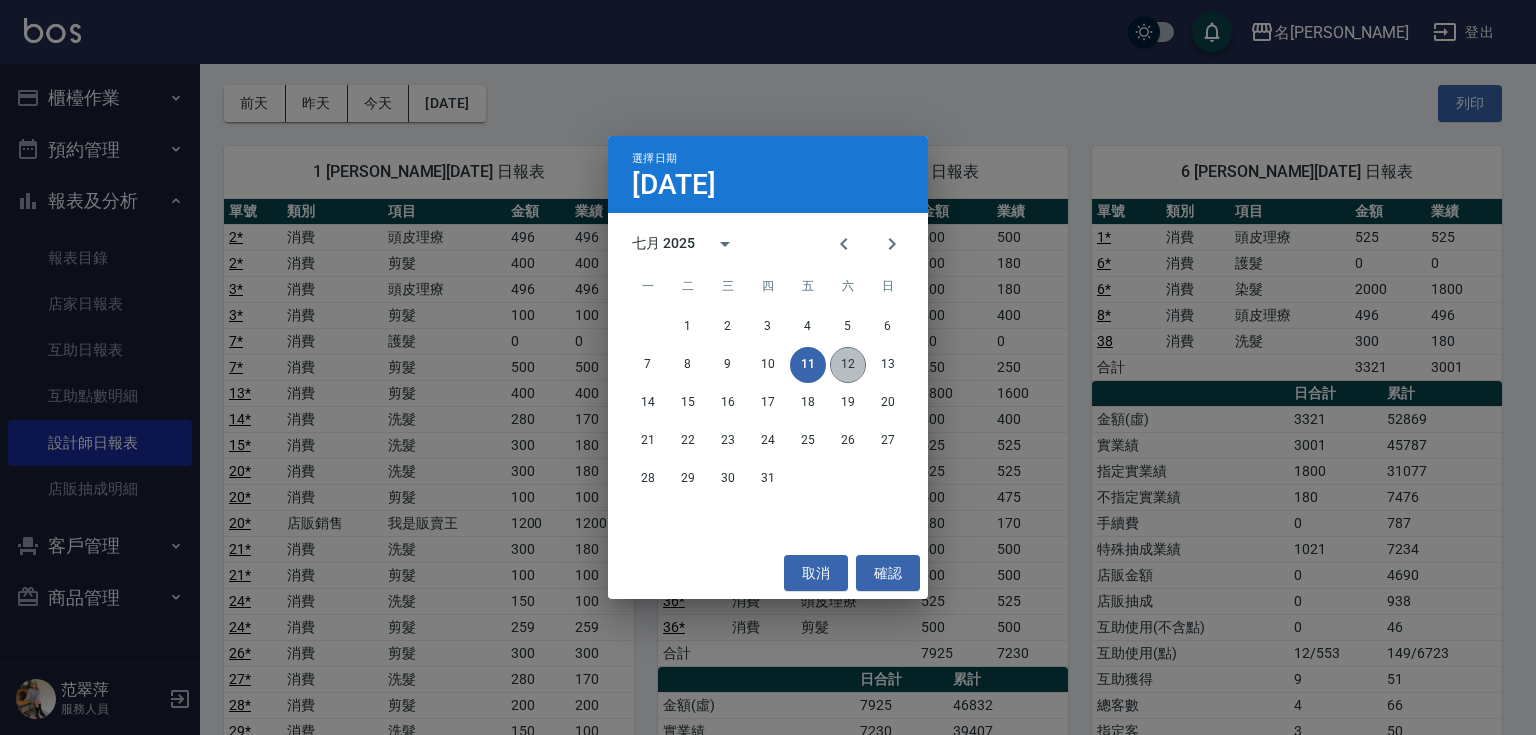 click on "12" at bounding box center [848, 365] 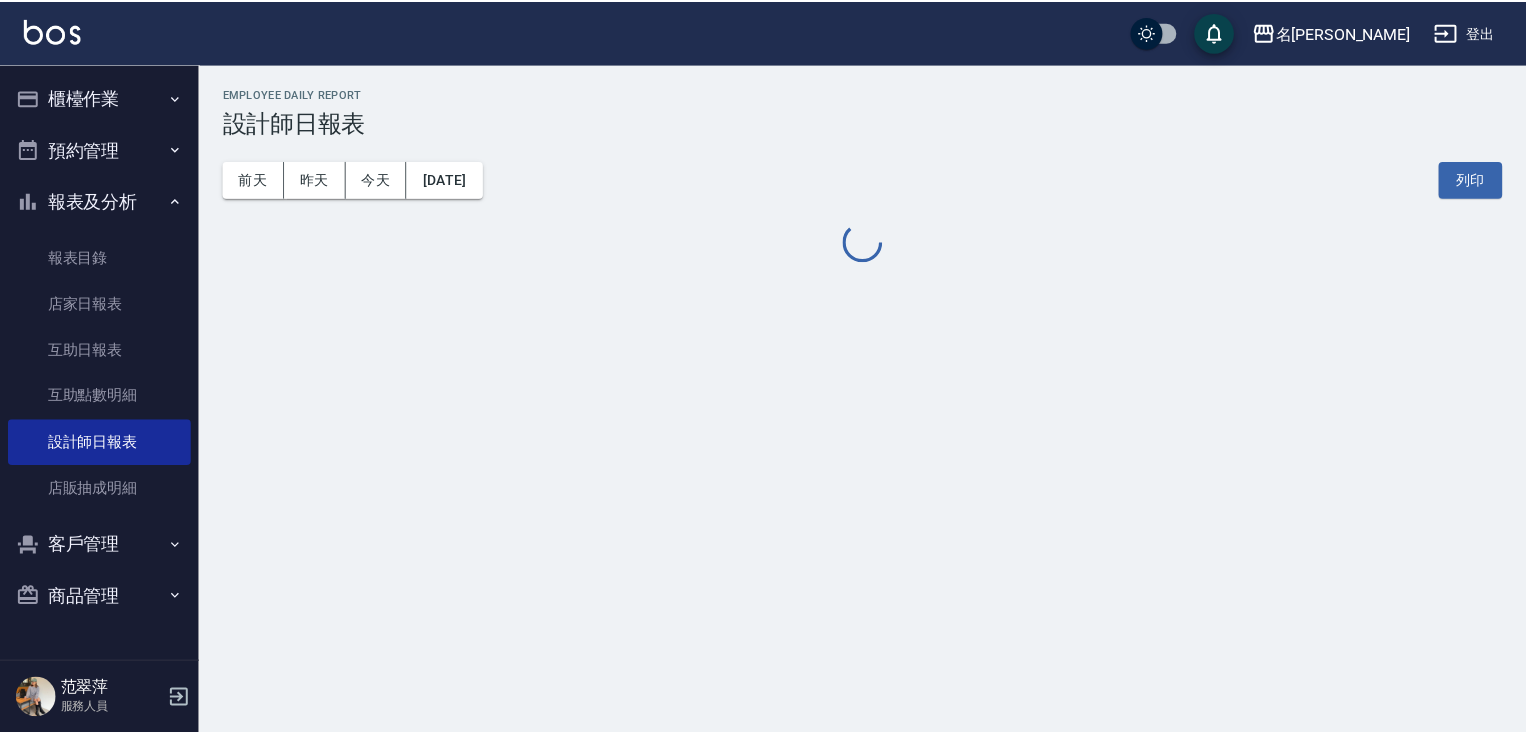 scroll, scrollTop: 0, scrollLeft: 0, axis: both 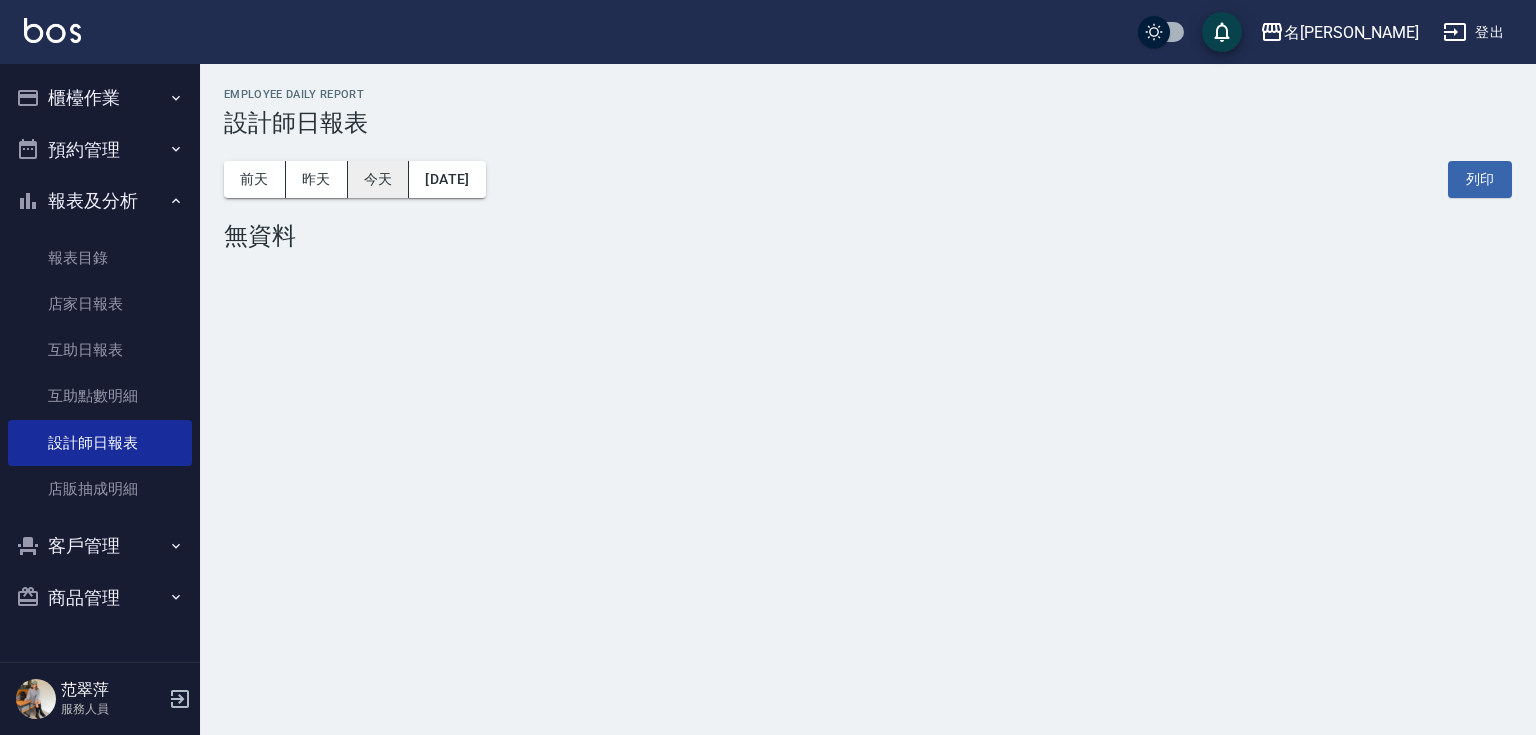 click on "今天" at bounding box center [379, 179] 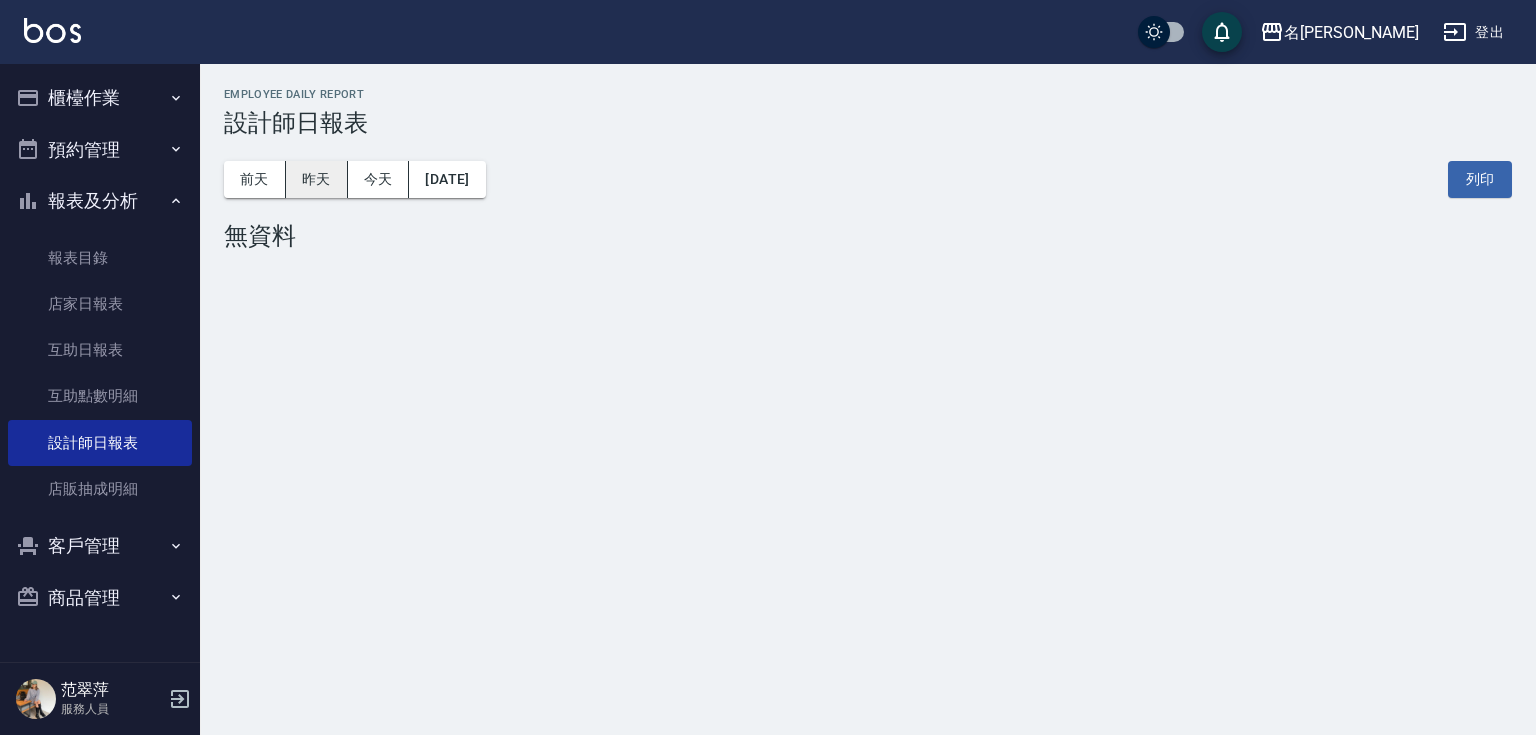 click on "昨天" at bounding box center [317, 179] 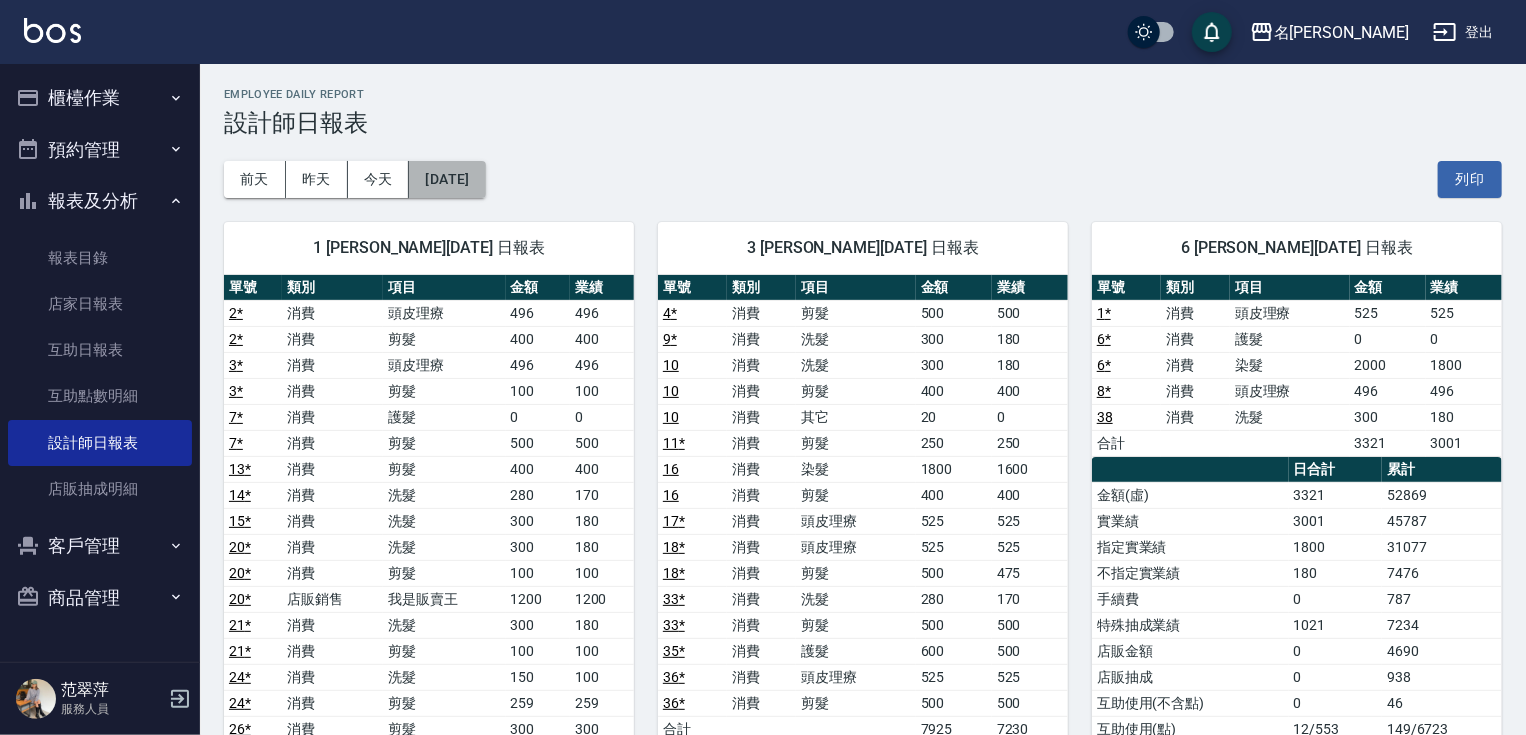 click on "[DATE]" at bounding box center [447, 179] 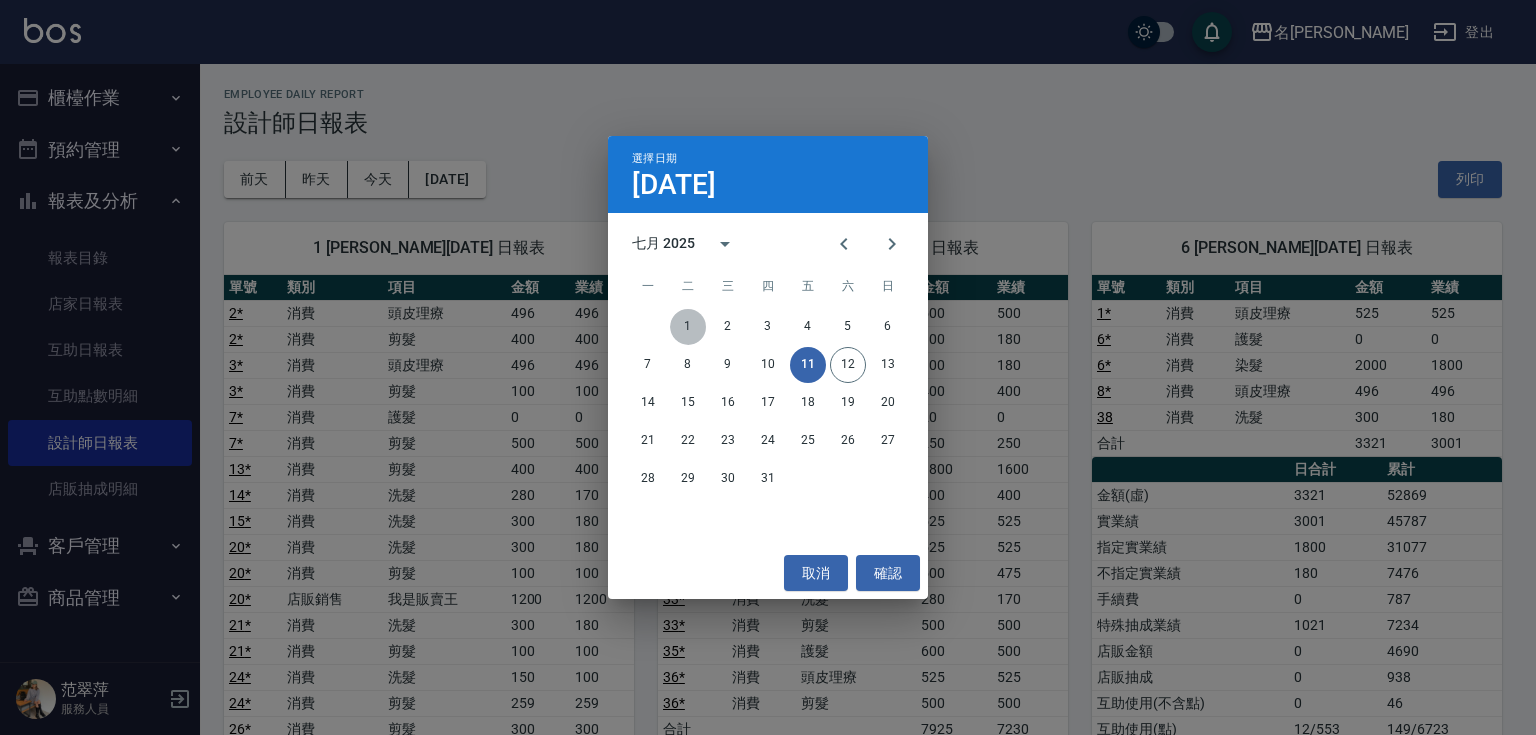 click on "1" at bounding box center [688, 327] 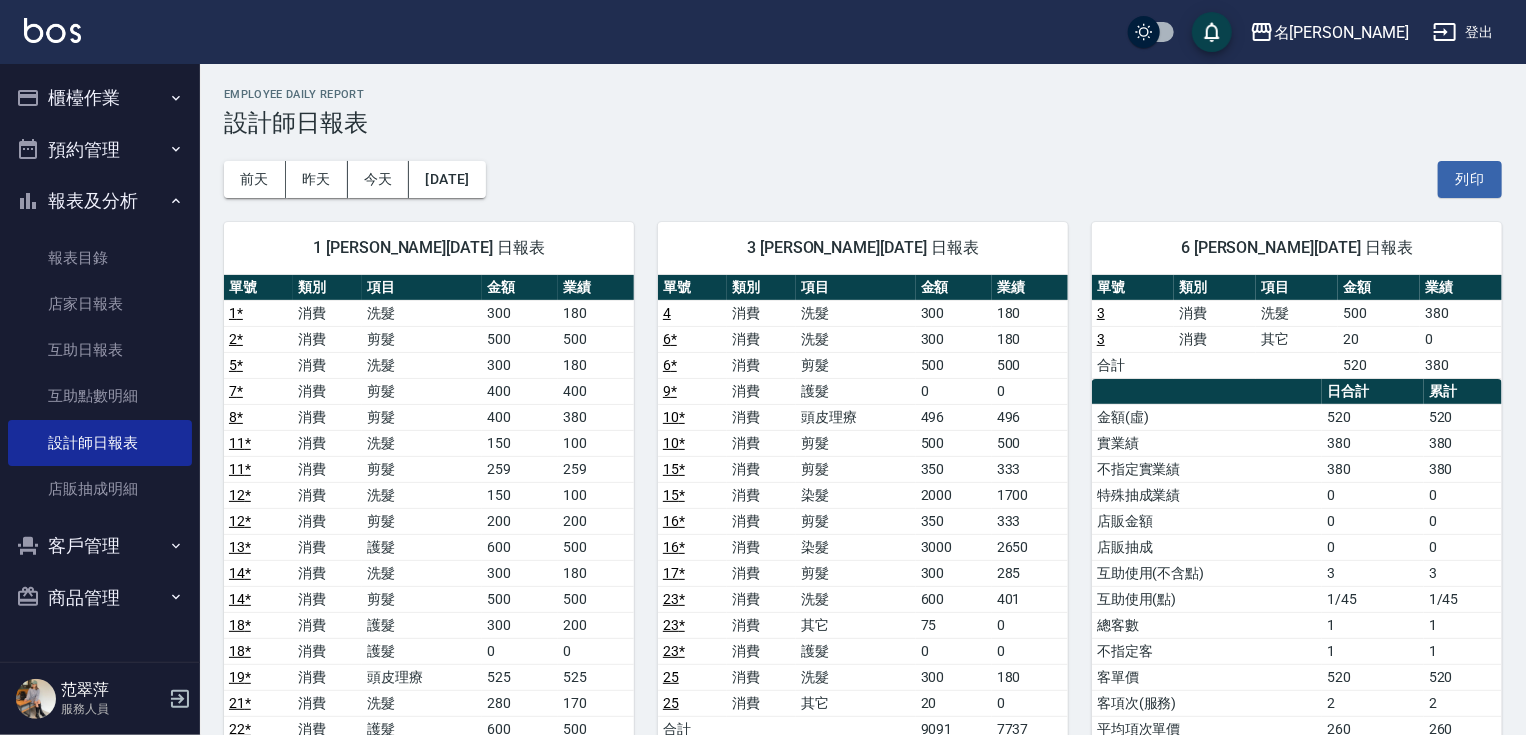 scroll, scrollTop: 643, scrollLeft: 0, axis: vertical 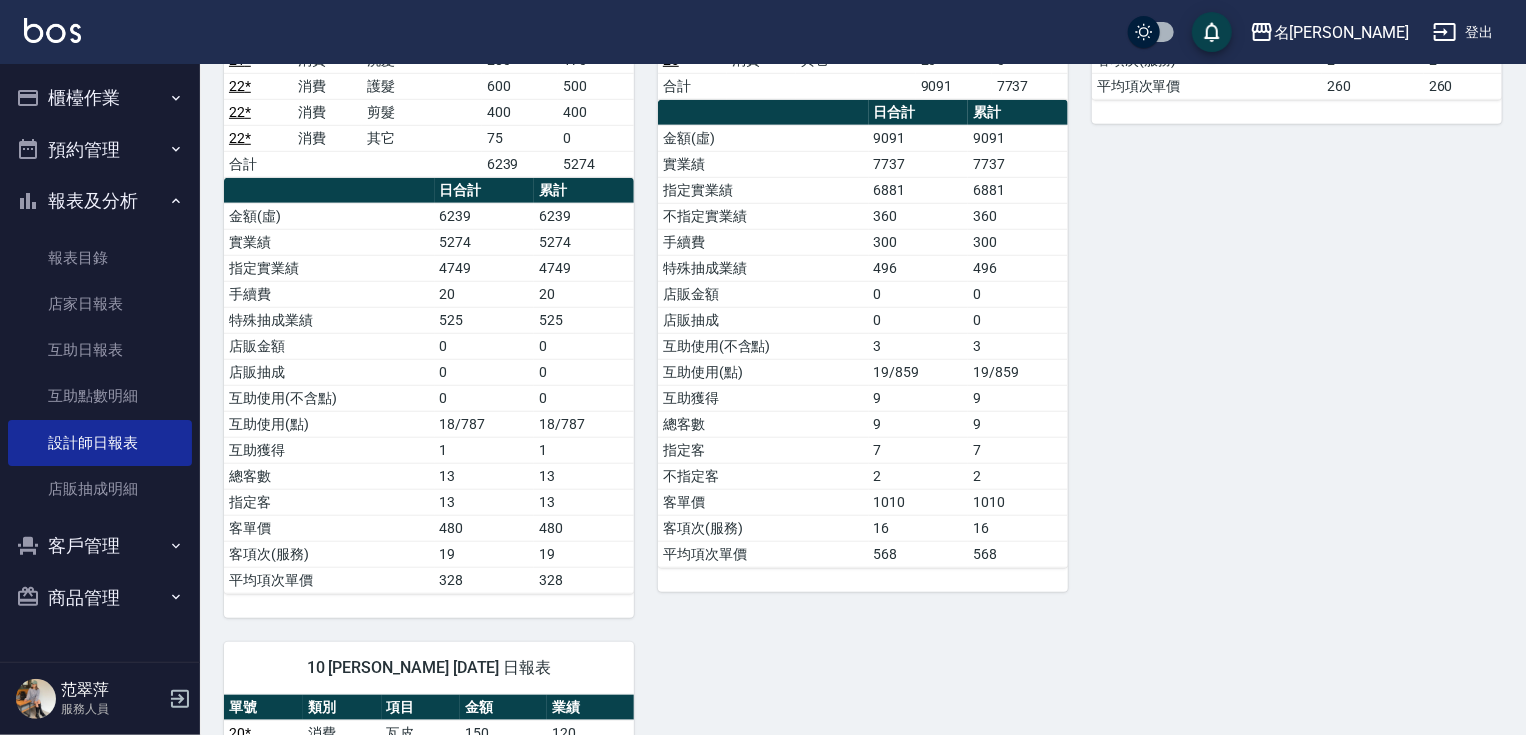 drag, startPoint x: 1523, startPoint y: 516, endPoint x: 1535, endPoint y: 542, distance: 28.635643 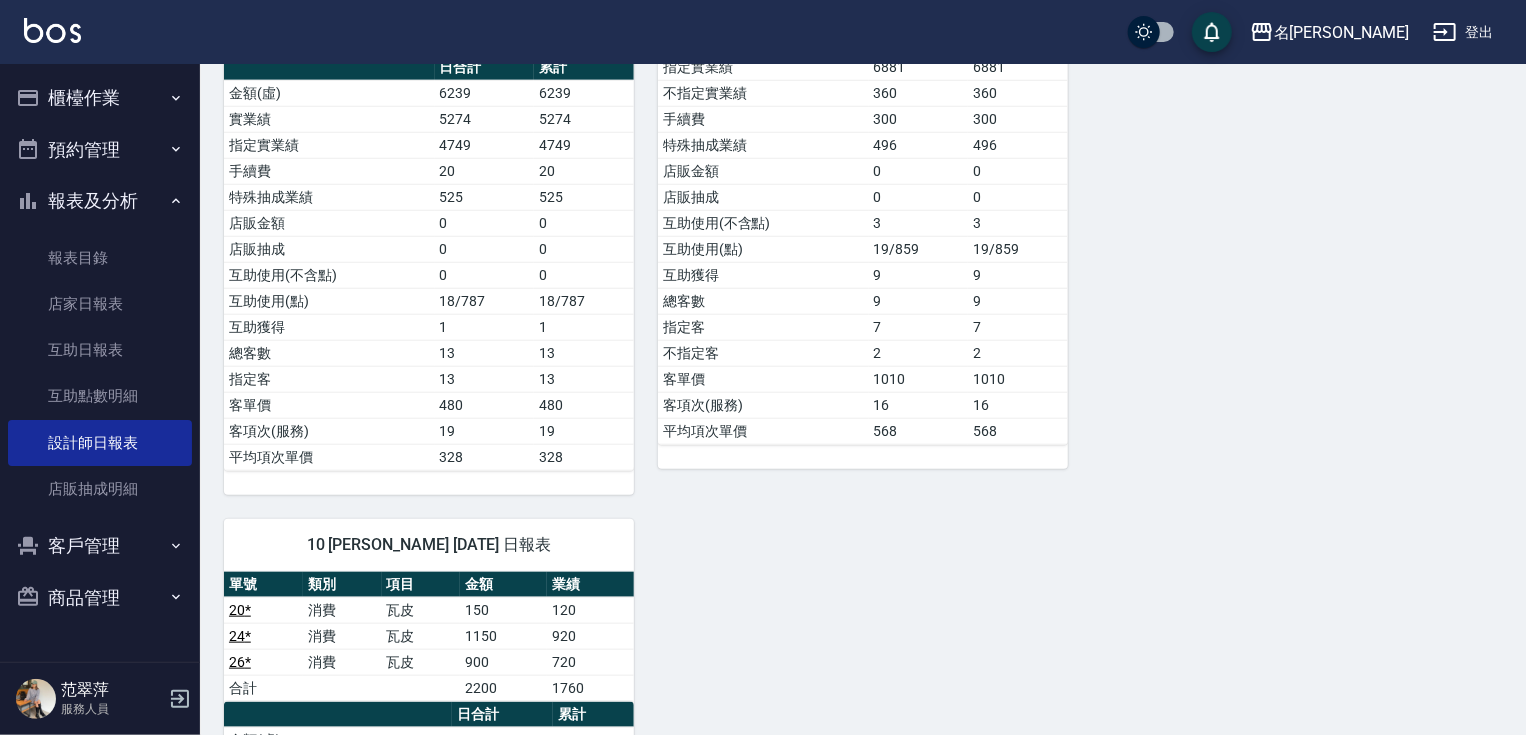 scroll, scrollTop: 768, scrollLeft: 0, axis: vertical 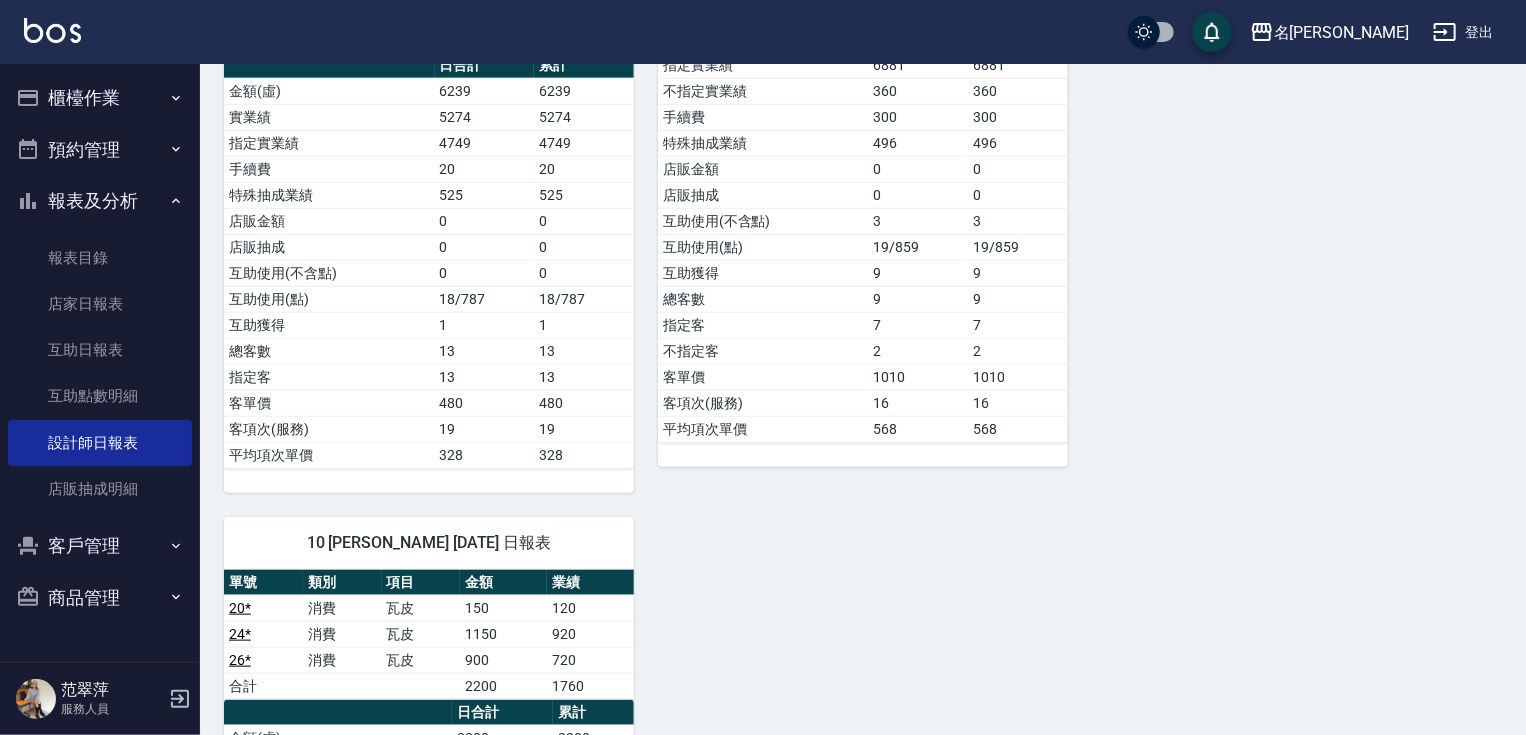 click on "1 Joanne 范翠萍 07/01/2025 日報表  單號 類別 項目 金額 業績 1 * 消費 洗髮 300 180 2 * 消費 剪髮 500 500 5 * 消費 洗髮 300 180 7 * 消費 剪髮 400 400 8 * 消費 剪髮 400 380 11 * 消費 洗髮 150 100 11 * 消費 剪髮 259 259 12 * 消費 洗髮 150 100 12 * 消費 剪髮 200 200 13 * 消費 護髮 600 500 14 * 消費 洗髮 300 180 14 * 消費 剪髮 500 500 18 * 消費 護髮 300 200 18 * 消費 護髮 0 0 19 * 消費 頭皮理療 525 525 21 * 消費 洗髮 280 170 22 * 消費 護髮 600 500 22 * 消費 剪髮 400 400 22 * 消費 其它 75 0 合計 6239 5274 日合計 累計 金額(虛) 6239 6239 實業績 5274 5274 指定實業績 4749 4749 手續費 20 20 特殊抽成業績 525 525 店販金額 0 0 店販抽成 0 0 互助使用(不含點) 0 0 互助使用(點) 18/787 18/787 互助獲得 1 1 總客數 13 13 指定客 13 13 客單價 480 480 客項次(服務) 19 19 平均項次單價 328 328" at bounding box center [417, -39] 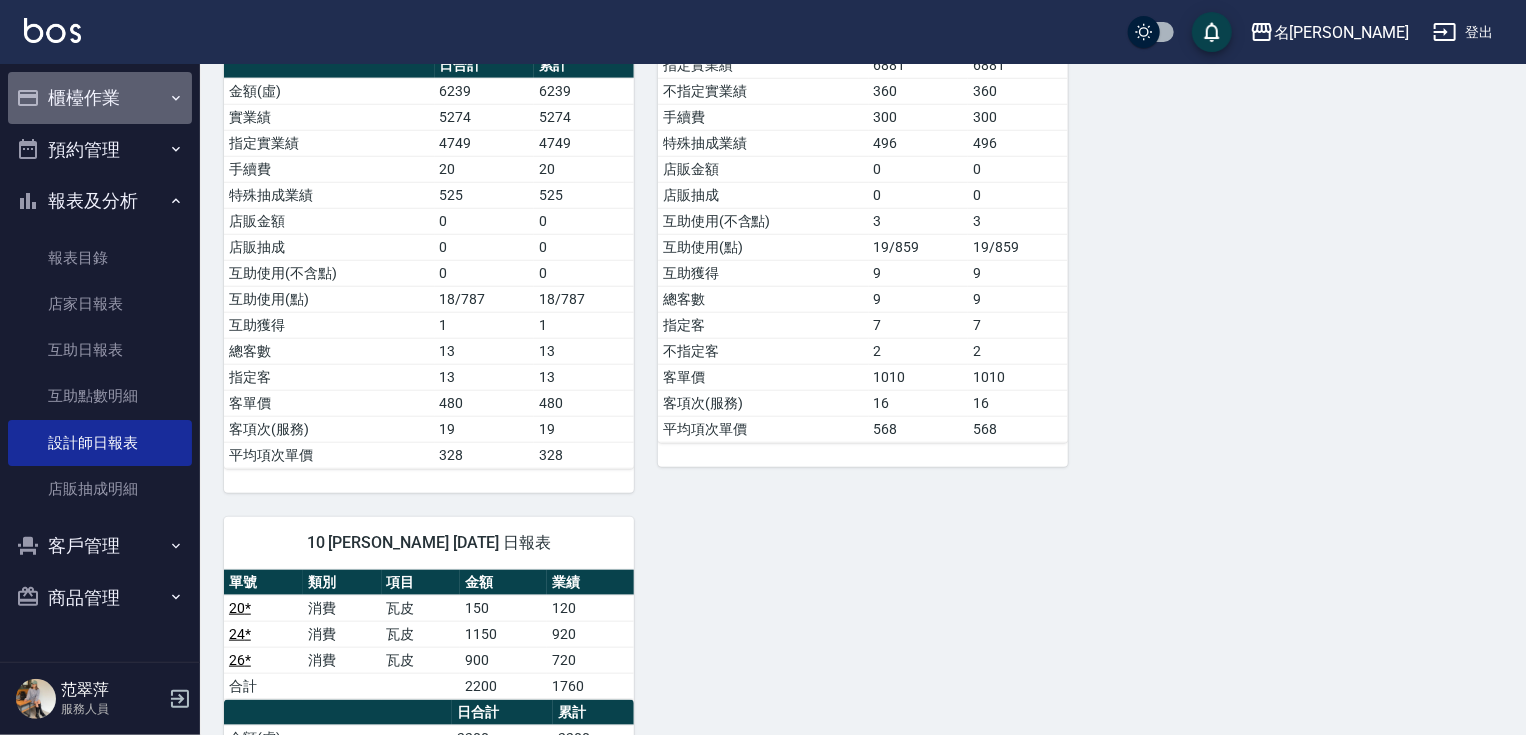 click on "櫃檯作業" at bounding box center [100, 98] 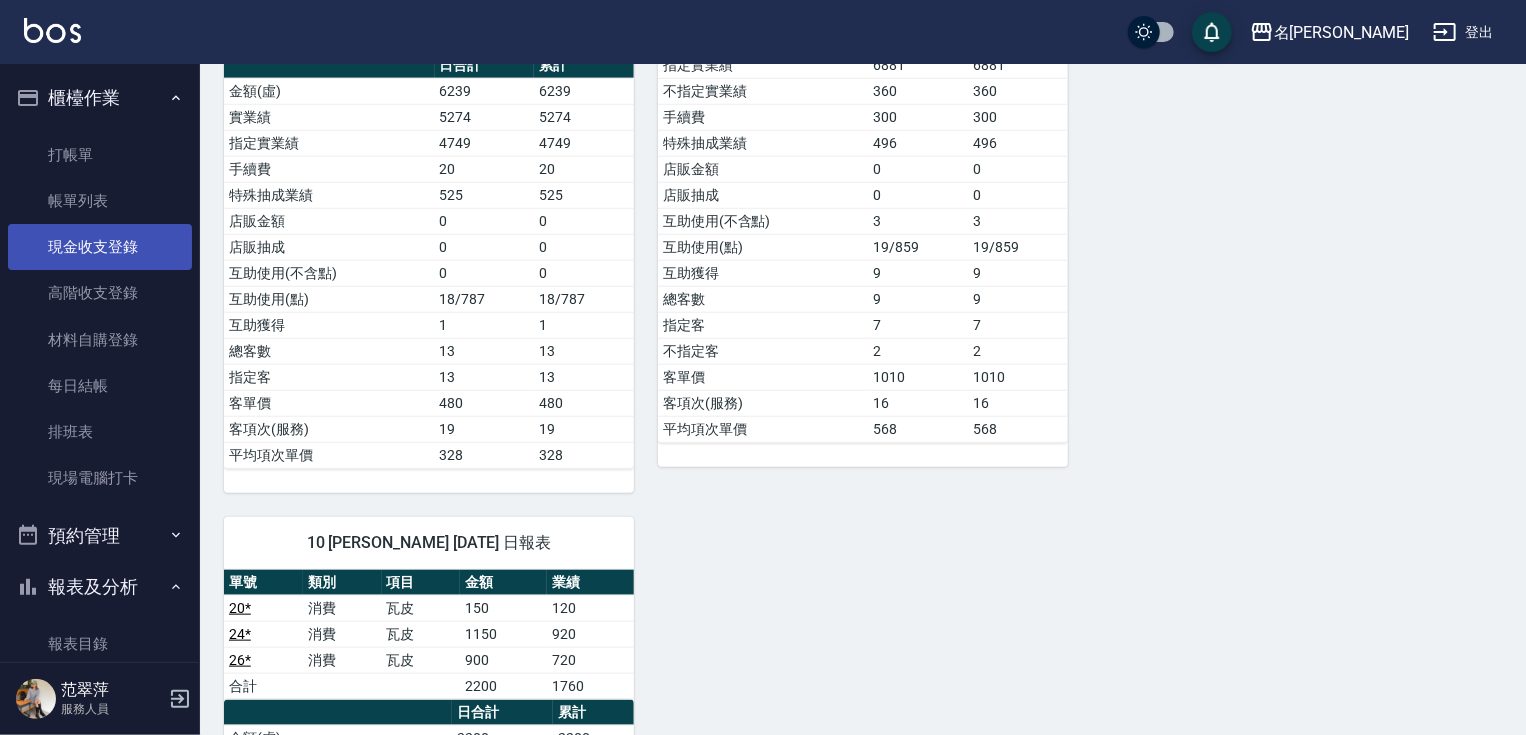 click on "現金收支登錄" at bounding box center [100, 247] 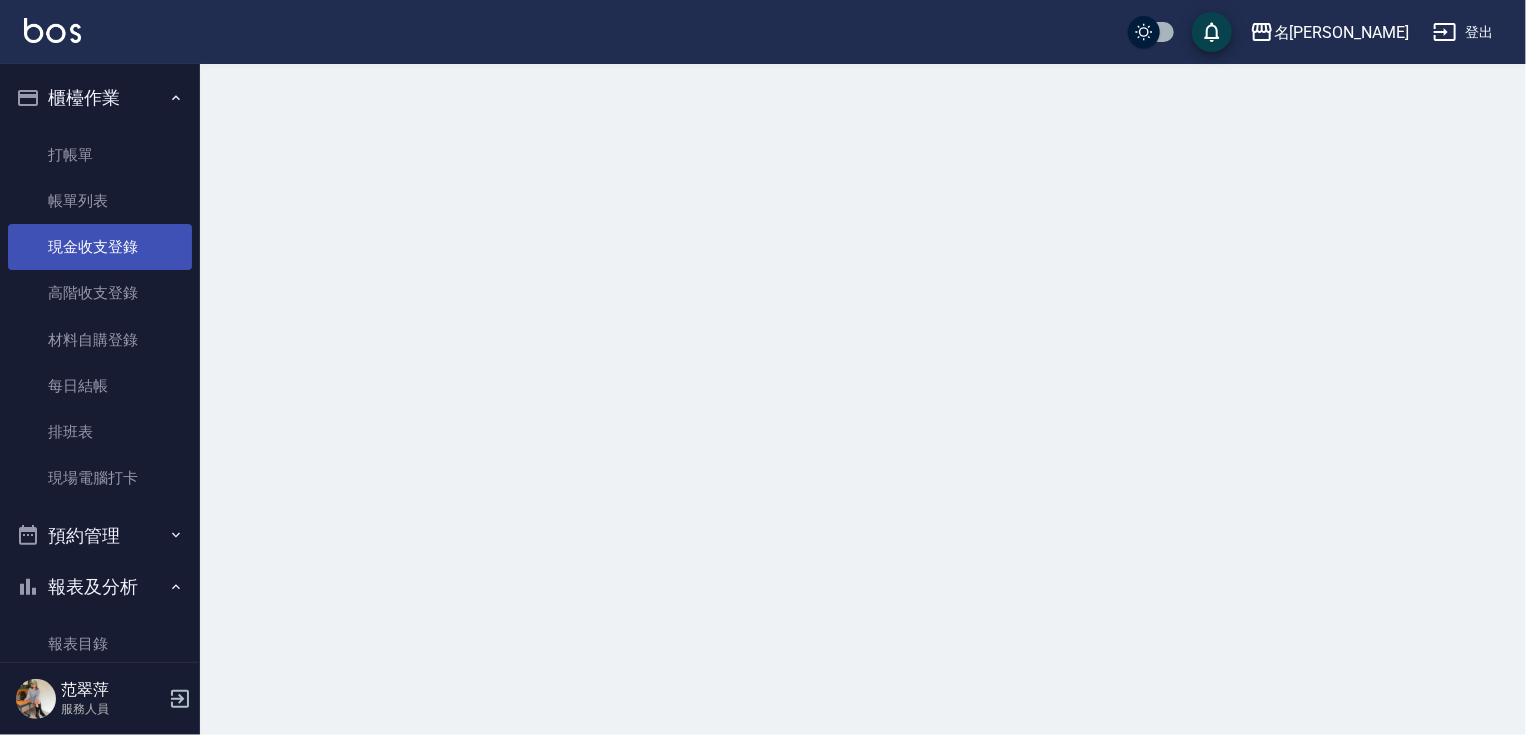 scroll, scrollTop: 0, scrollLeft: 0, axis: both 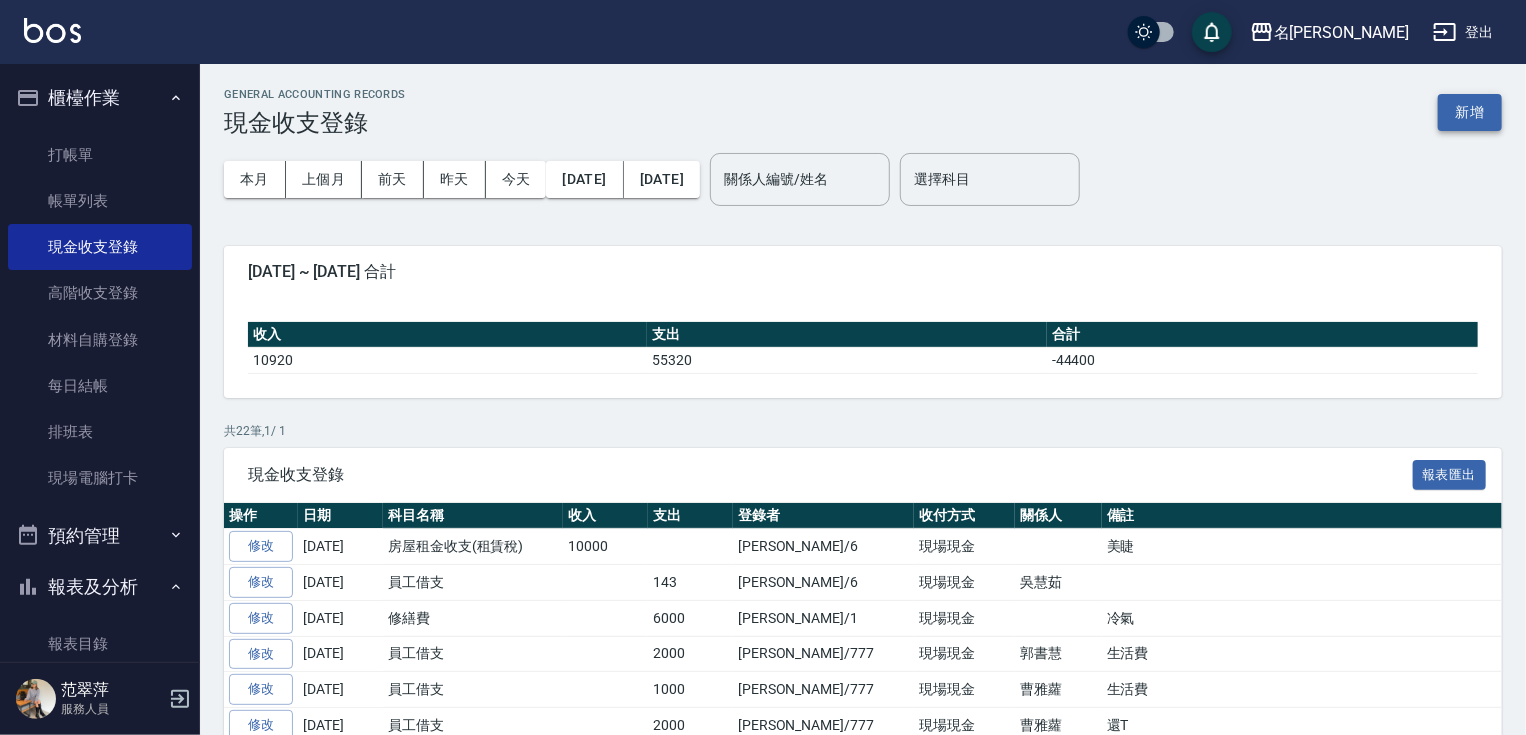 click on "新增" at bounding box center [1470, 112] 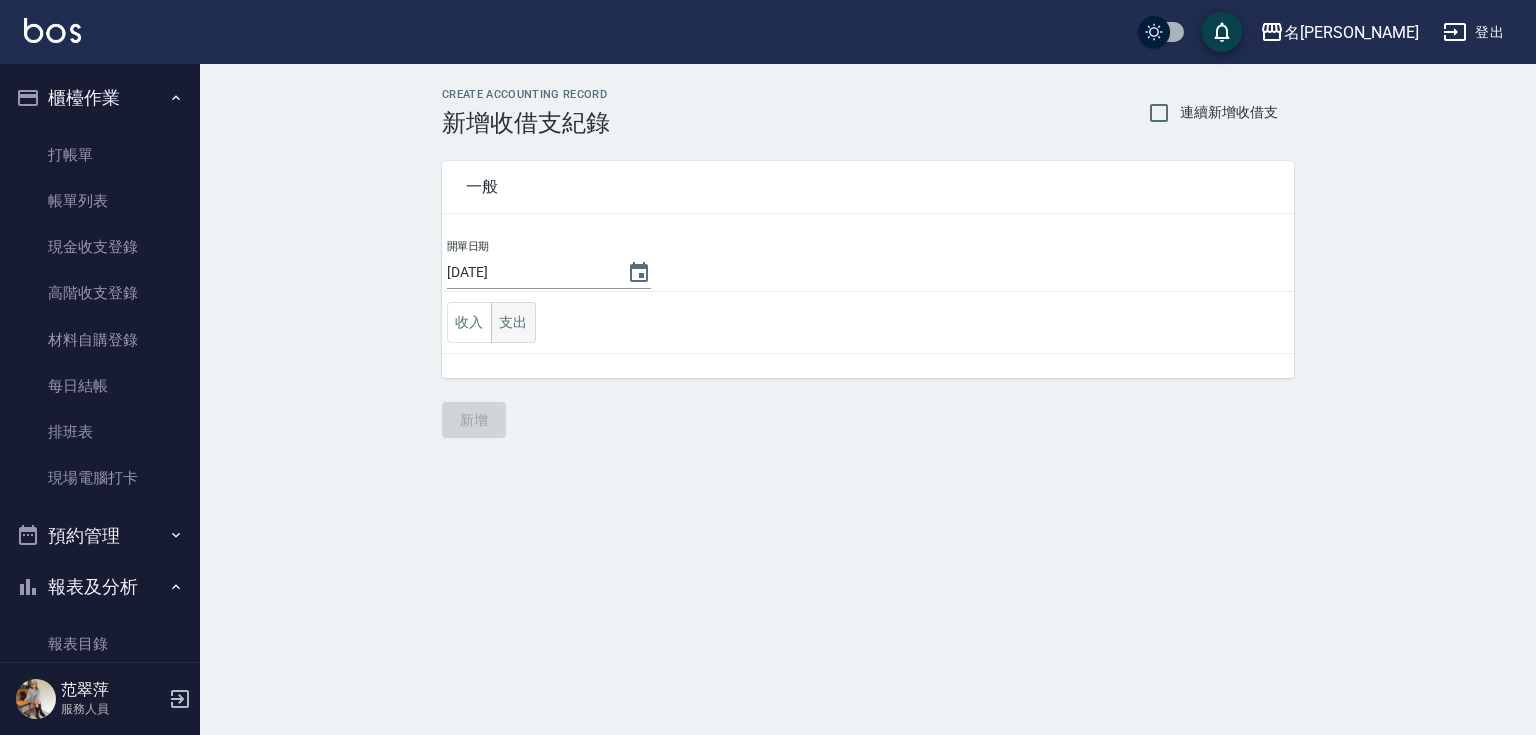 click on "支出" at bounding box center (513, 322) 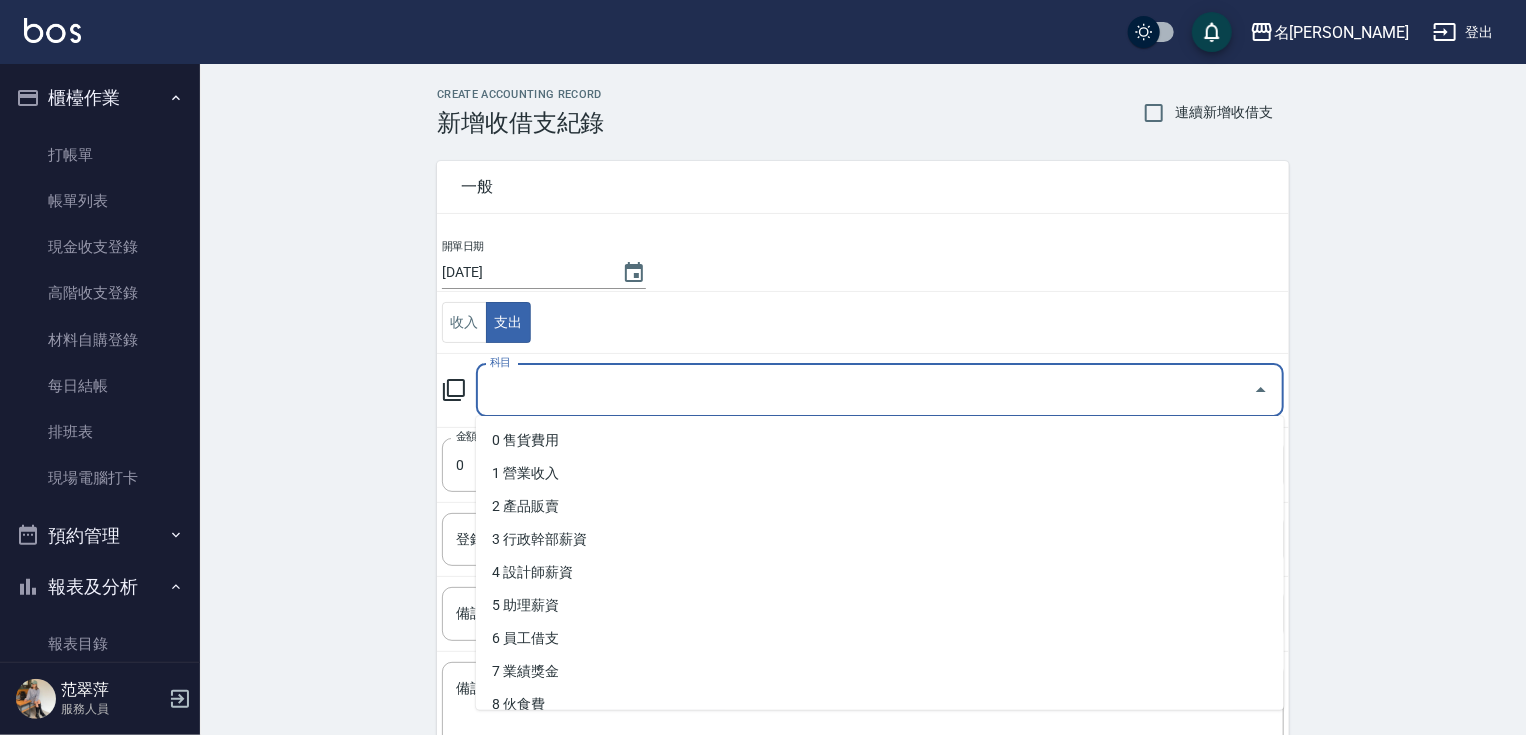 click on "科目" at bounding box center [865, 390] 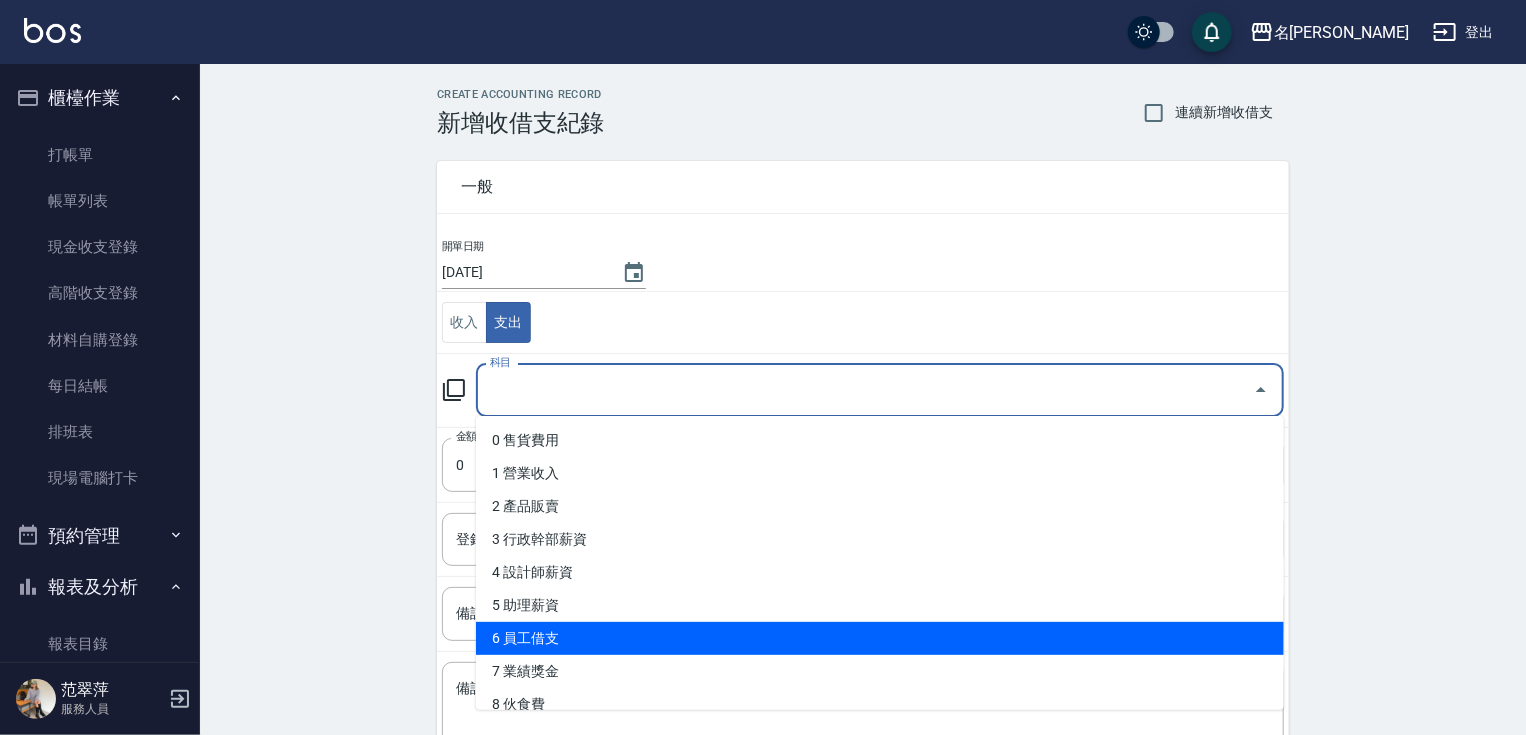 click on "6 員工借支" at bounding box center [880, 638] 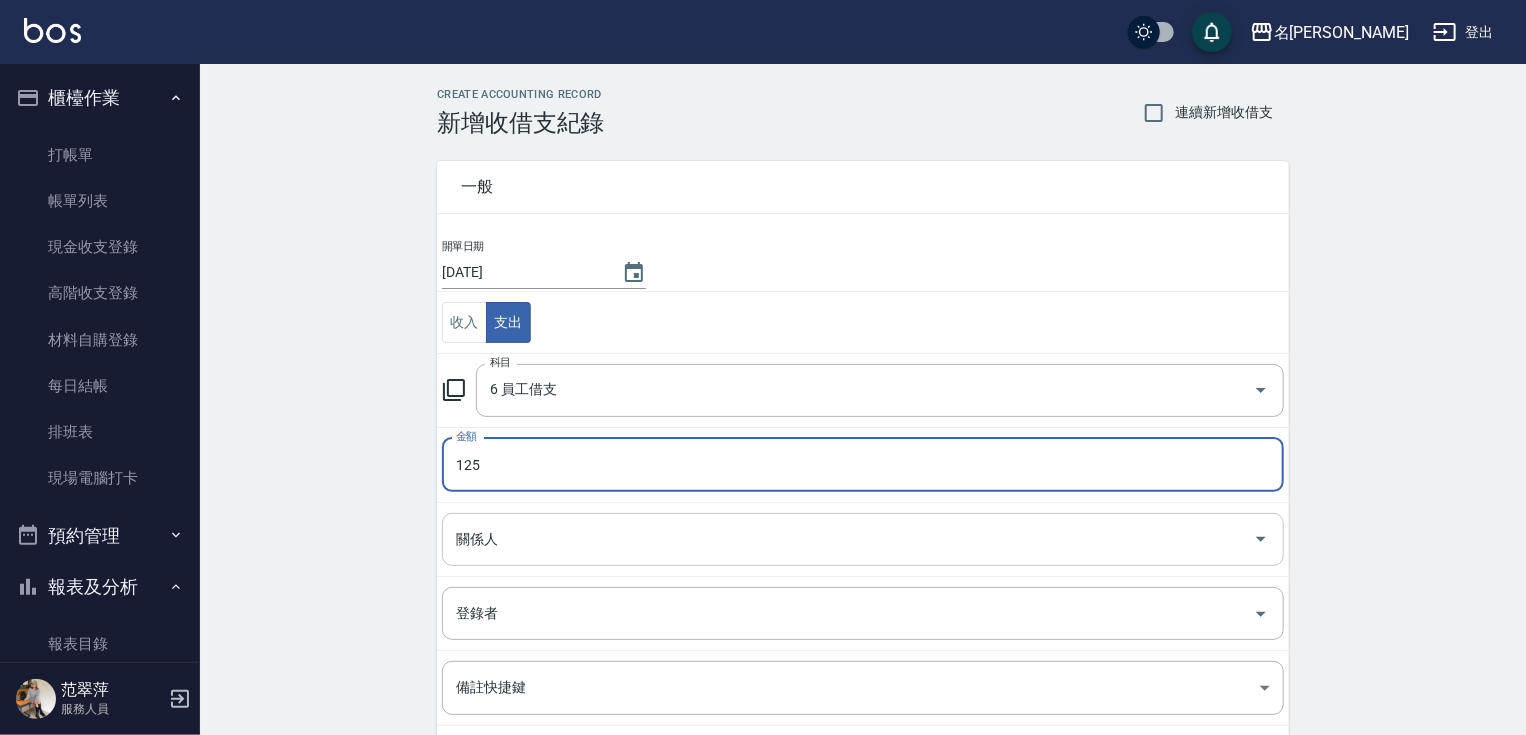 type on "125" 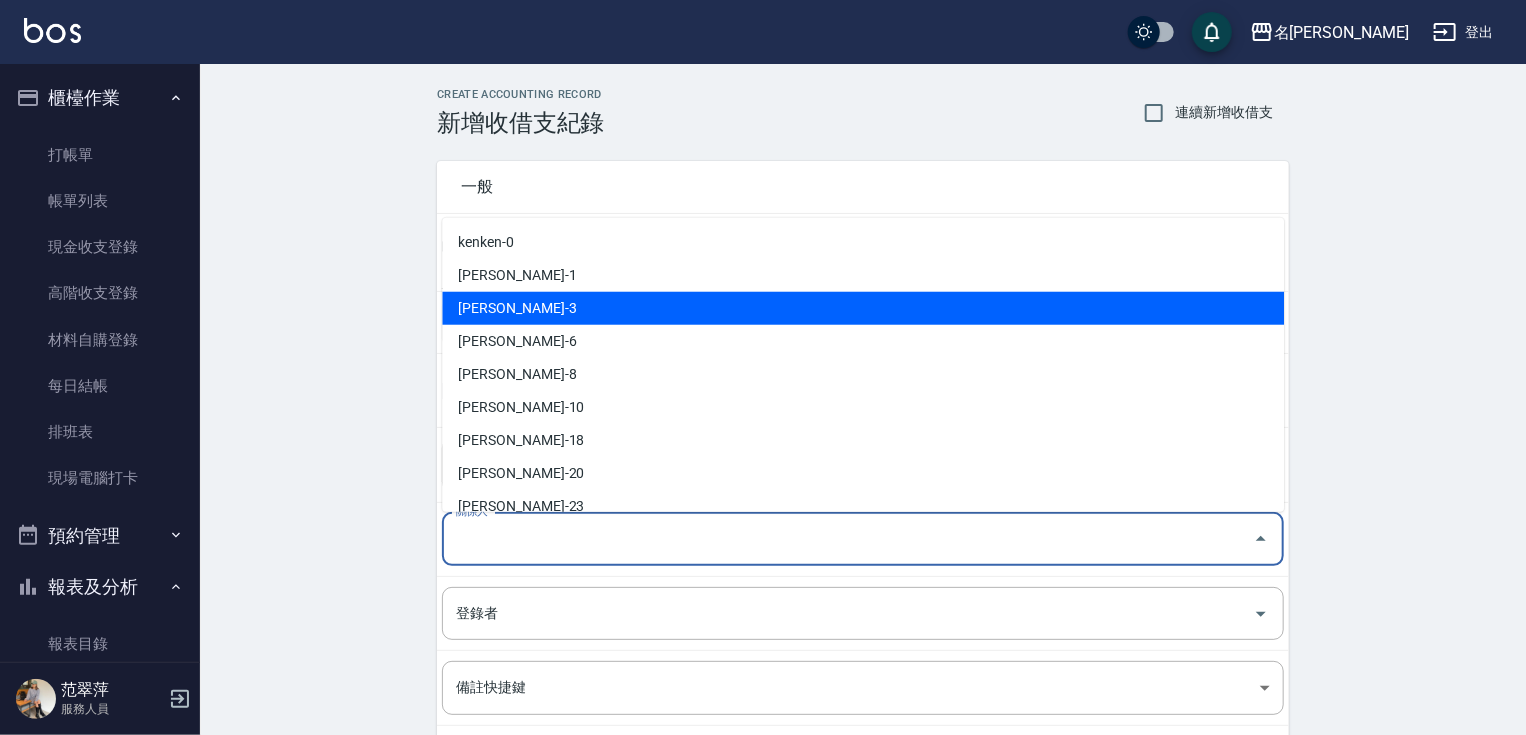 scroll, scrollTop: 0, scrollLeft: 0, axis: both 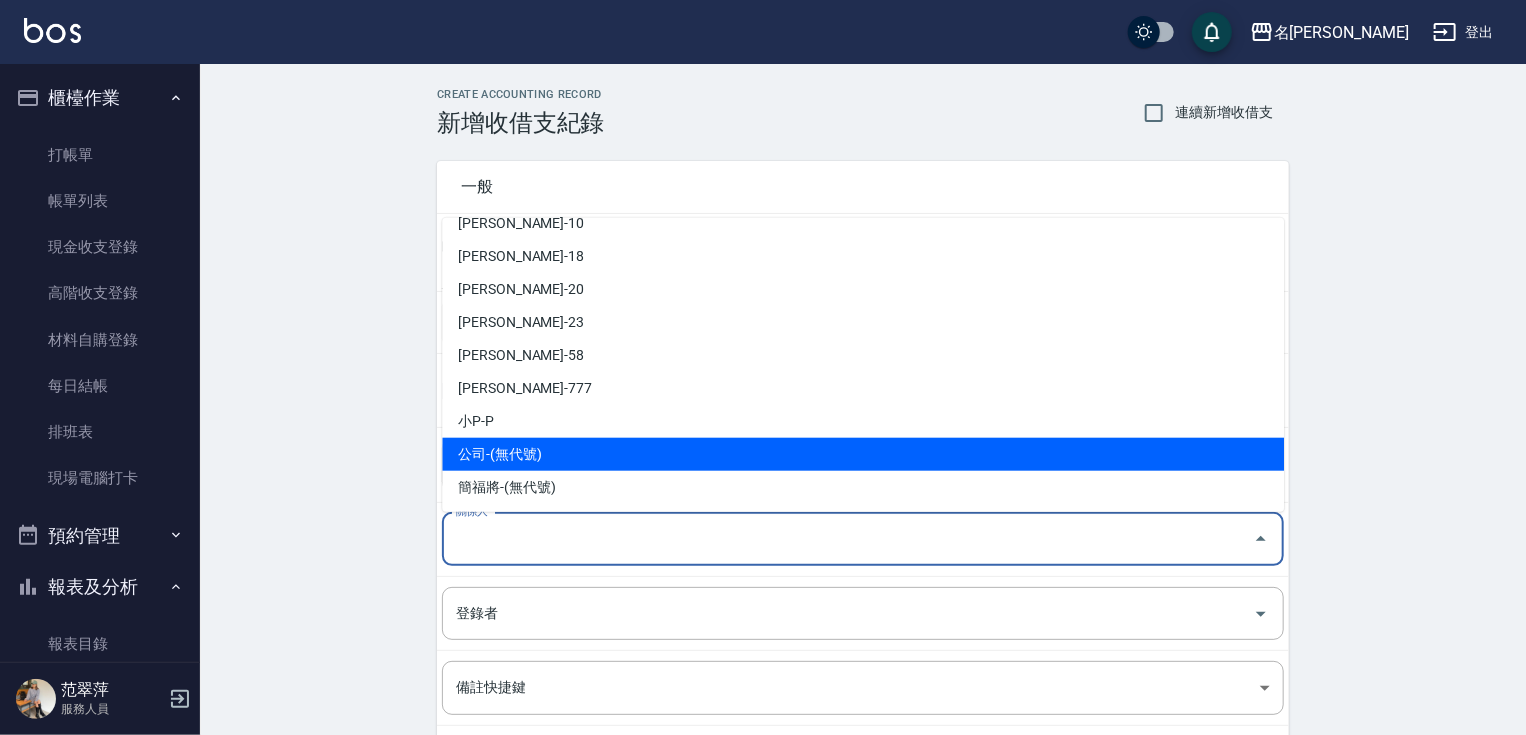 click on "公司-(無代號)" at bounding box center (863, 454) 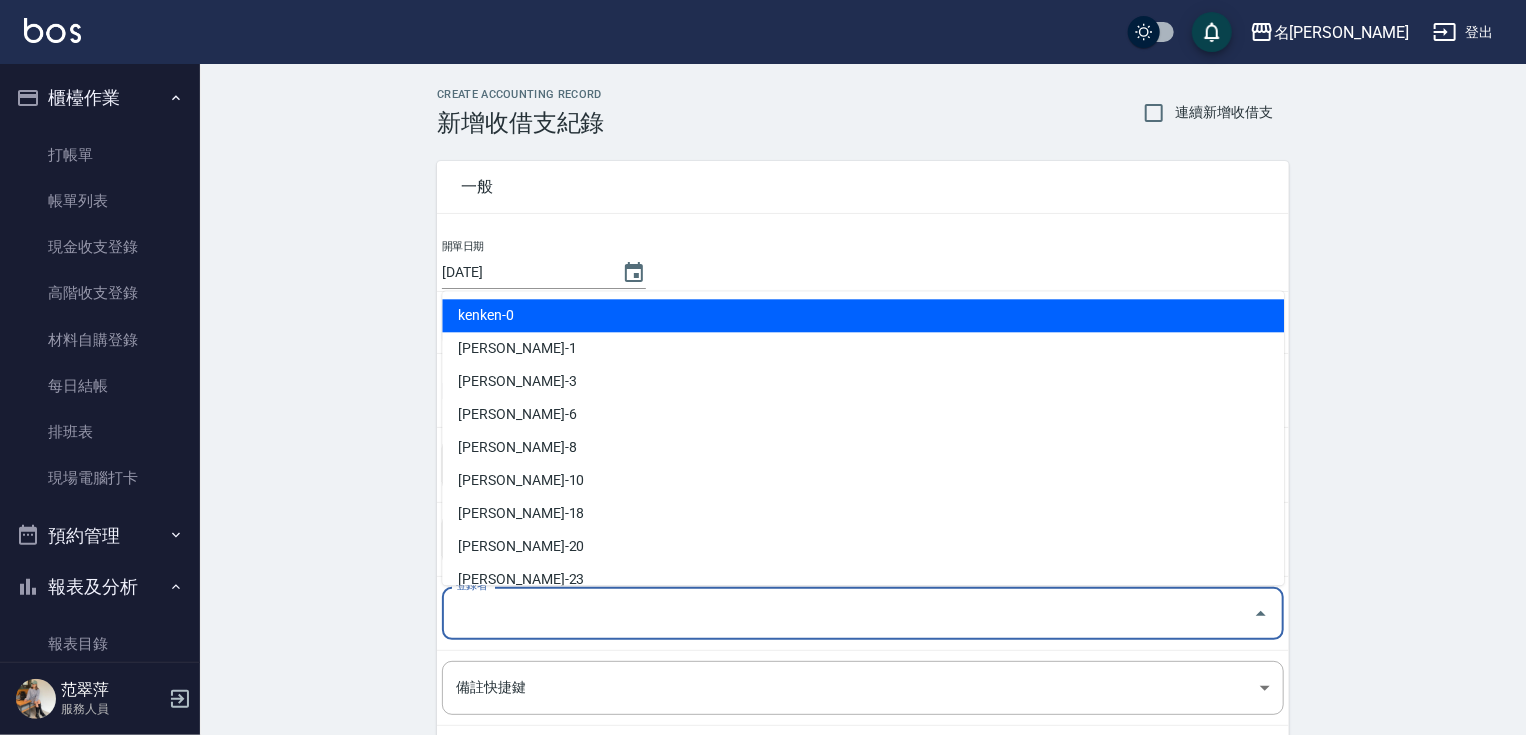 click on "登錄者" at bounding box center [848, 613] 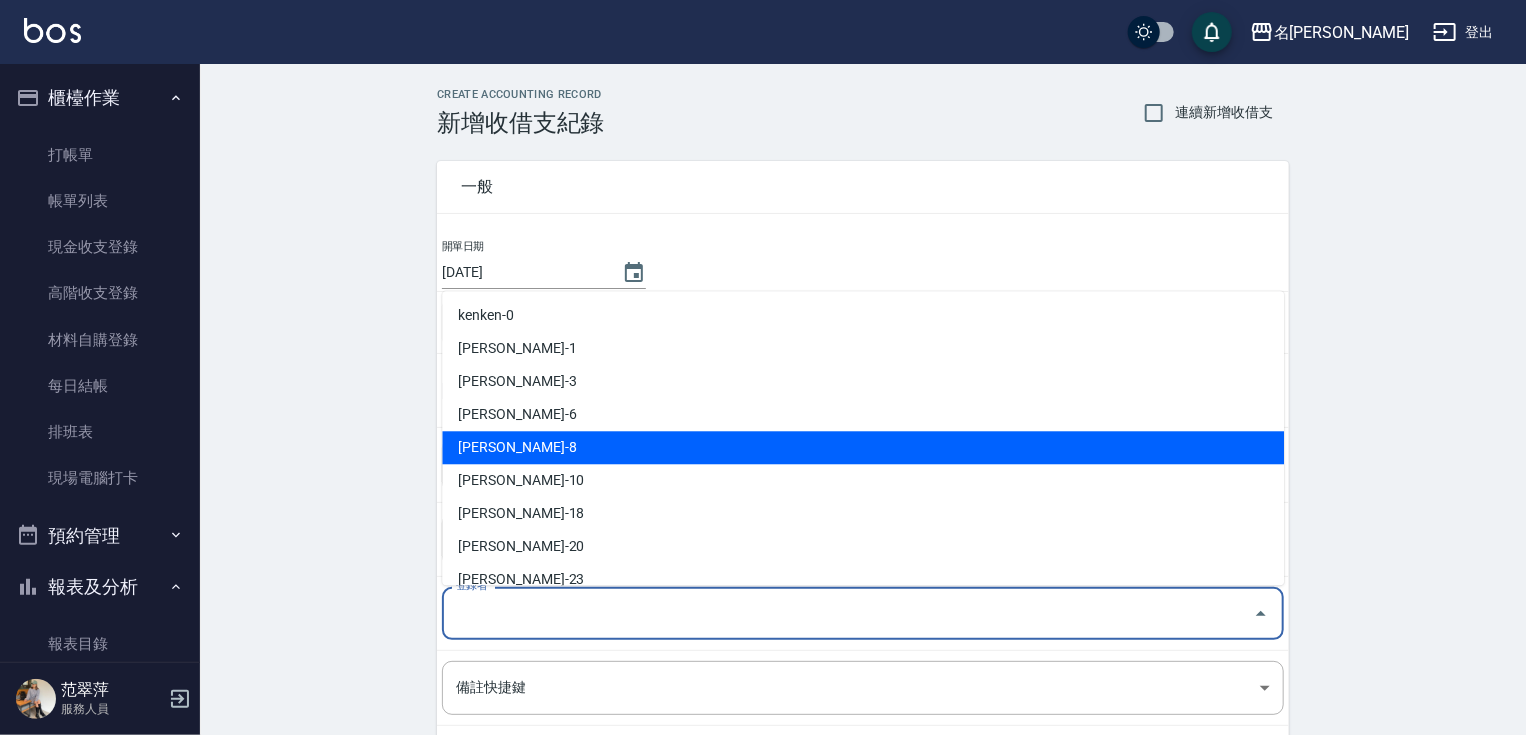 click on "[PERSON_NAME]-8" at bounding box center [863, 447] 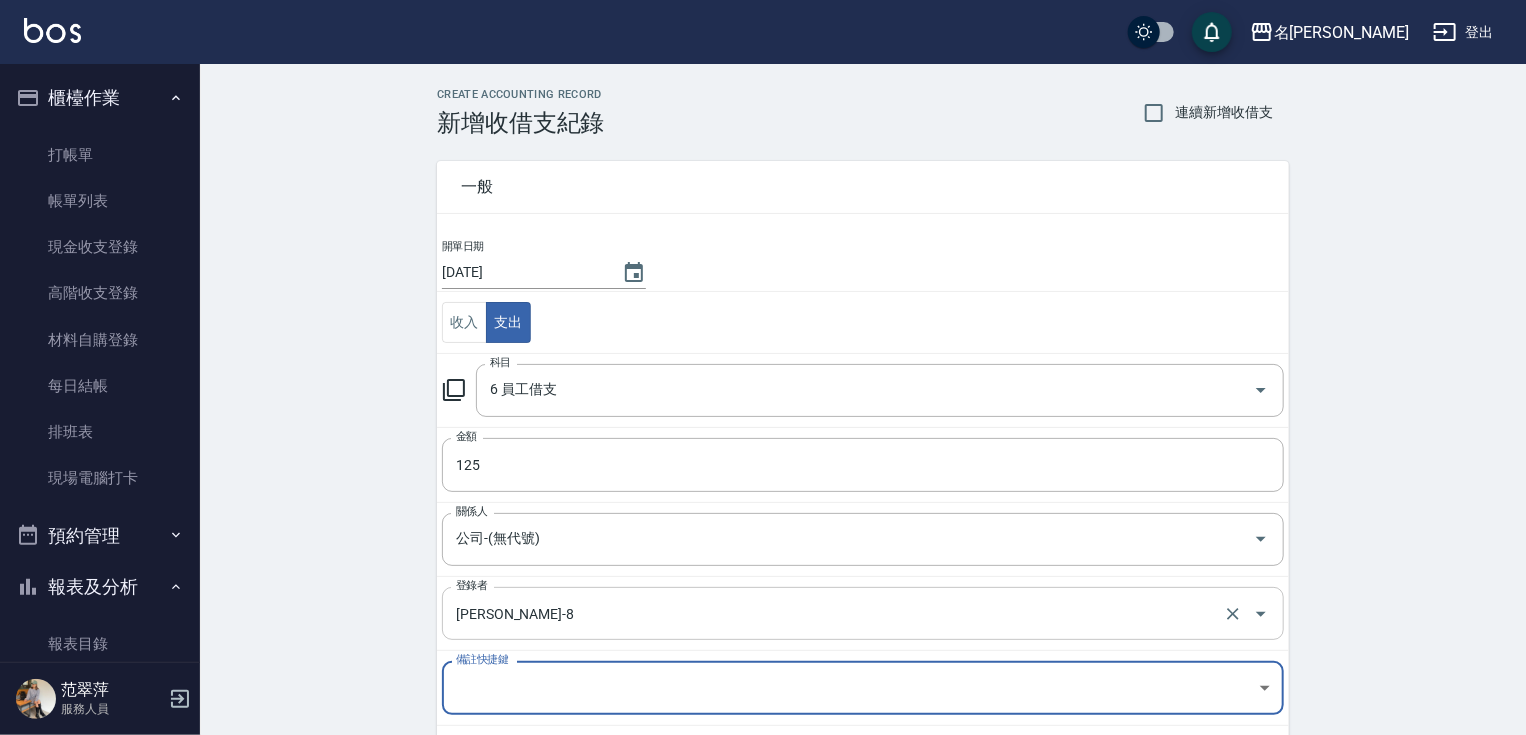 click on "[PERSON_NAME]-8" at bounding box center [835, 613] 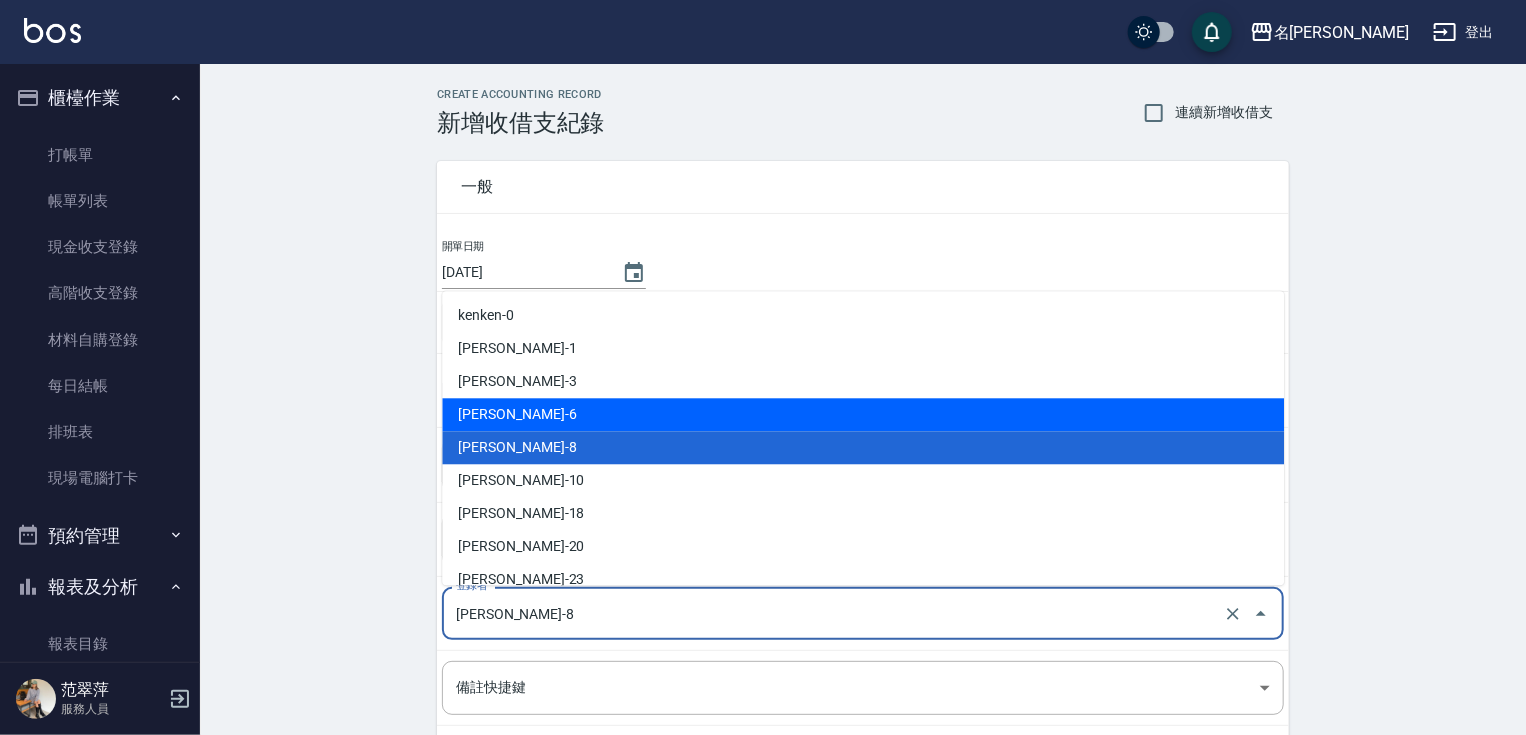 click on "[PERSON_NAME]-6" at bounding box center (863, 414) 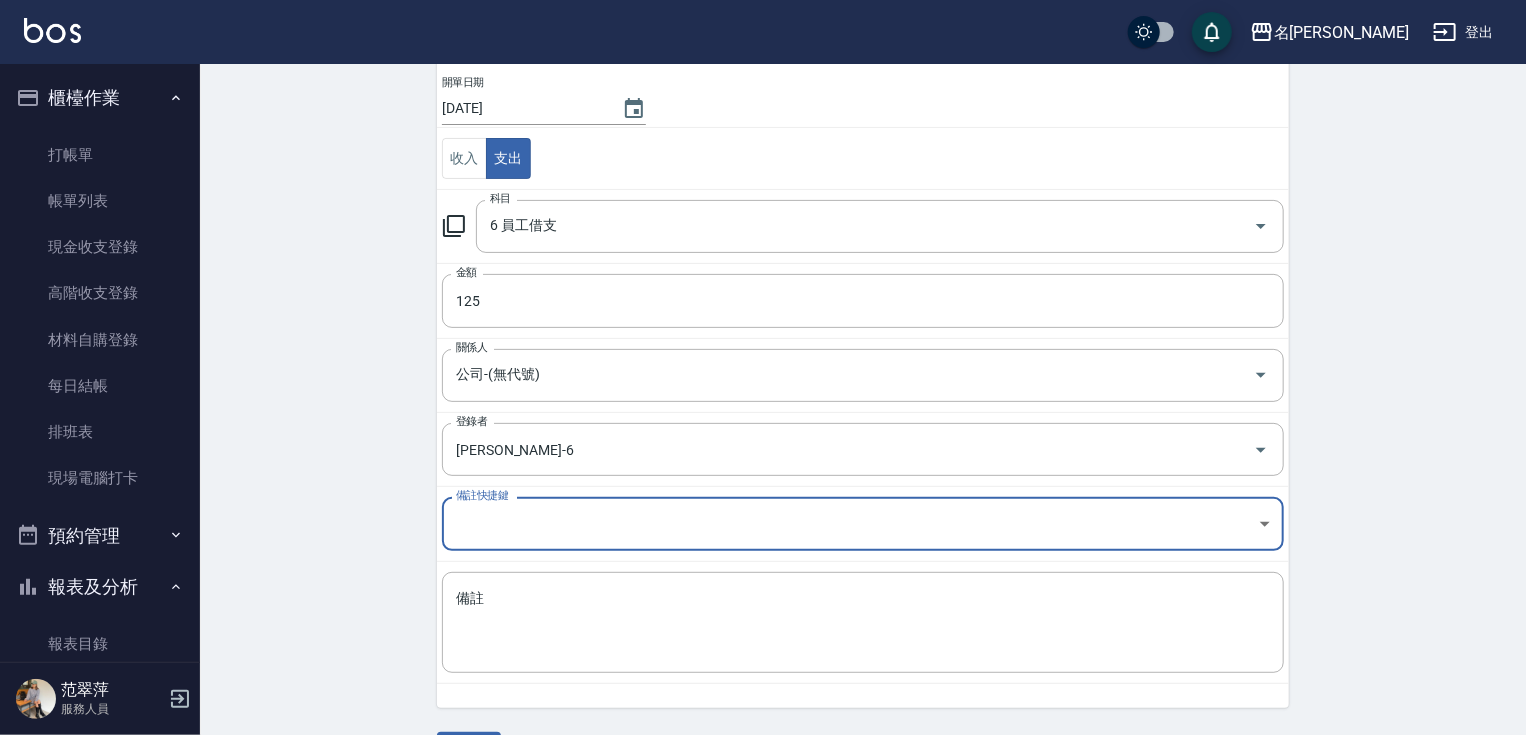 scroll, scrollTop: 219, scrollLeft: 0, axis: vertical 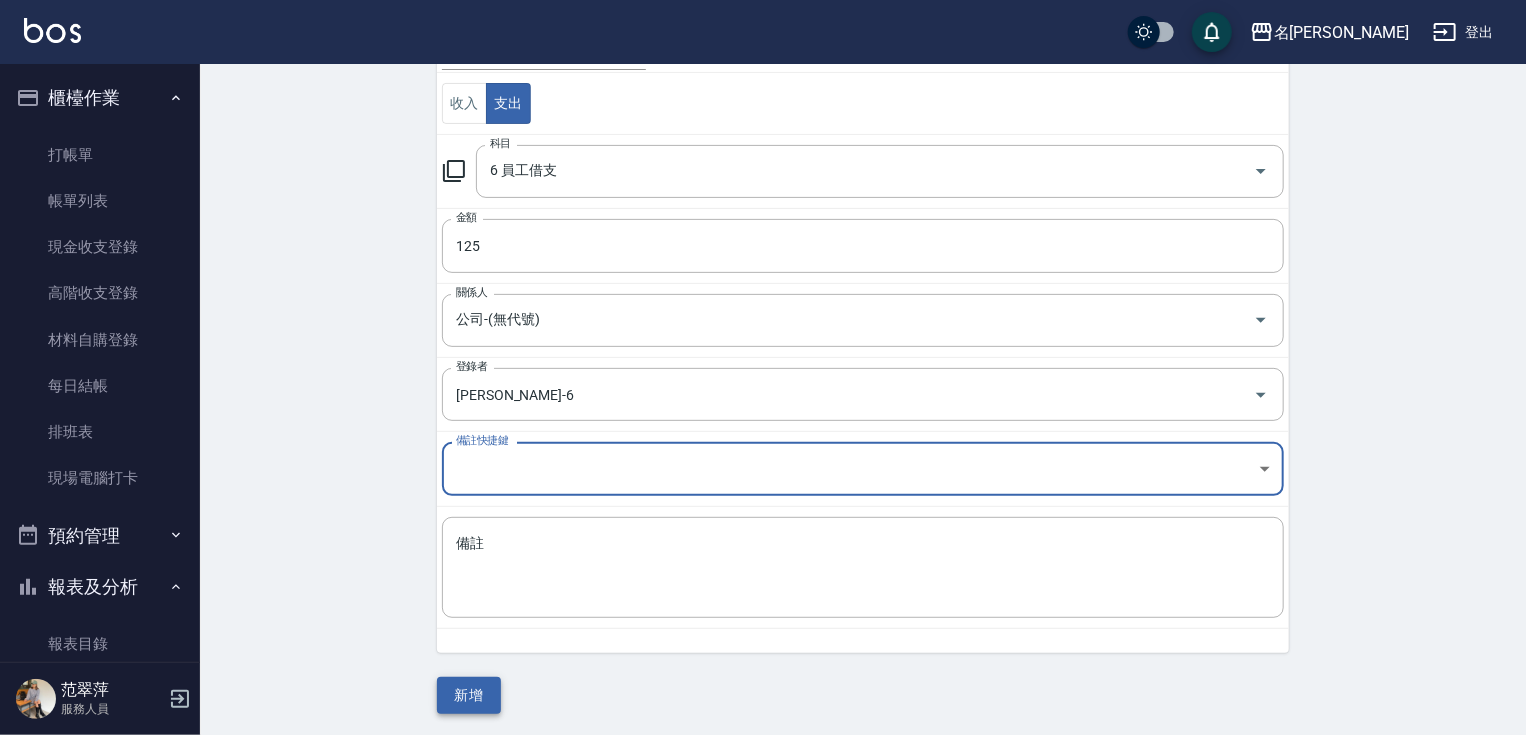 click on "新增" at bounding box center (469, 695) 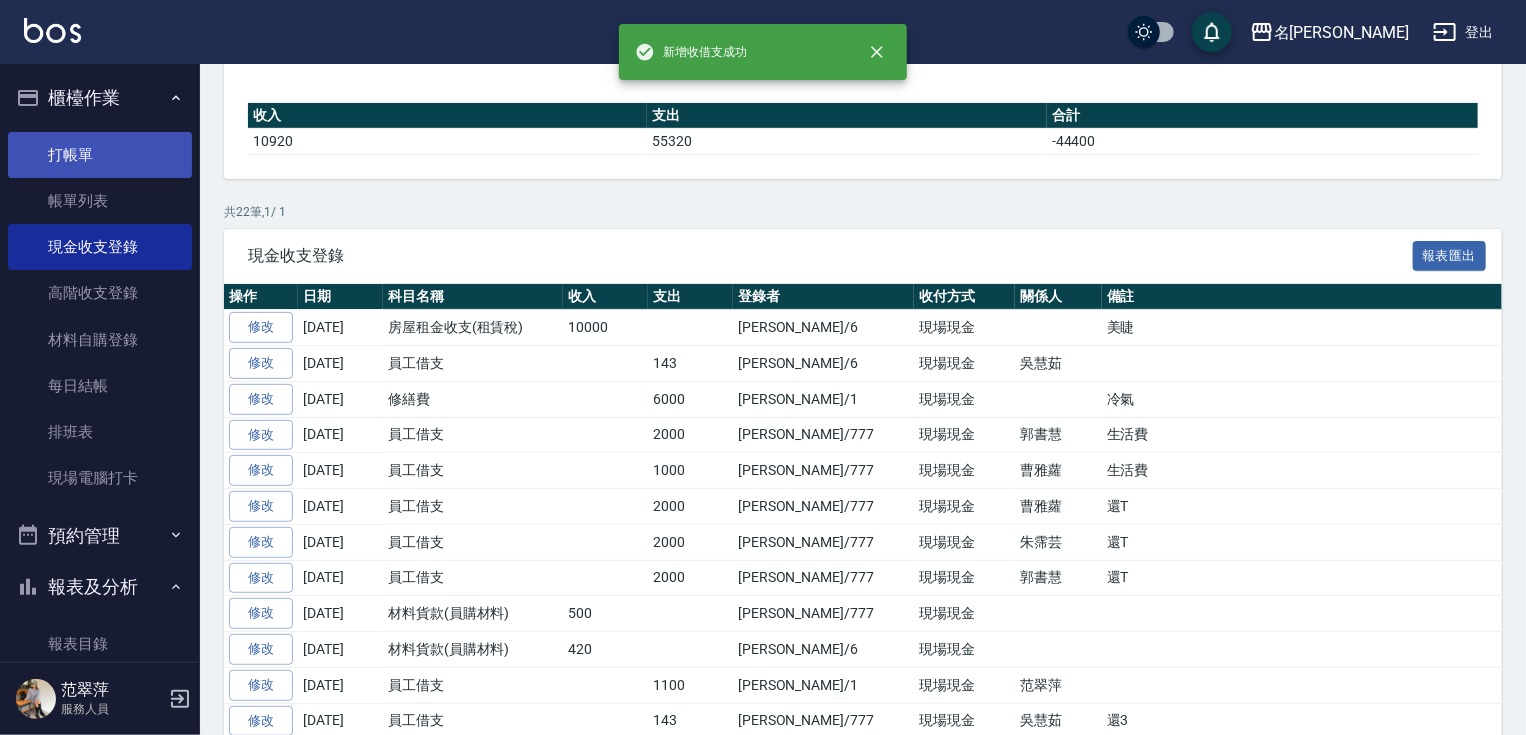 scroll, scrollTop: 0, scrollLeft: 0, axis: both 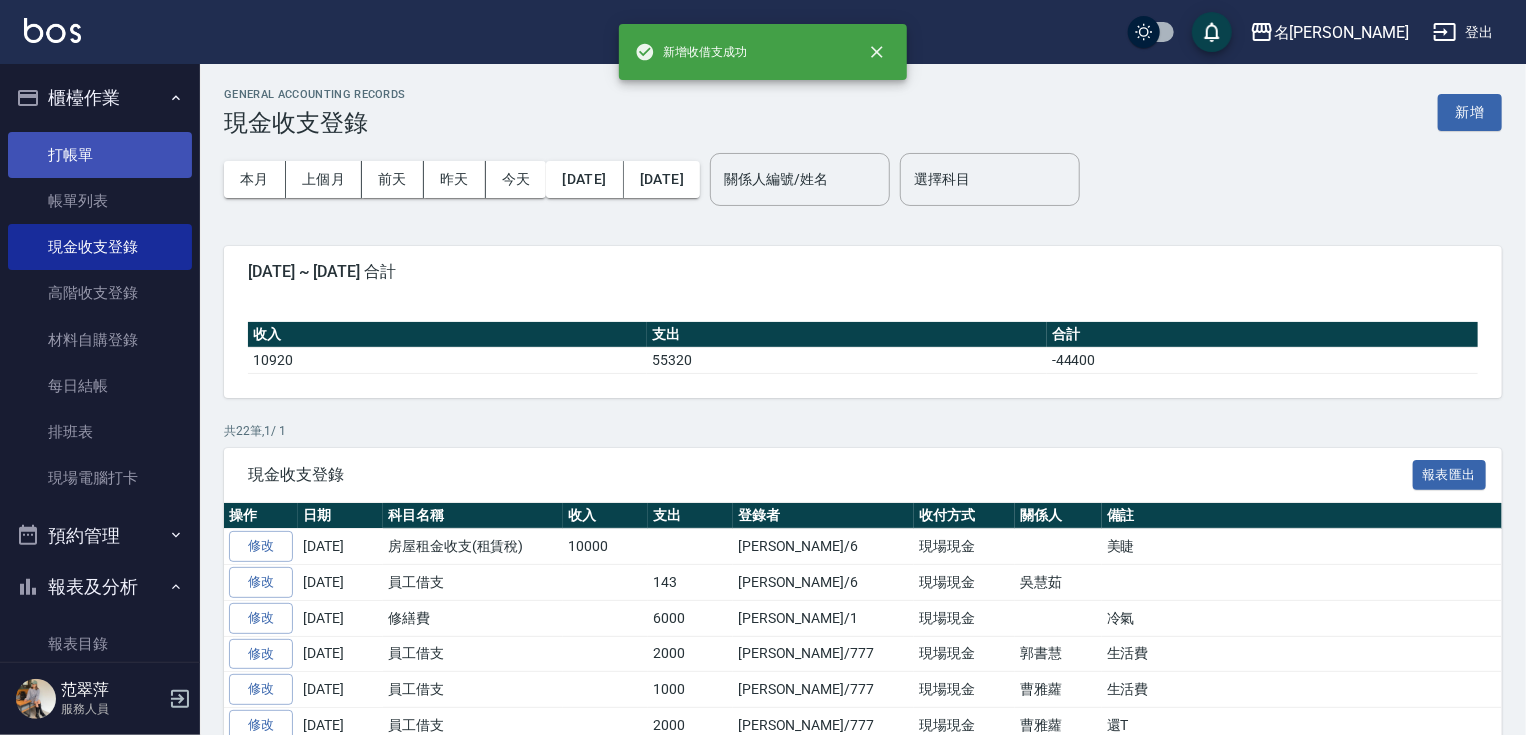 click on "打帳單" at bounding box center [100, 155] 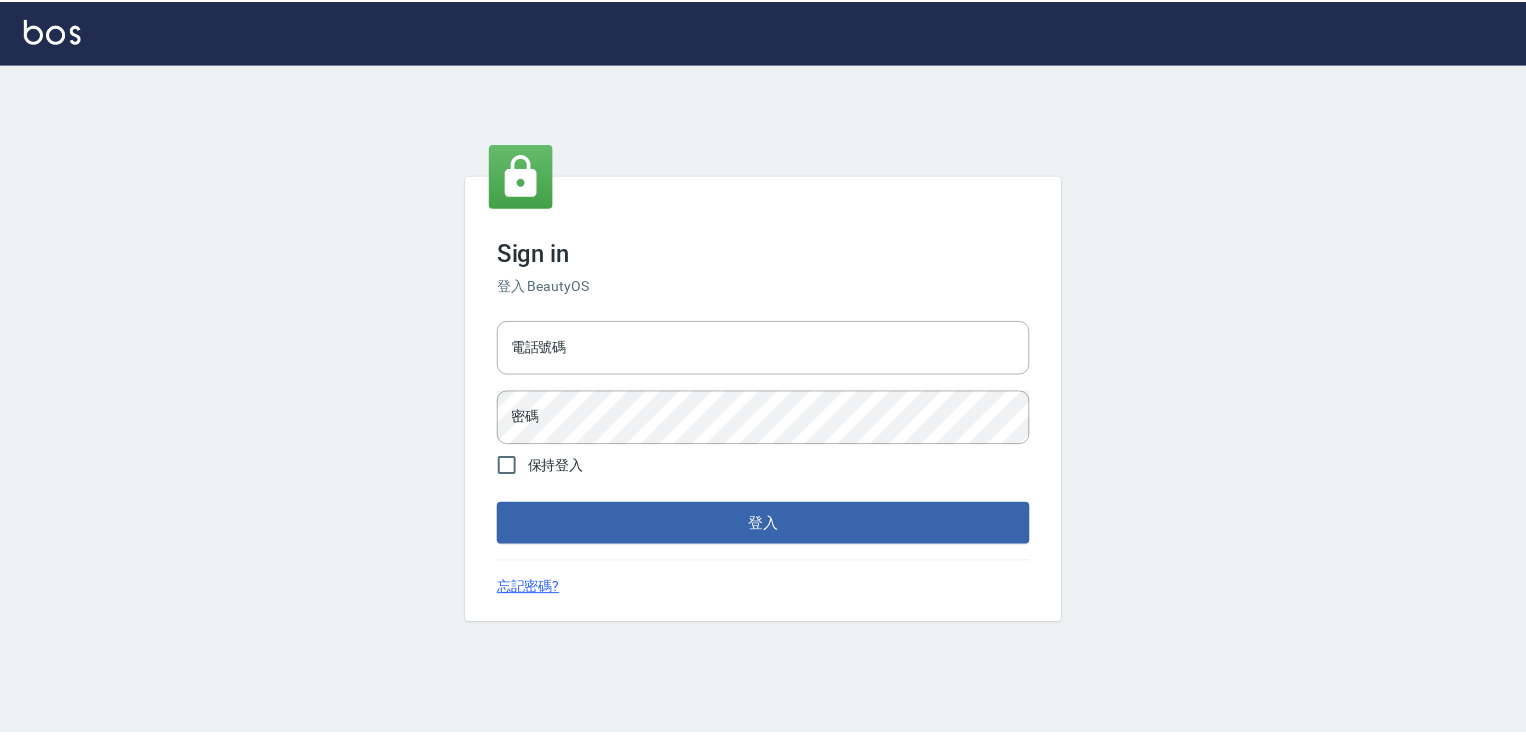 scroll, scrollTop: 0, scrollLeft: 0, axis: both 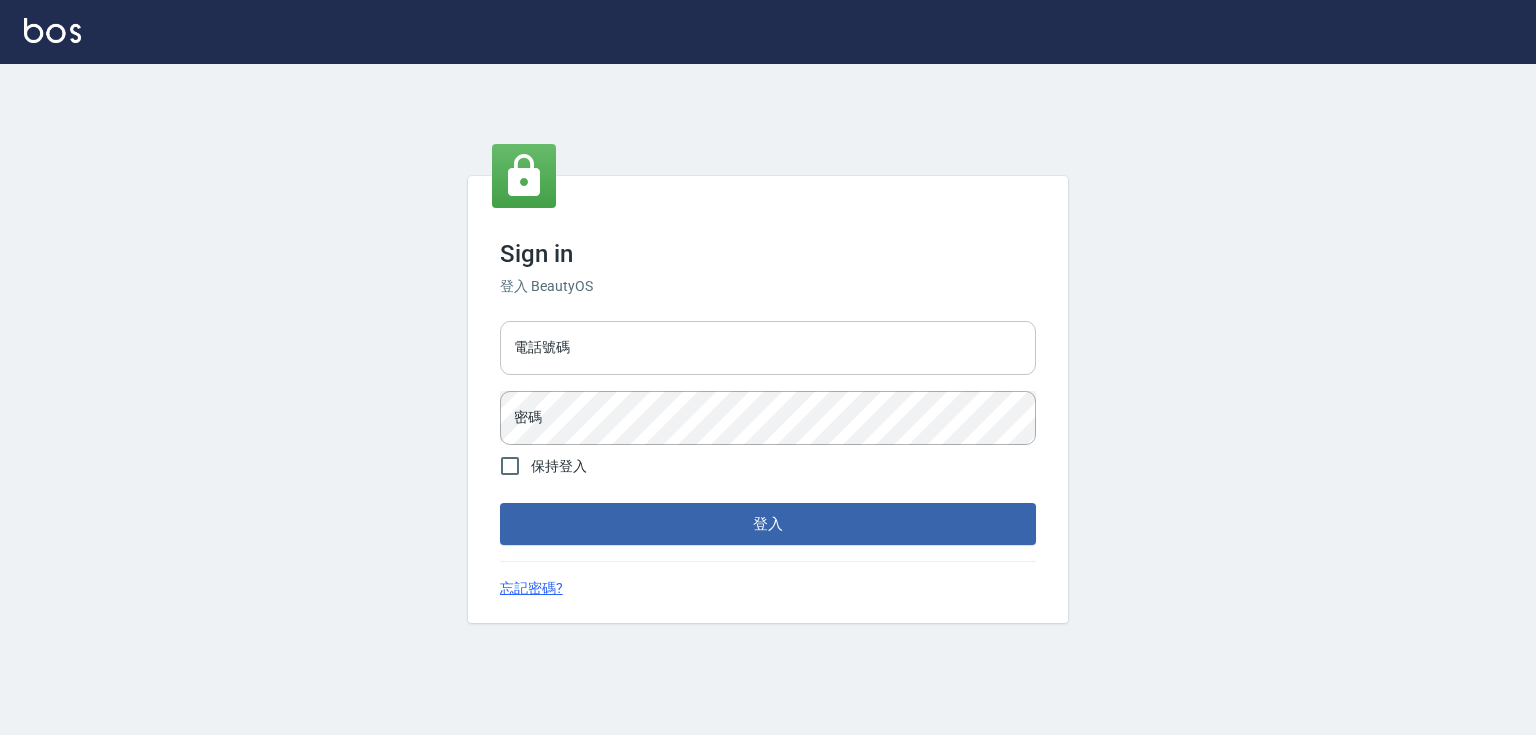 click on "電話號碼" at bounding box center (768, 348) 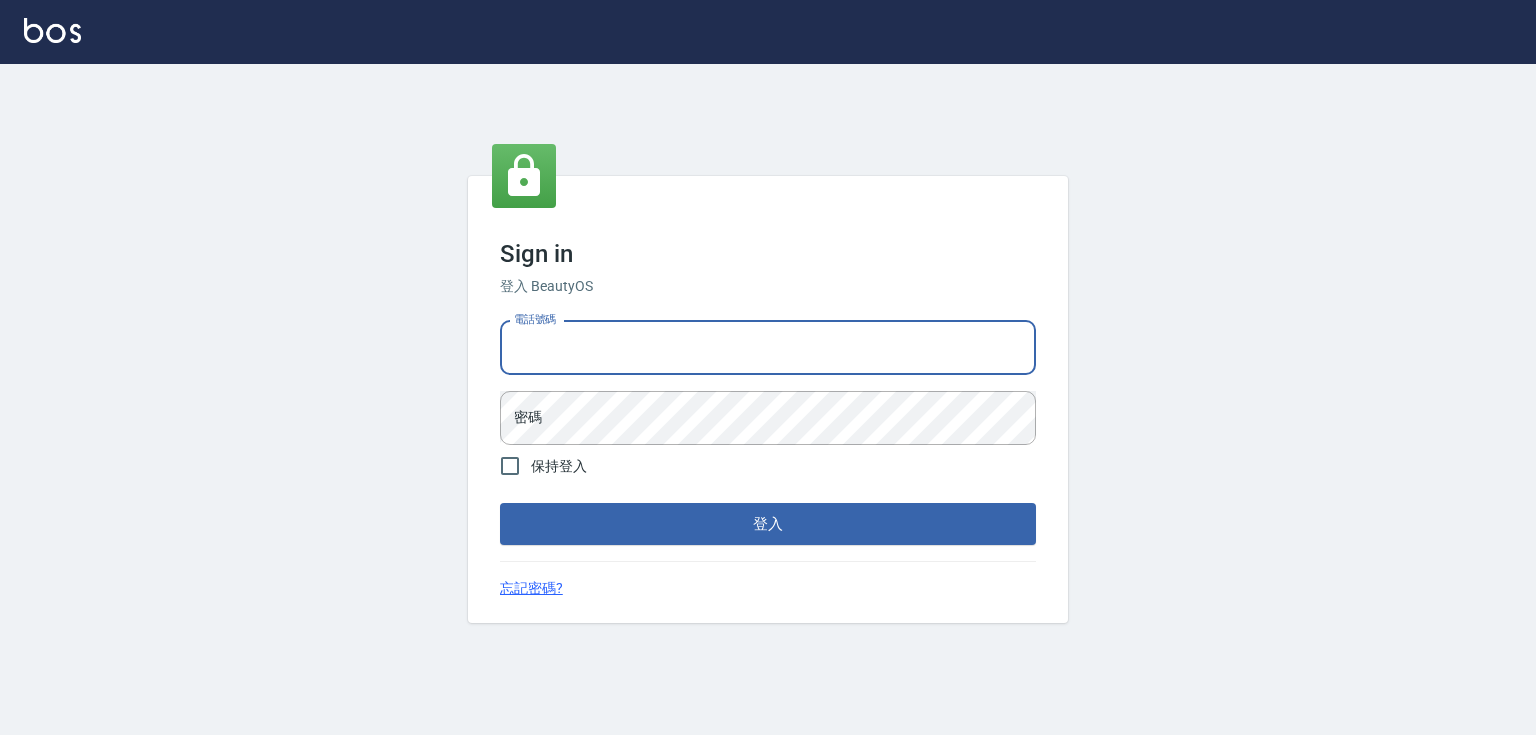 type on "0952331713" 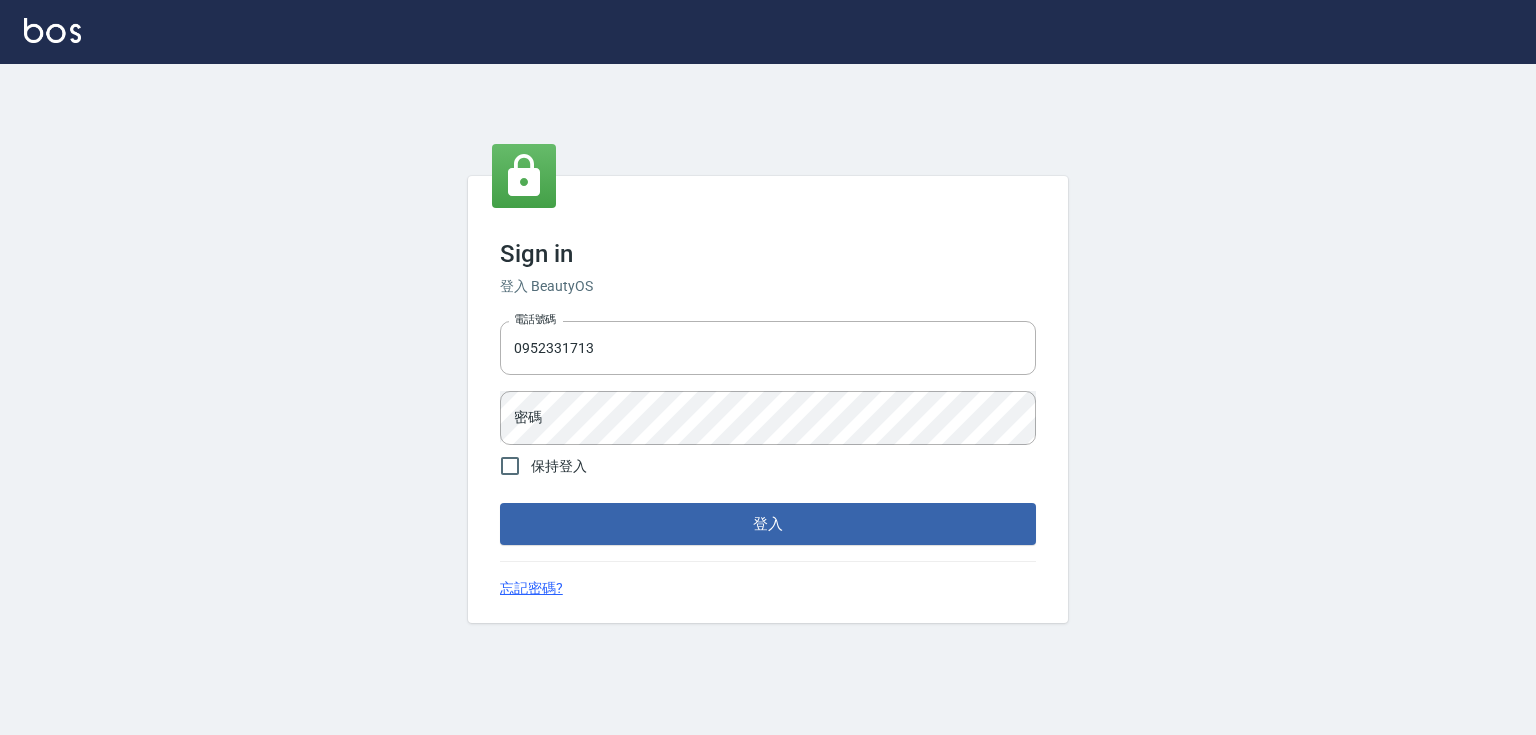 click on "保持登入" at bounding box center (559, 466) 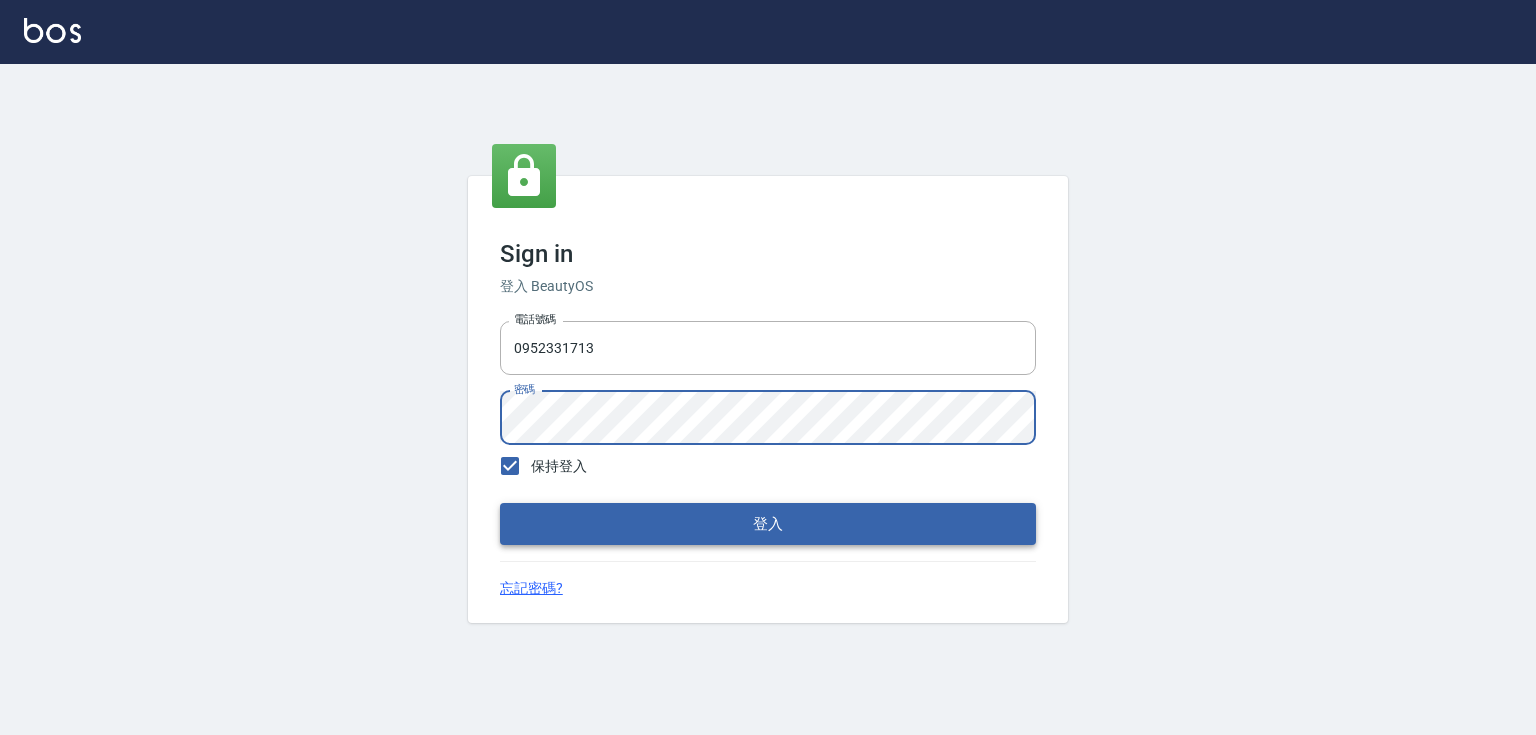 click on "登入" at bounding box center [768, 524] 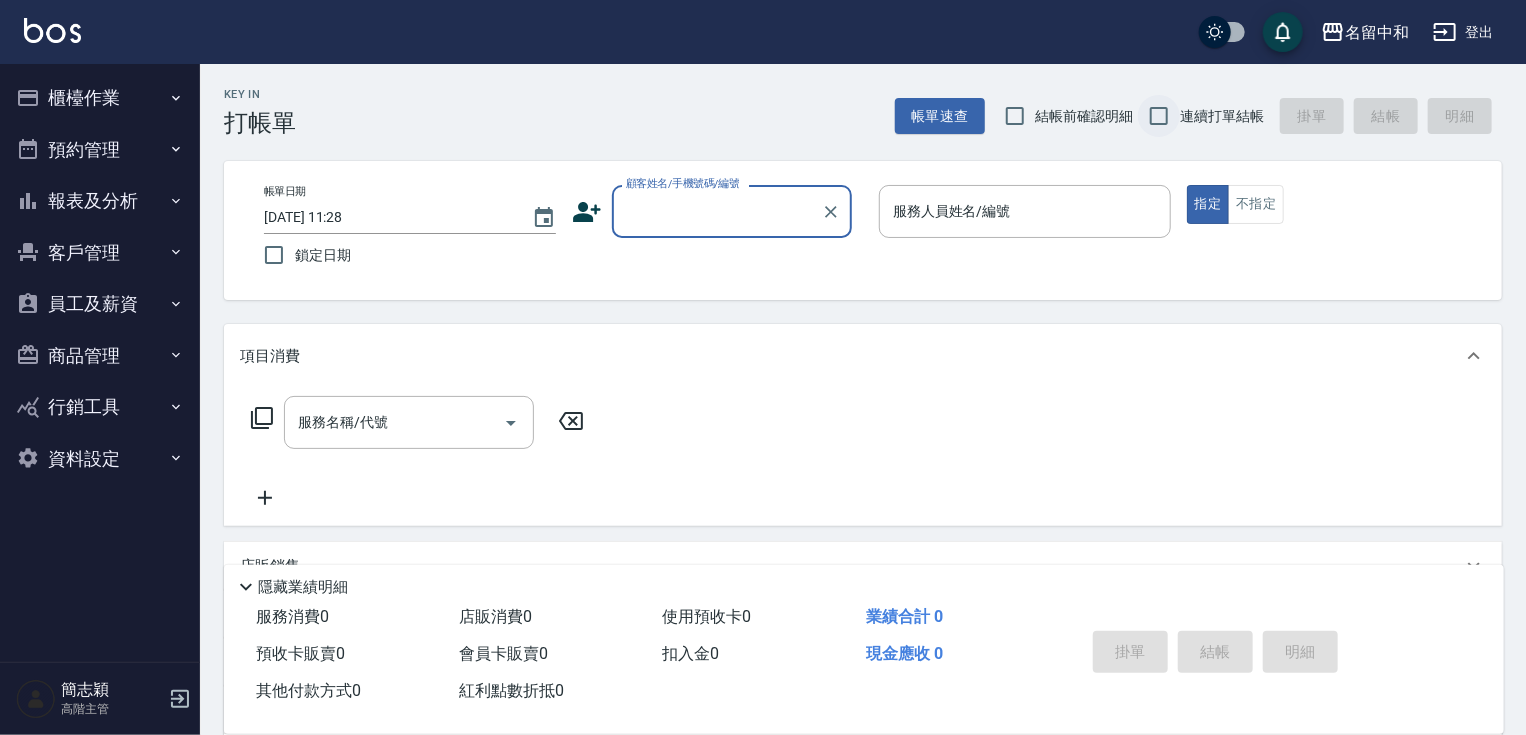 click on "連續打單結帳" at bounding box center (1159, 116) 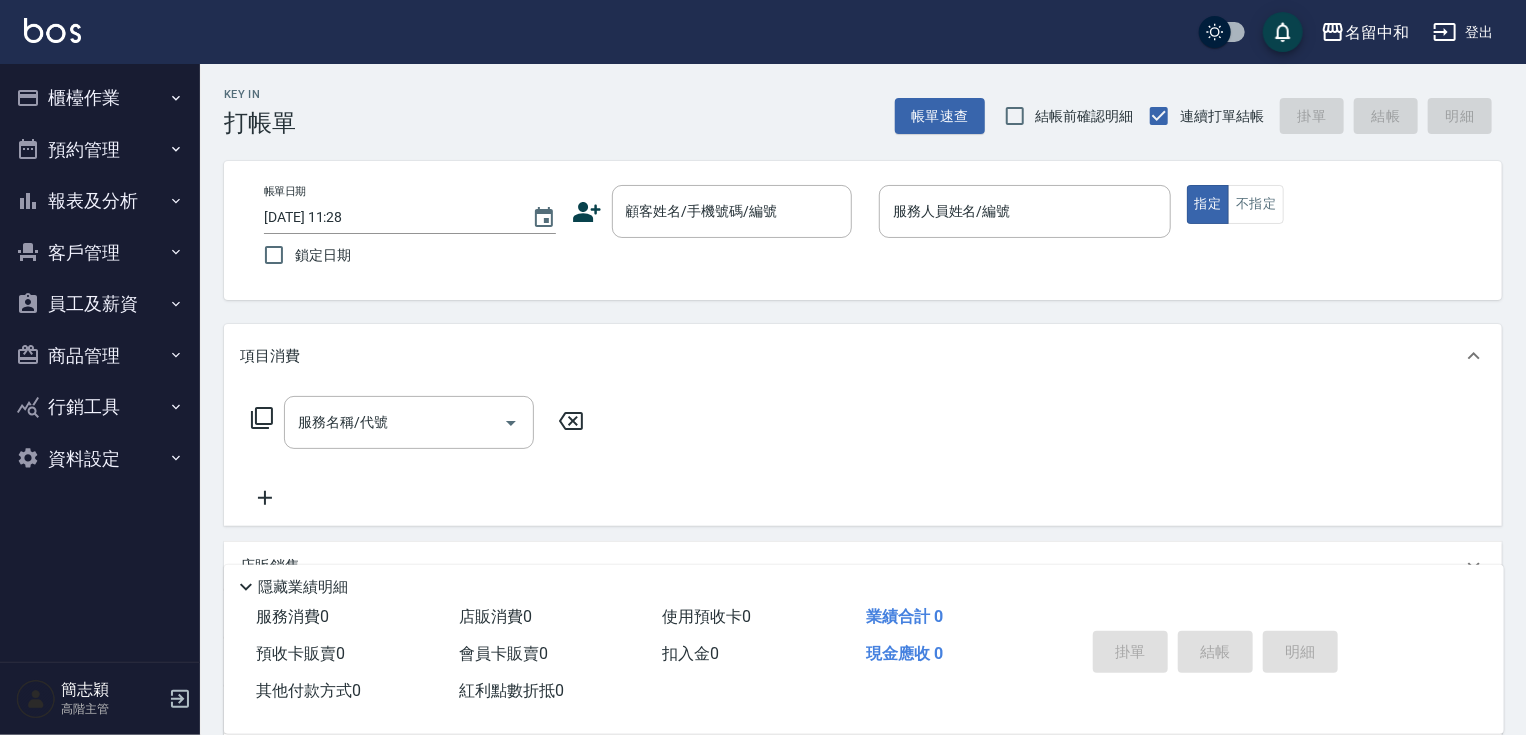 click on "櫃檯作業" at bounding box center (100, 98) 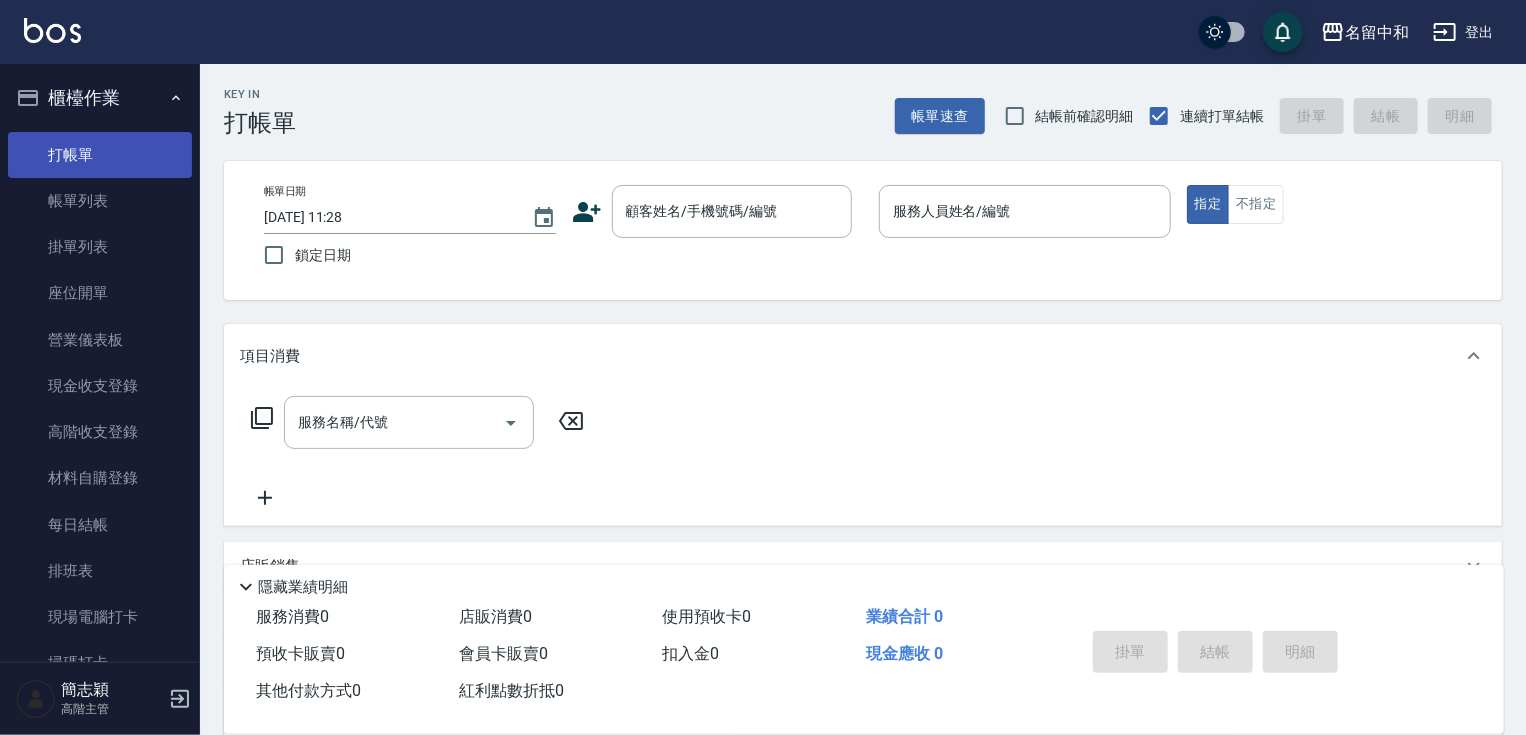 click on "打帳單" at bounding box center (100, 155) 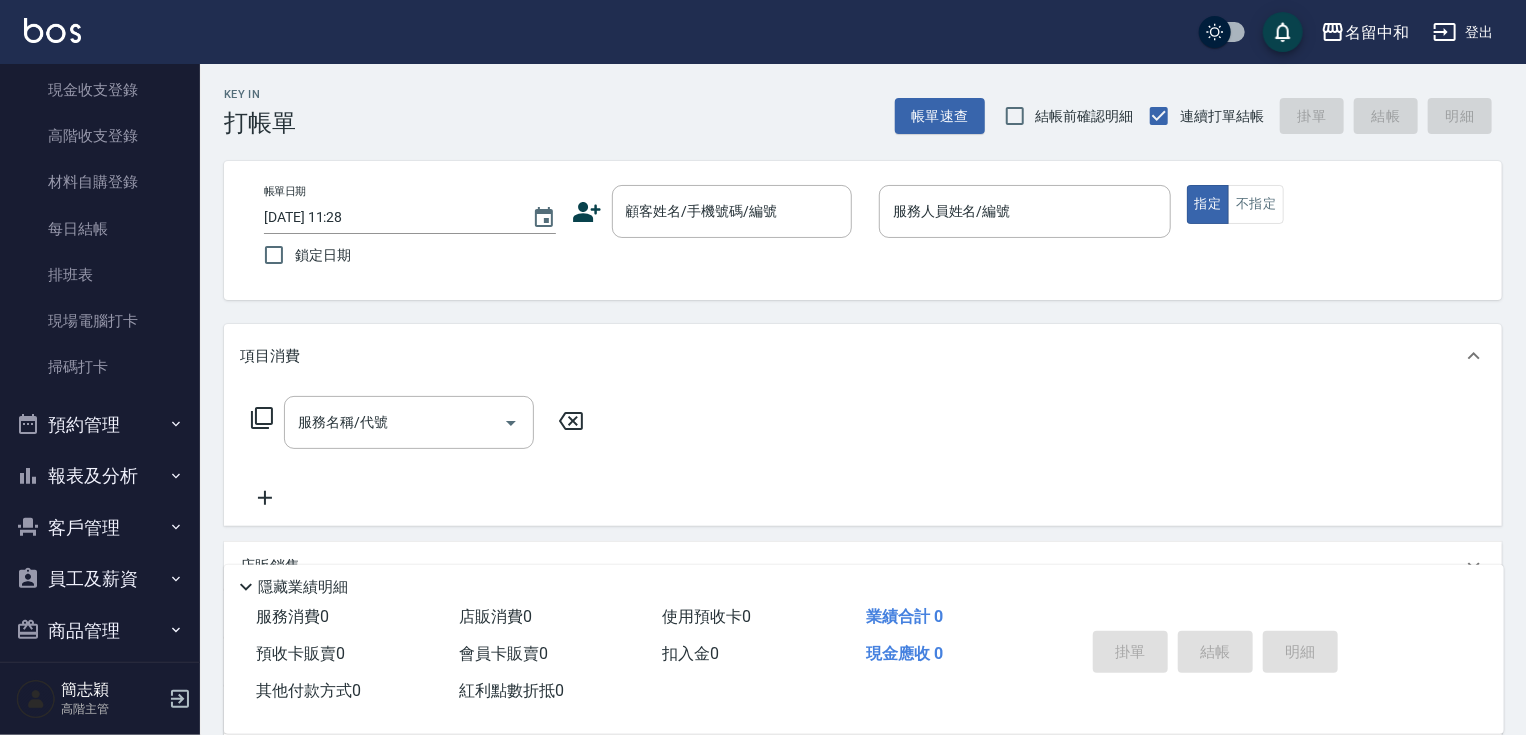 scroll, scrollTop: 357, scrollLeft: 0, axis: vertical 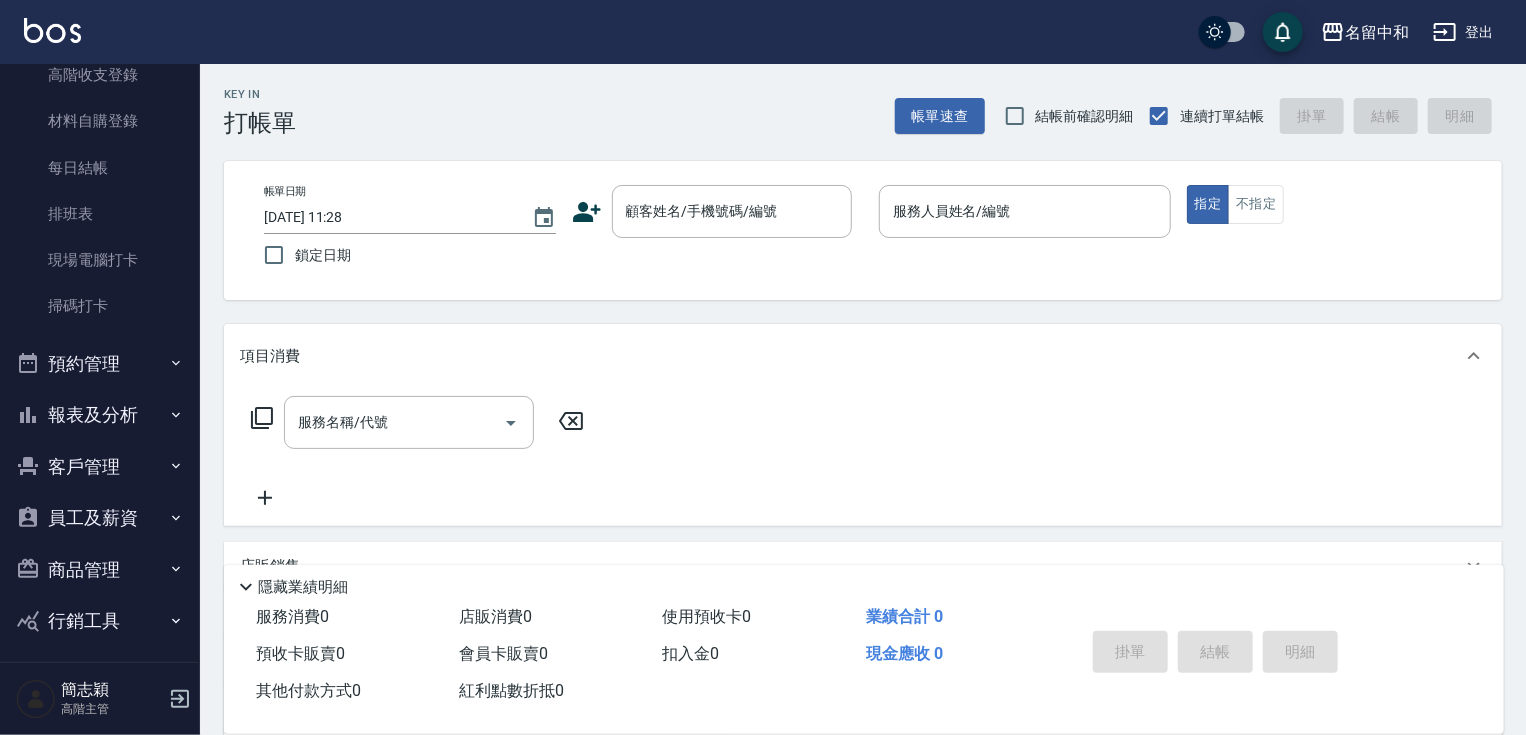 click on "報表及分析" at bounding box center (100, 415) 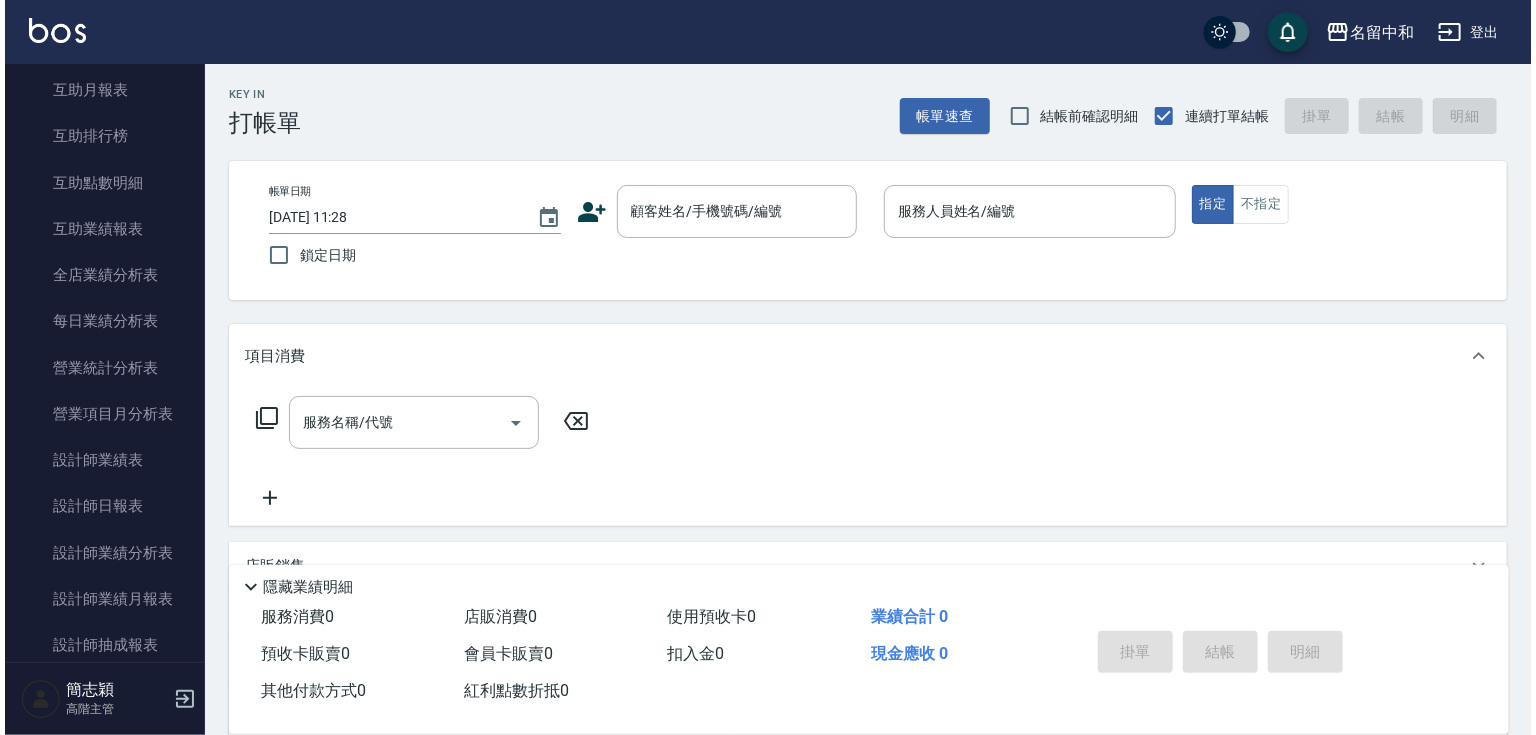 scroll, scrollTop: 1162, scrollLeft: 0, axis: vertical 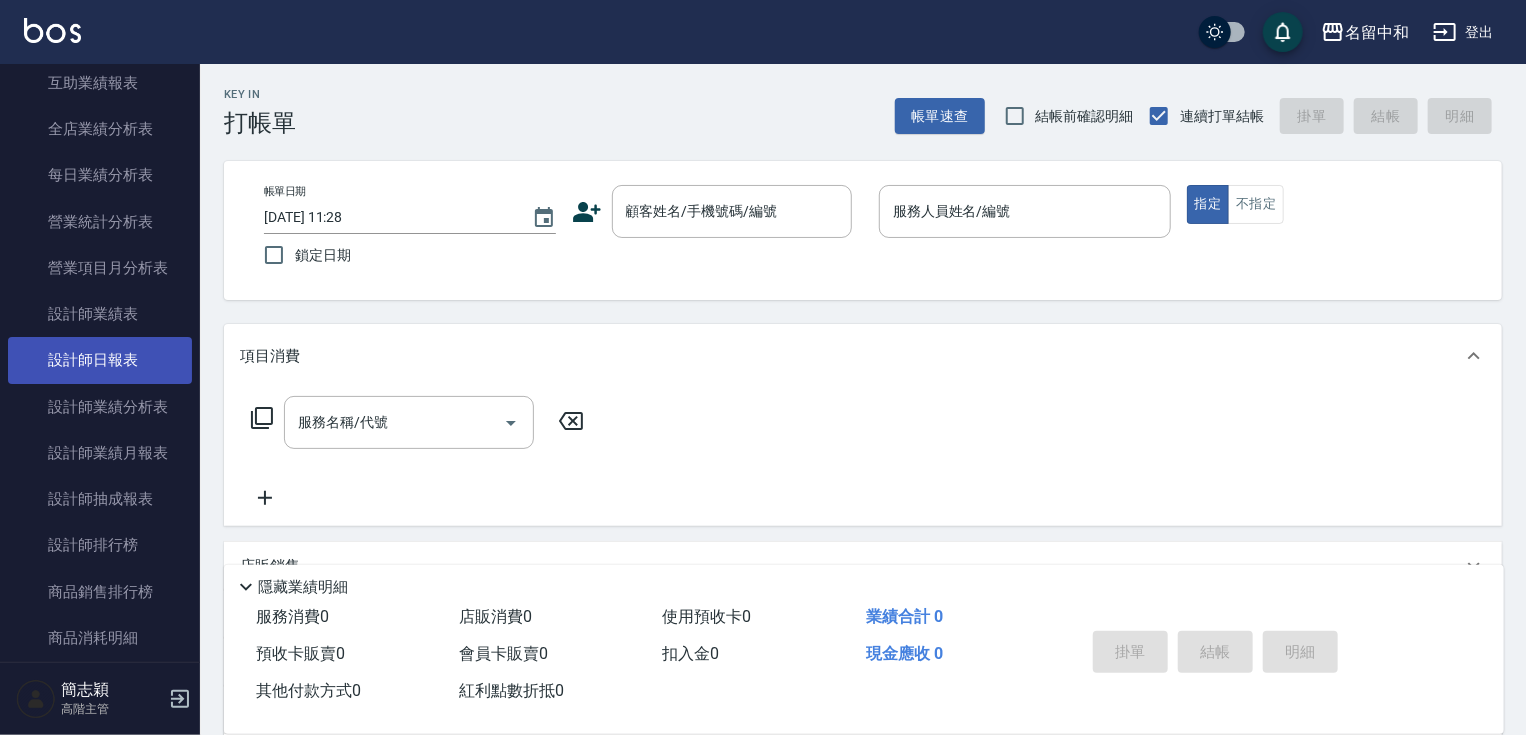 click on "設計師日報表" at bounding box center (100, 360) 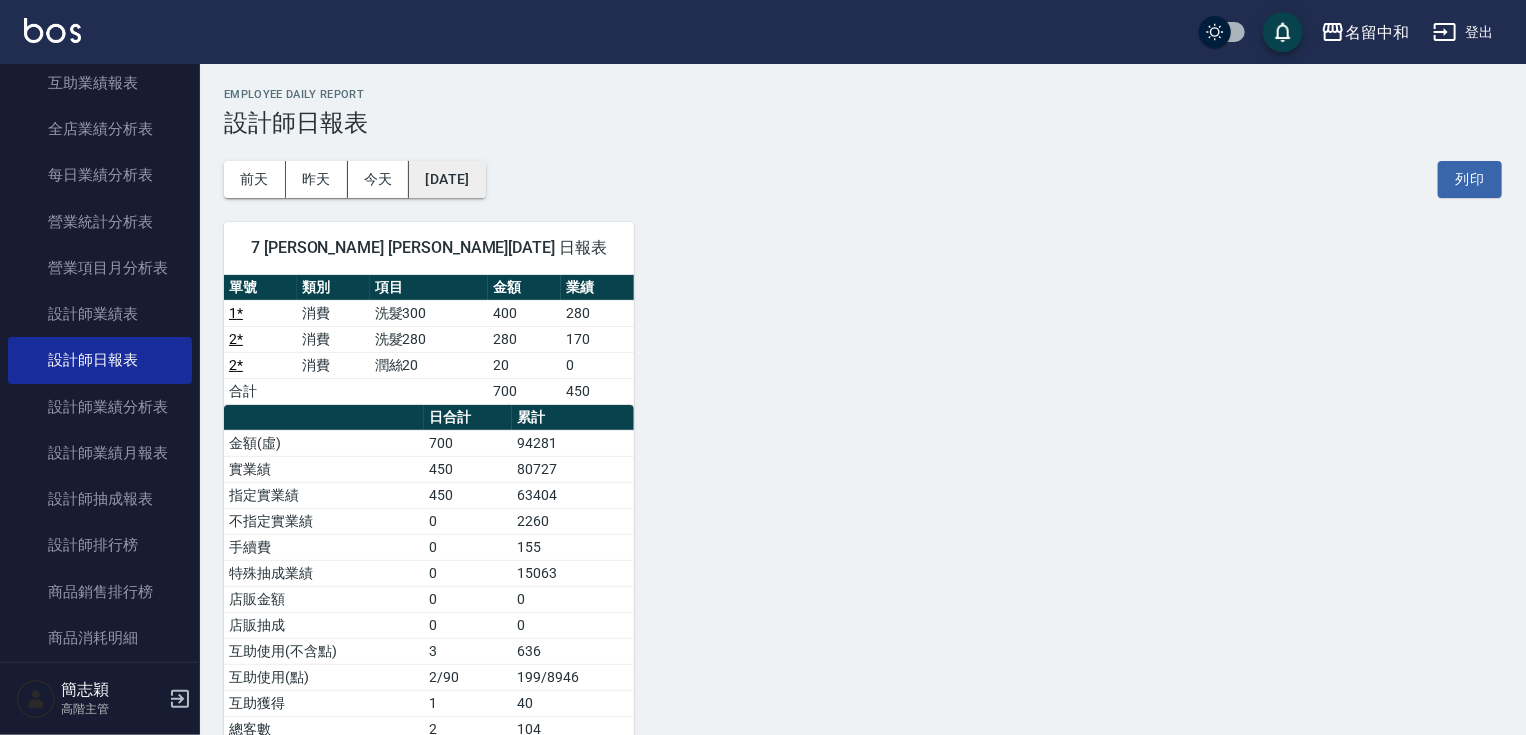 click on "[DATE]" at bounding box center (447, 179) 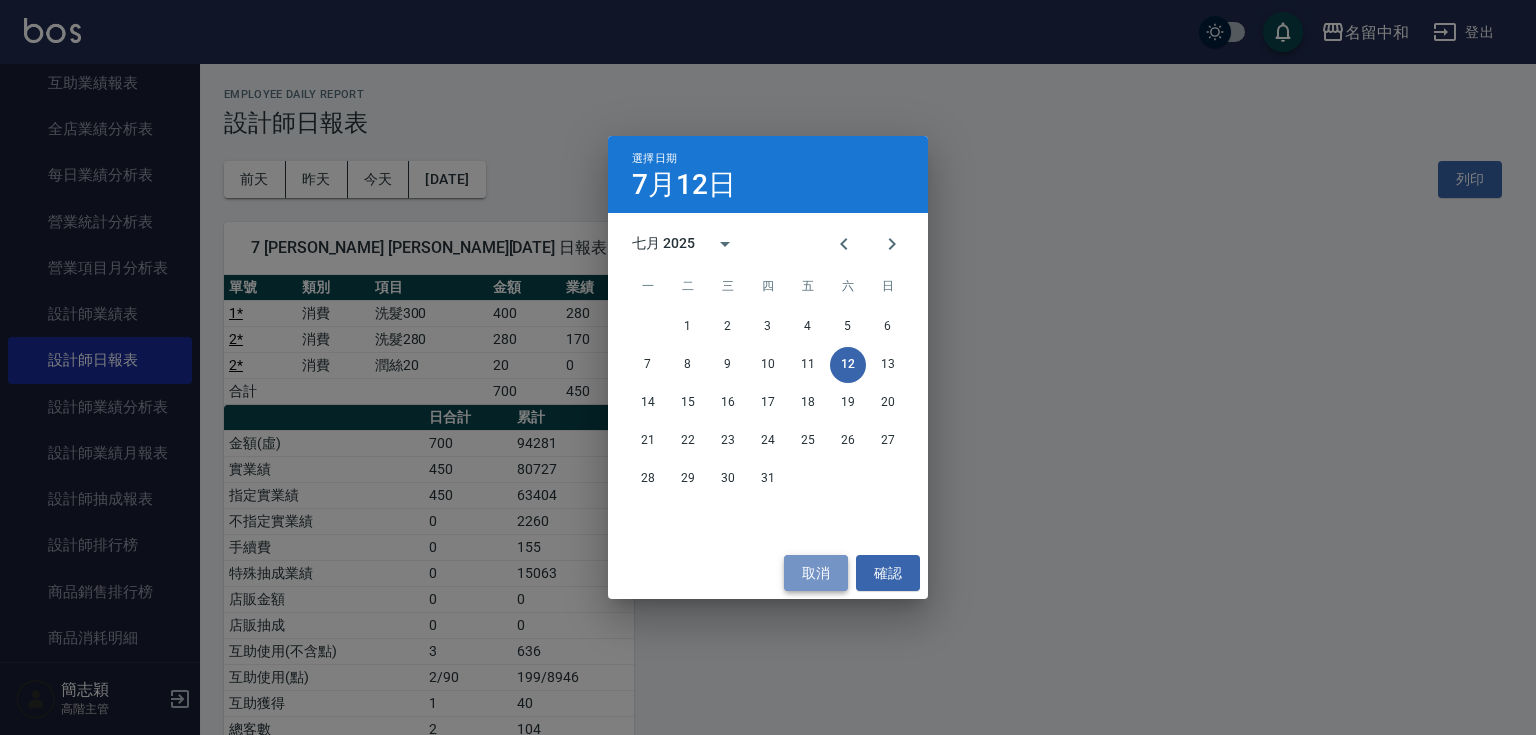 click on "取消" at bounding box center (816, 573) 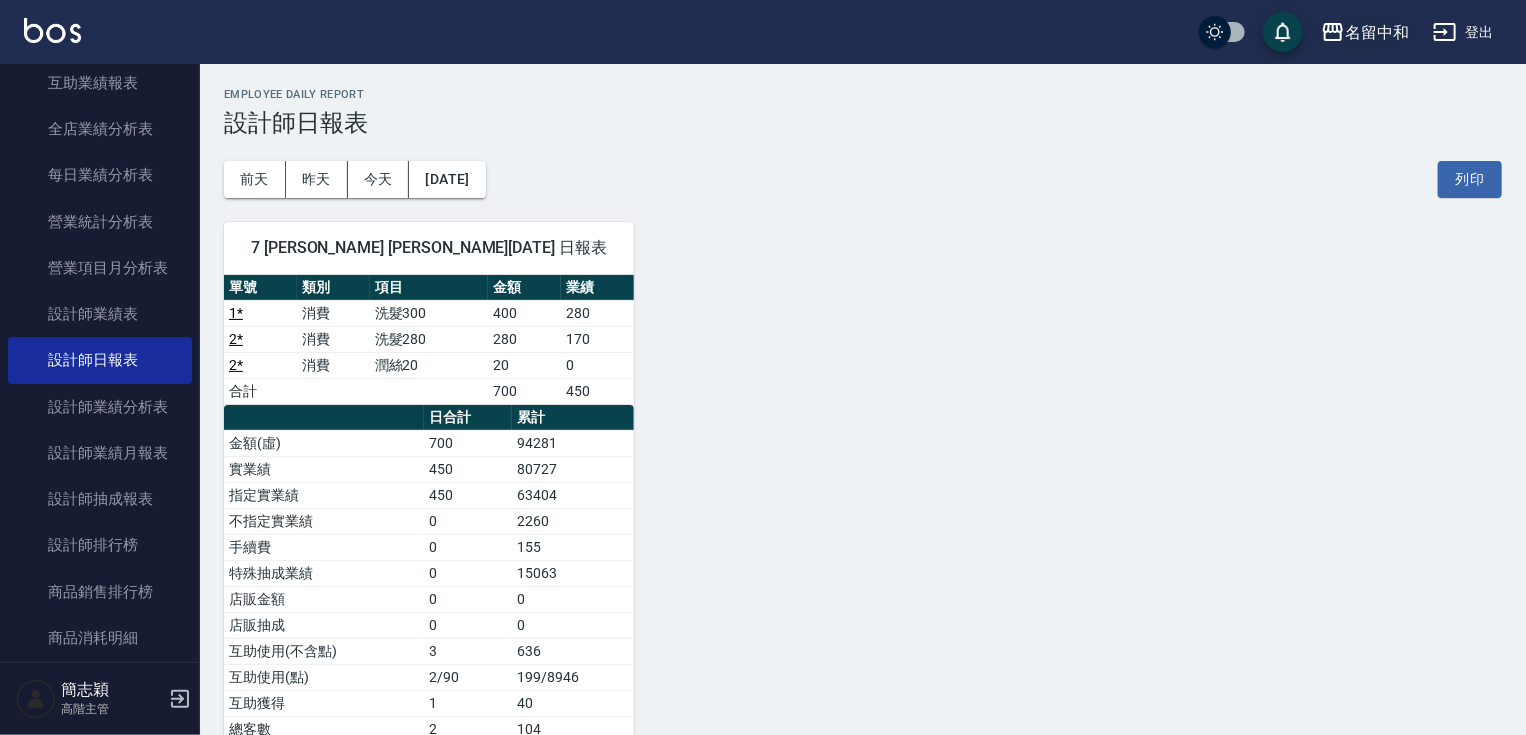 click on "名留中和" at bounding box center (1377, 32) 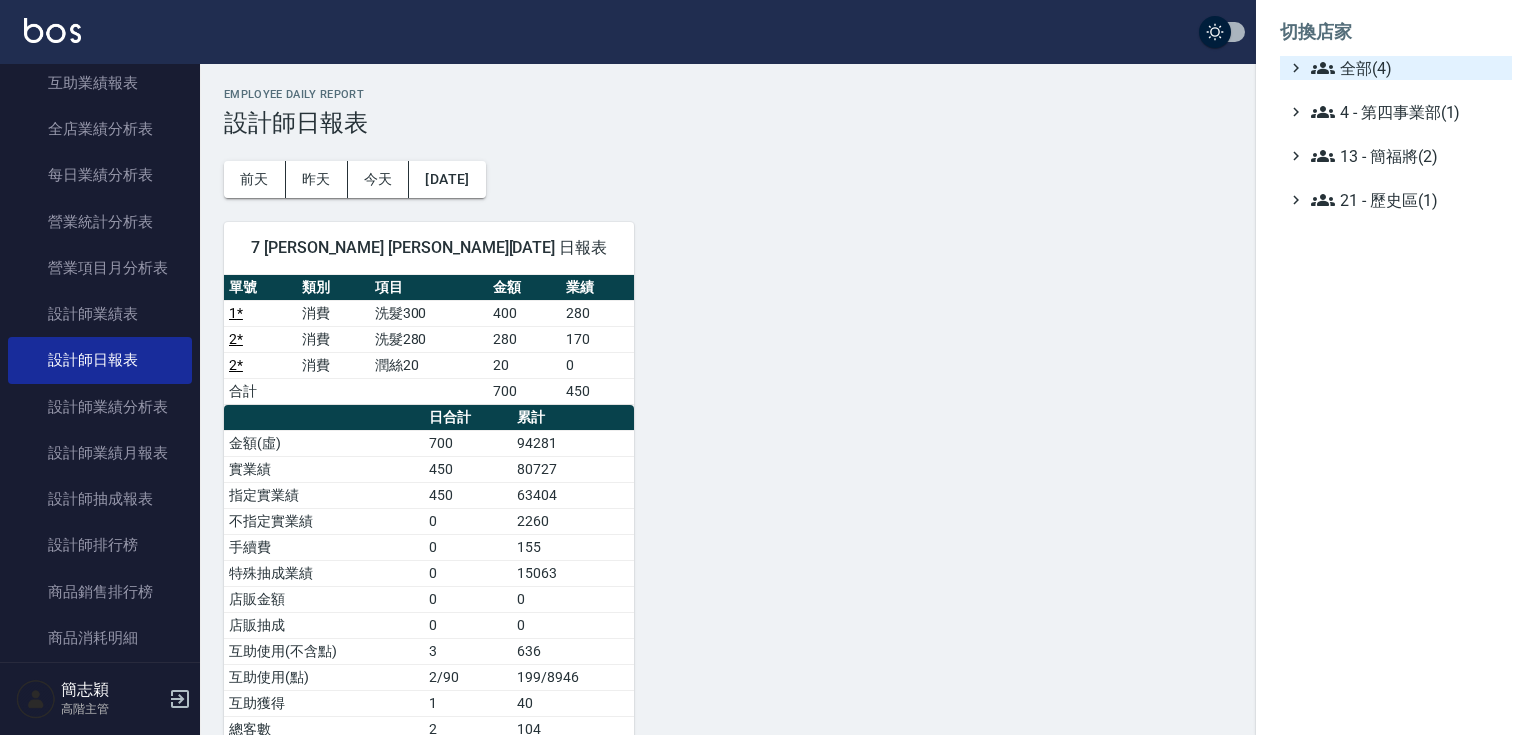 click on "全部(4)" at bounding box center (1407, 68) 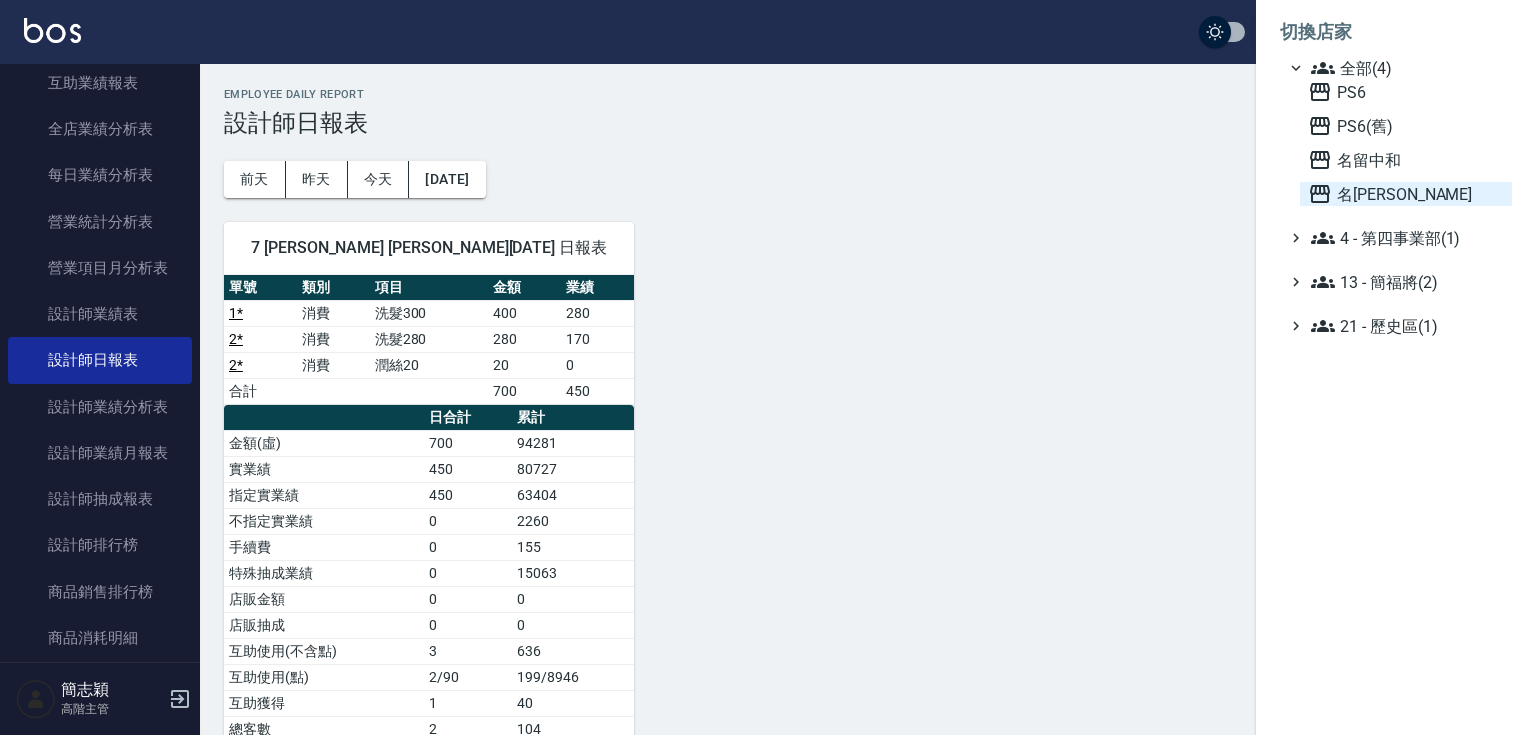 click on "名[PERSON_NAME]" at bounding box center [1406, 194] 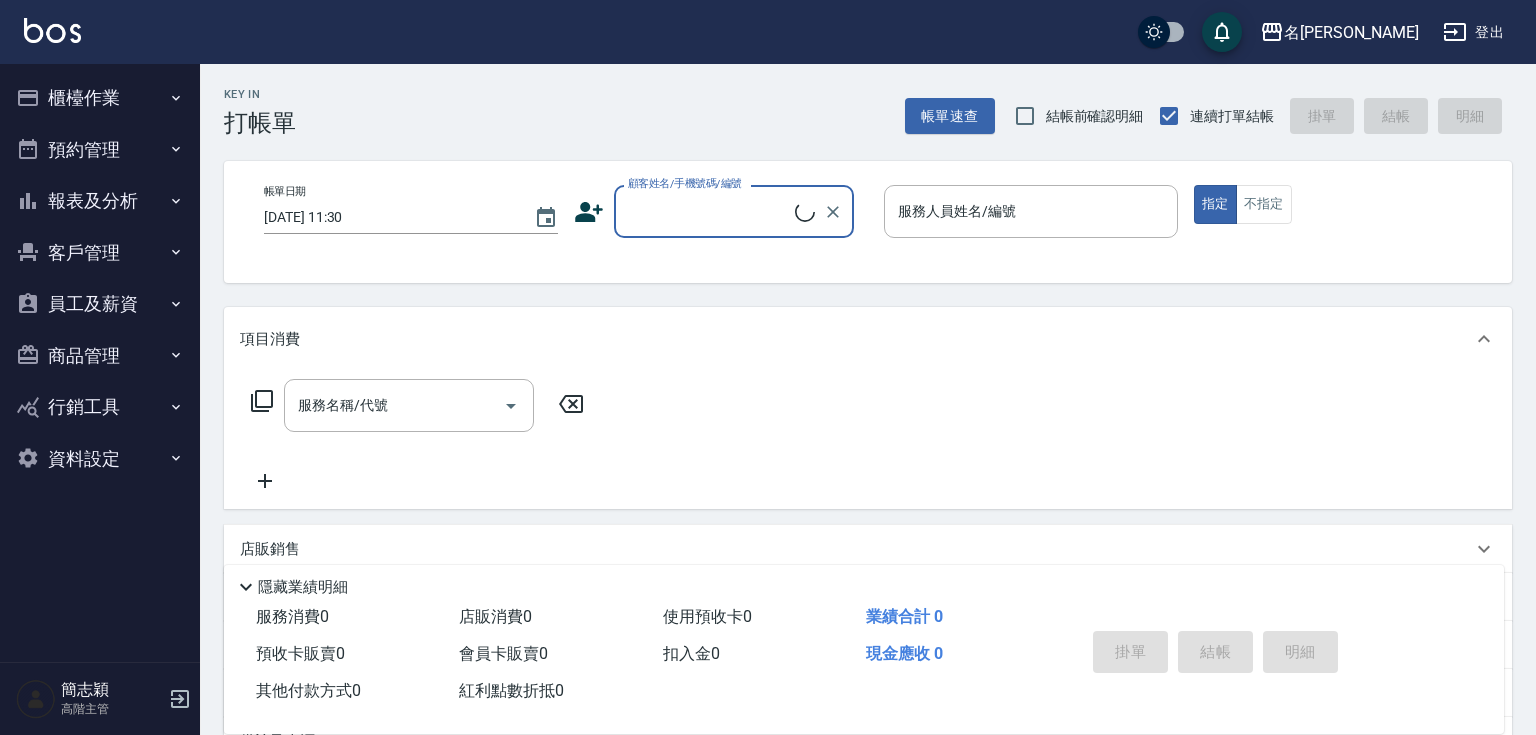 click on "報表及分析" at bounding box center [100, 201] 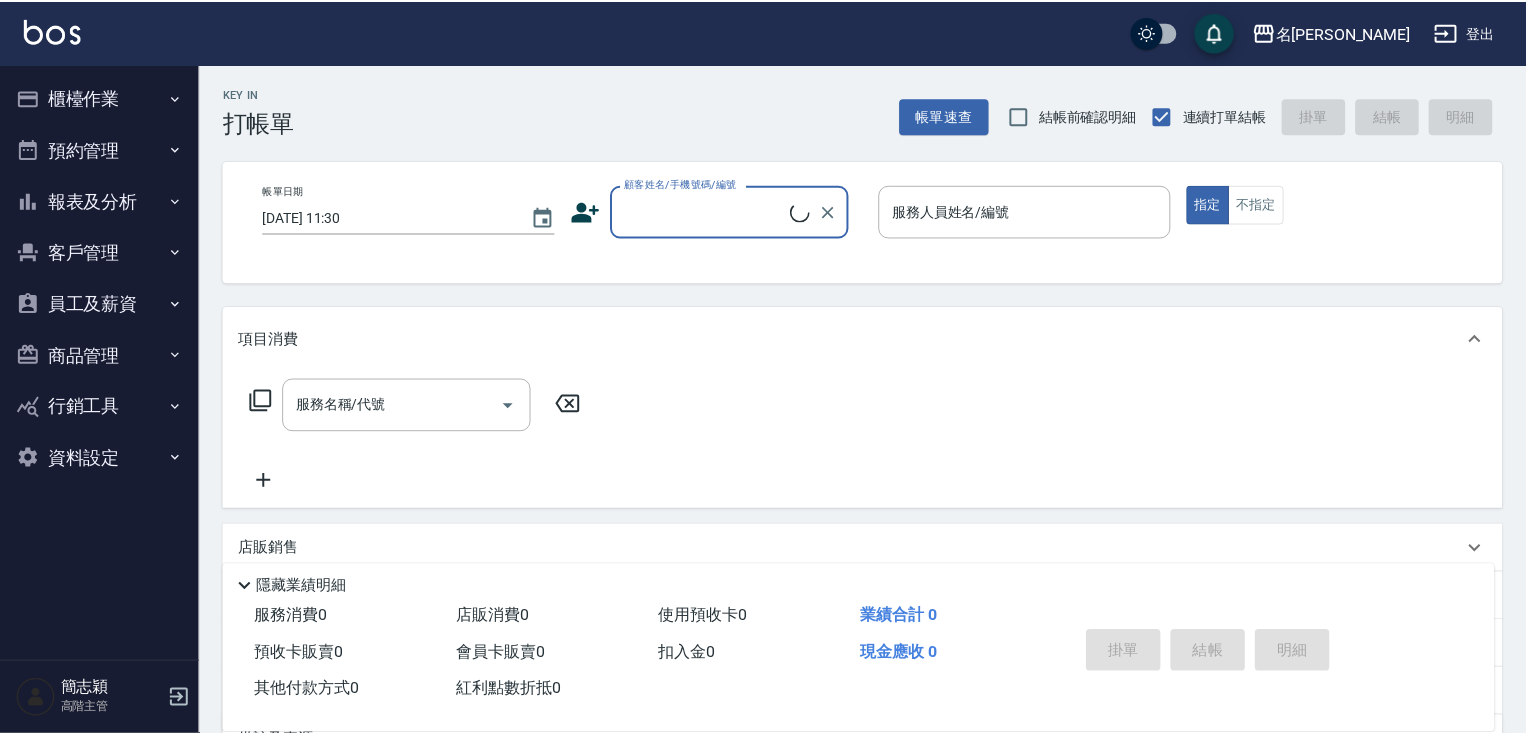 scroll, scrollTop: 0, scrollLeft: 0, axis: both 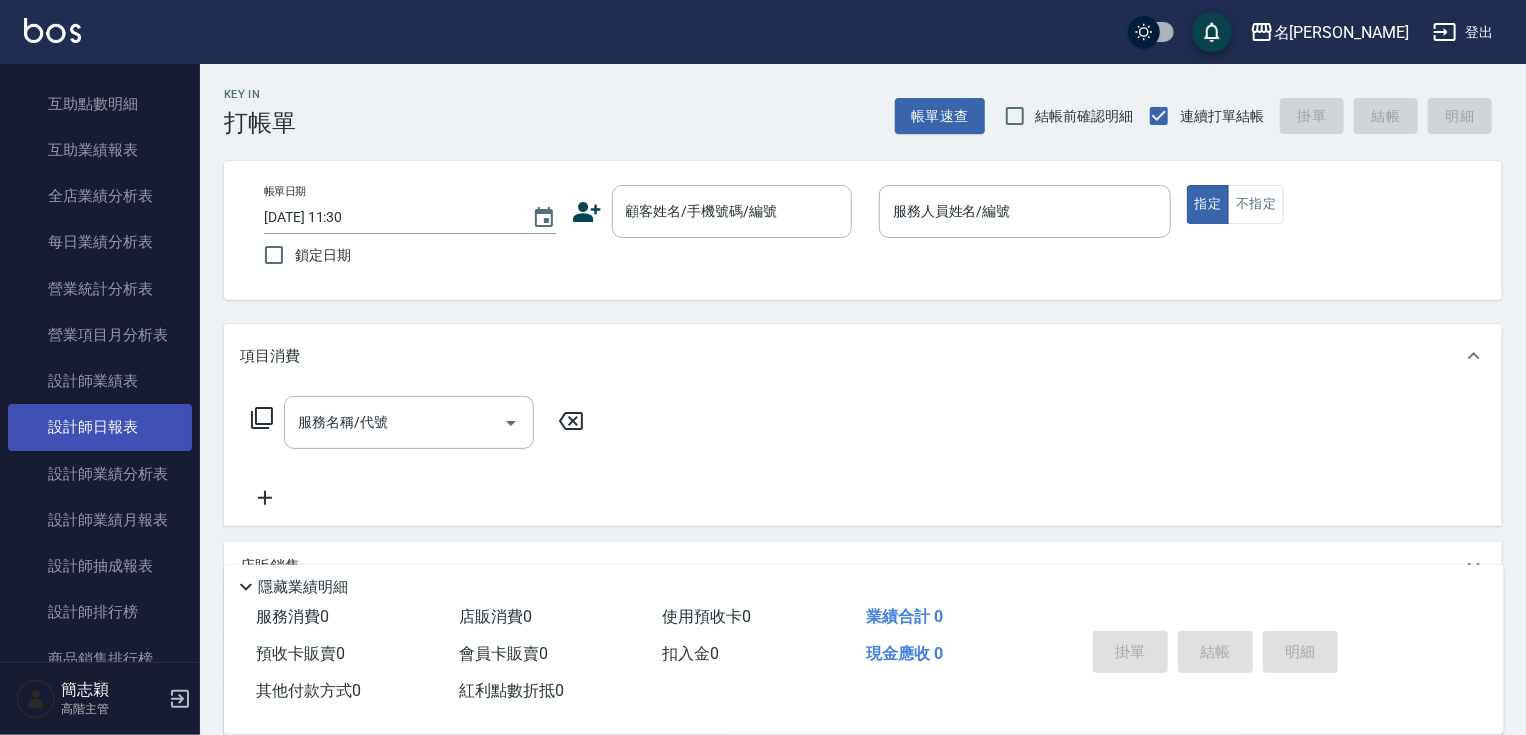 click on "設計師日報表" at bounding box center (100, 427) 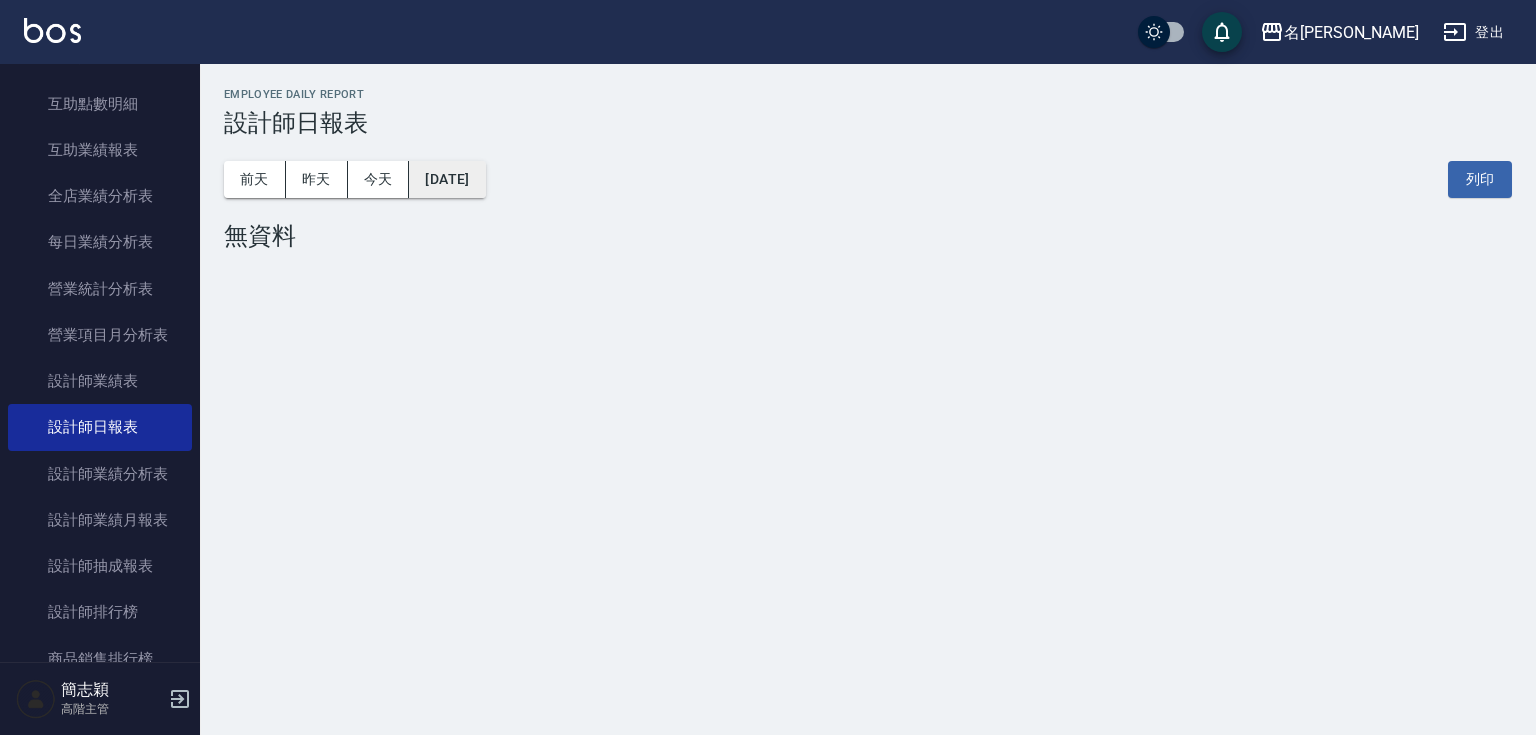 click on "[DATE]" at bounding box center [447, 179] 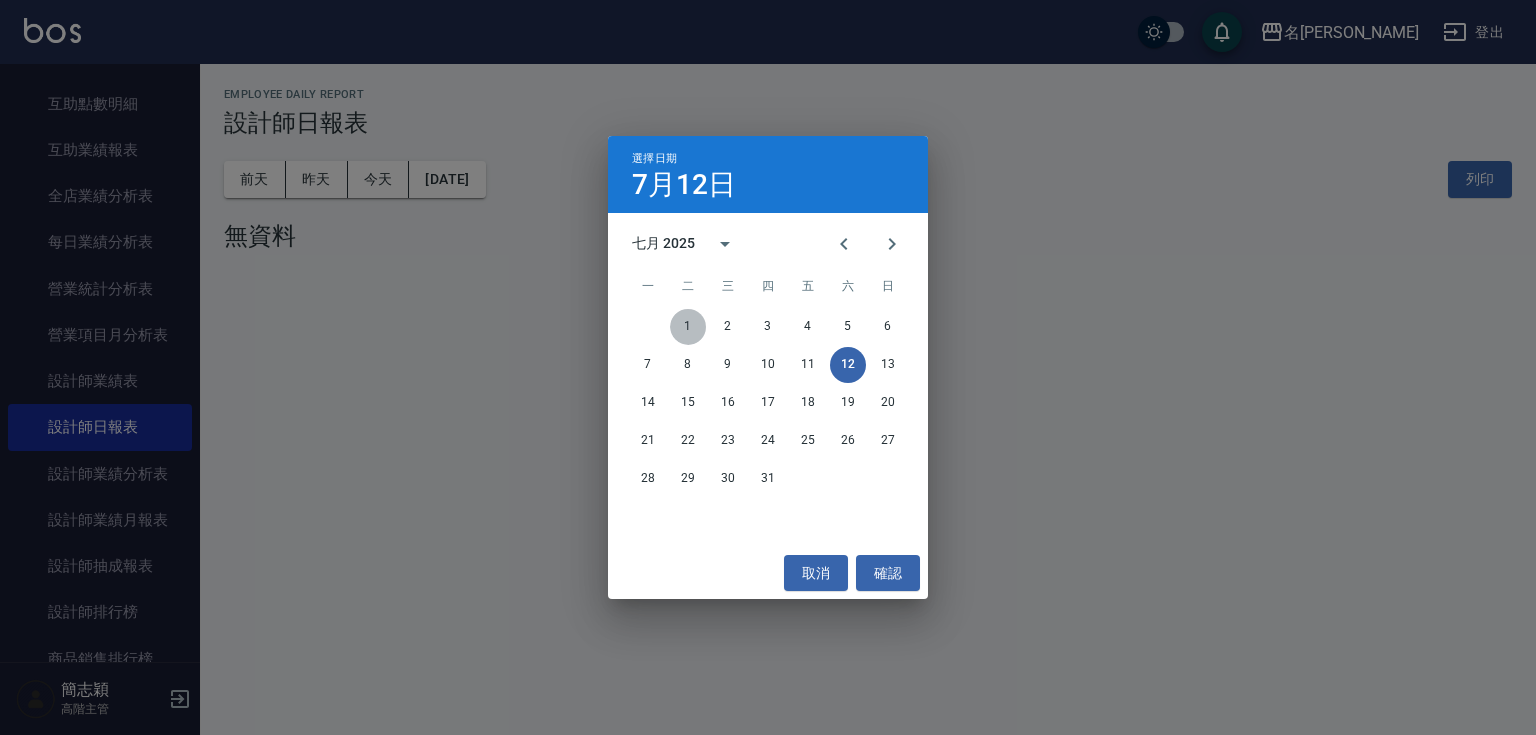 click on "1" at bounding box center [688, 327] 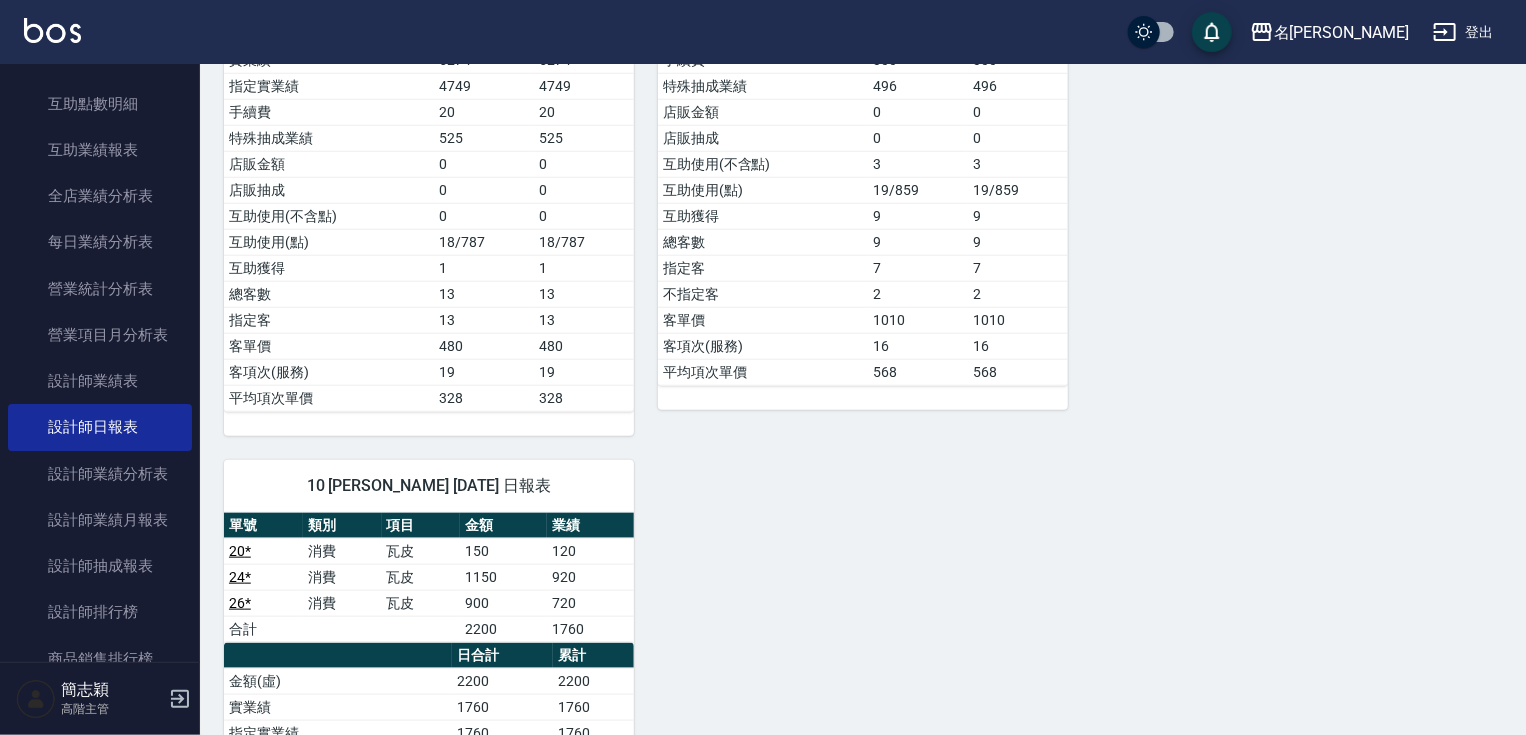 scroll, scrollTop: 992, scrollLeft: 0, axis: vertical 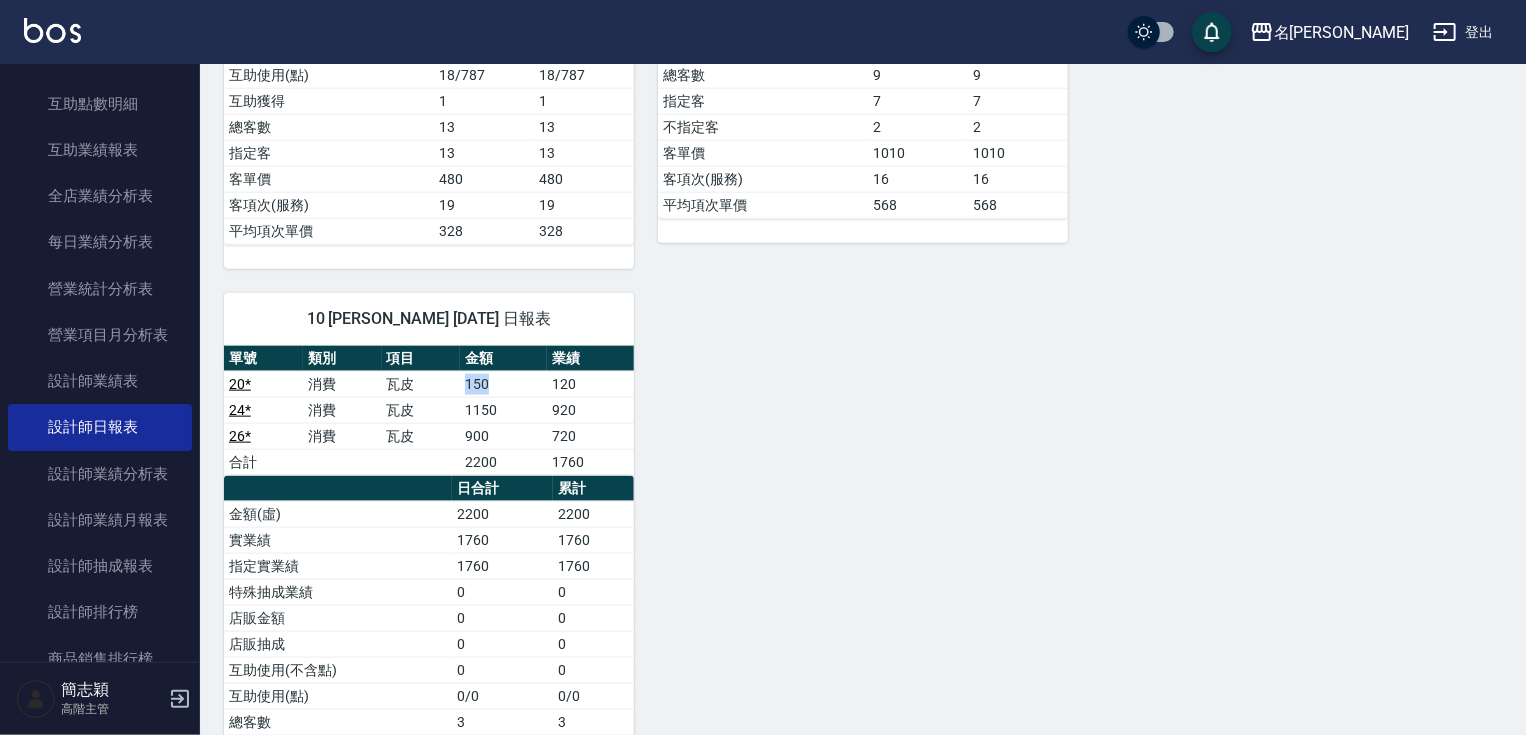 drag, startPoint x: 466, startPoint y: 384, endPoint x: 526, endPoint y: 387, distance: 60.074955 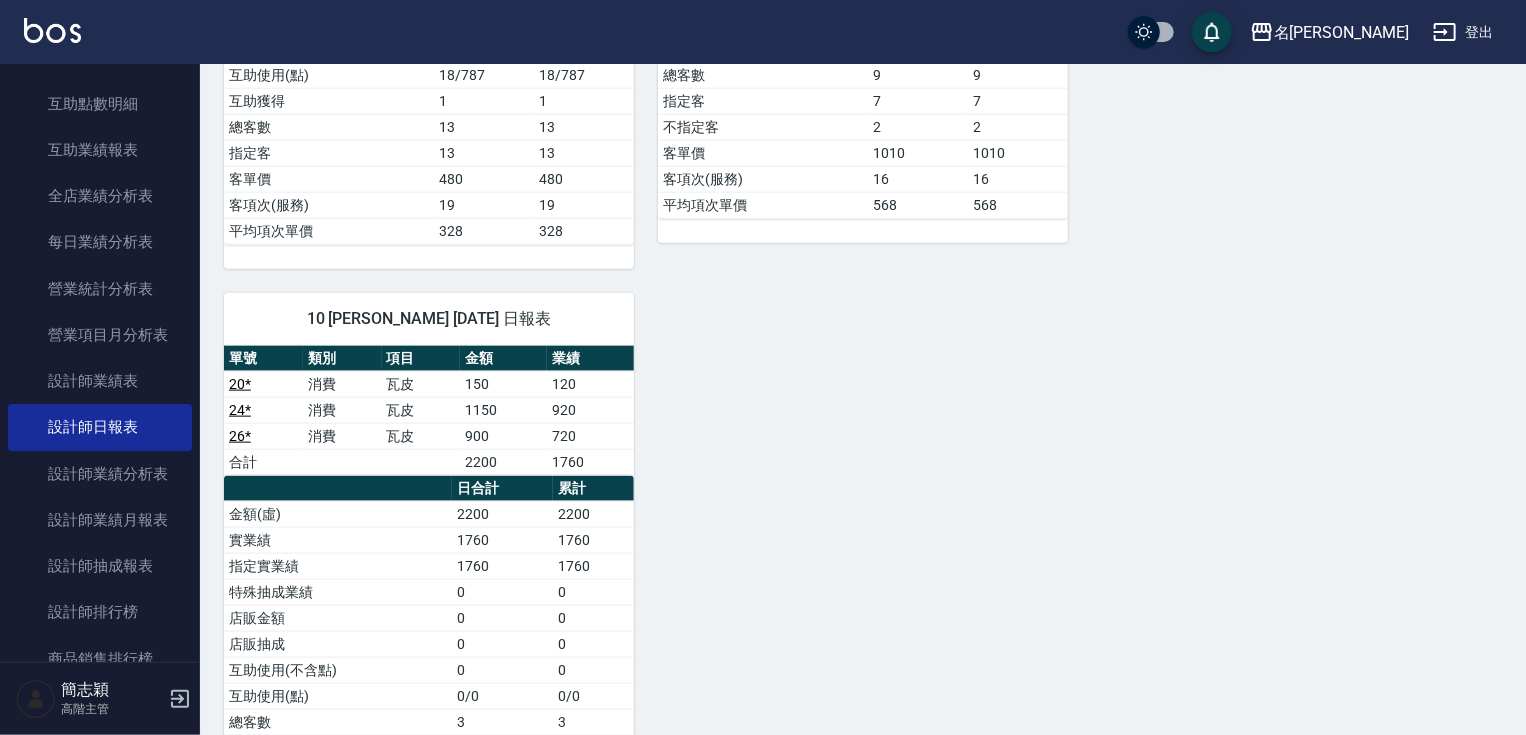 drag, startPoint x: 1521, startPoint y: 571, endPoint x: 1527, endPoint y: 608, distance: 37.48333 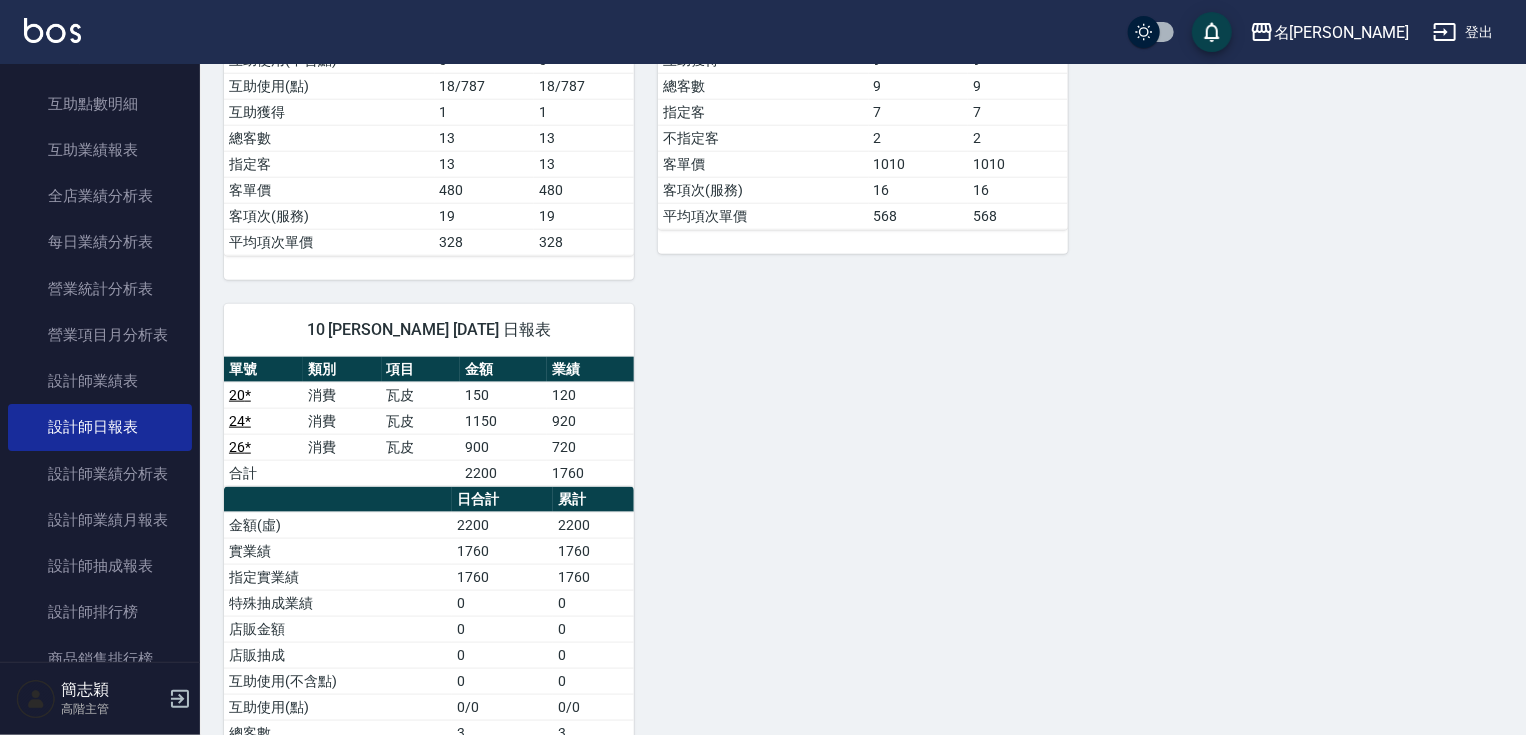 scroll, scrollTop: 968, scrollLeft: 0, axis: vertical 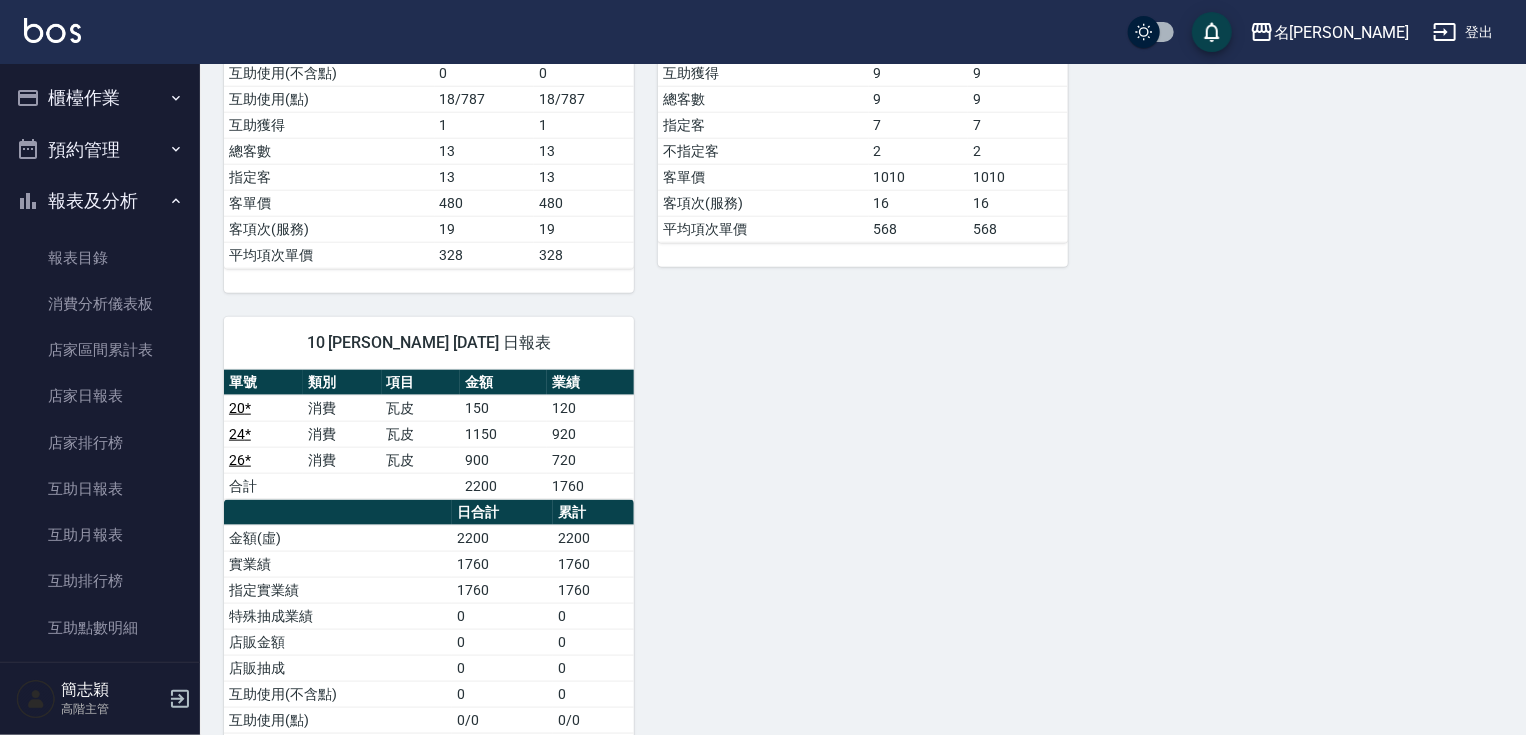 click on "報表及分析" at bounding box center (100, 201) 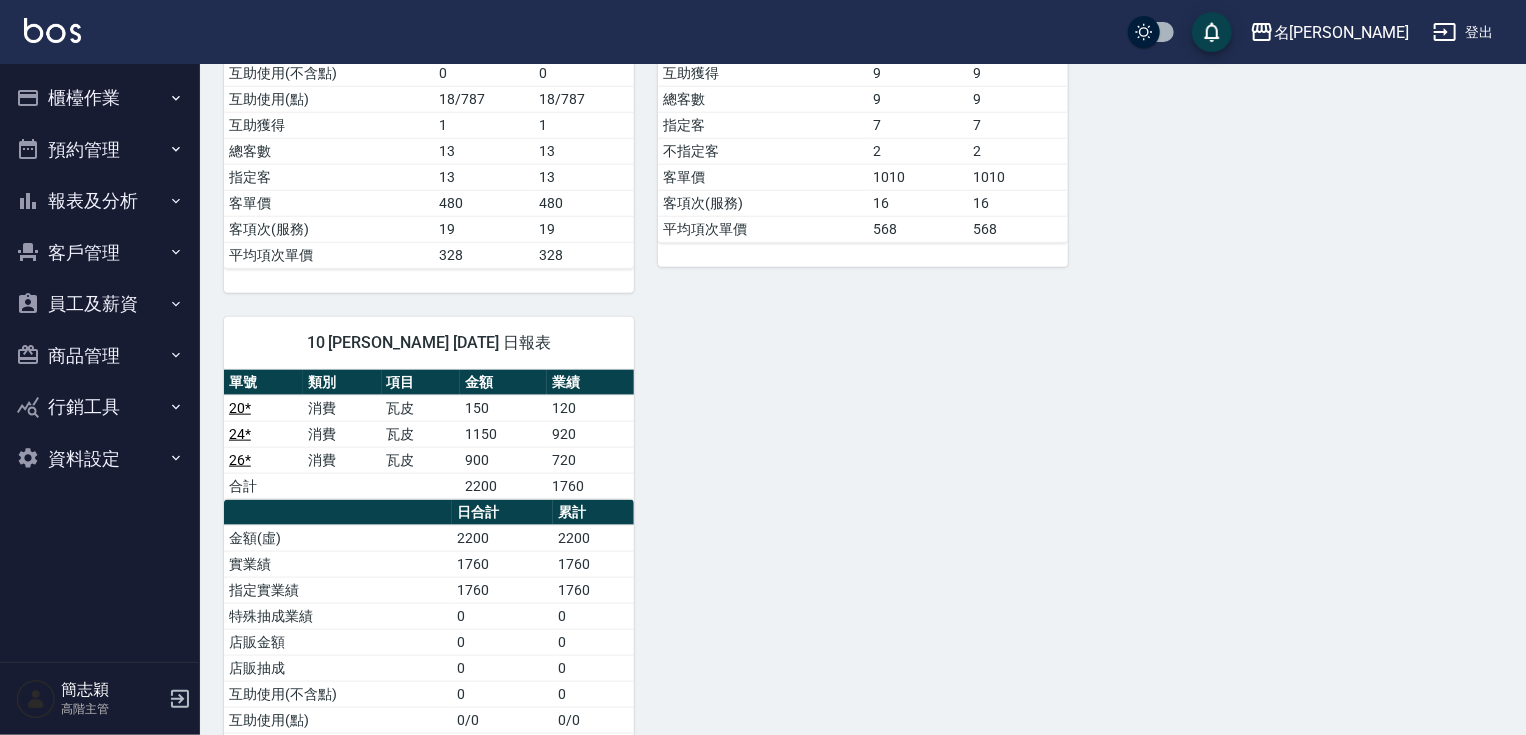 click on "櫃檯作業" at bounding box center (100, 98) 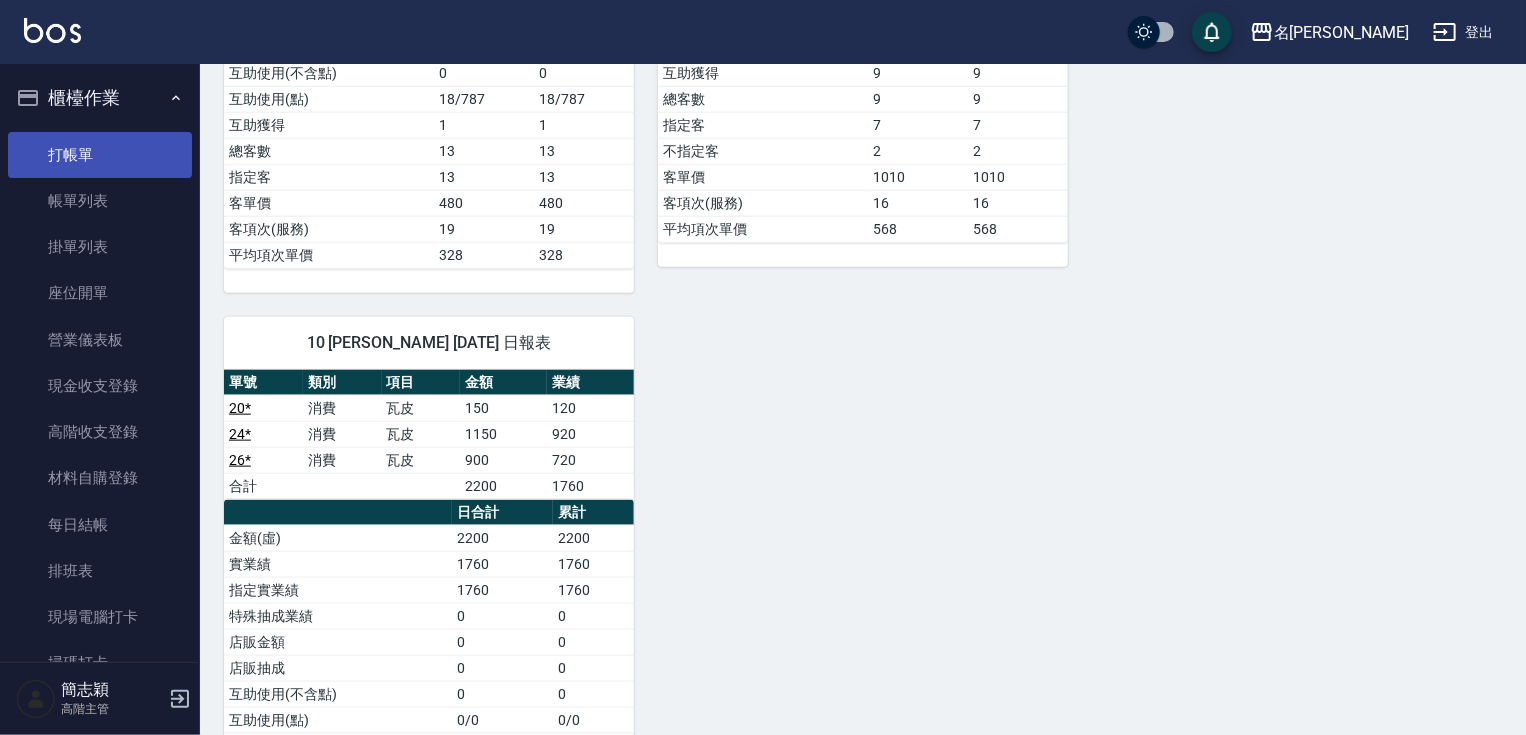 click on "打帳單" at bounding box center (100, 155) 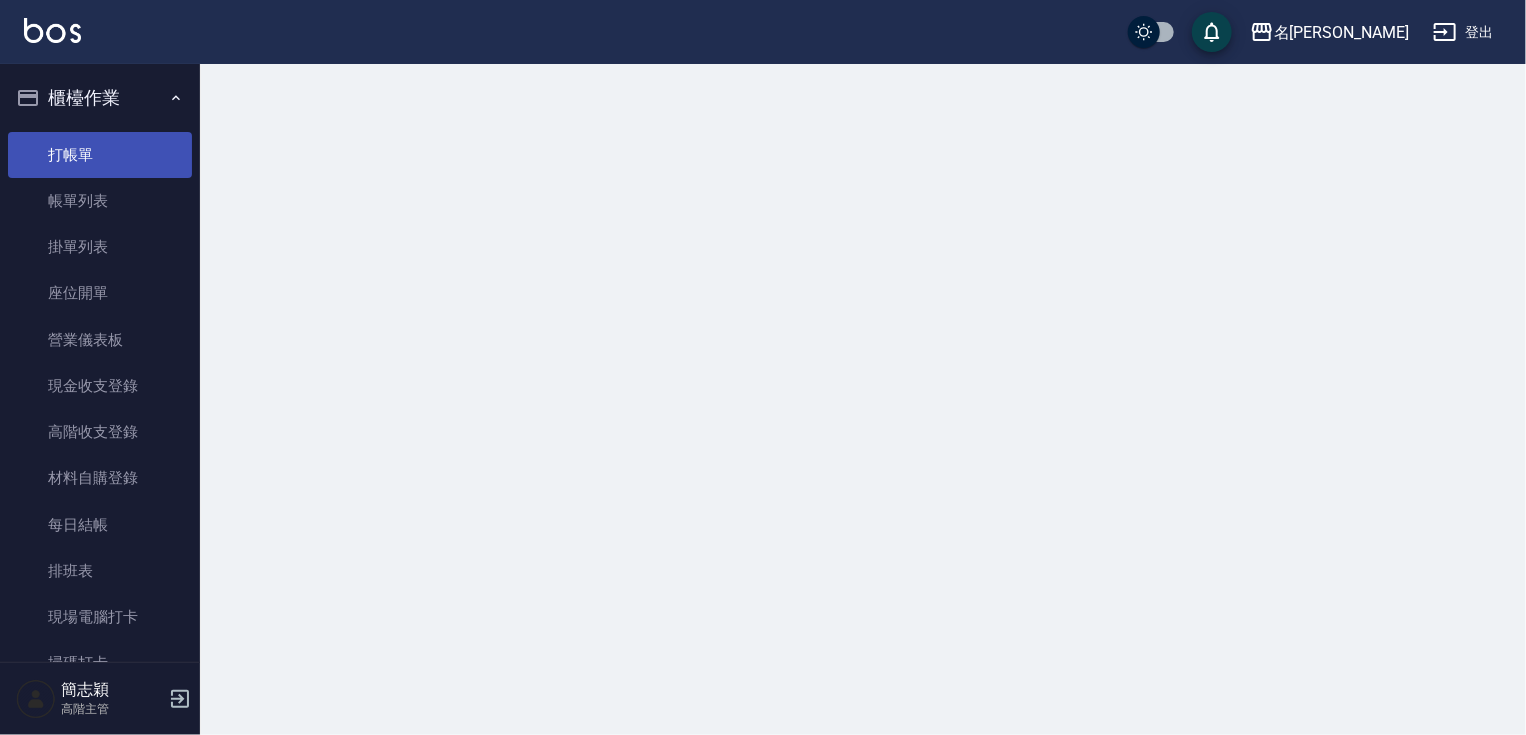 scroll, scrollTop: 0, scrollLeft: 0, axis: both 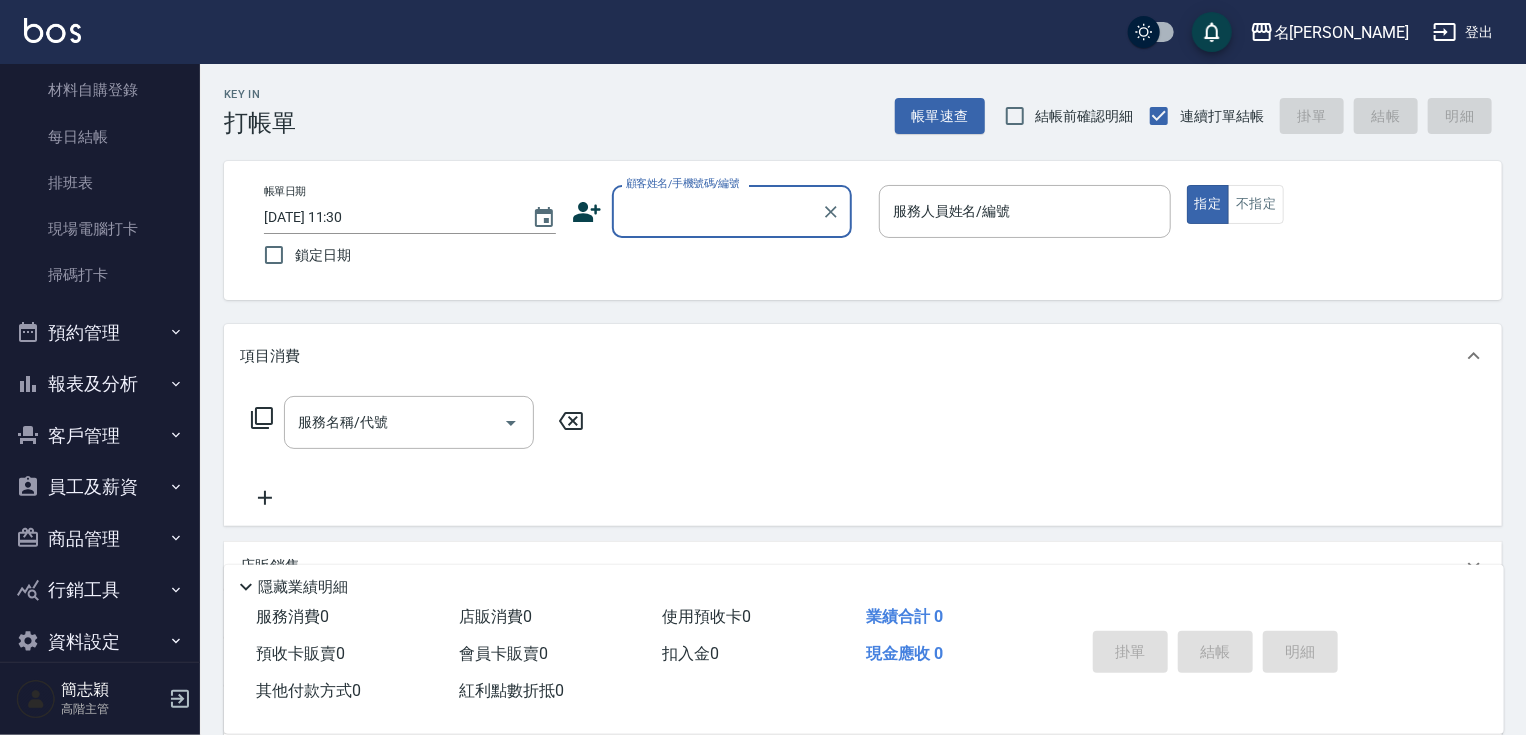 click on "報表及分析" at bounding box center [100, 384] 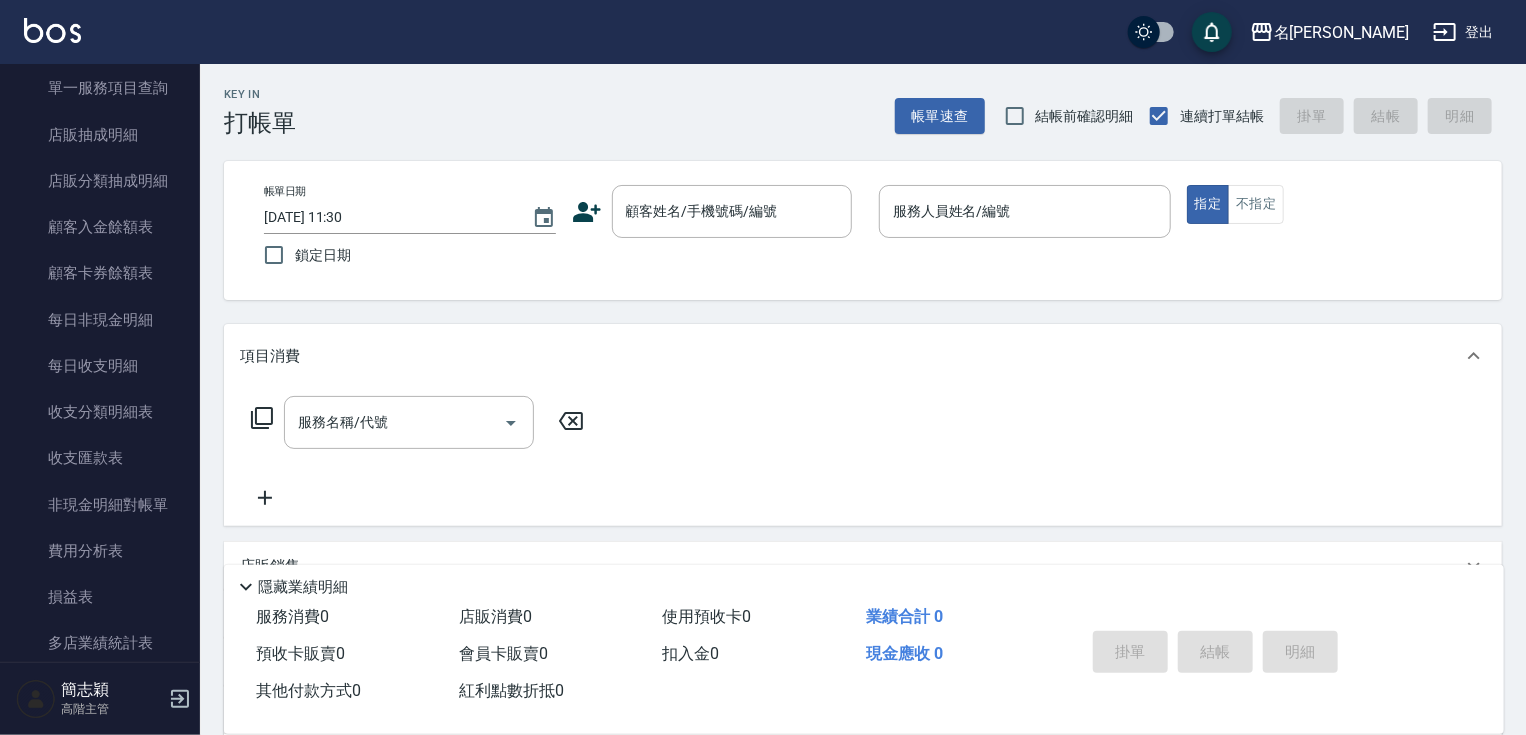 scroll, scrollTop: 2421, scrollLeft: 0, axis: vertical 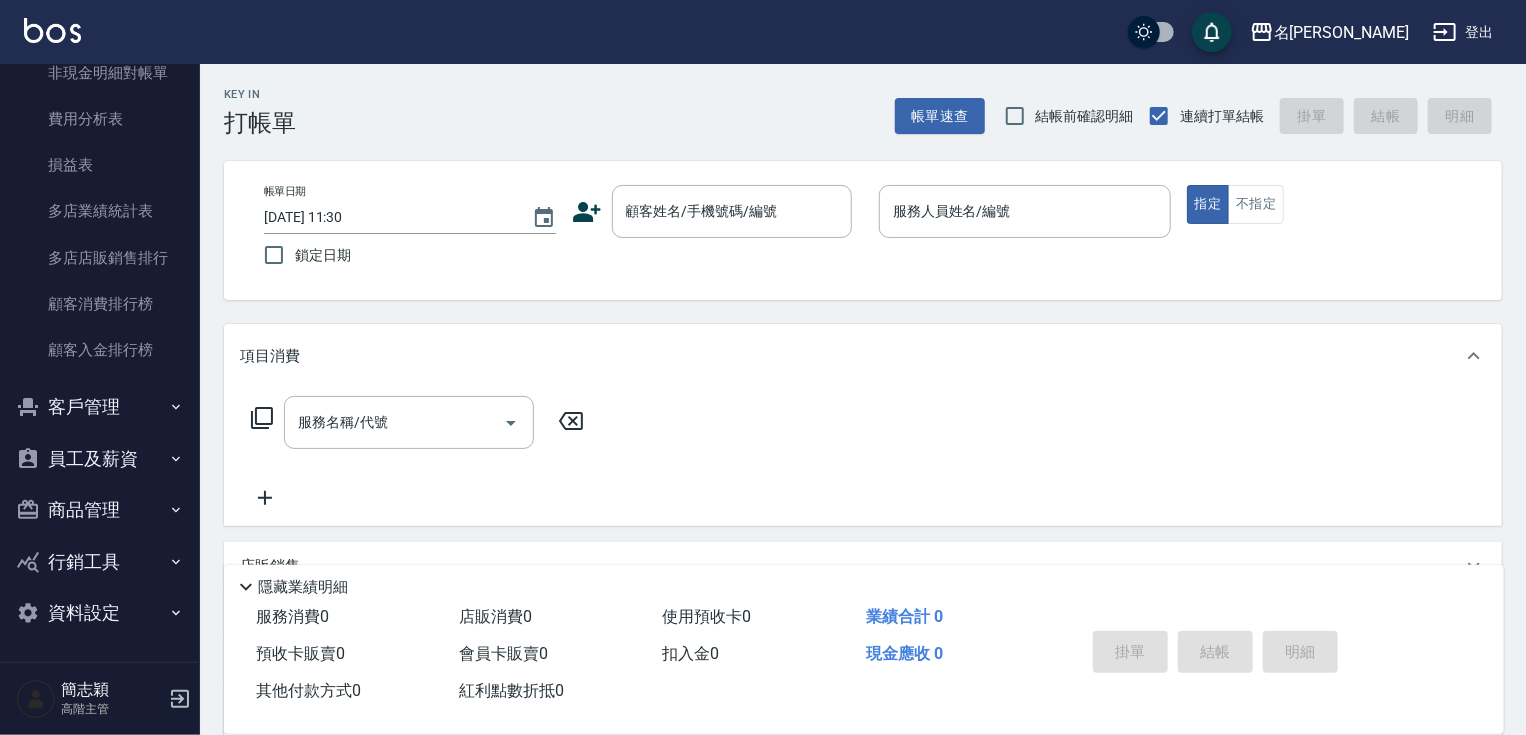click on "商品管理" at bounding box center (100, 510) 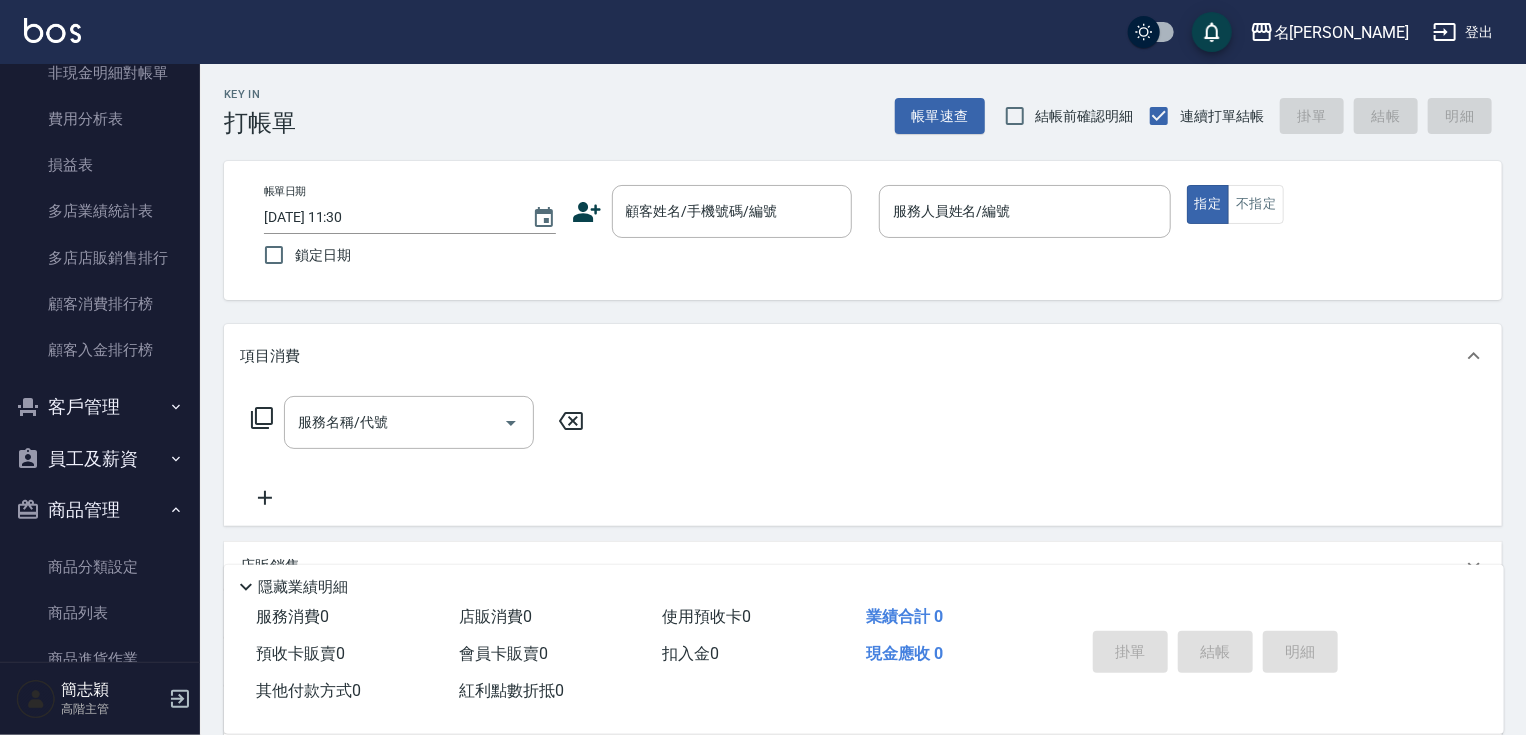 click on "商品管理" at bounding box center [100, 510] 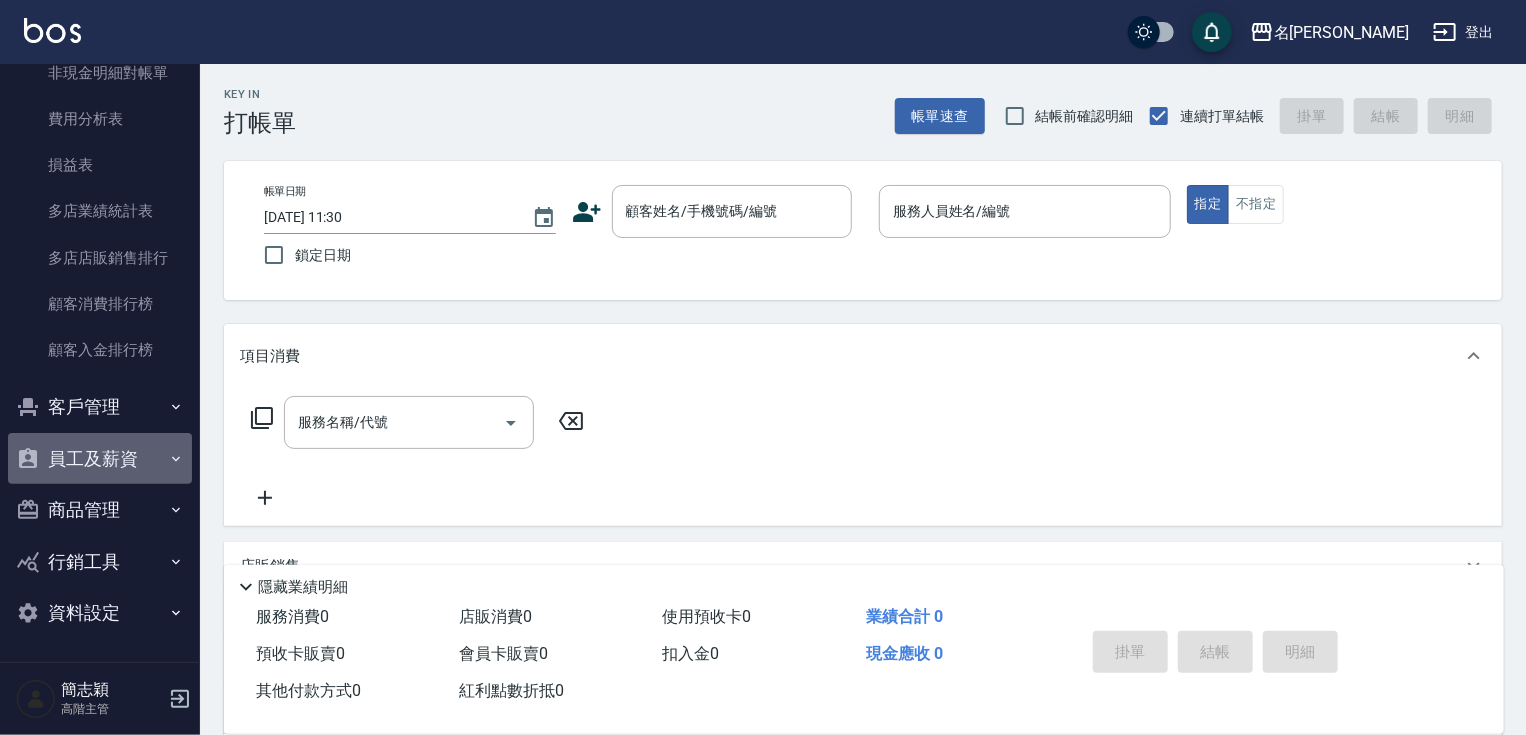 click on "員工及薪資" at bounding box center [100, 459] 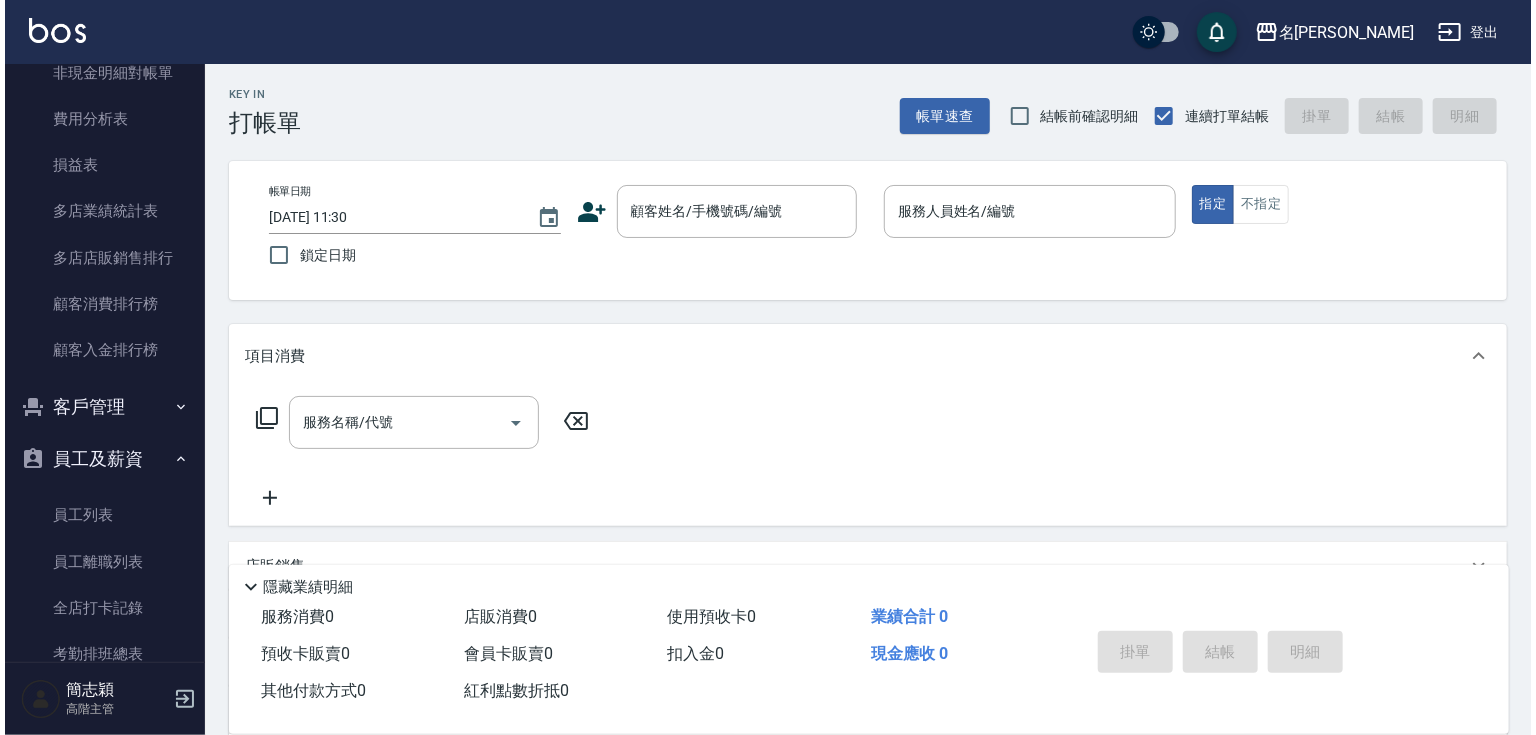 scroll, scrollTop: 2707, scrollLeft: 0, axis: vertical 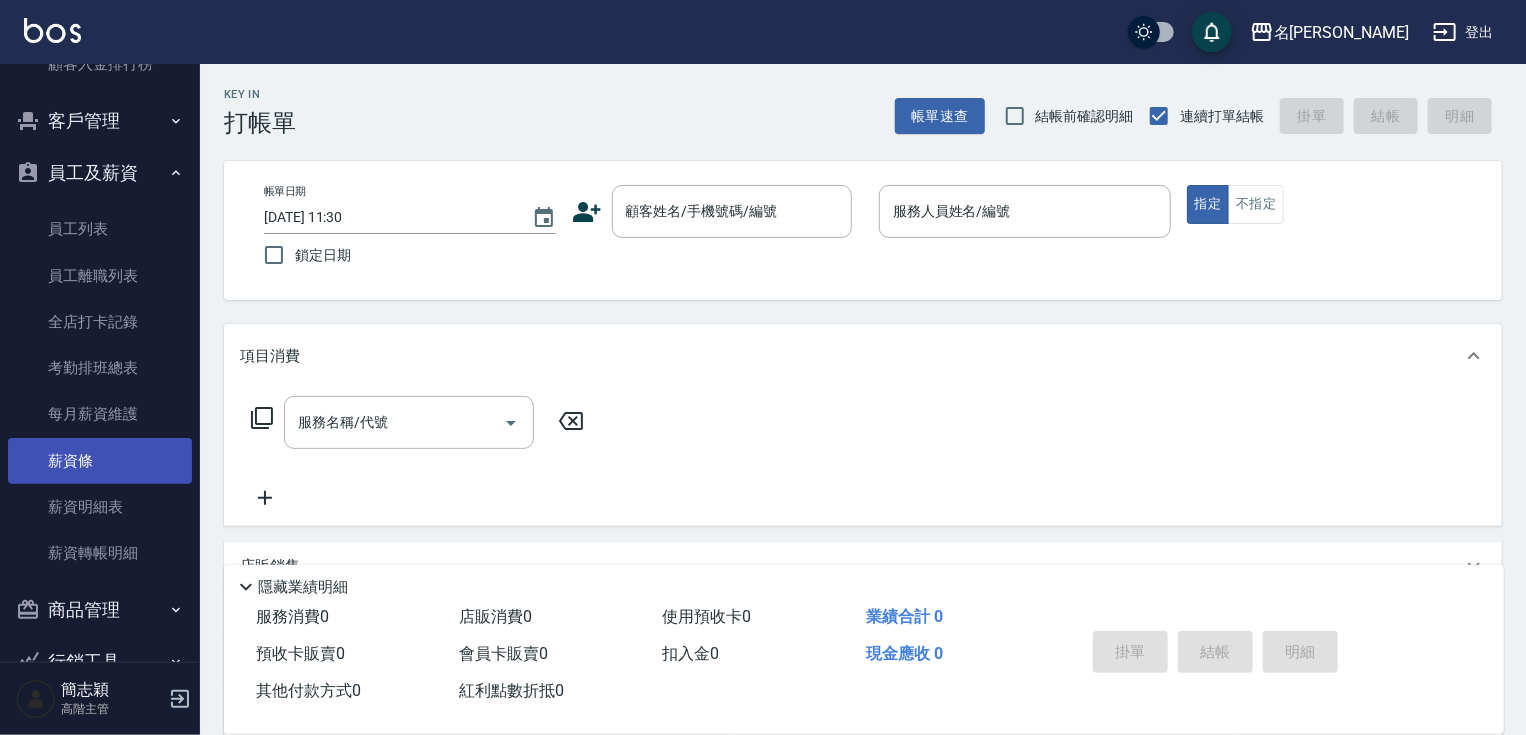 click on "薪資條" at bounding box center [100, 461] 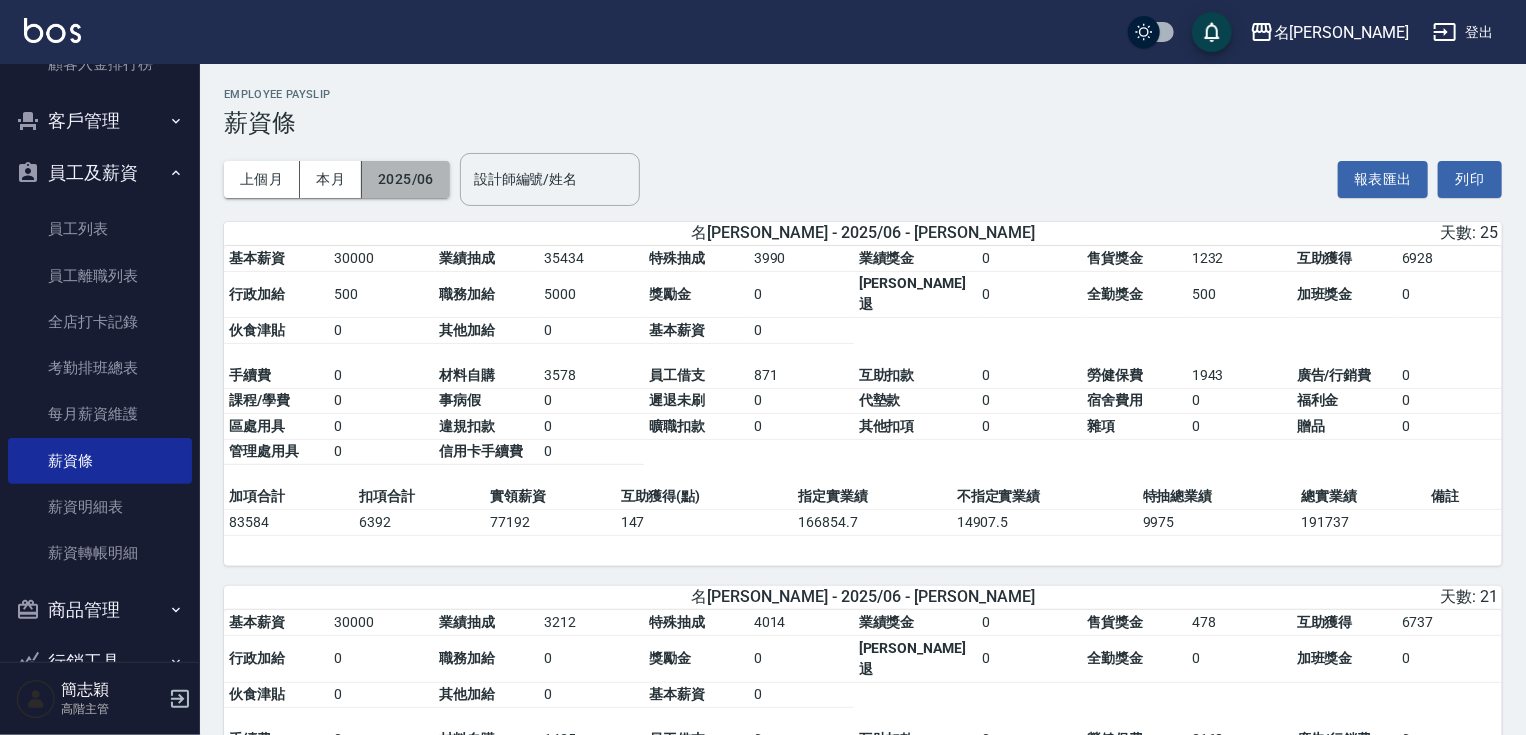 click on "2025/06" at bounding box center (406, 179) 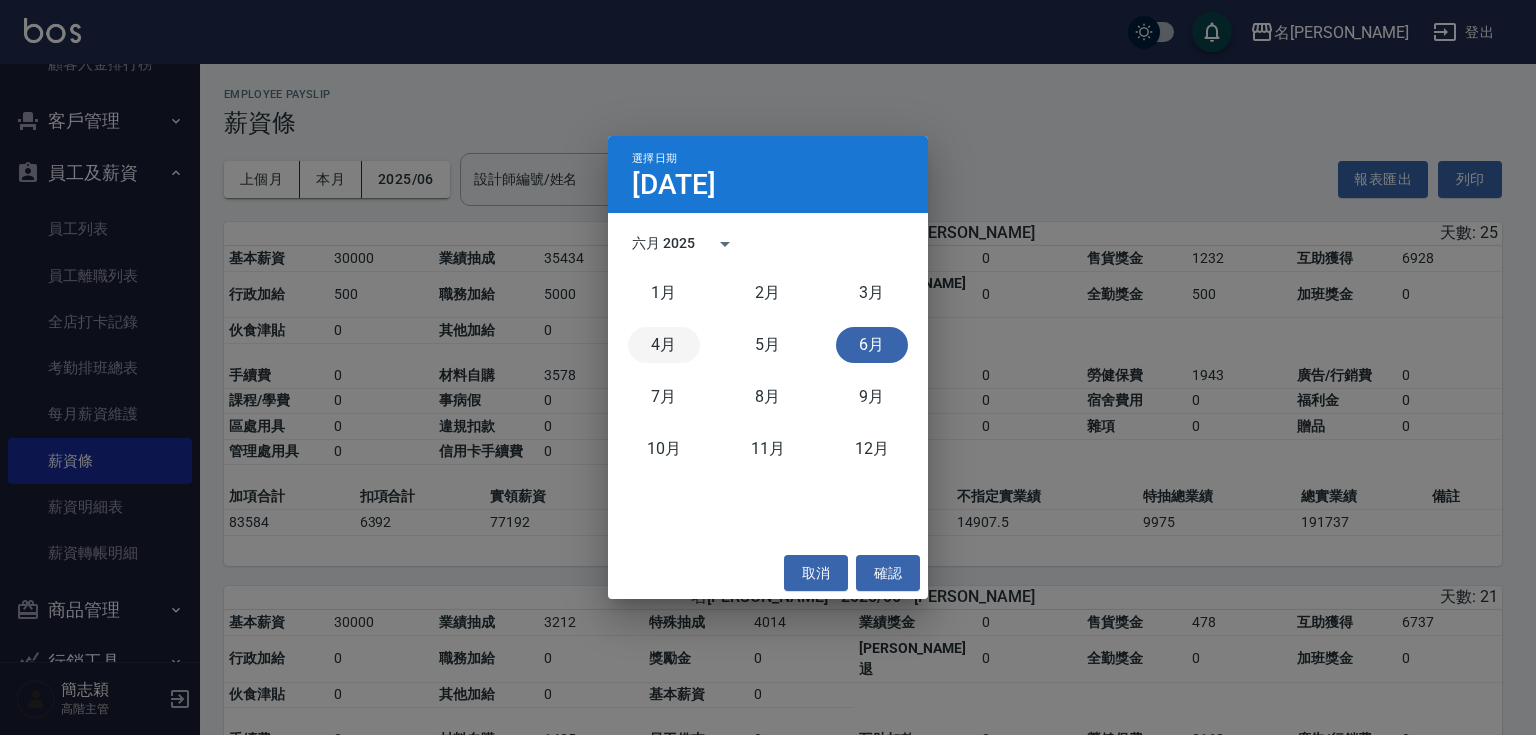 click on "4月" at bounding box center [664, 345] 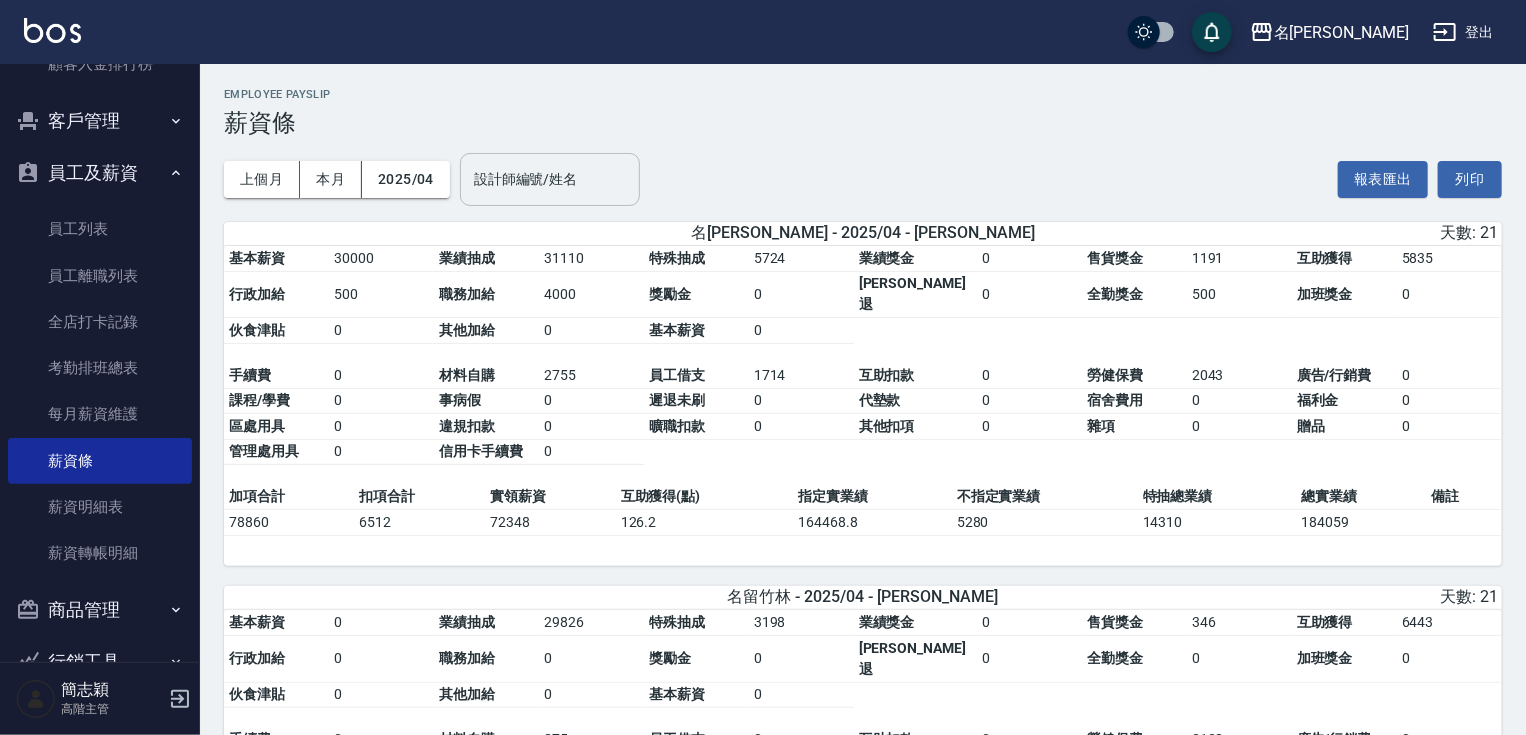 click on "設計師編號/姓名 設計師編號/姓名" at bounding box center (550, 179) 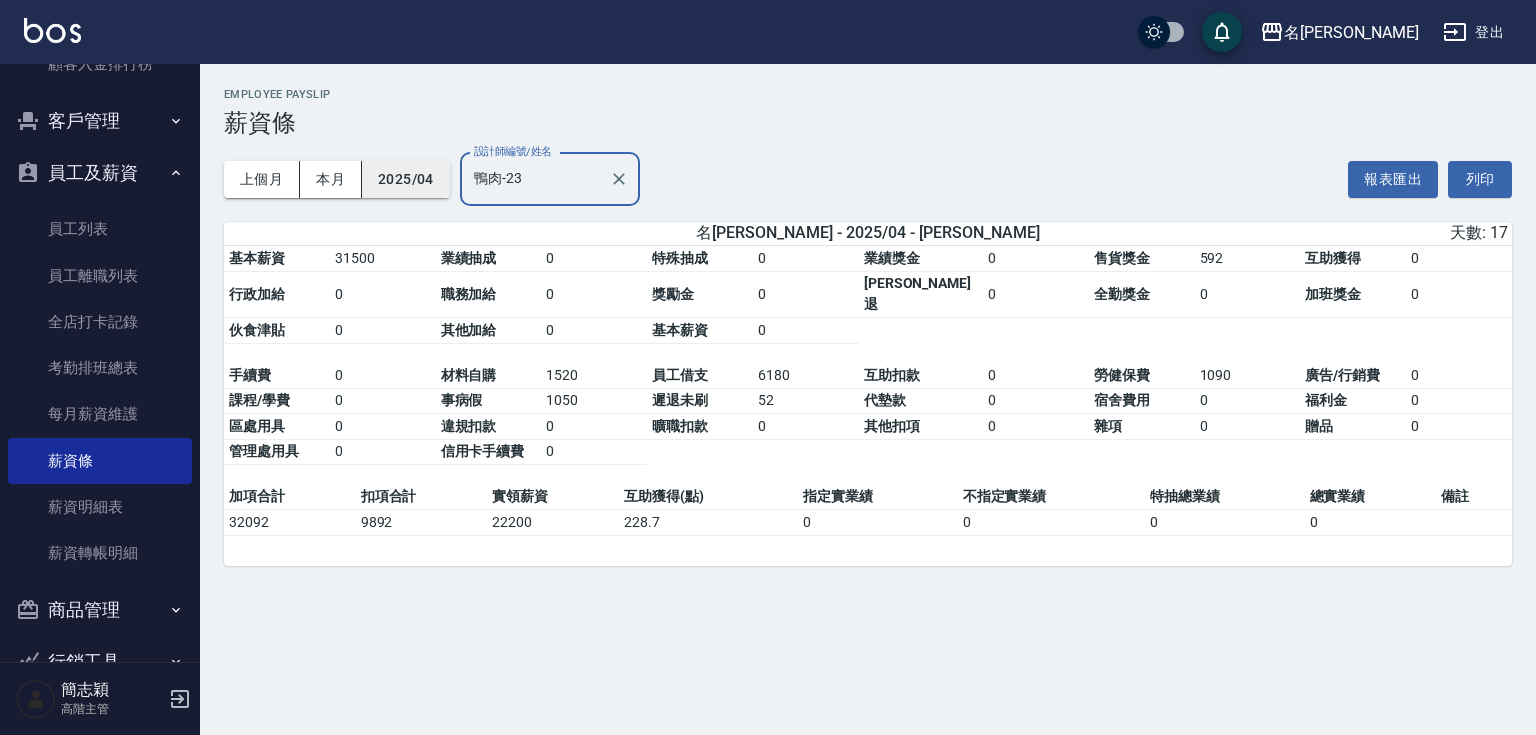 type on "鴨肉-23" 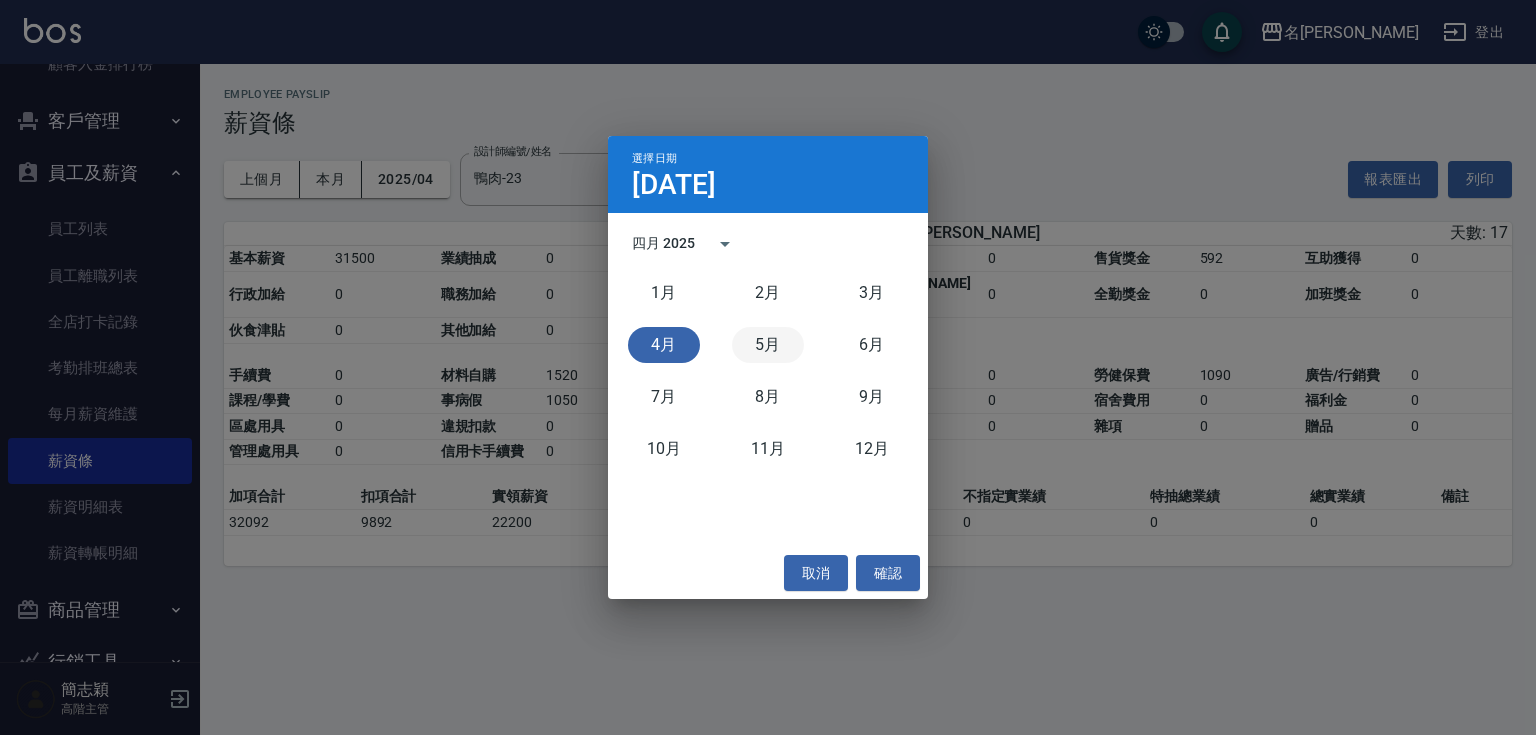 click on "5月" at bounding box center (768, 345) 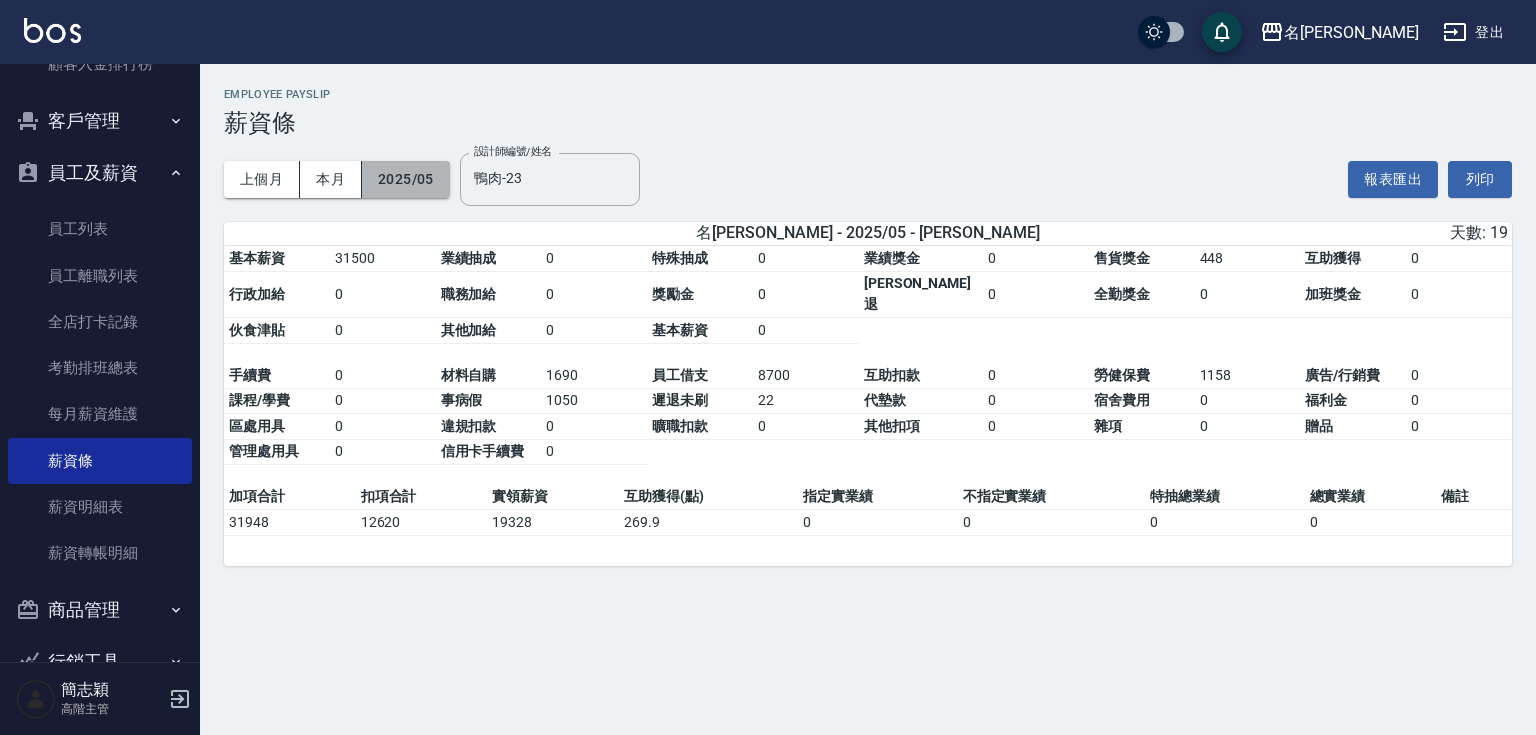 click on "2025/05" at bounding box center (406, 179) 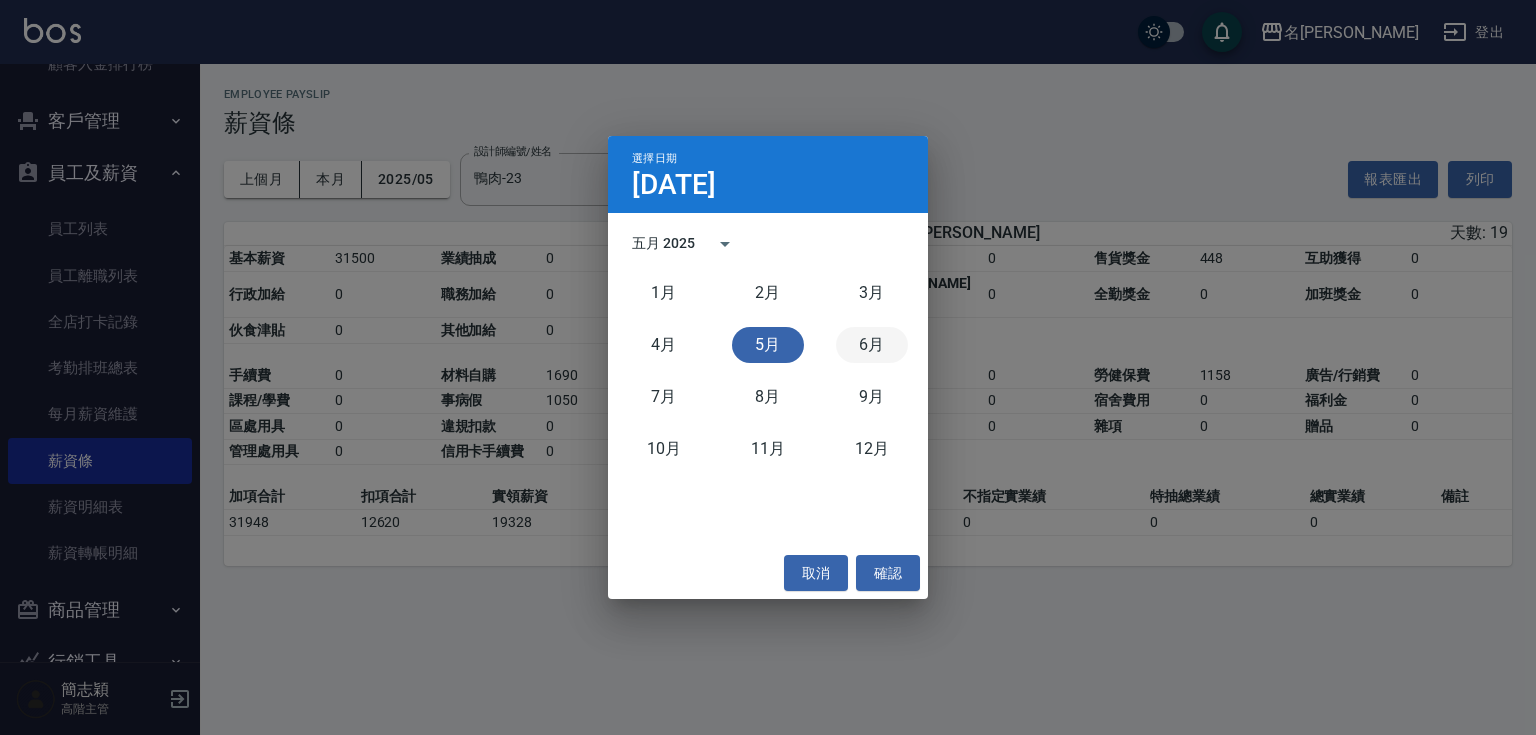 click on "6月" at bounding box center (872, 345) 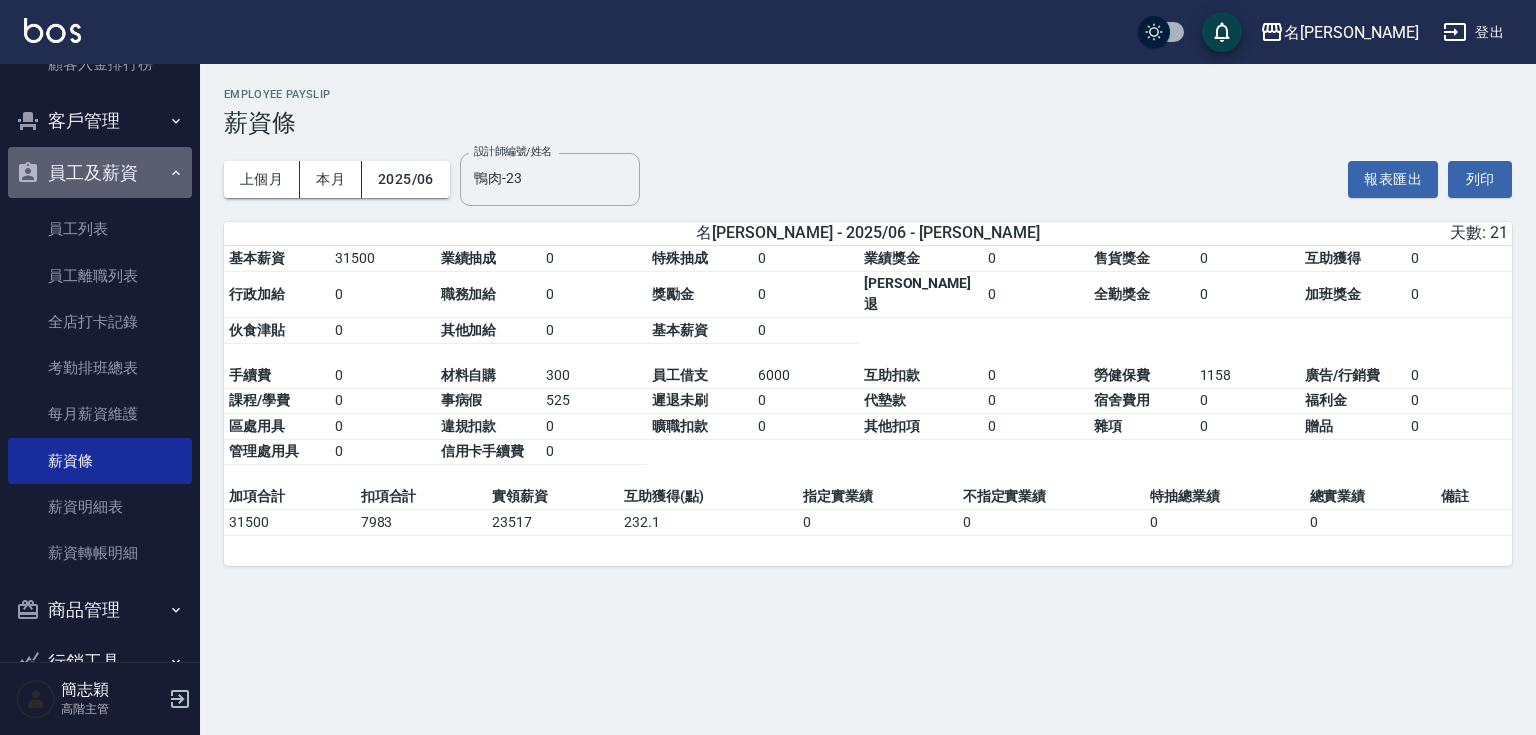 click on "員工及薪資" at bounding box center [100, 173] 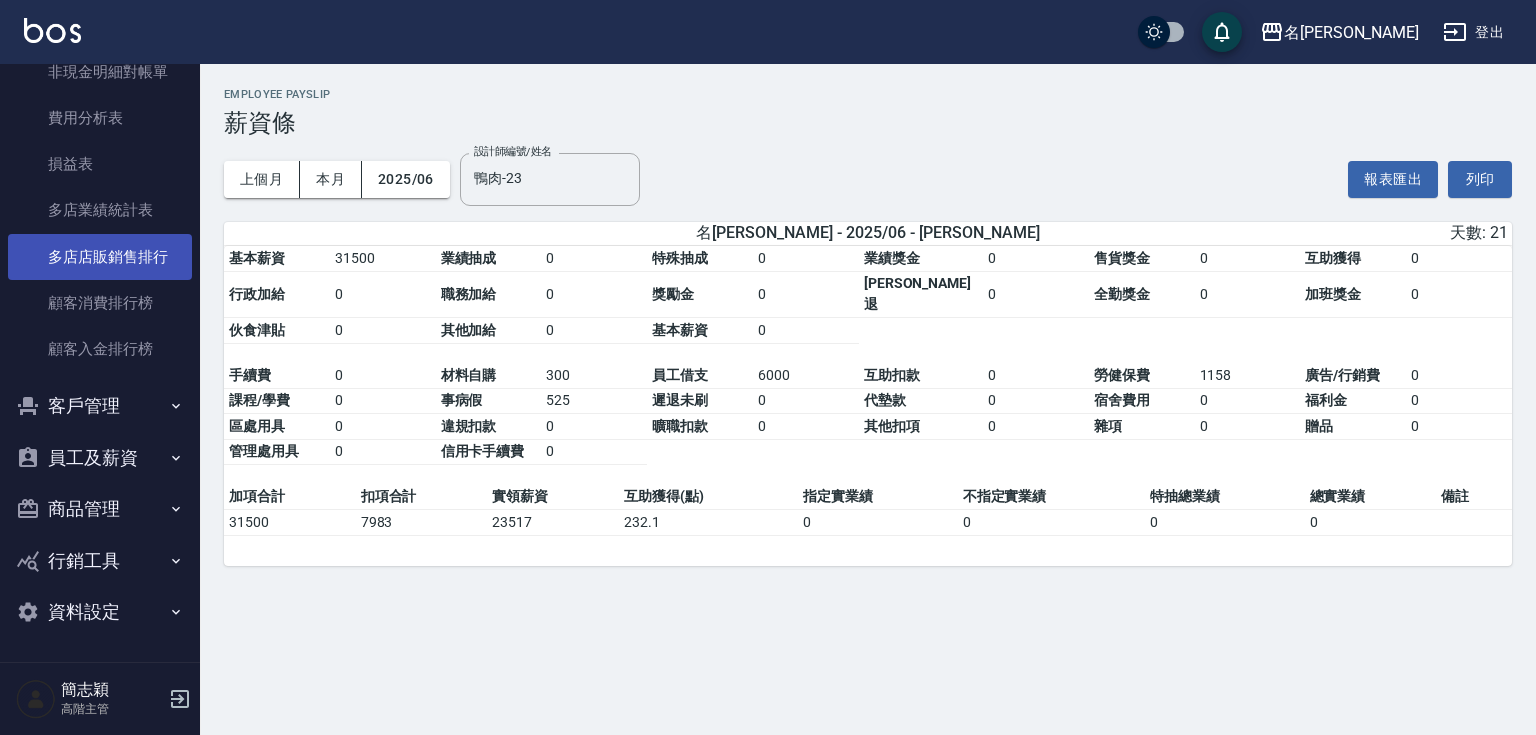scroll, scrollTop: 2421, scrollLeft: 0, axis: vertical 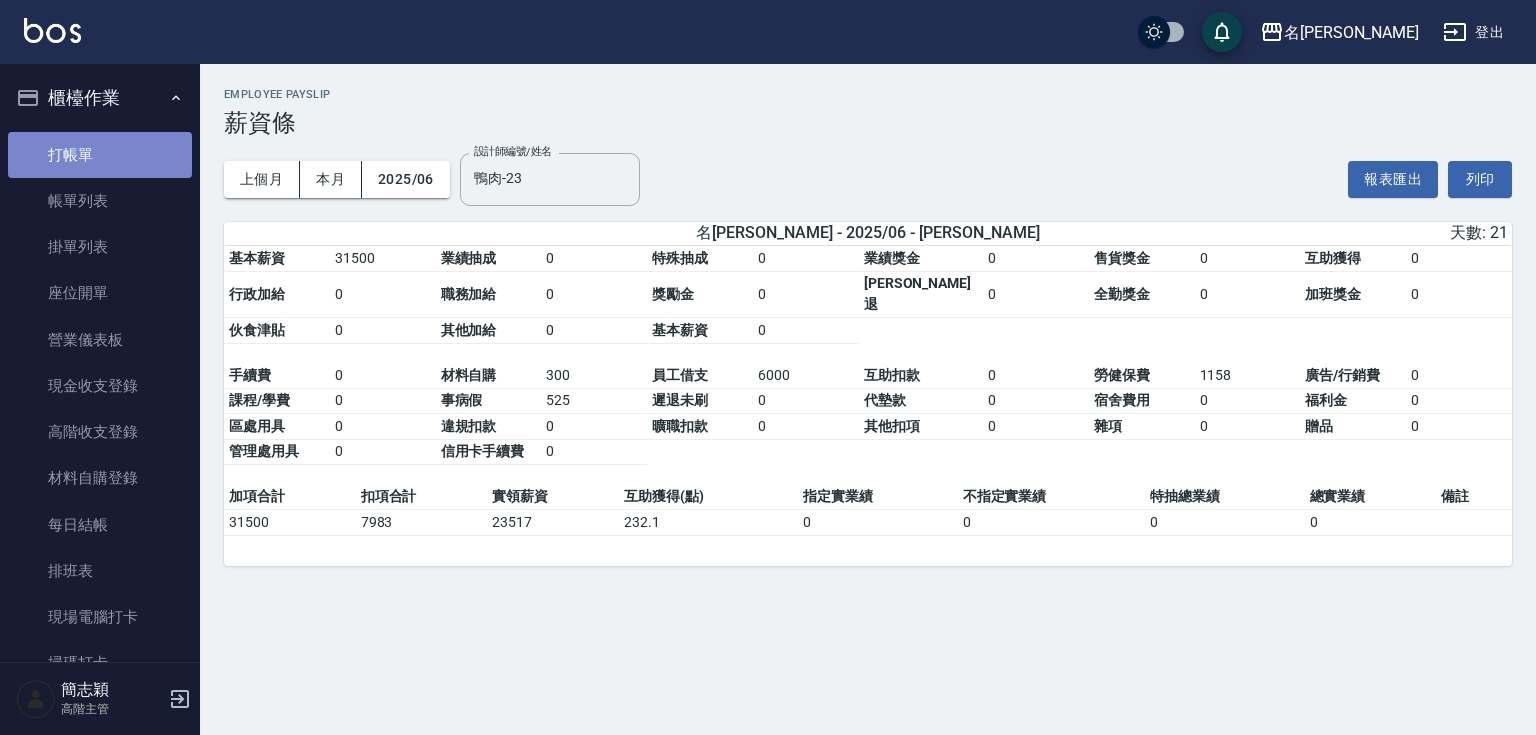 click on "打帳單" at bounding box center [100, 155] 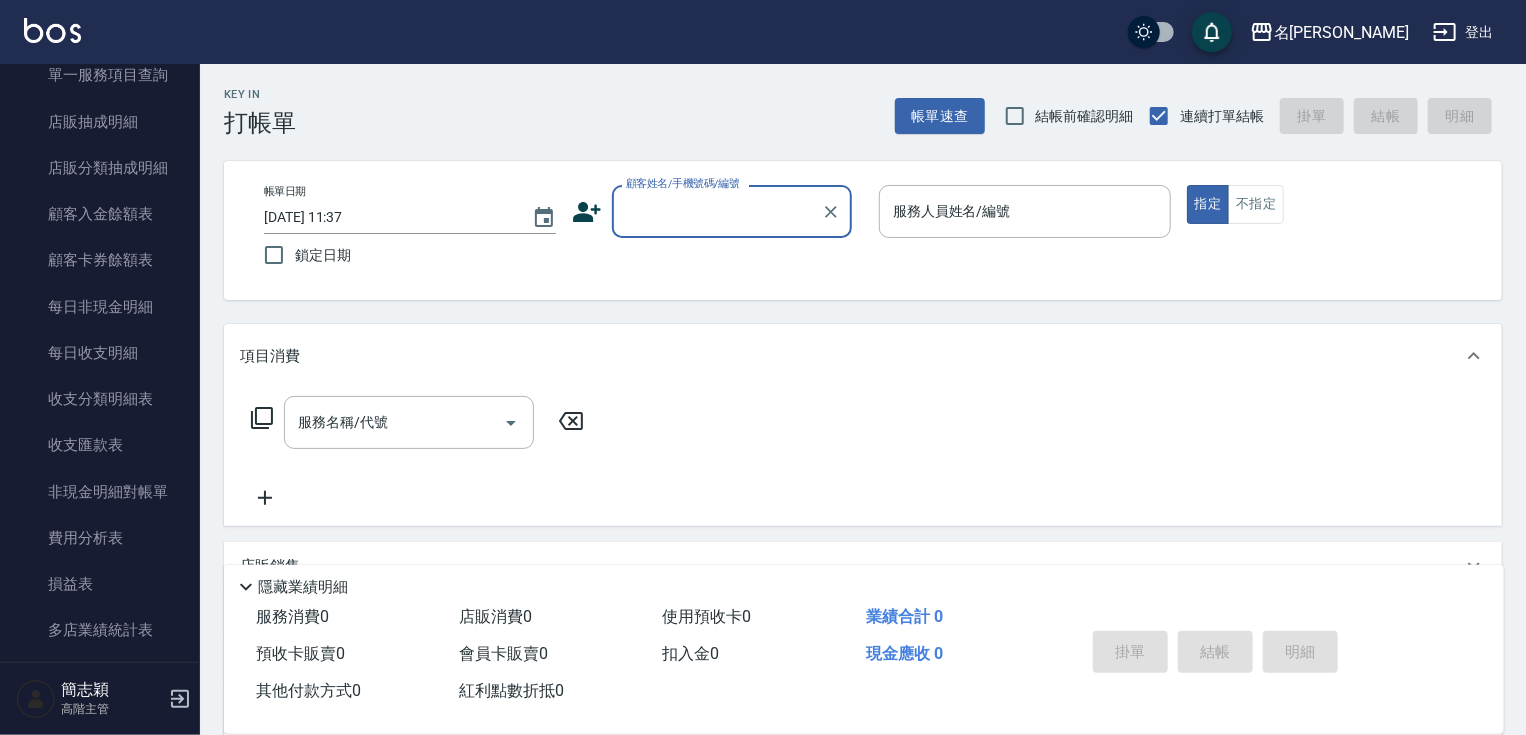scroll, scrollTop: 2159, scrollLeft: 0, axis: vertical 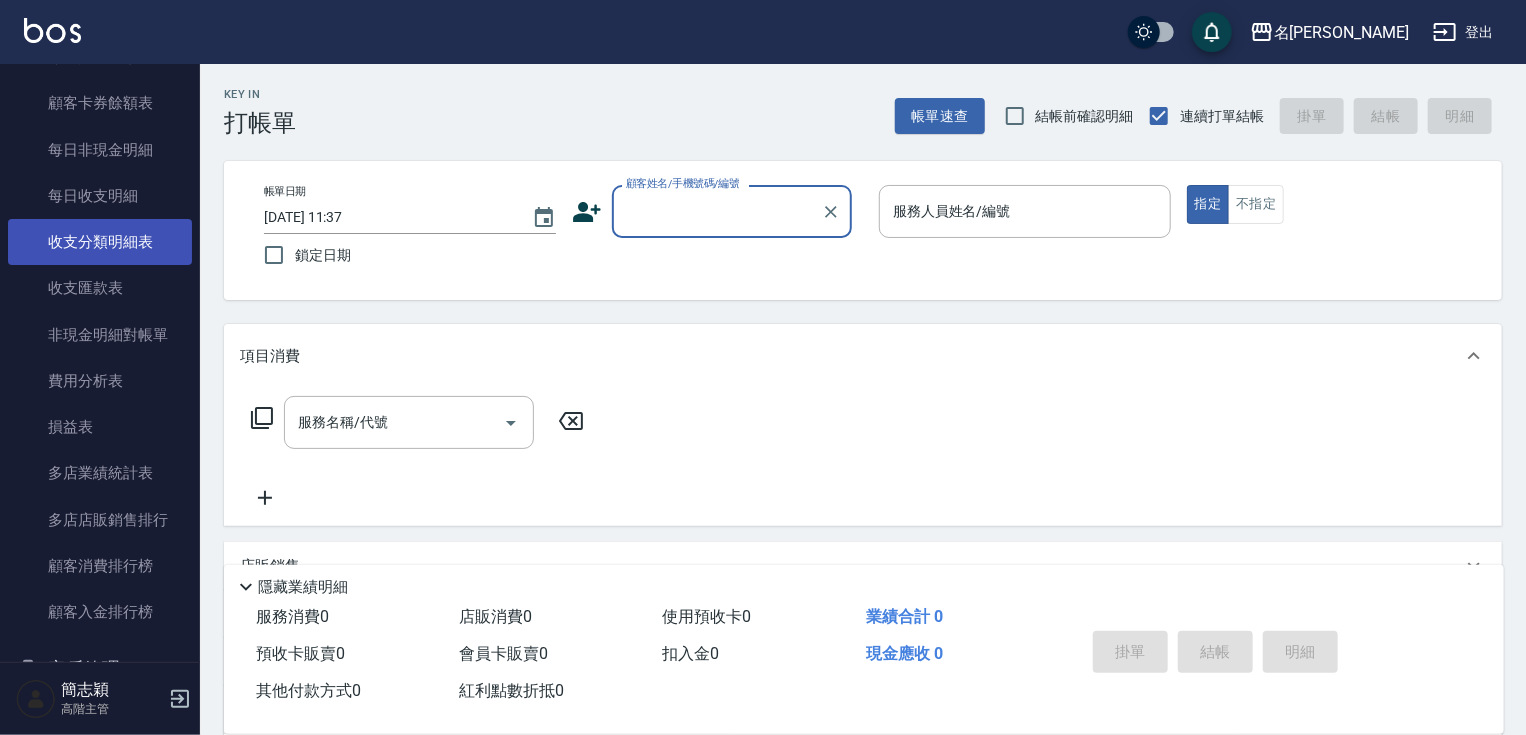 click on "收支分類明細表" at bounding box center [100, 242] 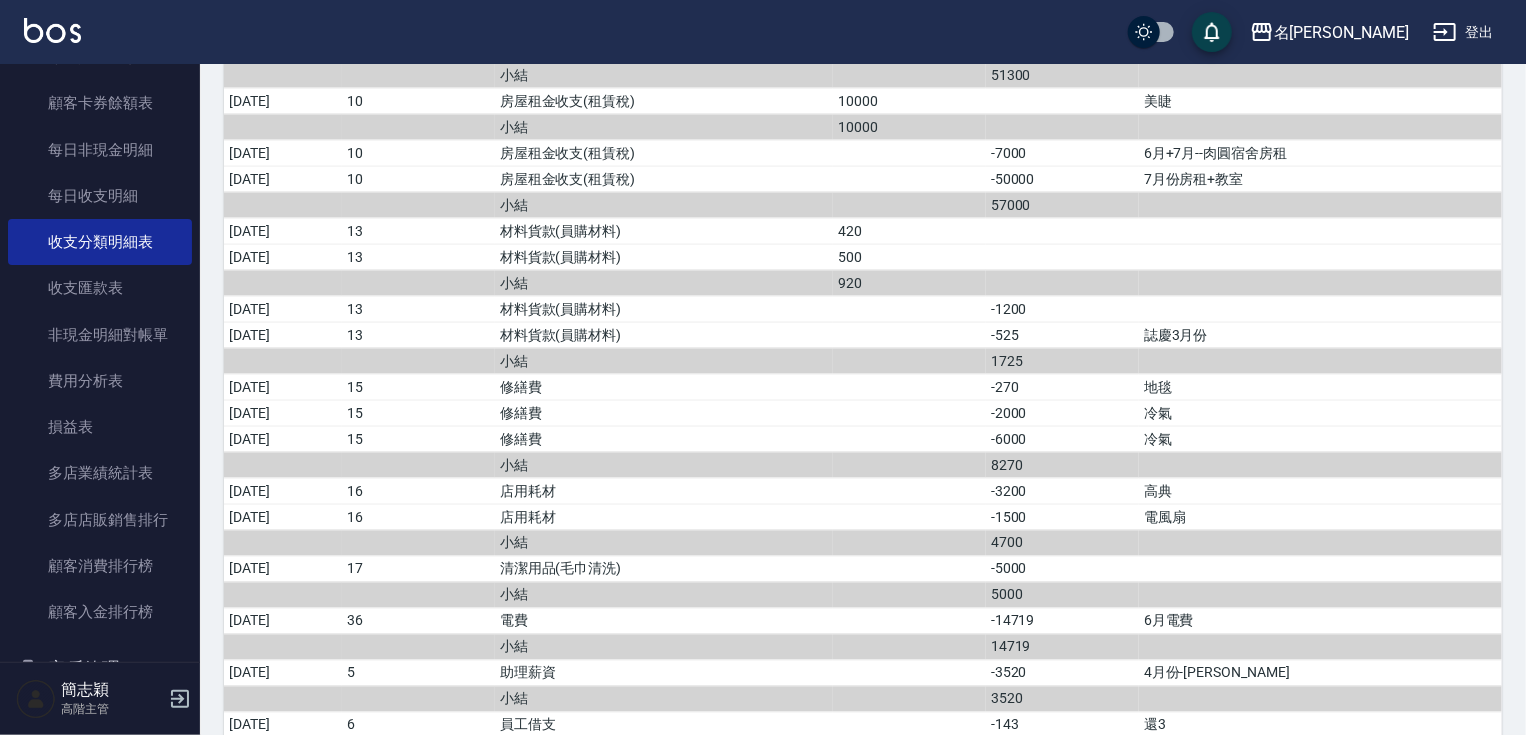 scroll, scrollTop: 1424, scrollLeft: 0, axis: vertical 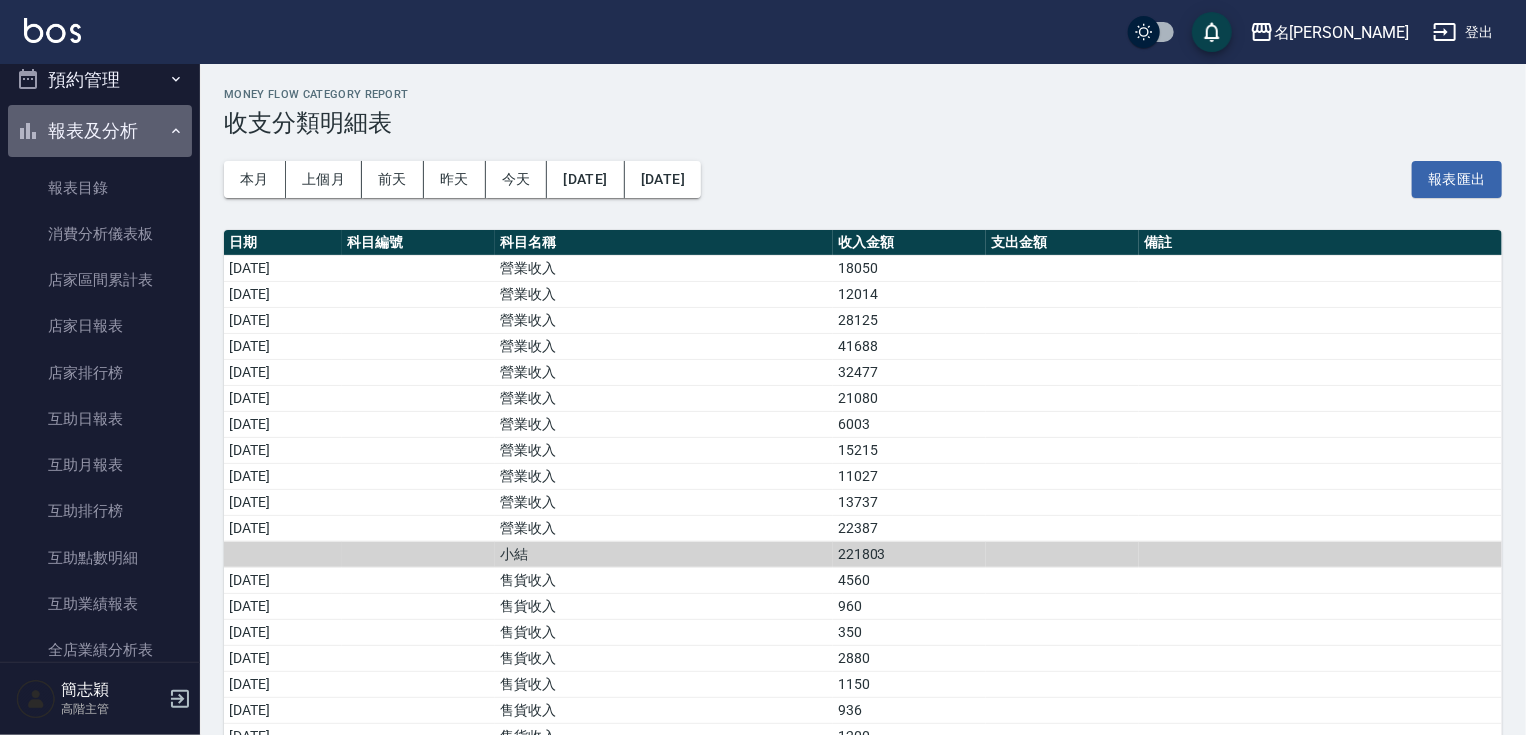 click 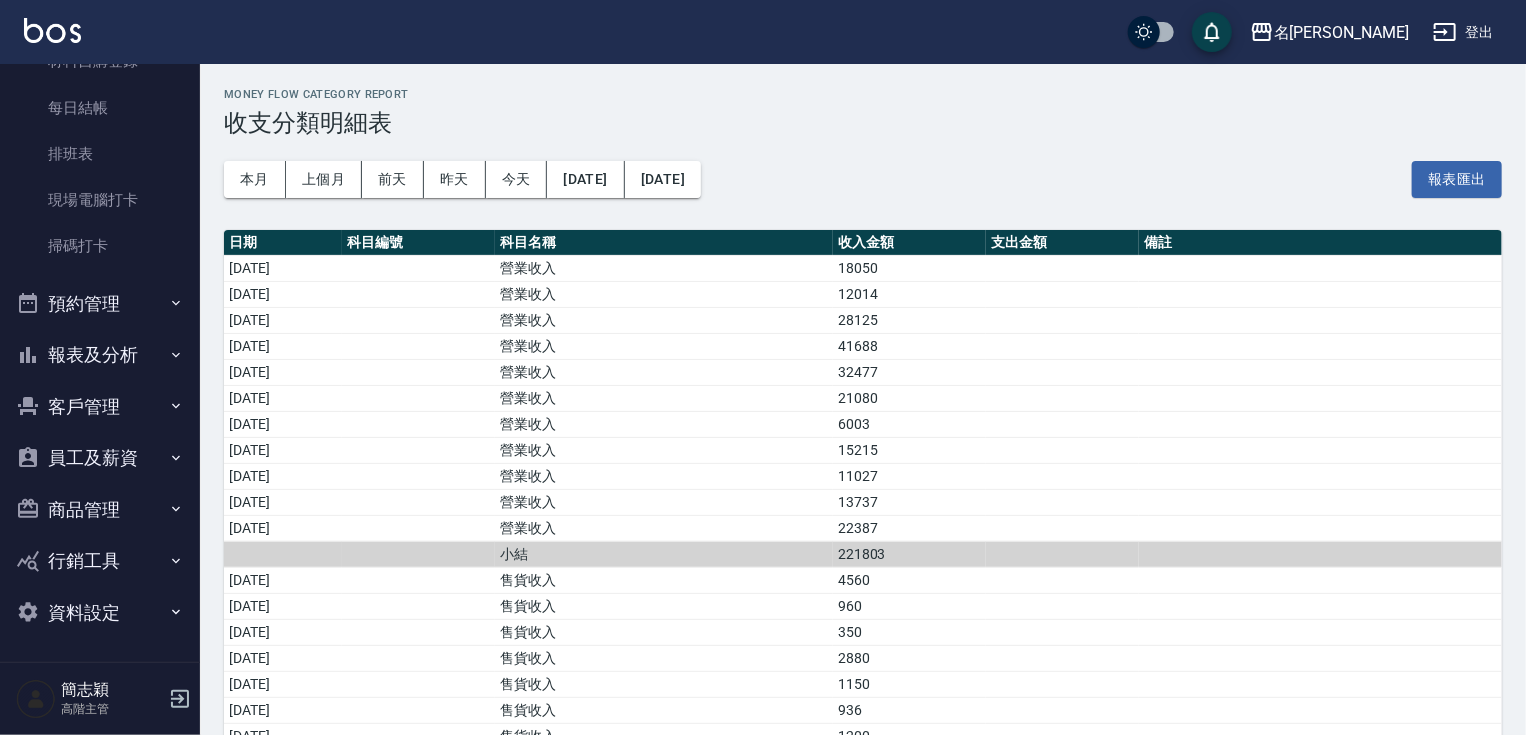 scroll, scrollTop: 416, scrollLeft: 0, axis: vertical 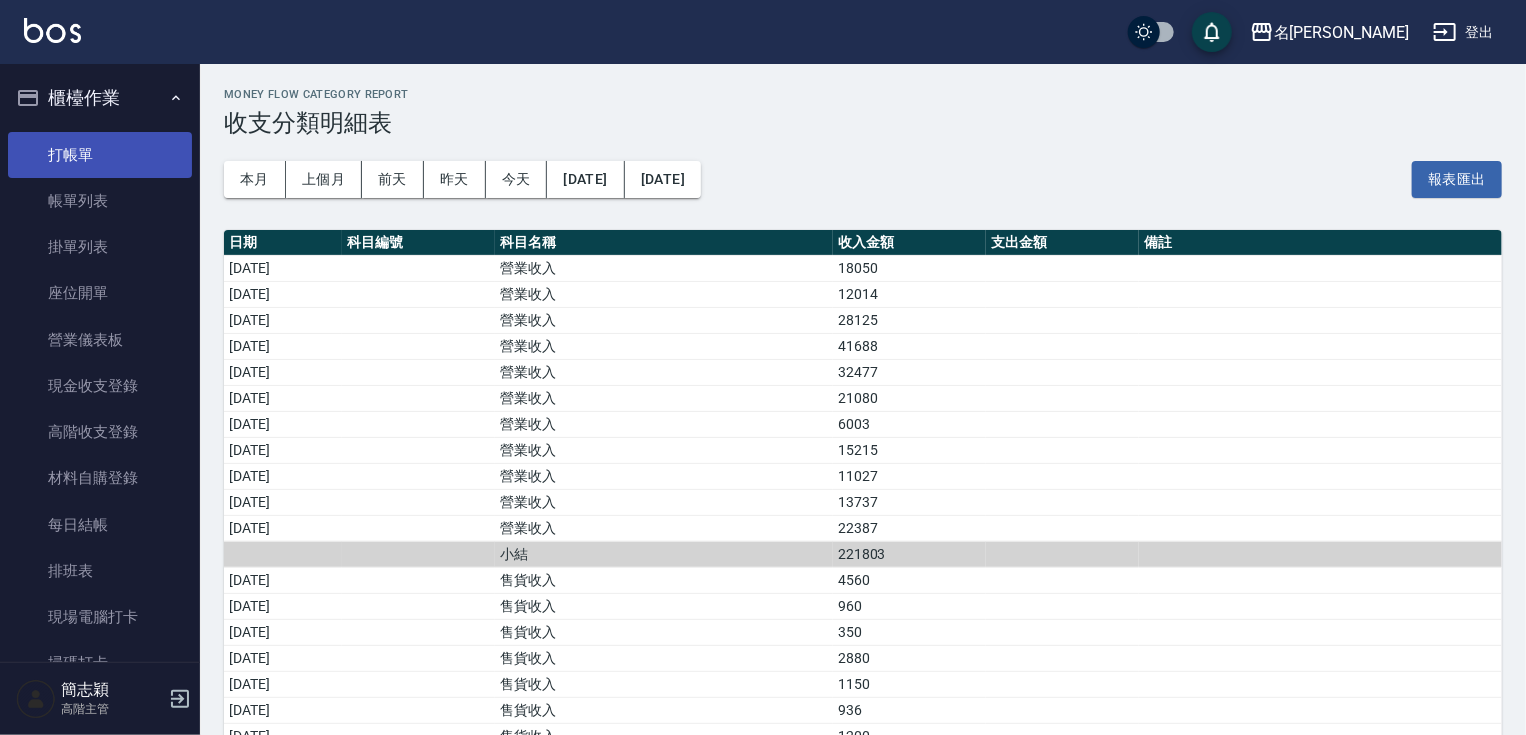 click on "打帳單" at bounding box center (100, 155) 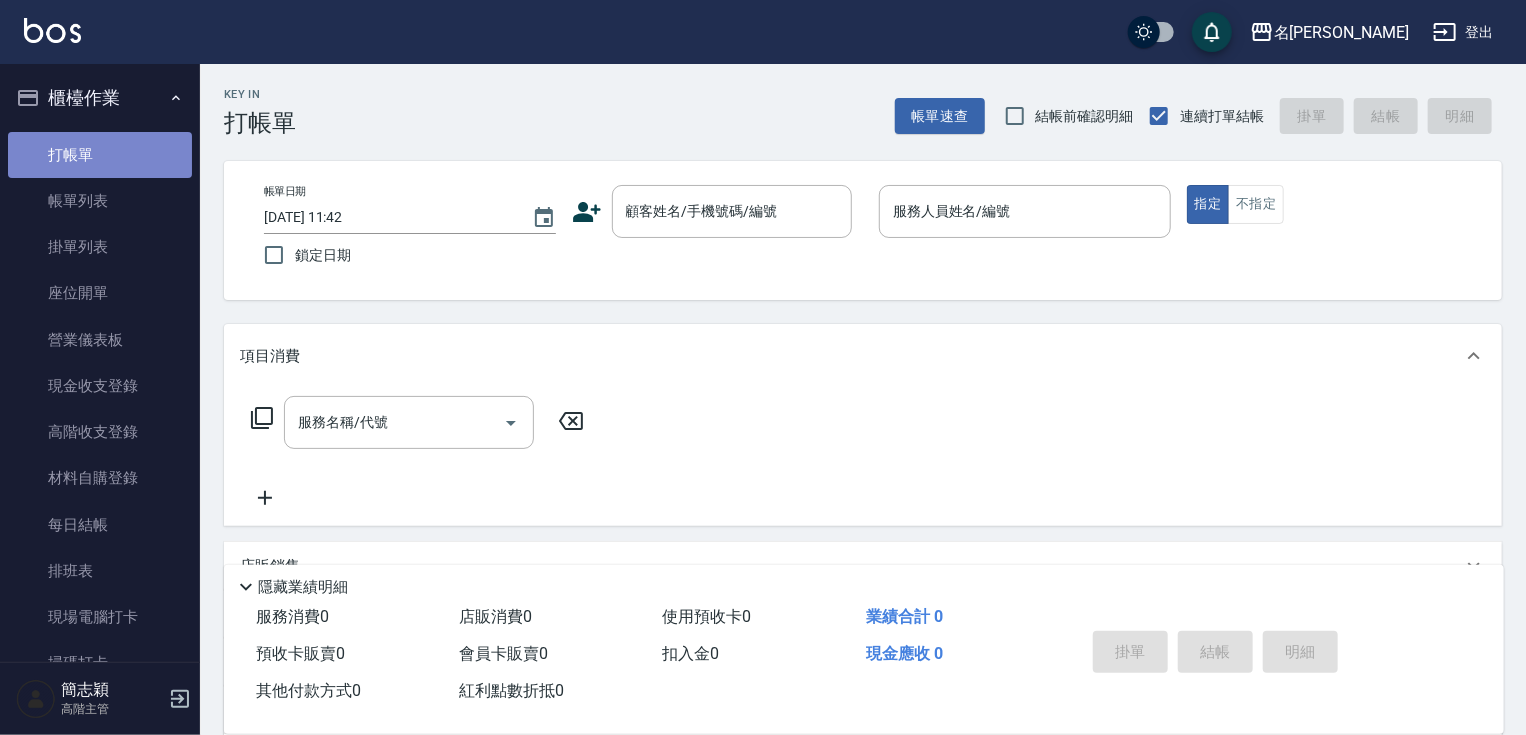 click on "打帳單" at bounding box center (100, 155) 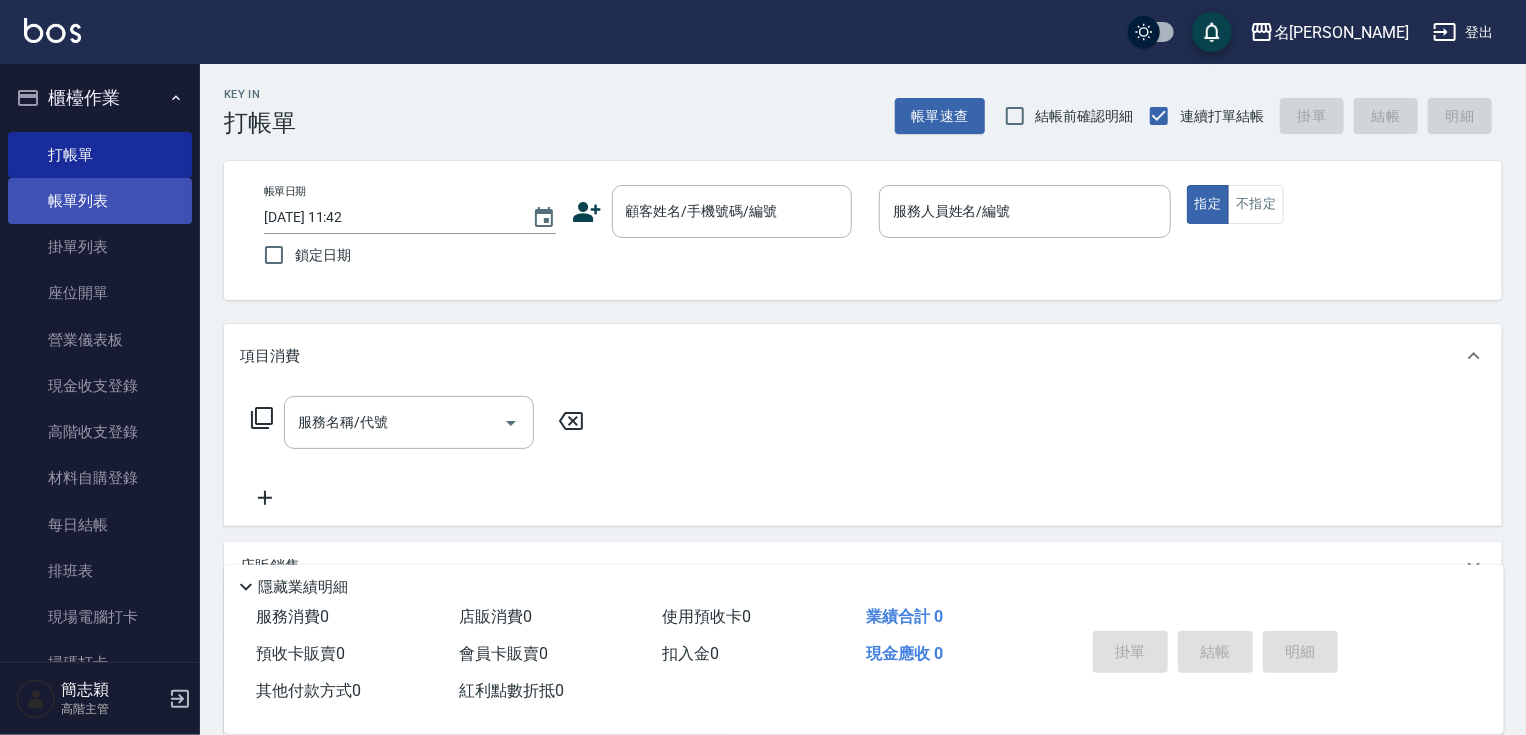 click on "帳單列表" at bounding box center (100, 201) 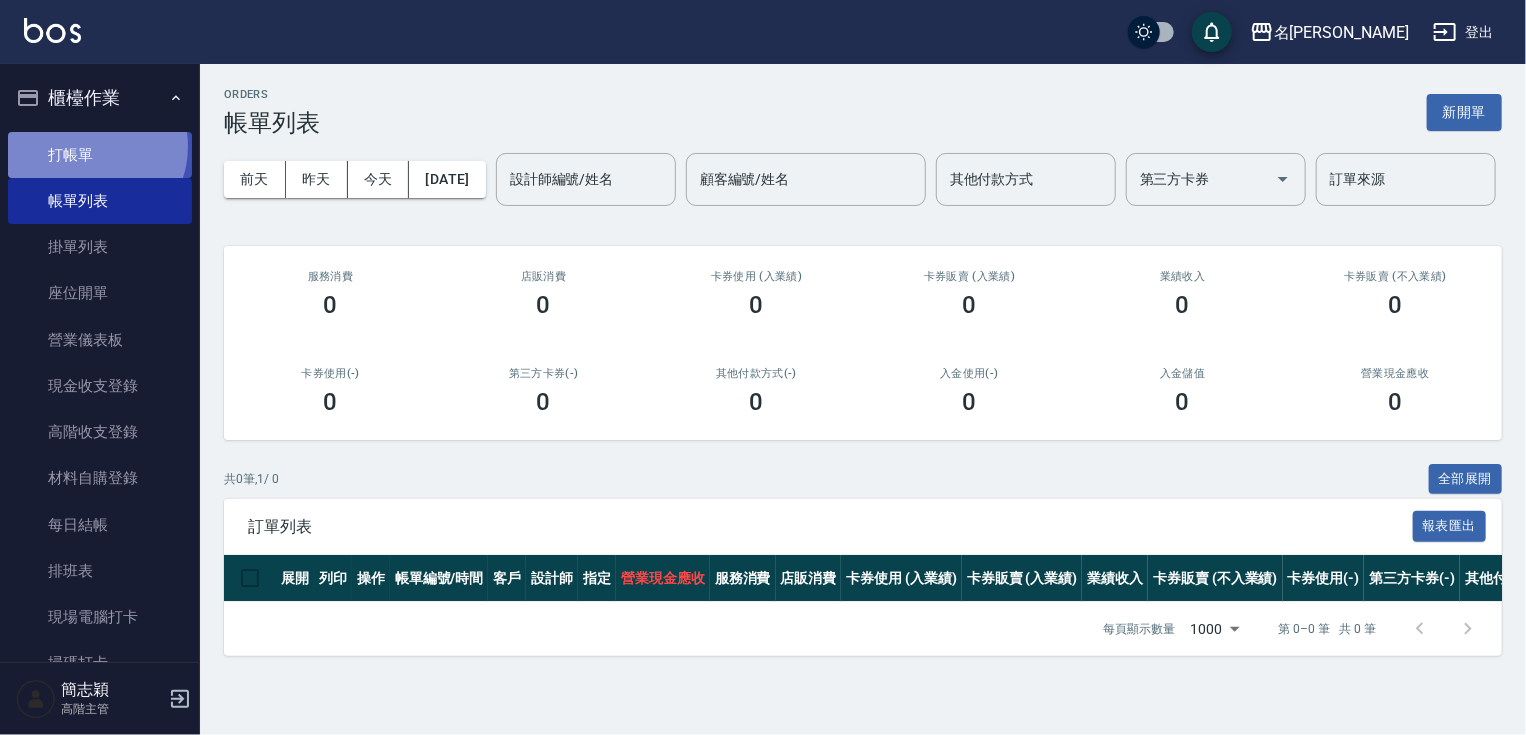 click on "打帳單" at bounding box center (100, 155) 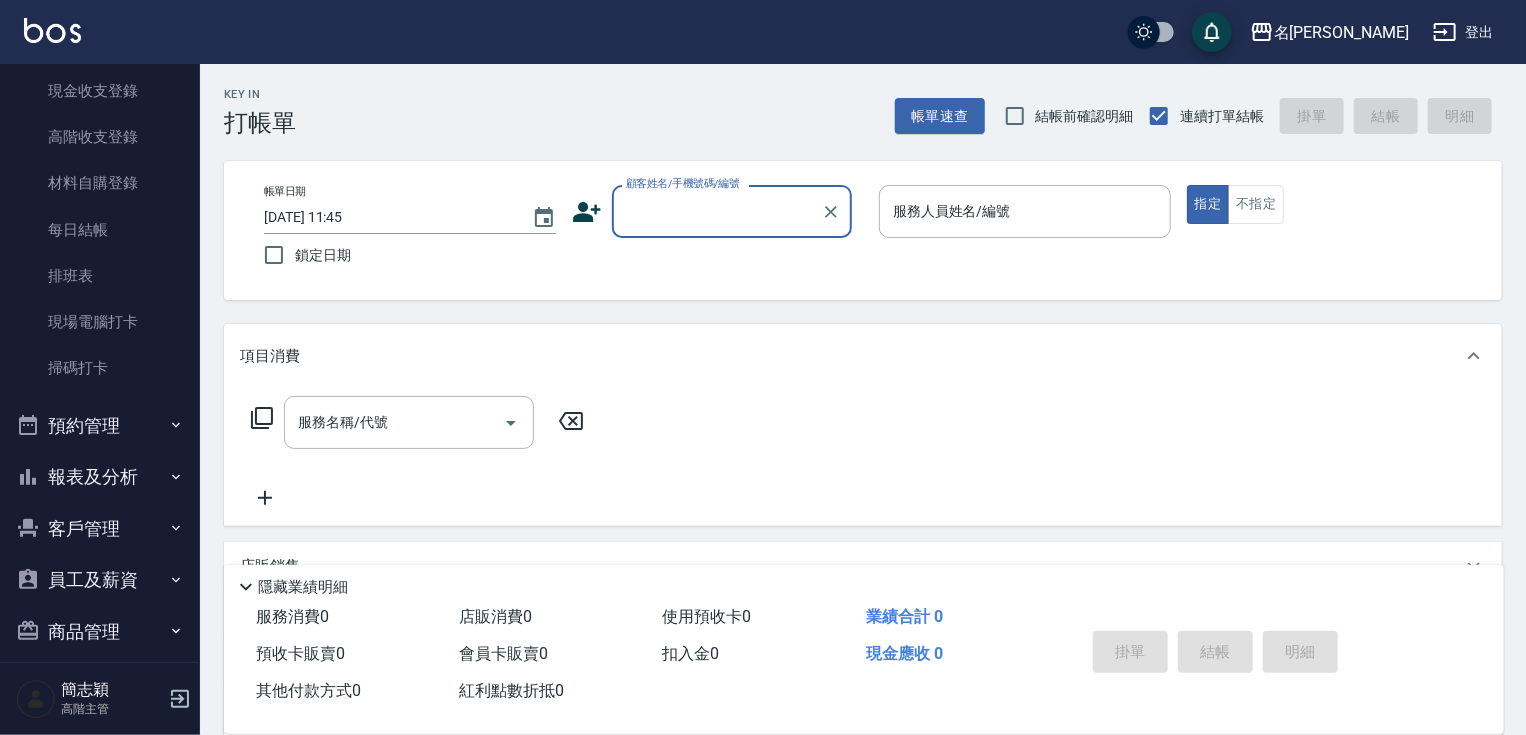 scroll, scrollTop: 336, scrollLeft: 0, axis: vertical 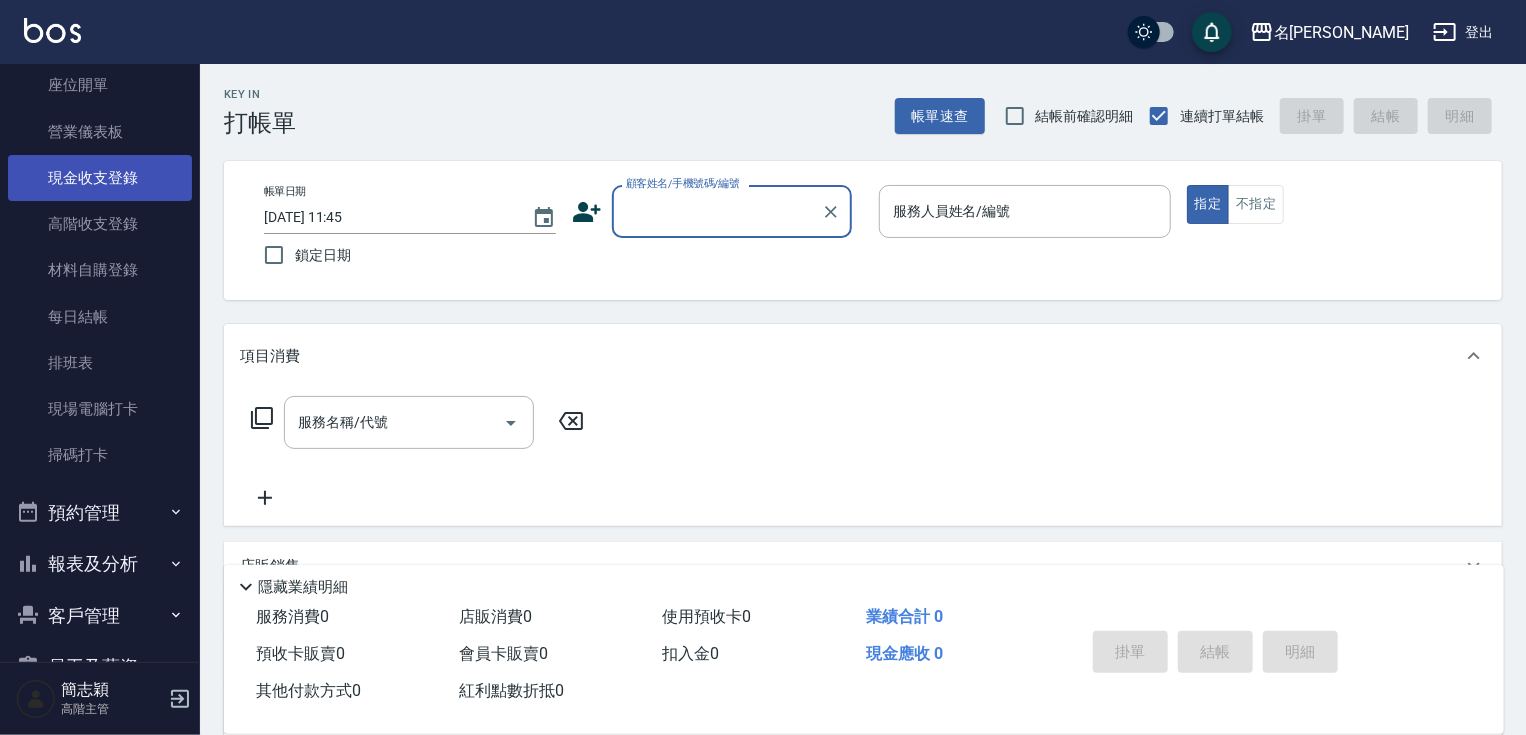 click on "現金收支登錄" at bounding box center [100, 178] 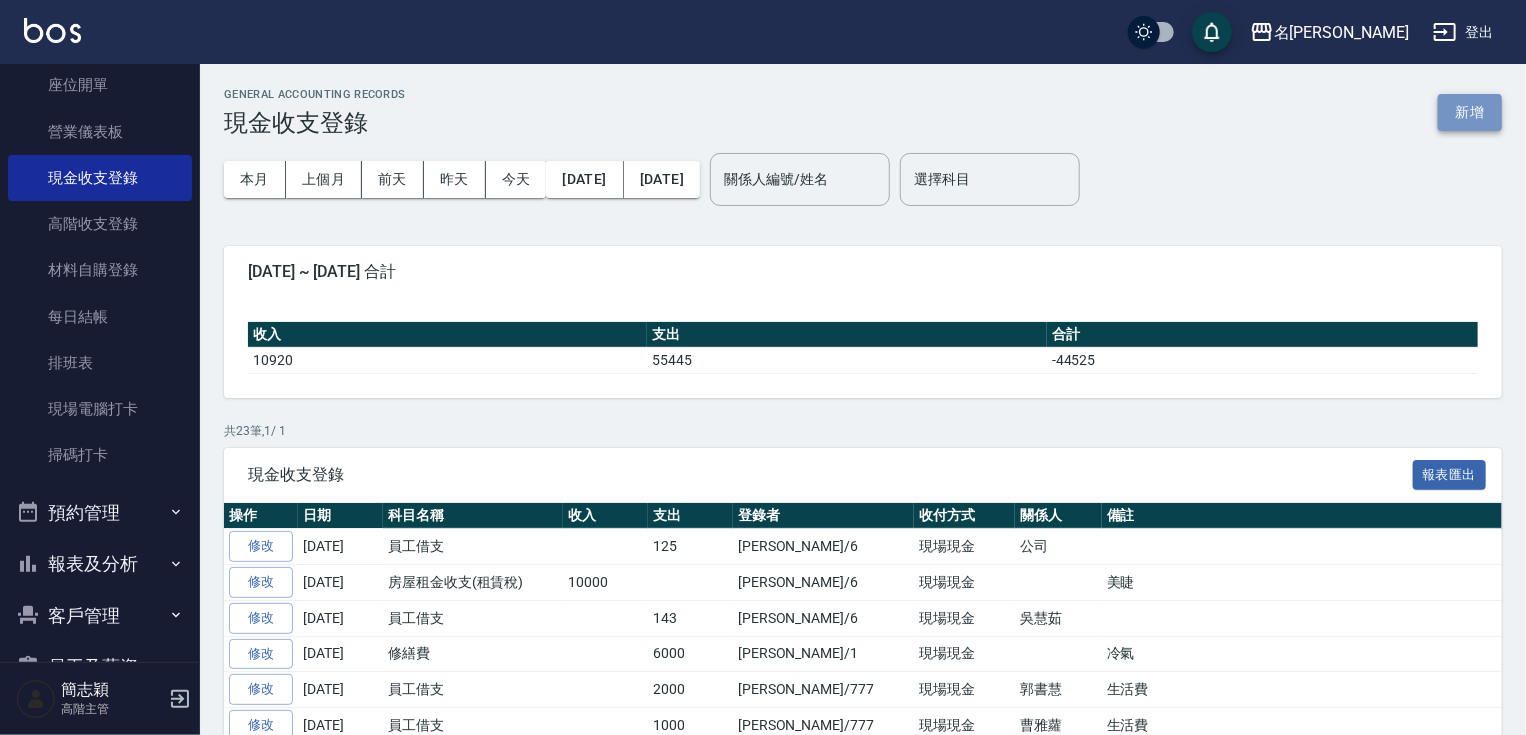 click on "新增" at bounding box center [1470, 112] 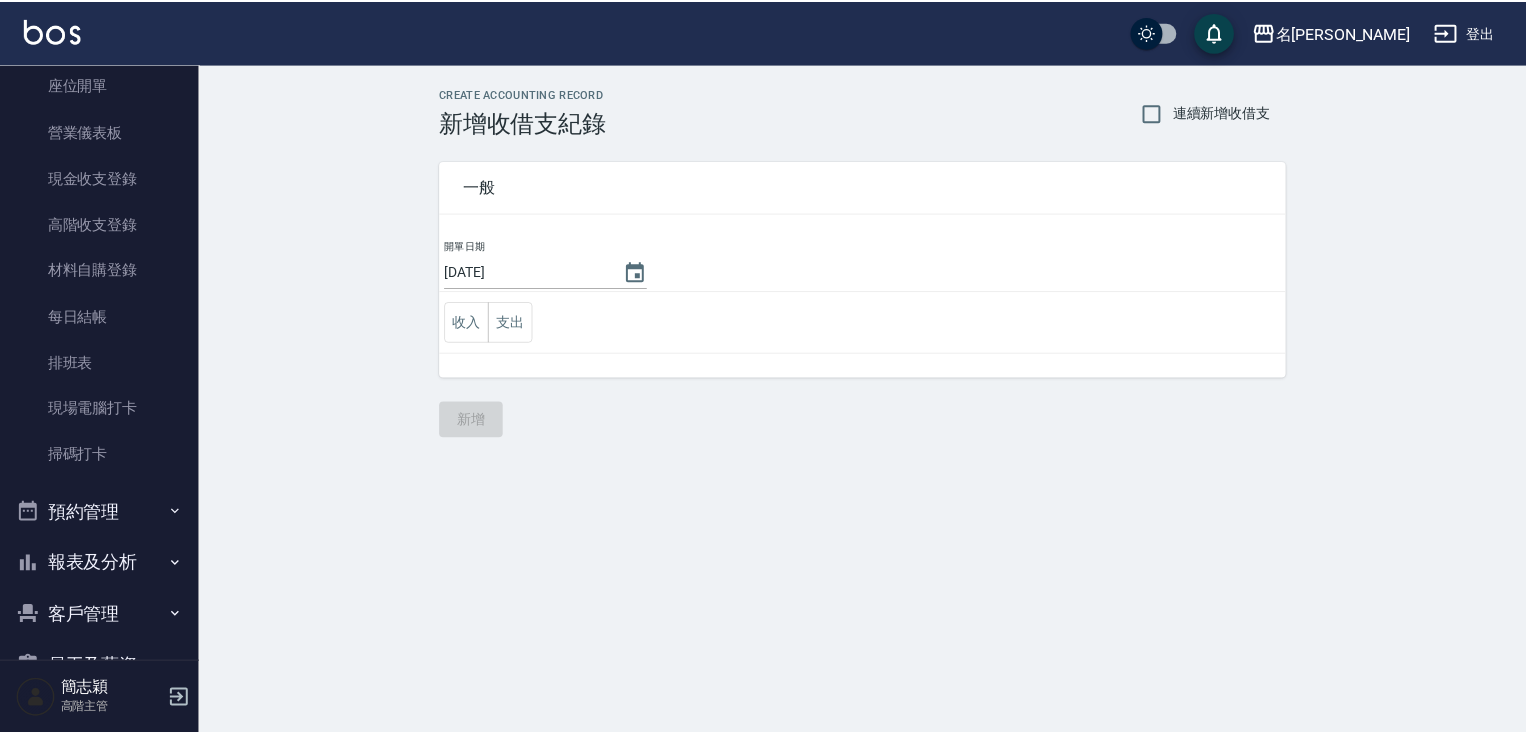 scroll, scrollTop: 140, scrollLeft: 0, axis: vertical 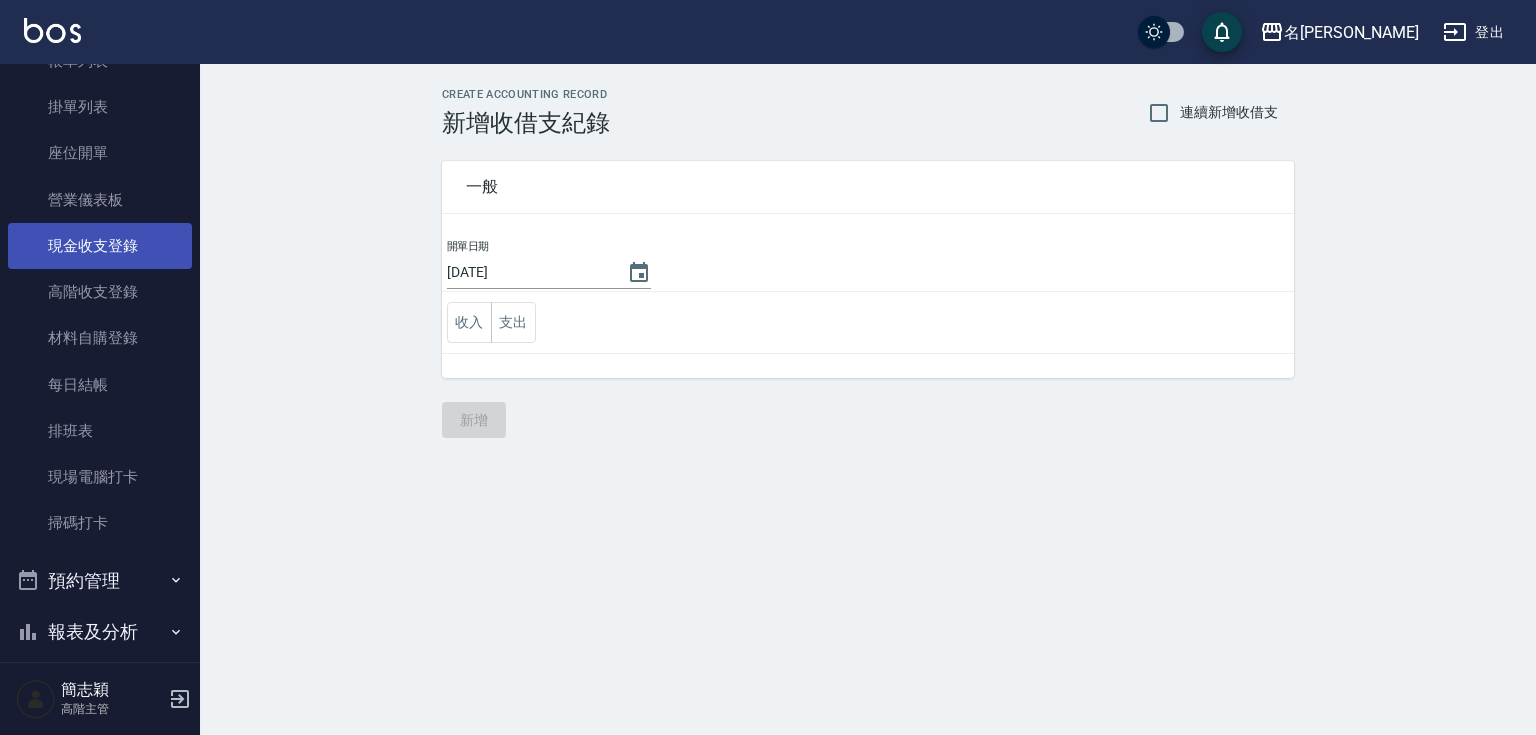 click on "現金收支登錄" at bounding box center [100, 246] 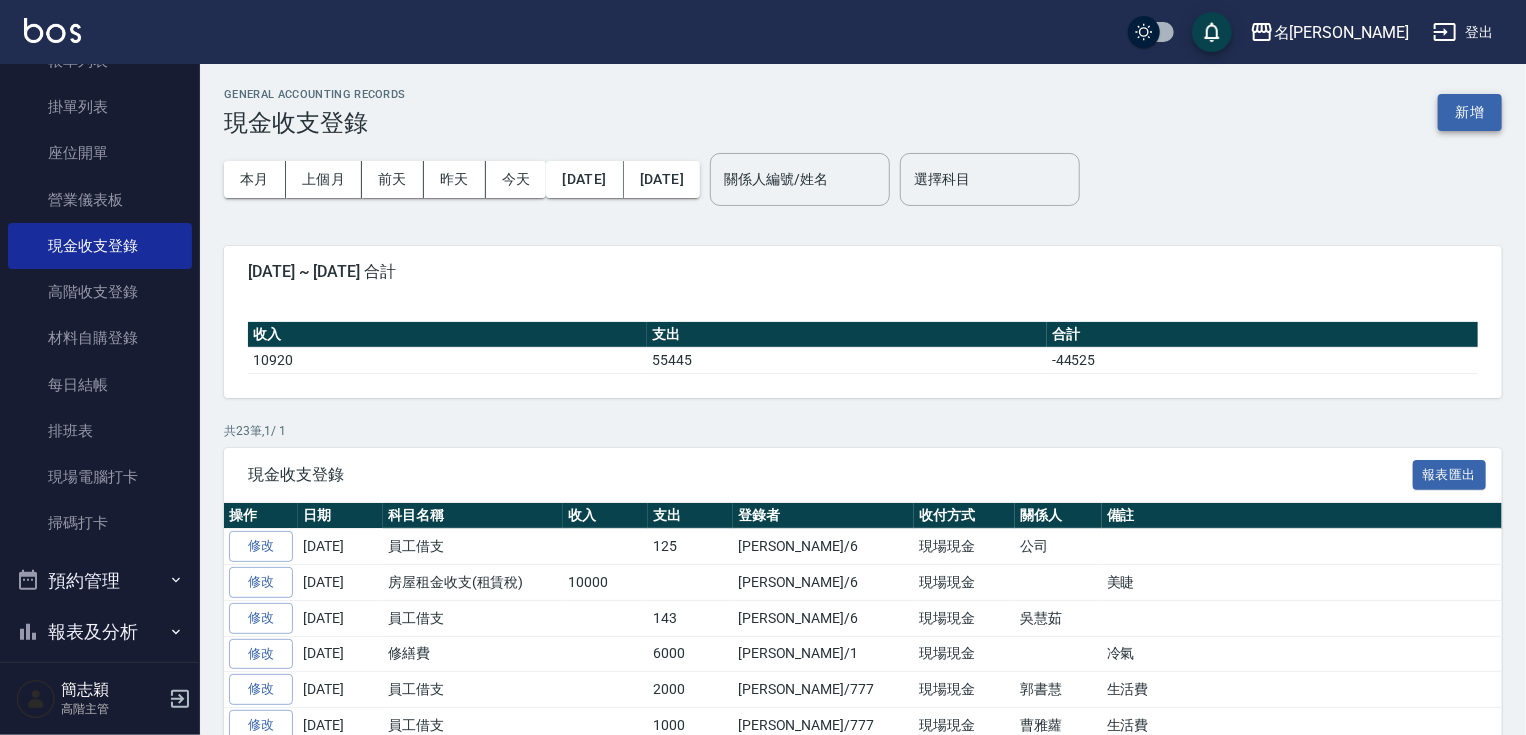 click on "新增" at bounding box center [1470, 112] 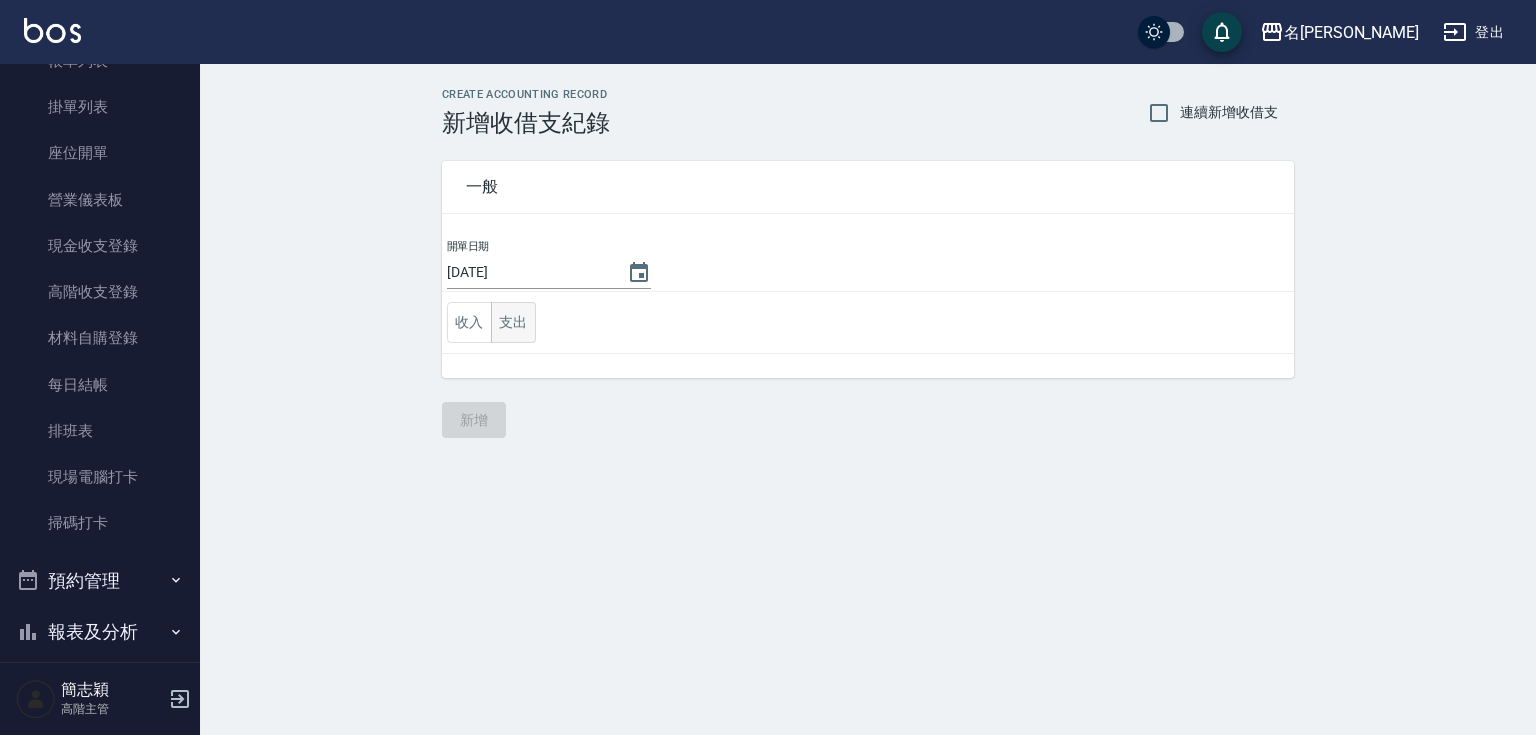 click on "支出" at bounding box center (513, 322) 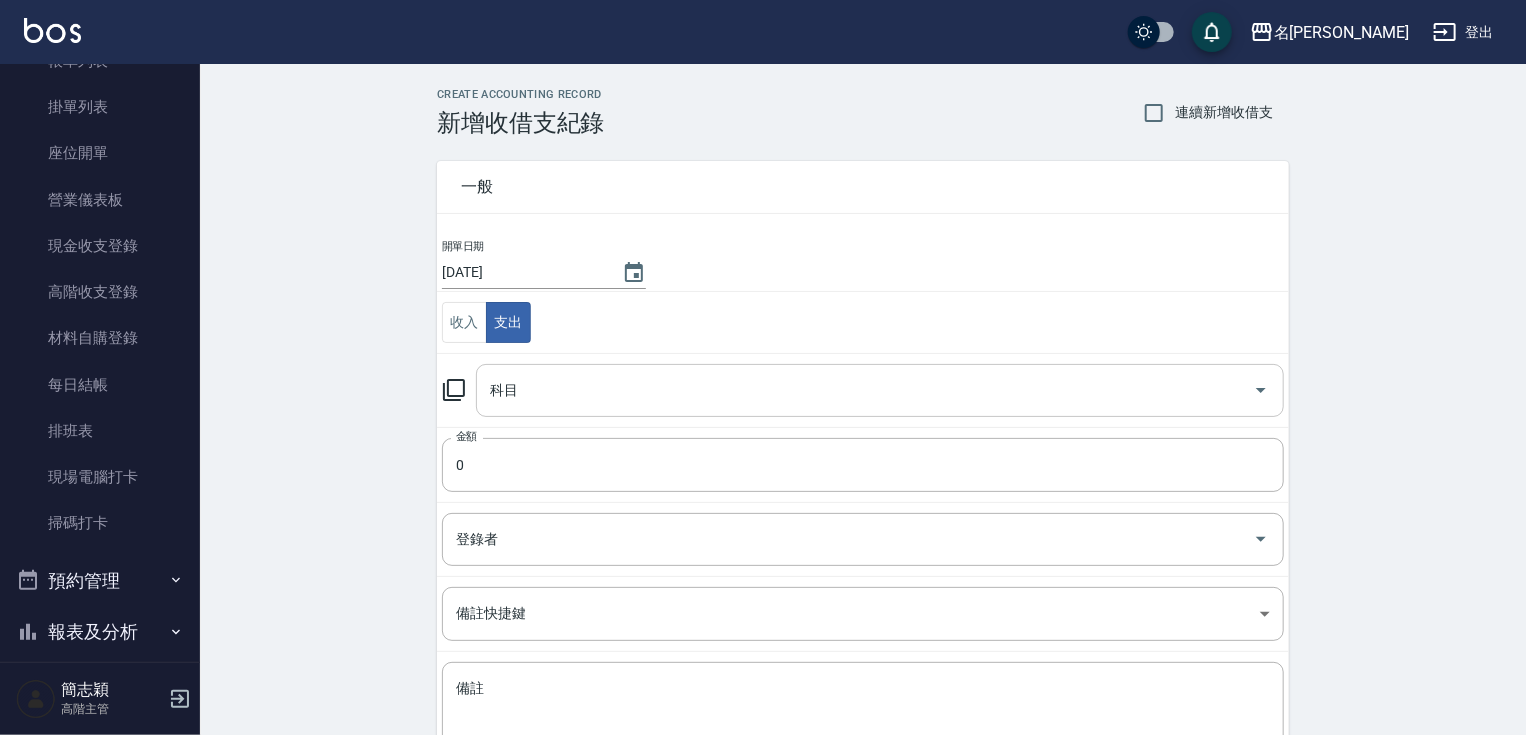 click on "科目" at bounding box center (880, 390) 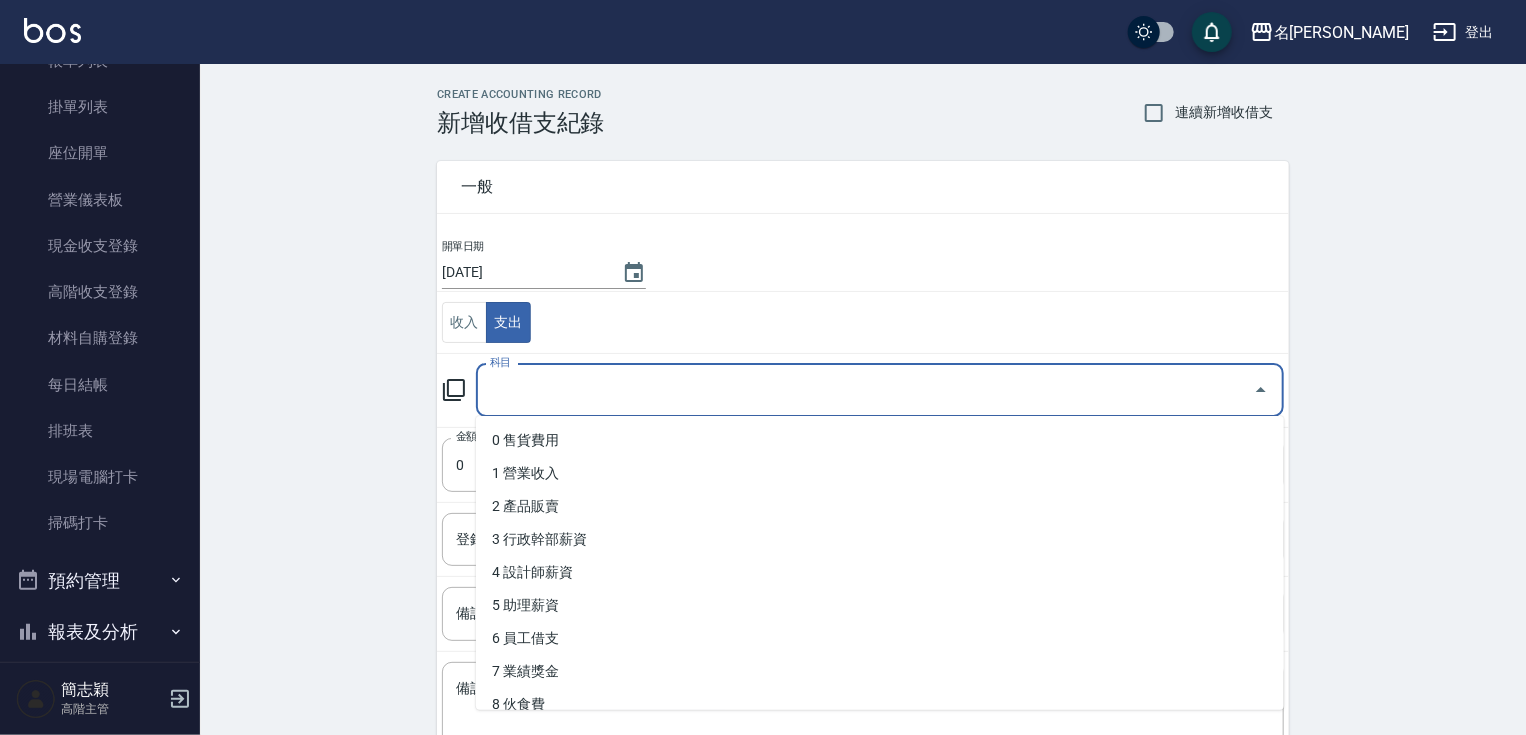 click on "科目" at bounding box center (865, 390) 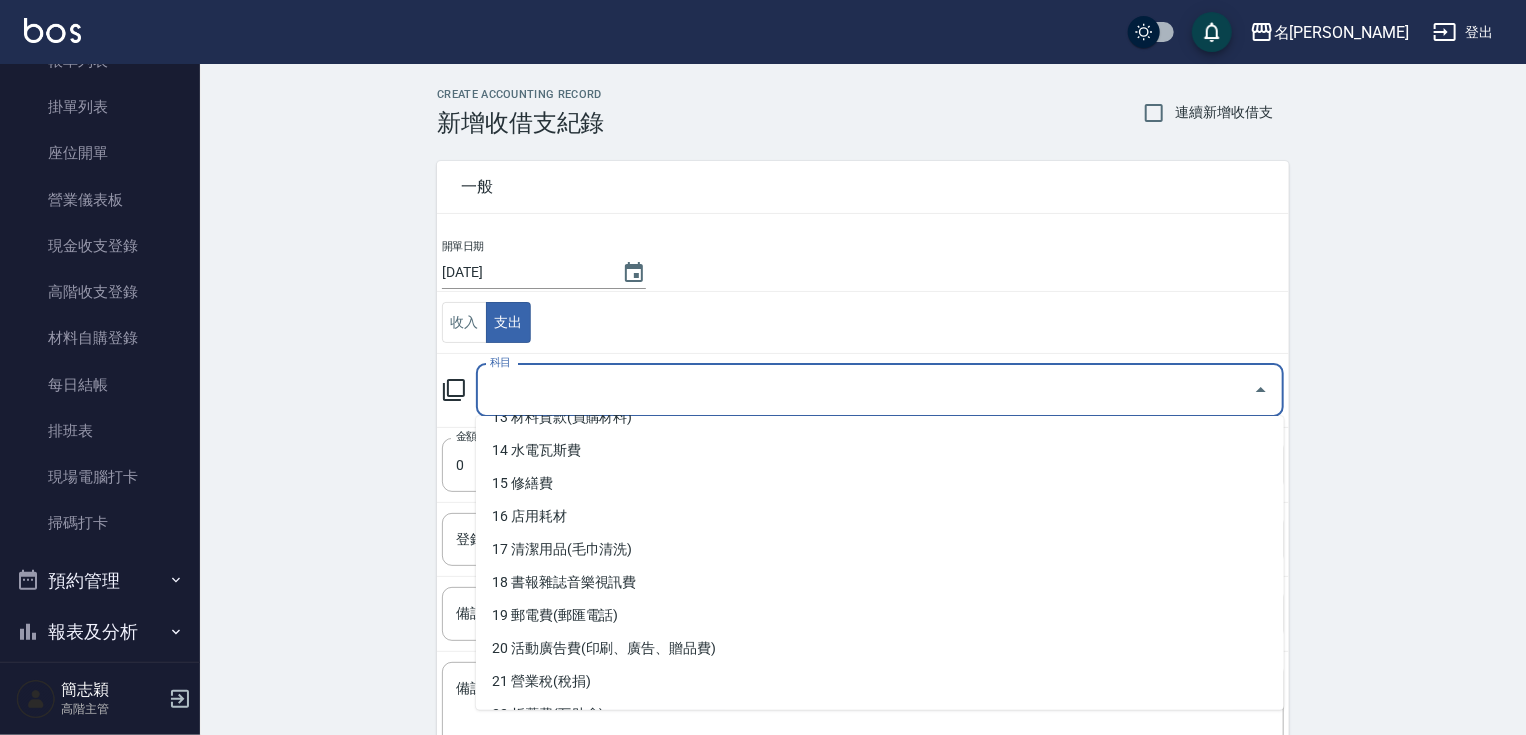 scroll, scrollTop: 455, scrollLeft: 0, axis: vertical 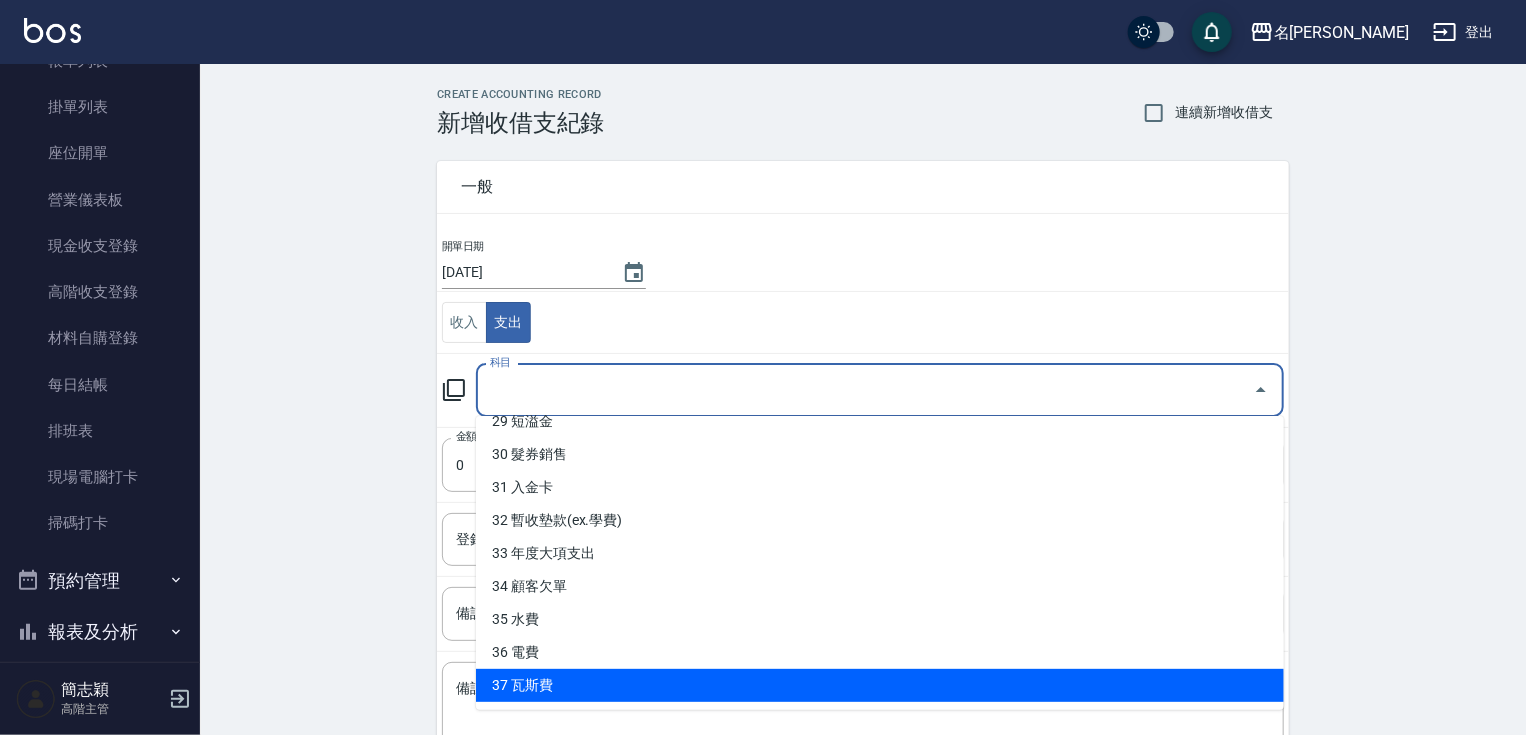 click on "37 瓦斯費" at bounding box center (880, 685) 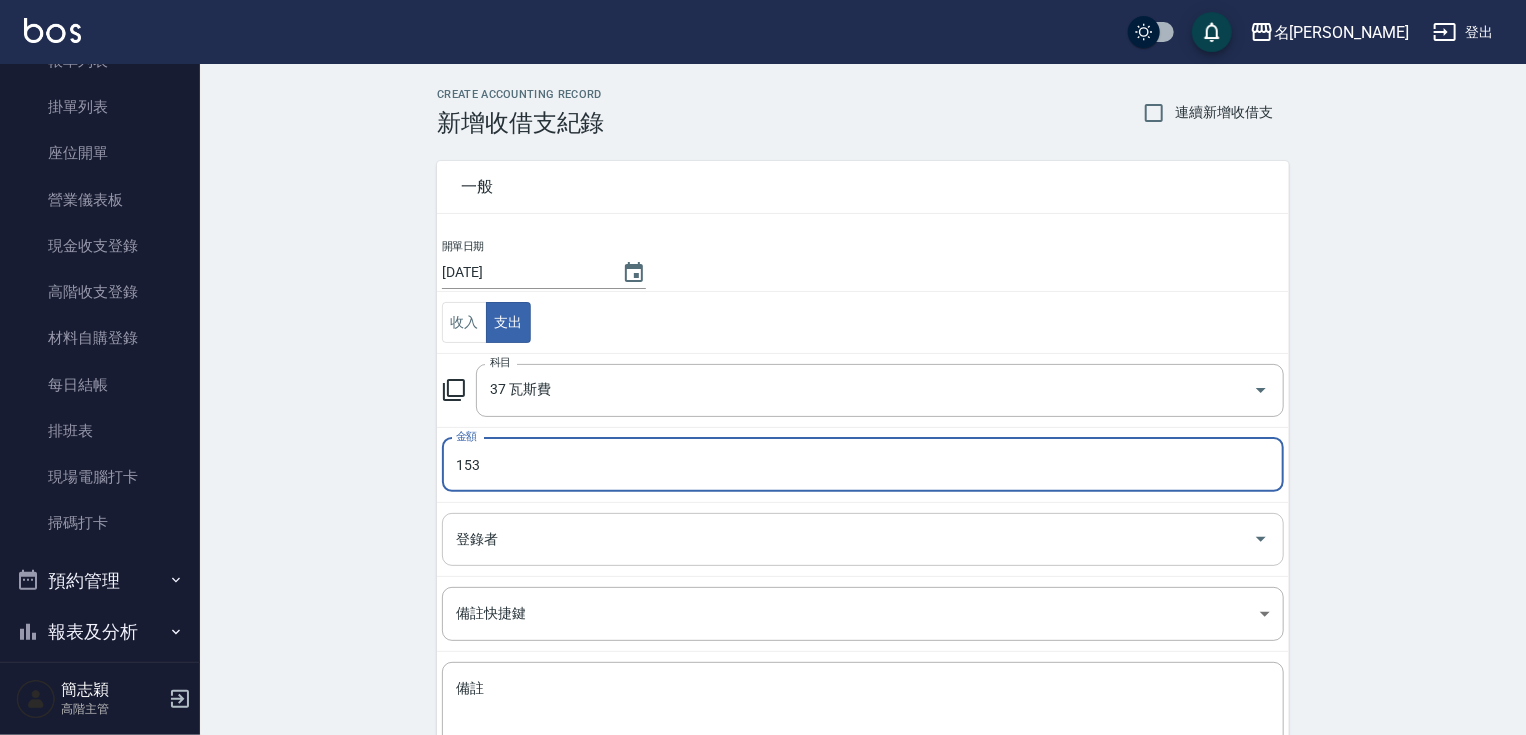 type on "153" 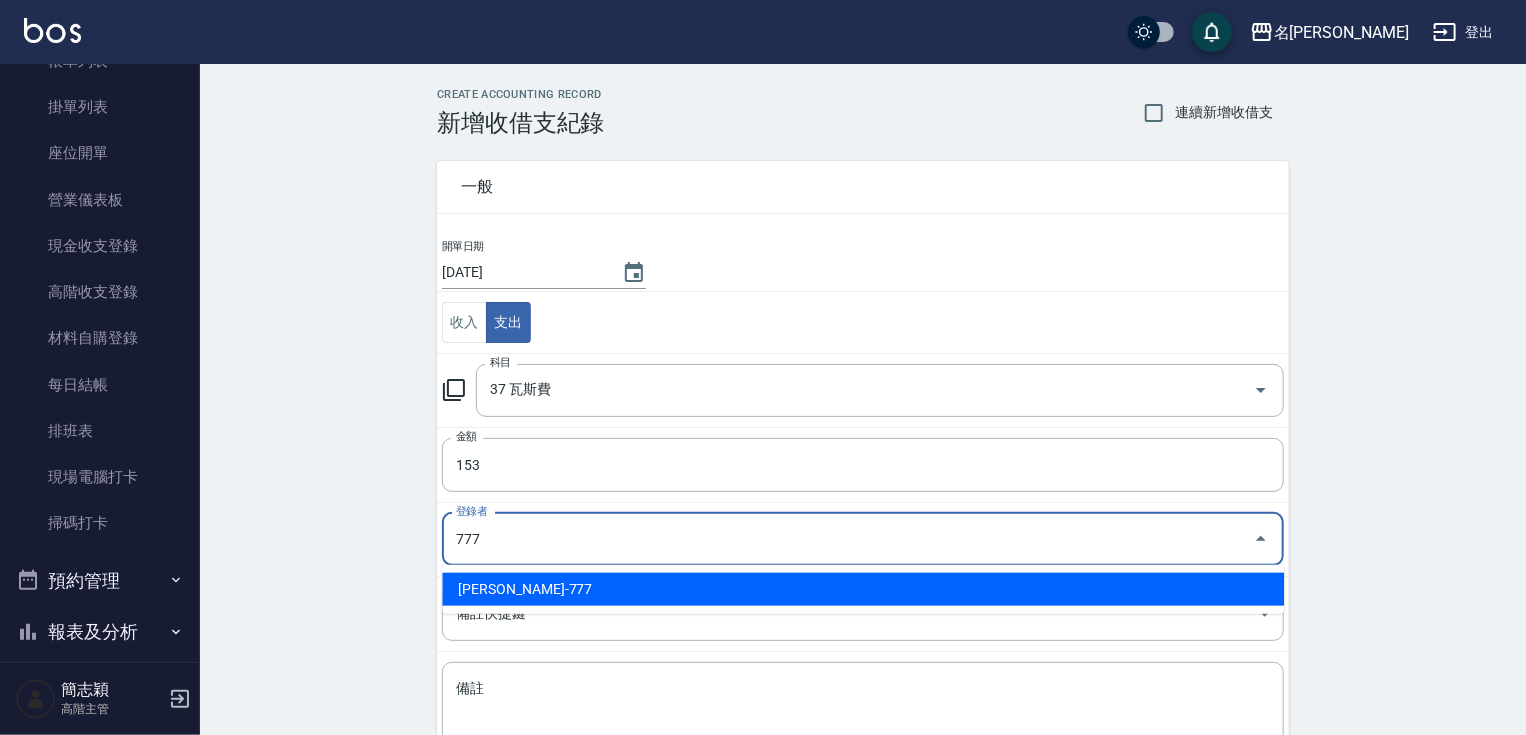 type on "[PERSON_NAME]-777" 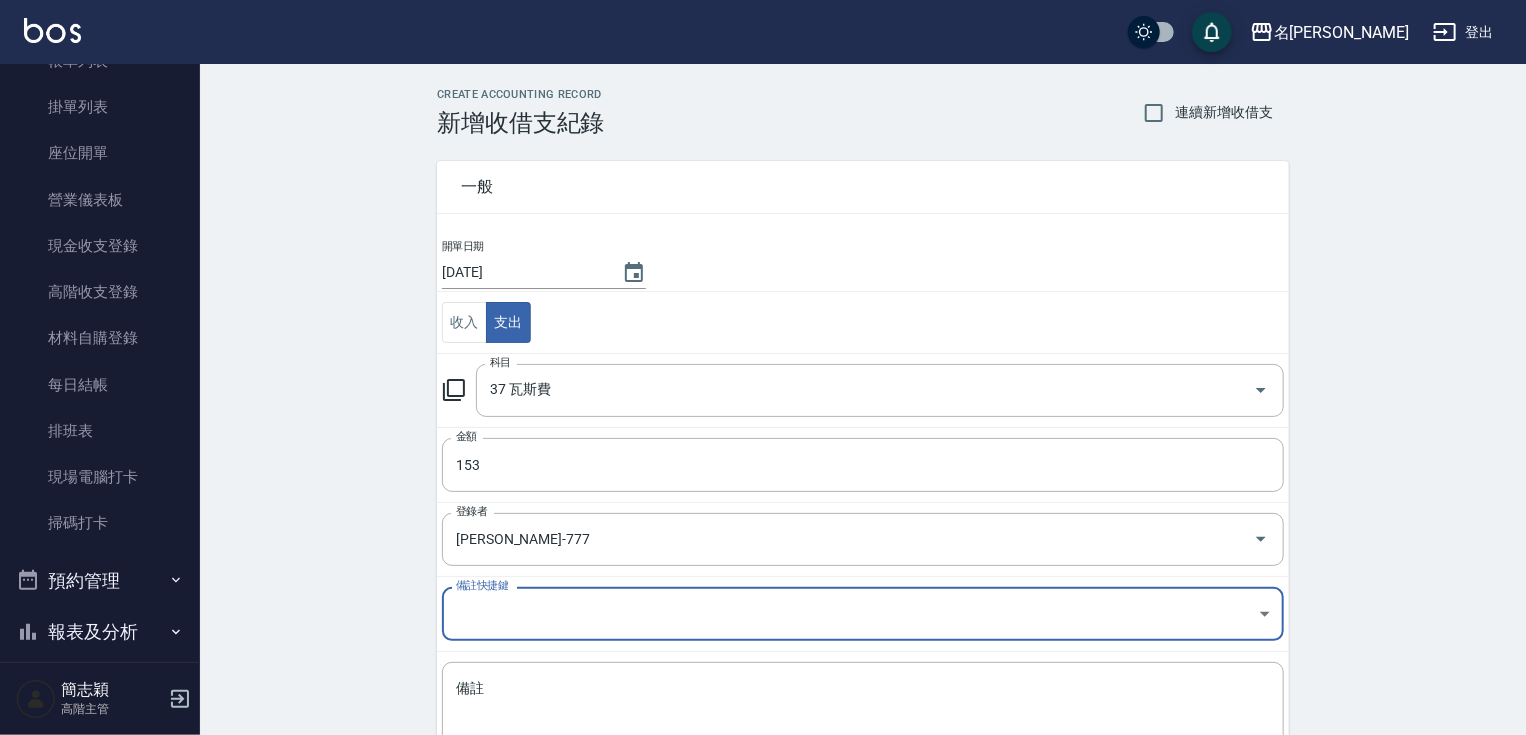 scroll, scrollTop: 145, scrollLeft: 0, axis: vertical 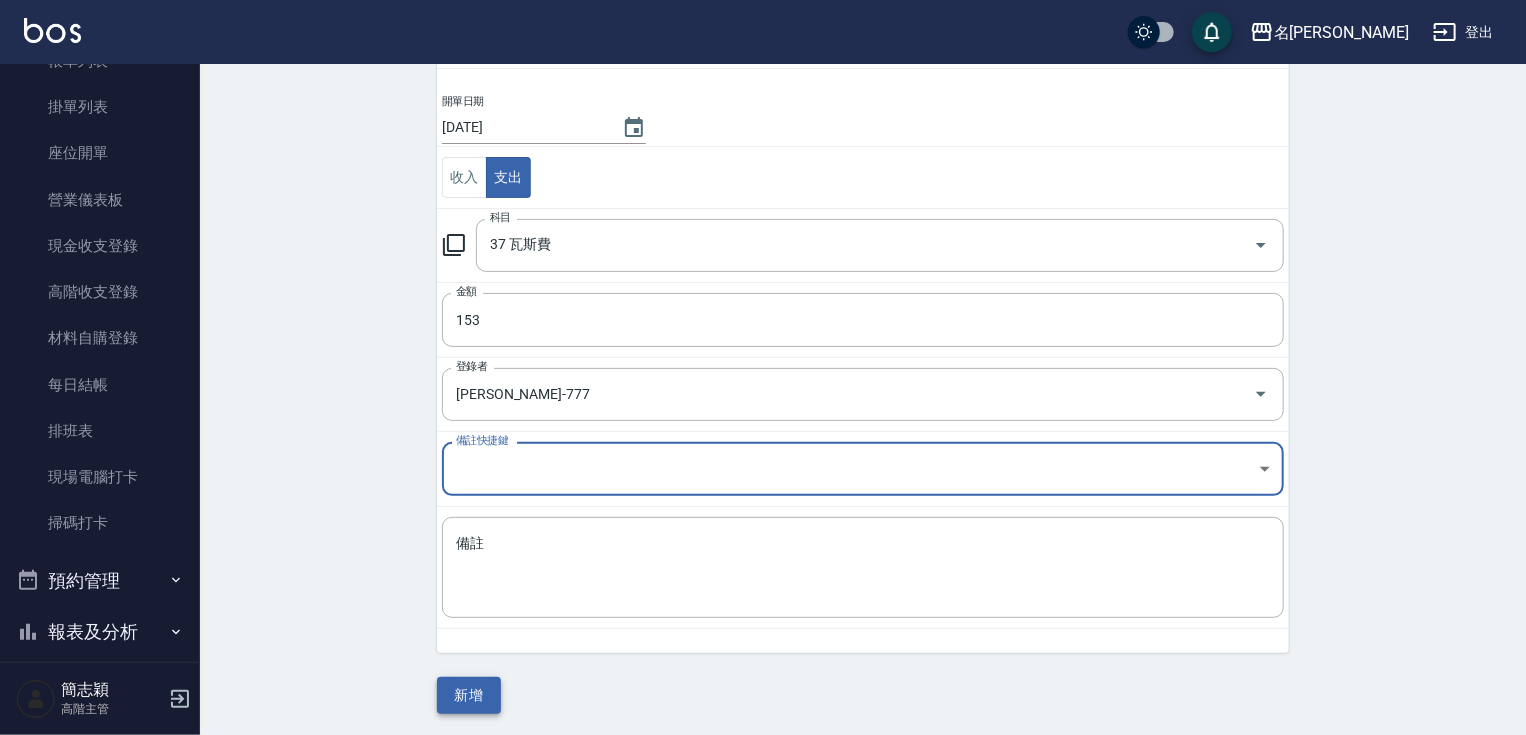click on "新增" at bounding box center (469, 695) 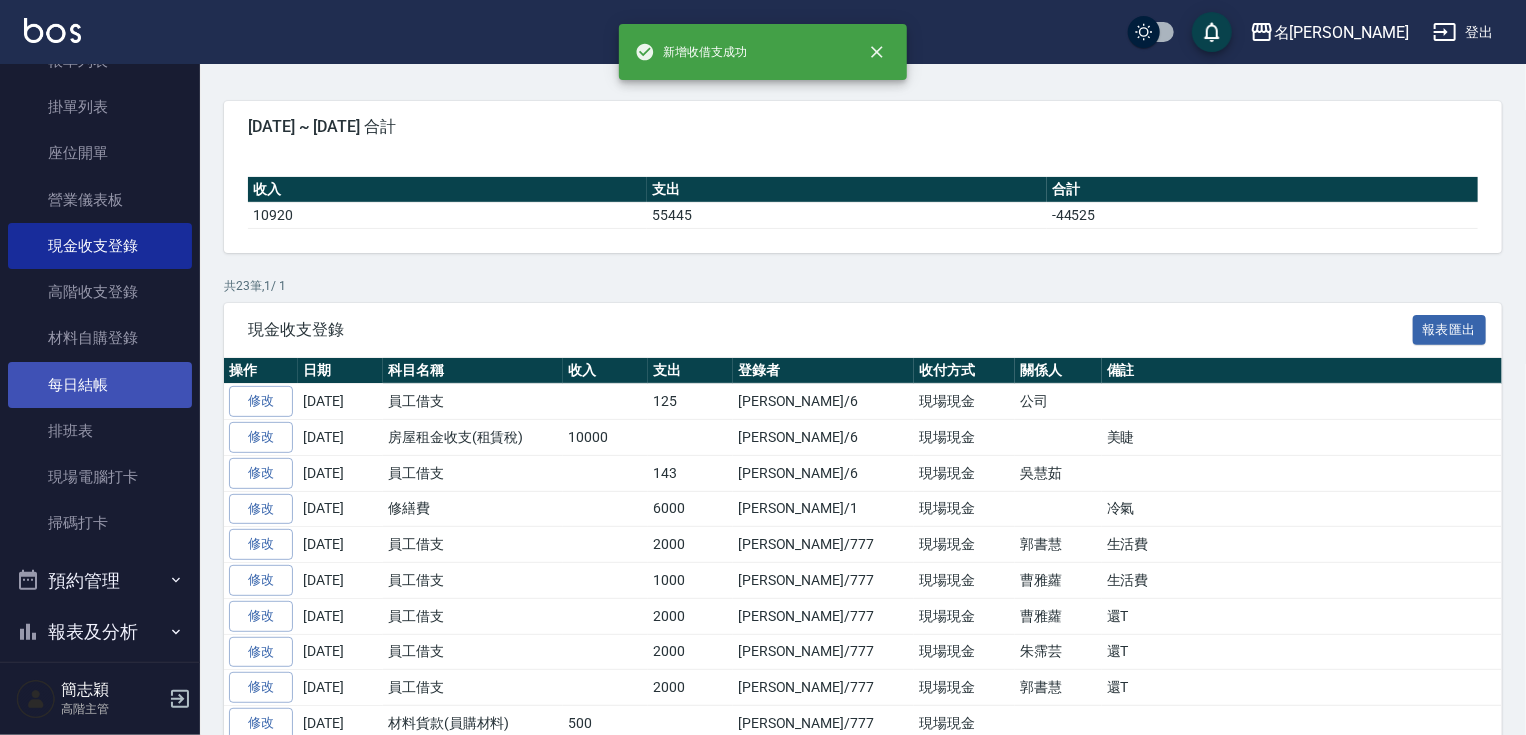 scroll, scrollTop: 0, scrollLeft: 0, axis: both 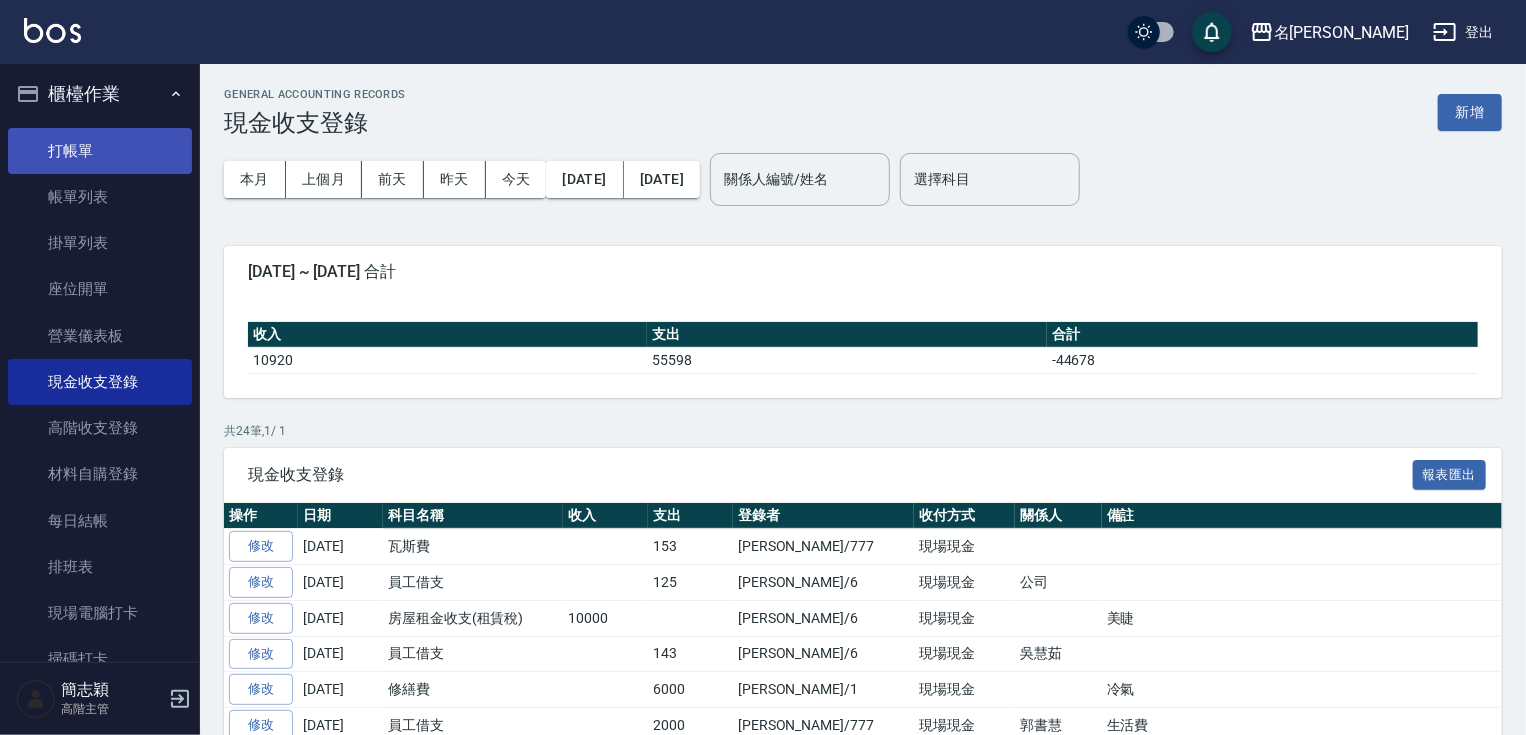 click on "打帳單" at bounding box center (100, 151) 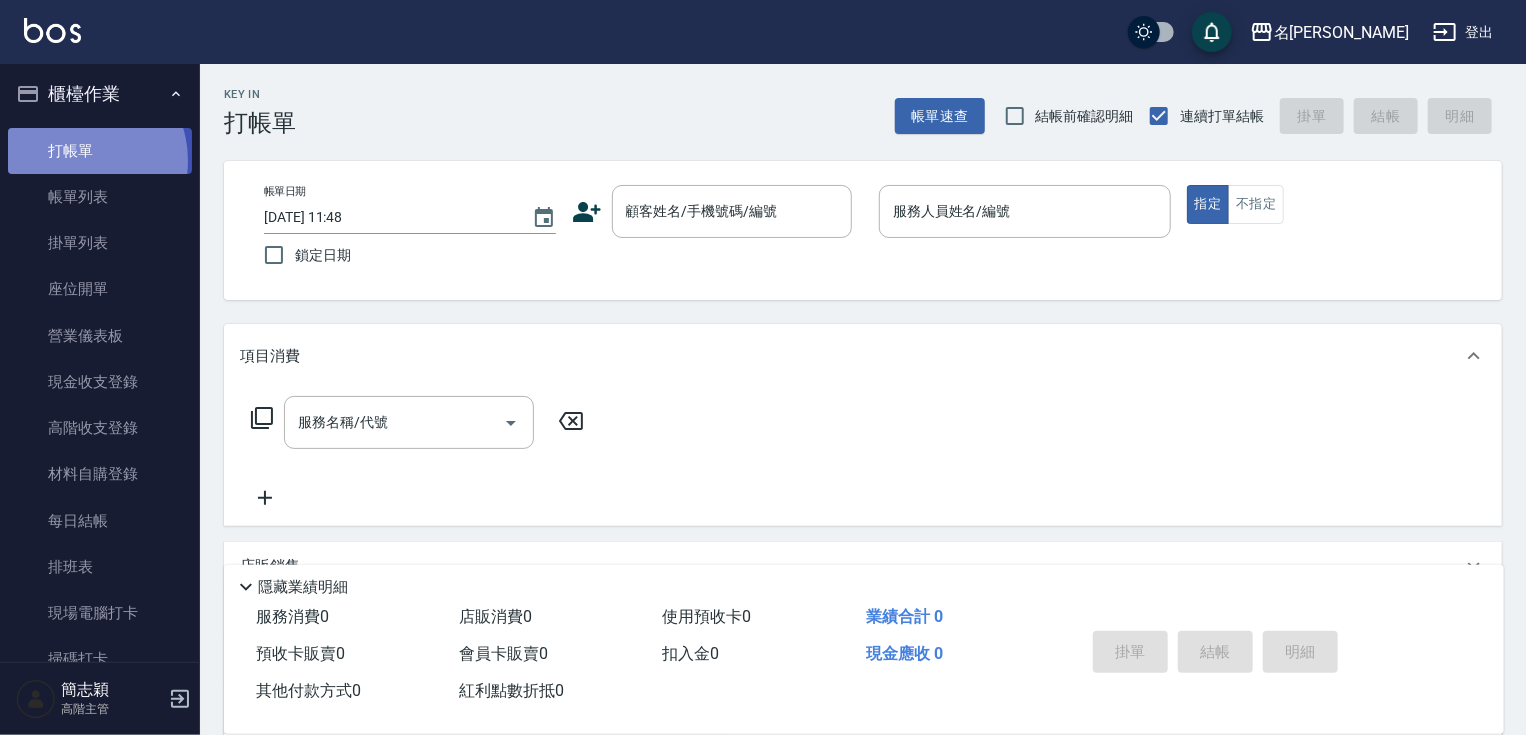 click on "打帳單" at bounding box center [100, 151] 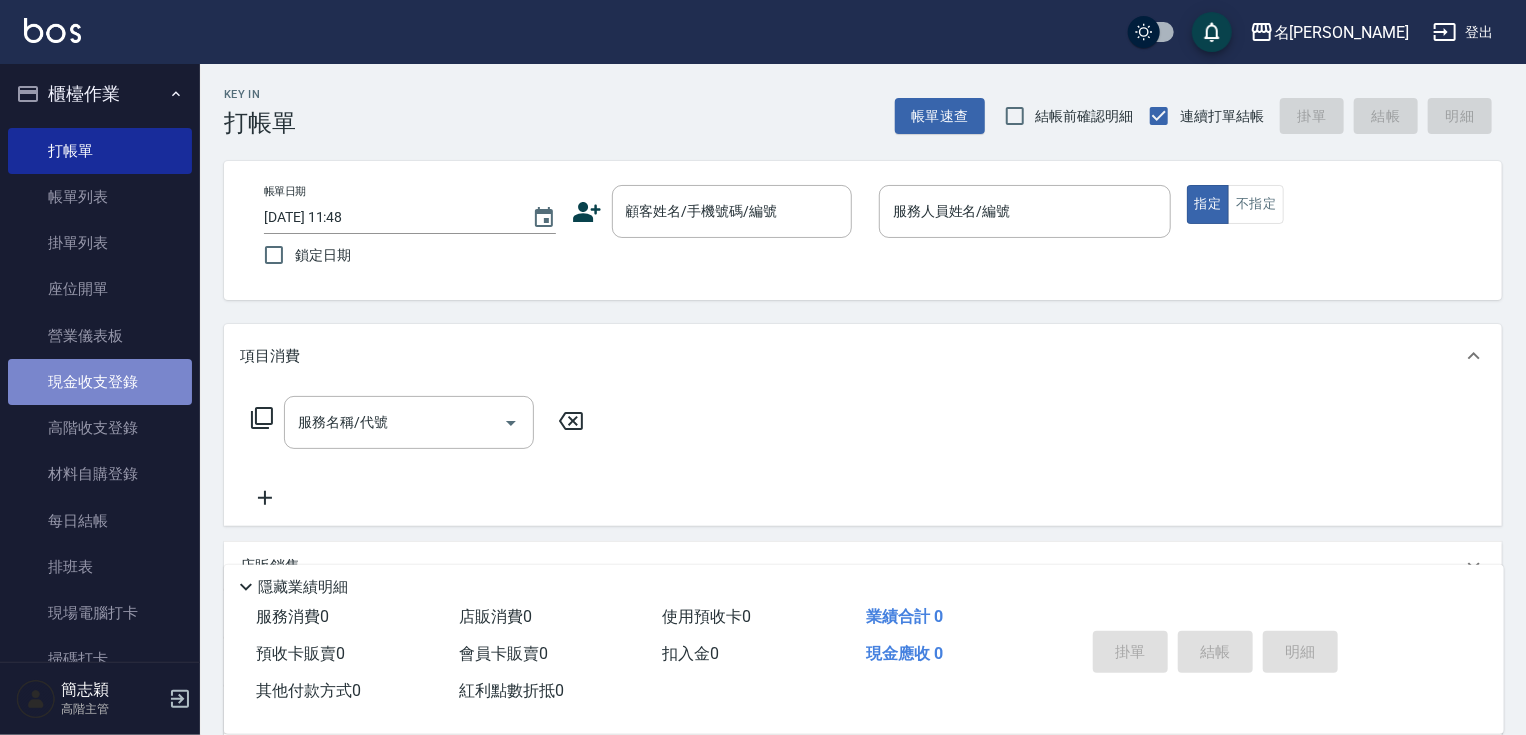 click on "現金收支登錄" at bounding box center (100, 382) 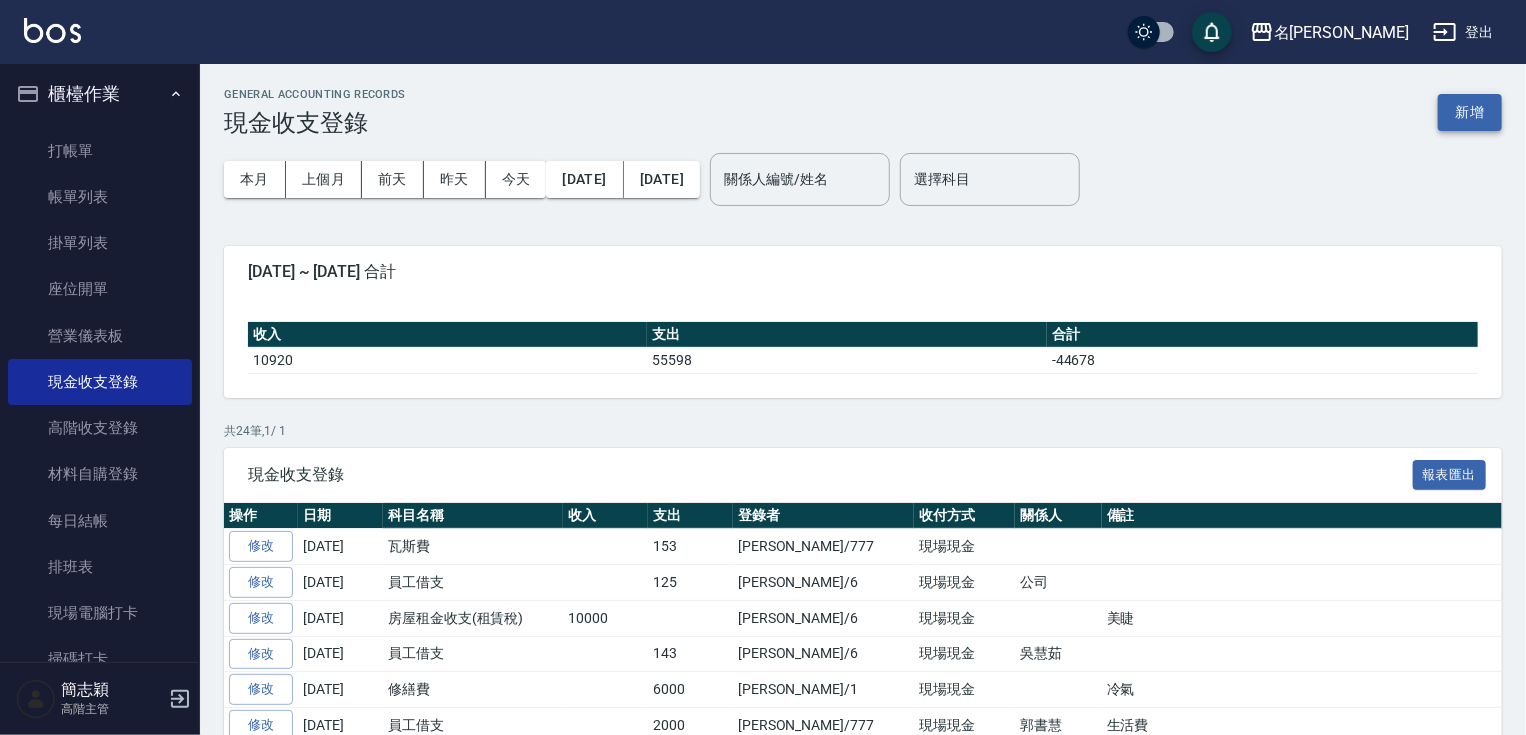click on "新增" at bounding box center (1470, 112) 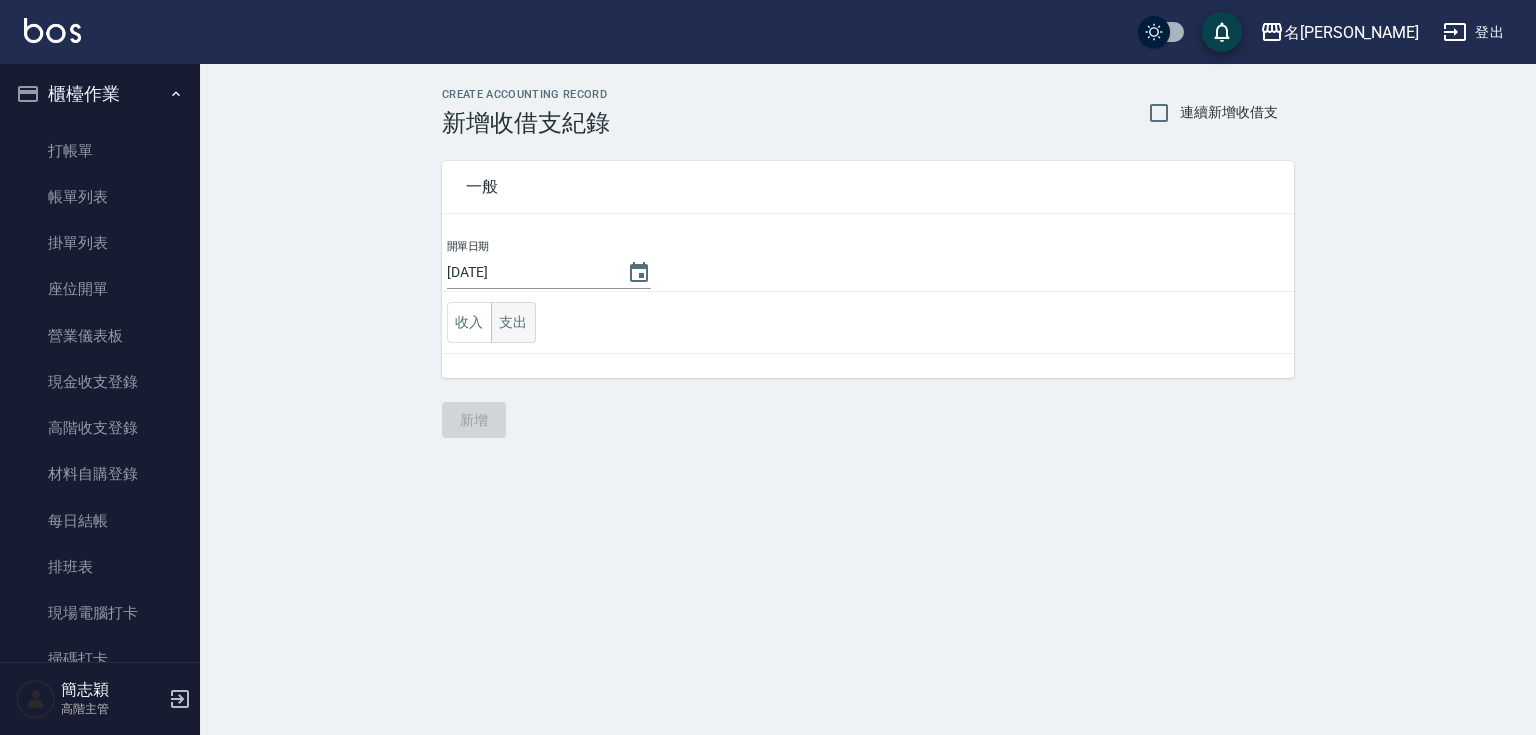 click on "支出" at bounding box center (513, 322) 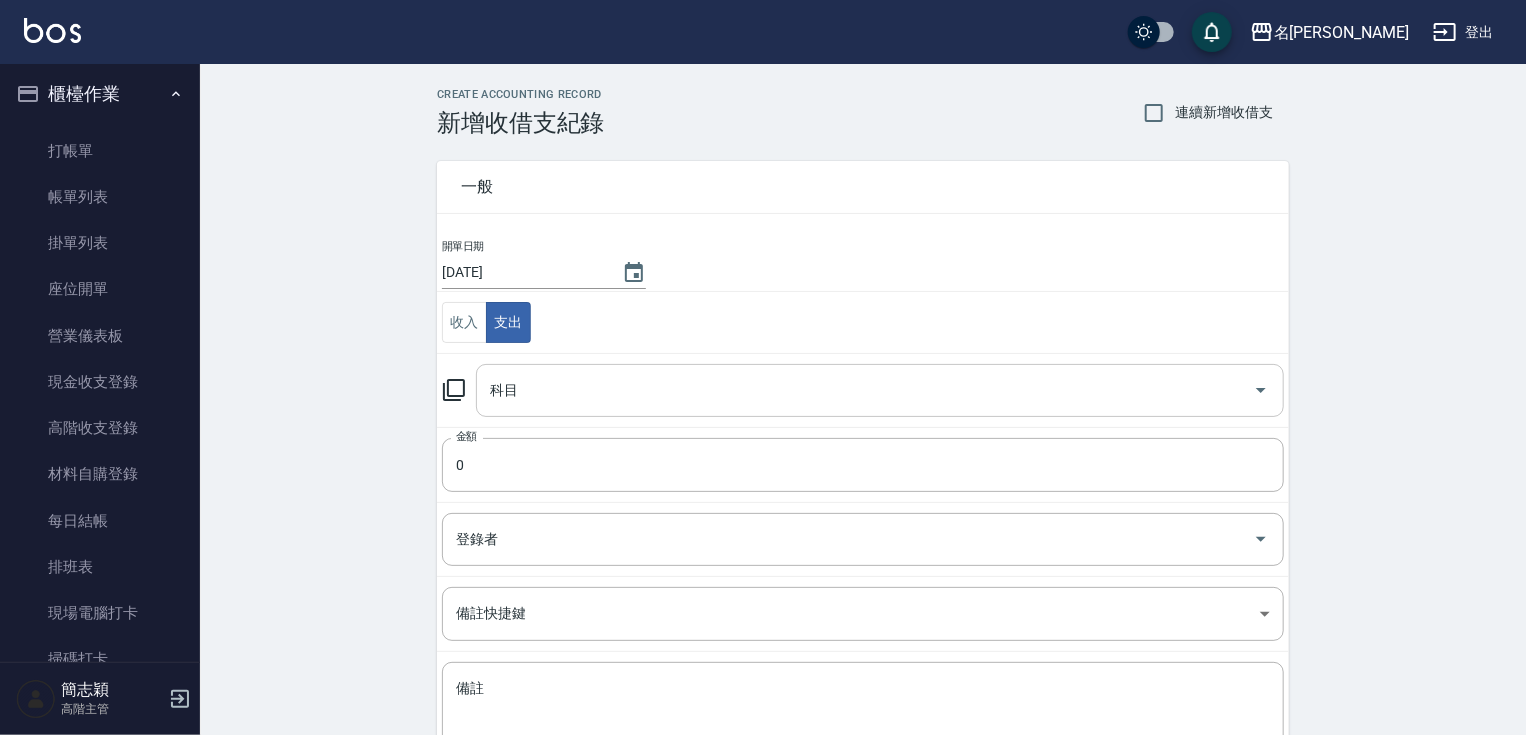 click on "科目" at bounding box center [865, 390] 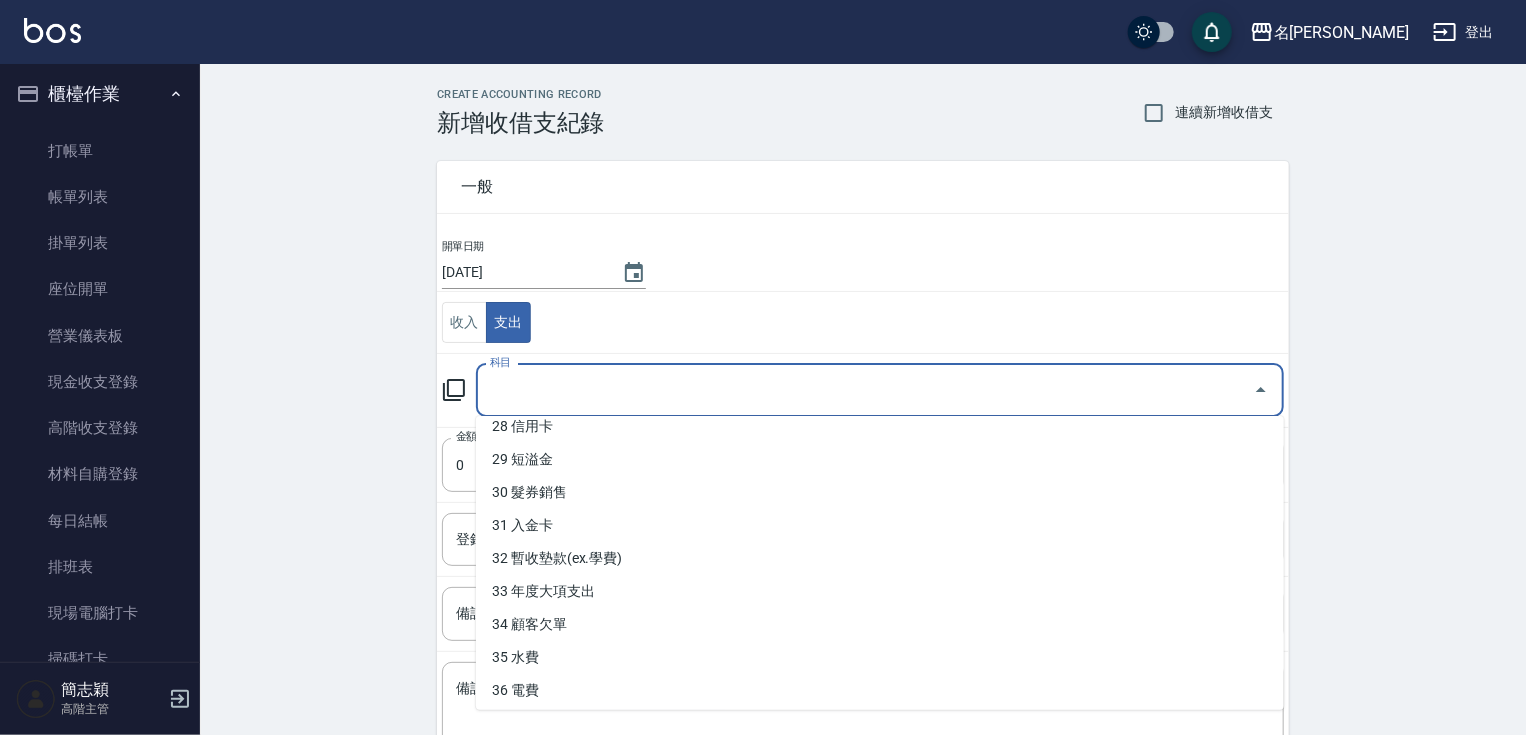 scroll, scrollTop: 976, scrollLeft: 0, axis: vertical 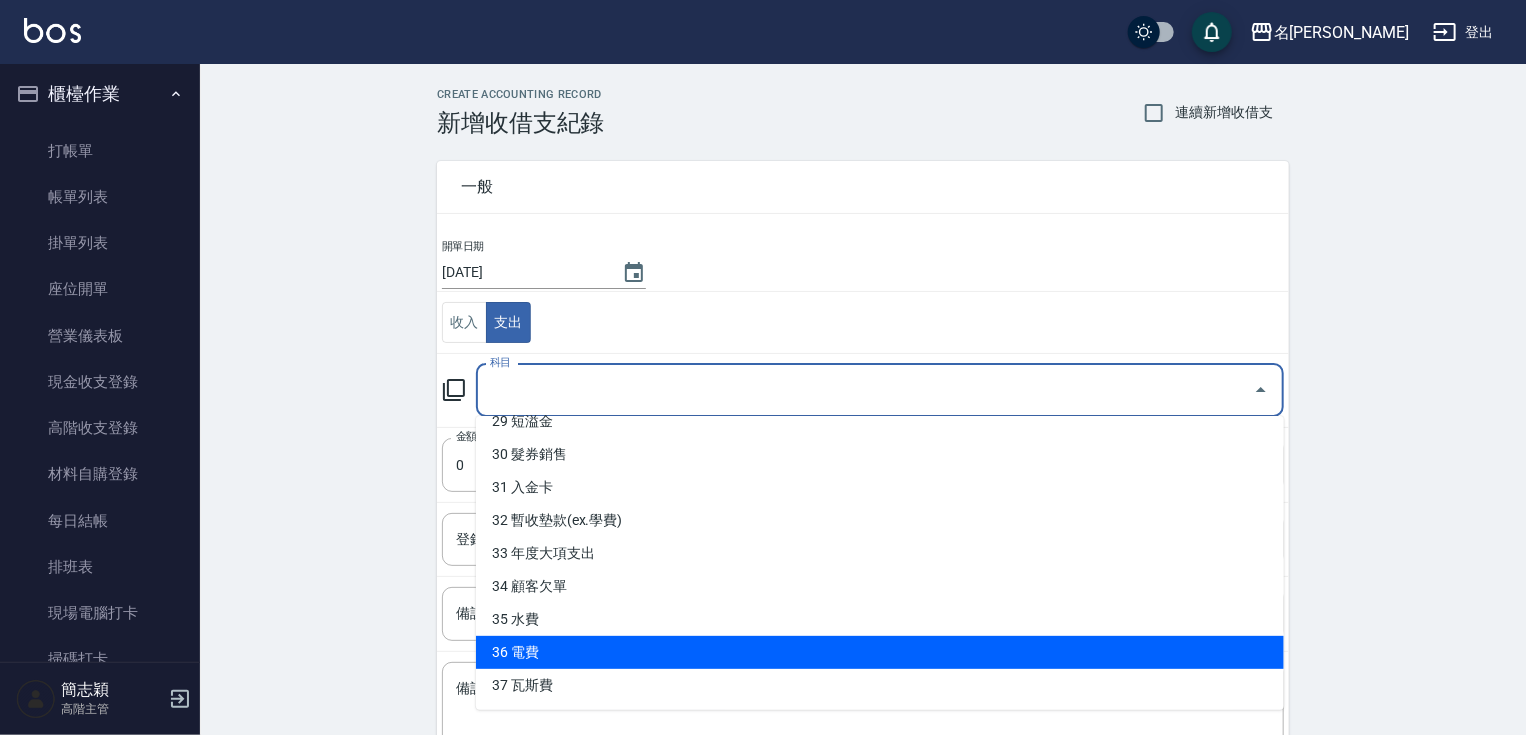 click on "36 電費" at bounding box center (880, 652) 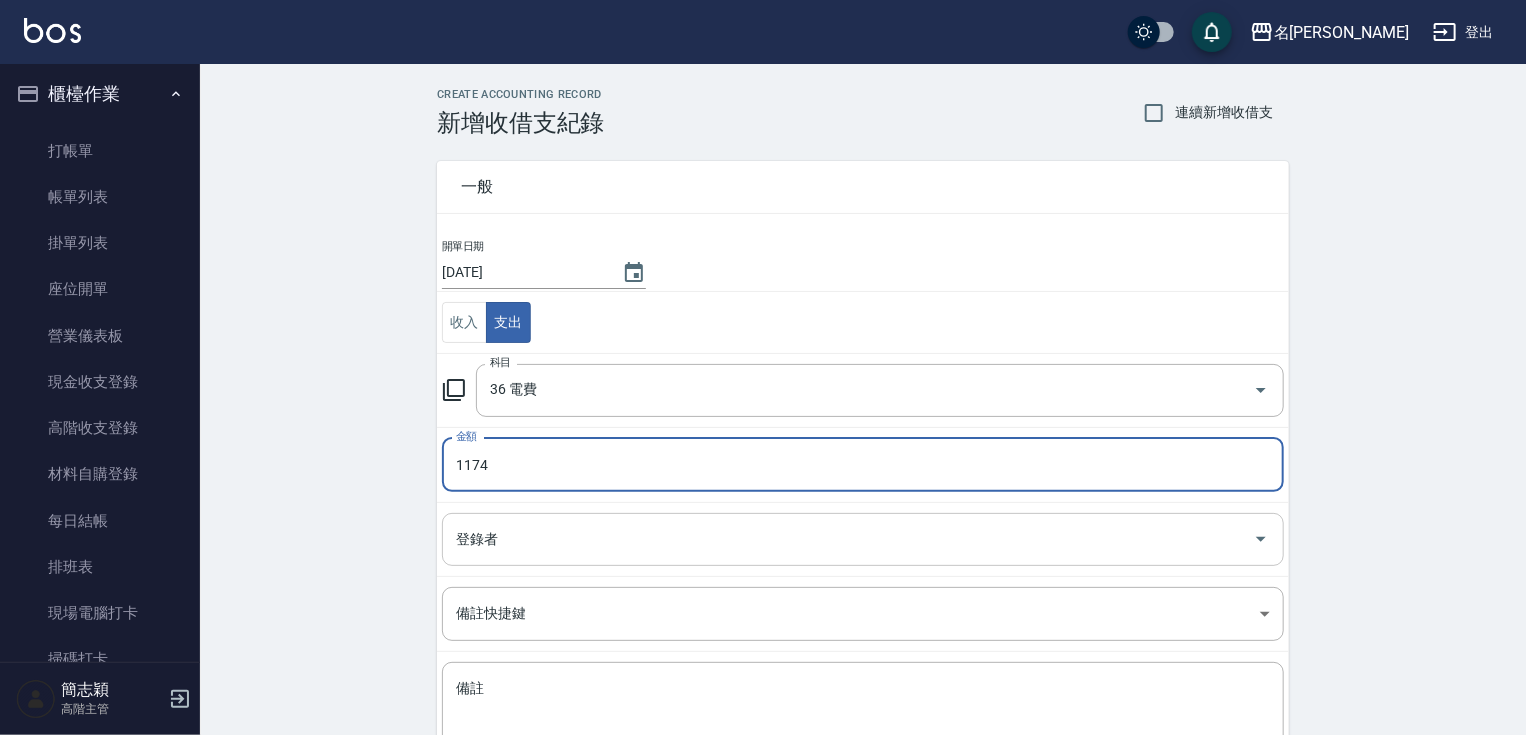 type on "1174" 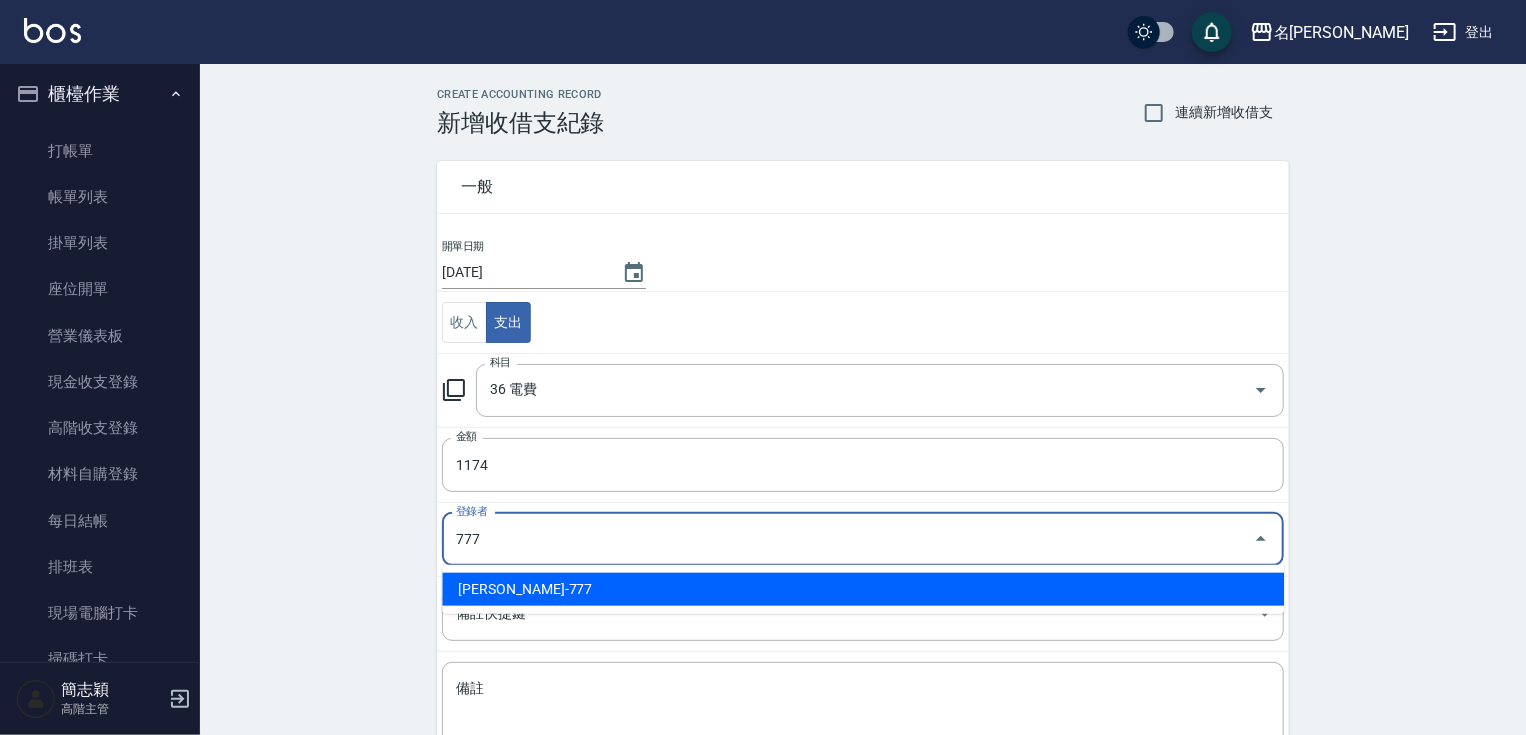 type on "[PERSON_NAME]-777" 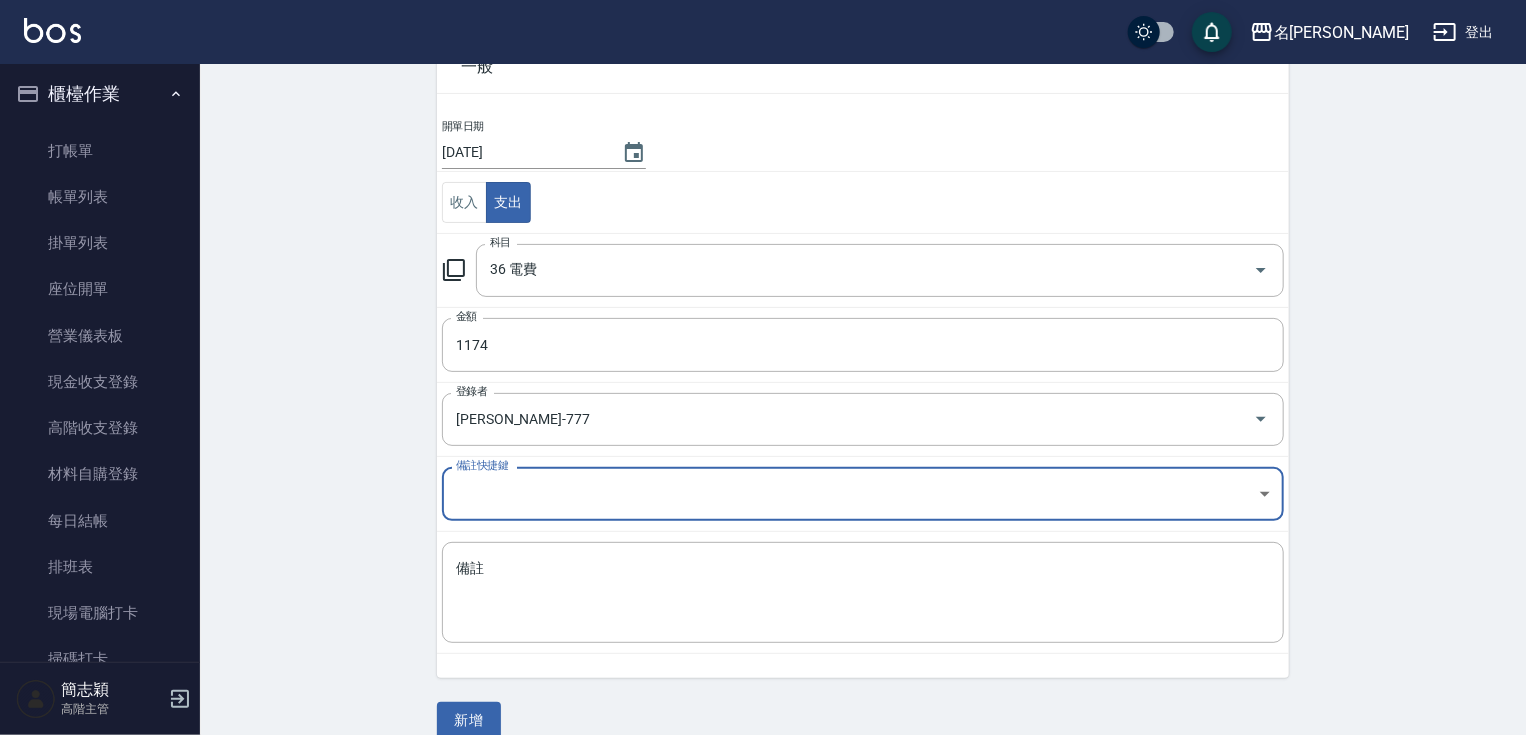 scroll, scrollTop: 145, scrollLeft: 0, axis: vertical 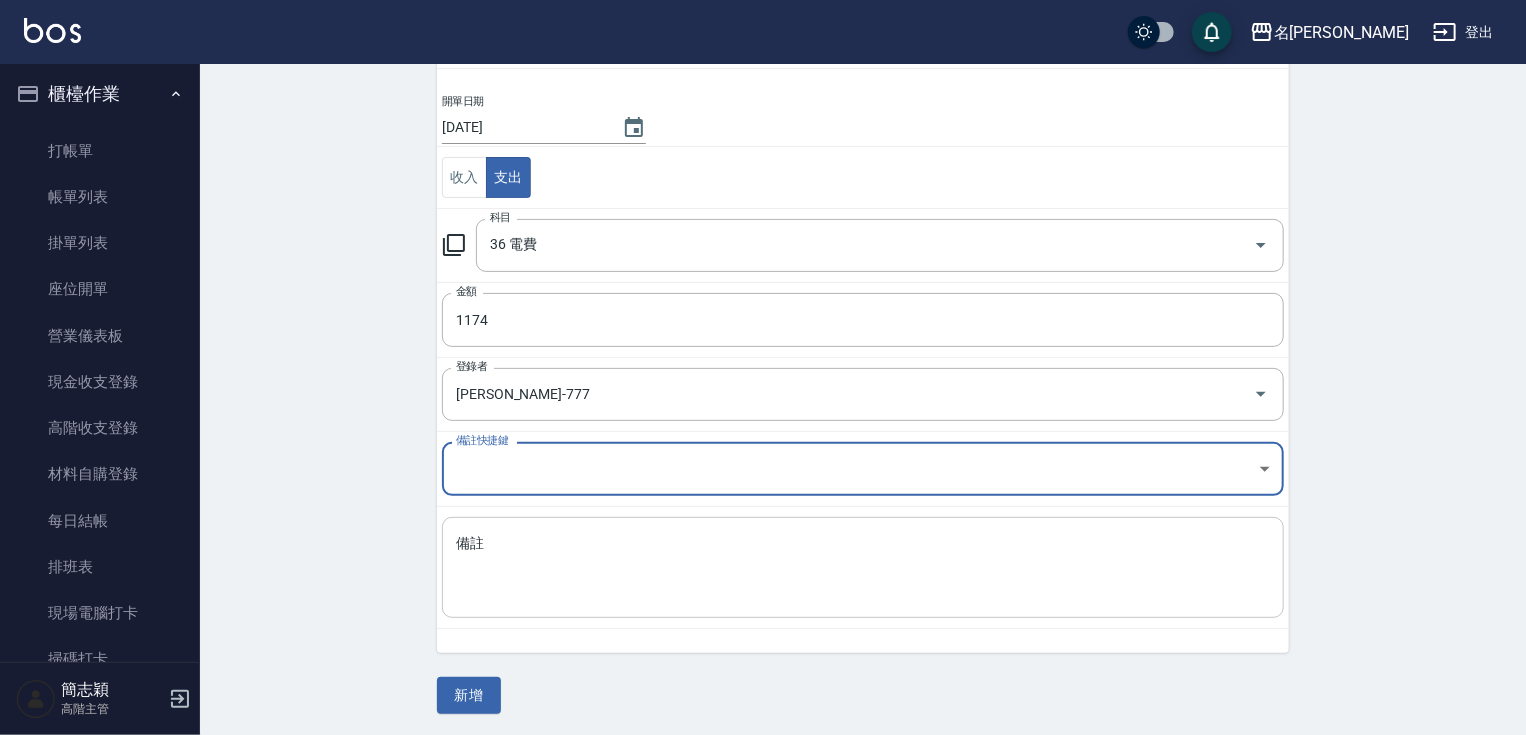 click on "備註" at bounding box center (863, 568) 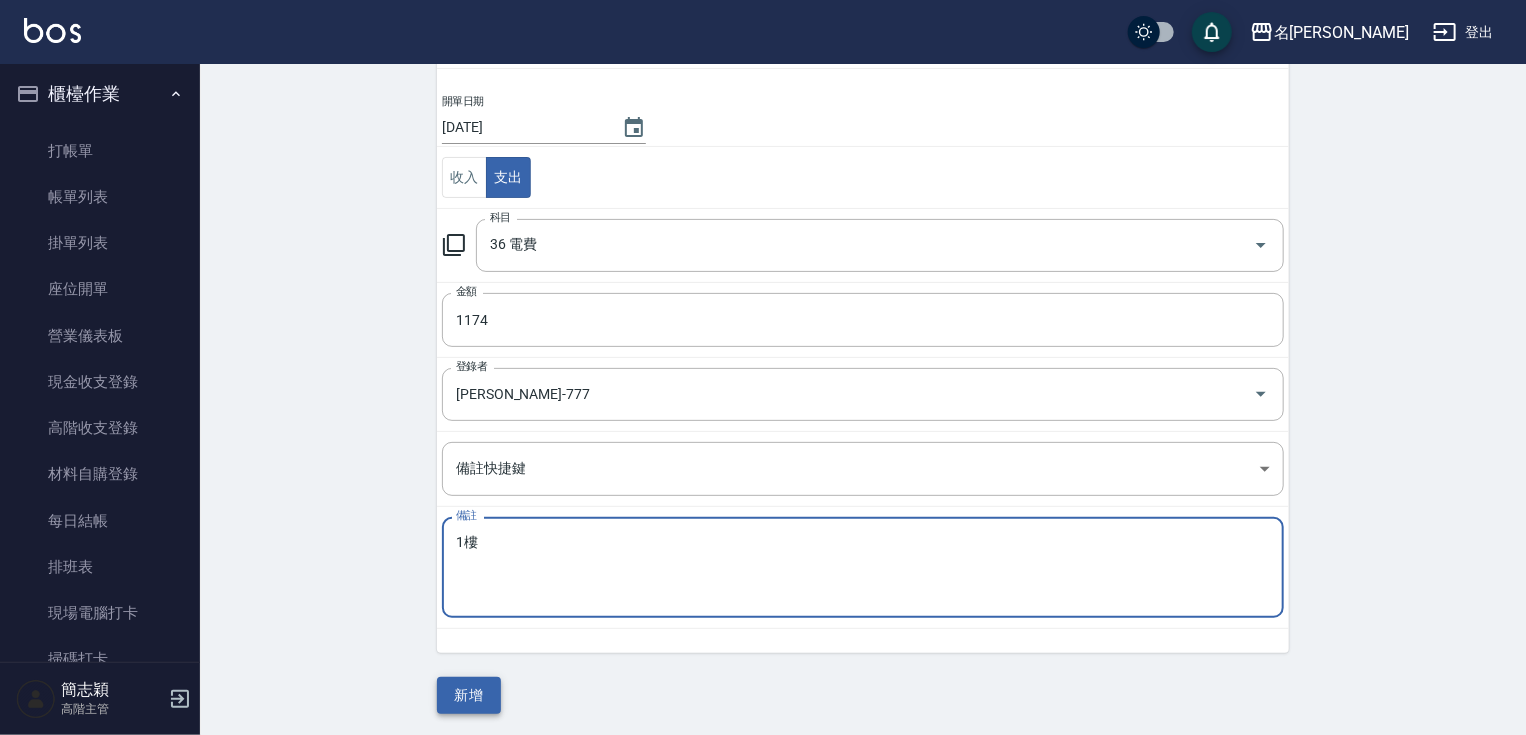 type on "1樓" 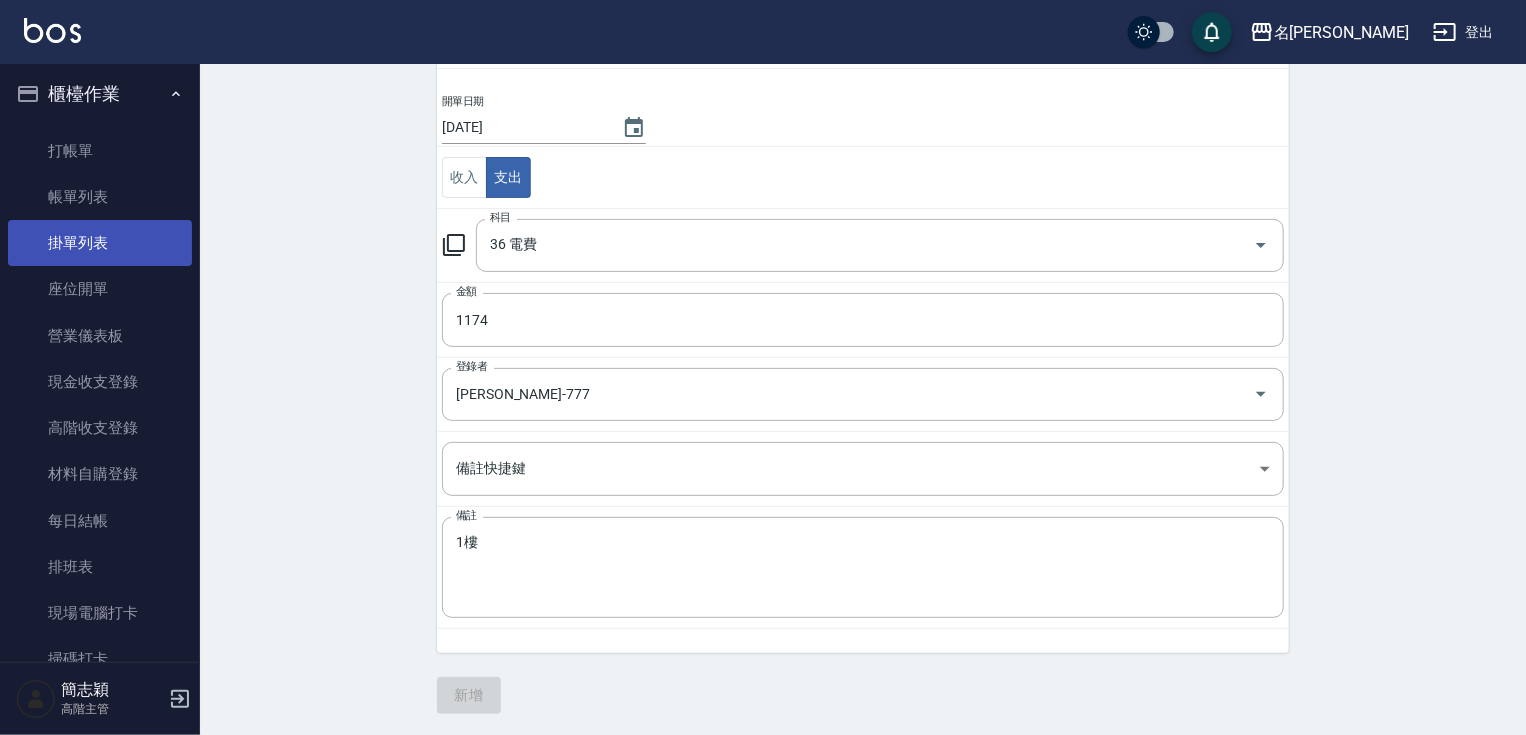 scroll, scrollTop: 0, scrollLeft: 0, axis: both 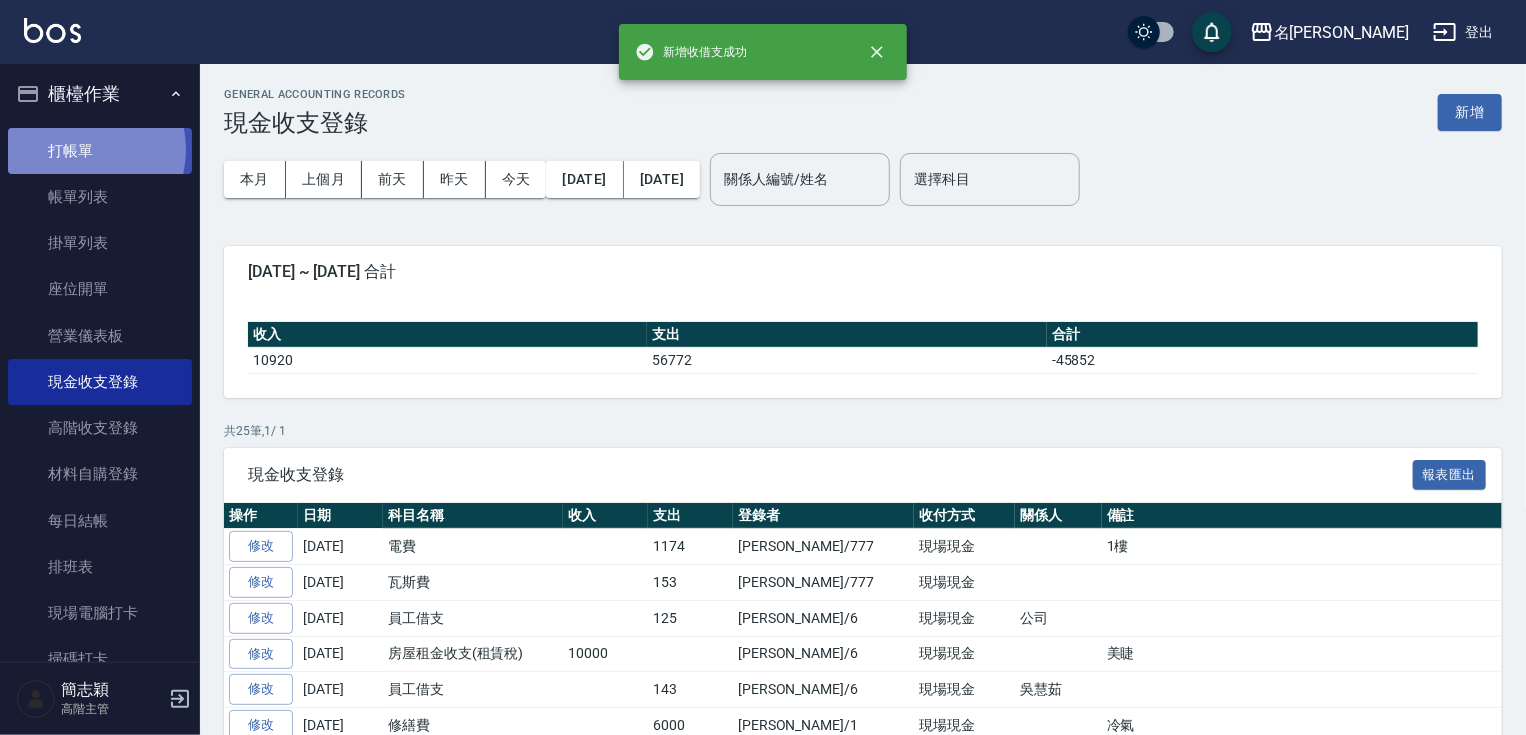 click on "打帳單" at bounding box center [100, 151] 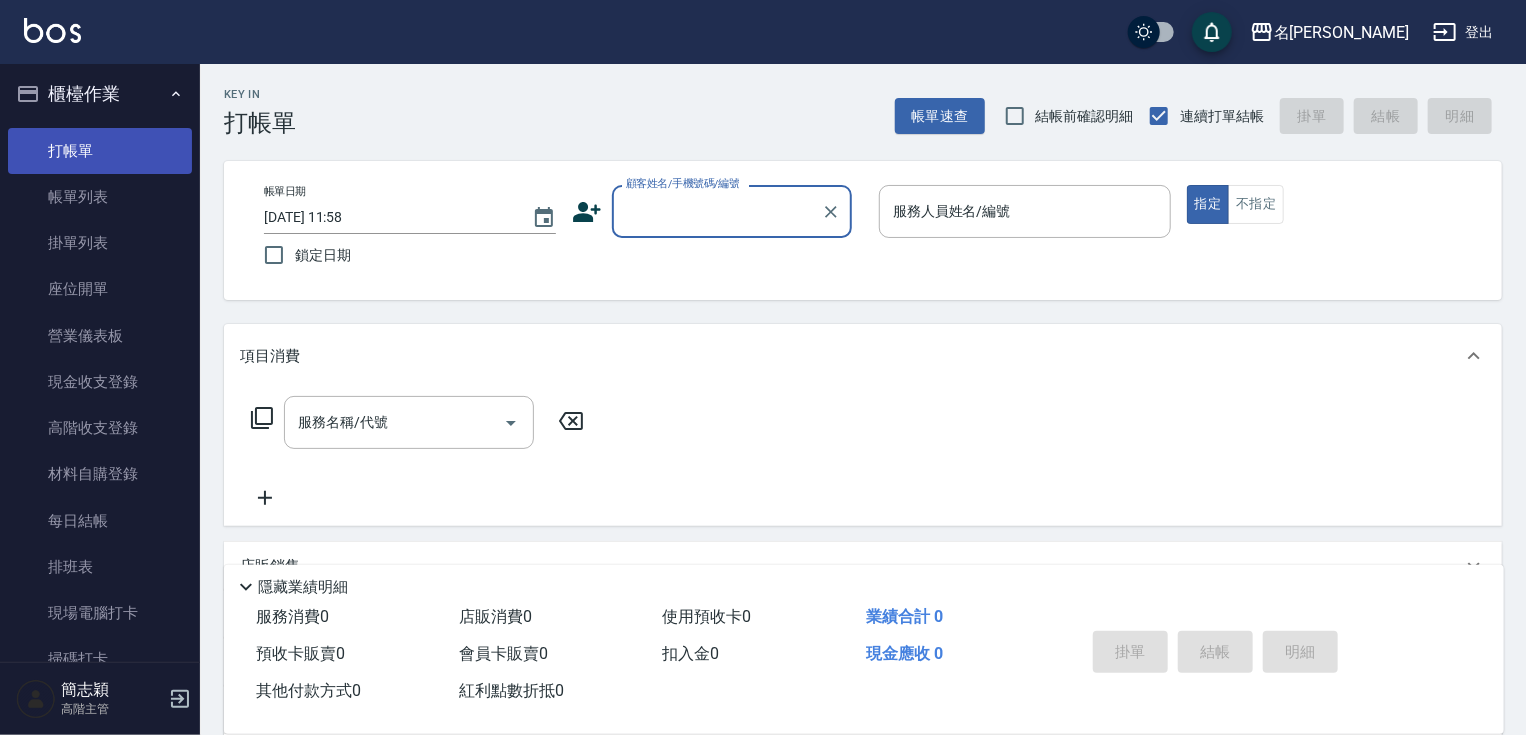 click on "打帳單" at bounding box center [100, 151] 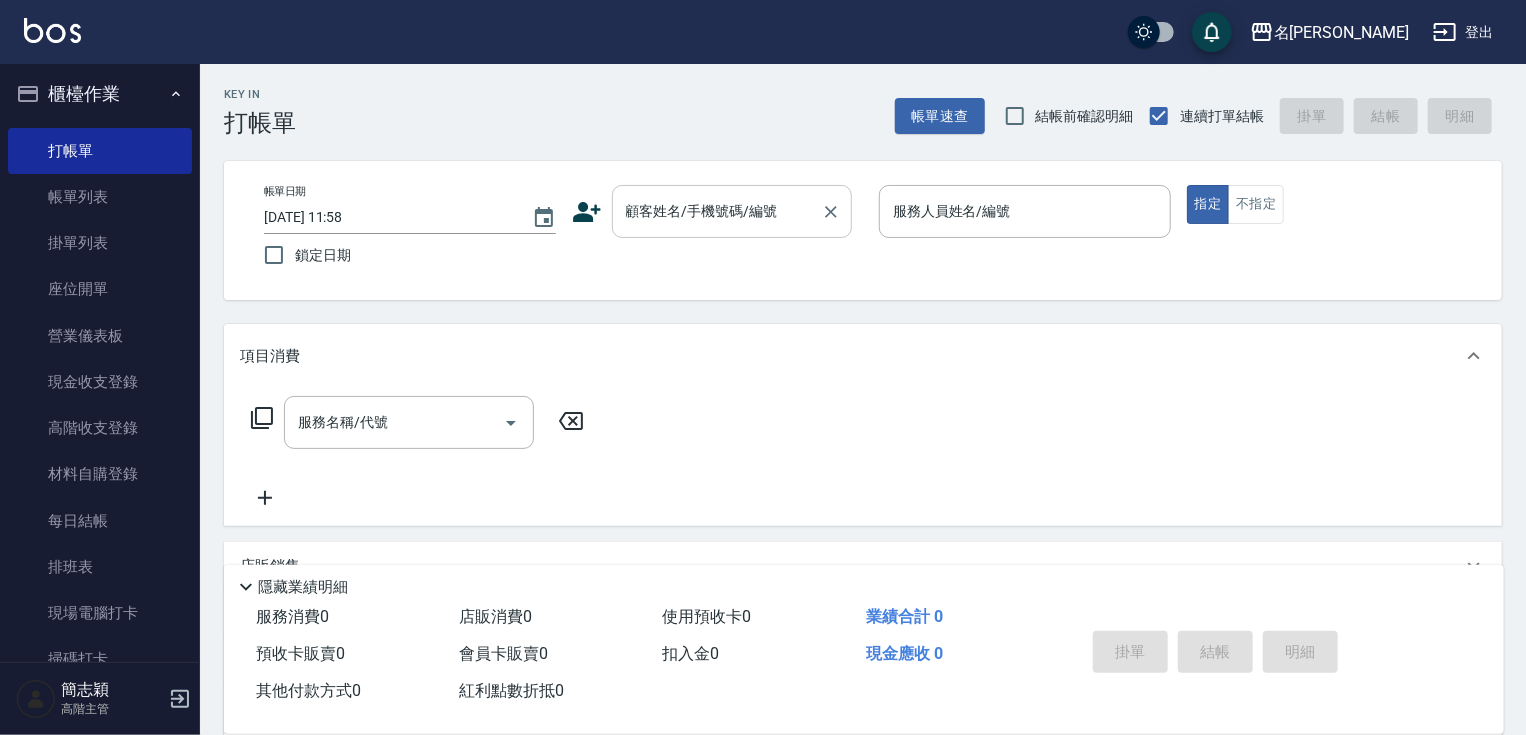 click on "顧客姓名/手機號碼/編號 顧客姓名/手機號碼/編號" at bounding box center (732, 211) 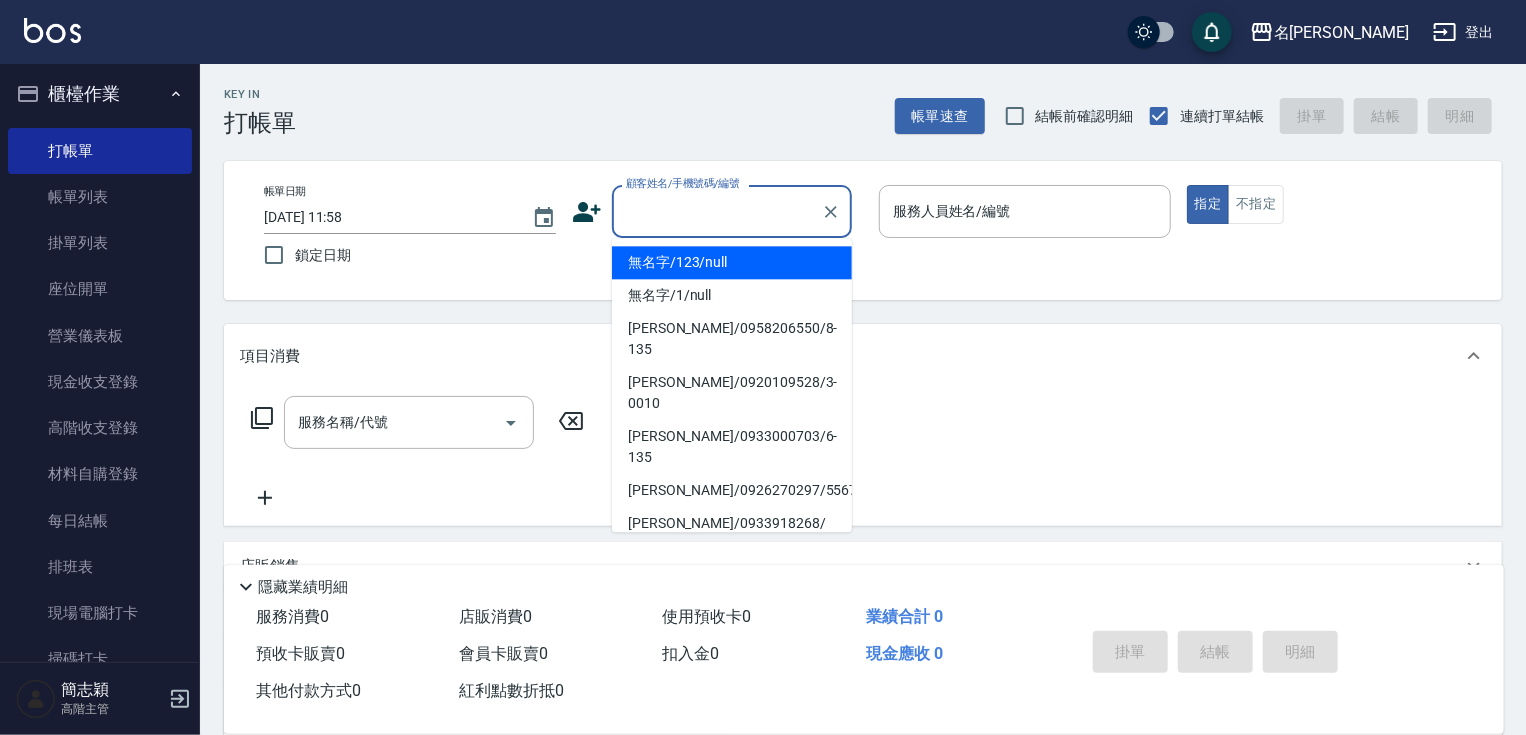 click on "無名字/123/null" at bounding box center [732, 262] 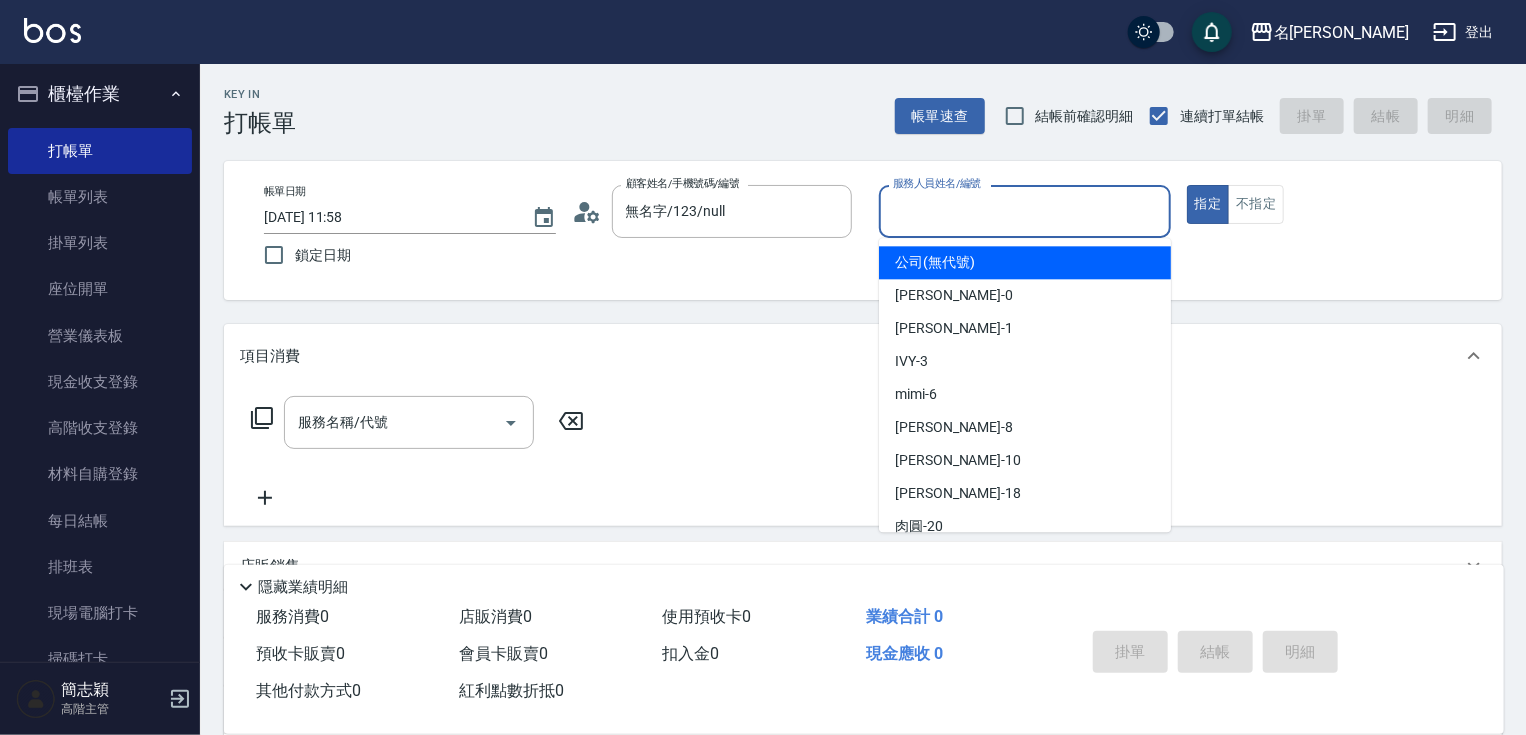 click on "服務人員姓名/編號" at bounding box center (1025, 211) 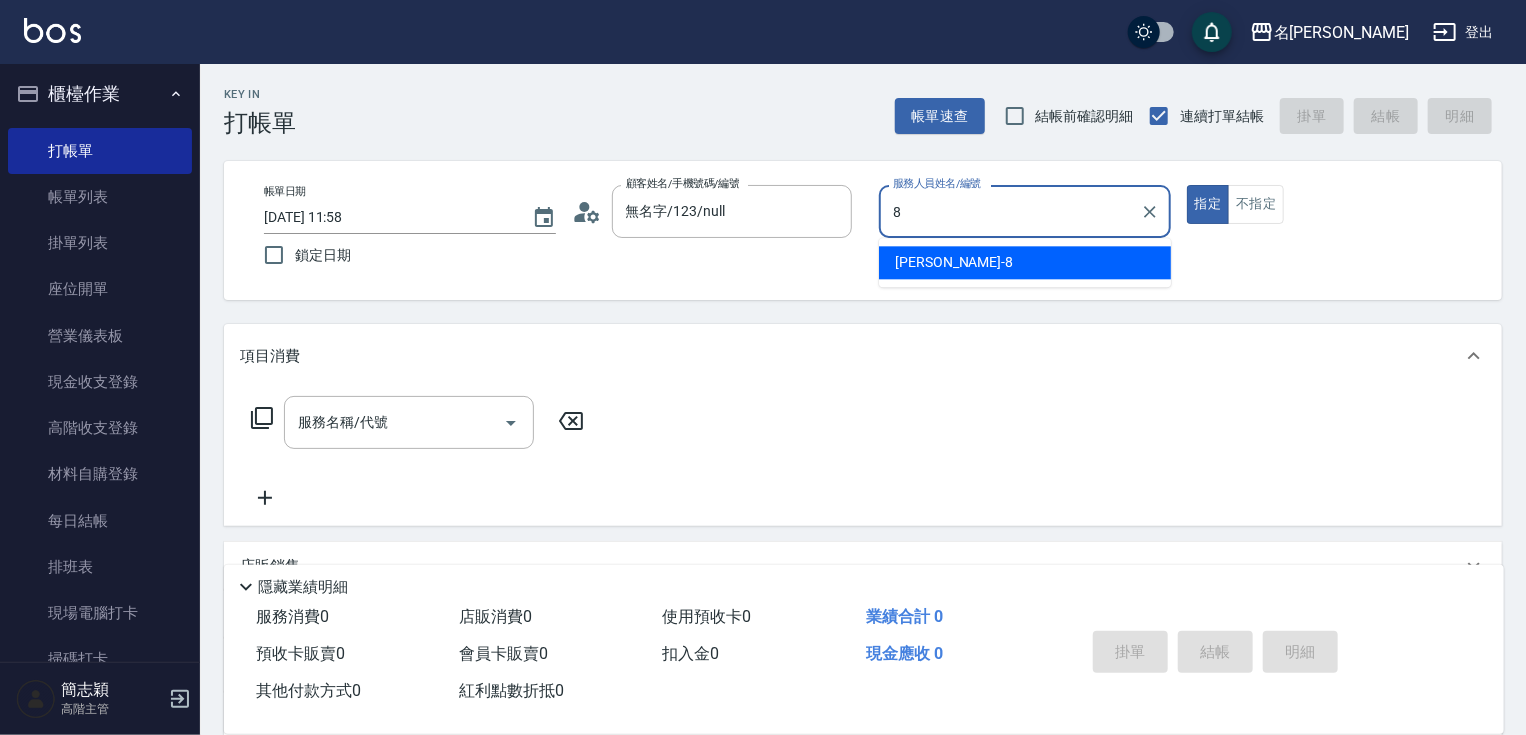 type on "曉容-8" 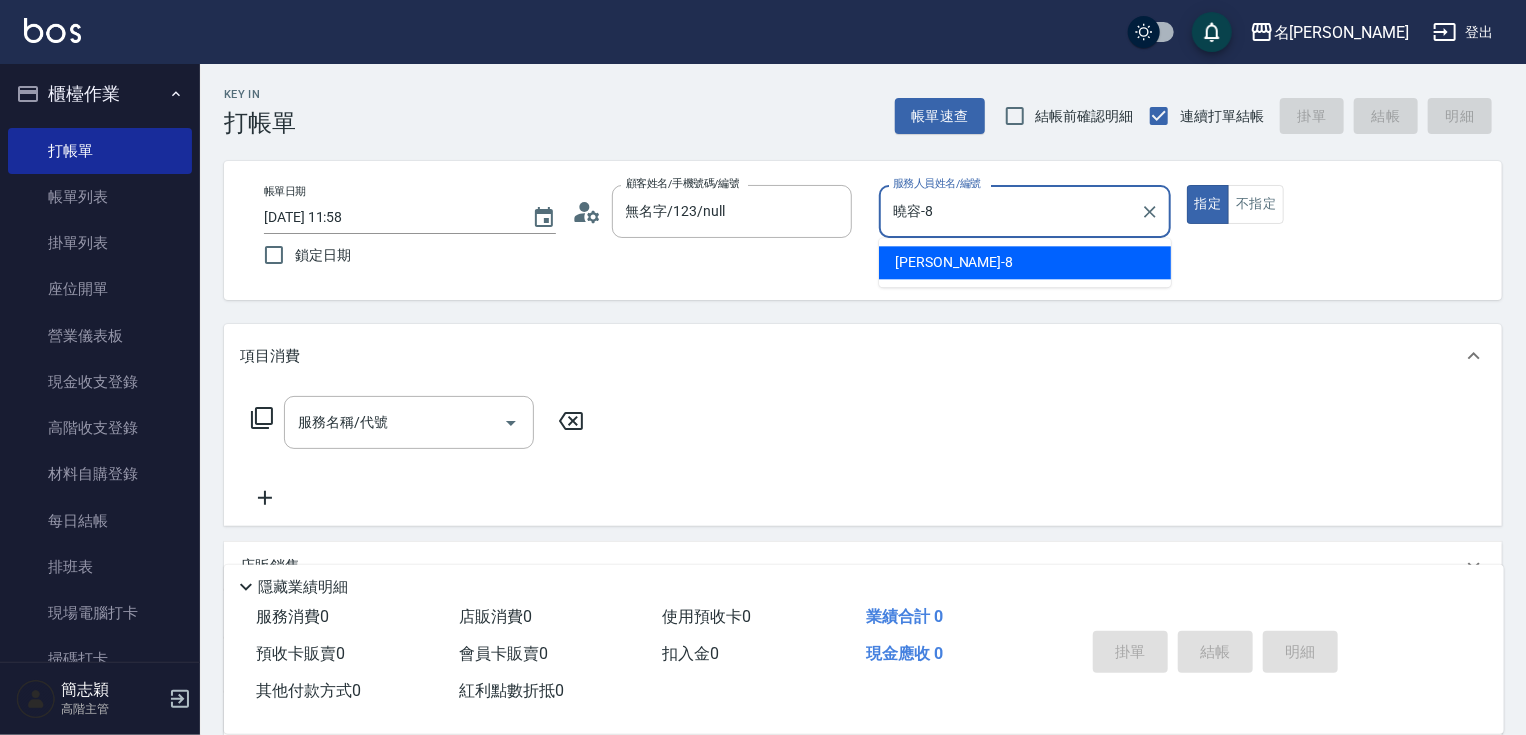 type on "true" 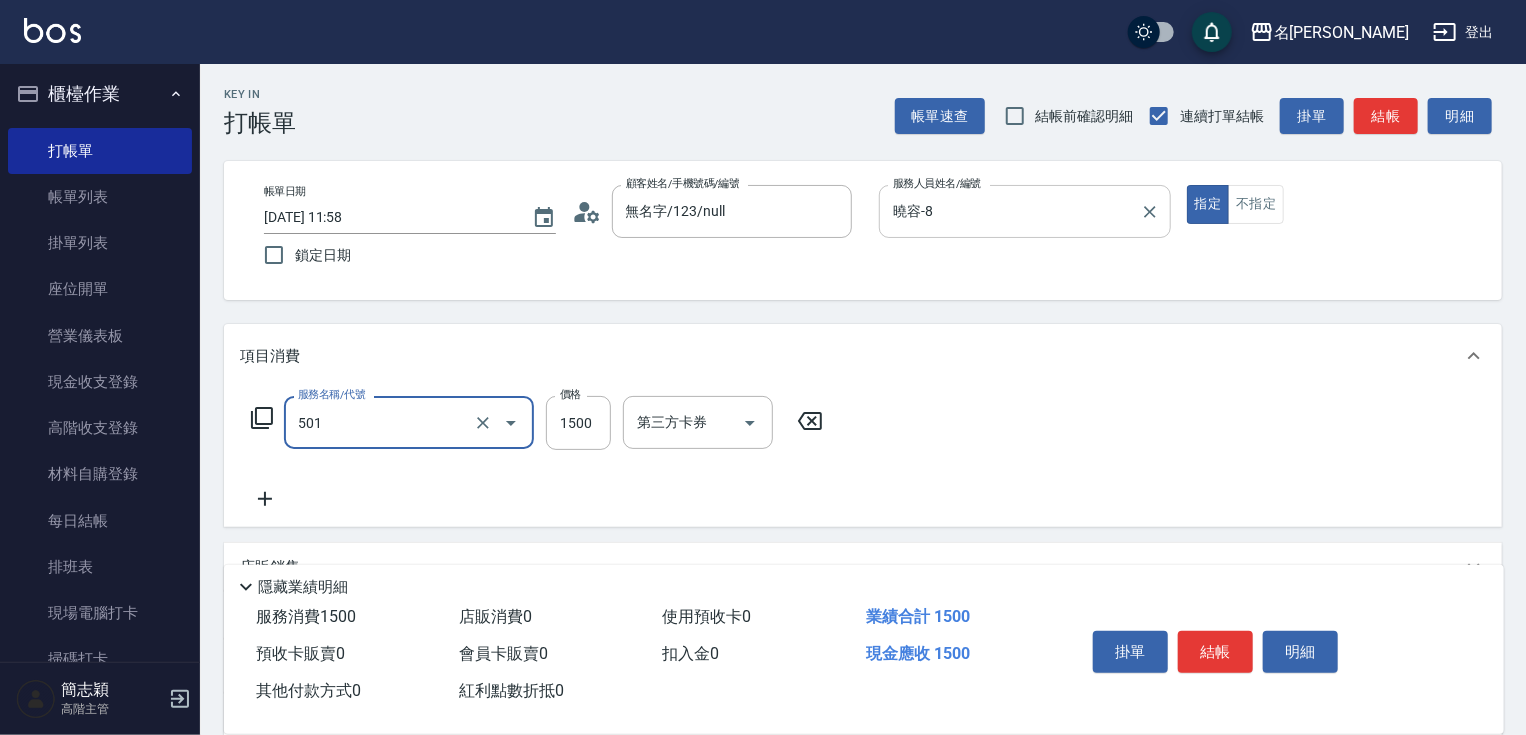 type on "染髮(1500)(501)" 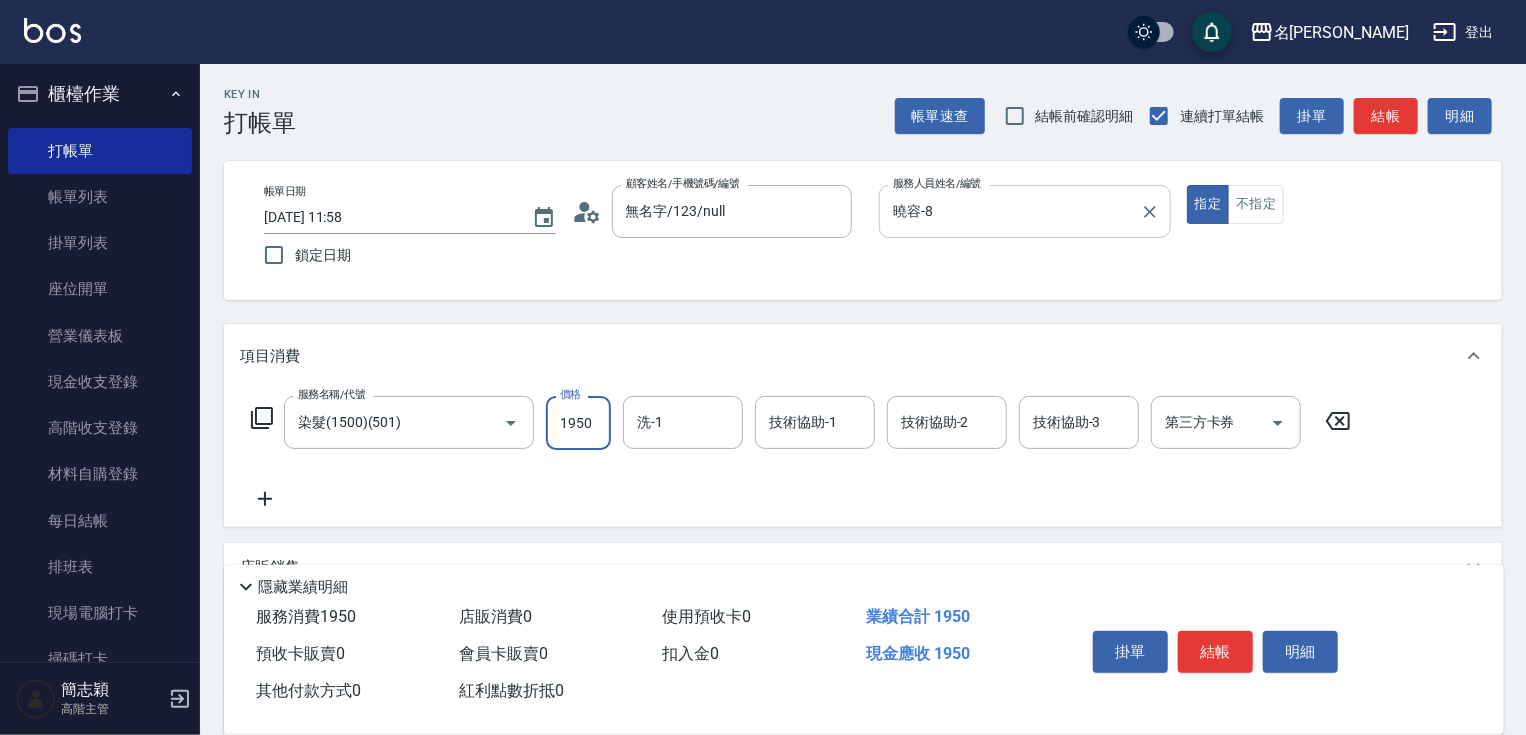 type on "1950" 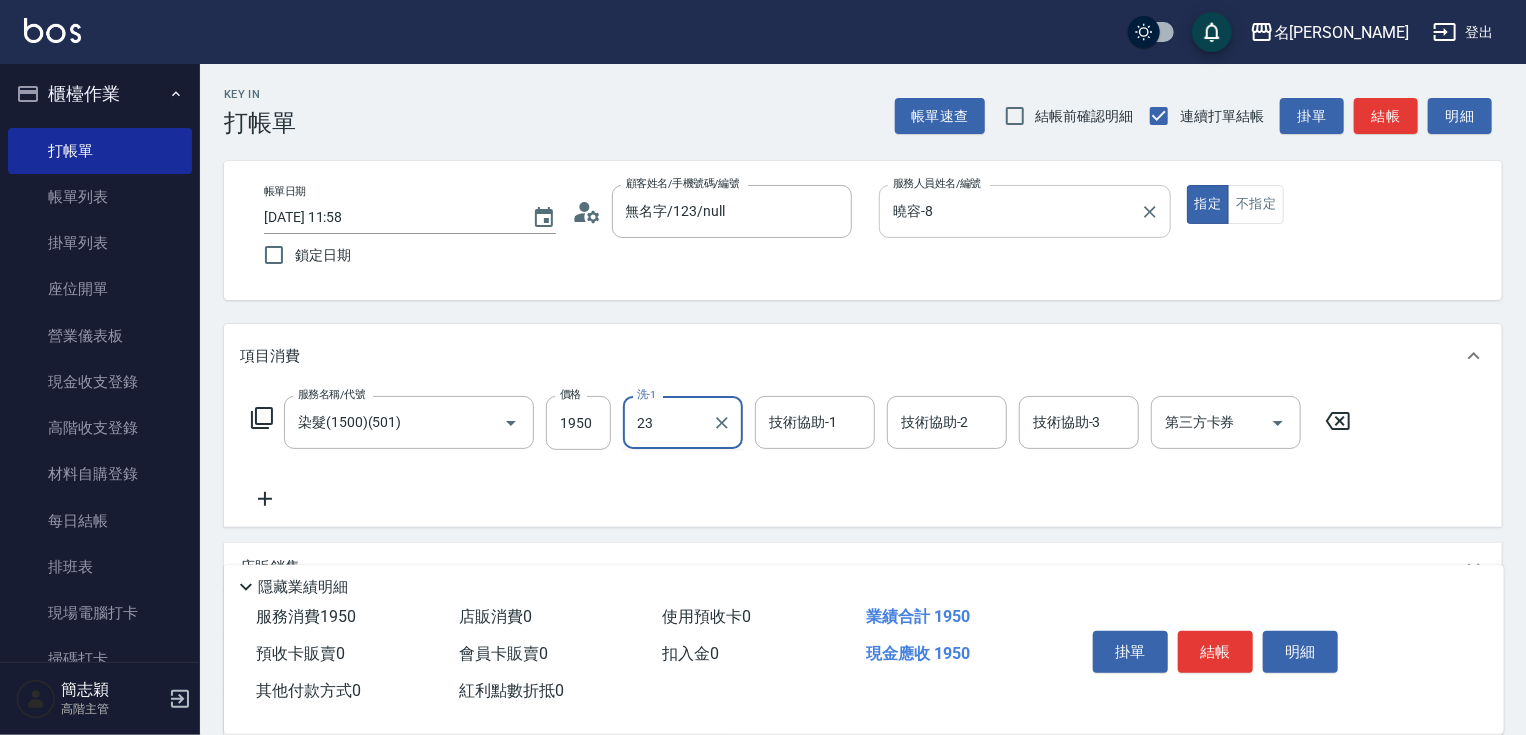 type on "鴨肉-23" 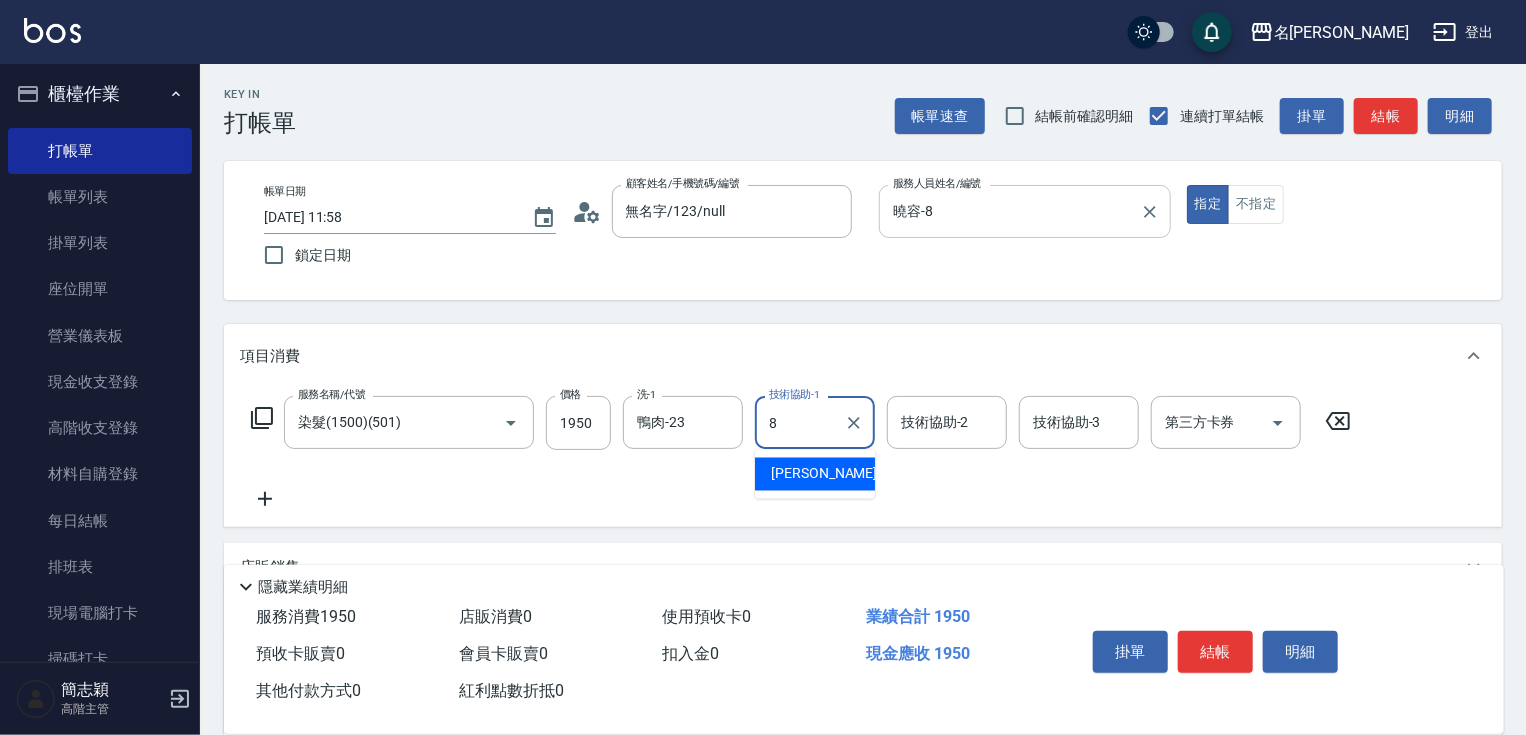 type on "曉容-8" 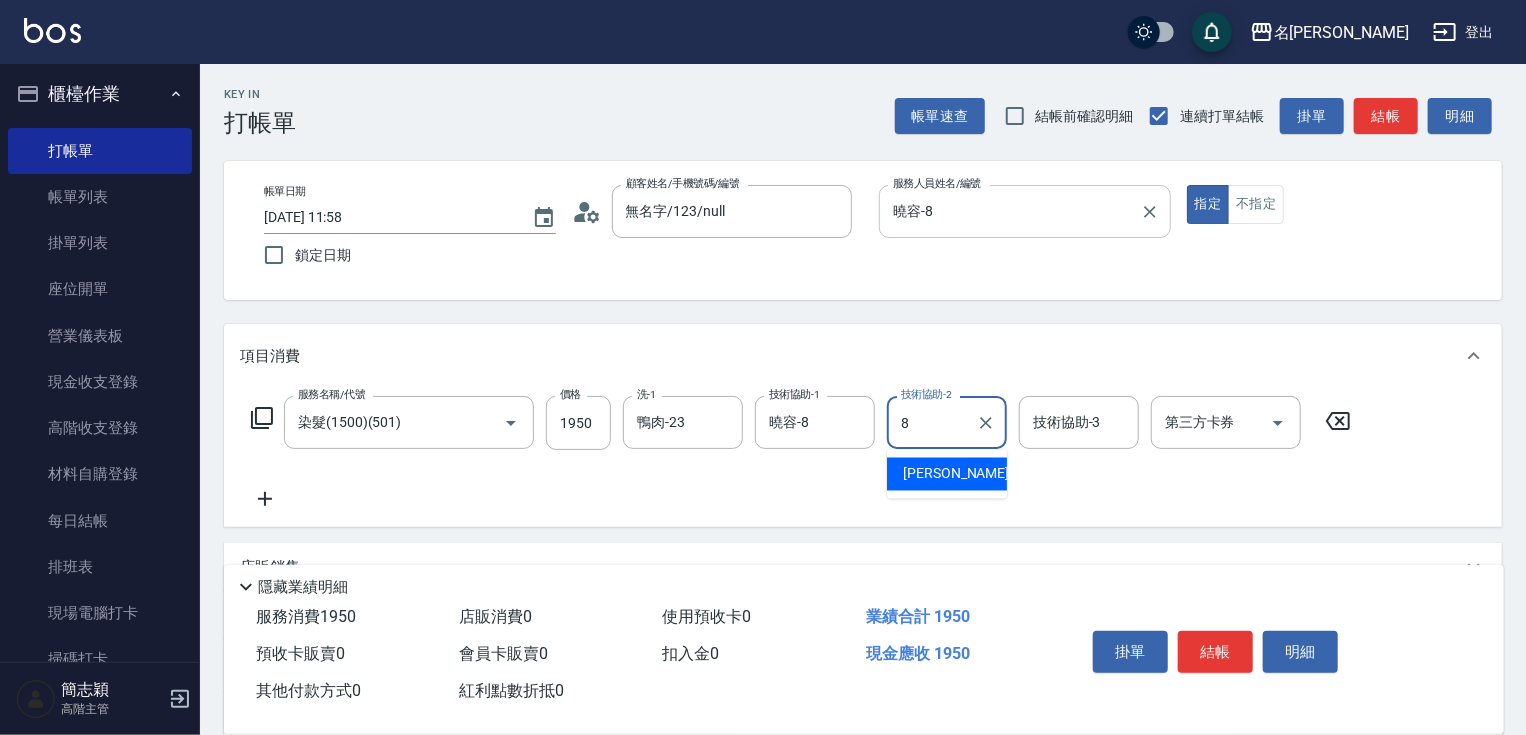 type on "曉容-8" 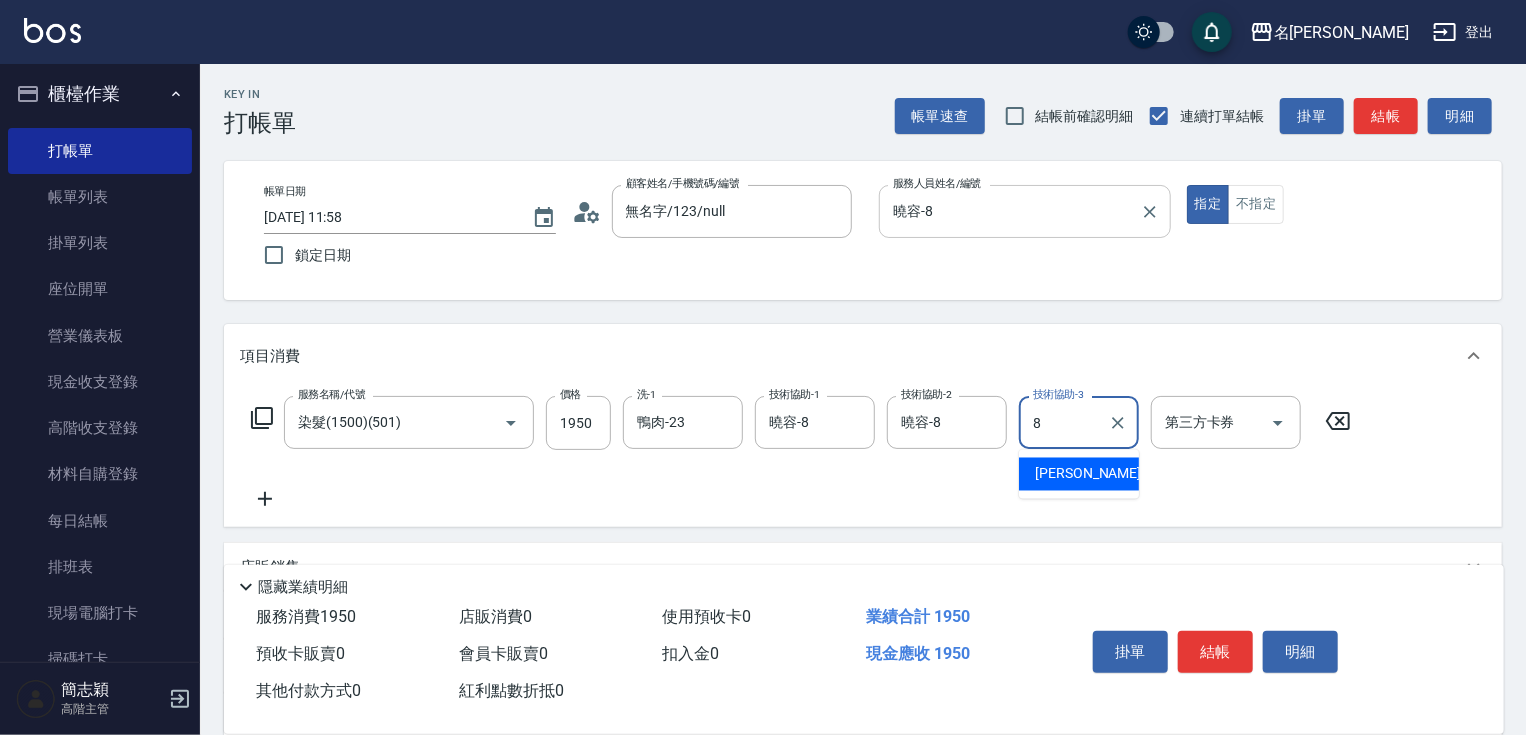 type on "曉容-8" 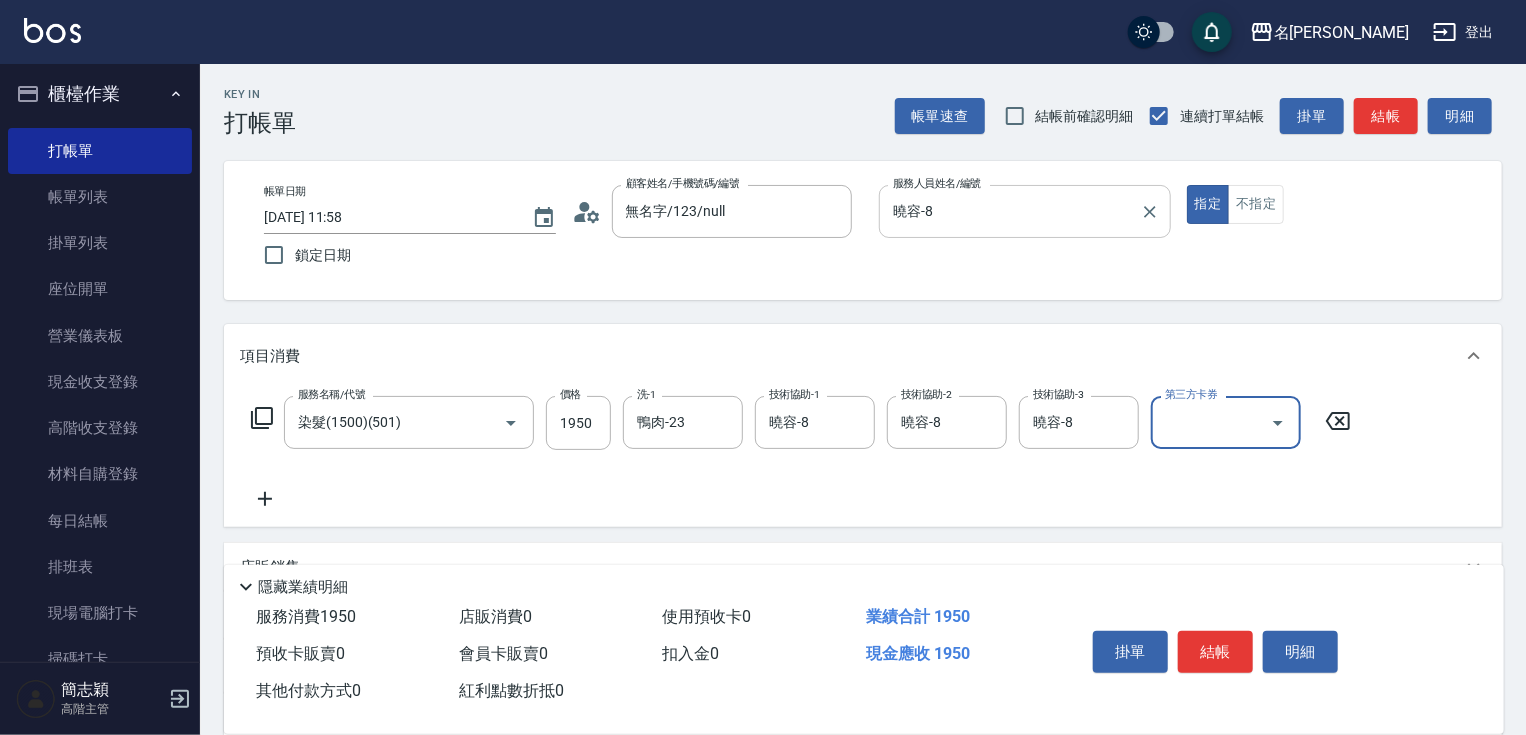 type 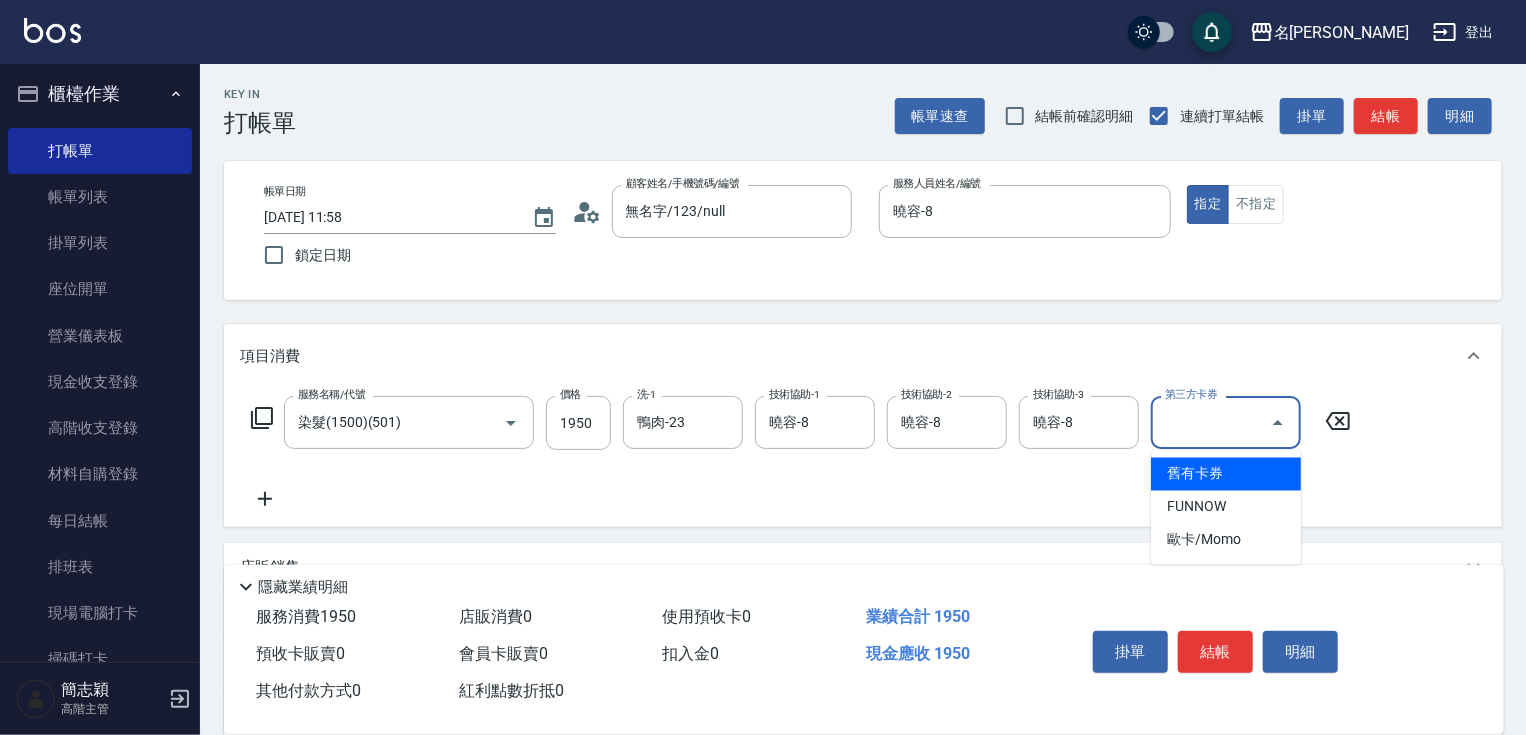 click on "服務名稱/代號 染髮(1500)(501) 服務名稱/代號 價格 1950 價格 洗-1 鴨肉-23 洗-1 技術協助-1 曉容-8 技術協助-1 技術協助-2 曉容-8 技術協助-2 技術協助-3 曉容-8 技術協助-3 第三方卡券 第三方卡券" at bounding box center [801, 453] 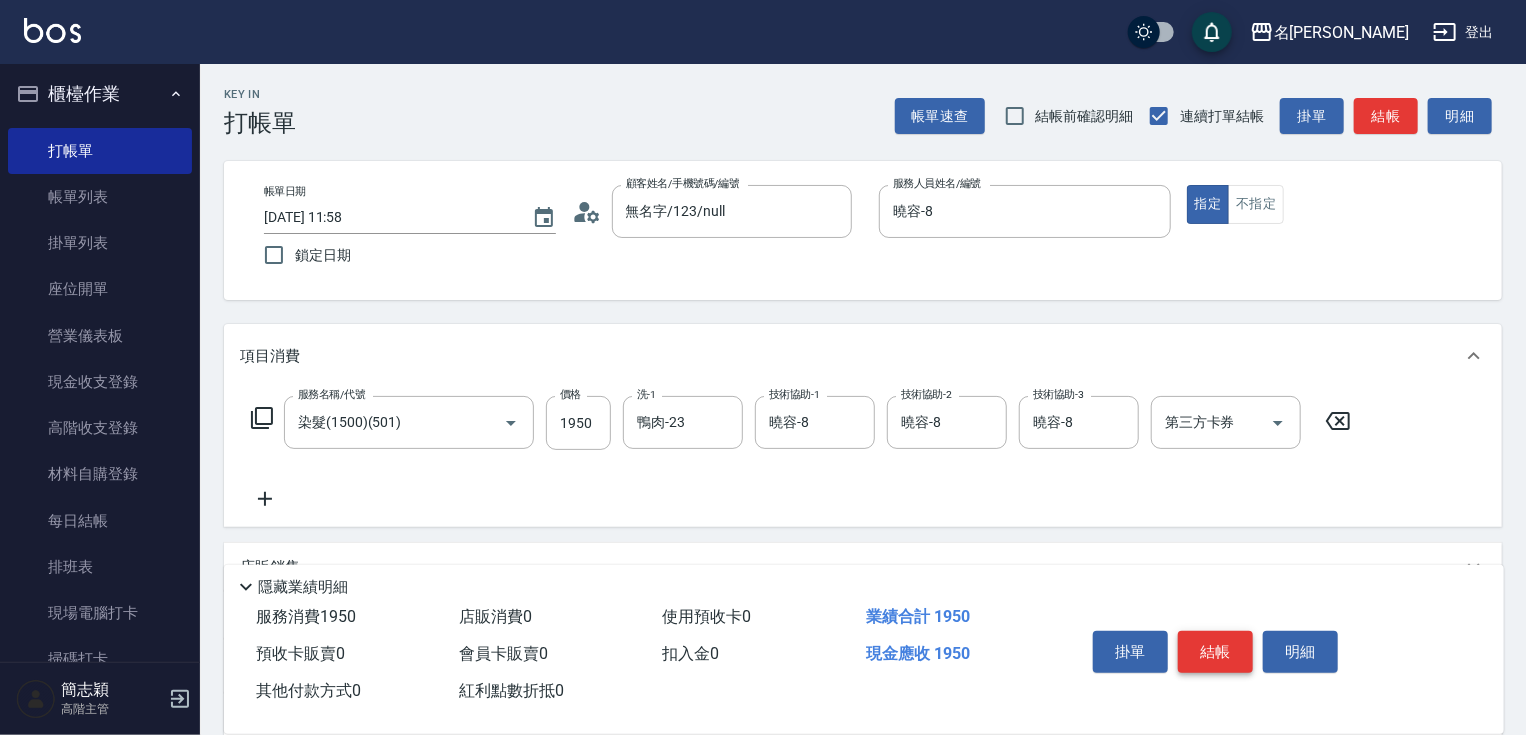 click on "結帳" at bounding box center (1215, 652) 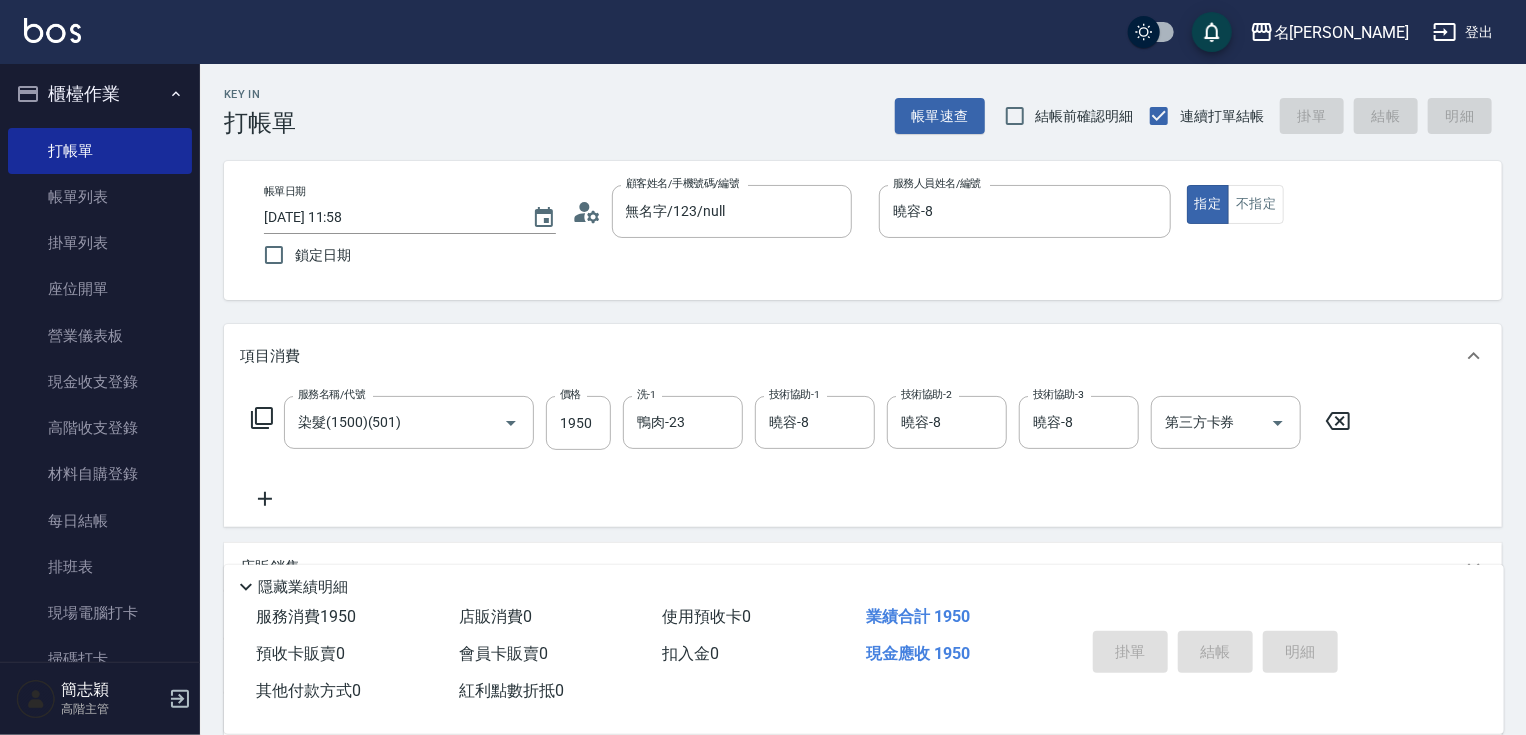 type on "[DATE] 12:01" 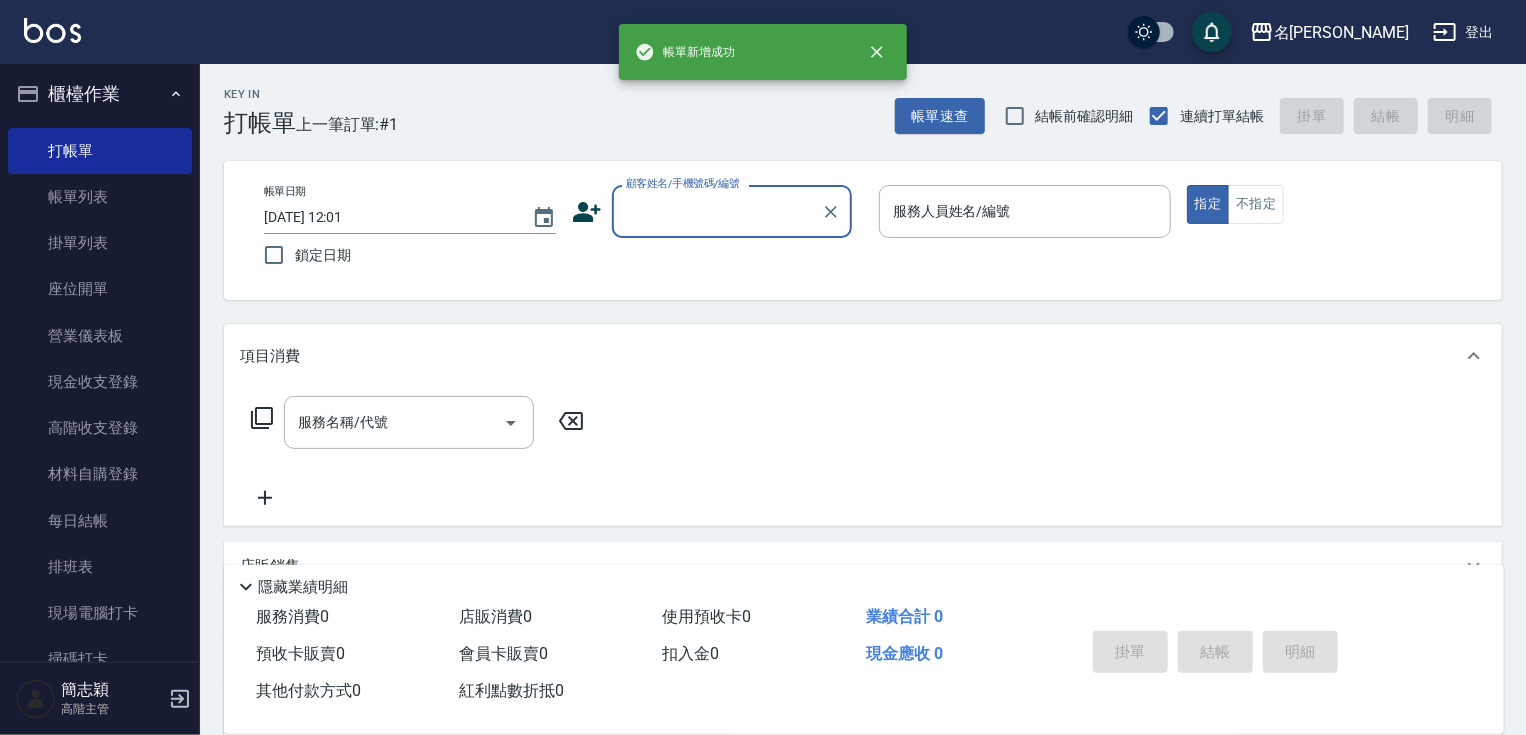 click on "顧客姓名/手機號碼/編號" at bounding box center (717, 211) 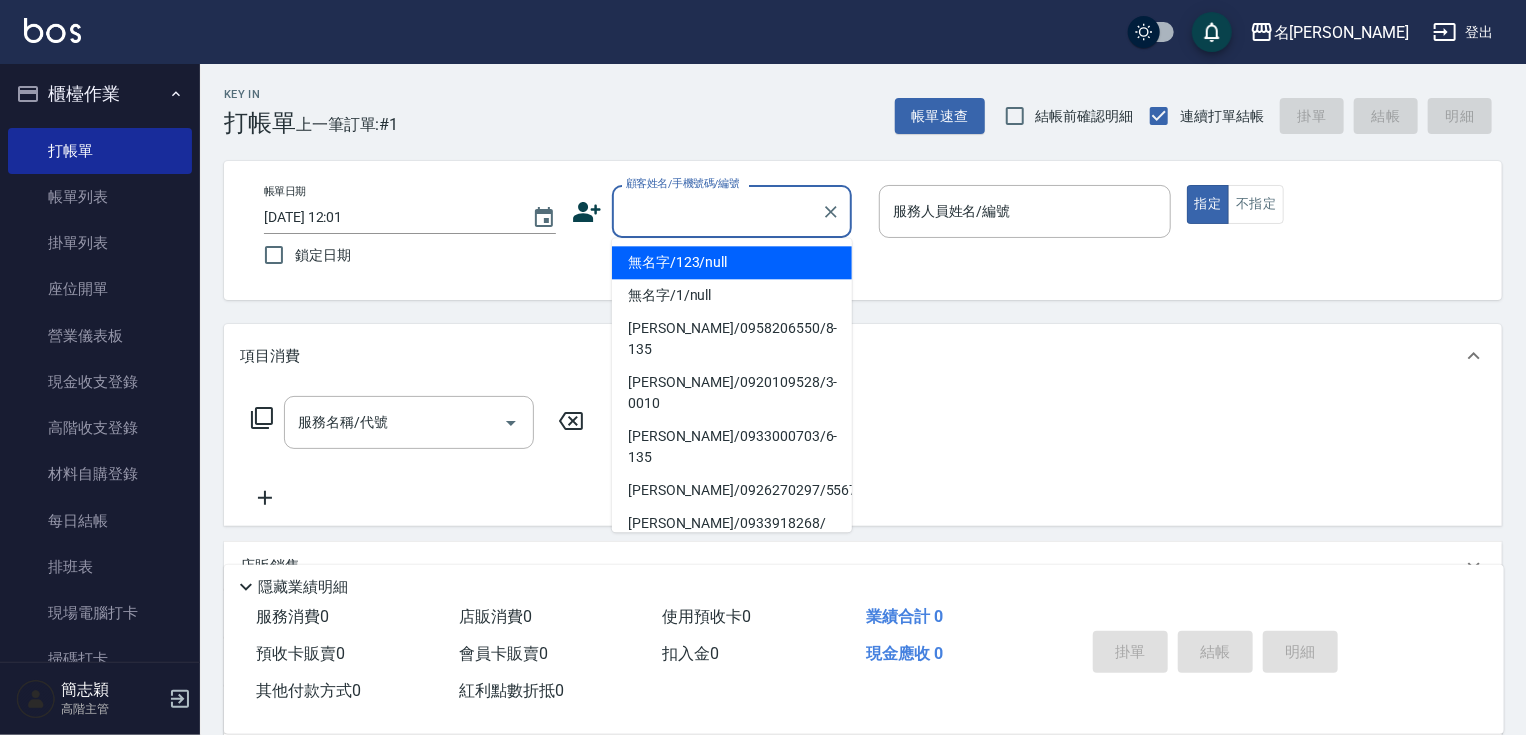 click on "無名字/123/null" at bounding box center (732, 262) 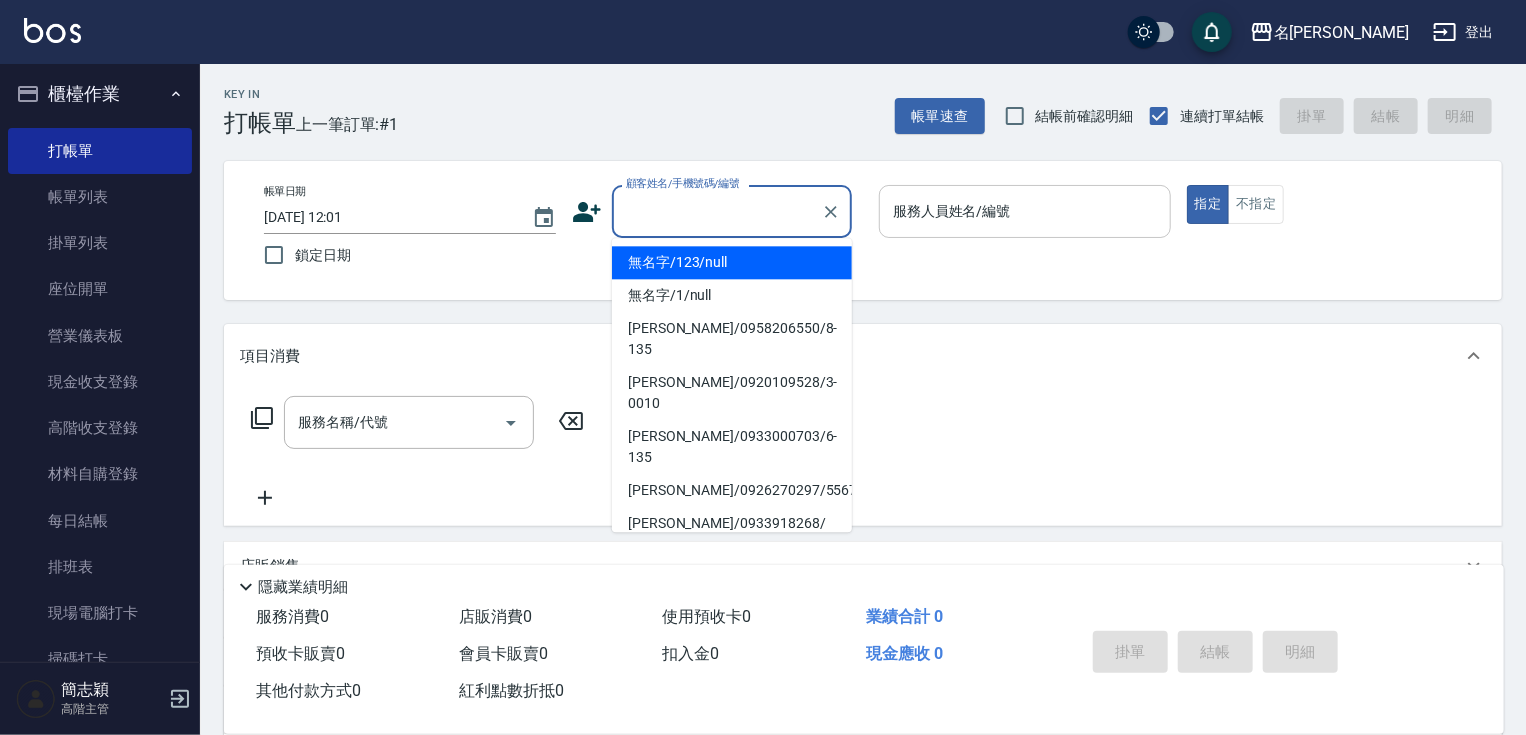 type on "無名字/123/null" 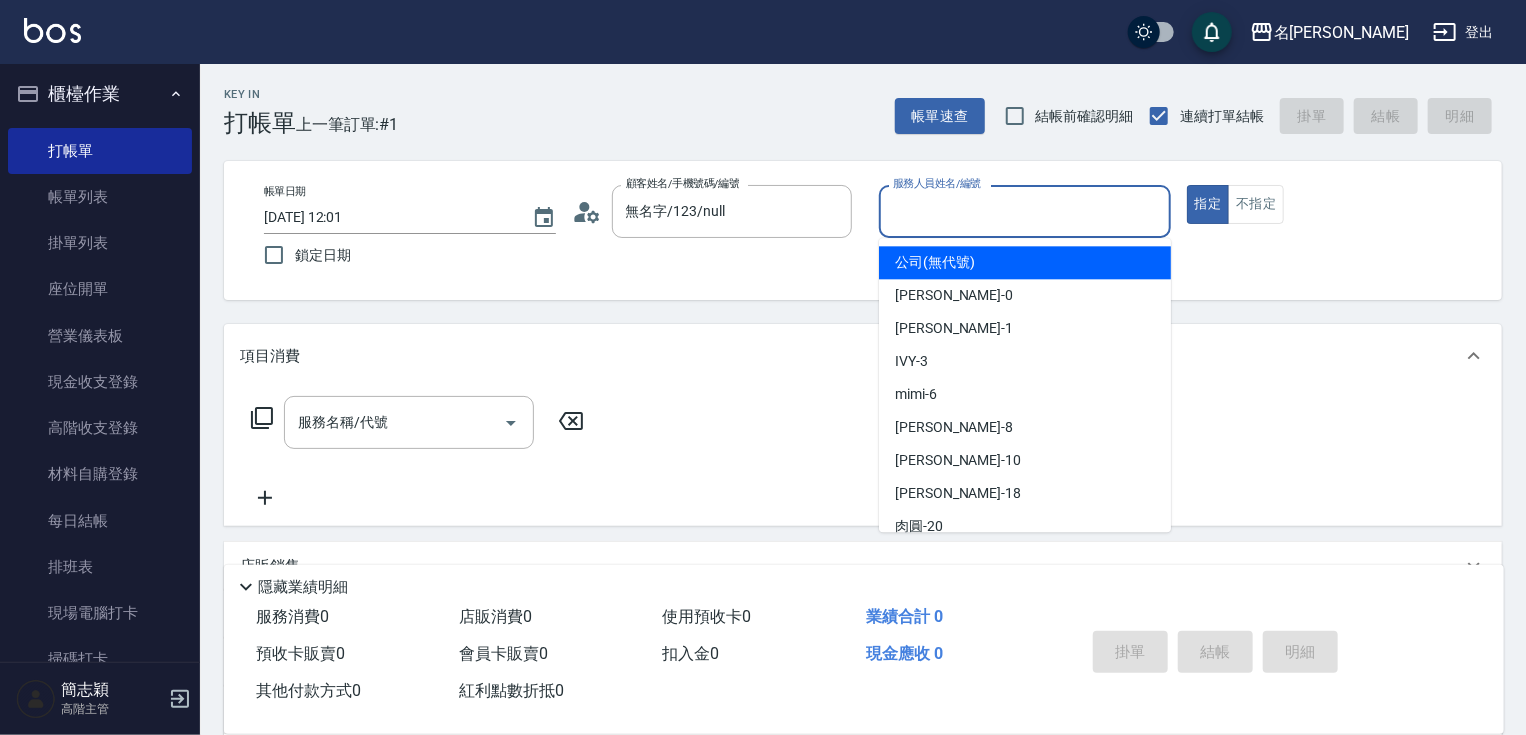 click on "服務人員姓名/編號 服務人員姓名/編號" at bounding box center (1025, 211) 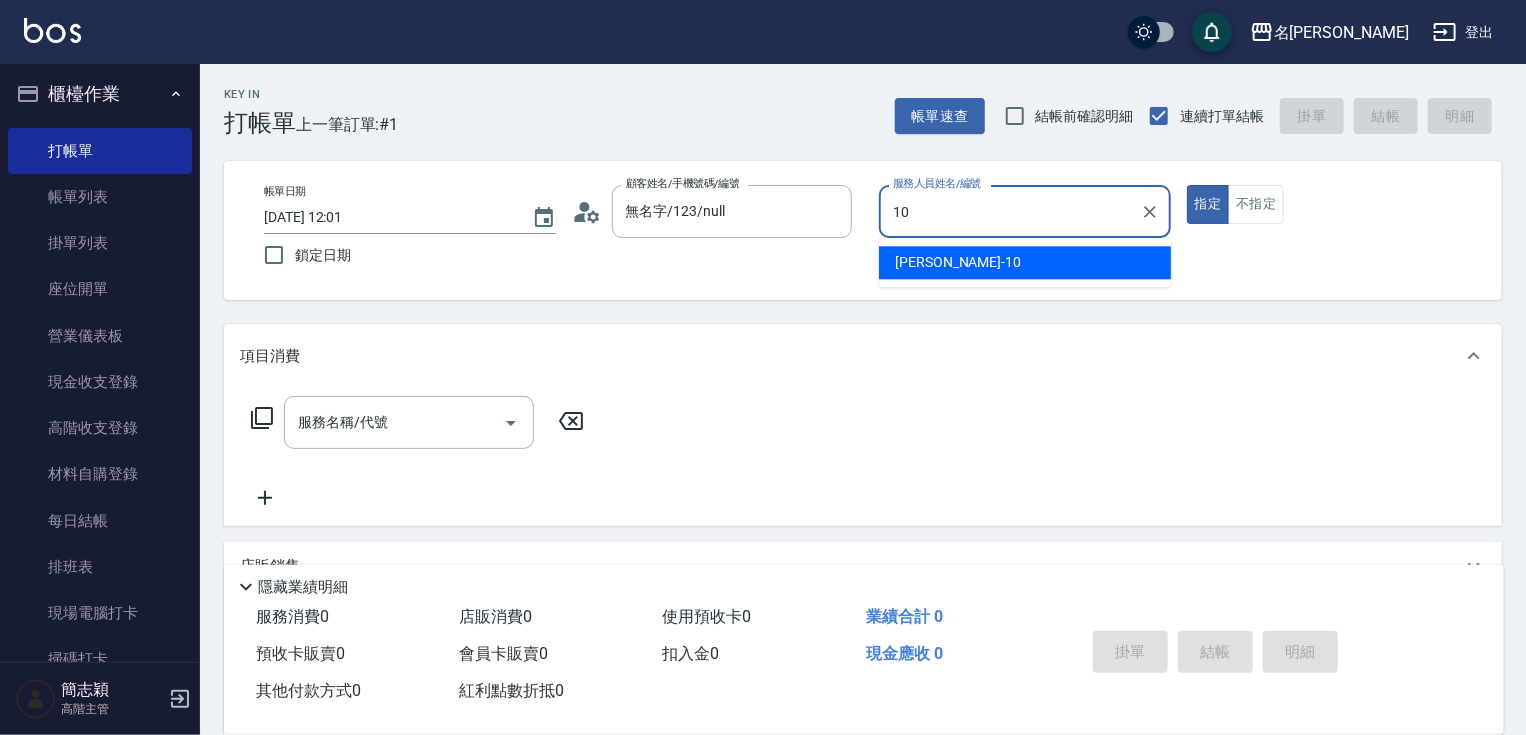 type on "[PERSON_NAME]-10" 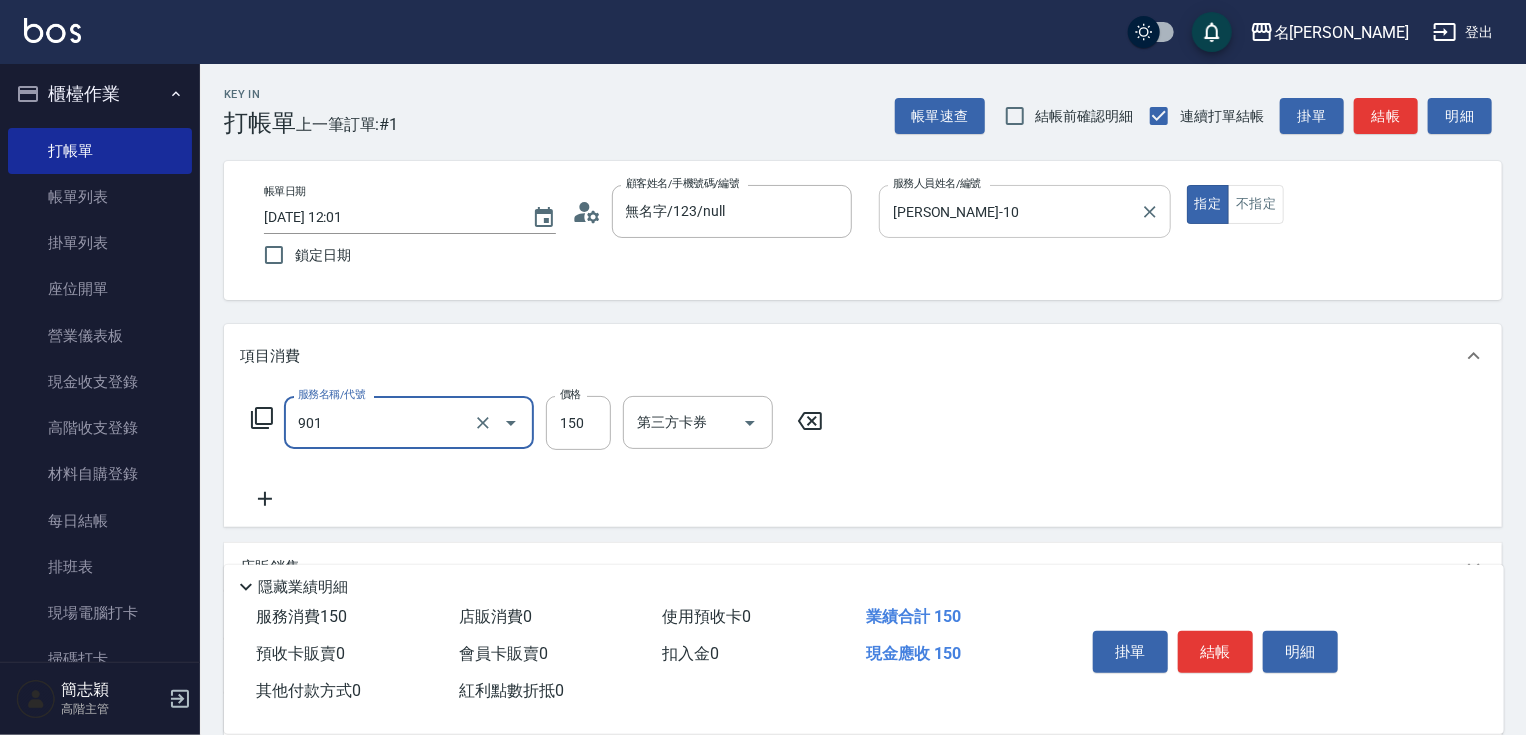 type on "修手[150](901)" 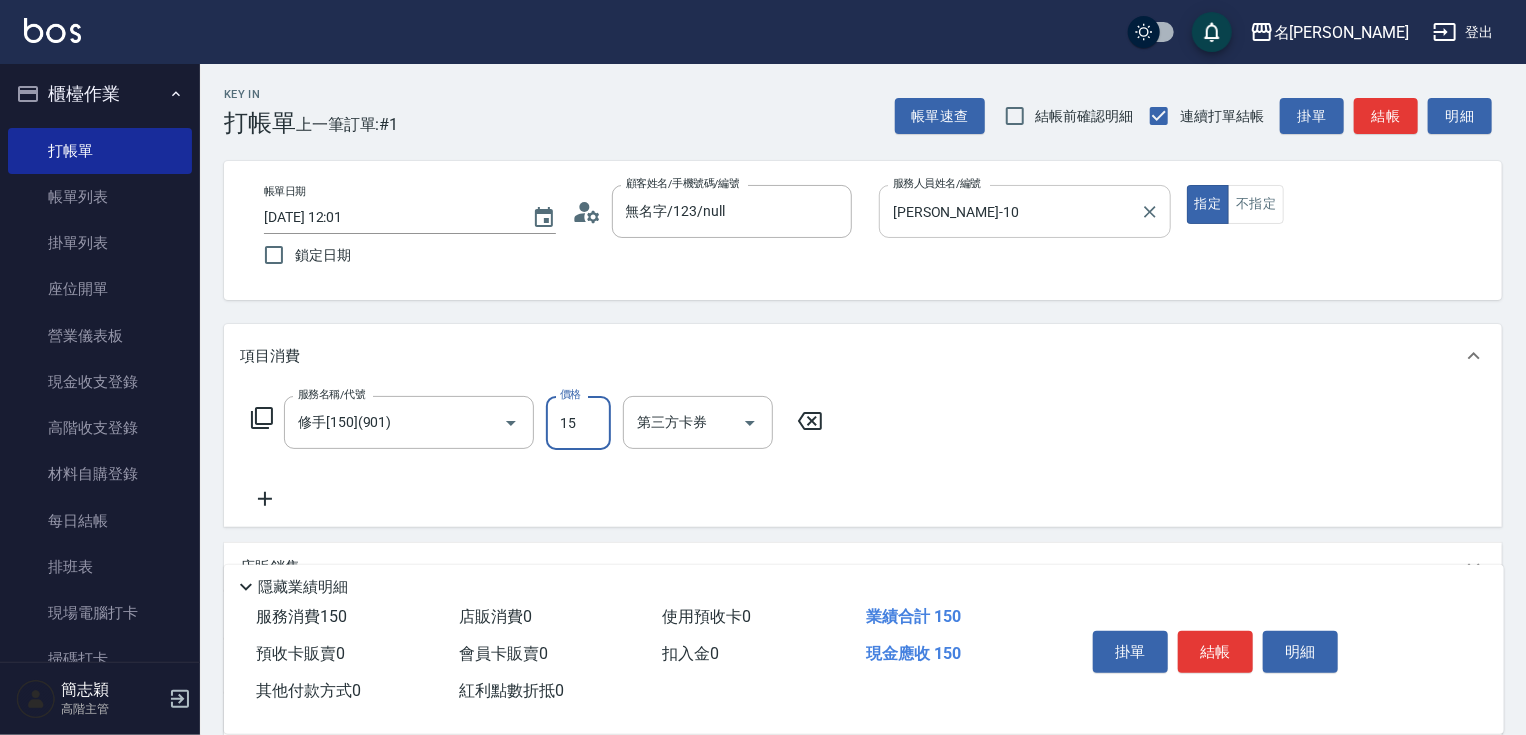 type on "150" 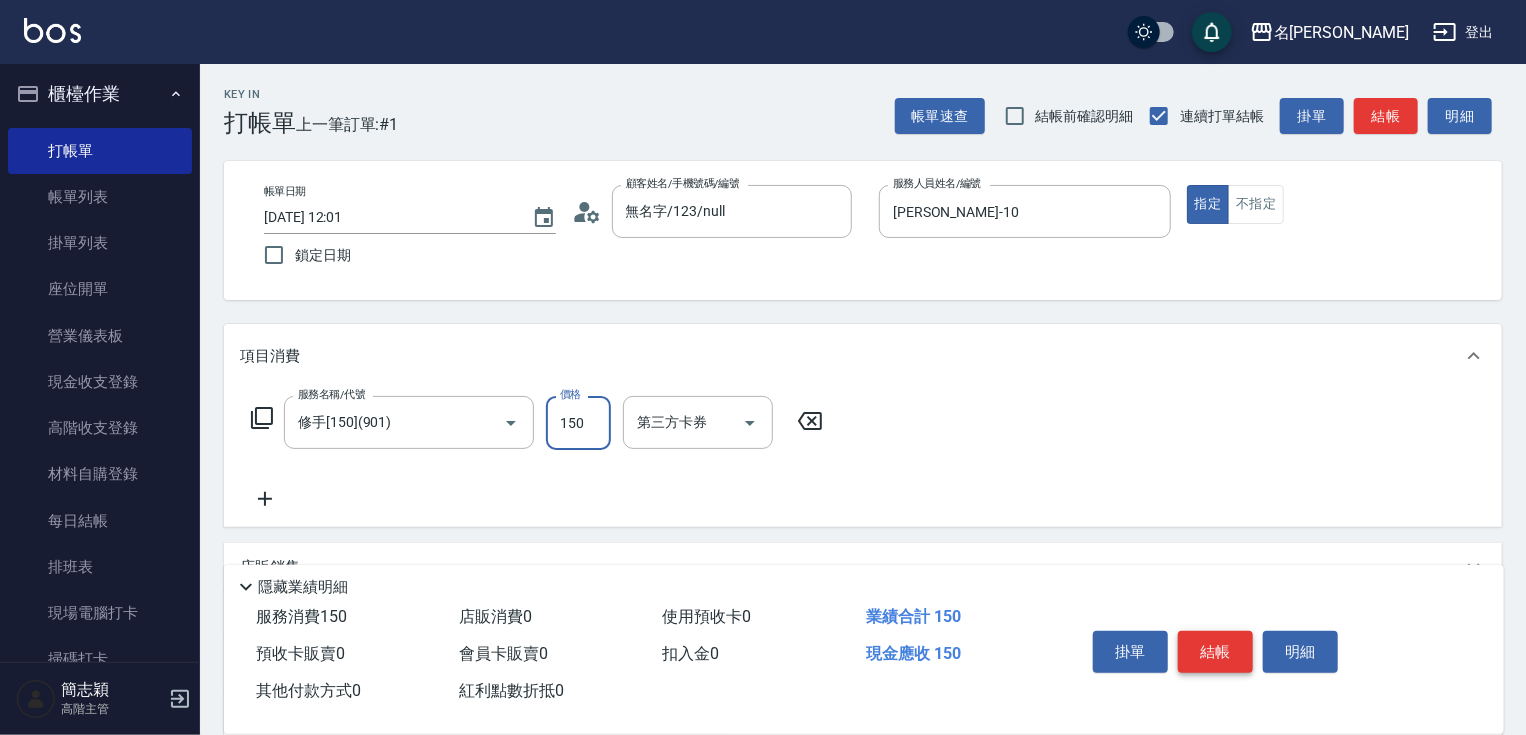click on "結帳" at bounding box center (1215, 652) 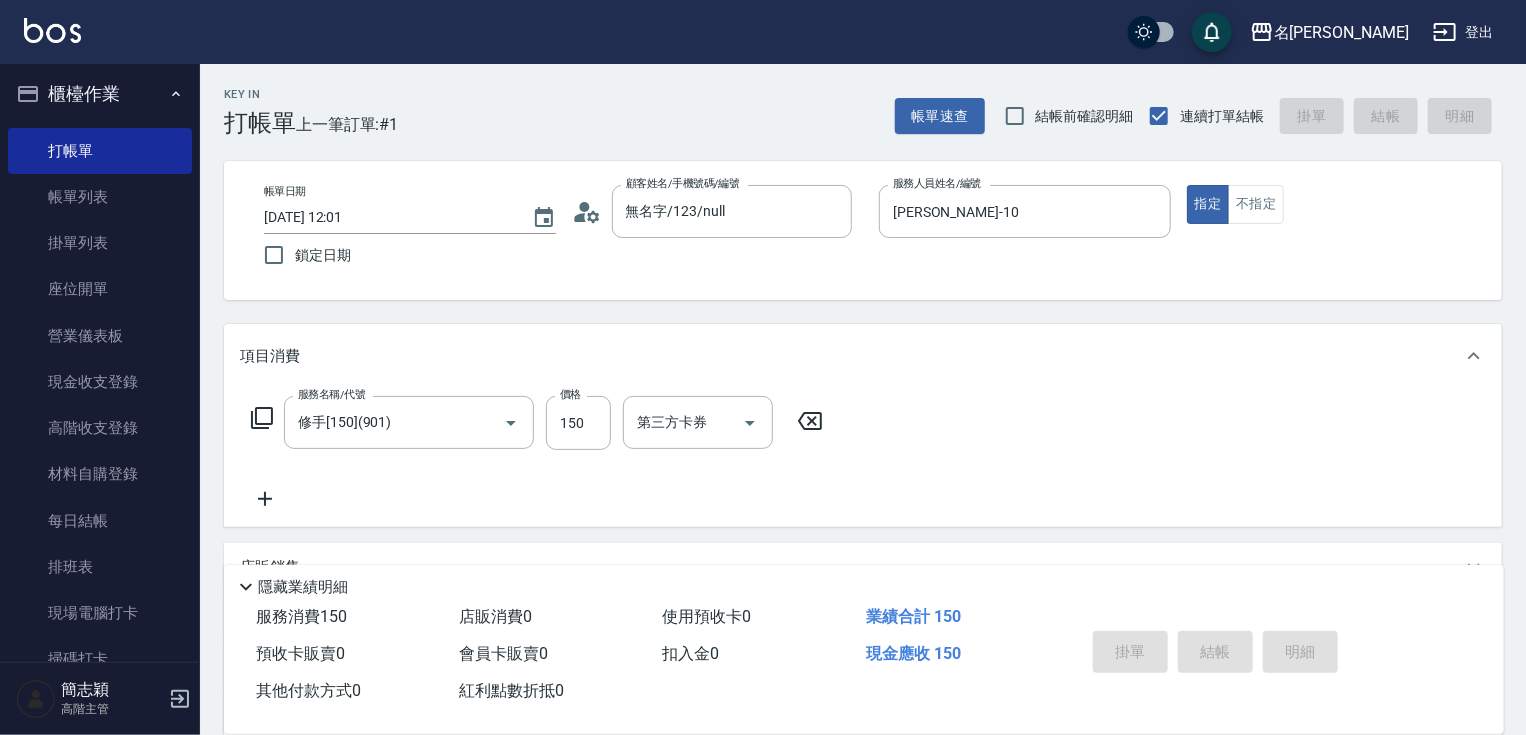 type 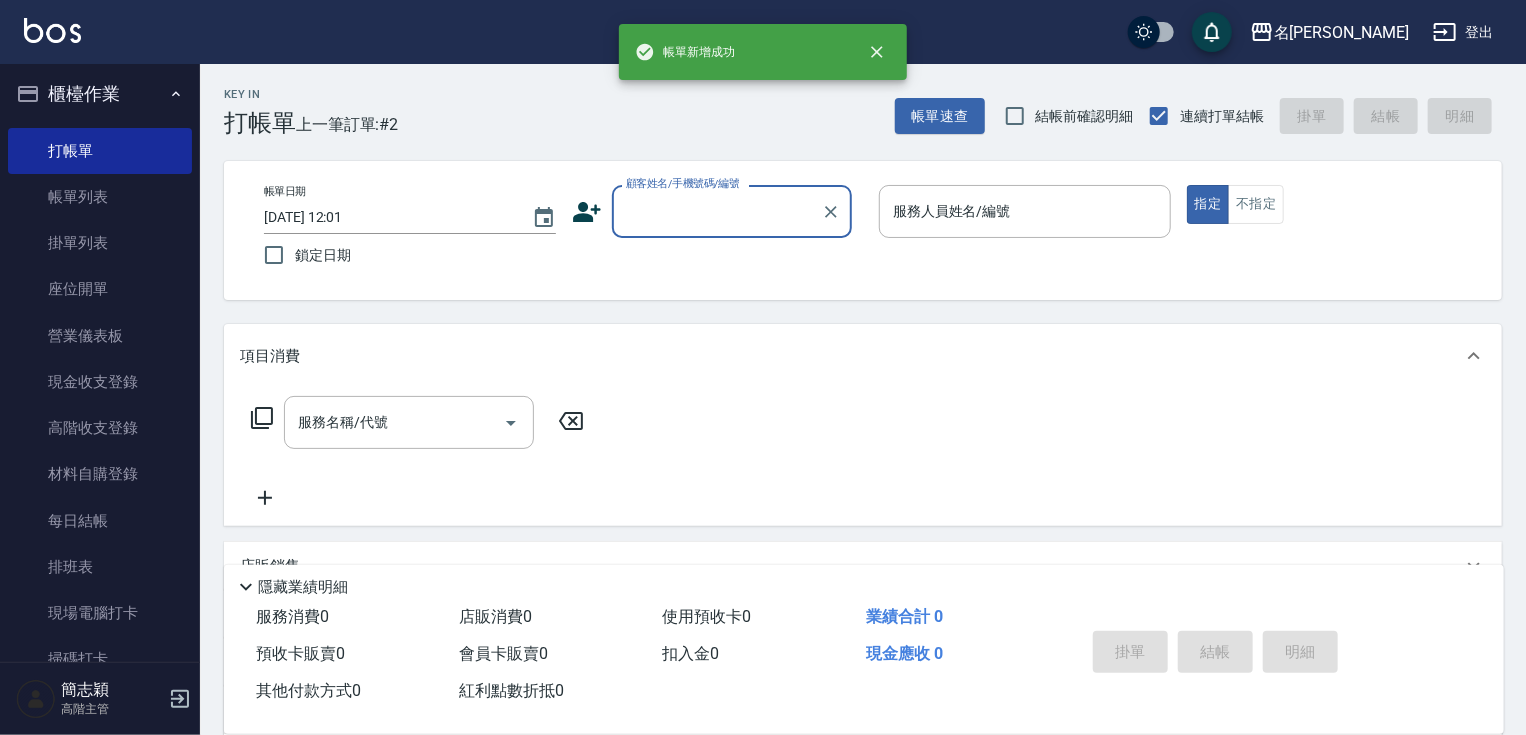 click on "顧客姓名/手機號碼/編號" at bounding box center (717, 211) 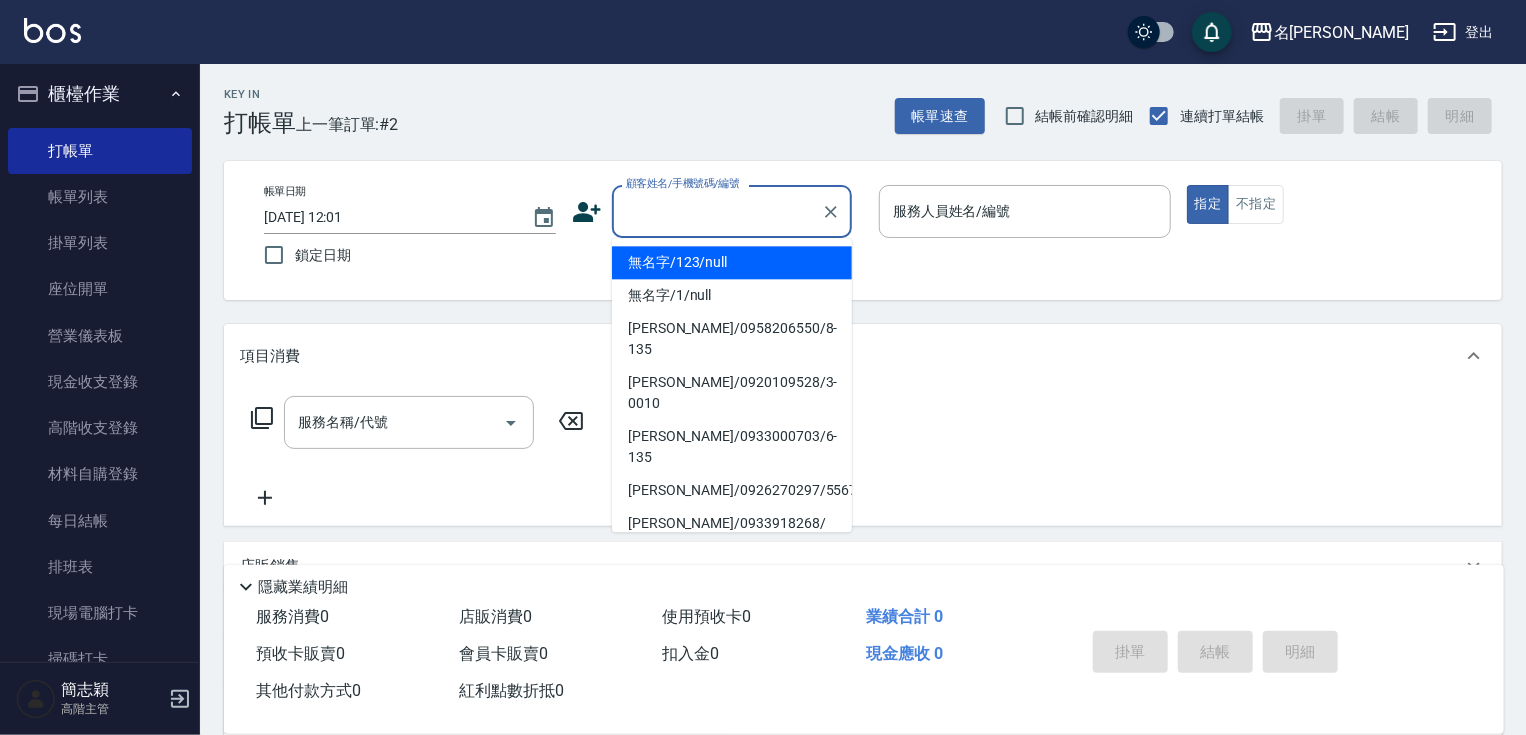 click on "無名字/123/null" at bounding box center [732, 262] 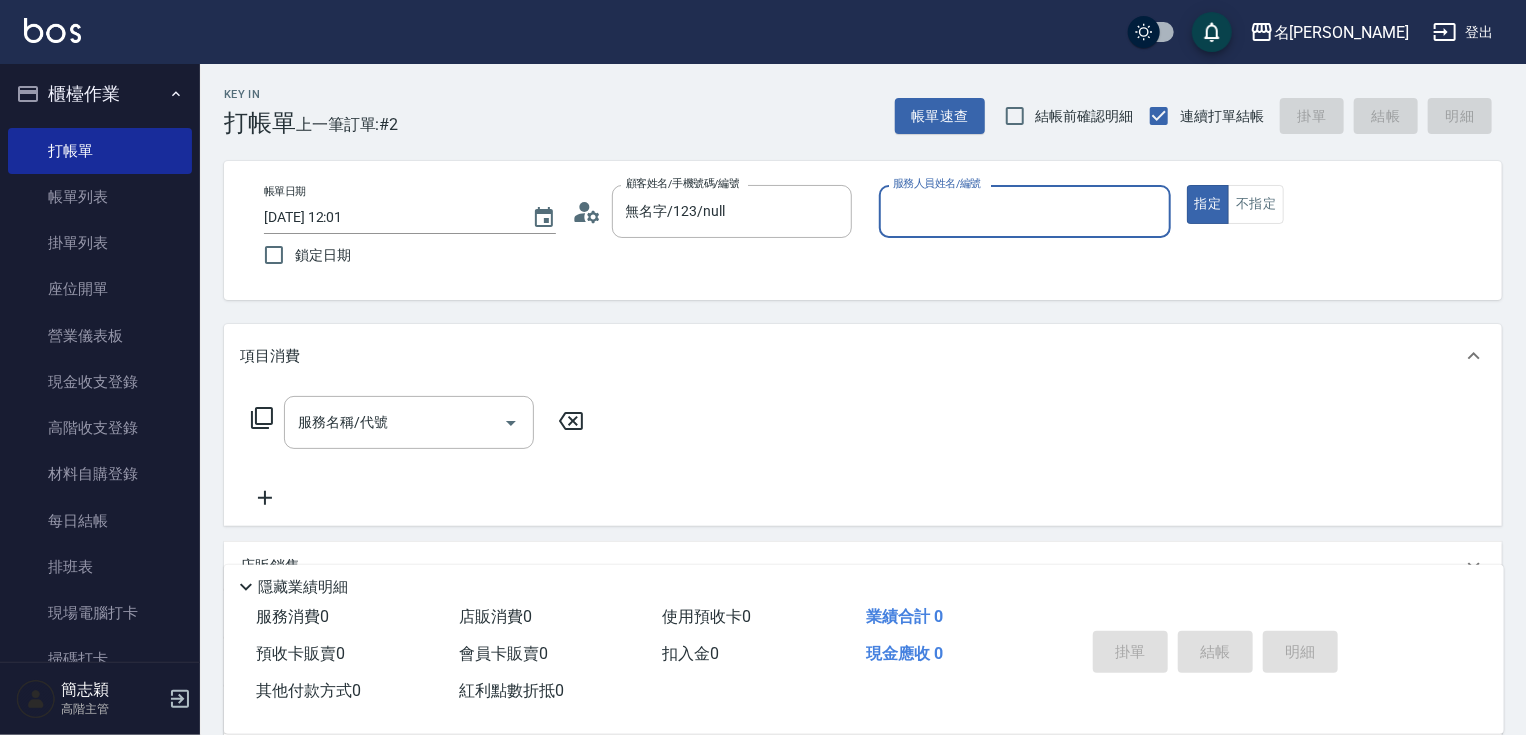 click on "服務人員姓名/編號 服務人員姓名/編號" at bounding box center (1025, 211) 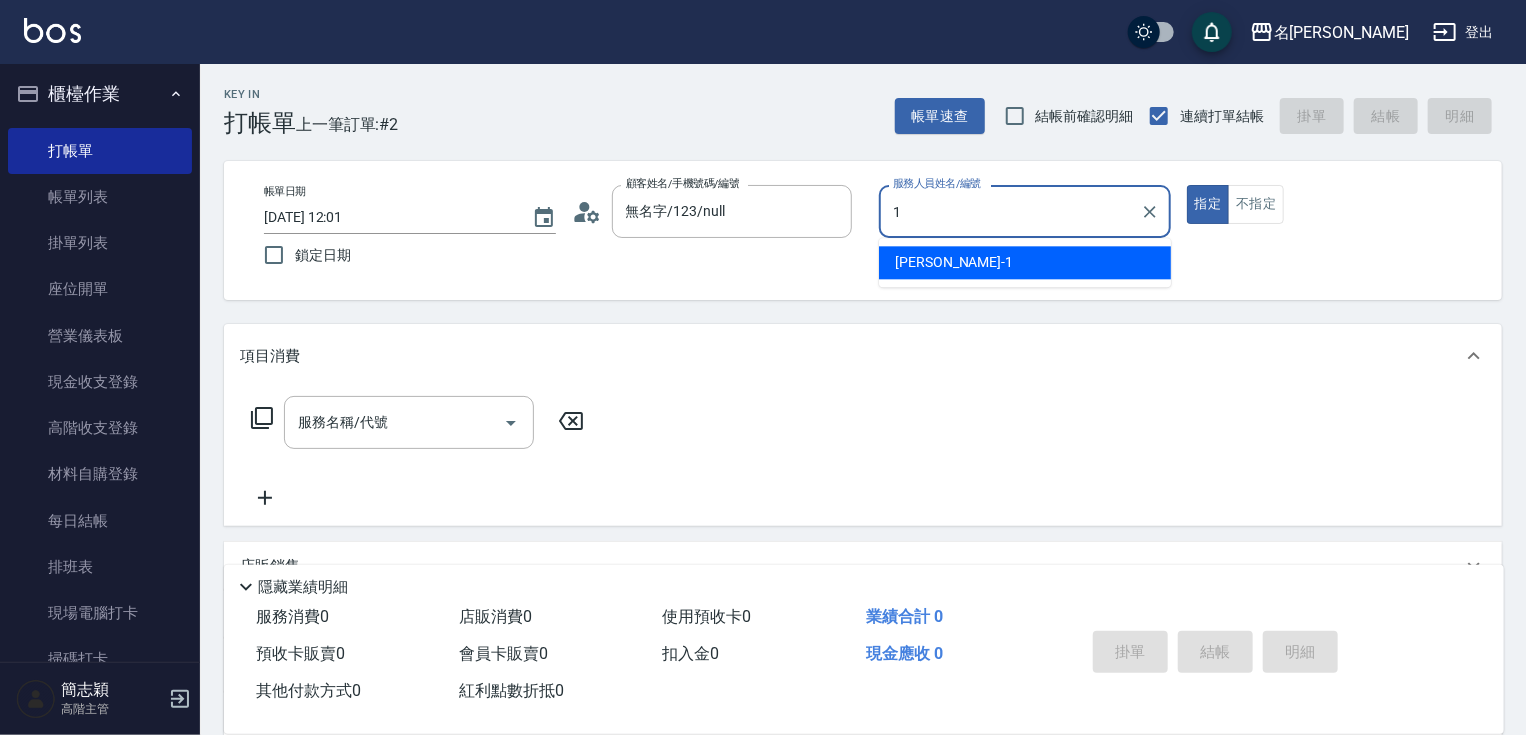 type on "[PERSON_NAME]-1" 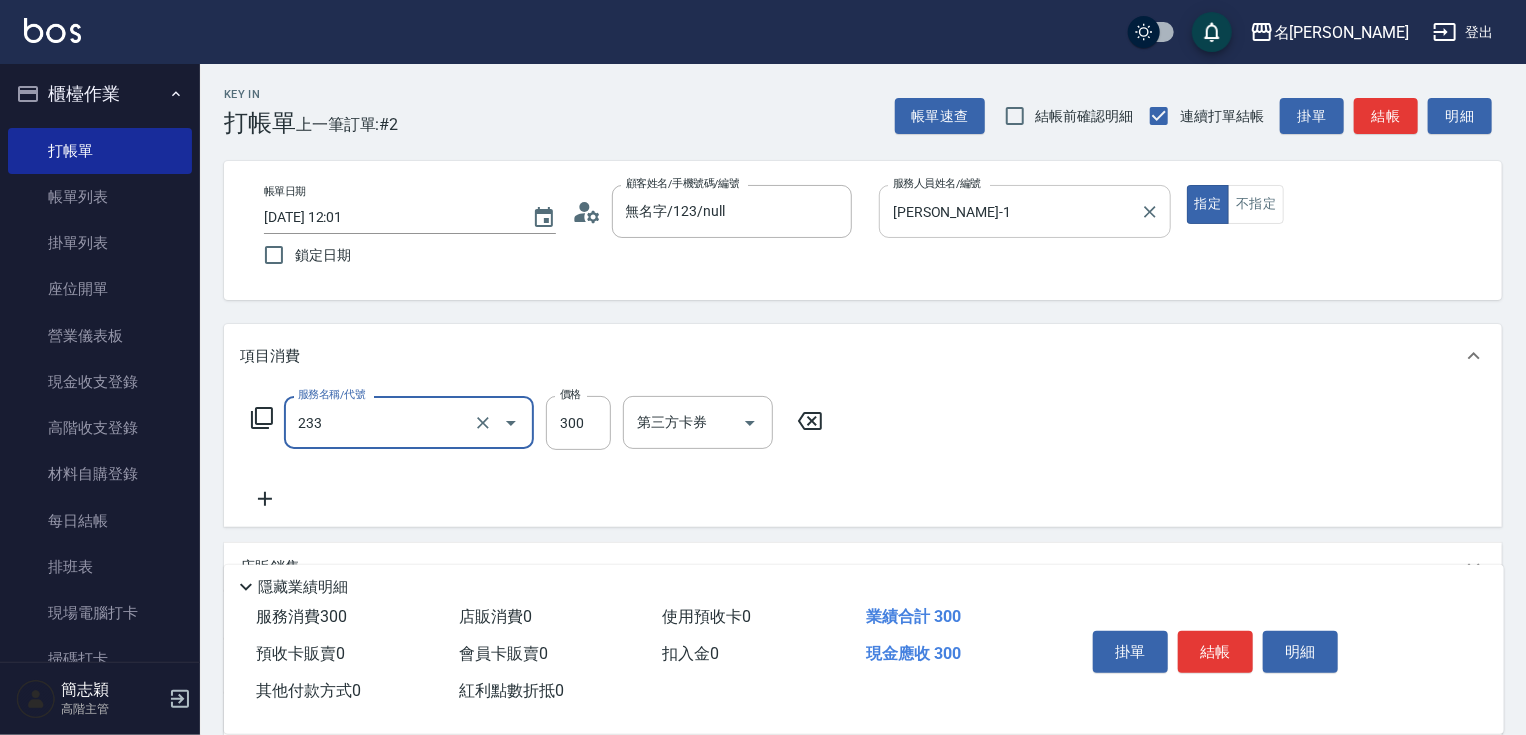 type on "洗髮300(233)" 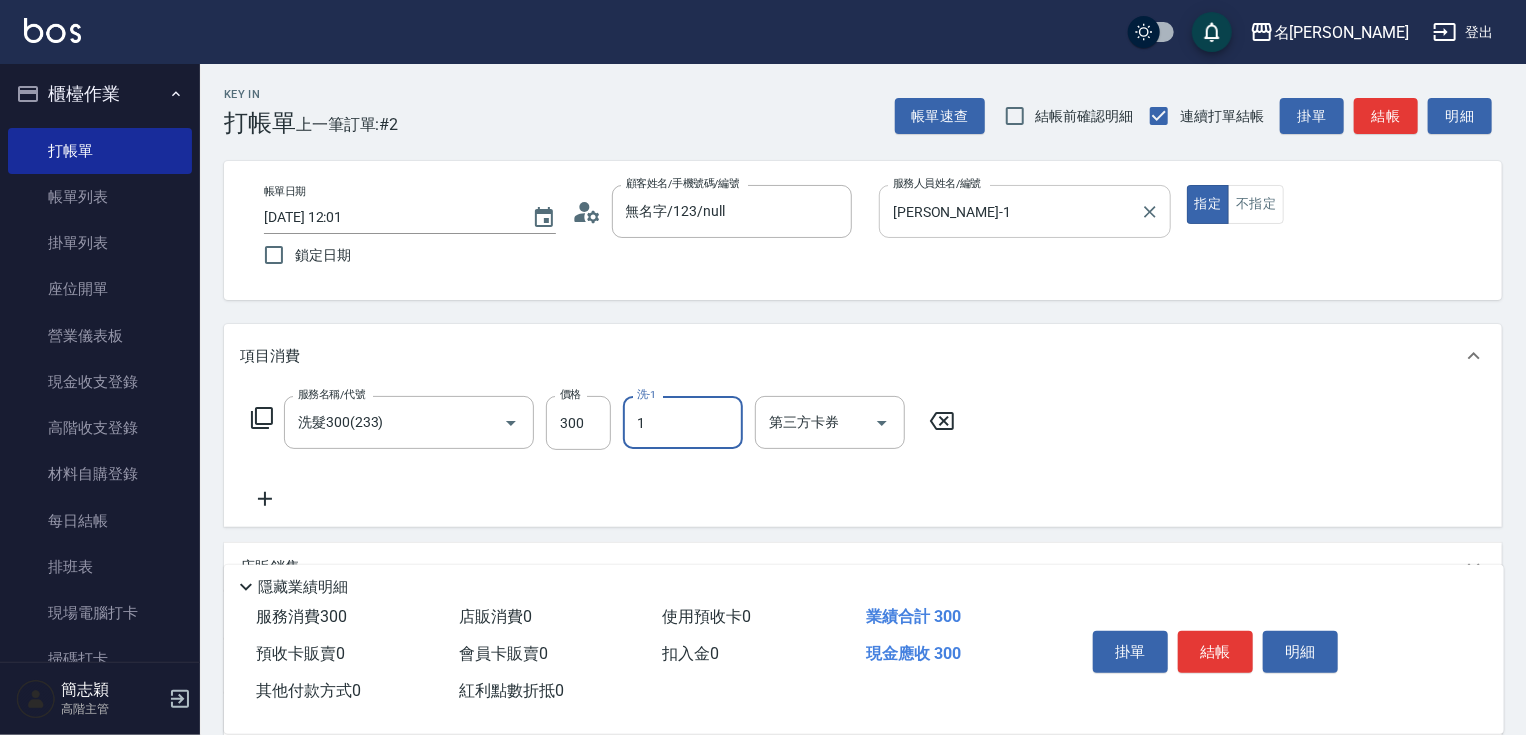 type on "[PERSON_NAME]-1" 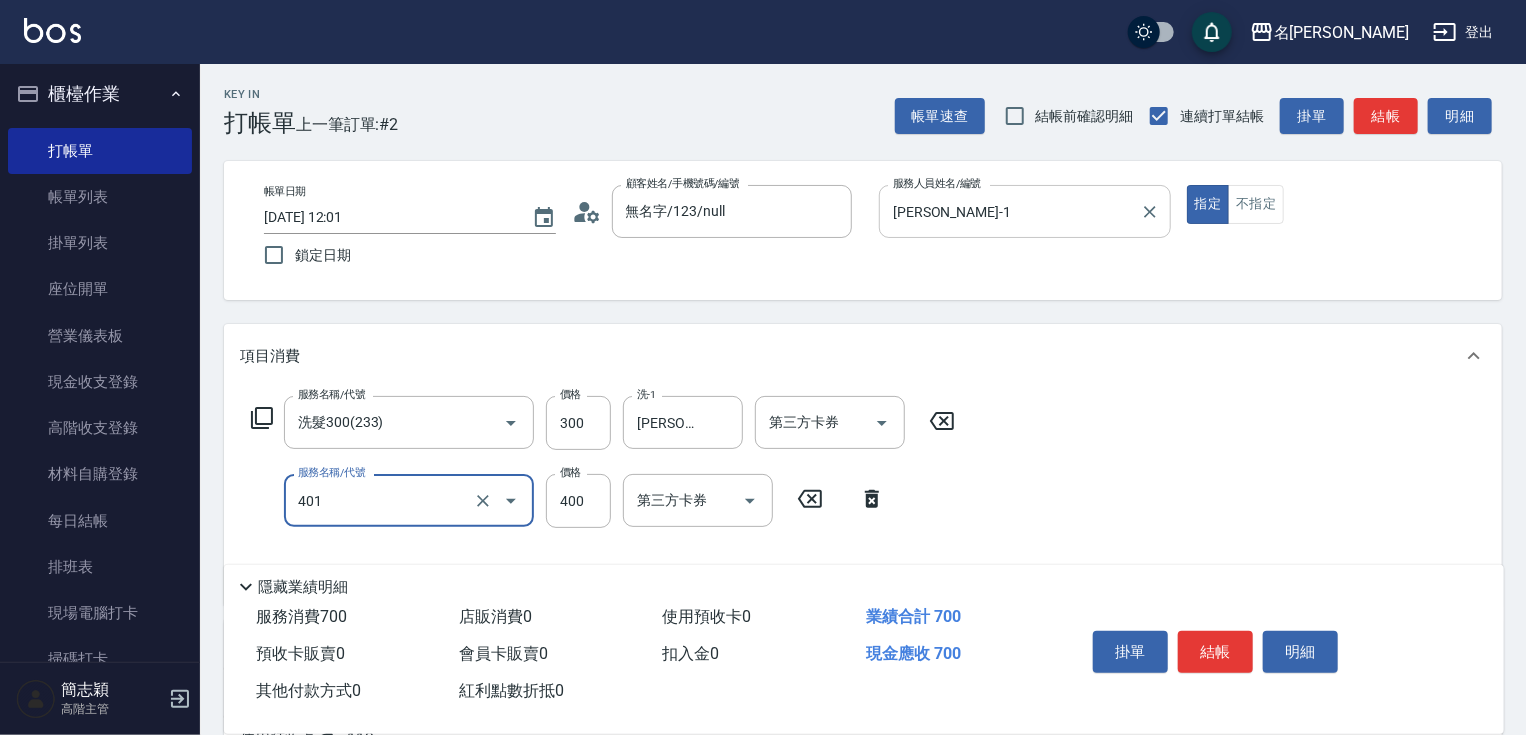 type on "剪髮(400)(401)" 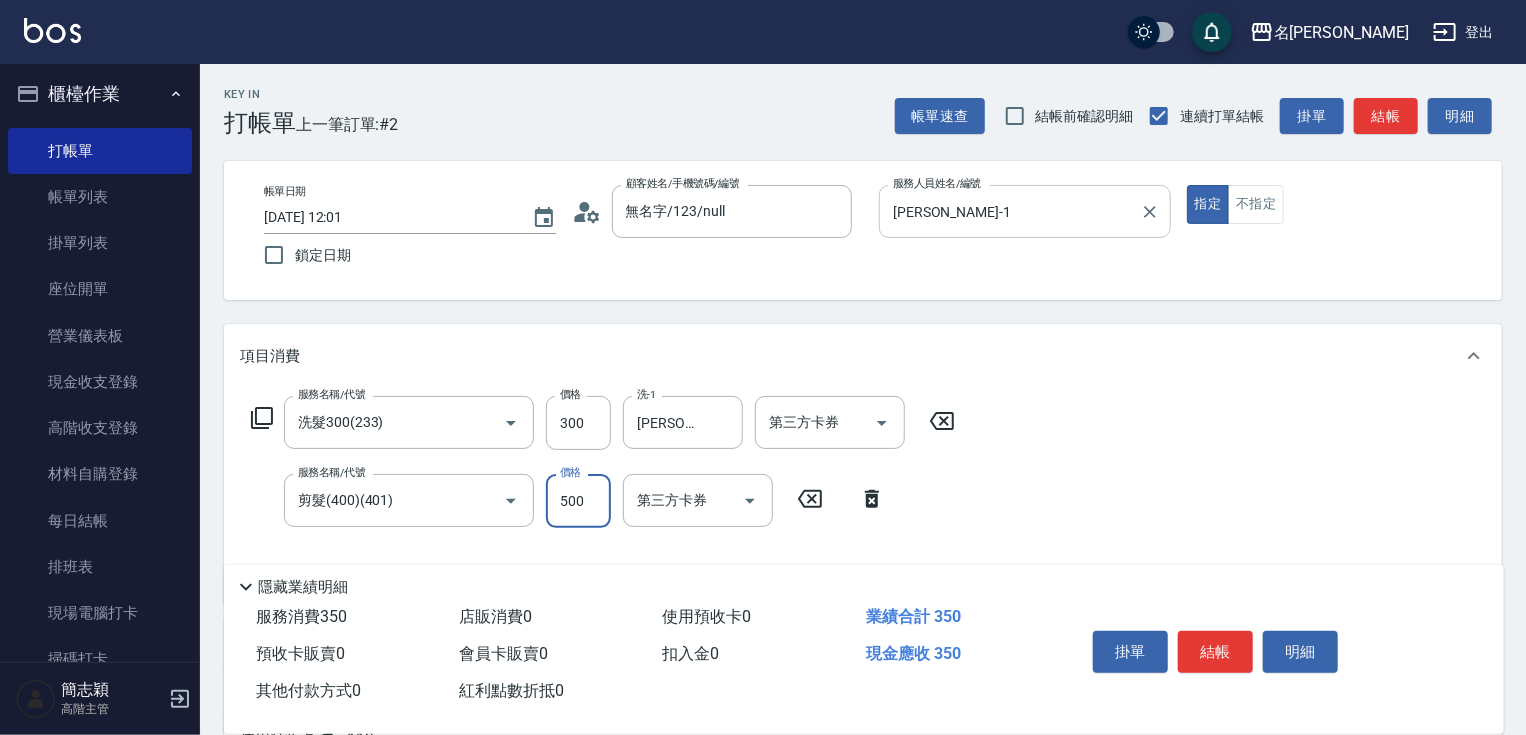 type on "500" 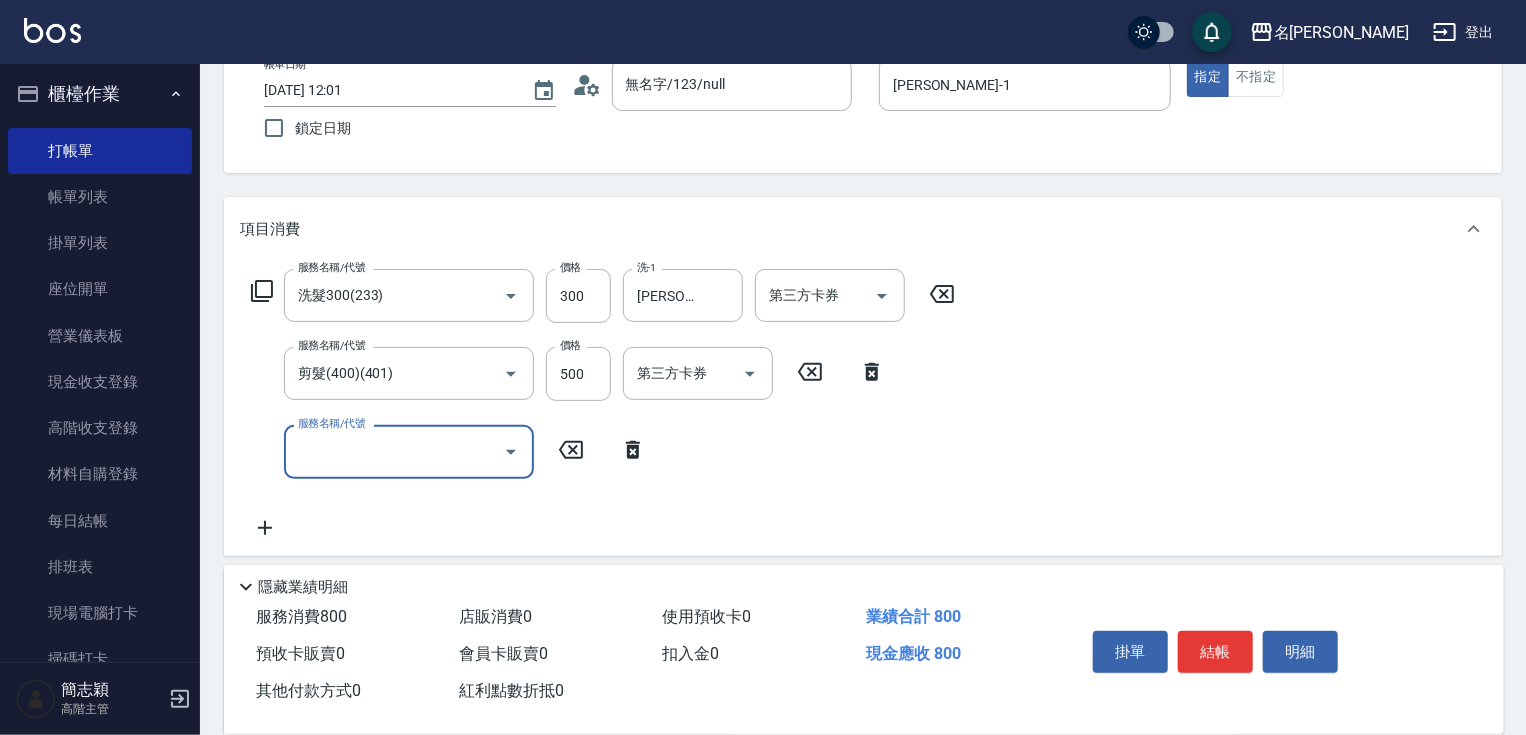 scroll, scrollTop: 0, scrollLeft: 0, axis: both 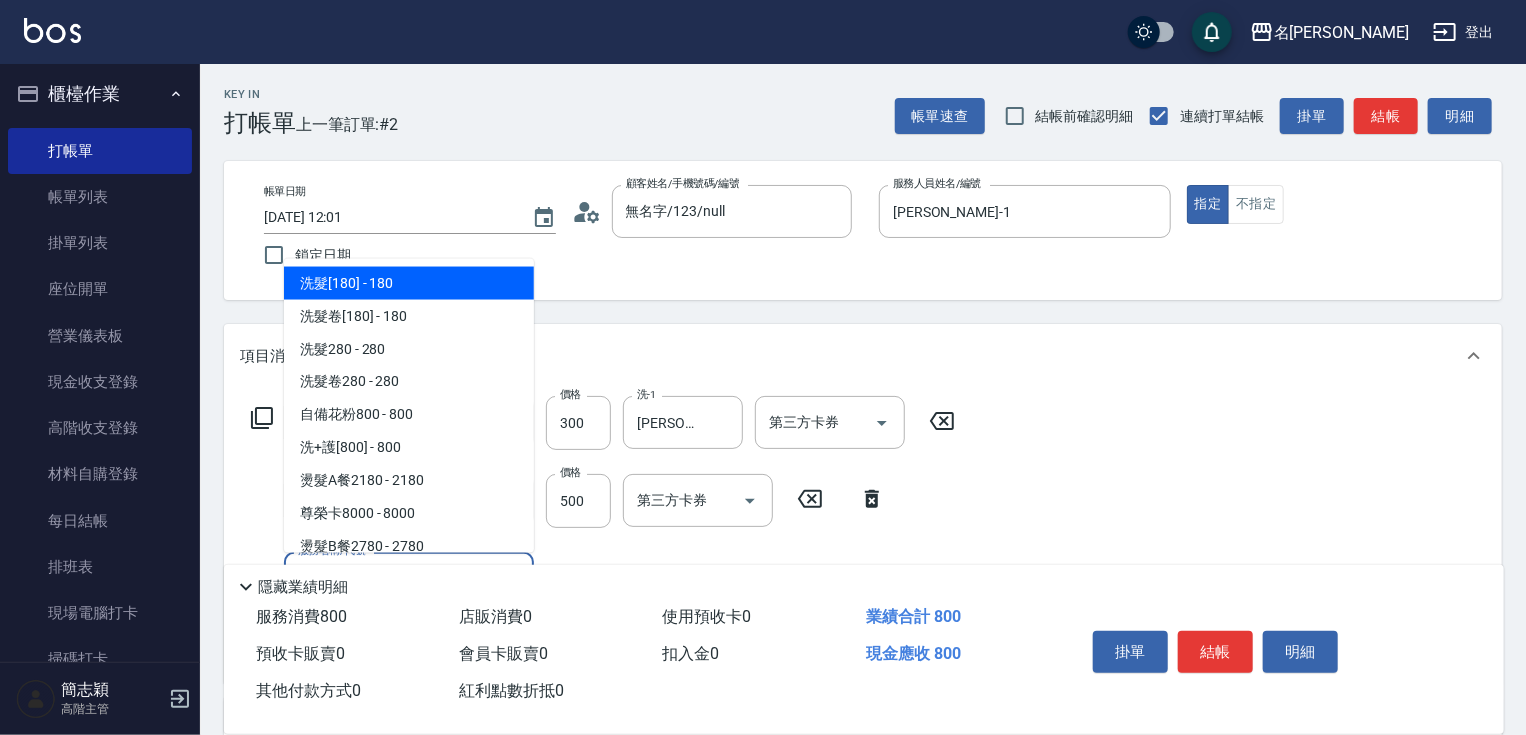 type on "80" 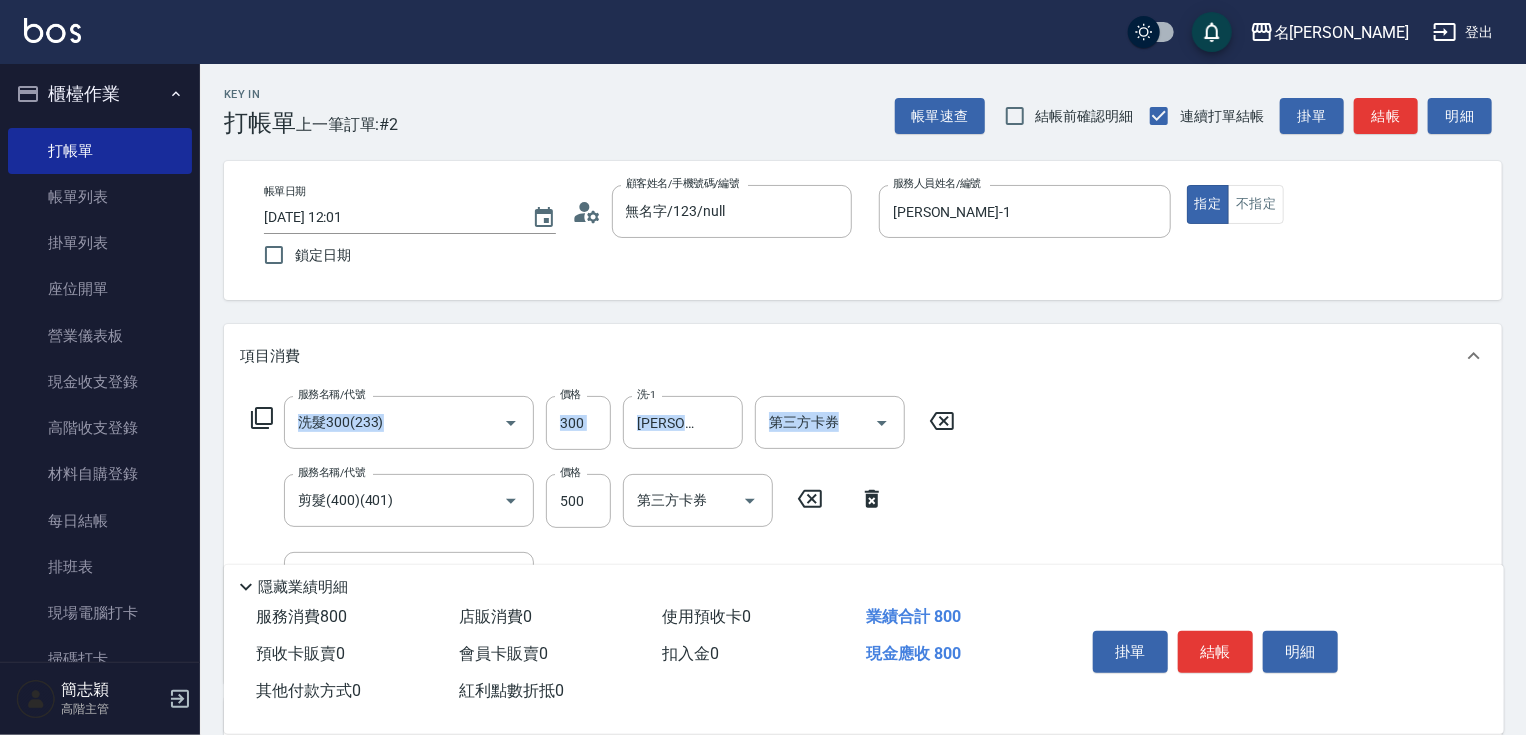 drag, startPoint x: 1520, startPoint y: 201, endPoint x: 1512, endPoint y: 384, distance: 183.17477 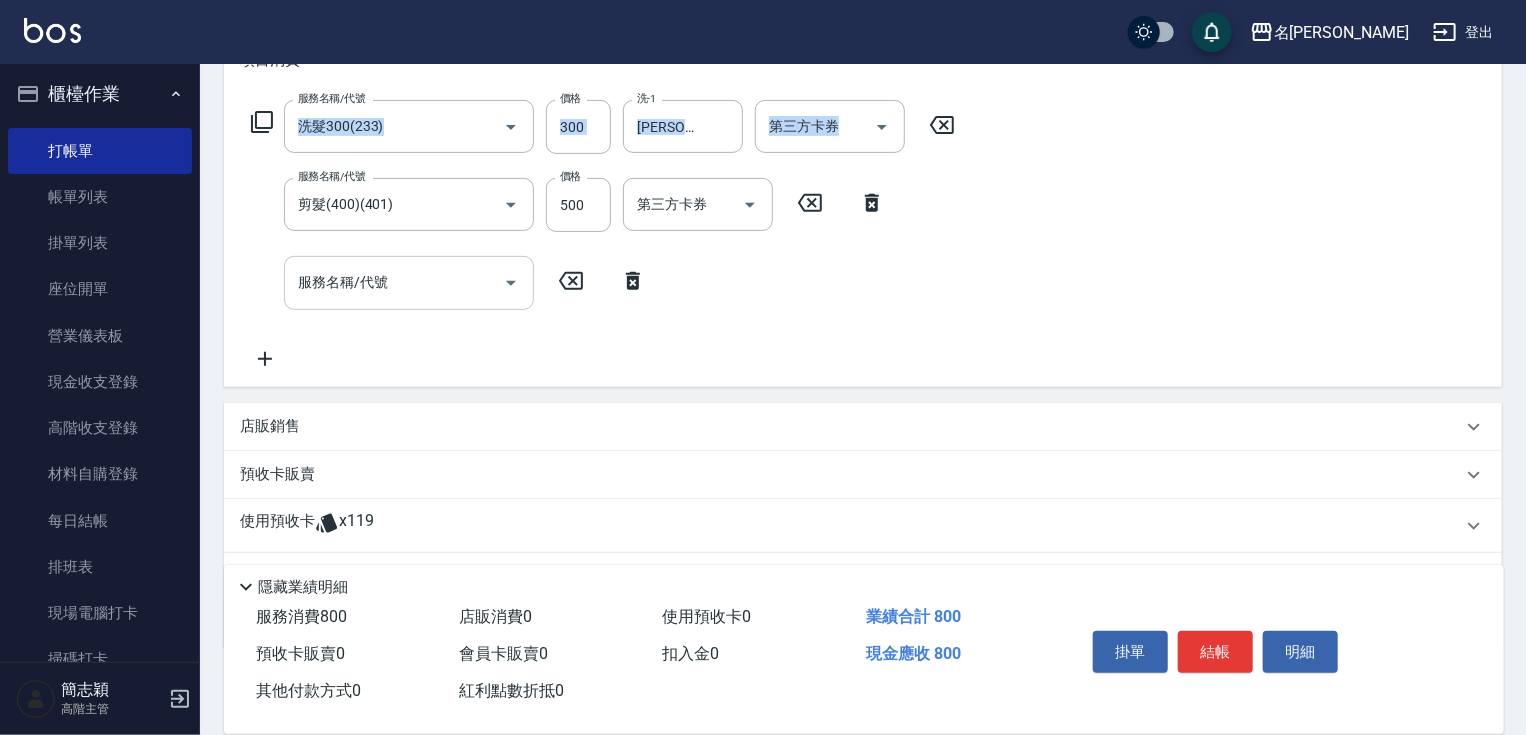 click on "服務名稱/代號" at bounding box center (409, 282) 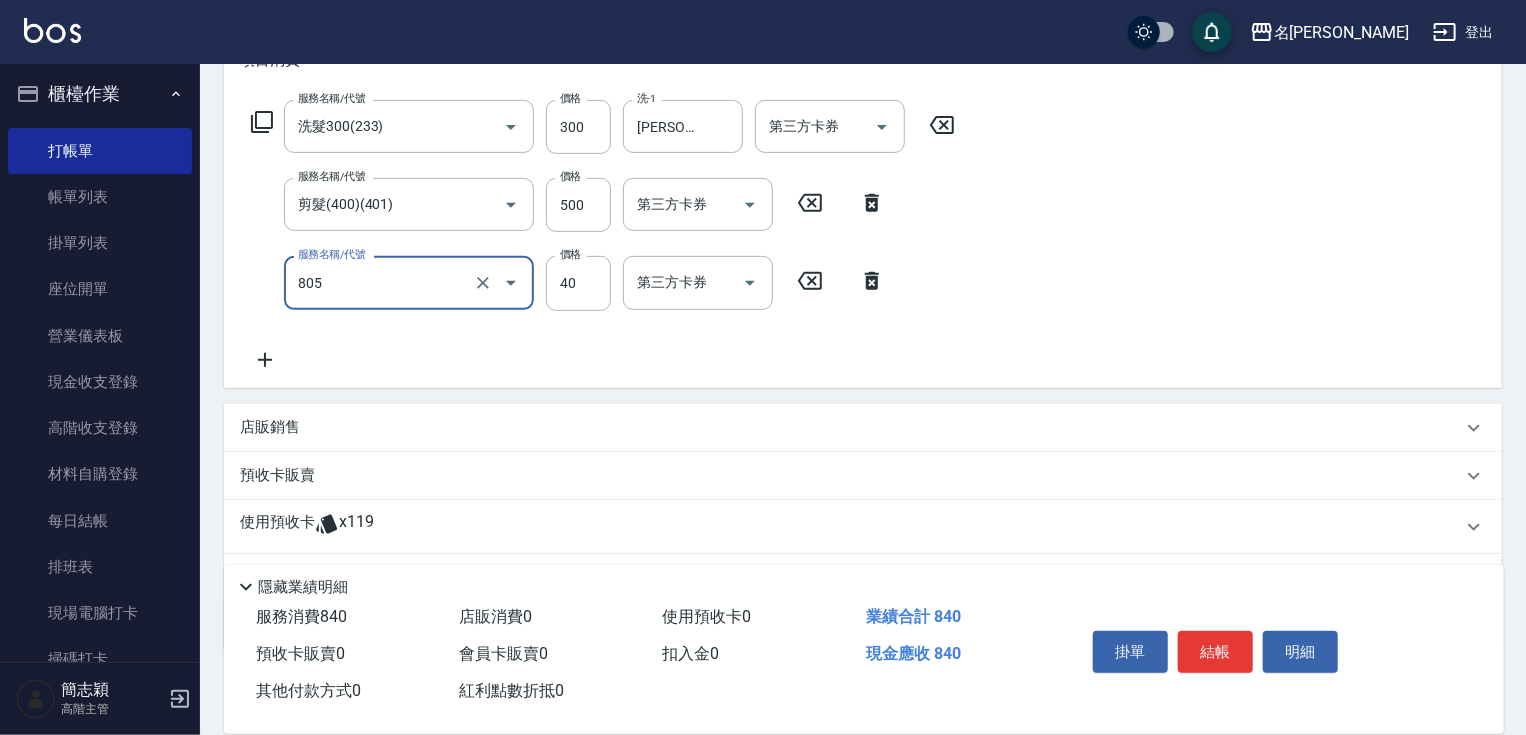 type on "補燙每捲40元(805)" 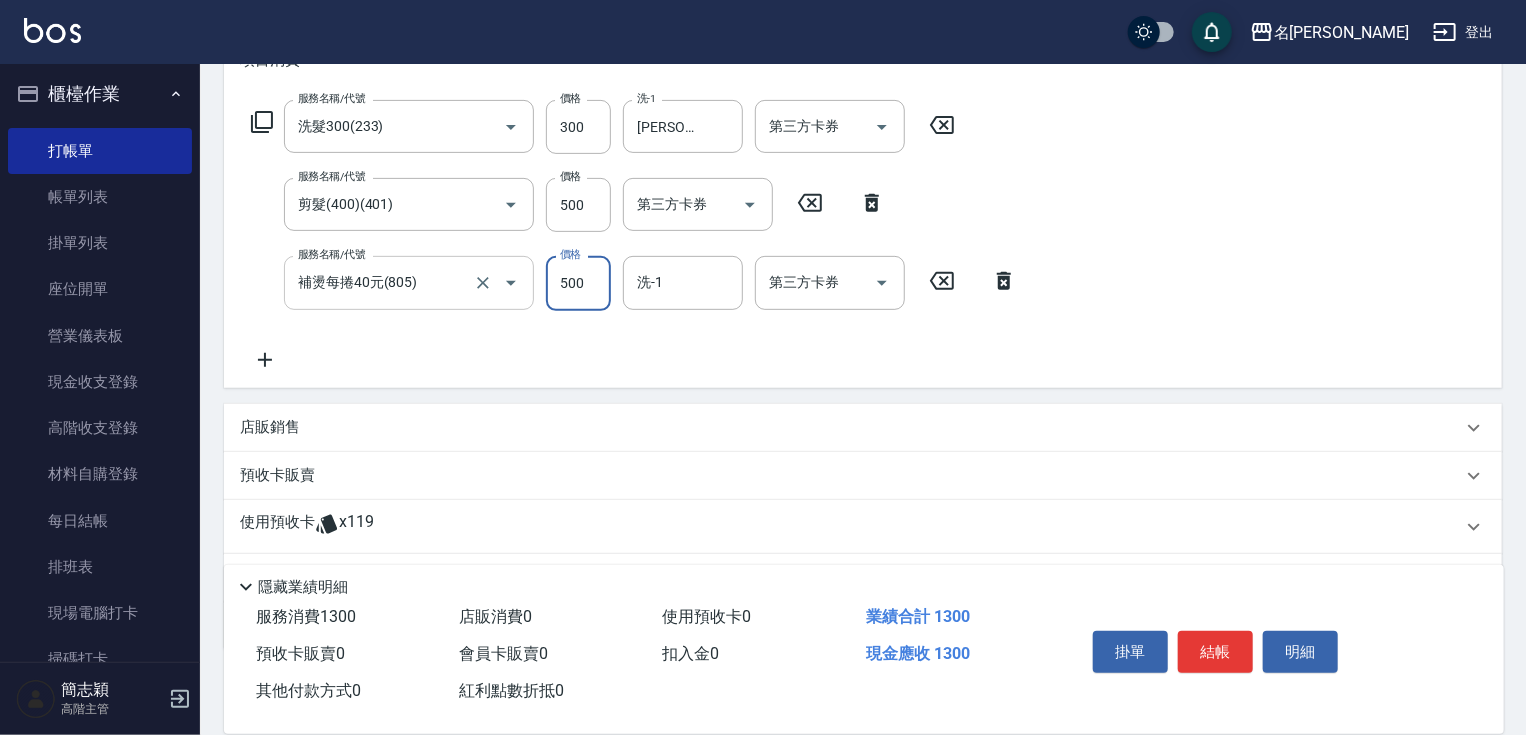 type on "500" 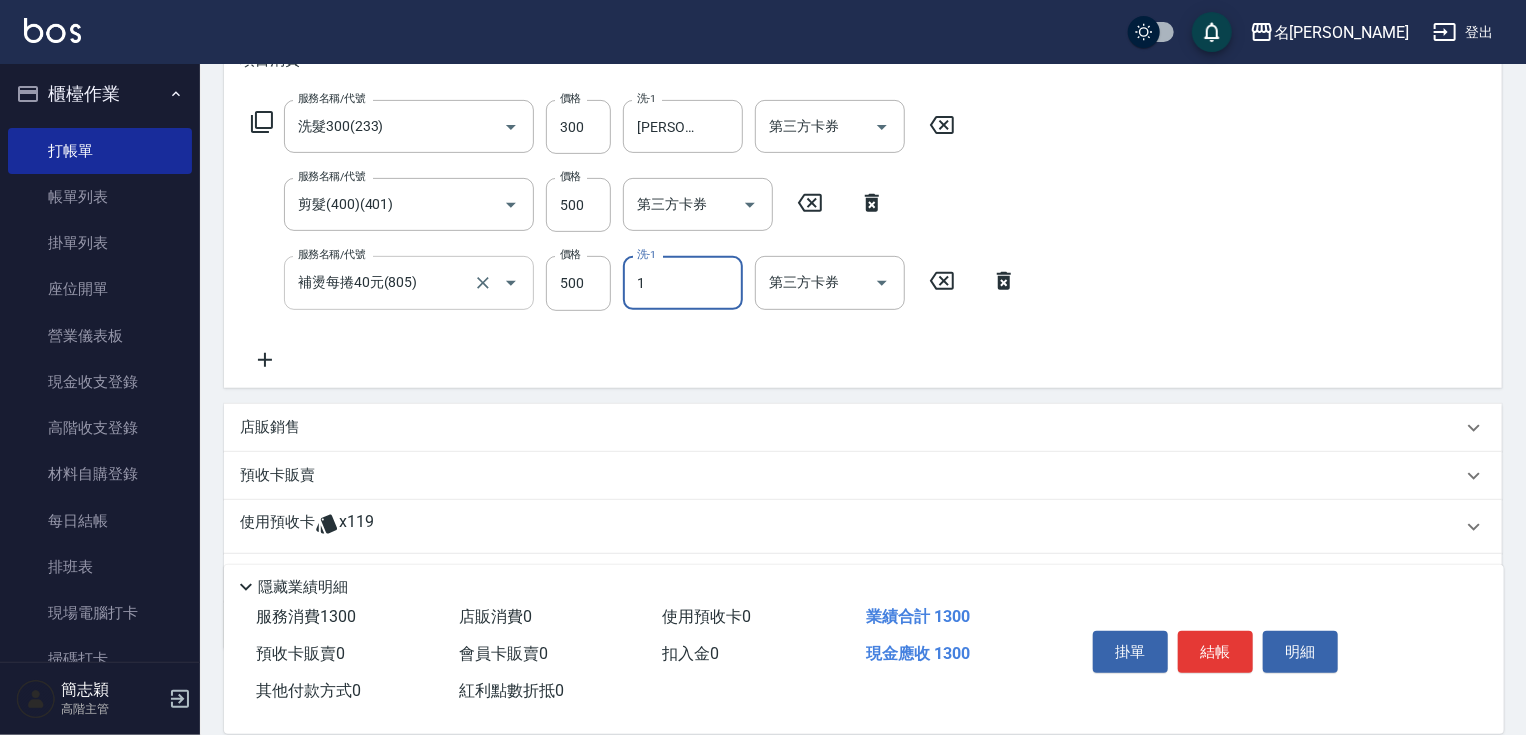 type on "[PERSON_NAME]-1" 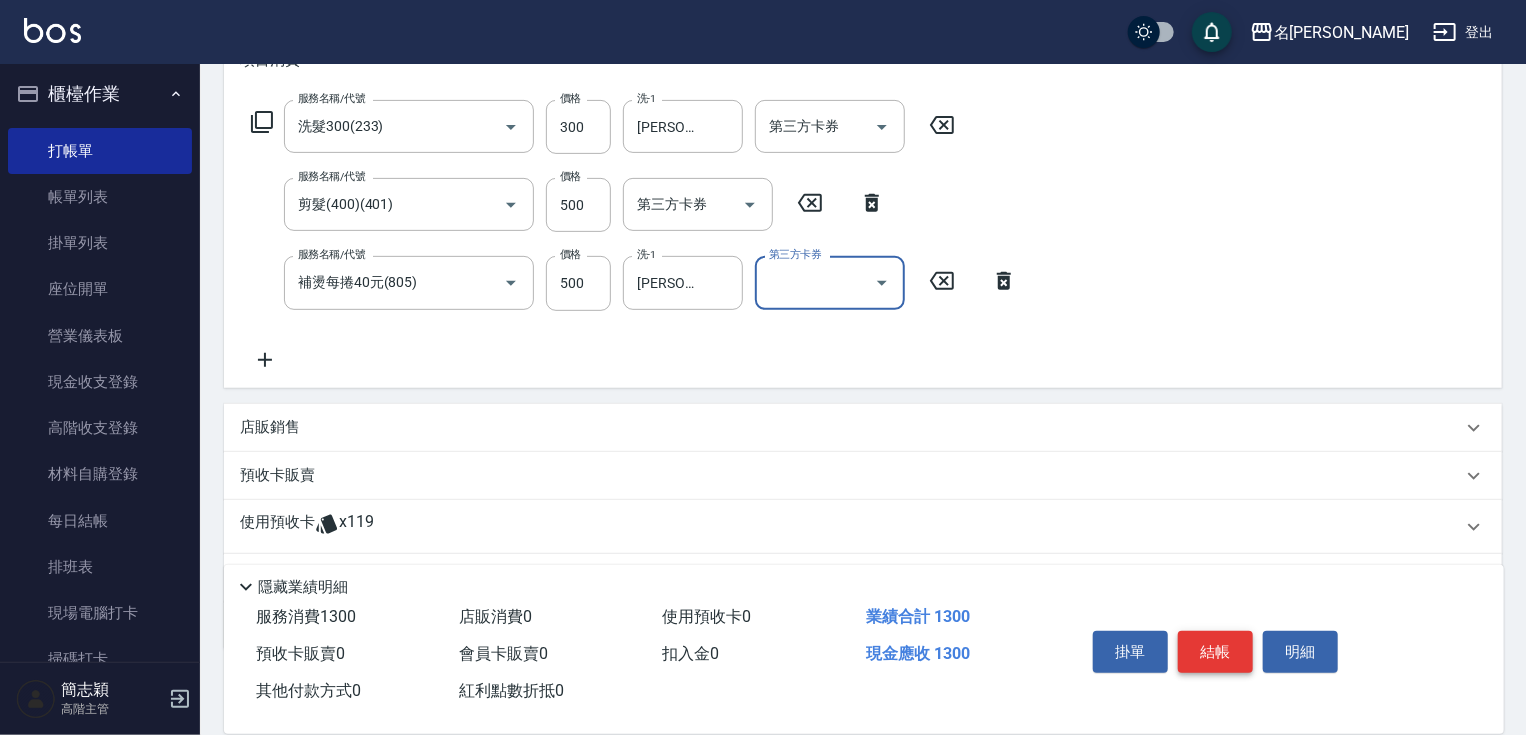 click on "結帳" at bounding box center (1215, 652) 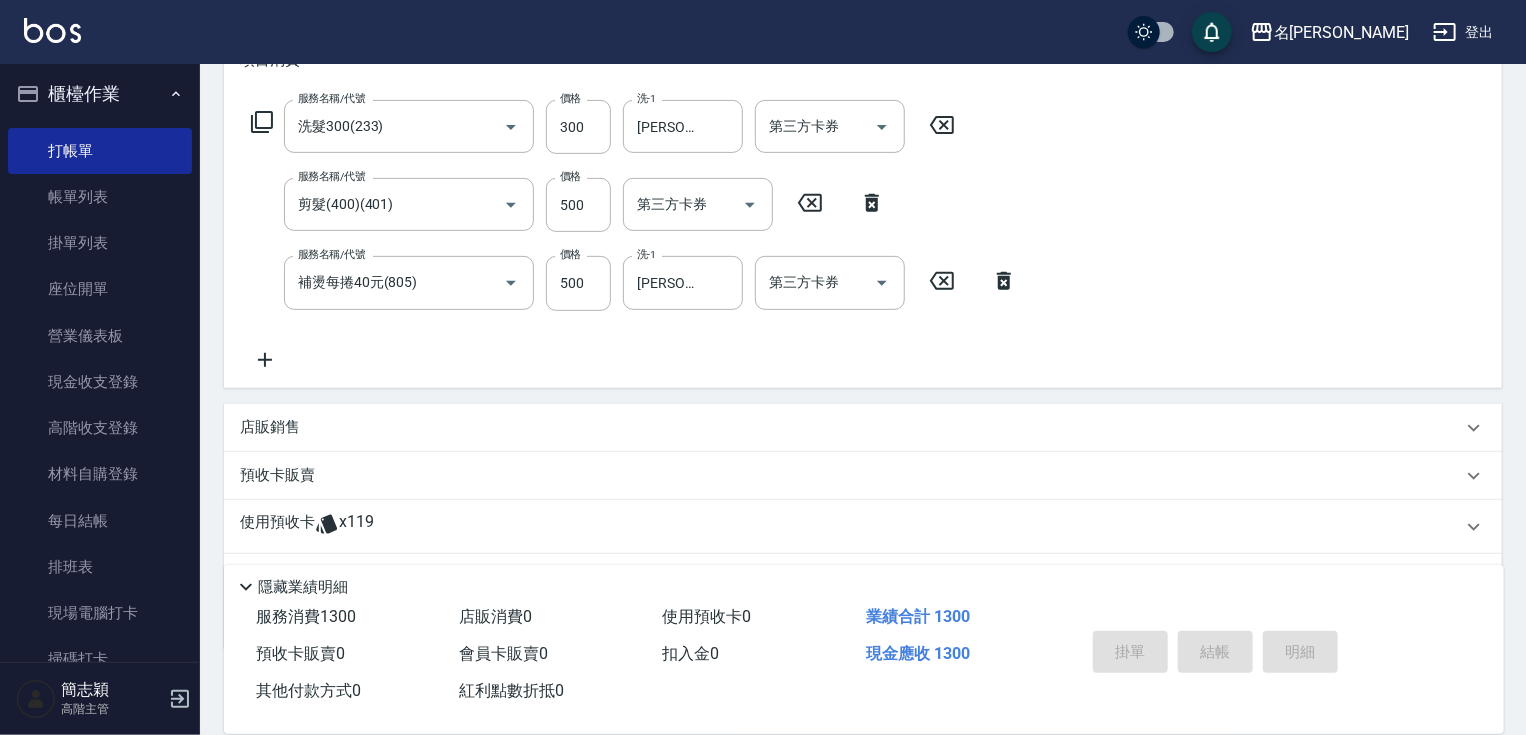 type 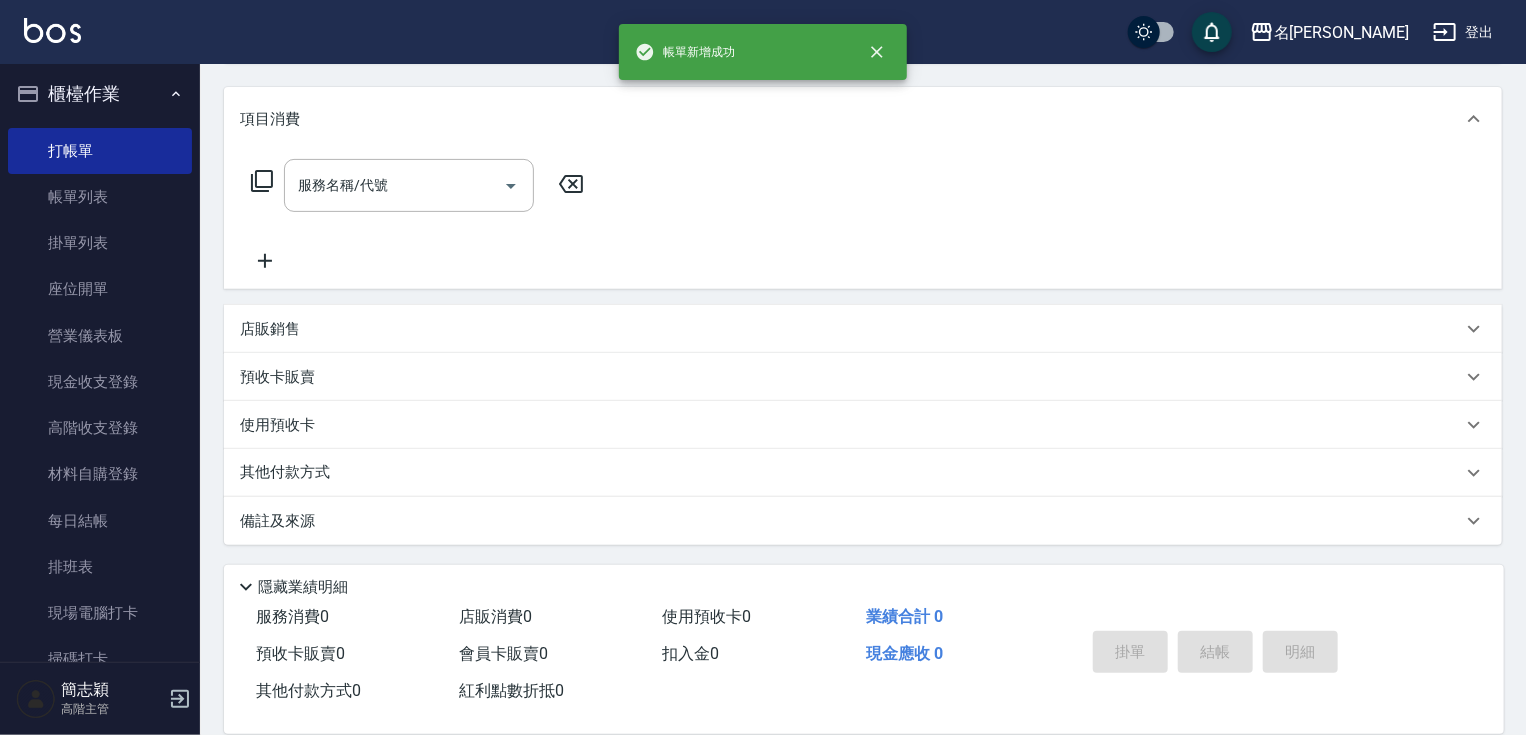 scroll, scrollTop: 0, scrollLeft: 0, axis: both 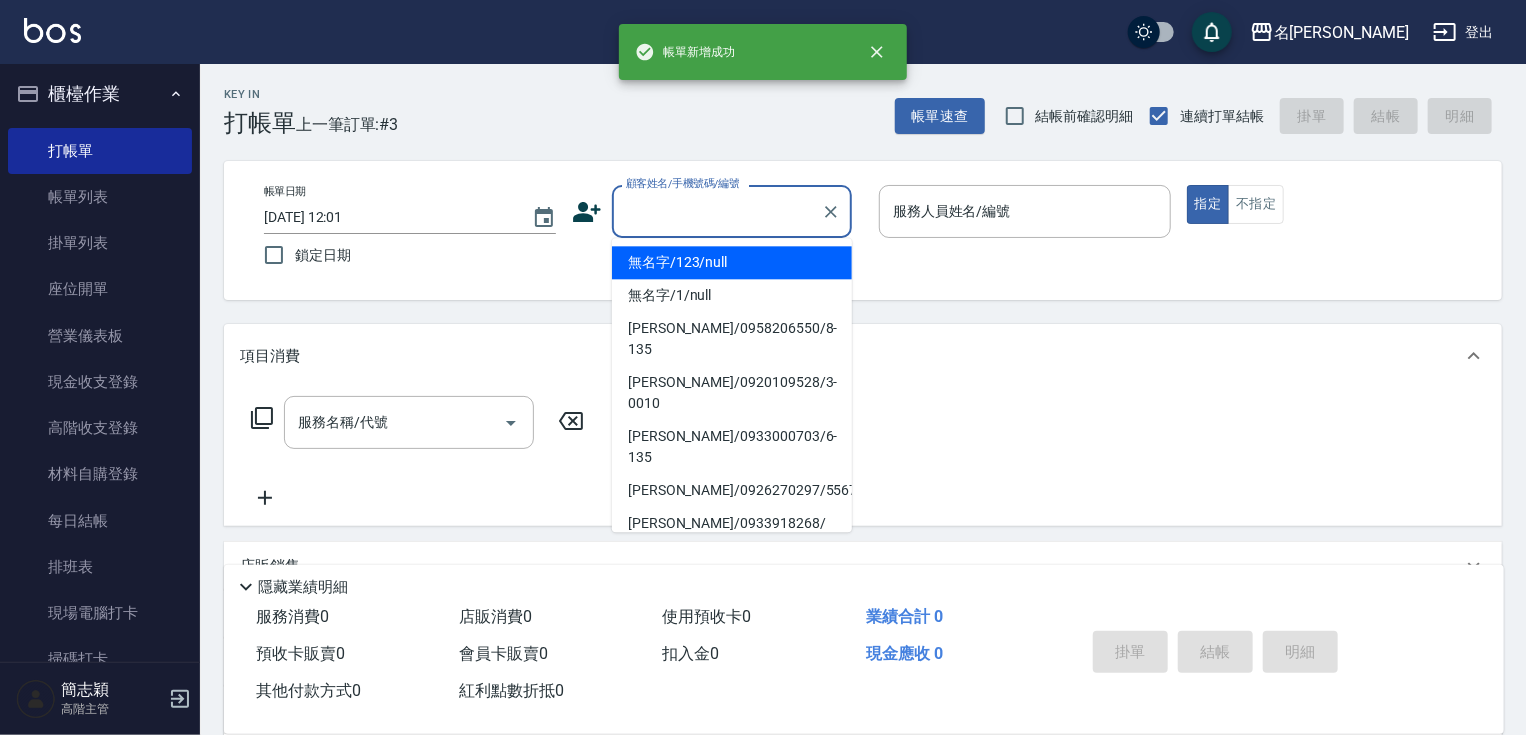 click on "顧客姓名/手機號碼/編號" at bounding box center (717, 211) 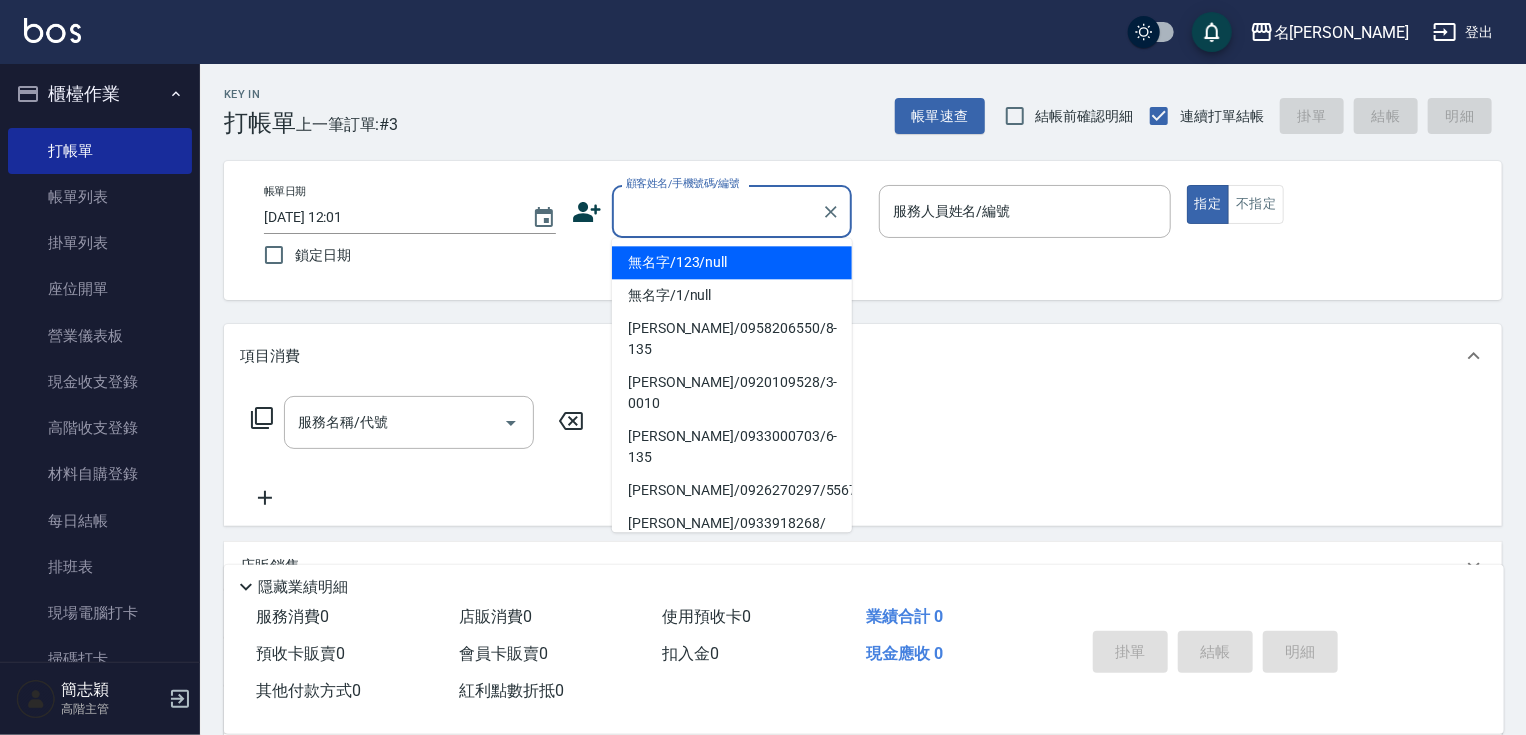 click on "無名字/123/null" at bounding box center [732, 262] 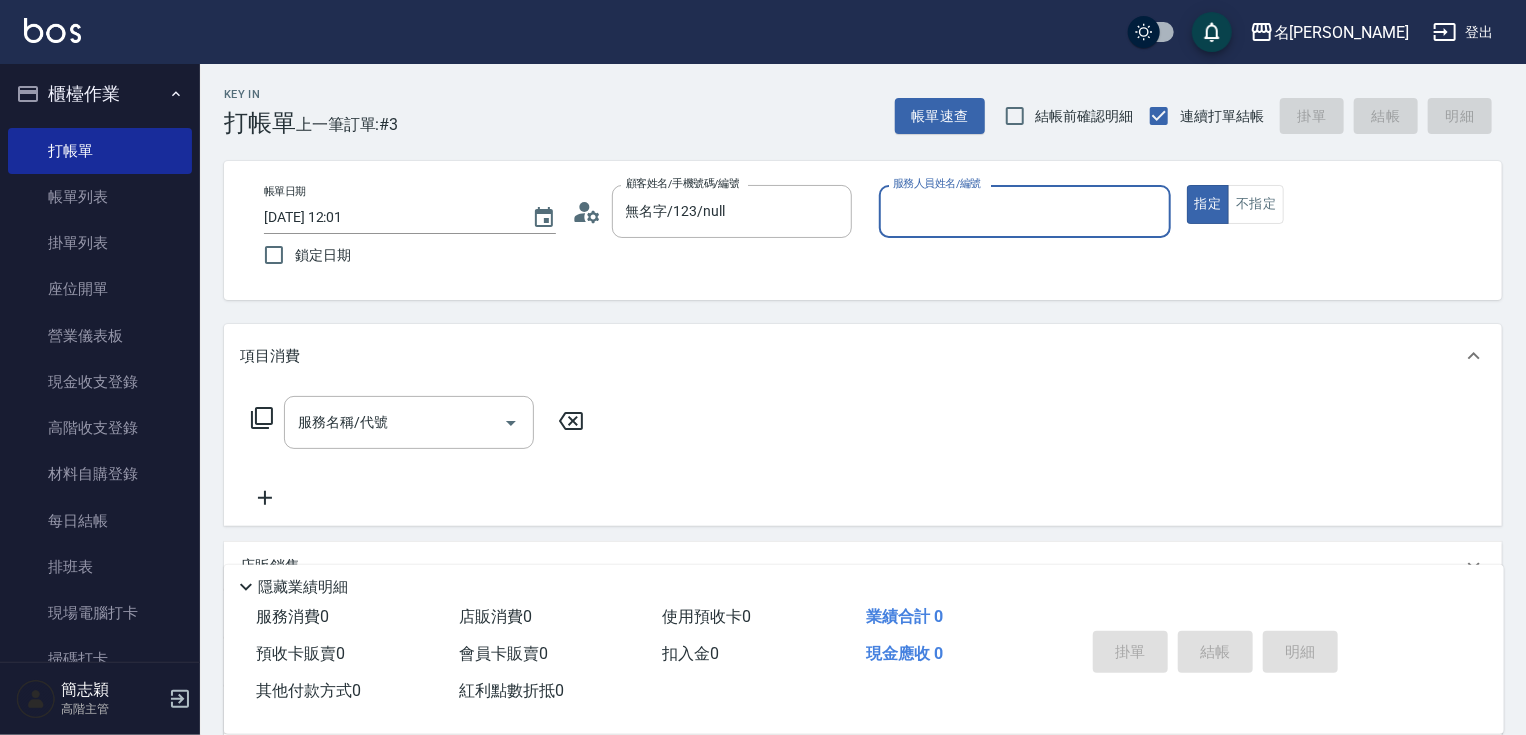 click on "服務人員姓名/編號 服務人員姓名/編號" at bounding box center (1025, 211) 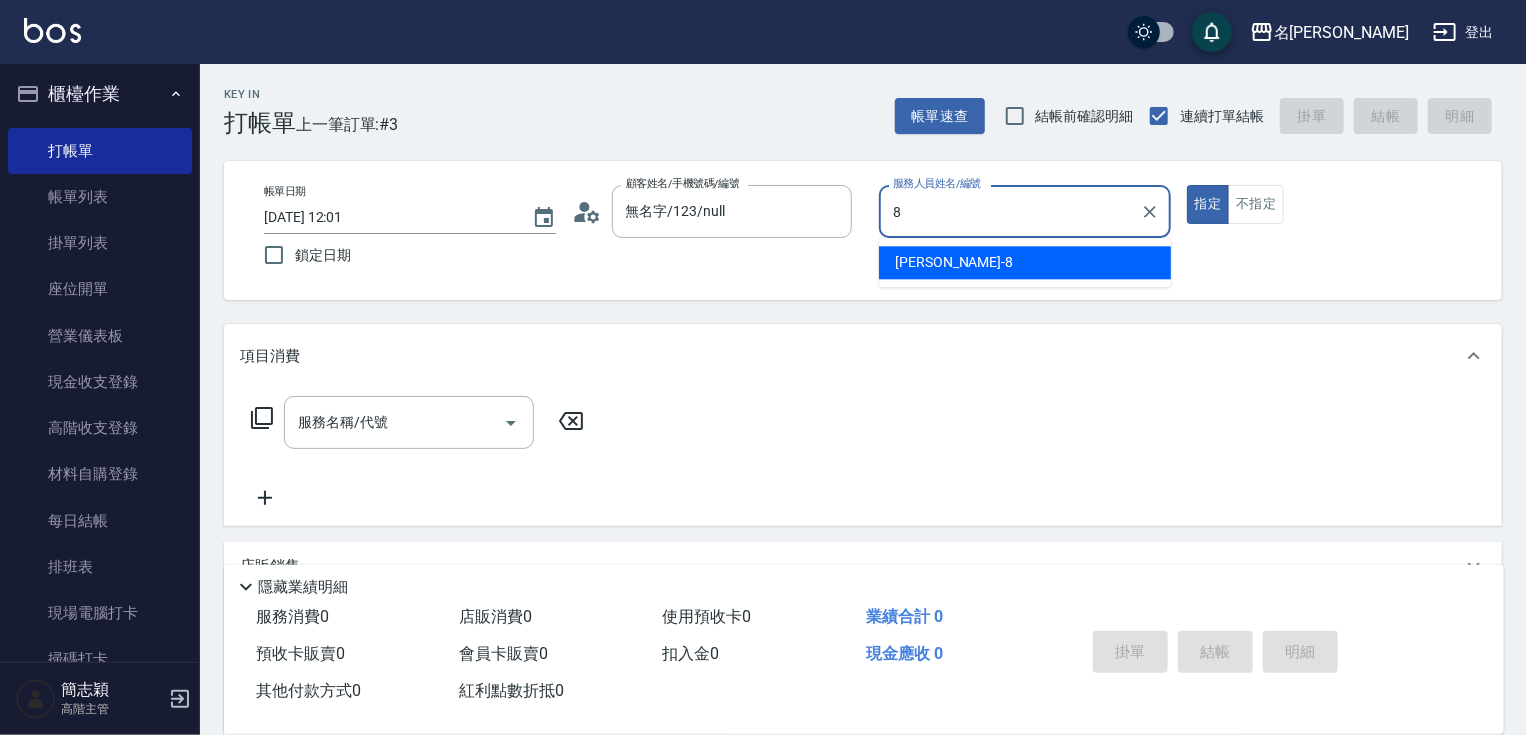 type on "曉容-8" 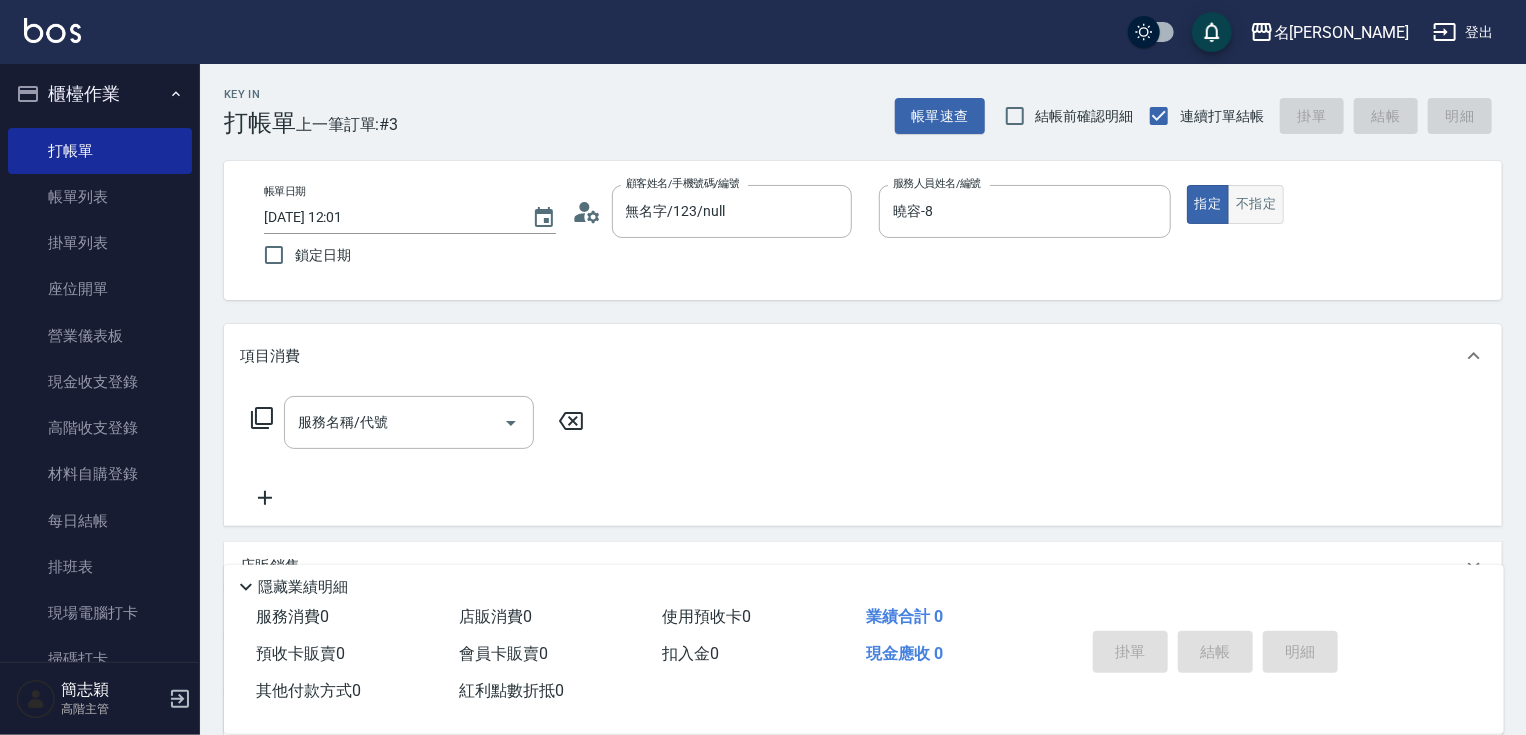 click on "不指定" at bounding box center [1256, 204] 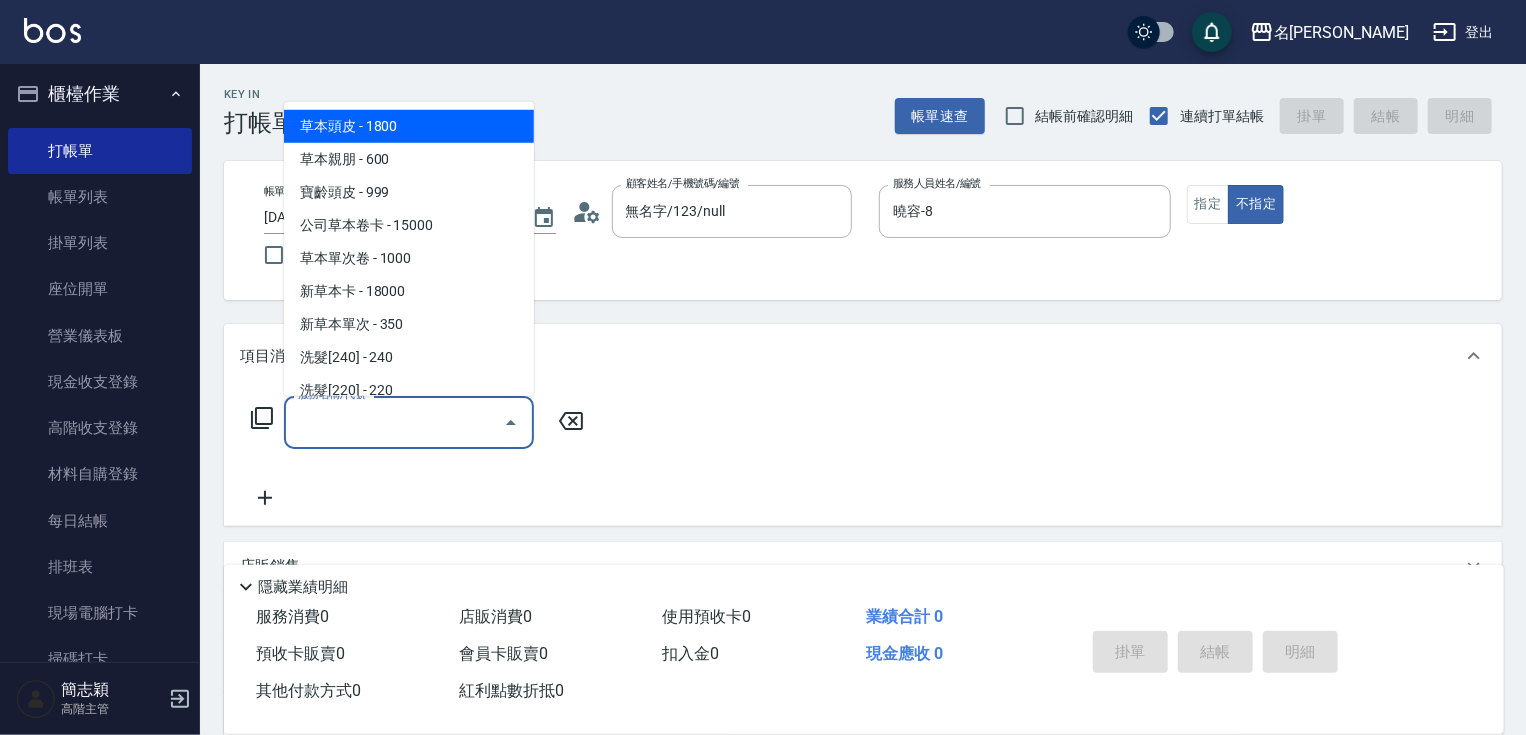 click on "服務名稱/代號" at bounding box center [394, 422] 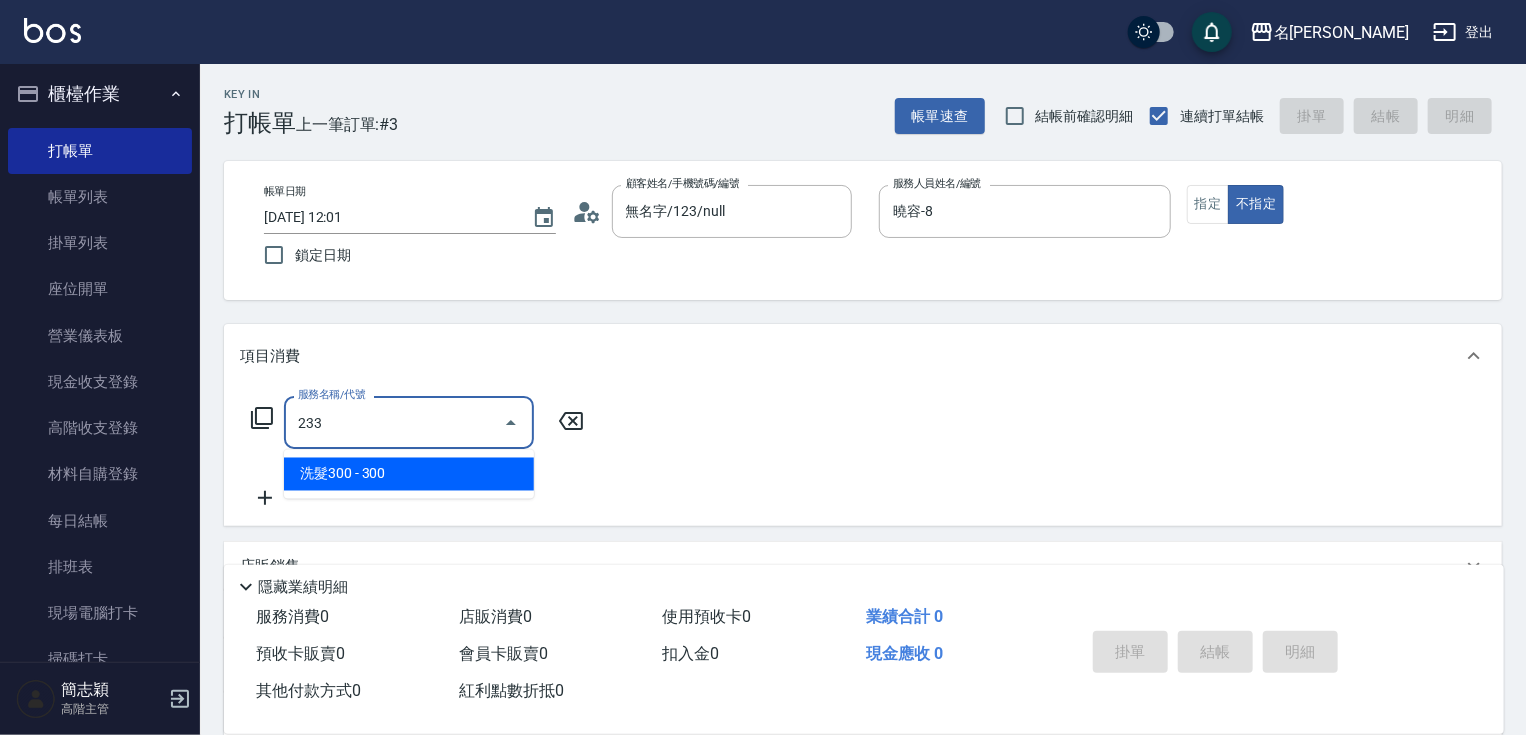 type on "洗髮300(233)" 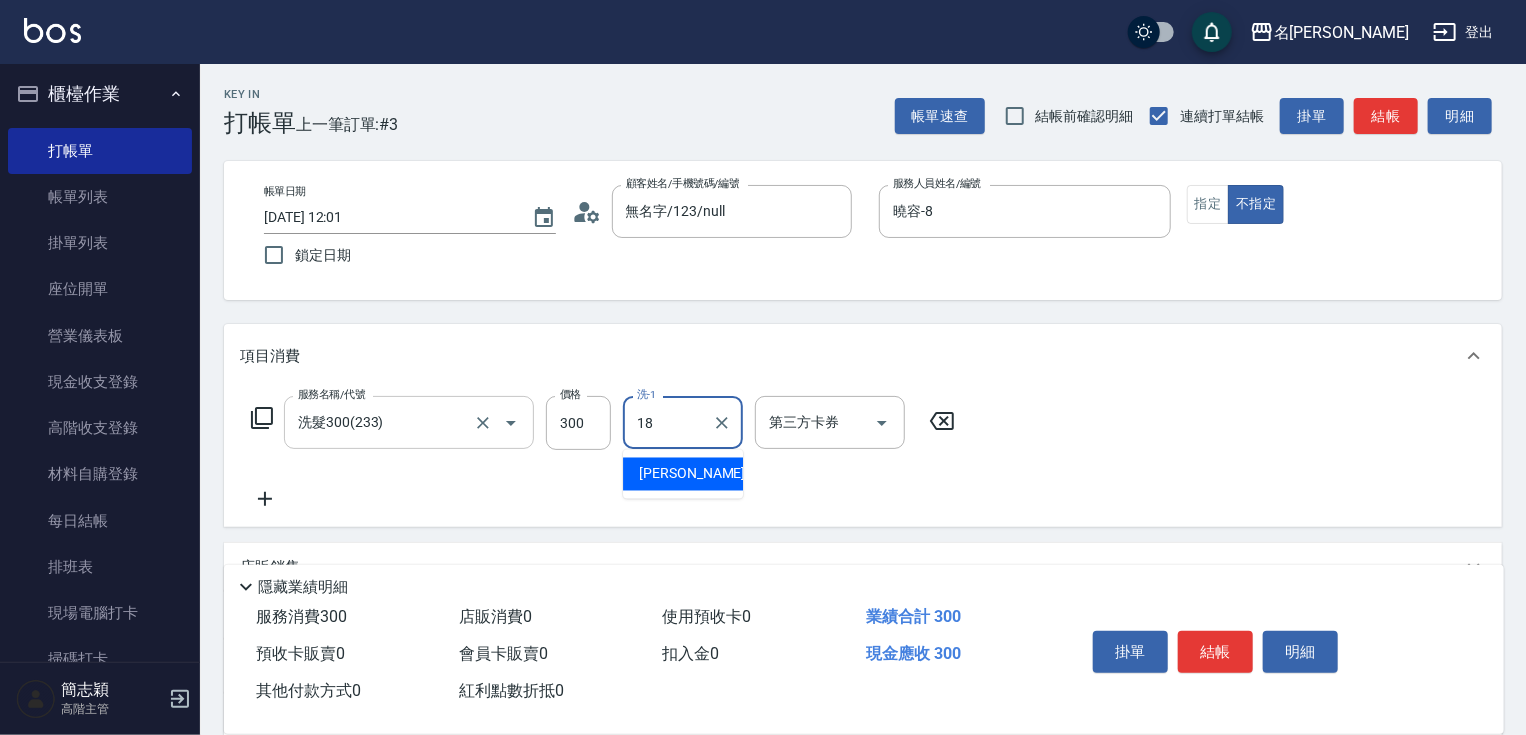 type on "[PERSON_NAME]-18" 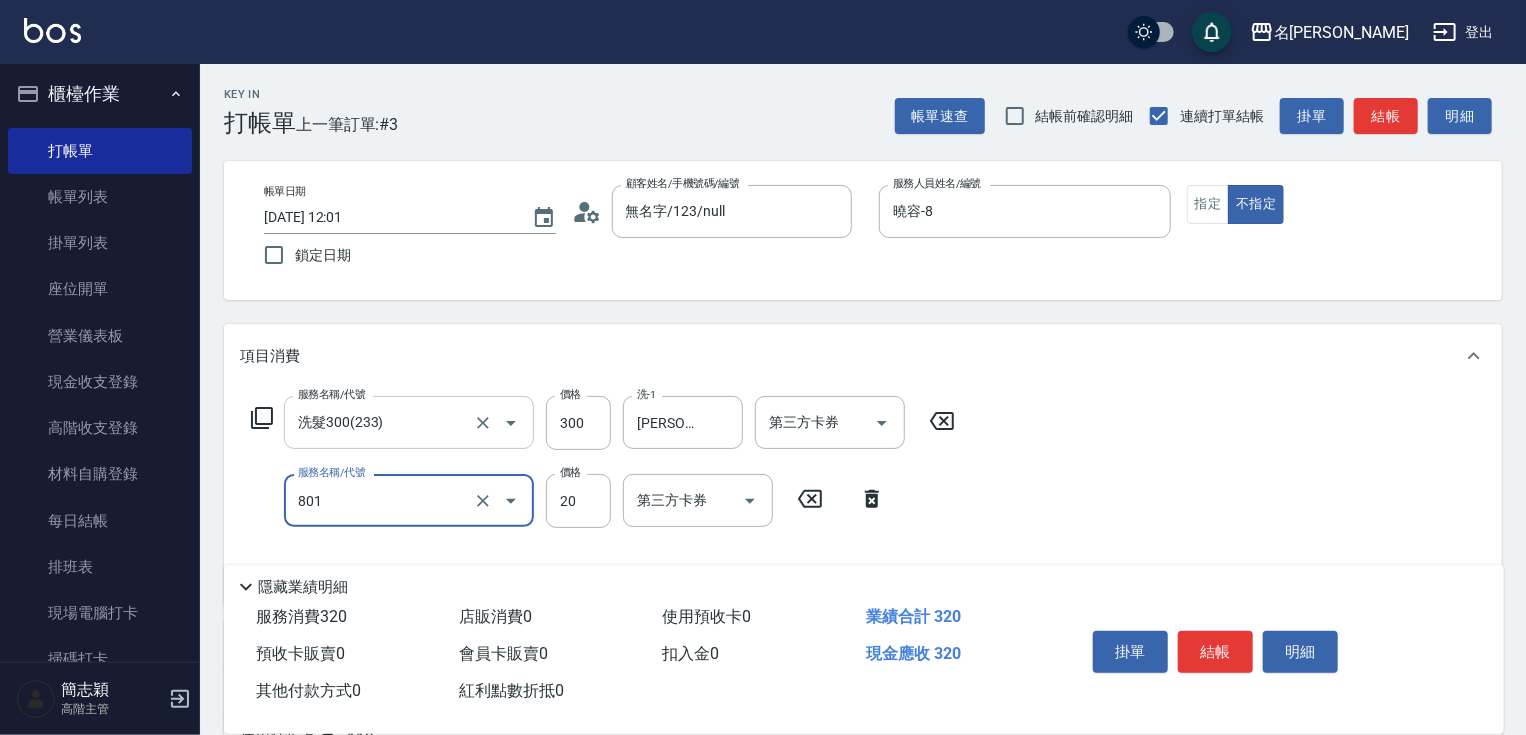 type on "潤絲20(801)" 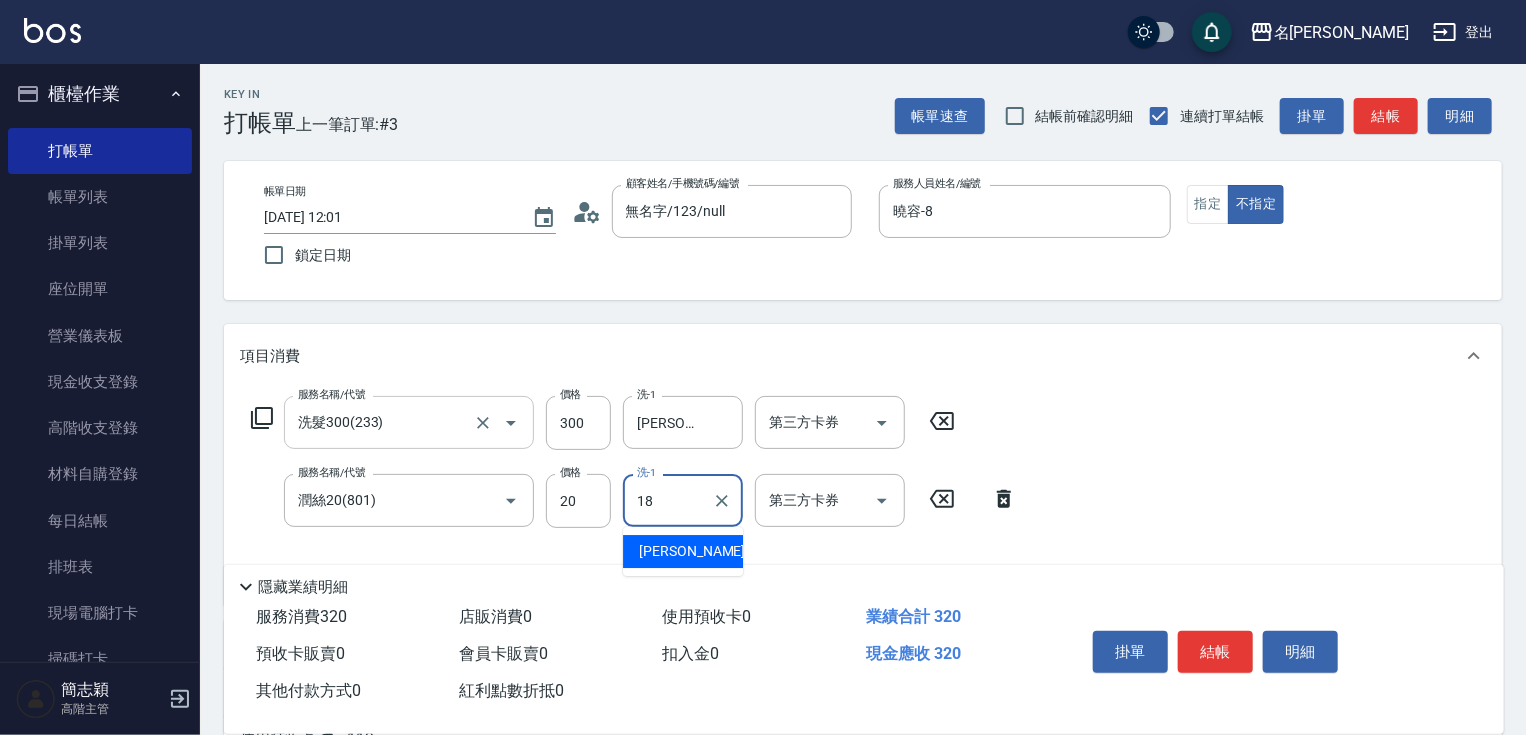 type on "[PERSON_NAME]-18" 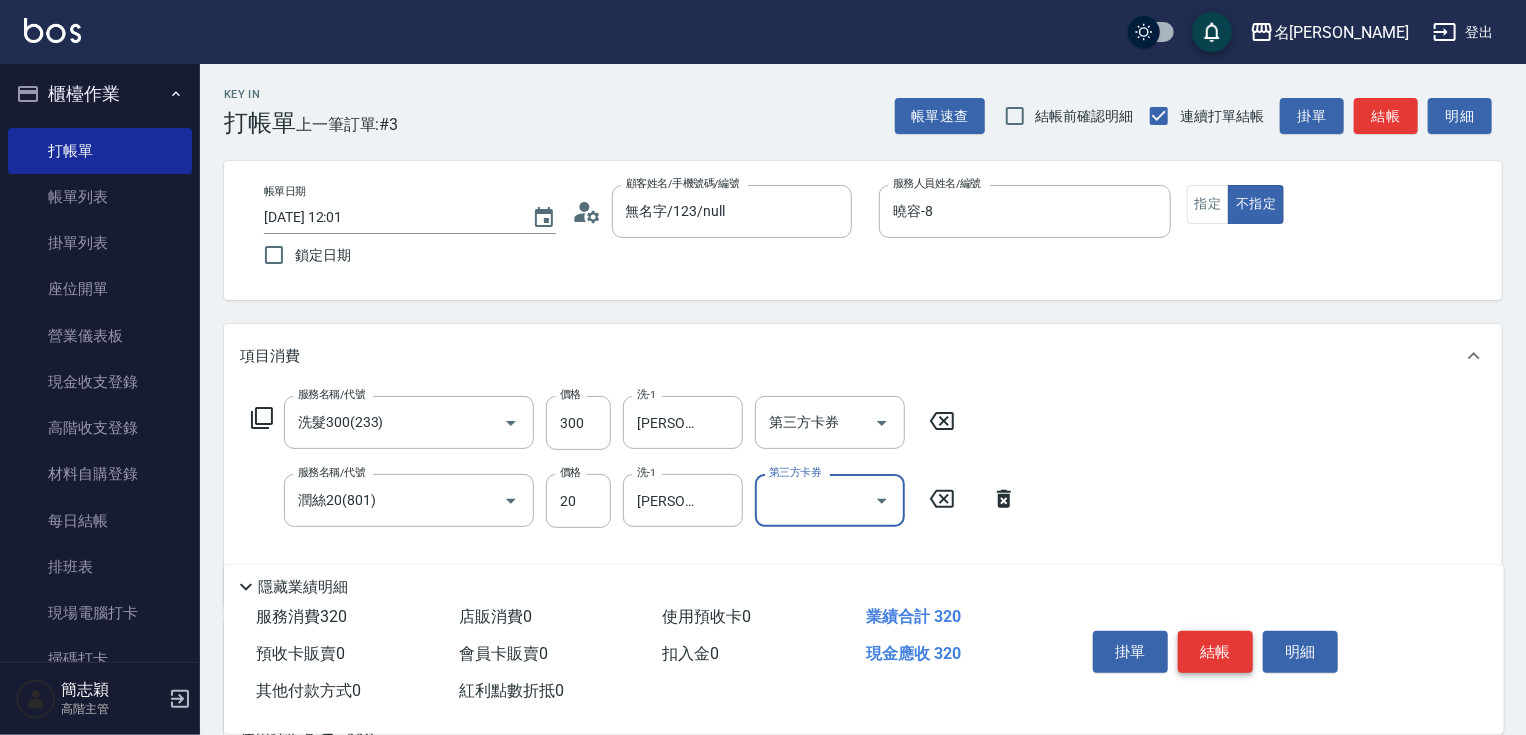 click on "結帳" at bounding box center [1215, 652] 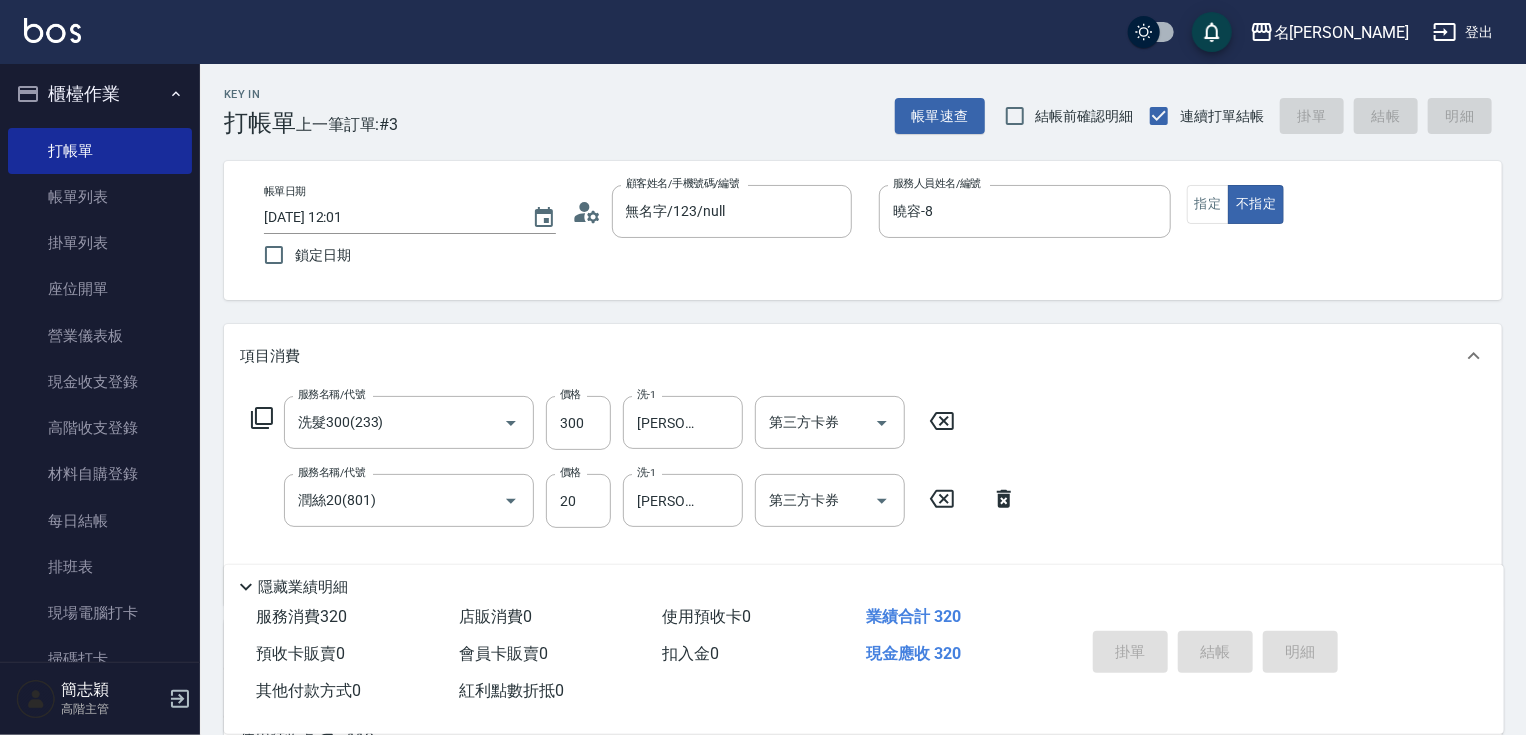 type 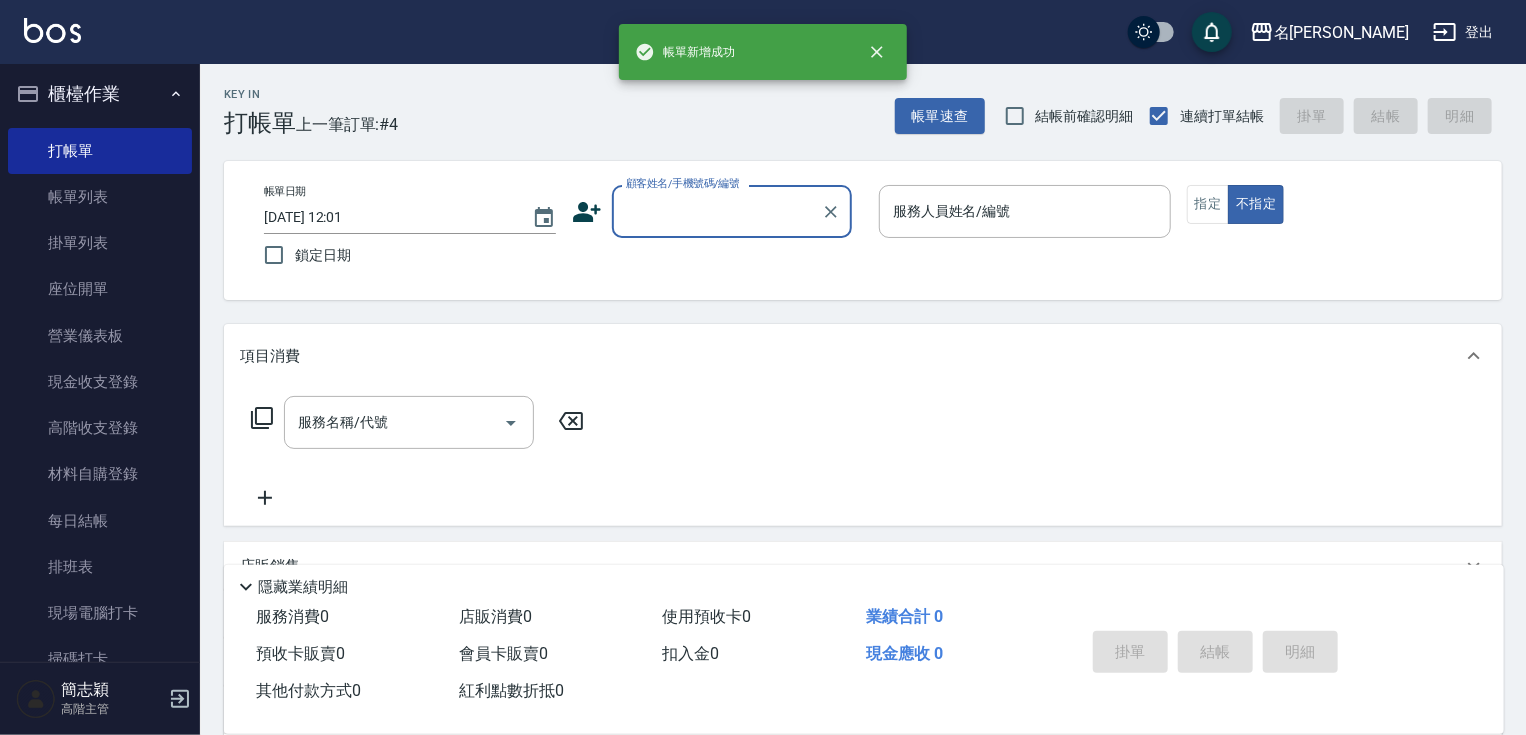 click on "顧客姓名/手機號碼/編號" at bounding box center (732, 211) 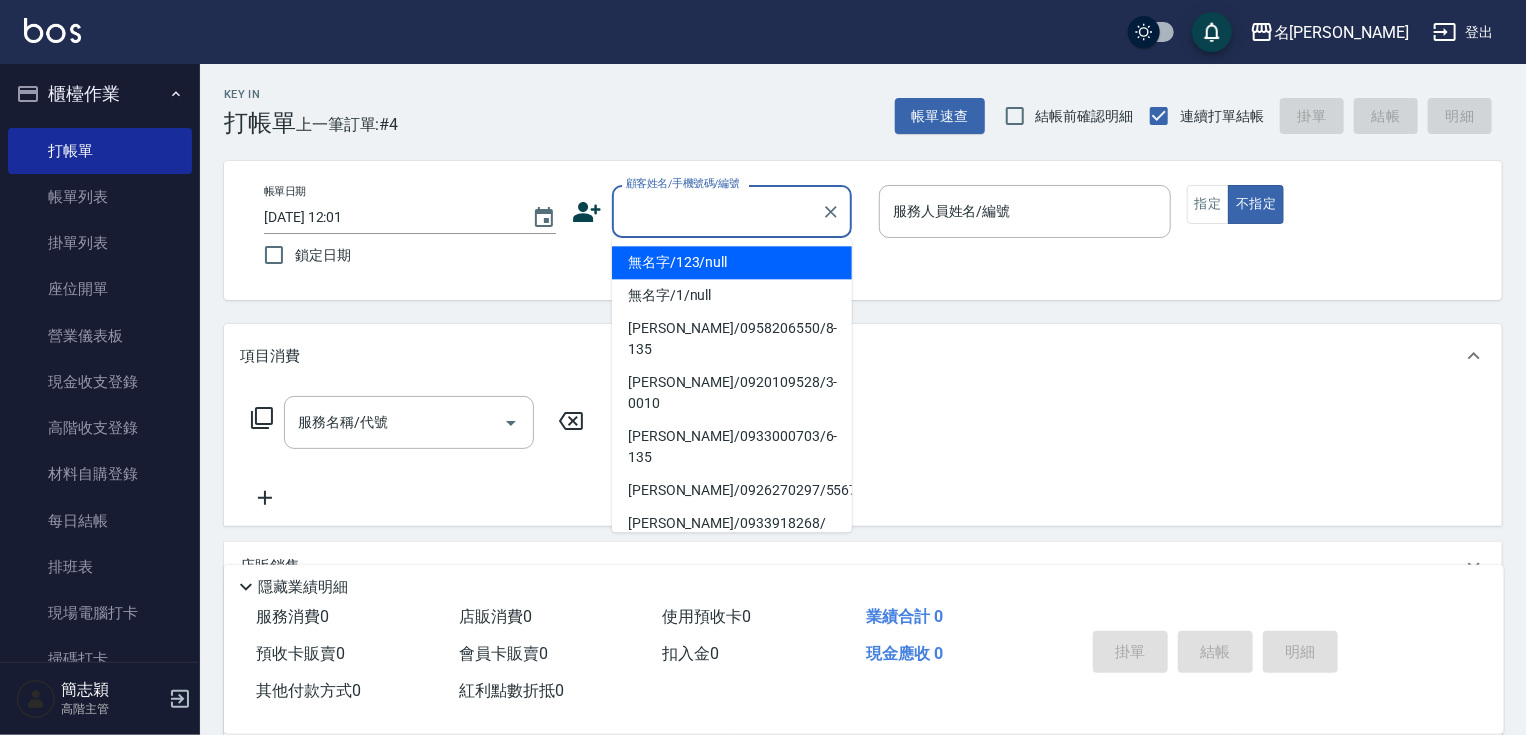 click on "無名字/123/null" at bounding box center [732, 262] 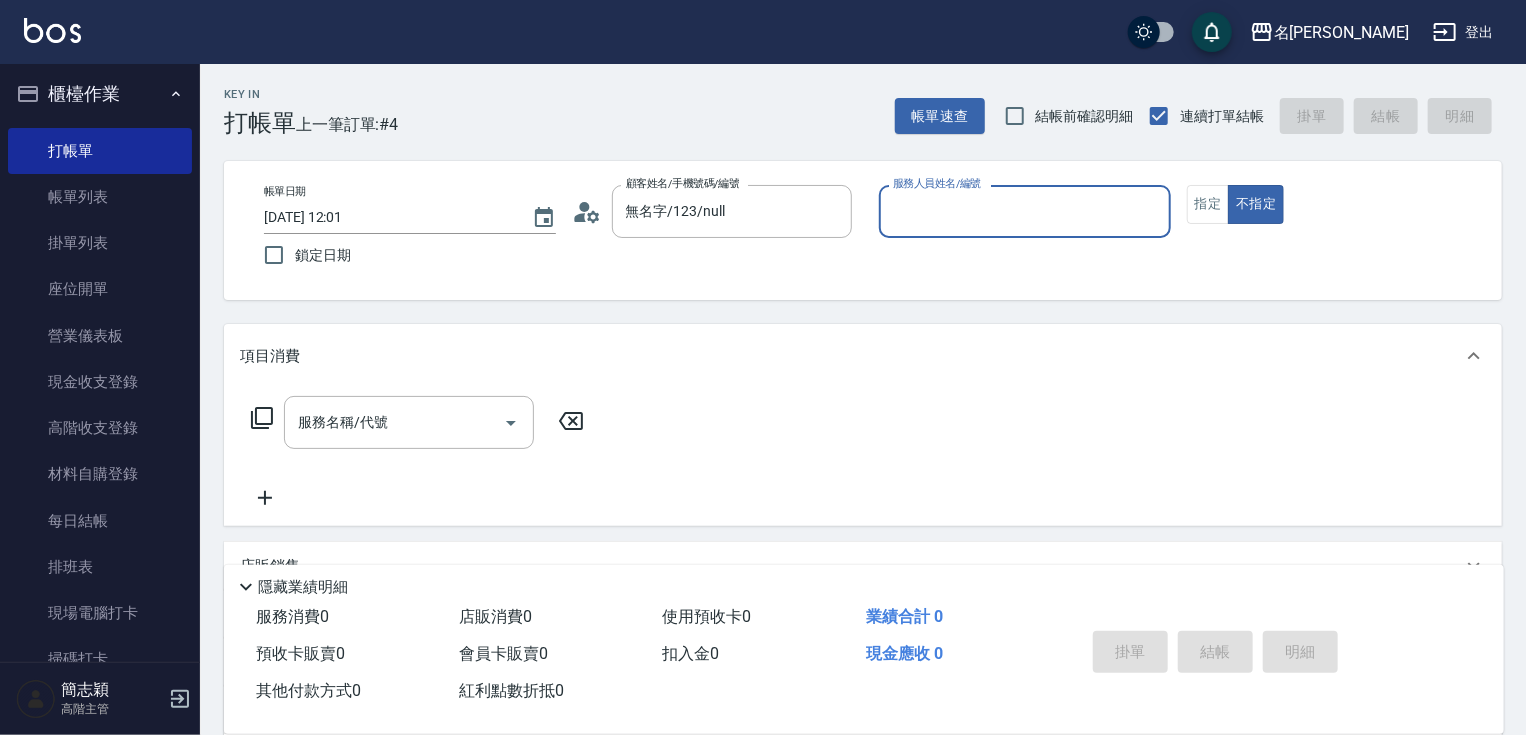 click on "服務人員姓名/編號 服務人員姓名/編號" at bounding box center (1025, 211) 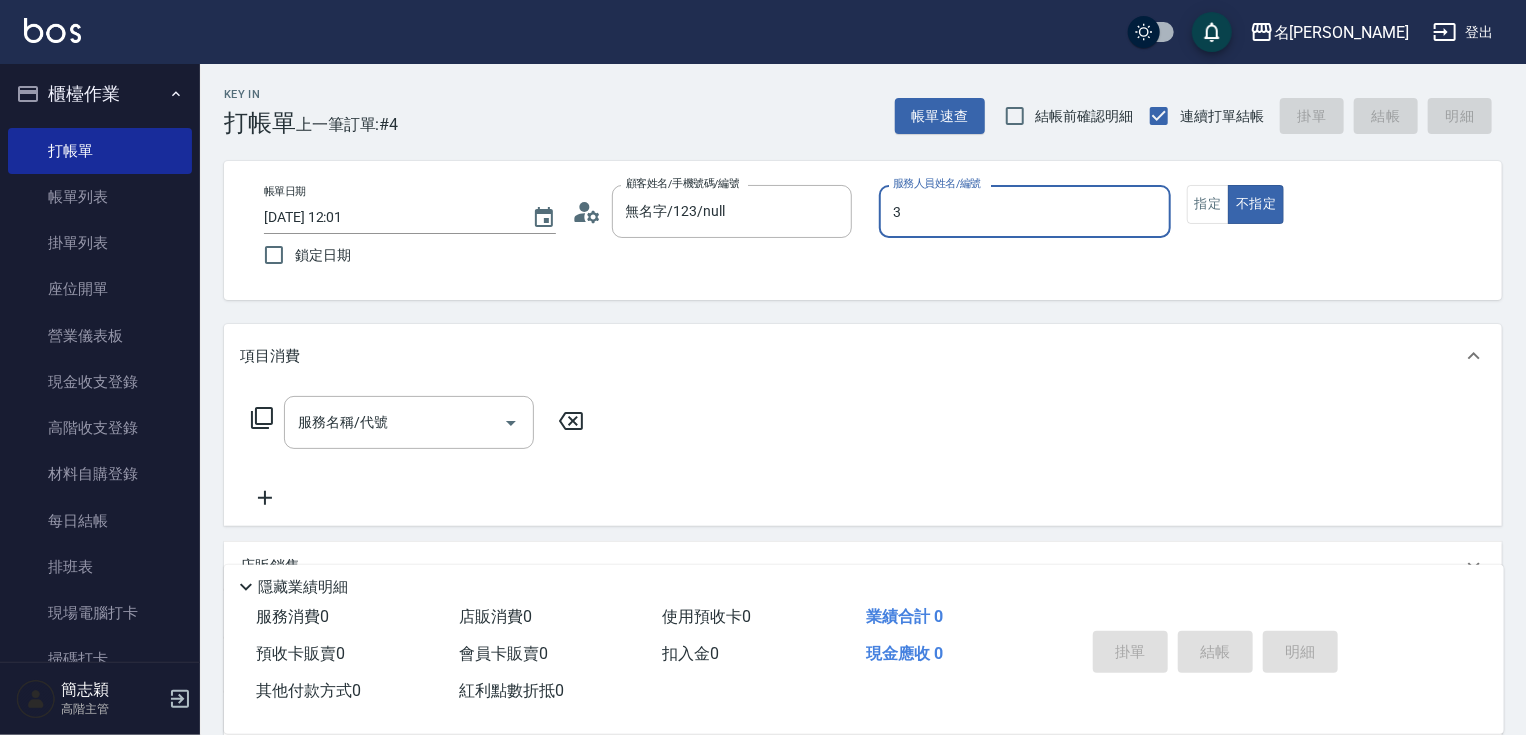 type on "IVY-3" 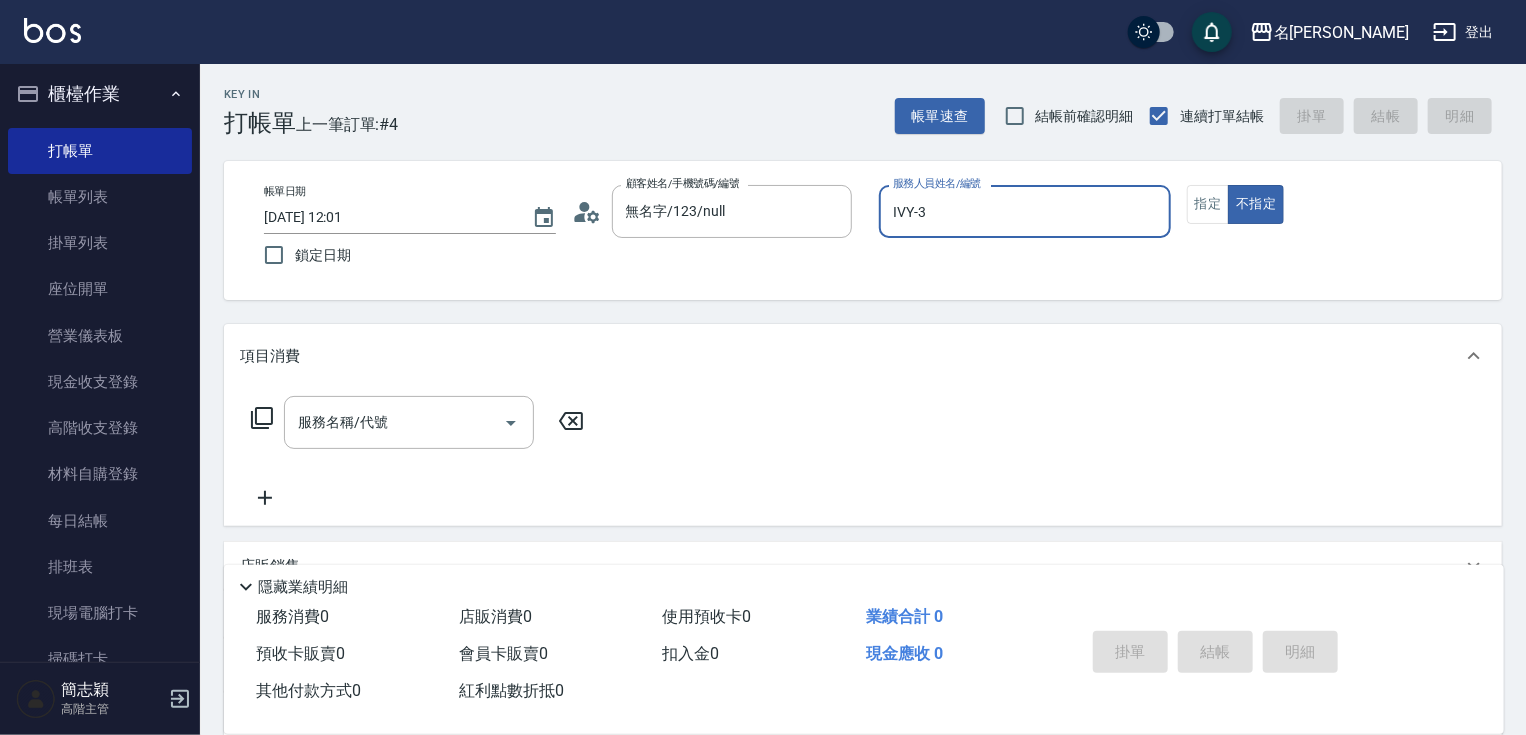 type on "false" 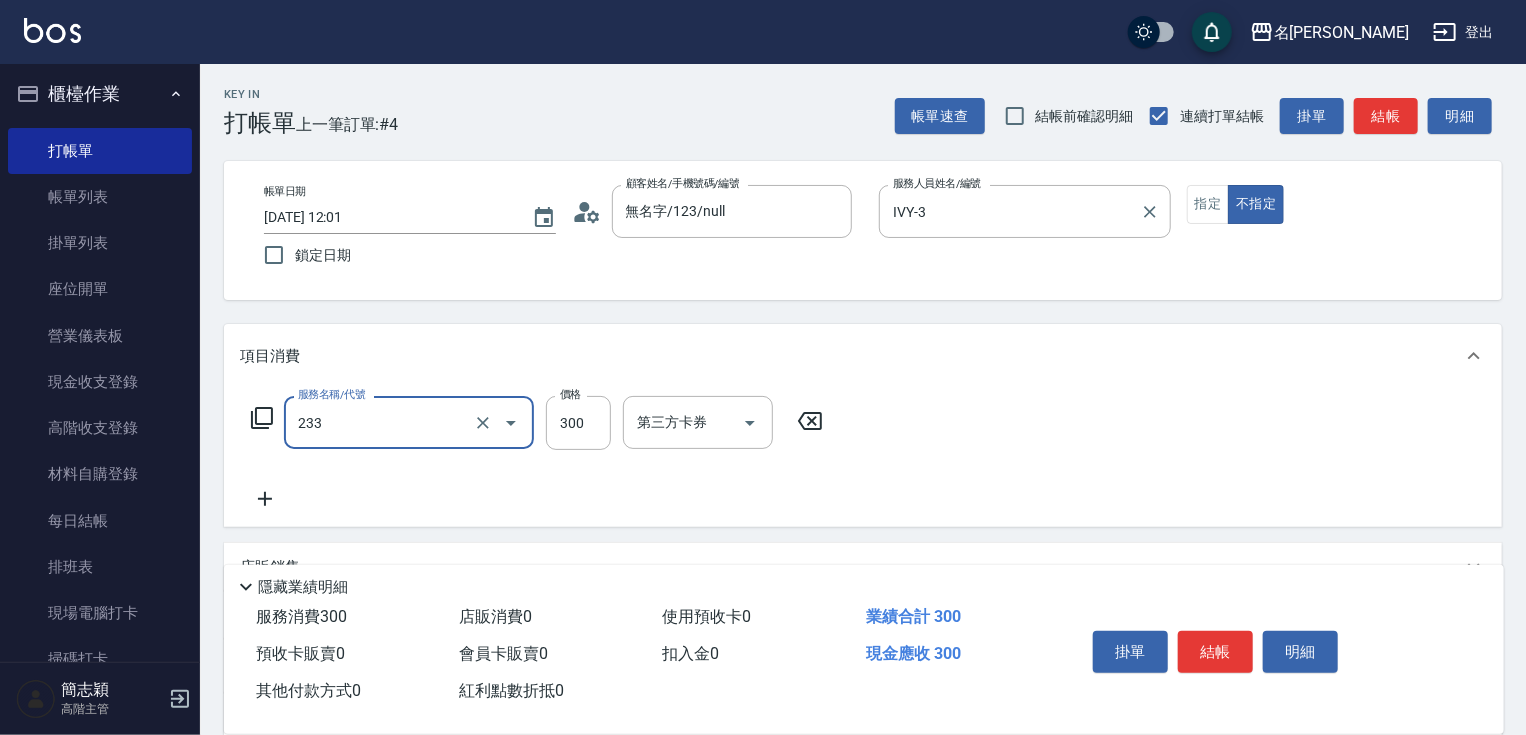 type on "洗髮300(233)" 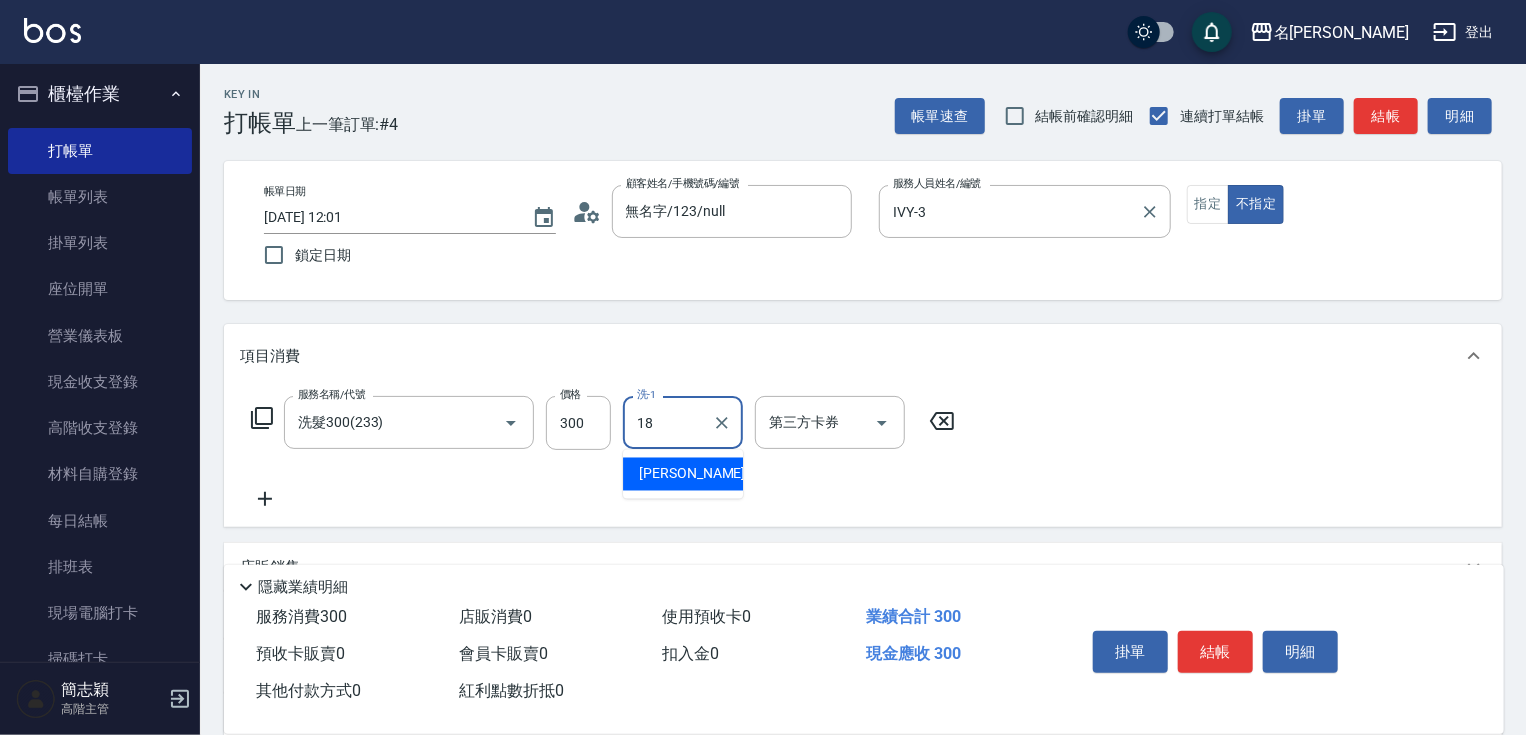 type on "[PERSON_NAME]-18" 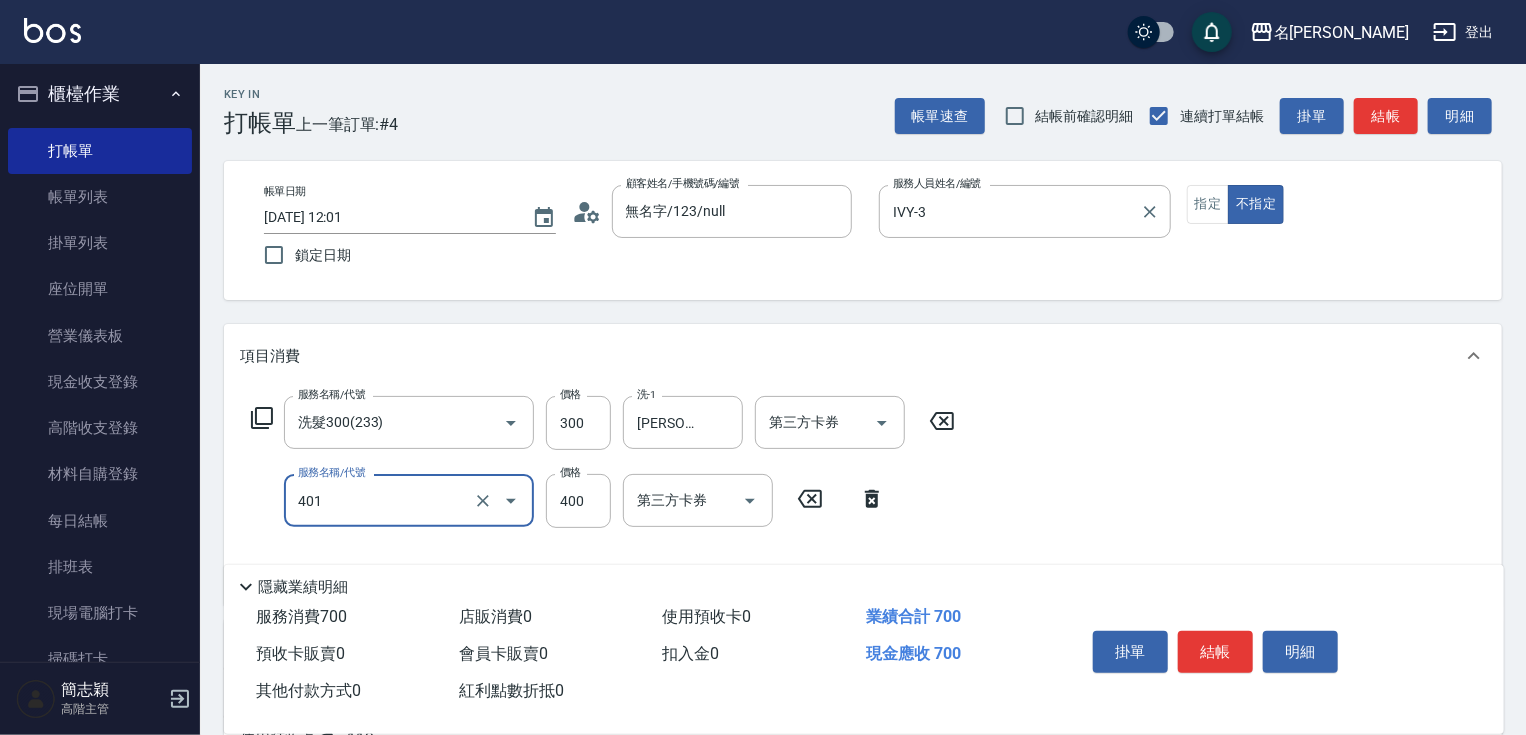 type on "剪髮(400)(401)" 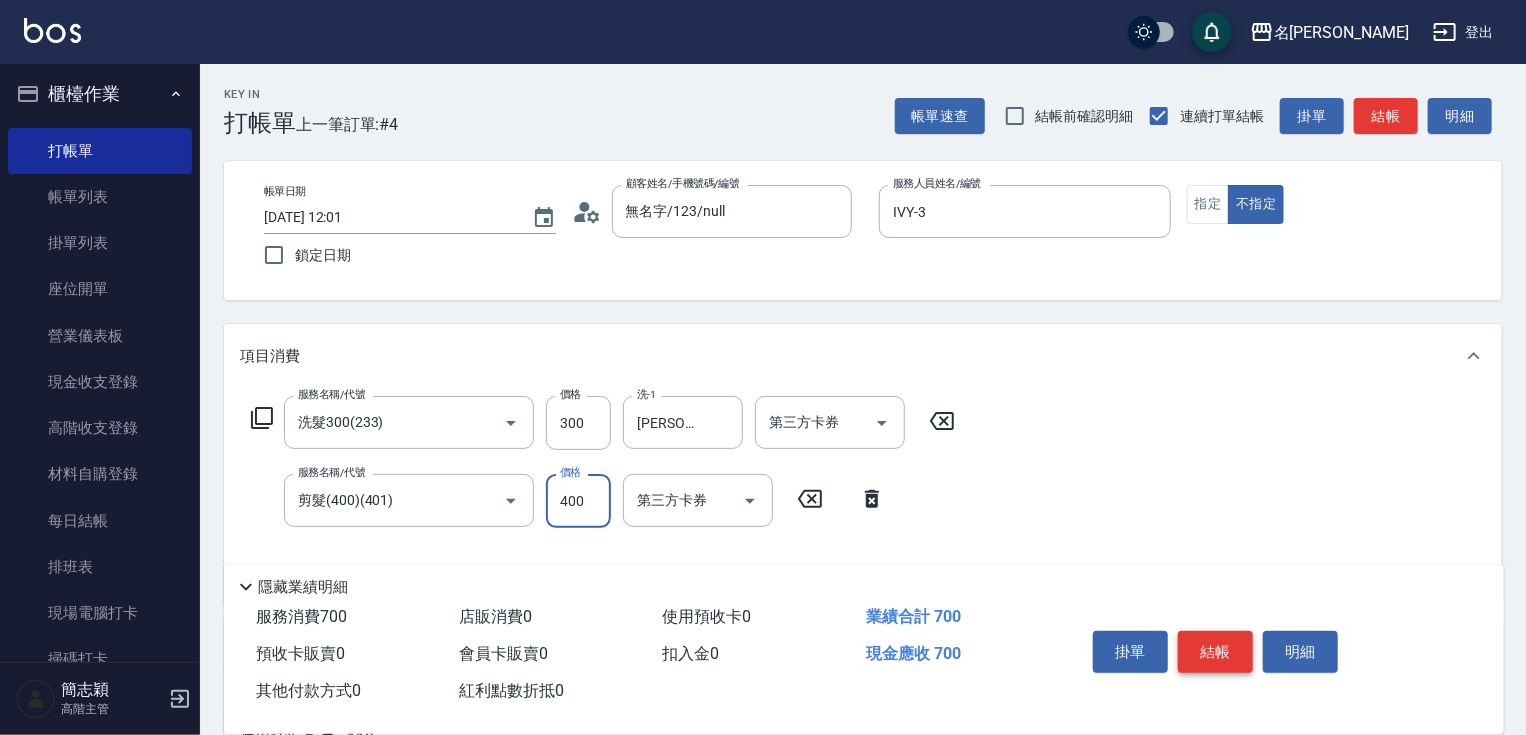 click on "結帳" at bounding box center (1215, 652) 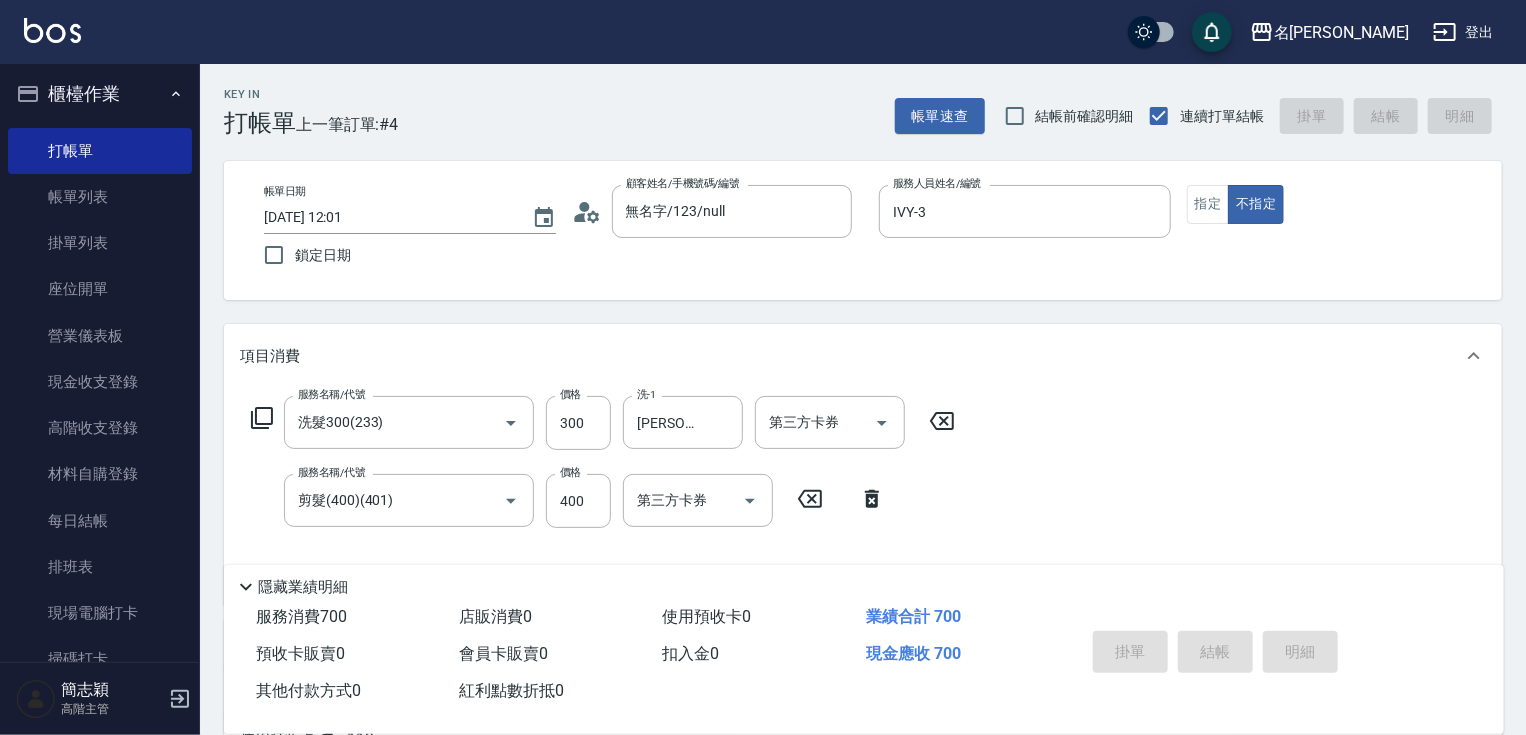 type 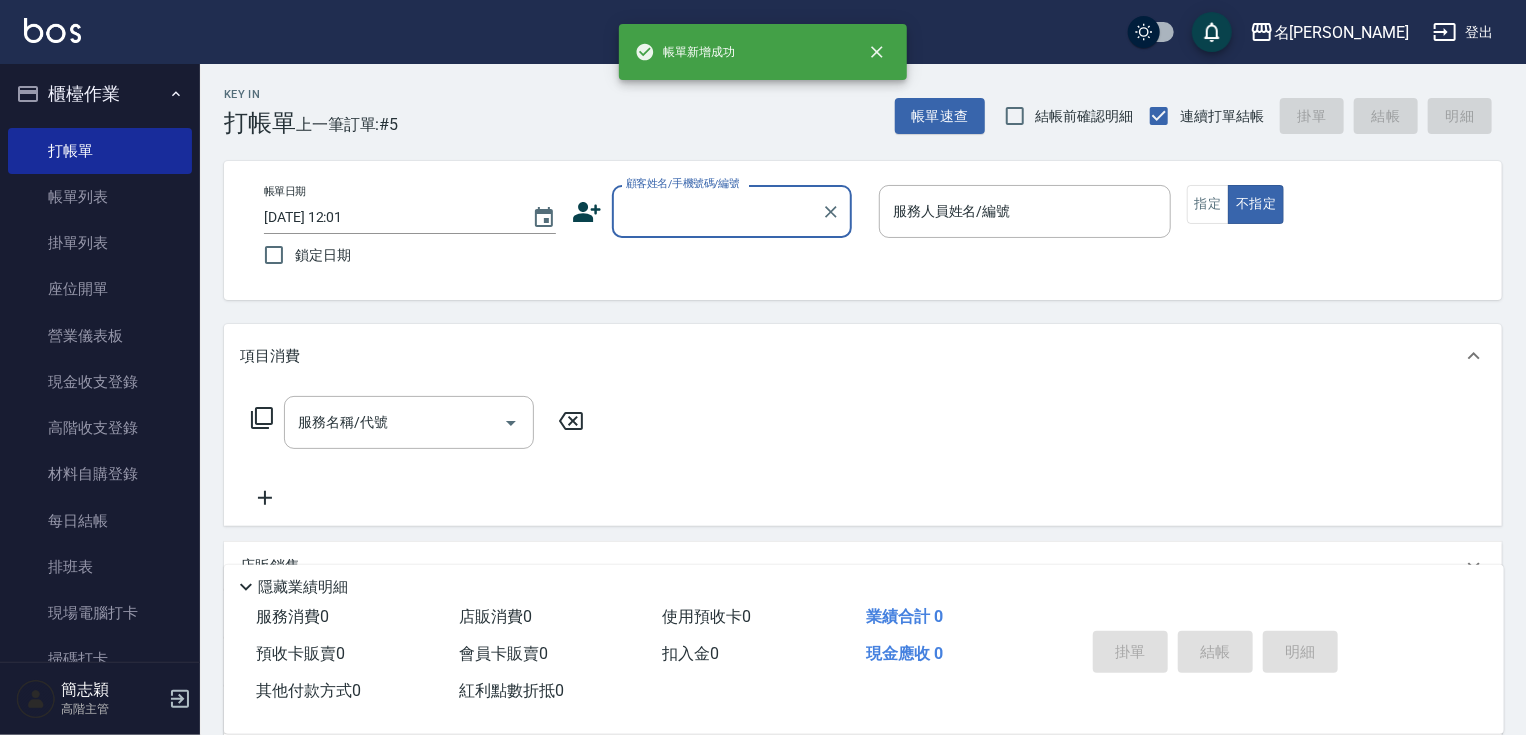 click on "顧客姓名/手機號碼/編號" at bounding box center (717, 211) 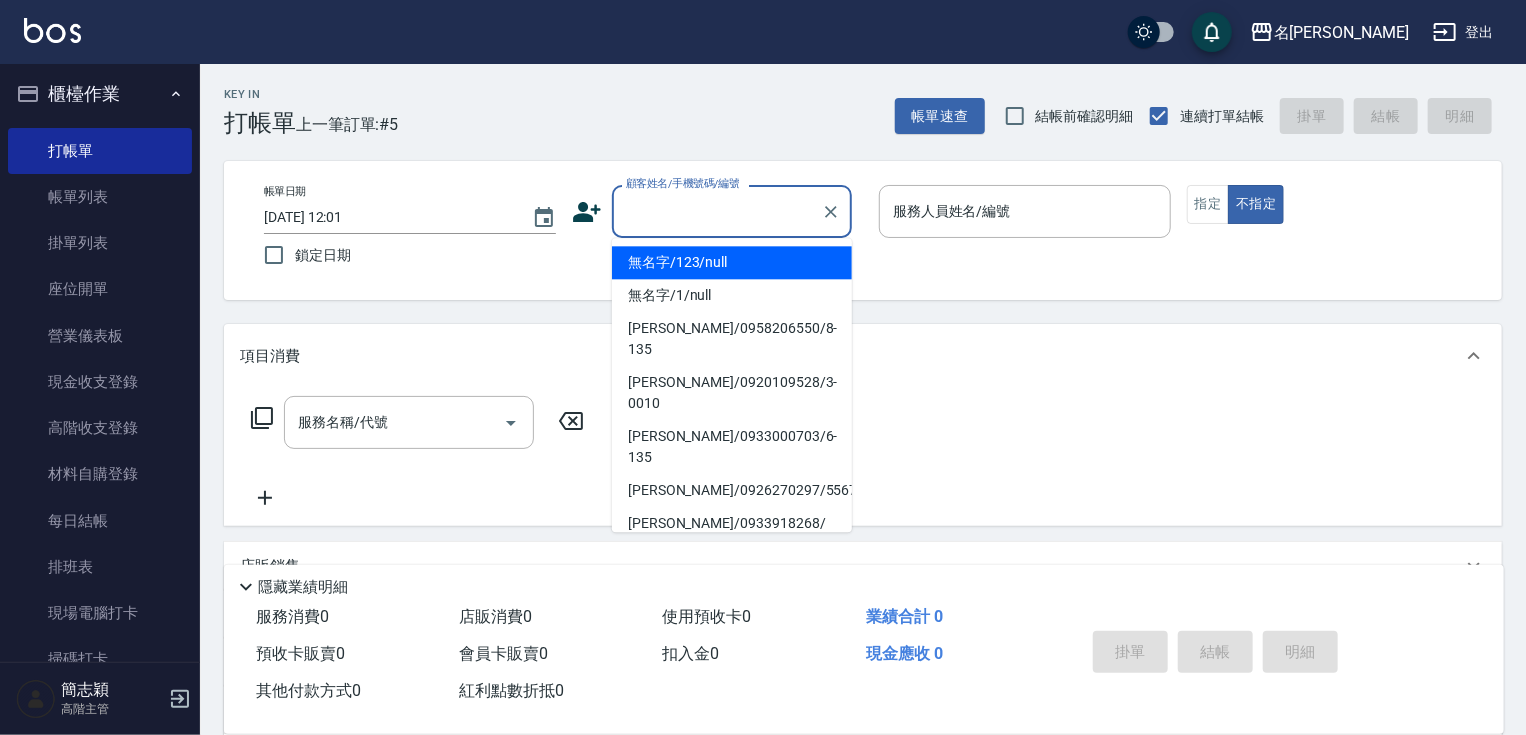 click on "無名字/123/null" at bounding box center (732, 262) 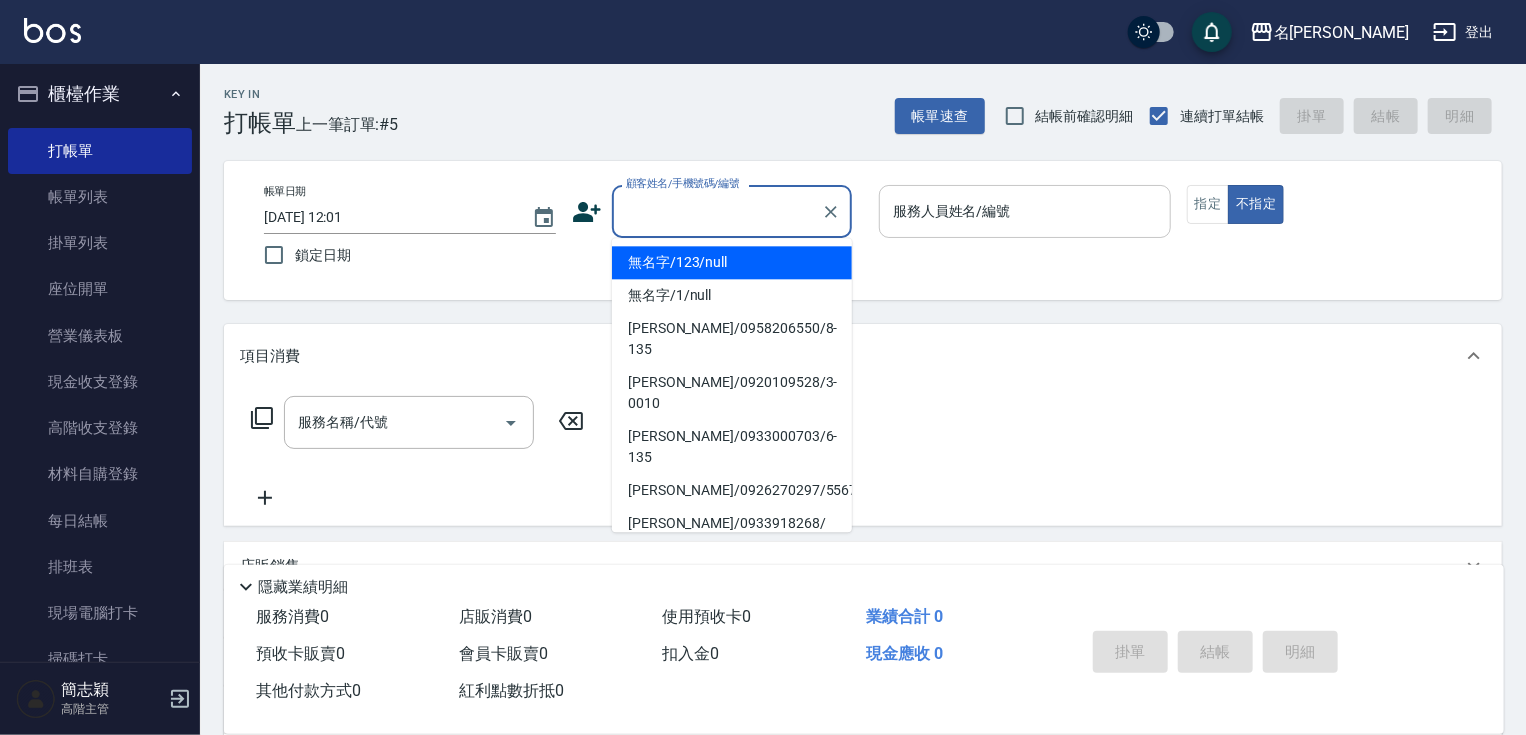 type on "無名字/123/null" 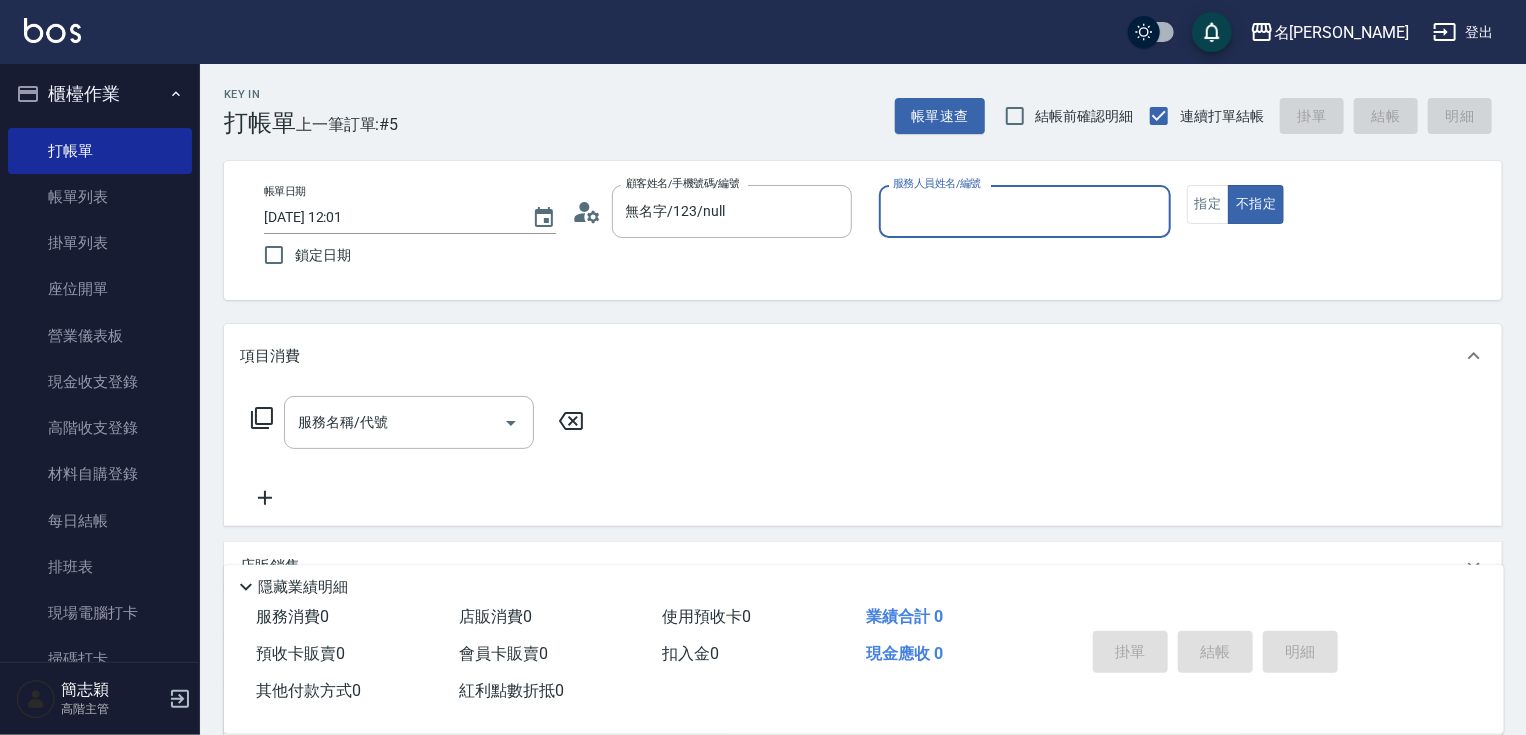 click on "服務人員姓名/編號" at bounding box center [1025, 211] 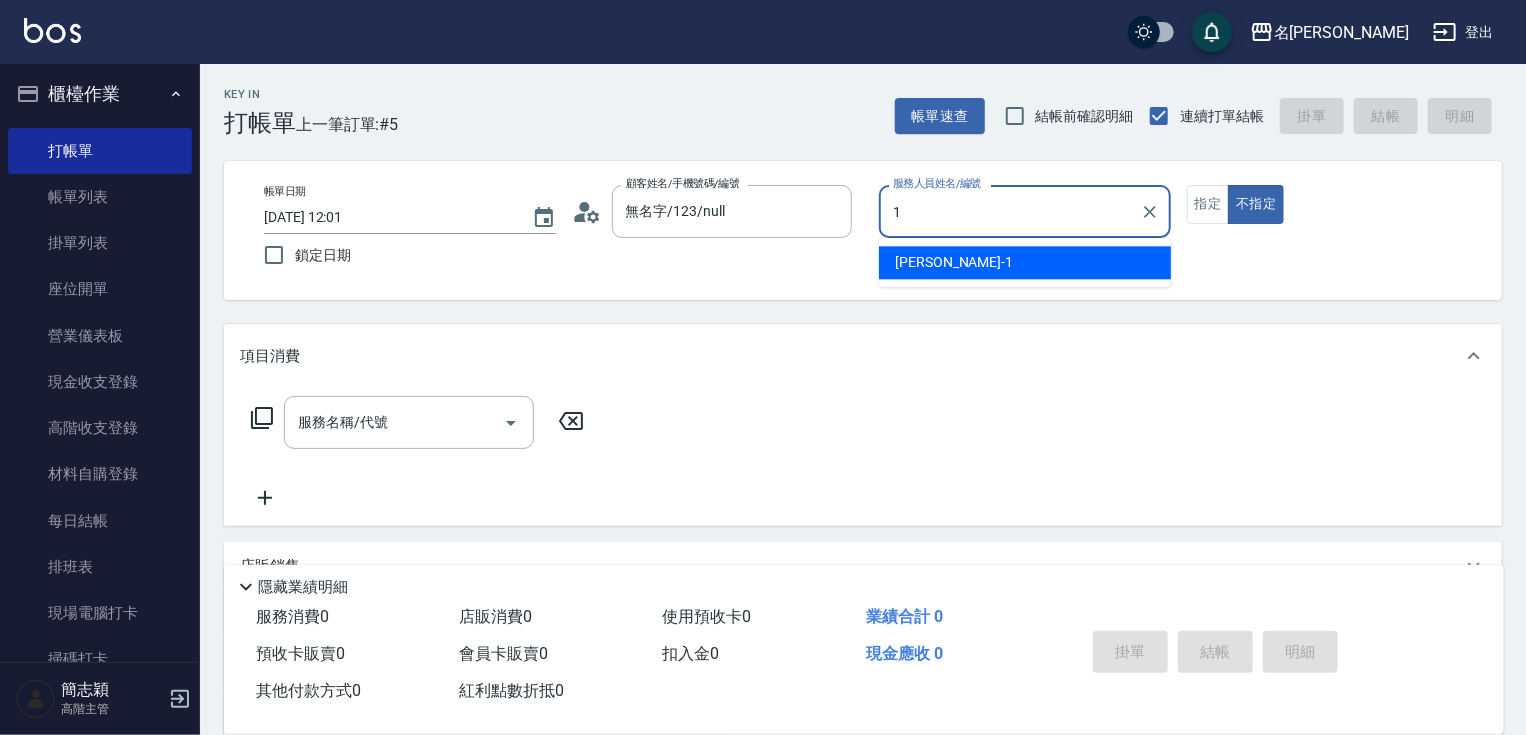 type on "[PERSON_NAME]-1" 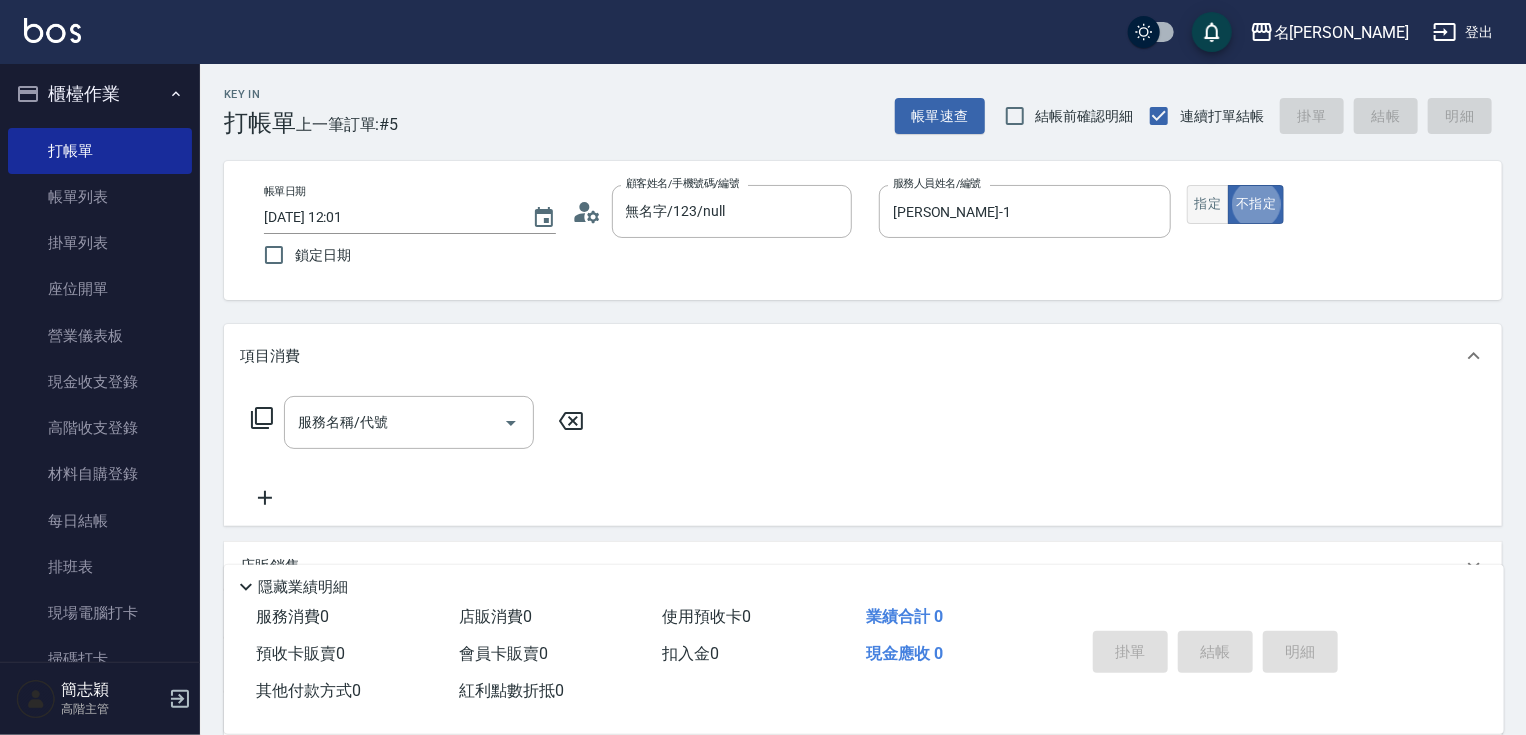 click on "指定" at bounding box center (1208, 204) 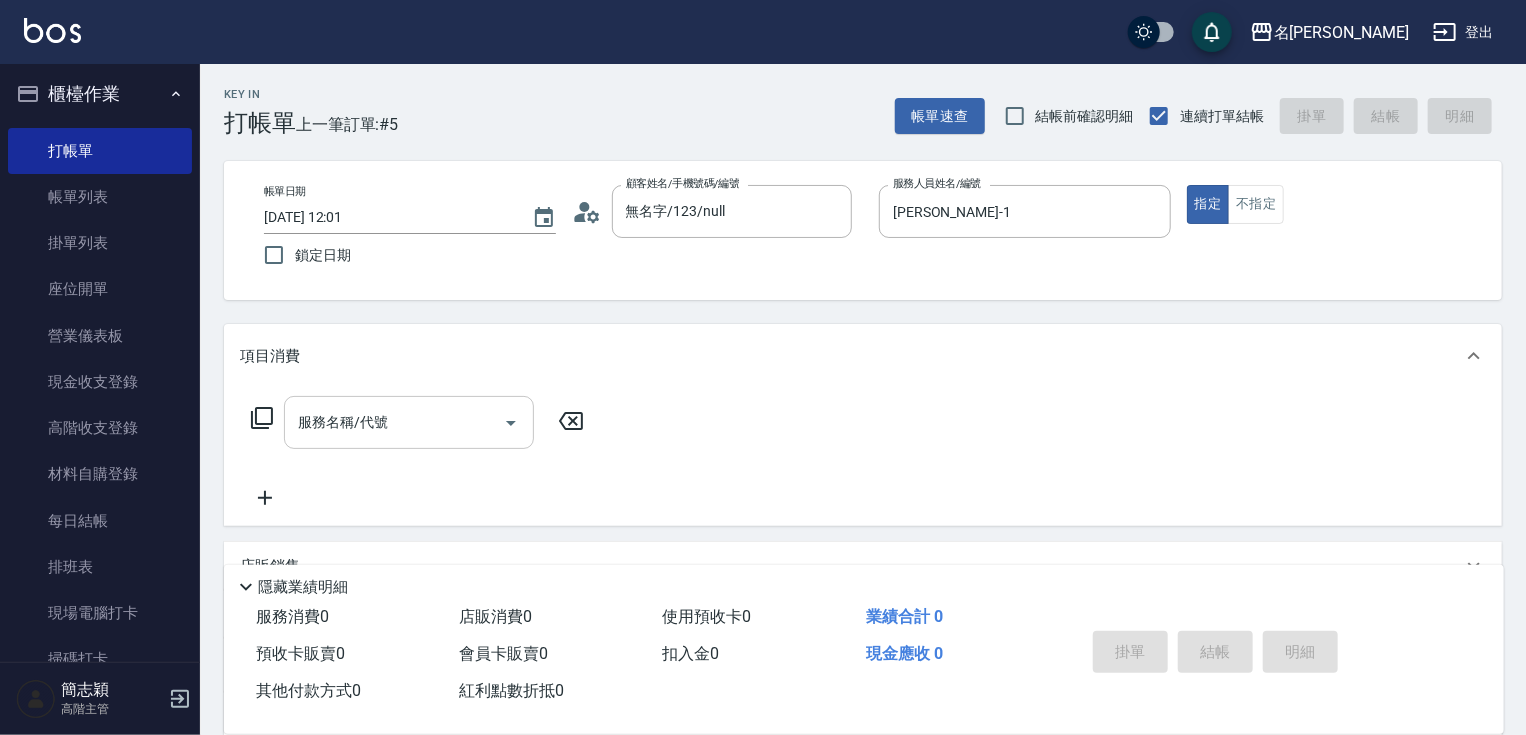click on "服務名稱/代號" at bounding box center (394, 422) 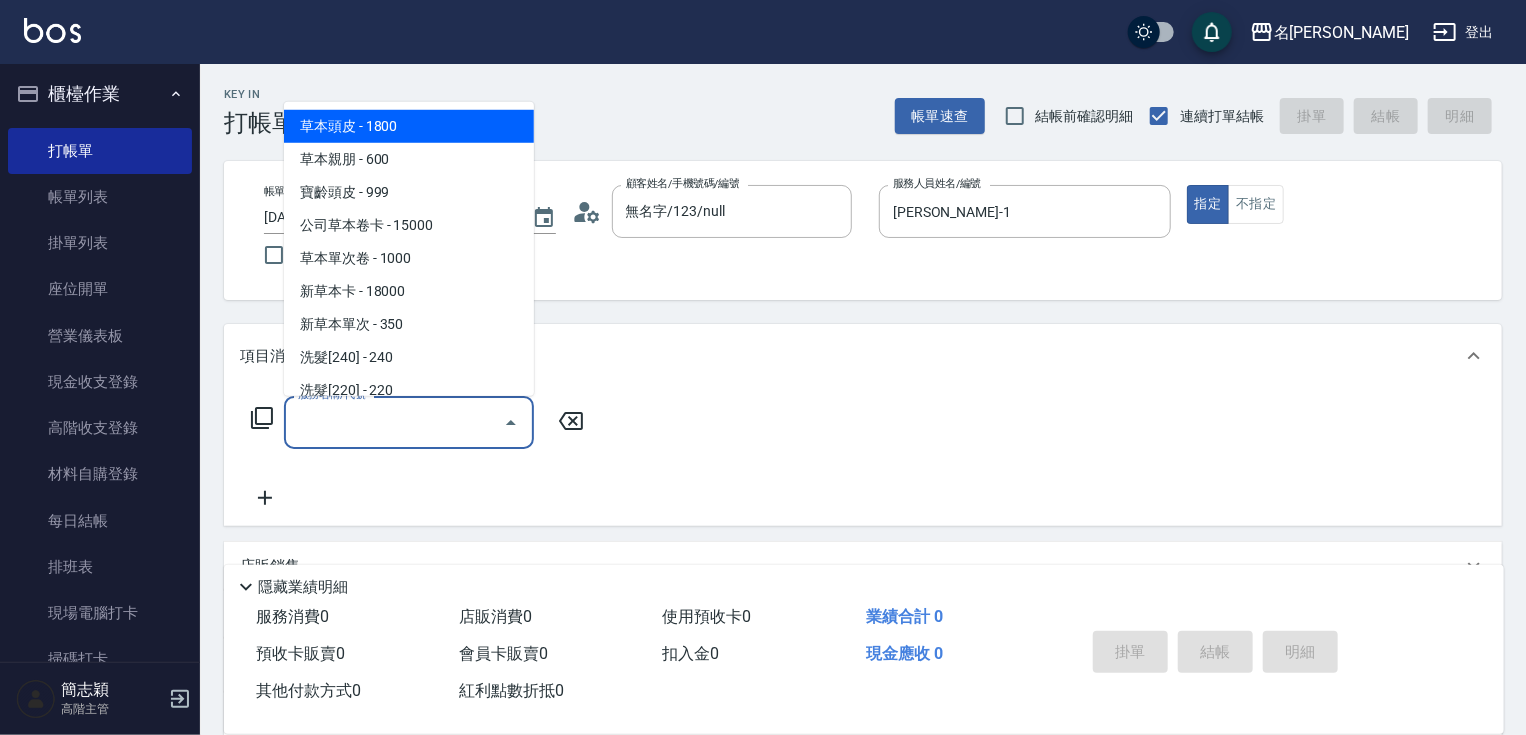 type on "2" 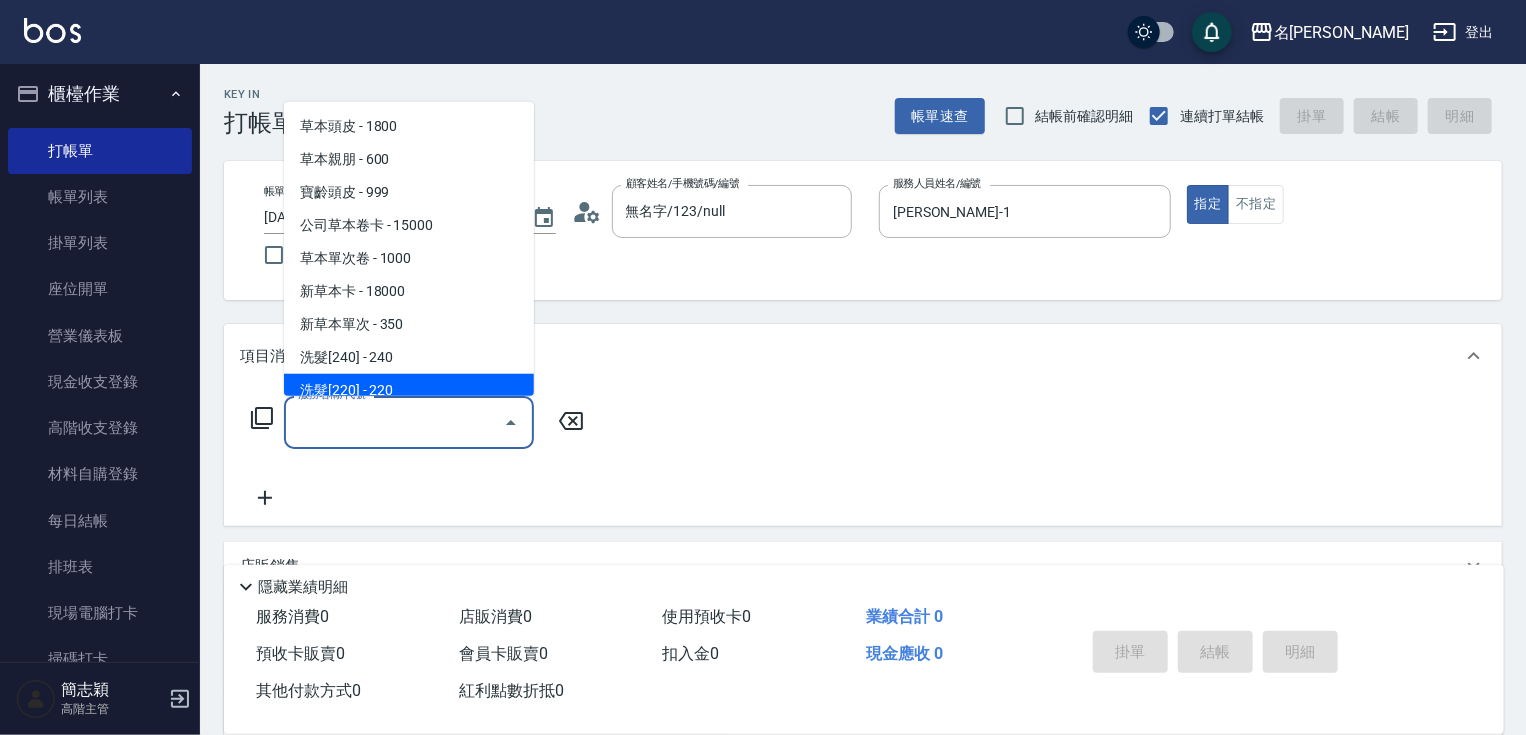 click on "服務名稱/代號" at bounding box center (394, 422) 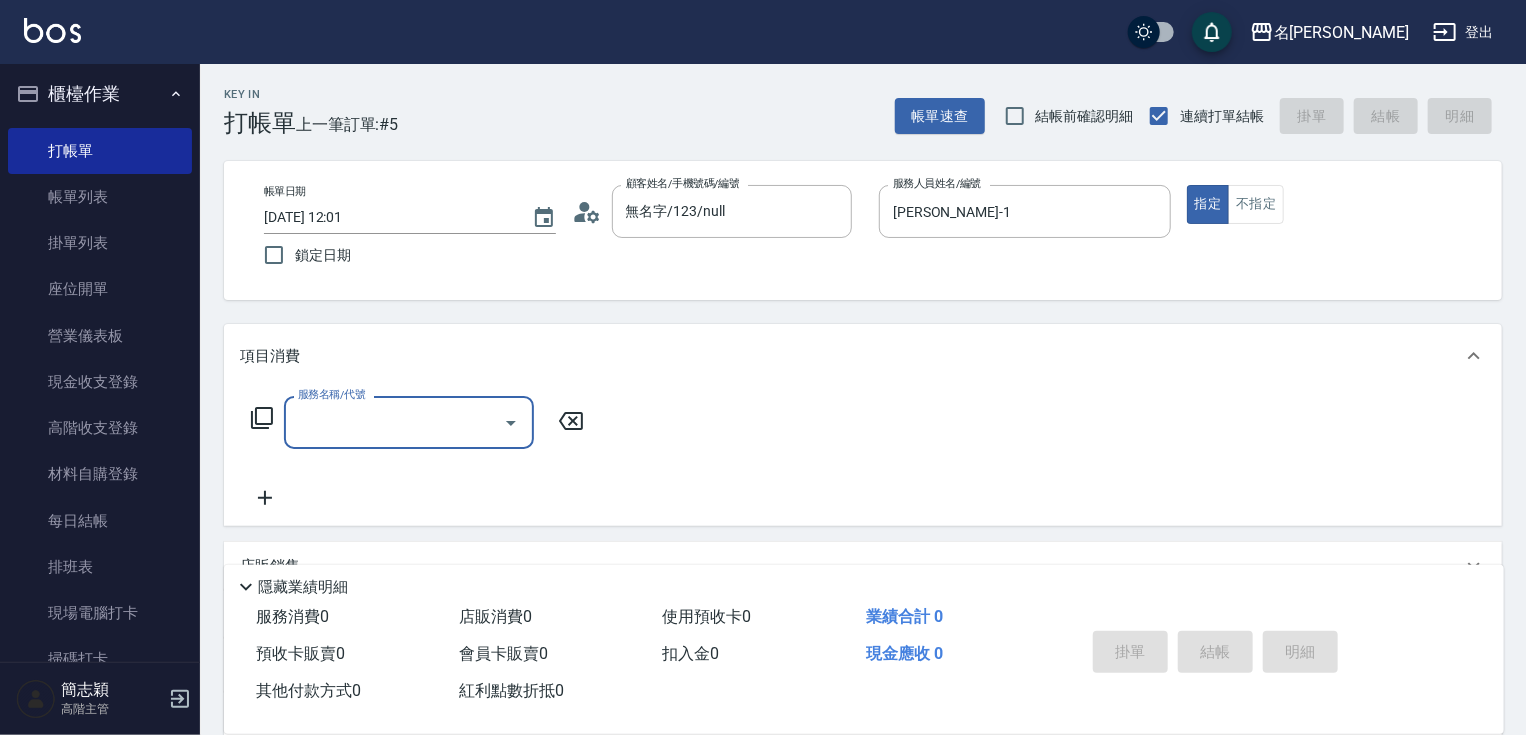 click on "服務名稱/代號" at bounding box center [394, 422] 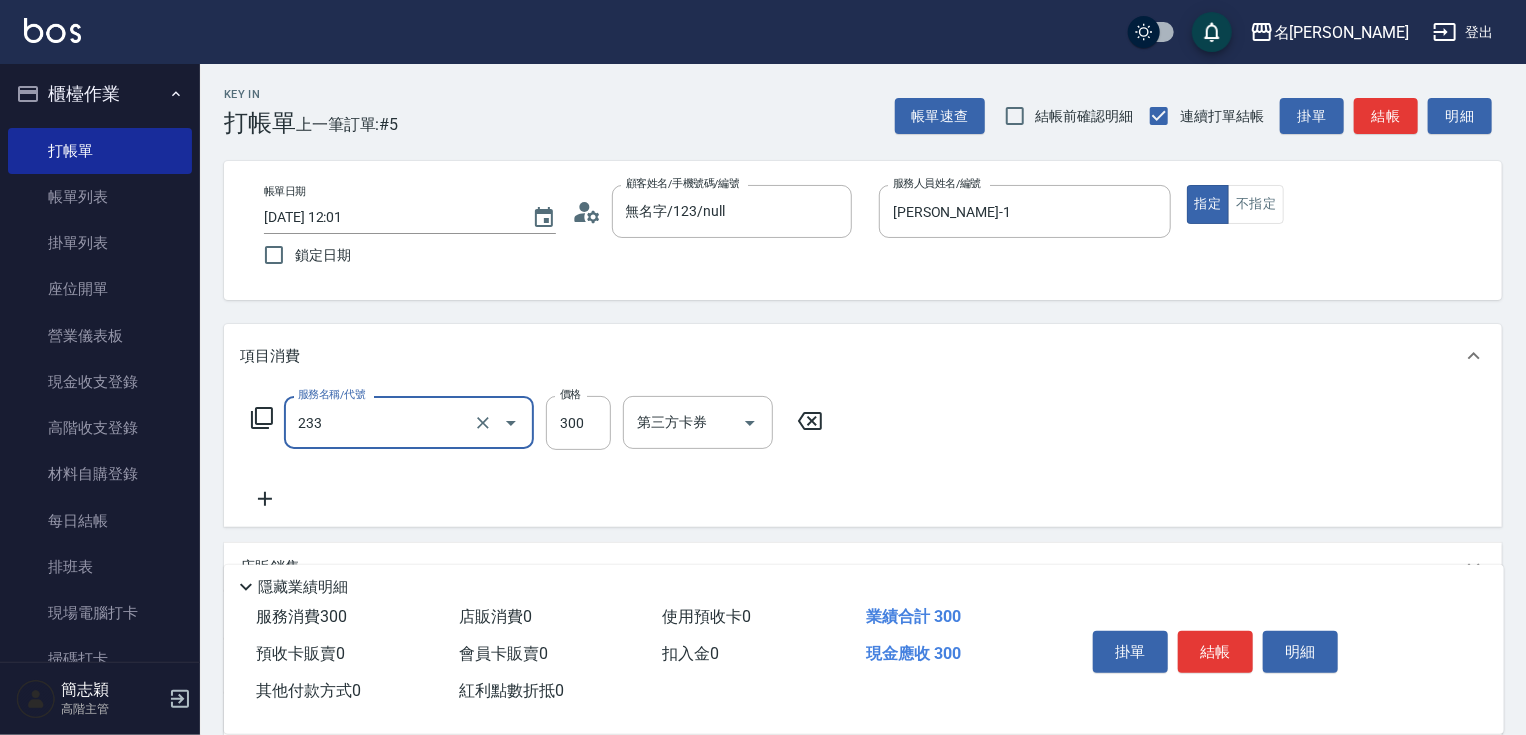 type on "洗髮300(233)" 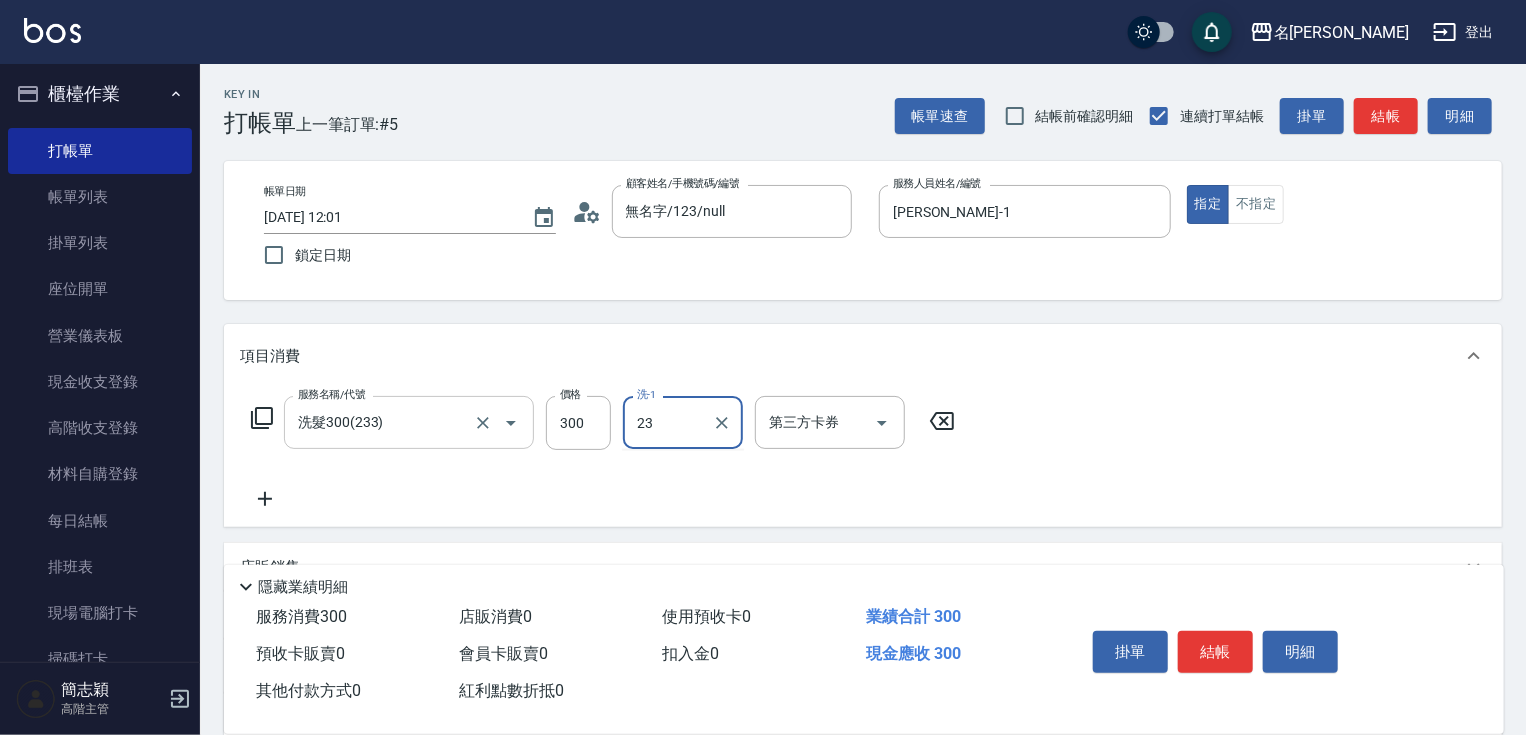 type on "鴨肉-23" 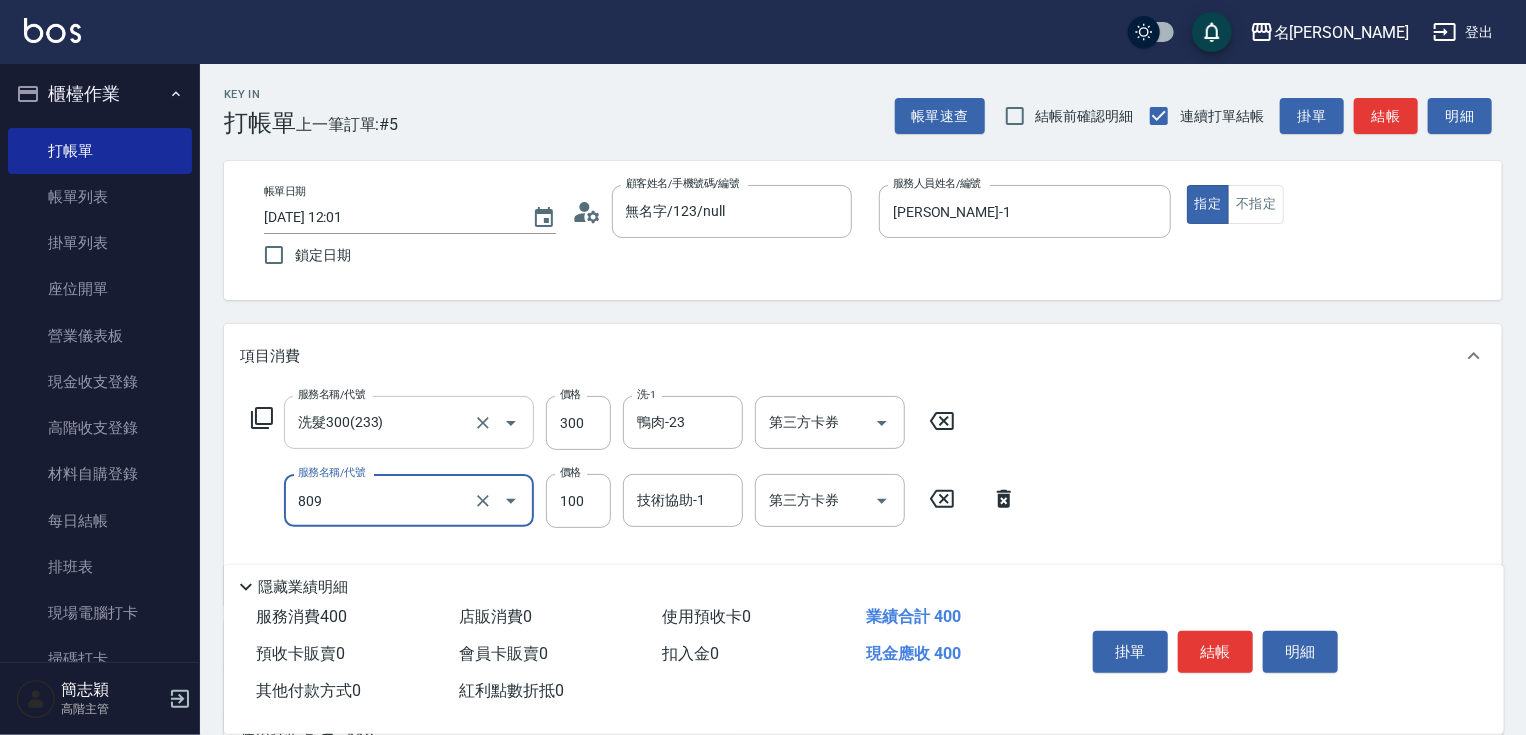 type on "1" 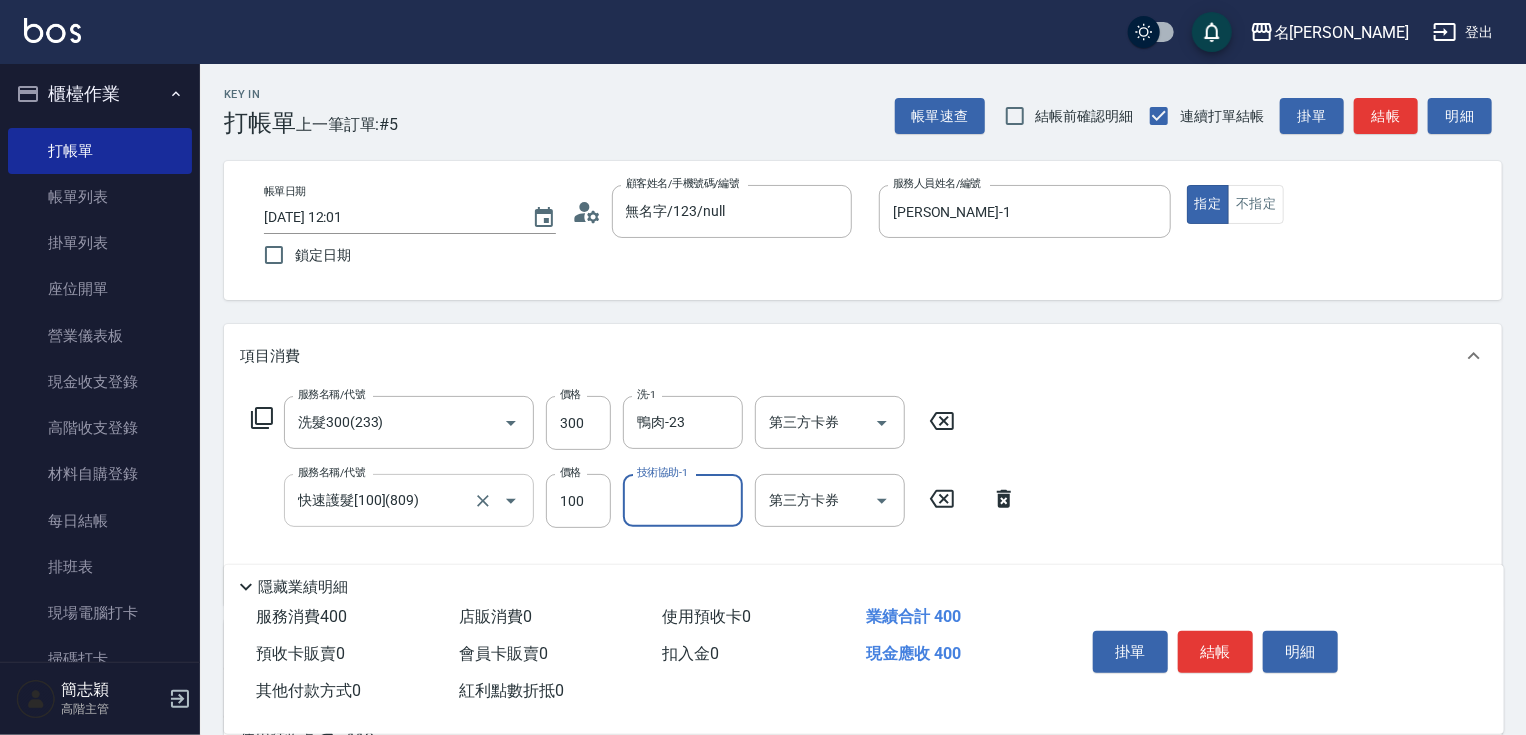 click 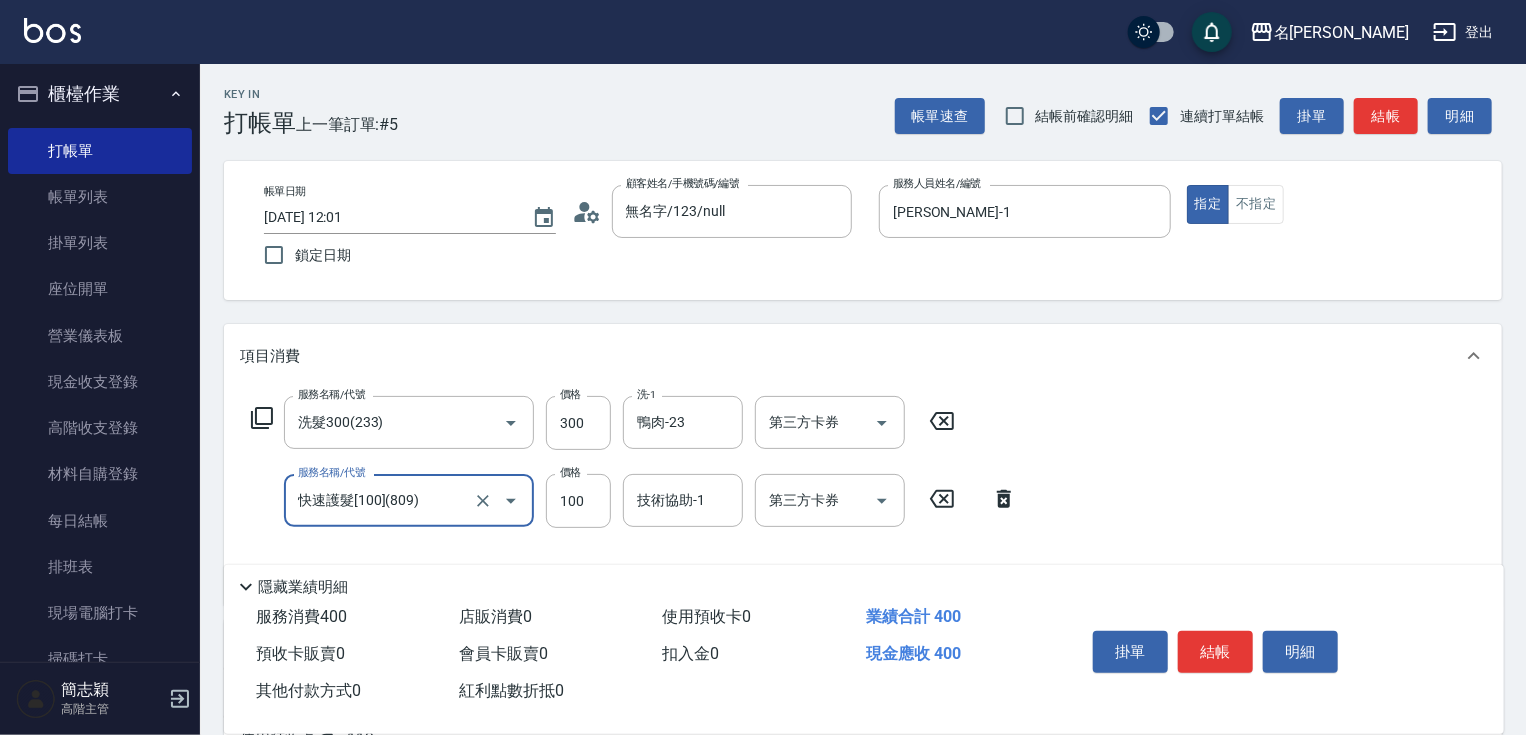 click 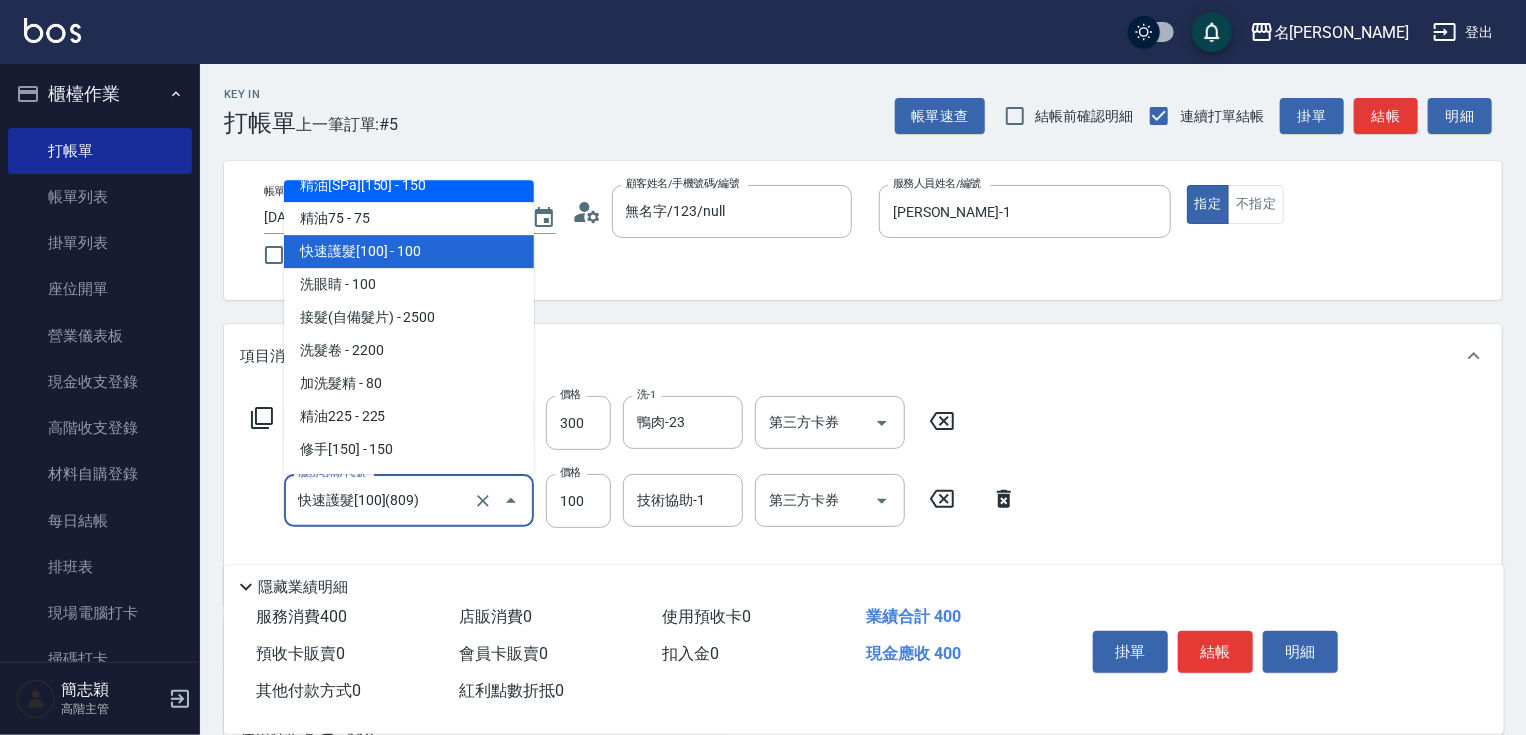 scroll, scrollTop: 3012, scrollLeft: 0, axis: vertical 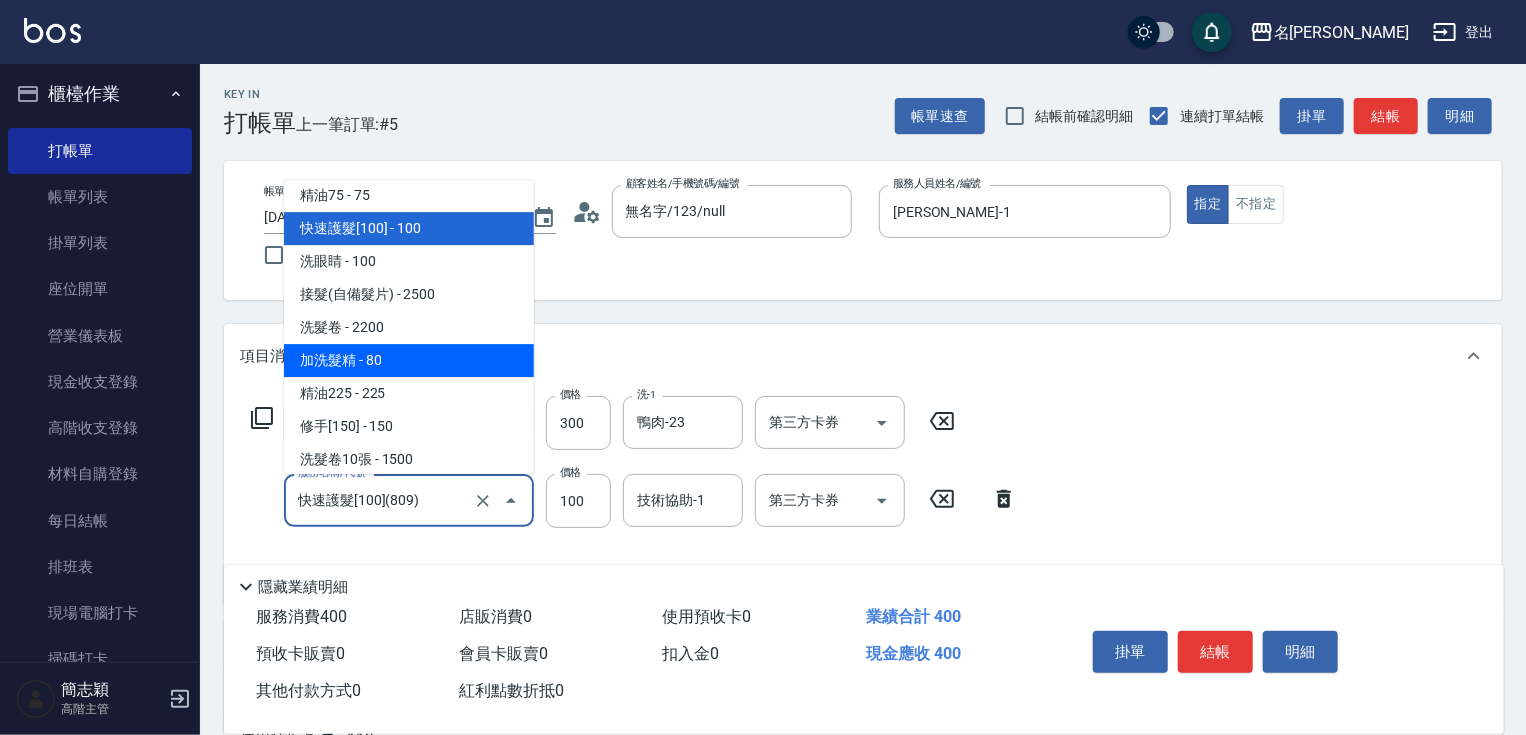 click on "加洗髮精 - 80" at bounding box center [409, 360] 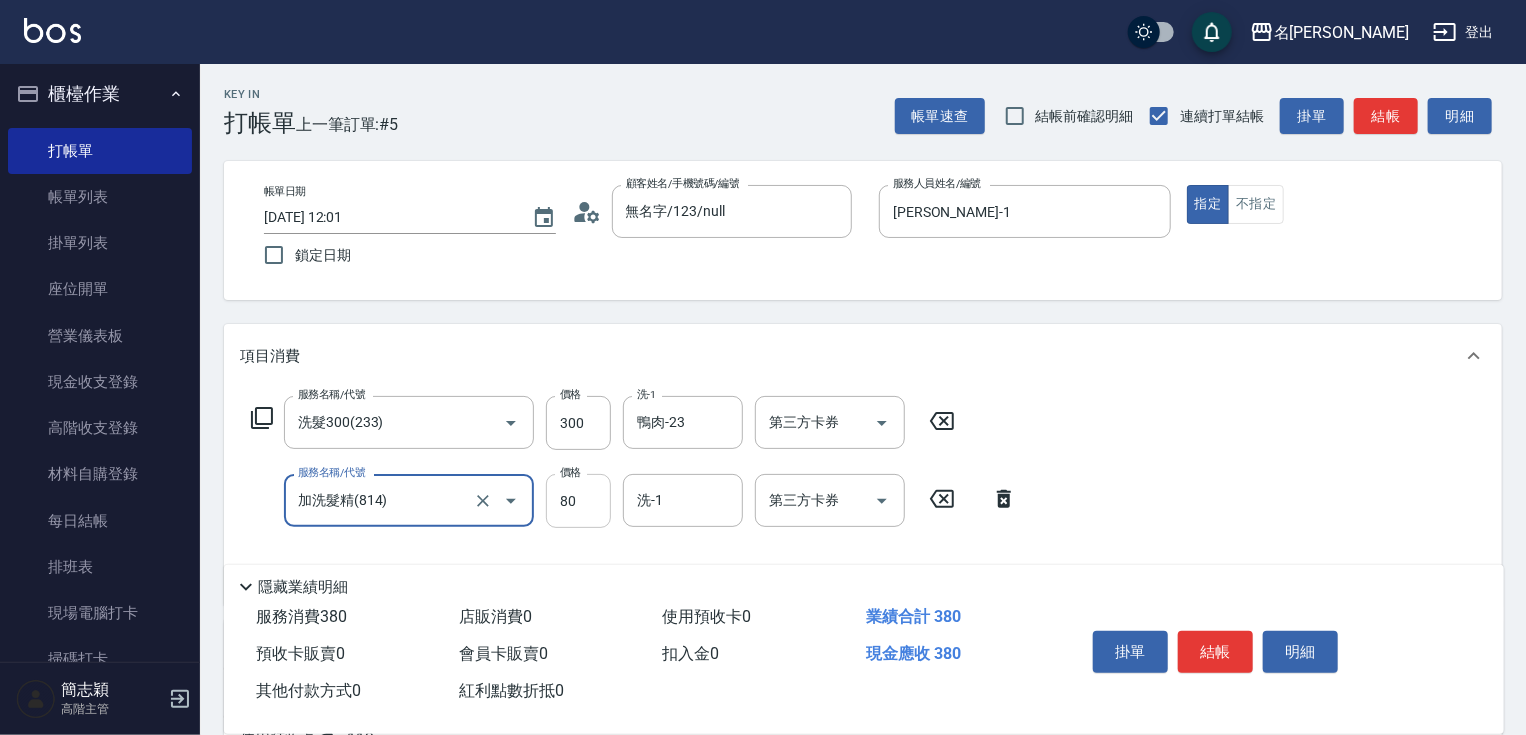 click on "80" at bounding box center (578, 501) 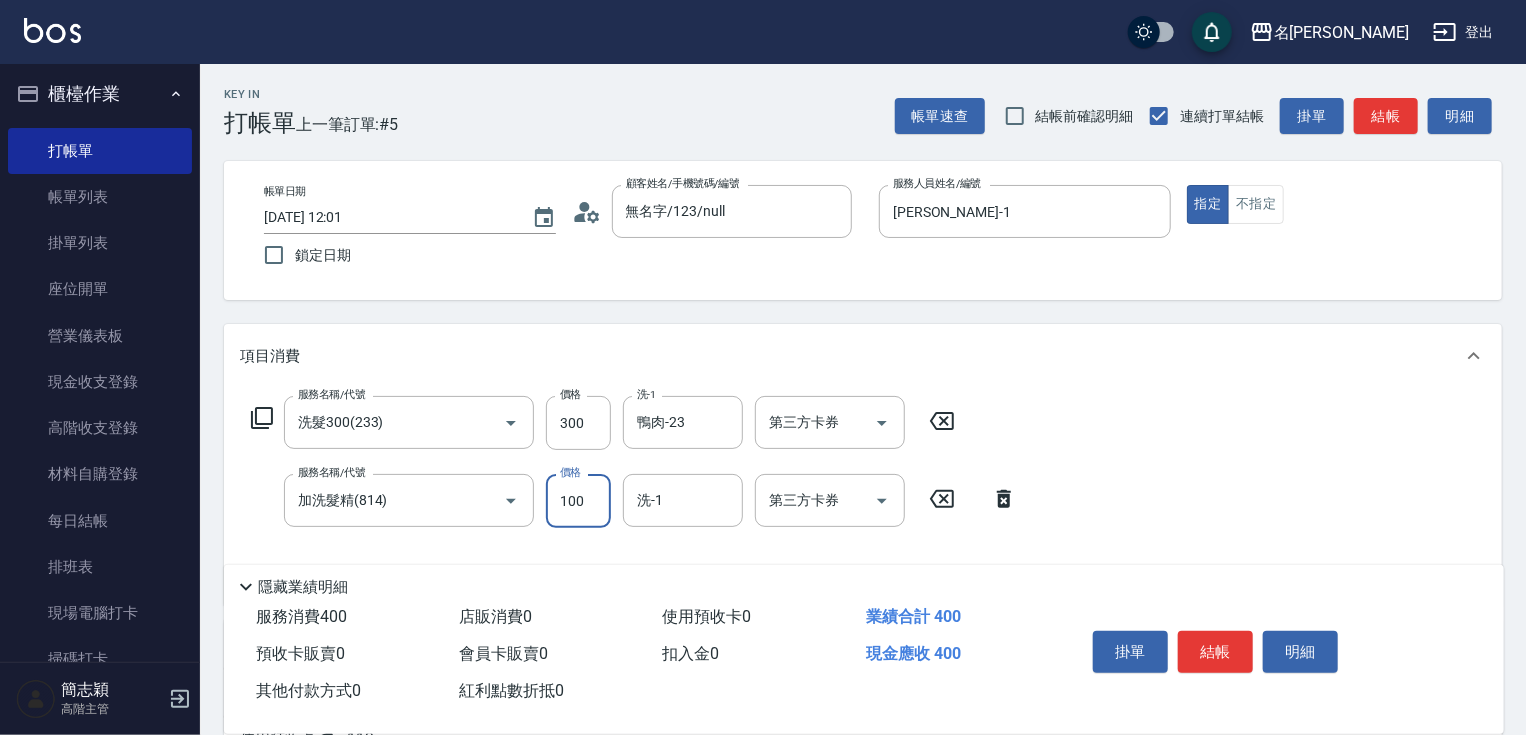type on "100" 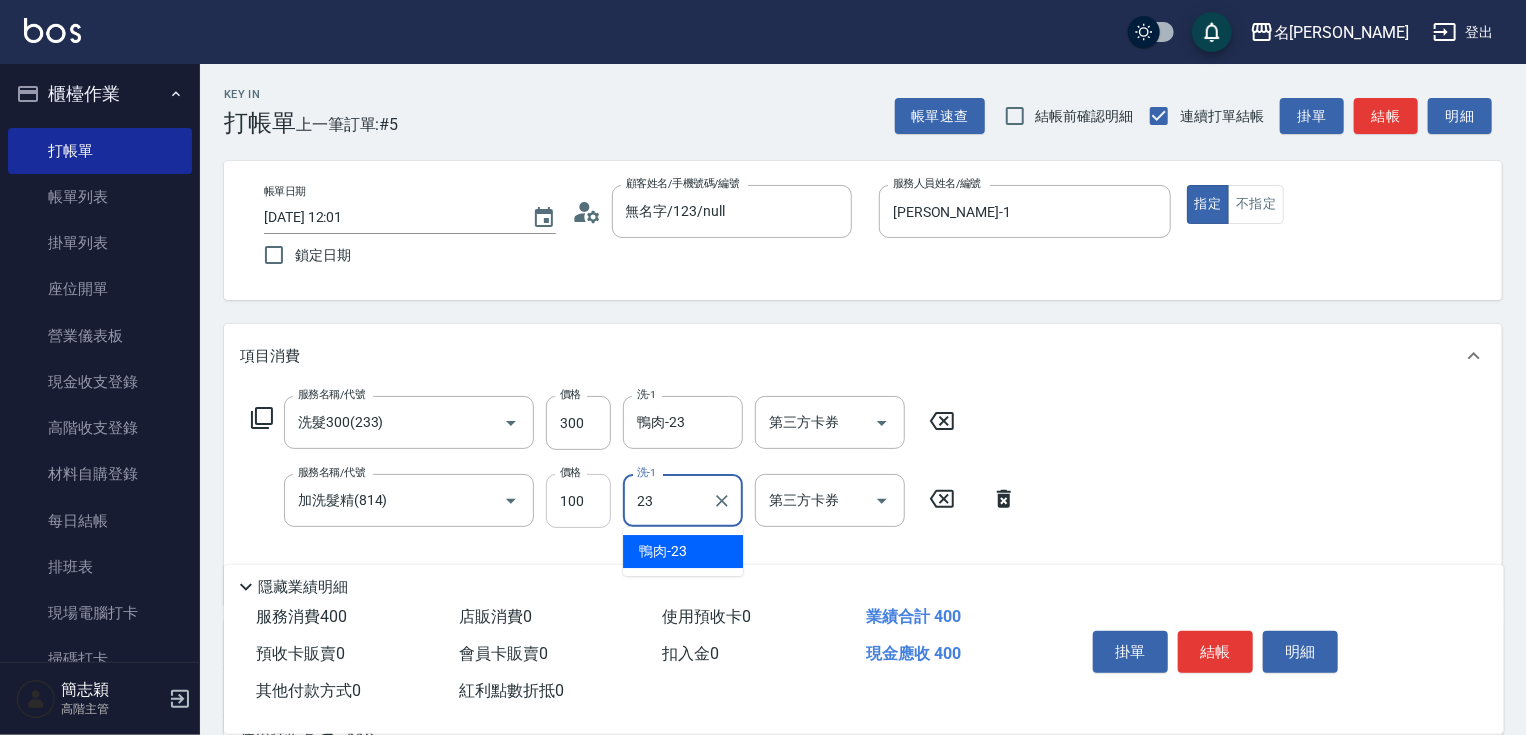 type on "鴨肉-23" 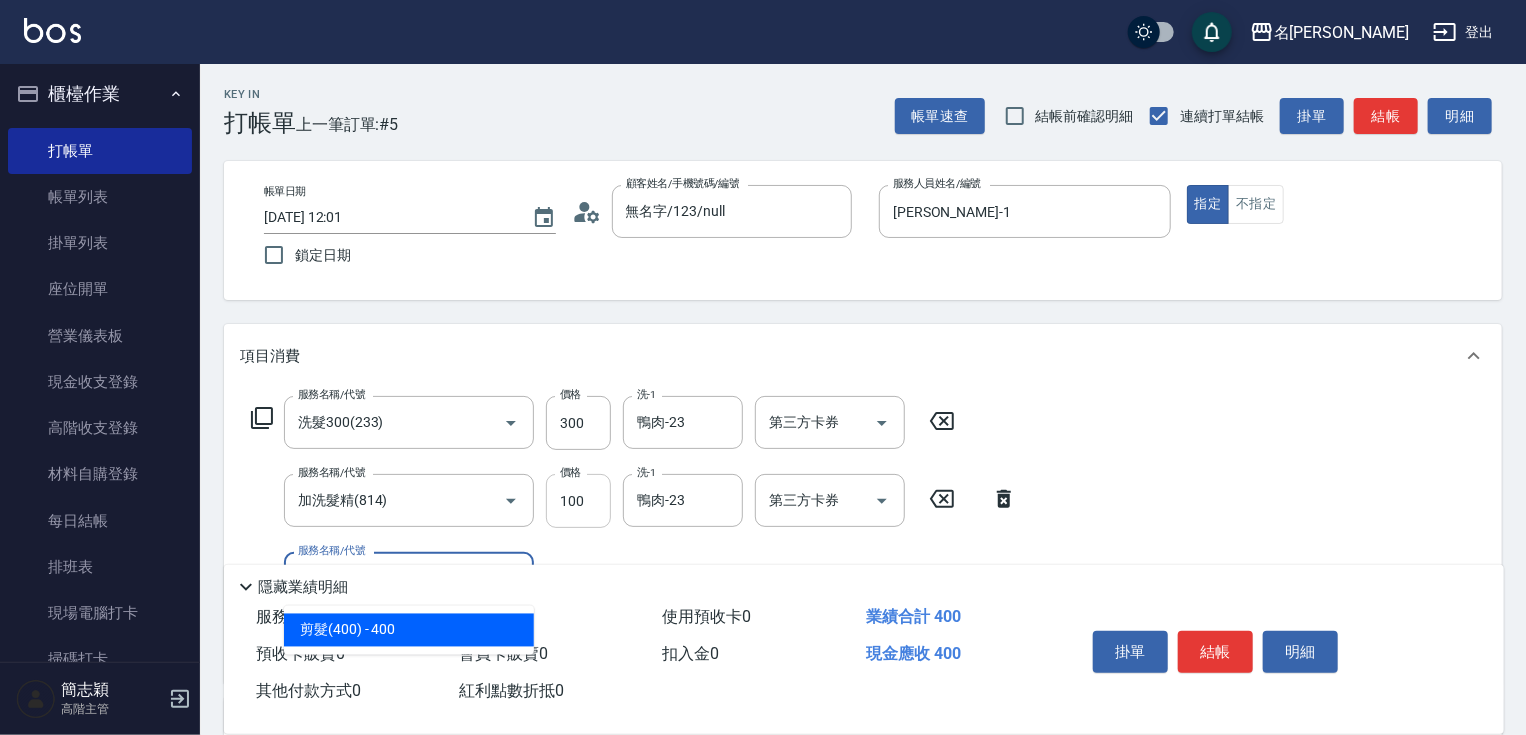type on "剪髮(400)(401)" 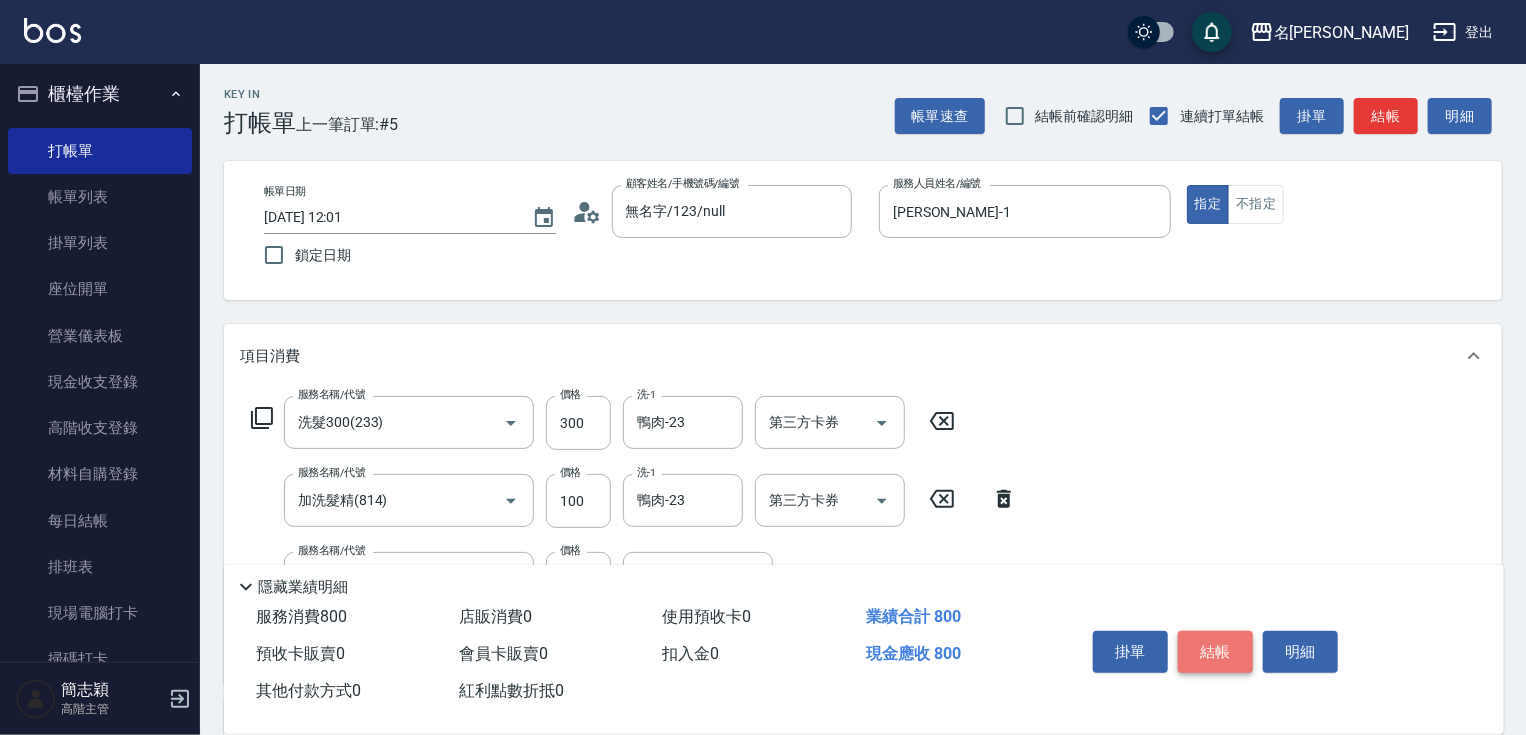 click on "結帳" at bounding box center (1215, 652) 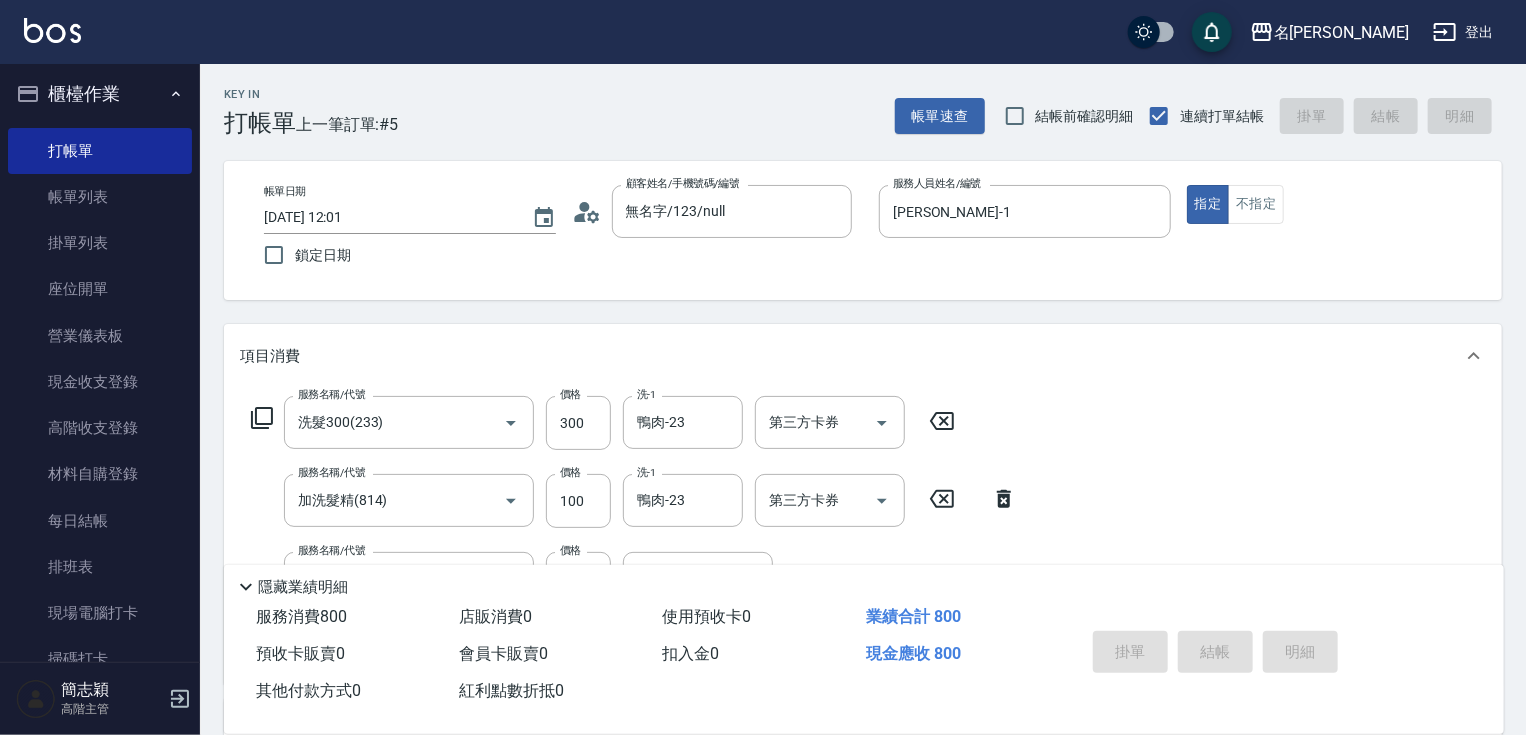 type on "[DATE] 12:02" 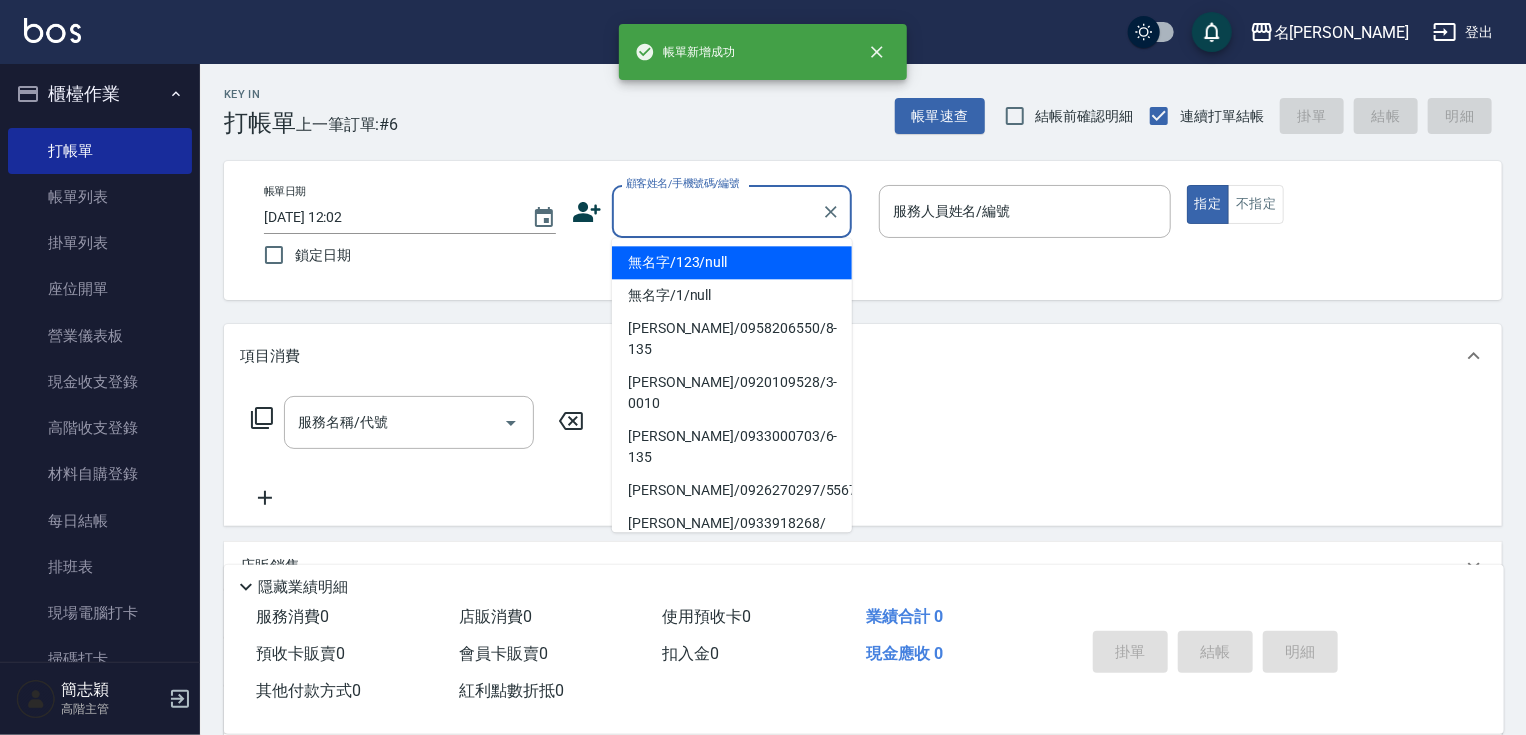 click on "顧客姓名/手機號碼/編號" at bounding box center (717, 211) 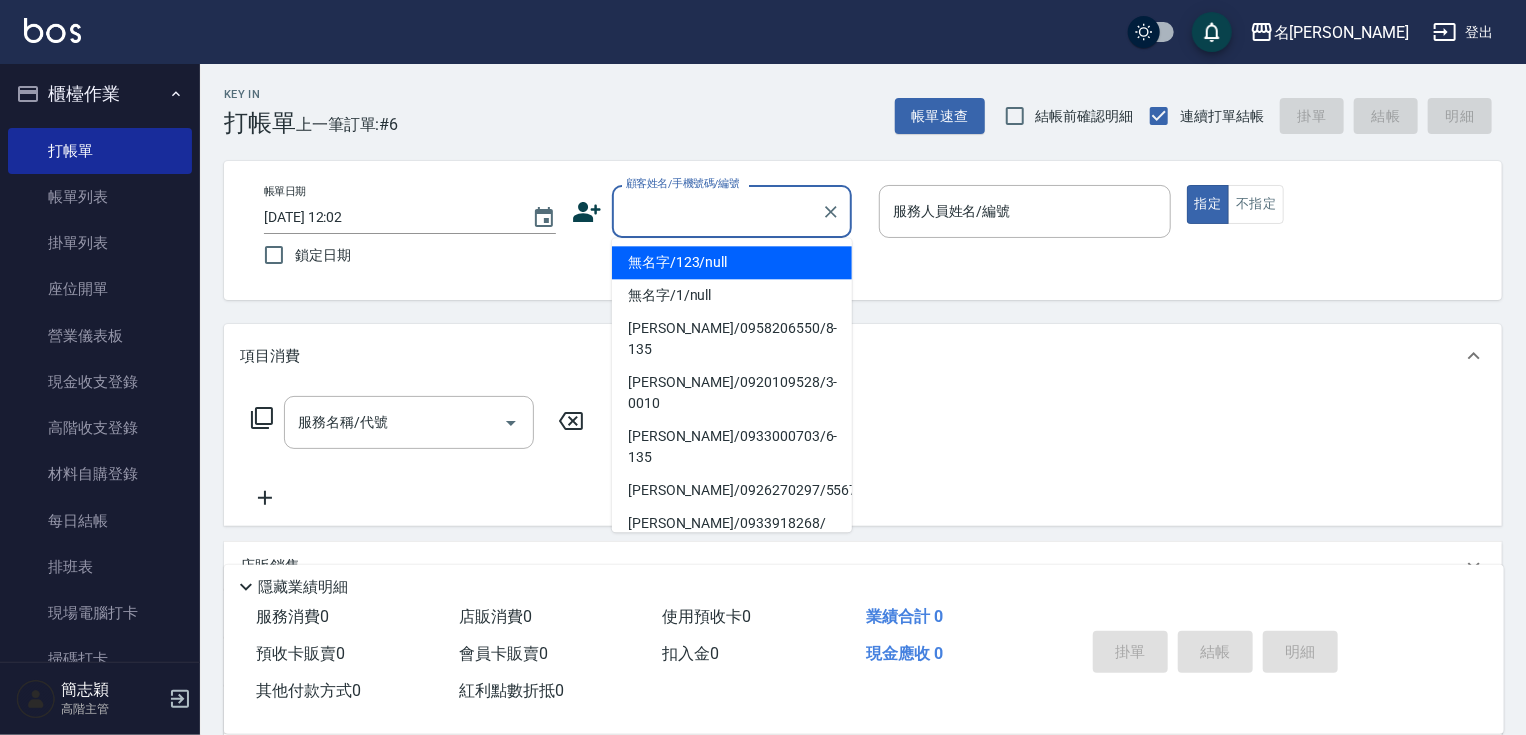 click on "無名字/123/null" at bounding box center (732, 262) 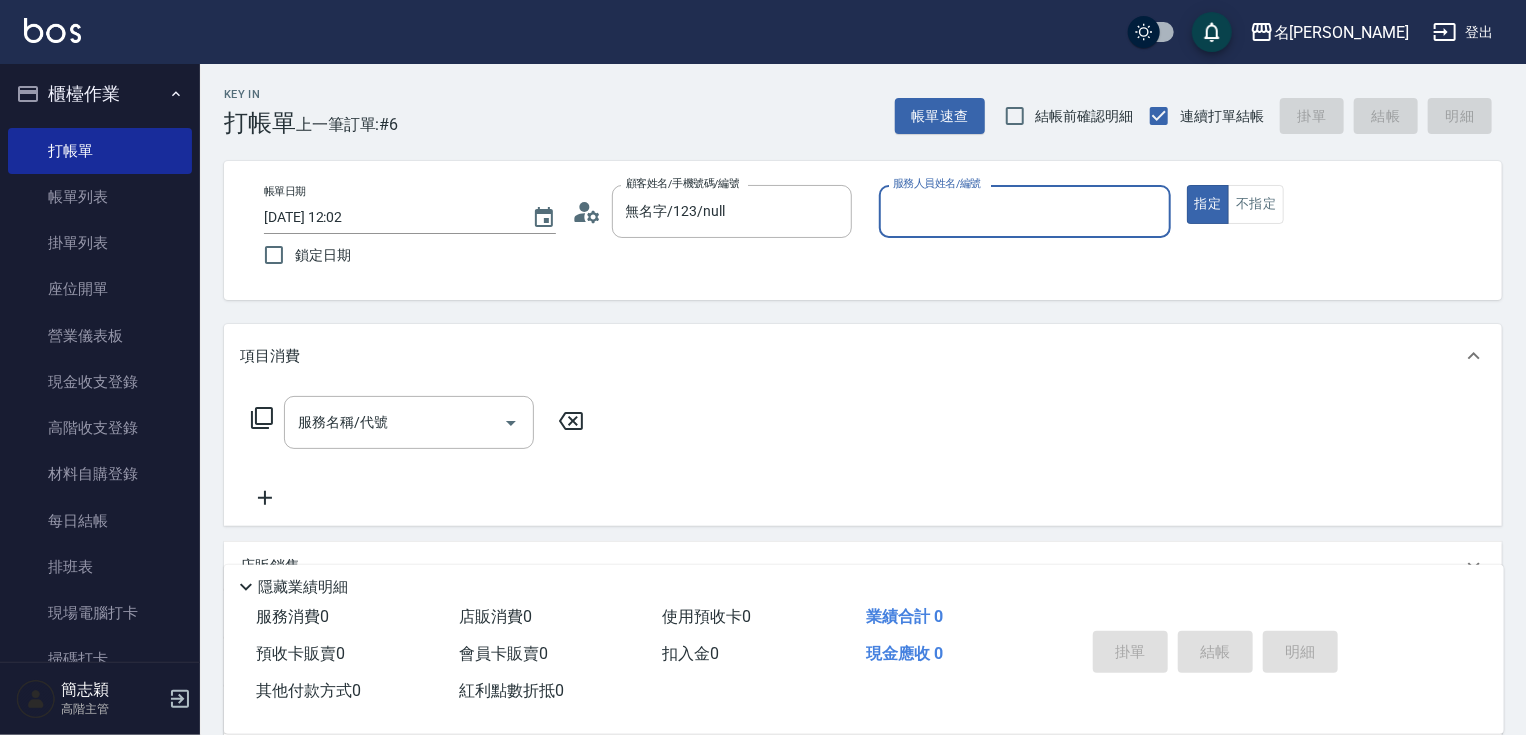 click on "服務人員姓名/編號 服務人員姓名/編號" at bounding box center [1025, 211] 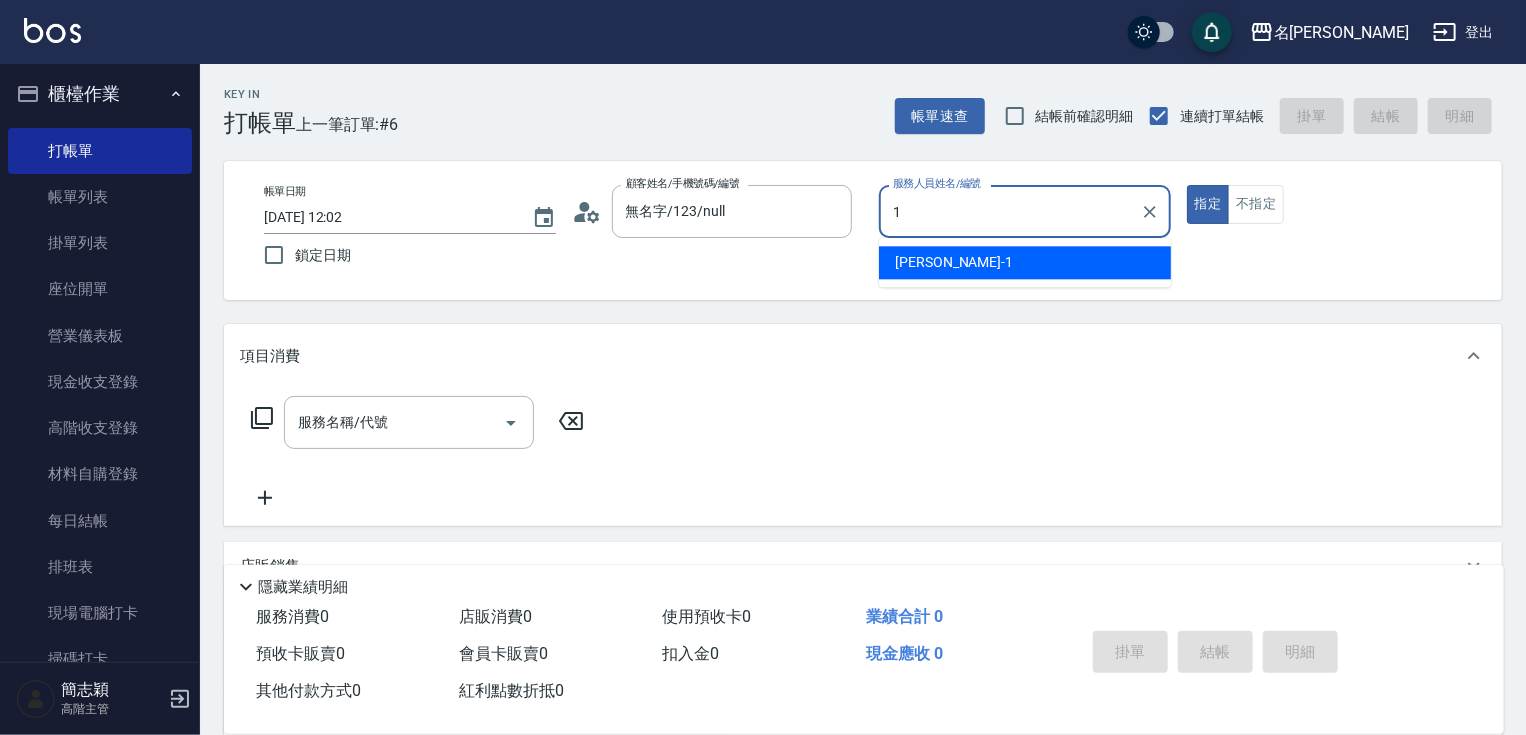 type on "[PERSON_NAME]-1" 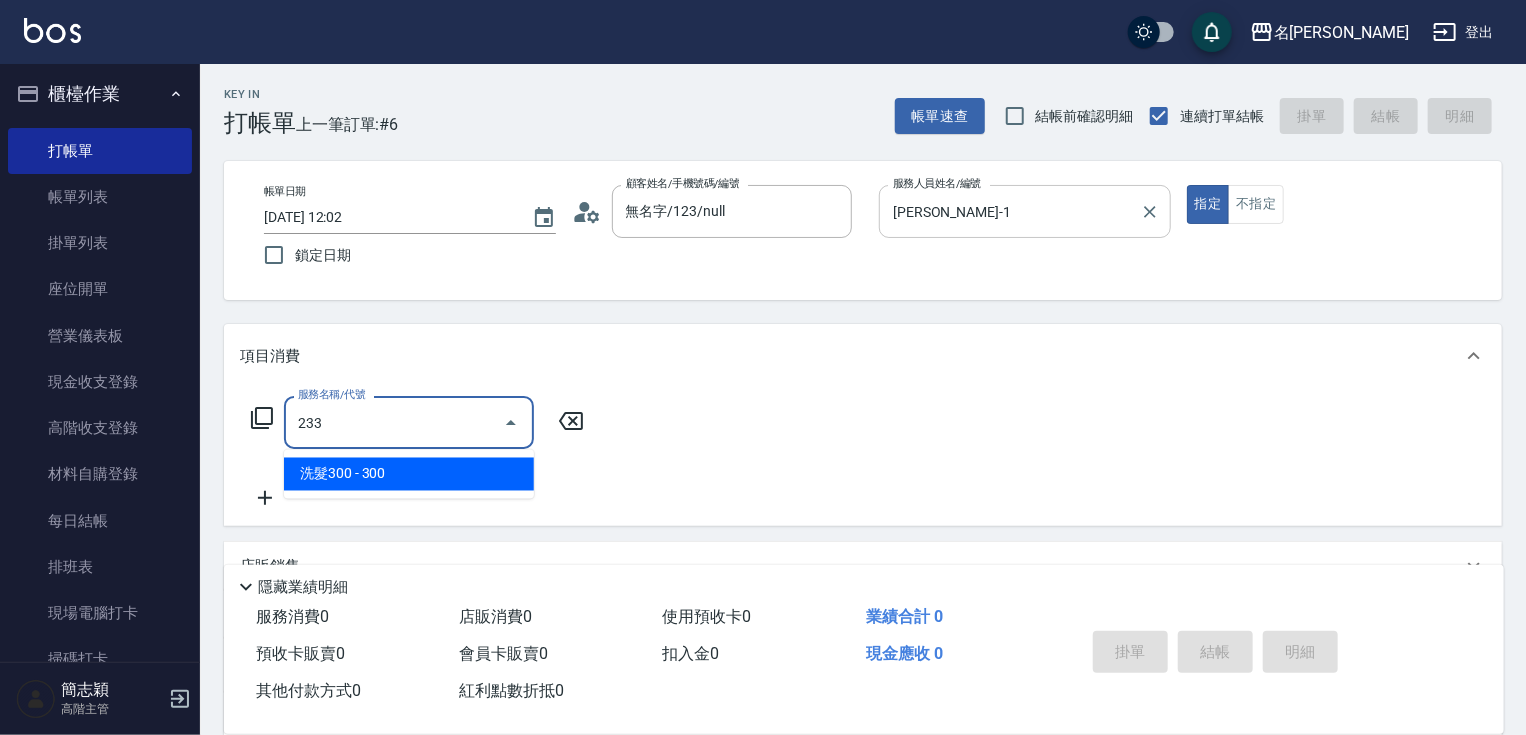 type on "洗髮300(233)" 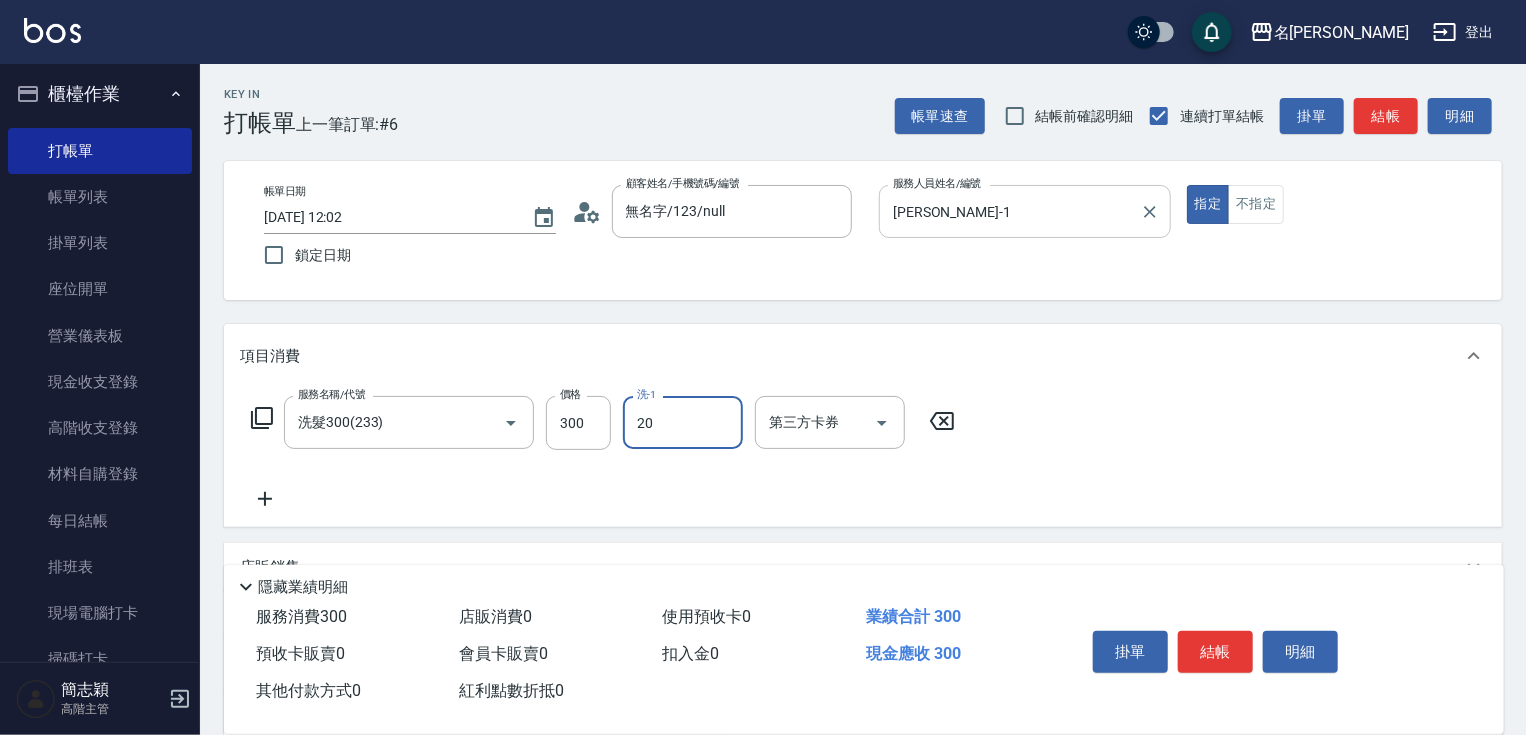 type on "肉圓-20" 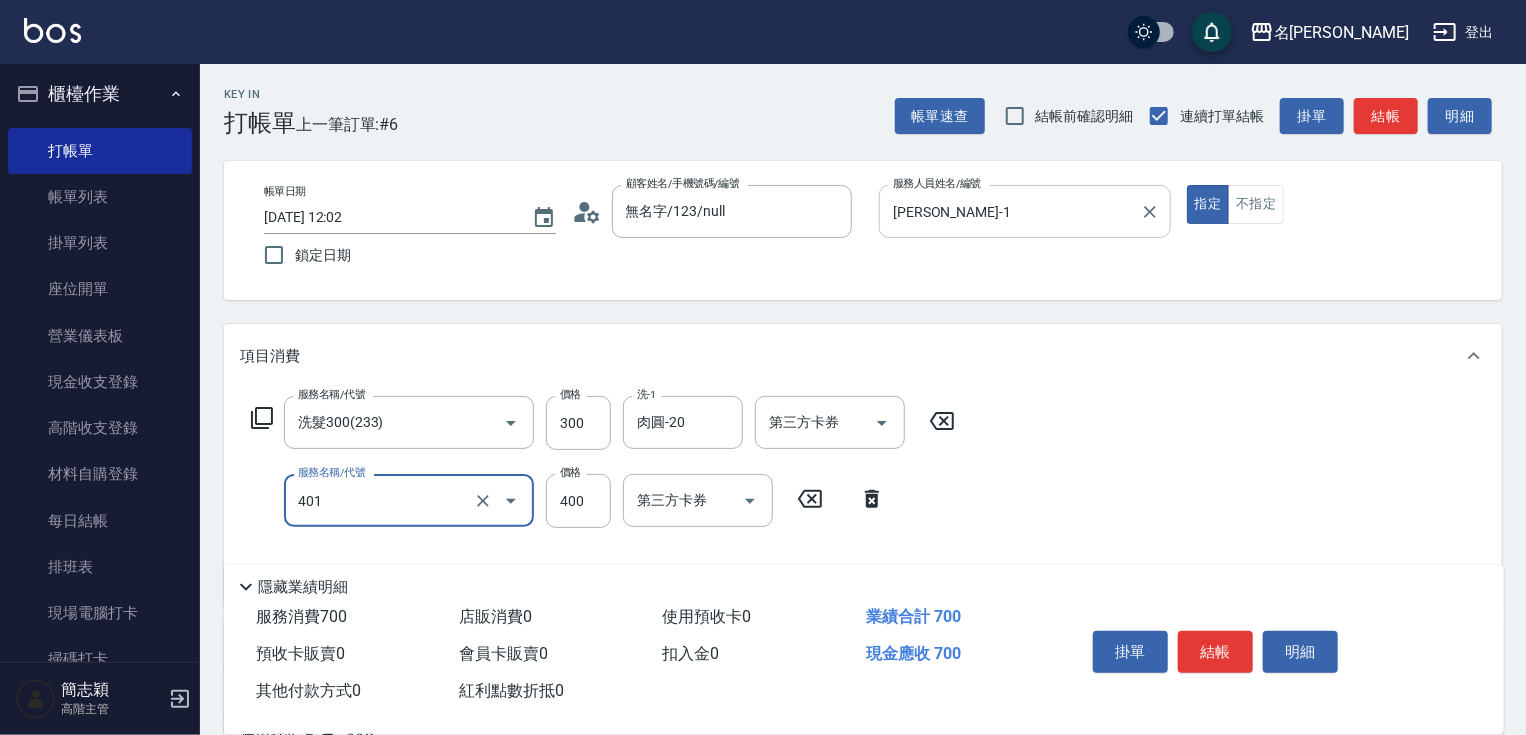 type on "剪髮(400)(401)" 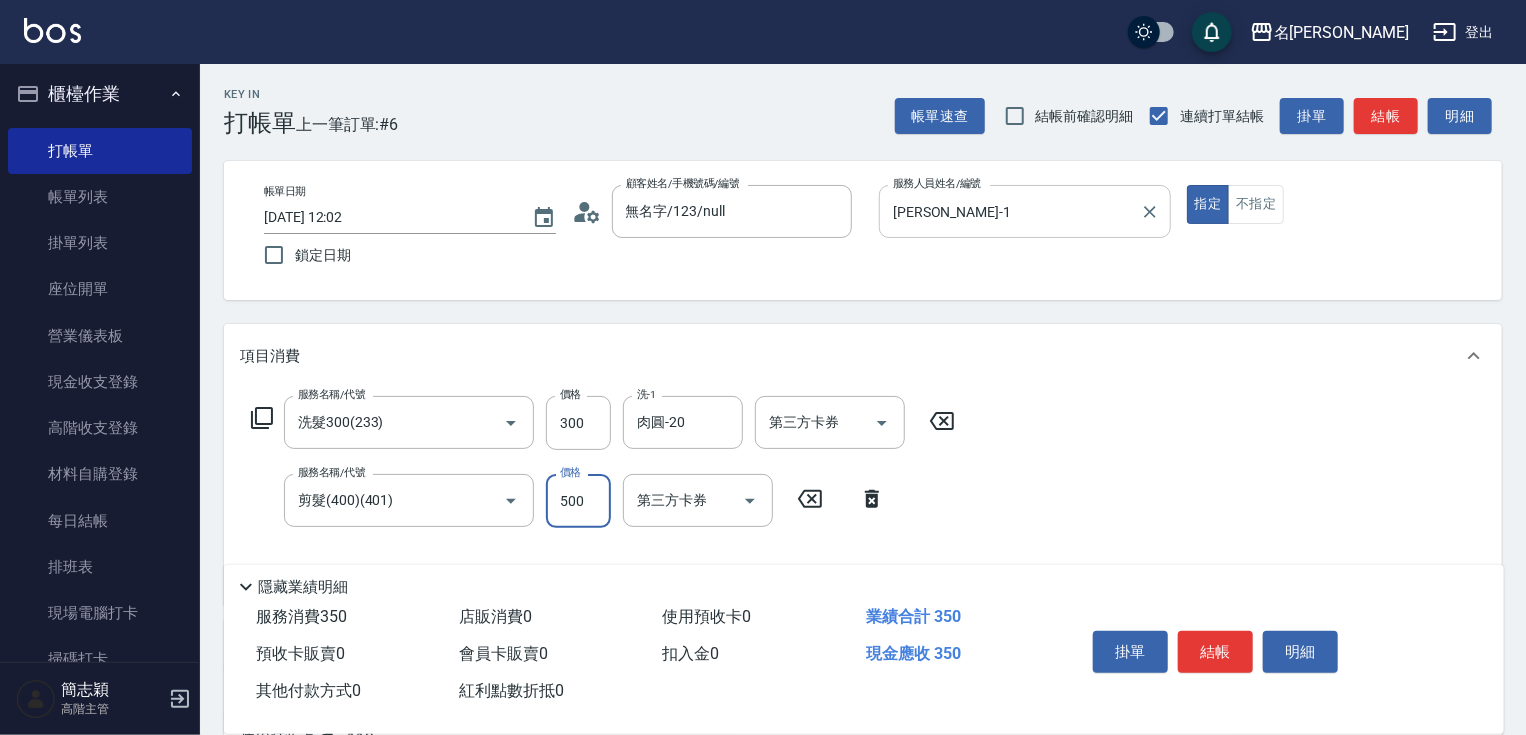 type on "500" 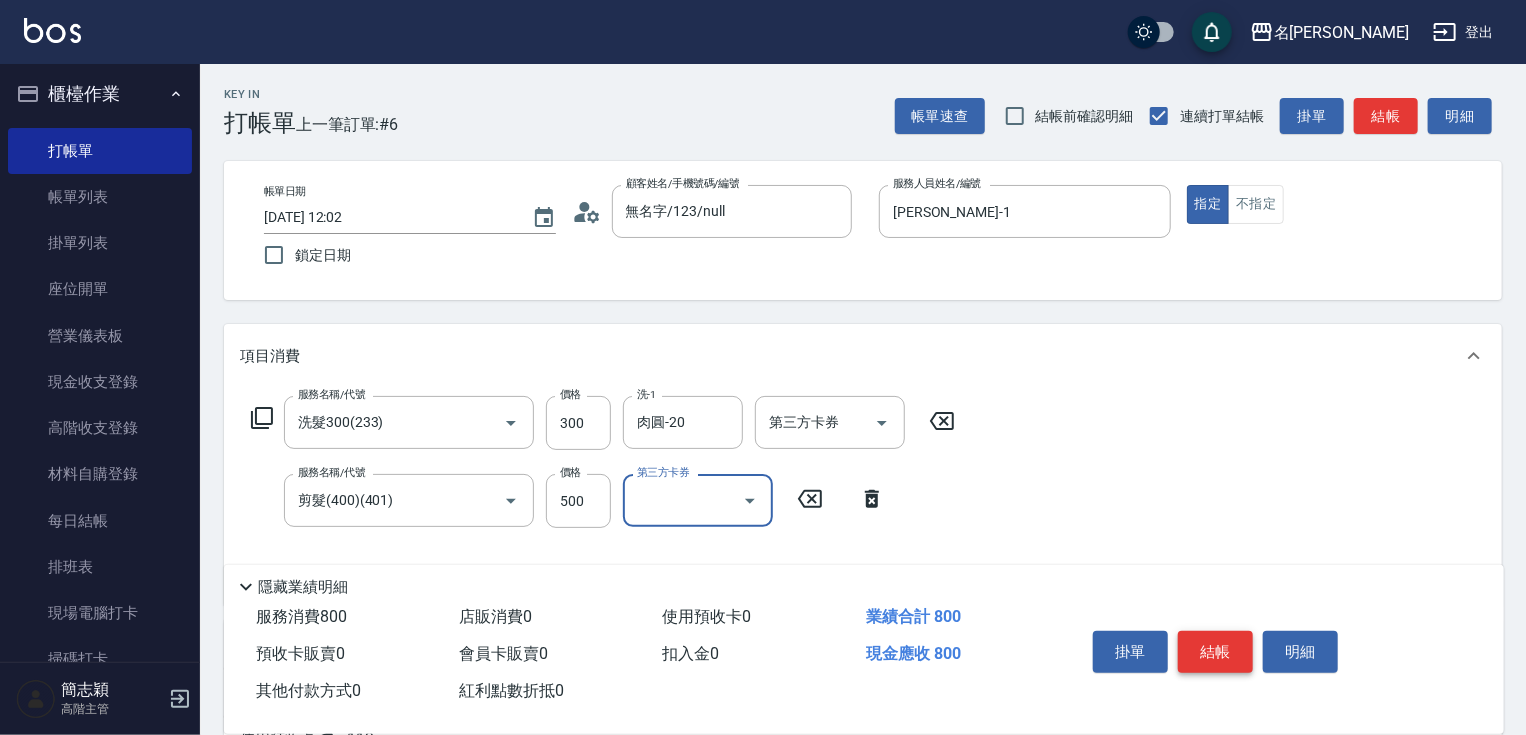 click on "結帳" at bounding box center [1215, 652] 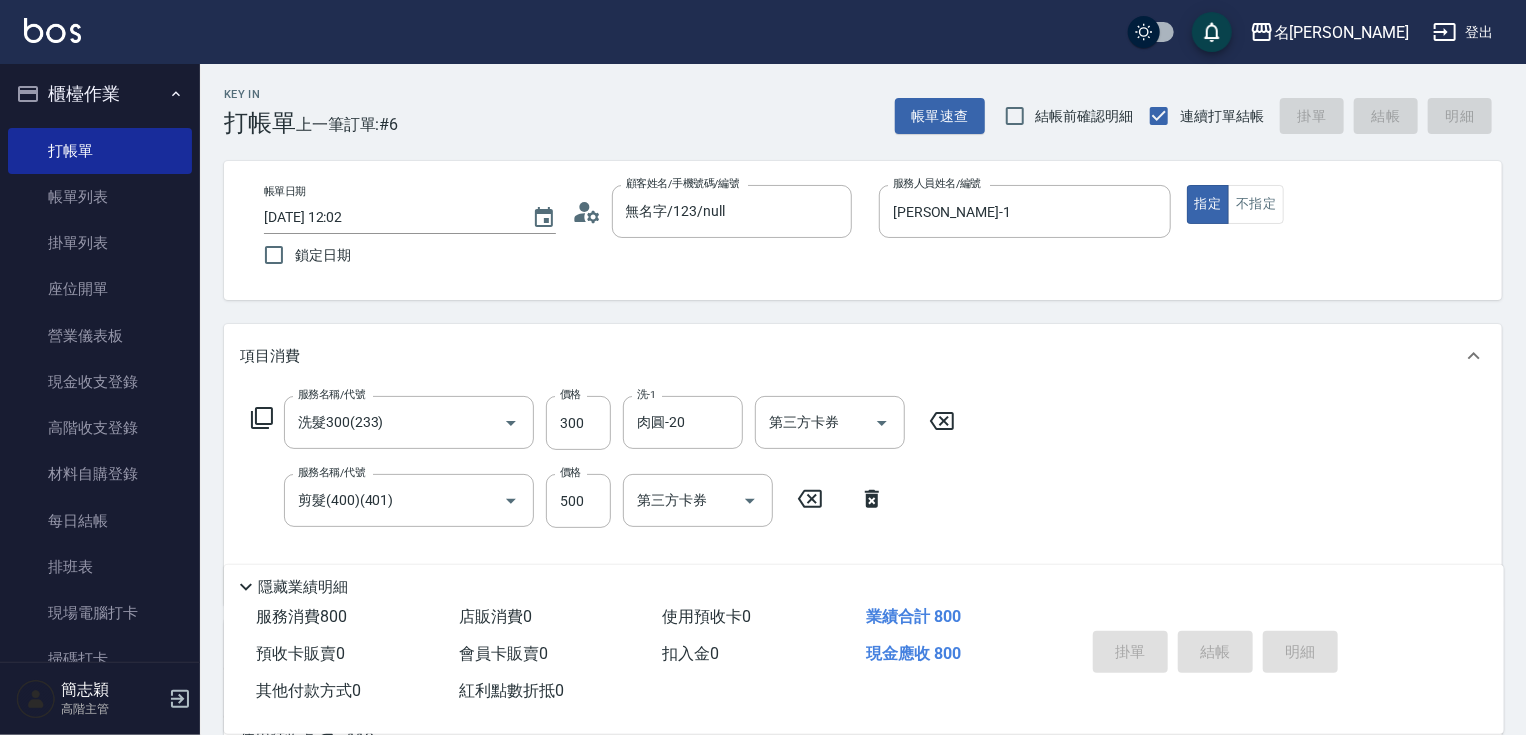 type 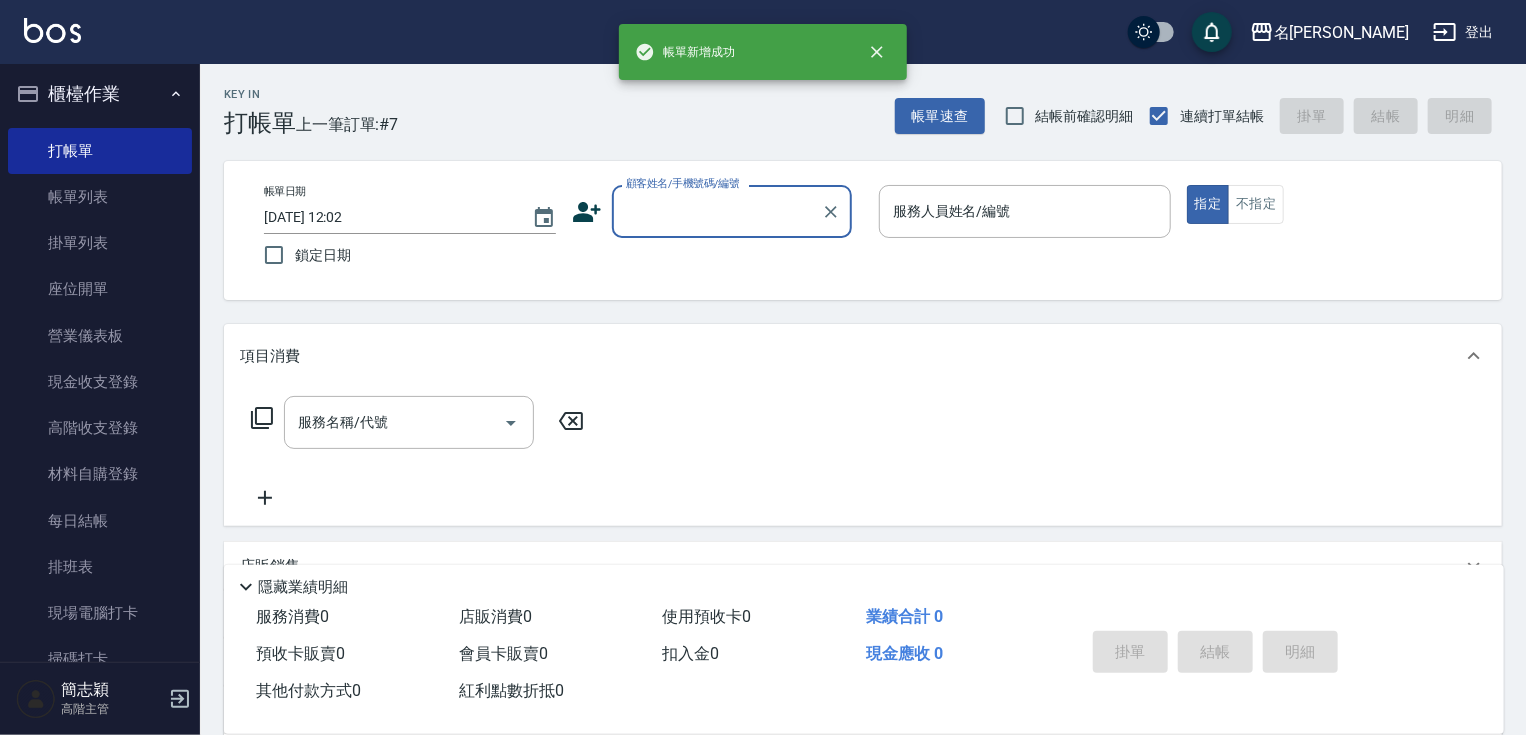 click on "顧客姓名/手機號碼/編號" at bounding box center [717, 211] 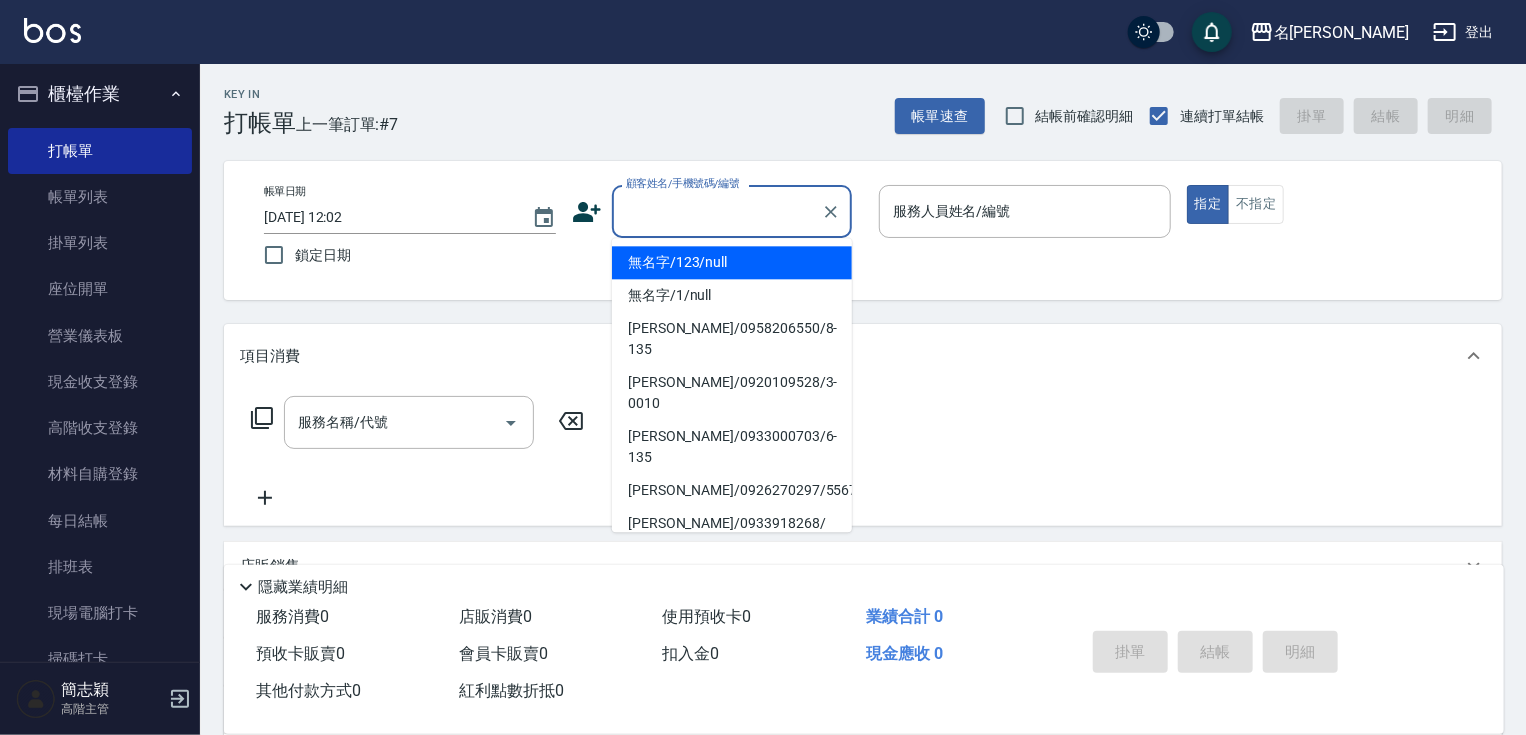 click on "無名字/123/null" at bounding box center [732, 262] 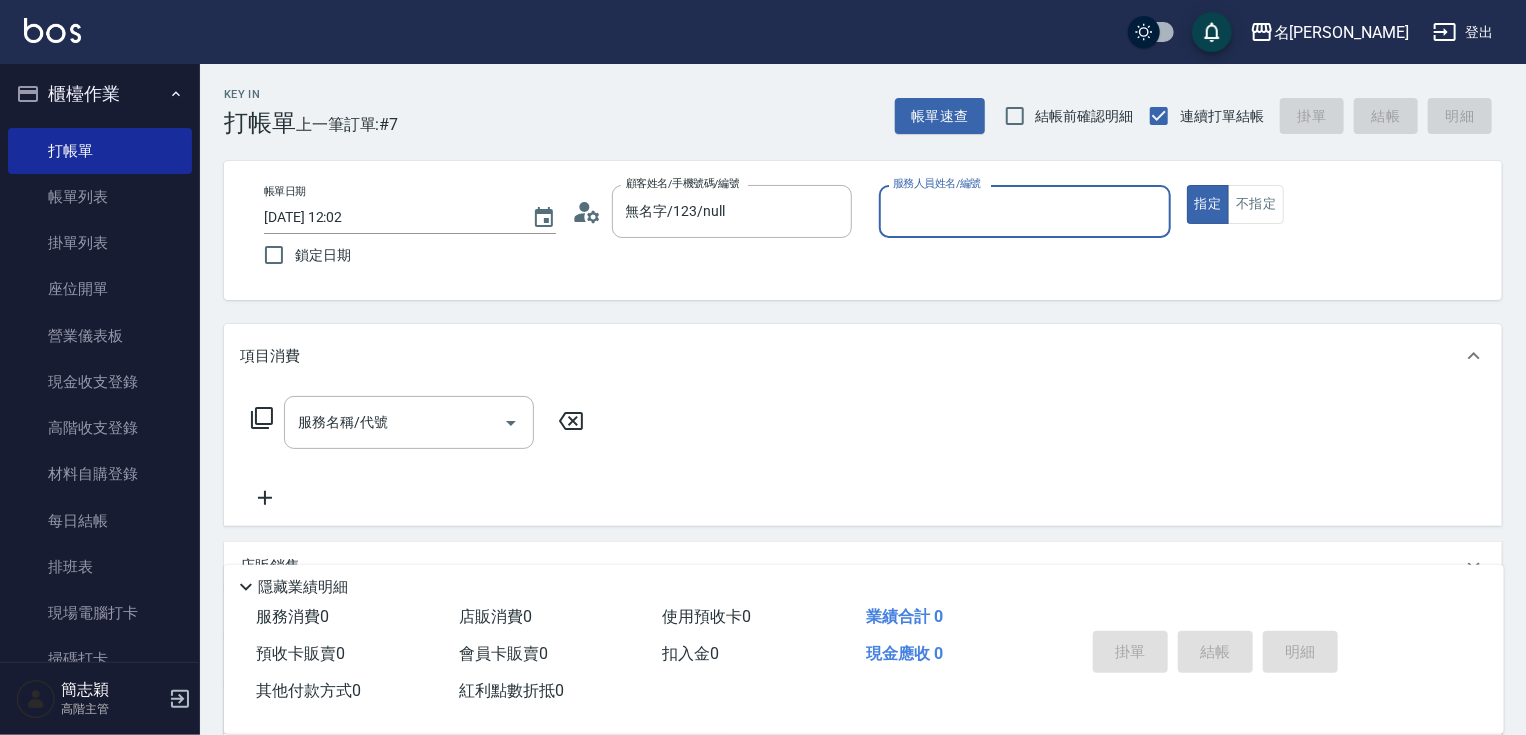 click on "服務人員姓名/編號 服務人員姓名/編號" at bounding box center [1025, 211] 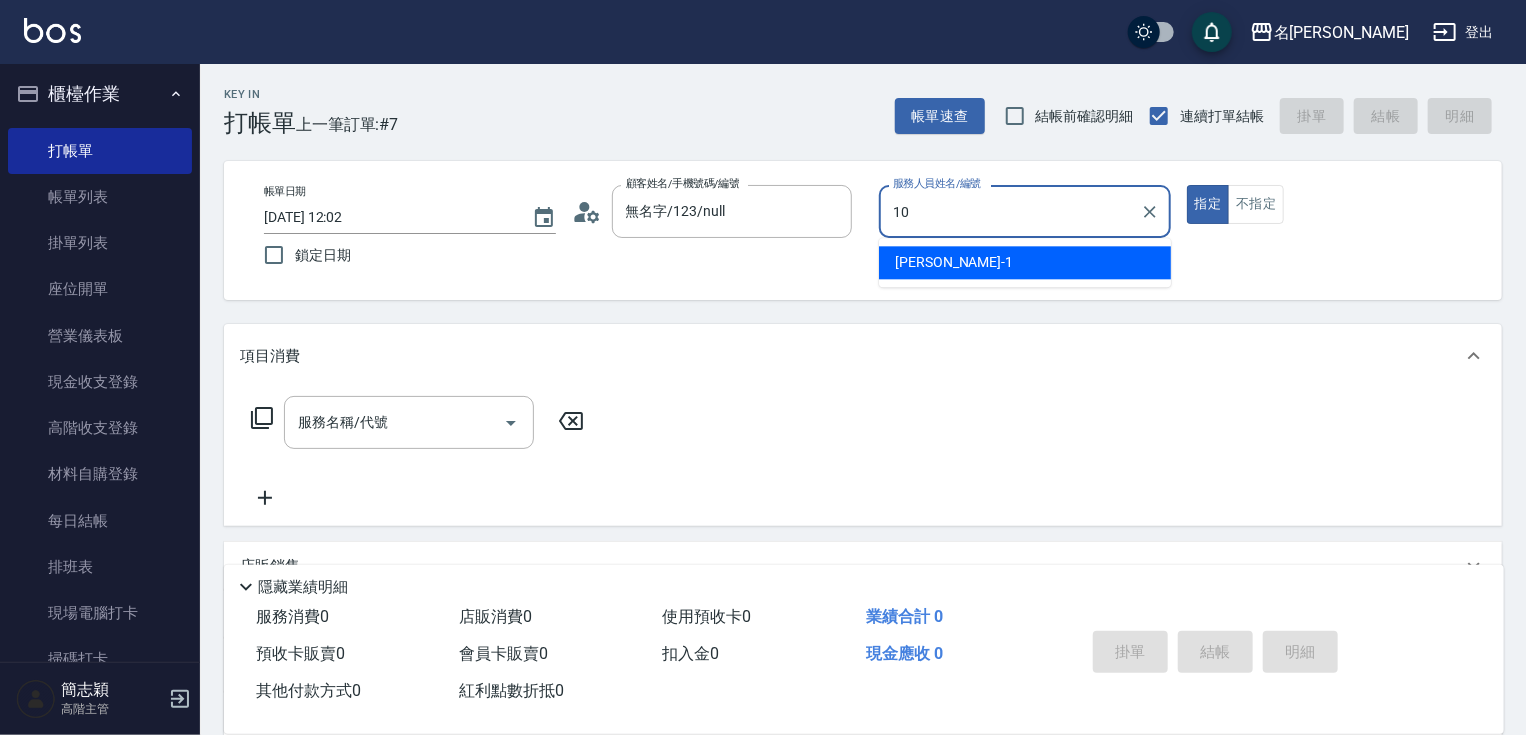 type on "[PERSON_NAME]-10" 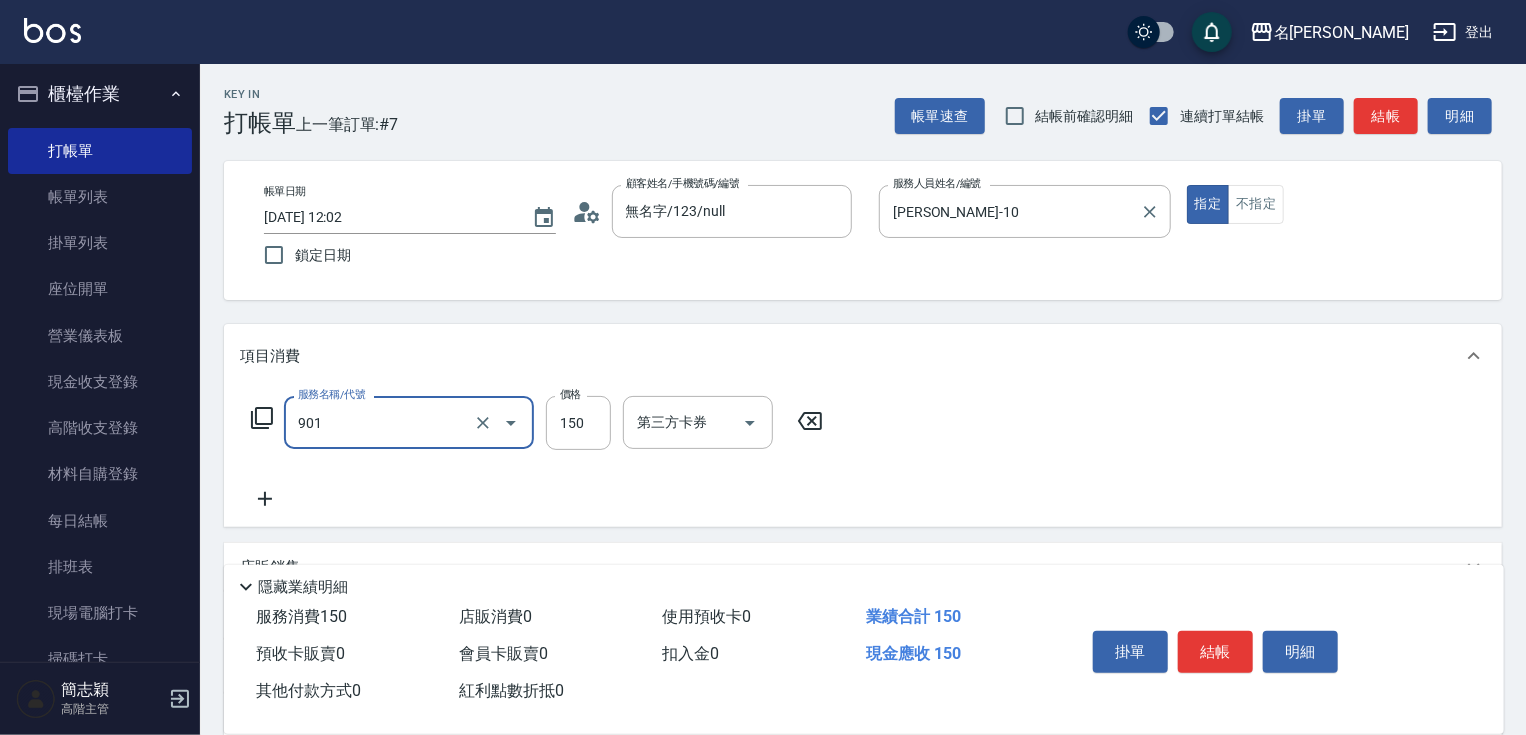 type on "修手[150](901)" 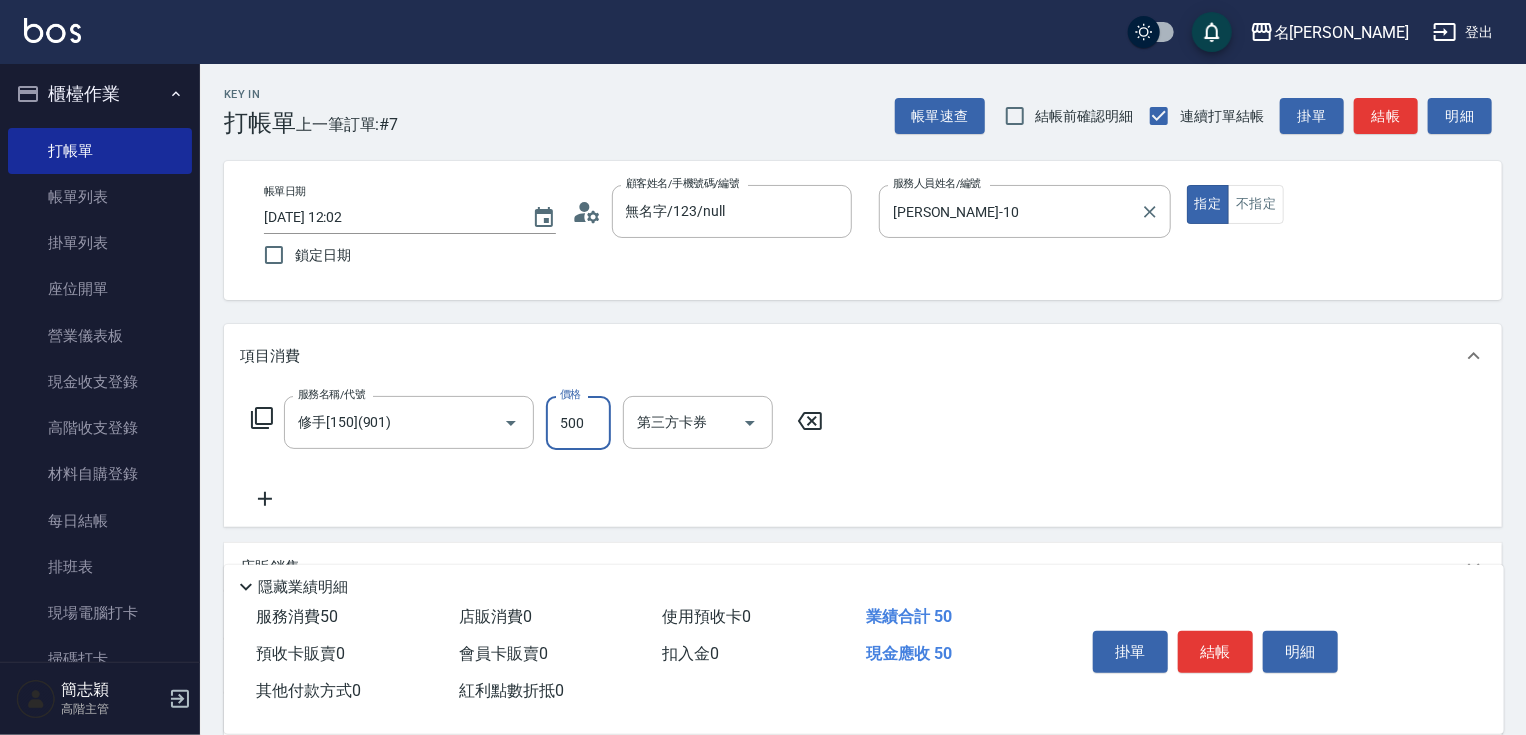 type on "500" 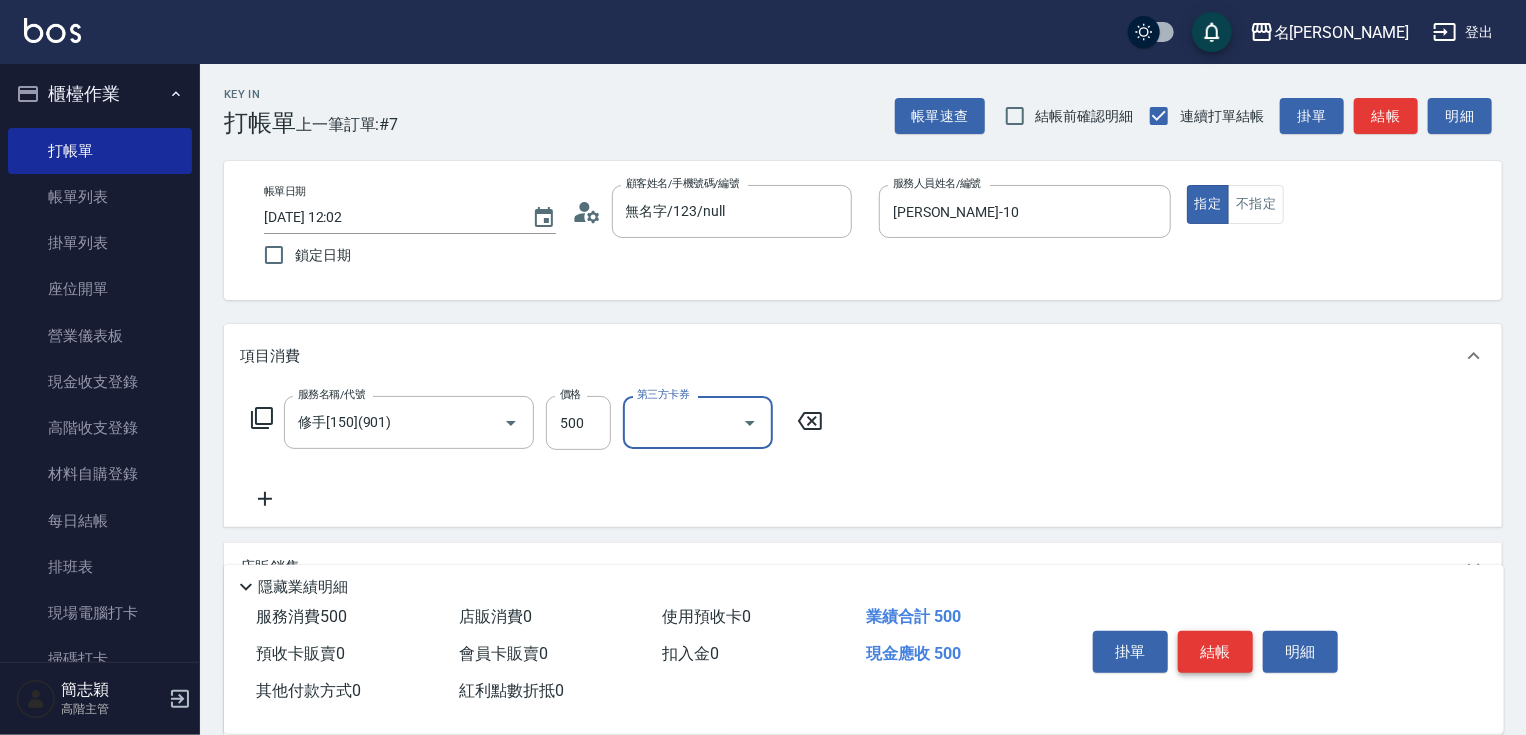 click on "結帳" at bounding box center (1215, 652) 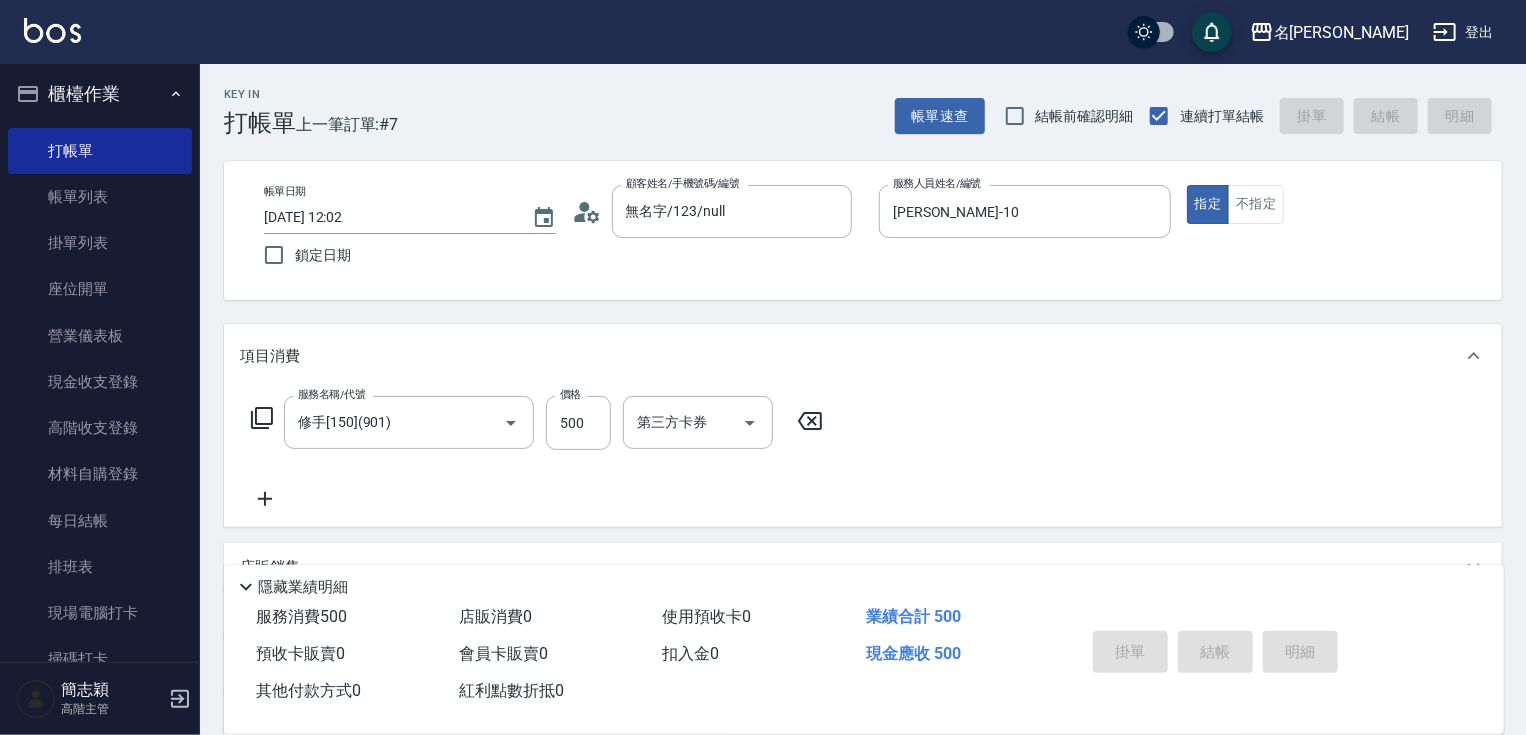 type 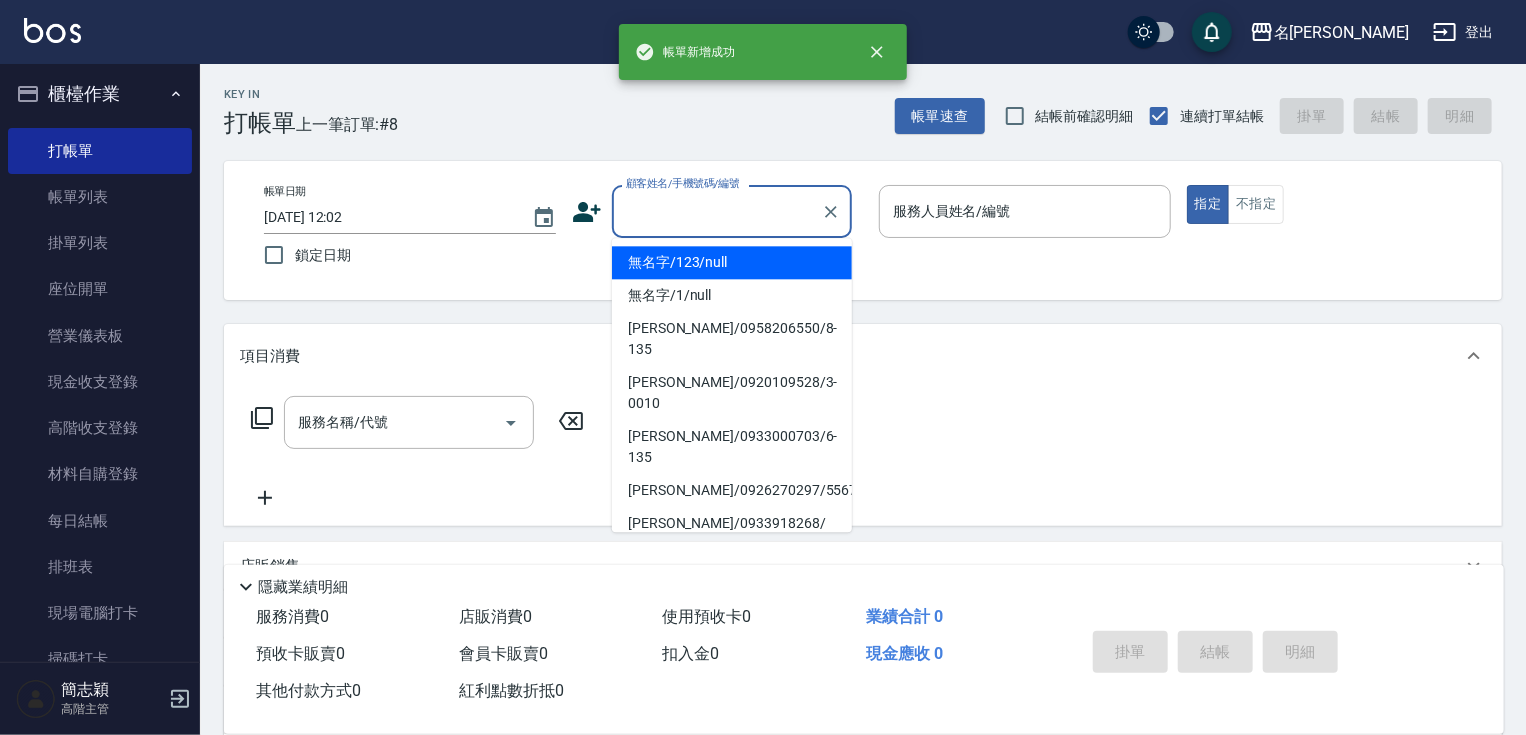 click on "顧客姓名/手機號碼/編號" at bounding box center (717, 211) 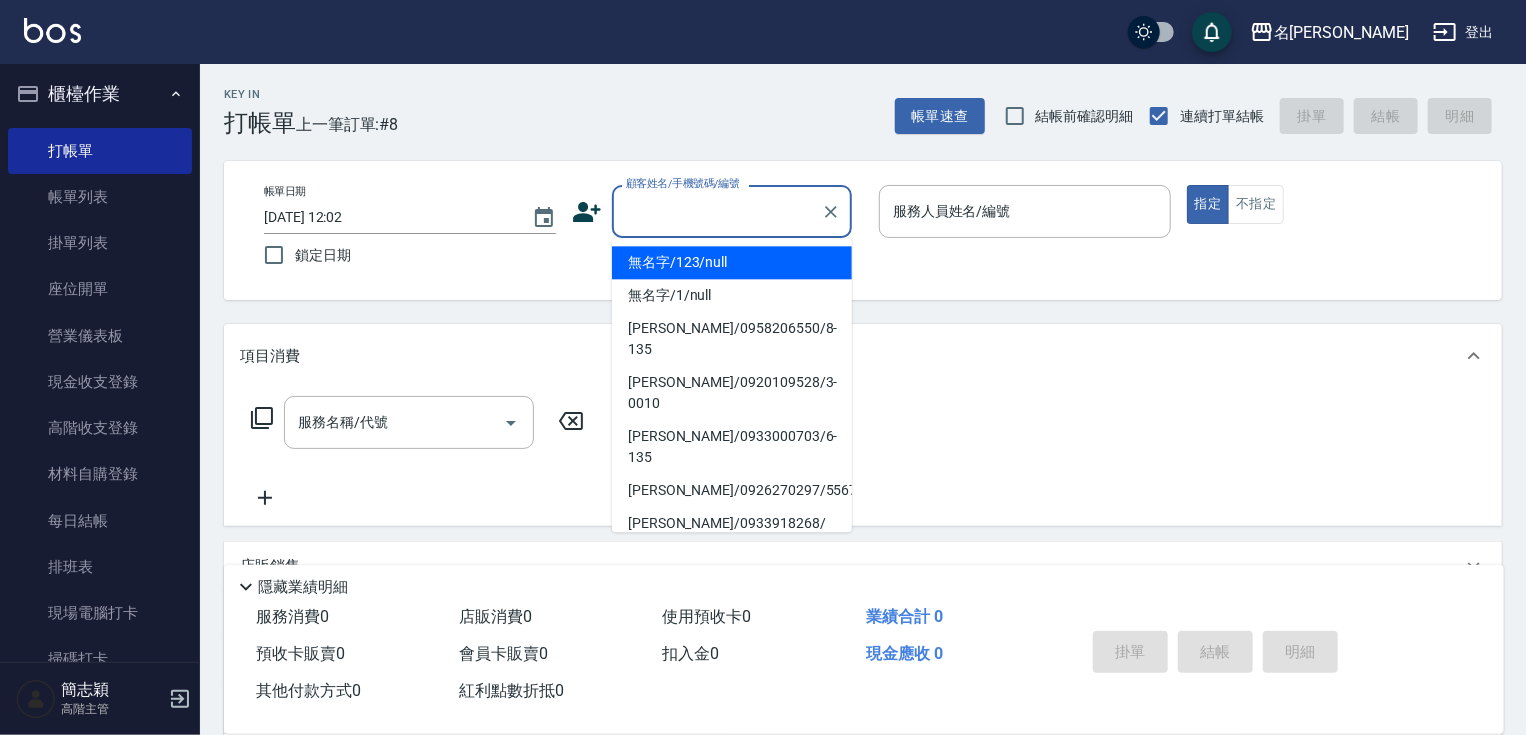 click on "無名字/123/null" at bounding box center (732, 262) 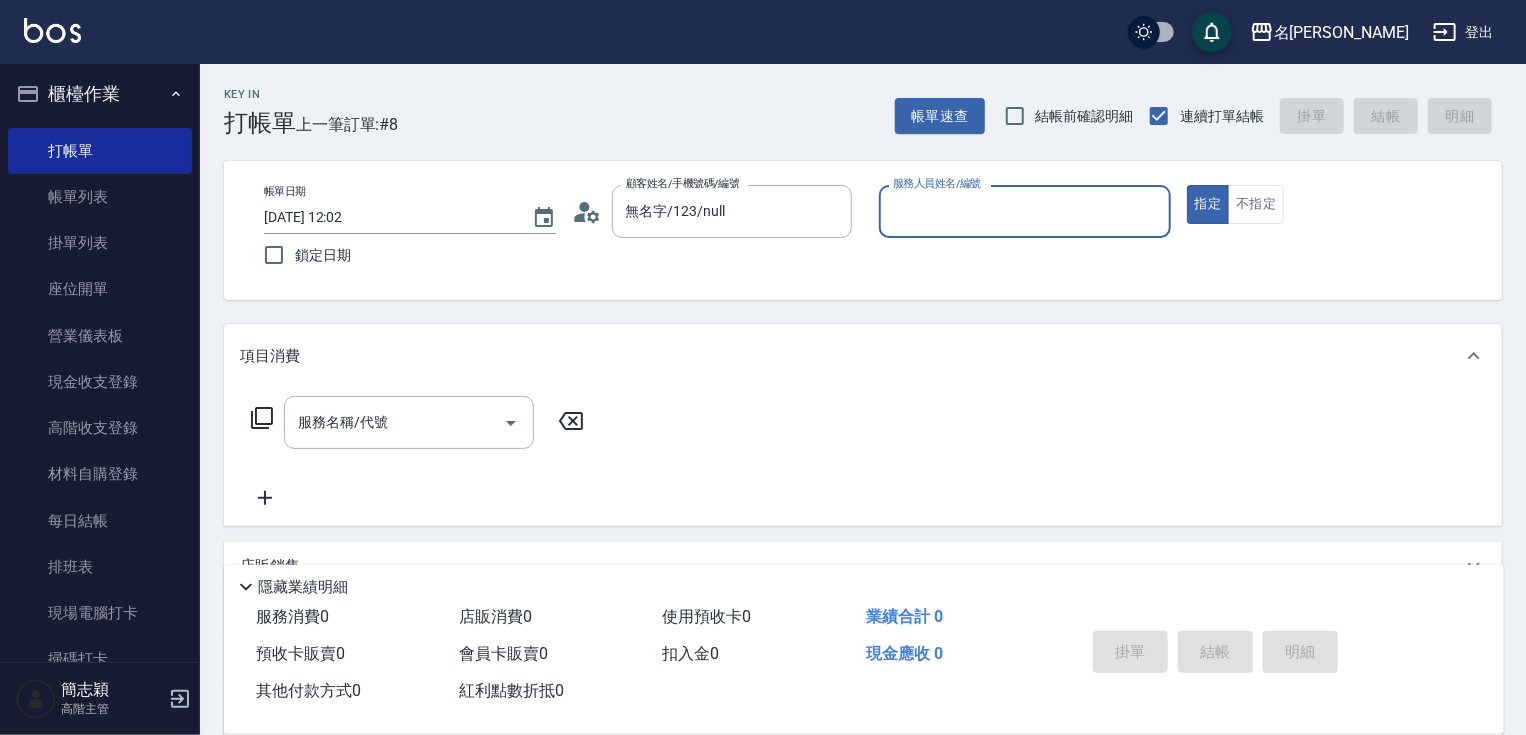 click on "服務人員姓名/編號 服務人員姓名/編號" at bounding box center [1025, 211] 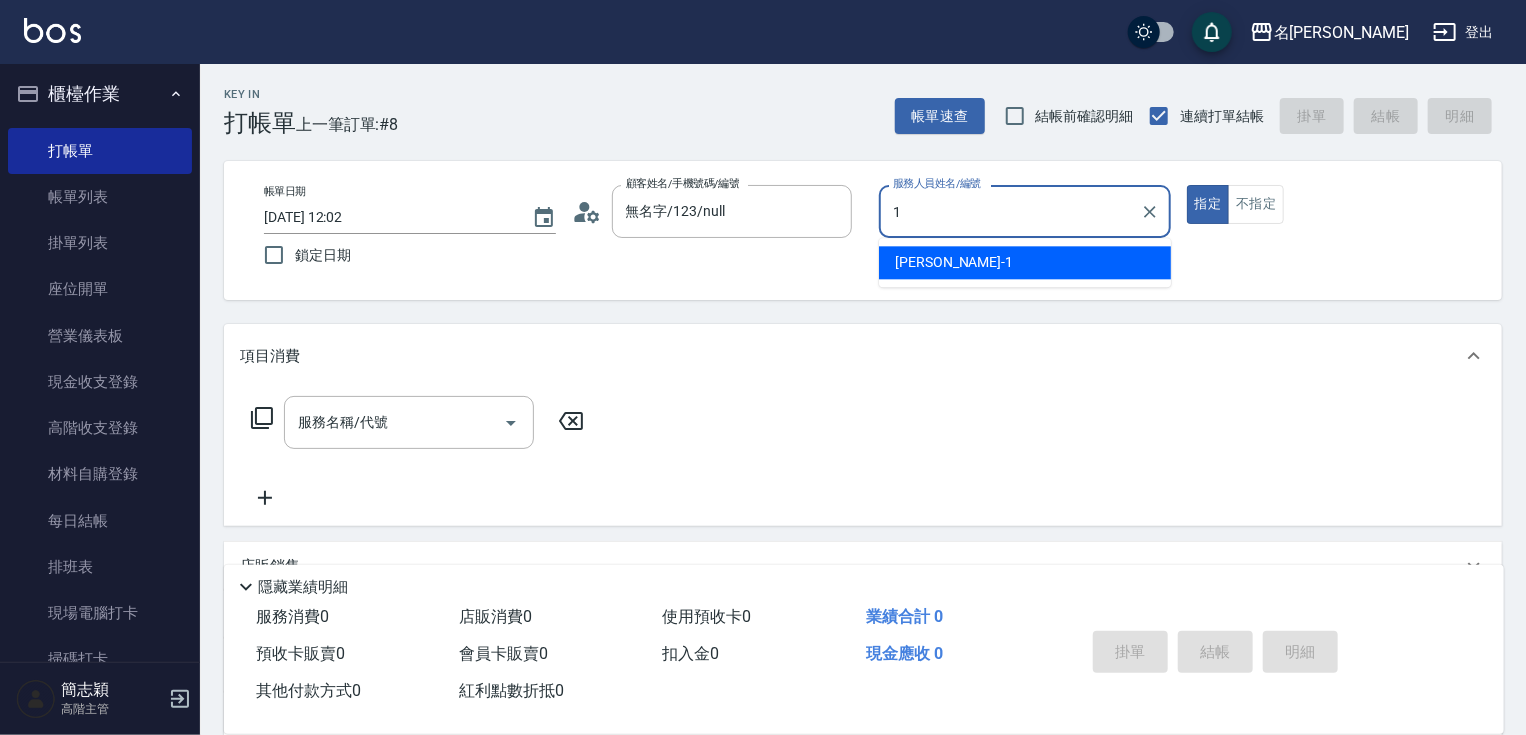type on "[PERSON_NAME]-1" 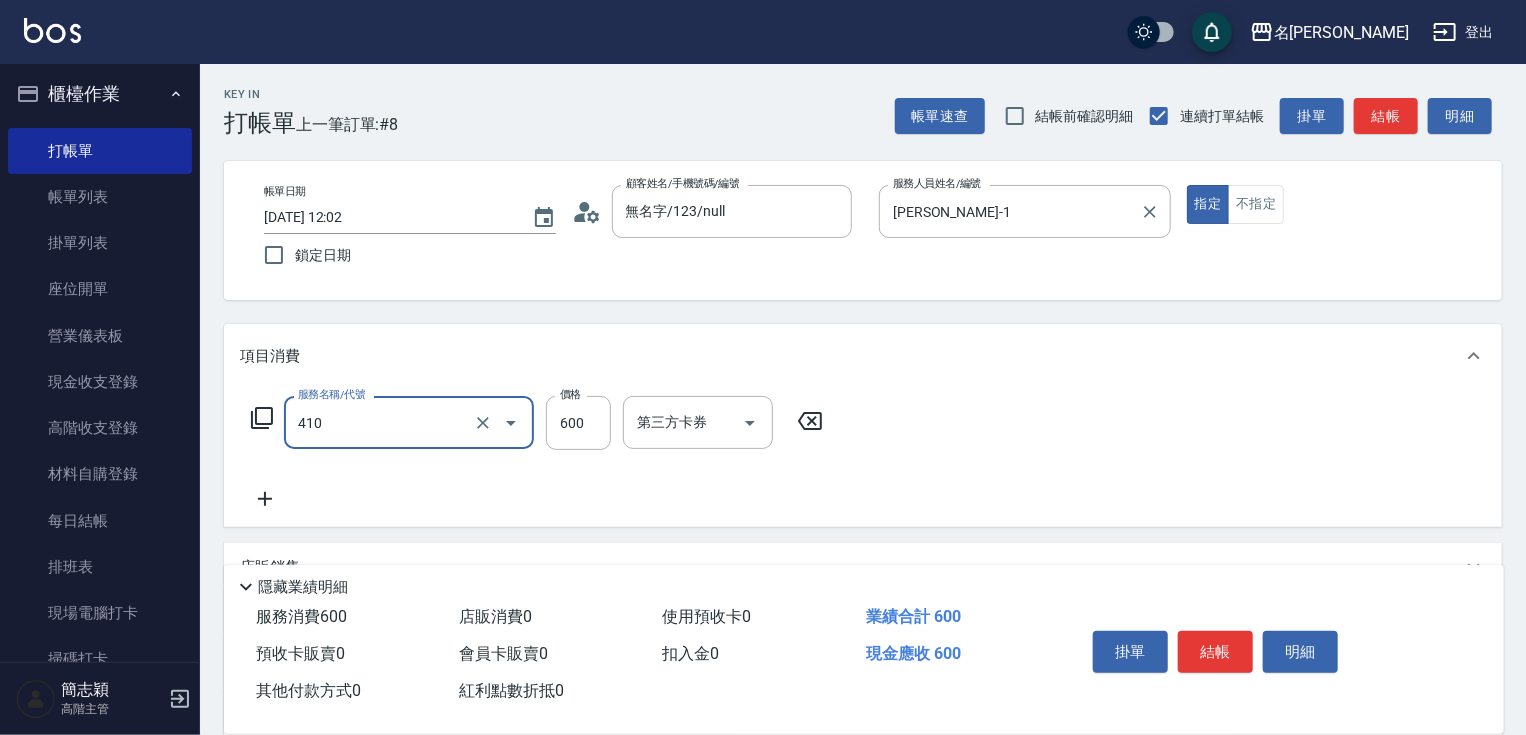 type on "鴻果頭皮SPA(410)" 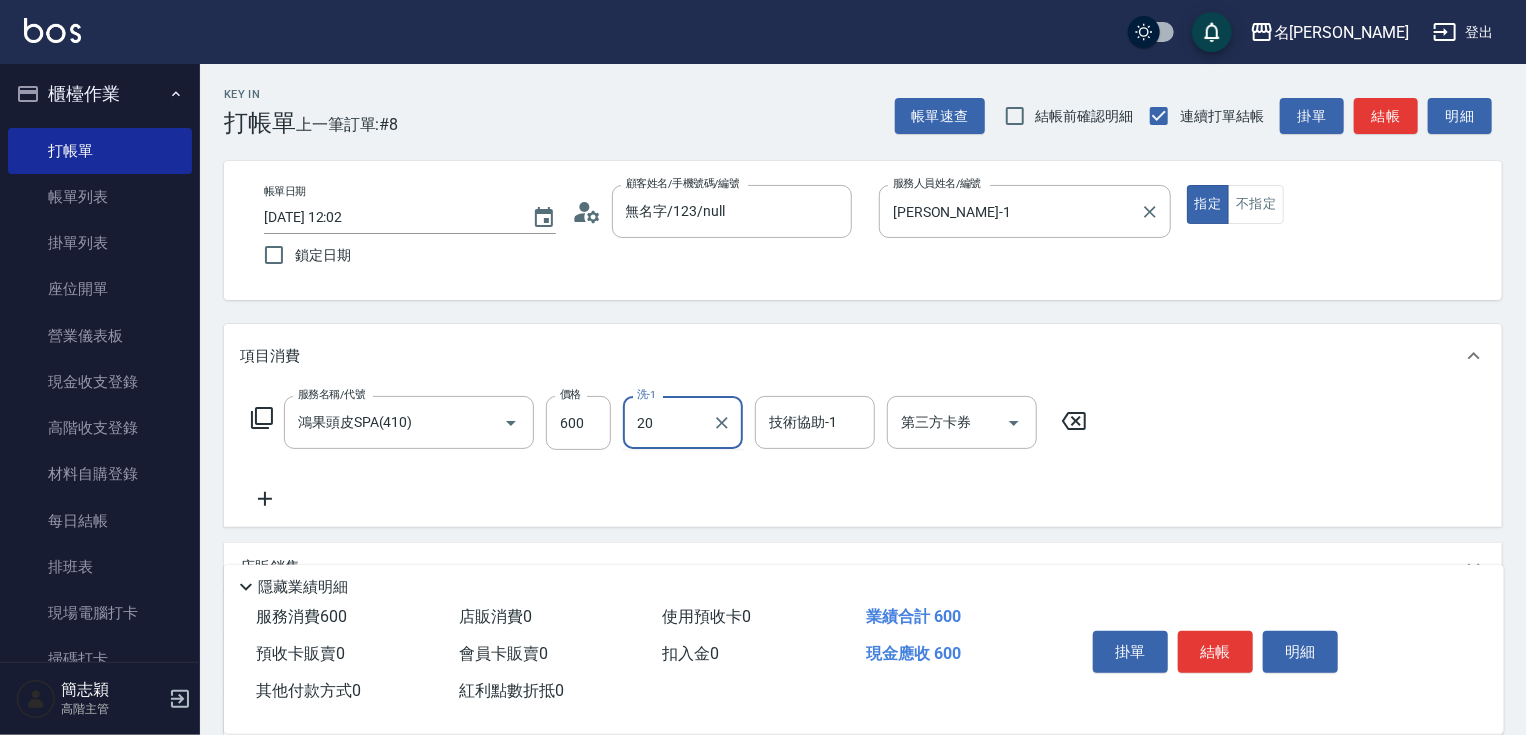 type on "肉圓-20" 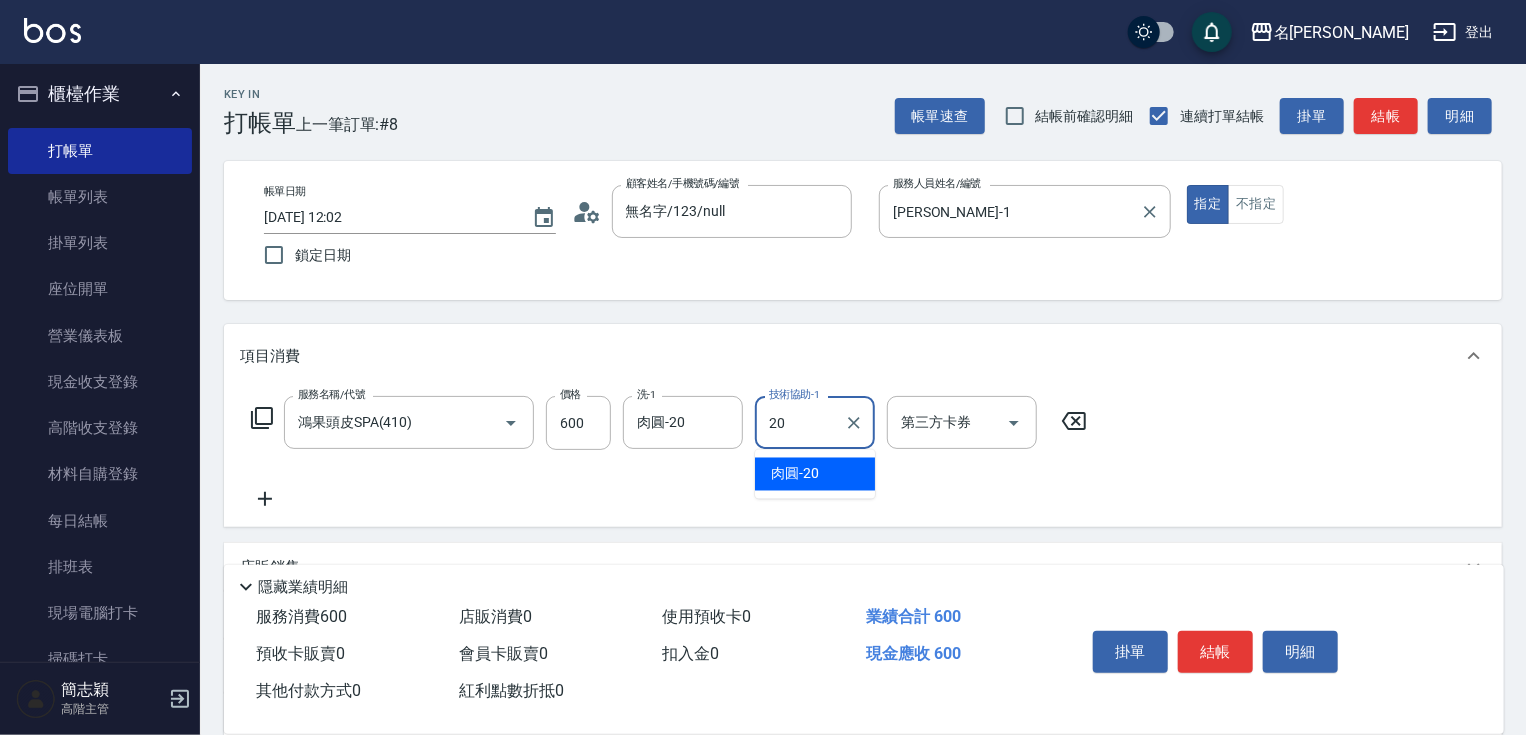 type on "肉圓-20" 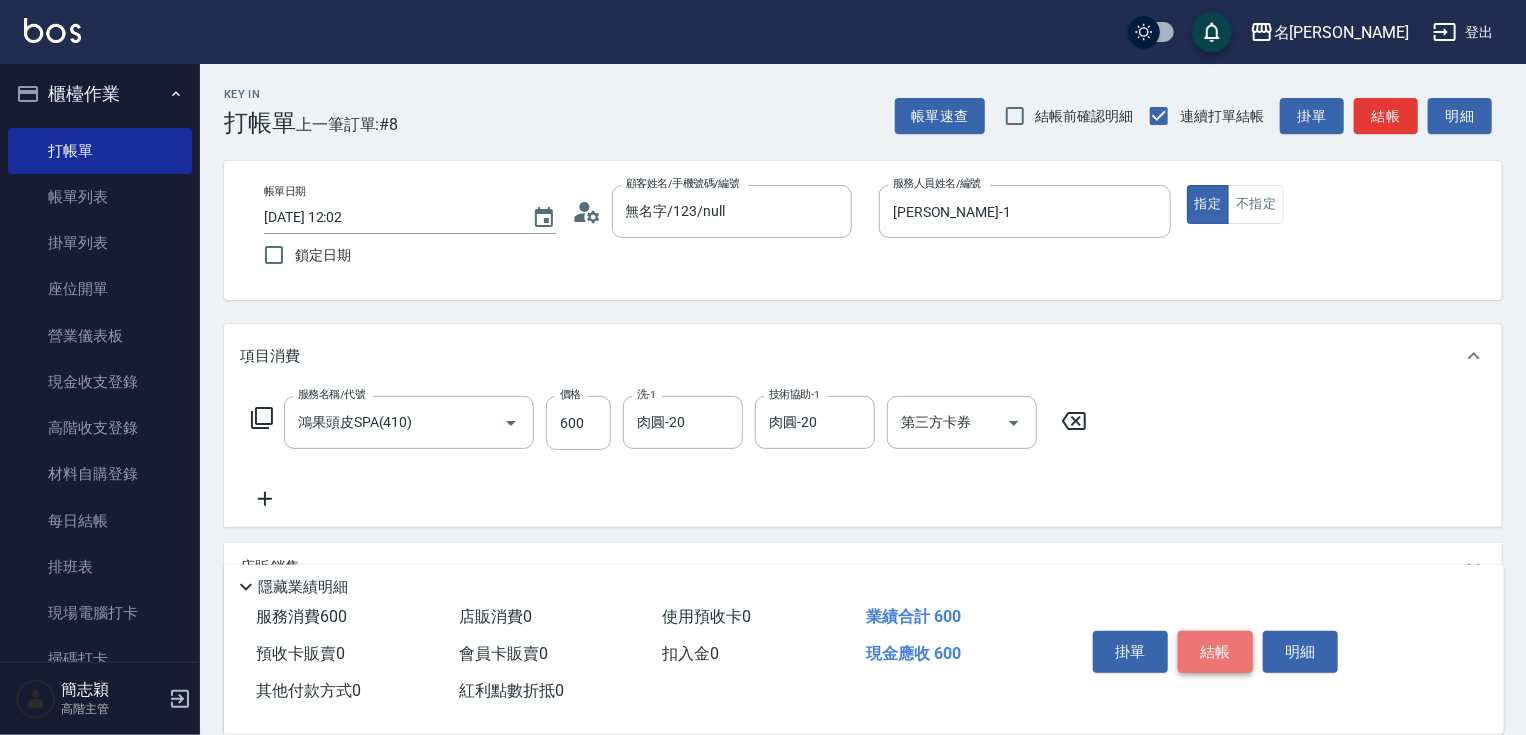click on "結帳" at bounding box center (1215, 652) 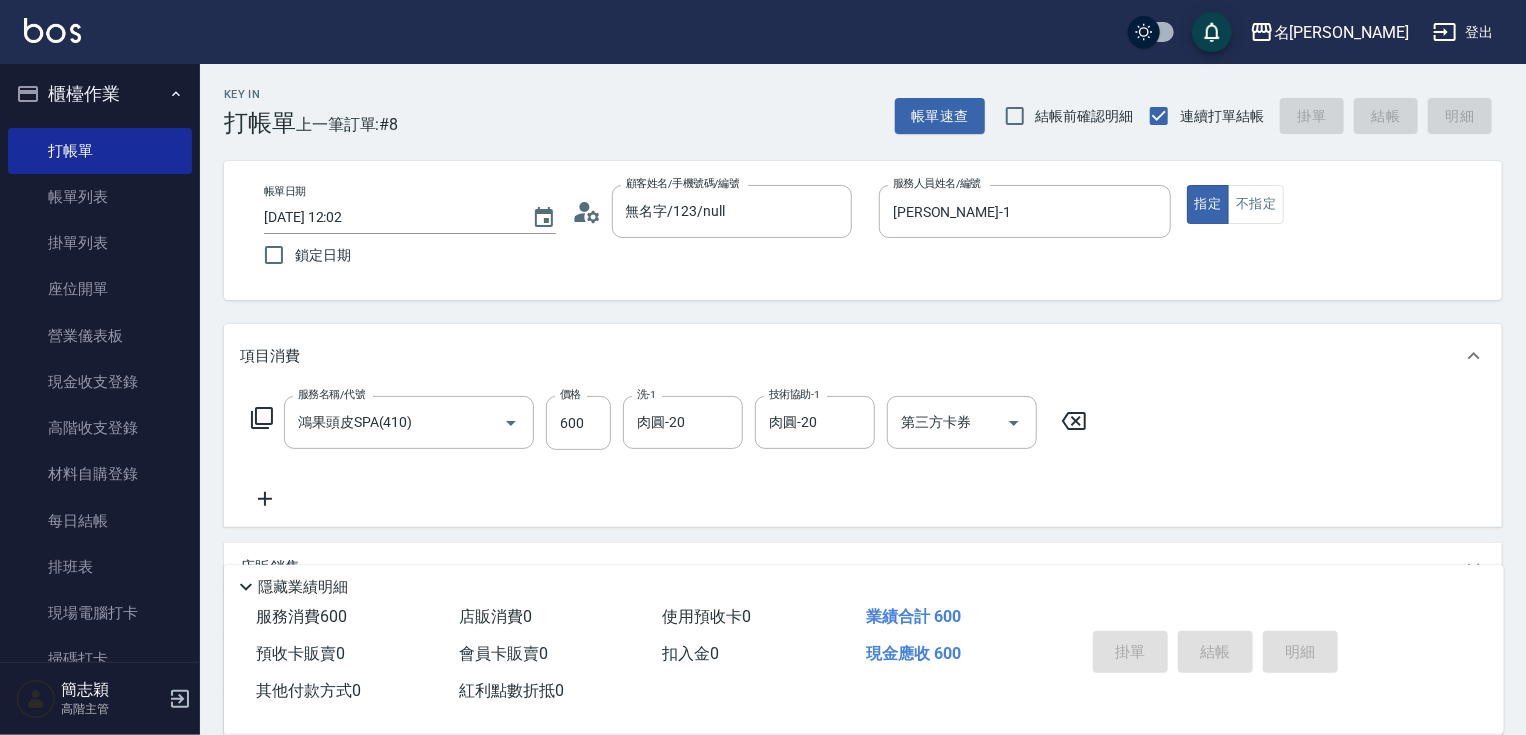 type 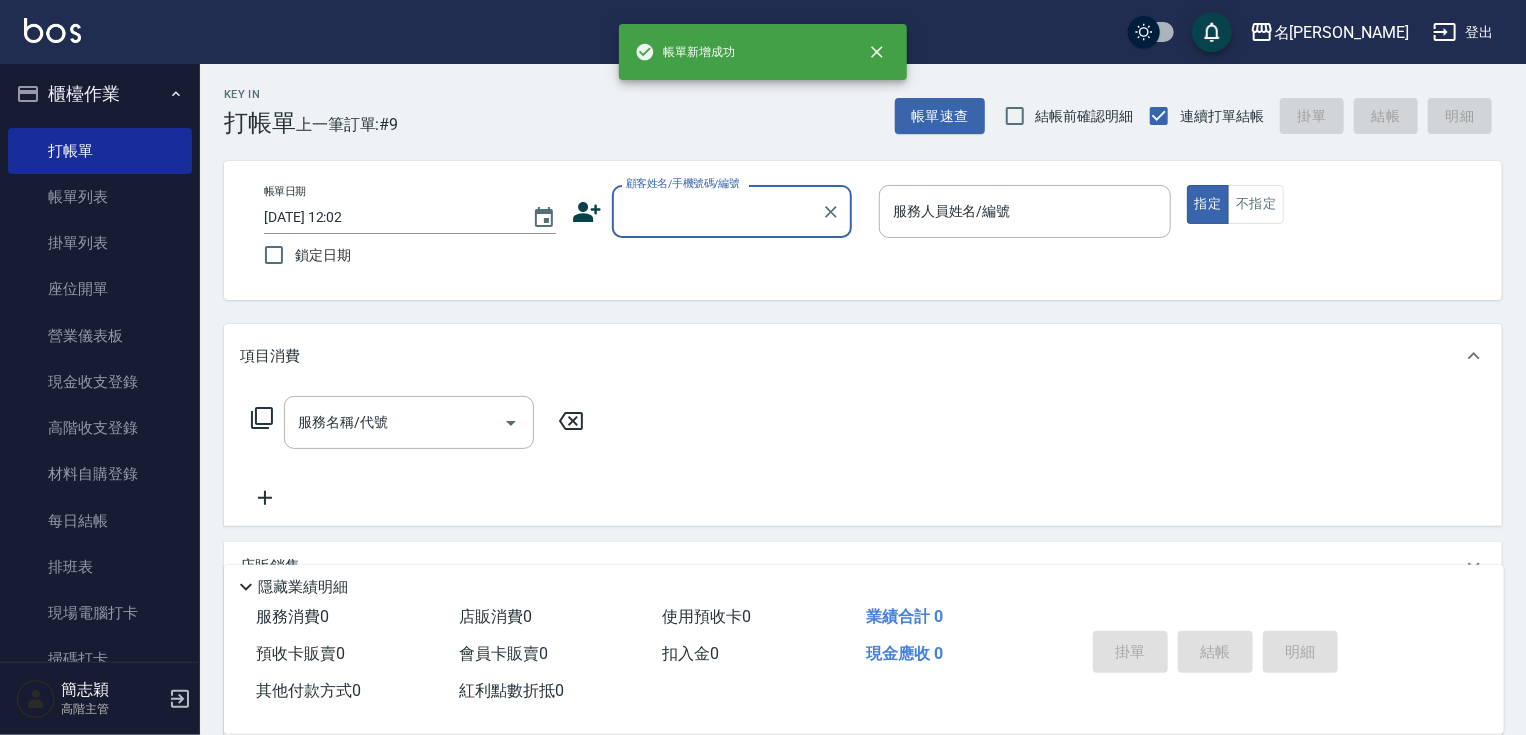 click on "顧客姓名/手機號碼/編號" at bounding box center [717, 211] 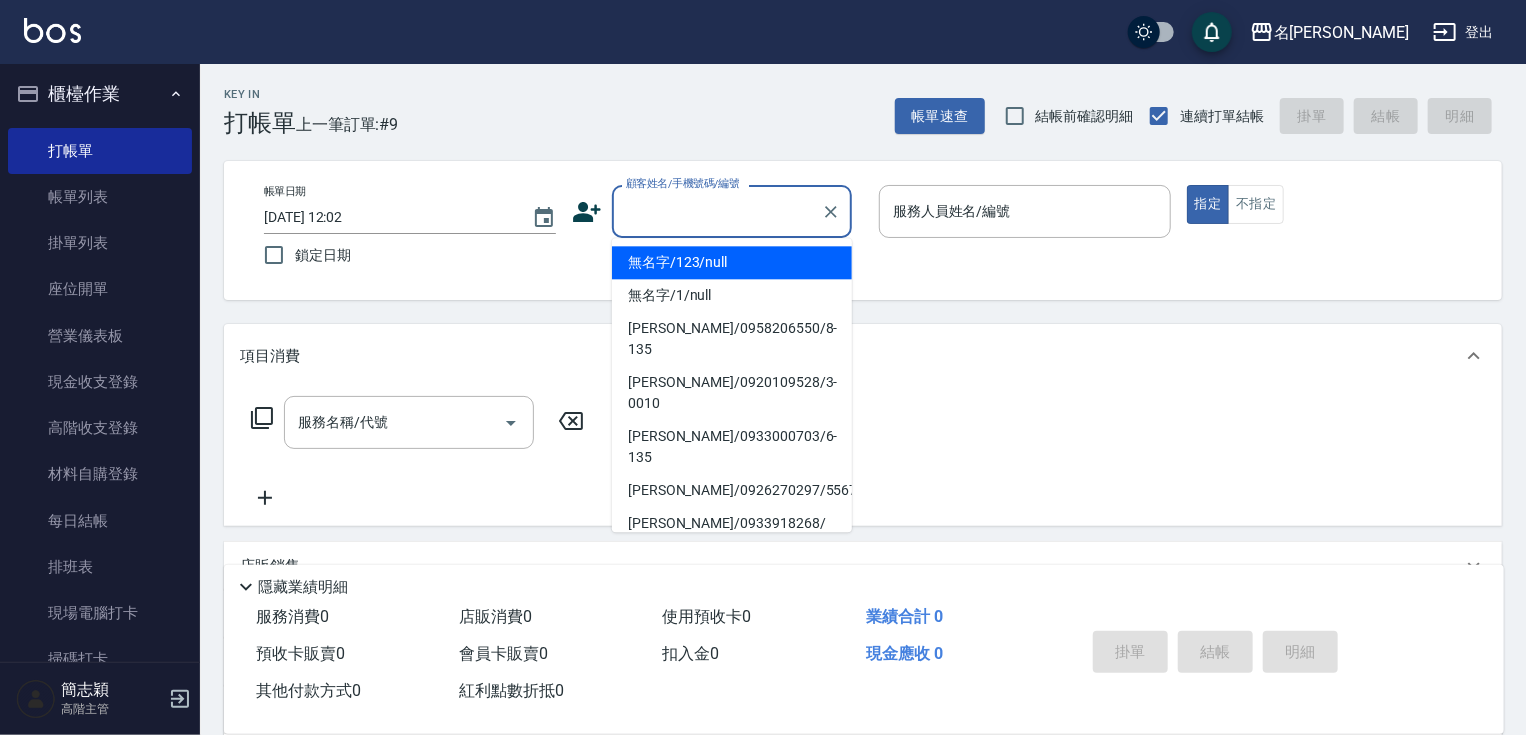 click on "無名字/123/null" at bounding box center (732, 262) 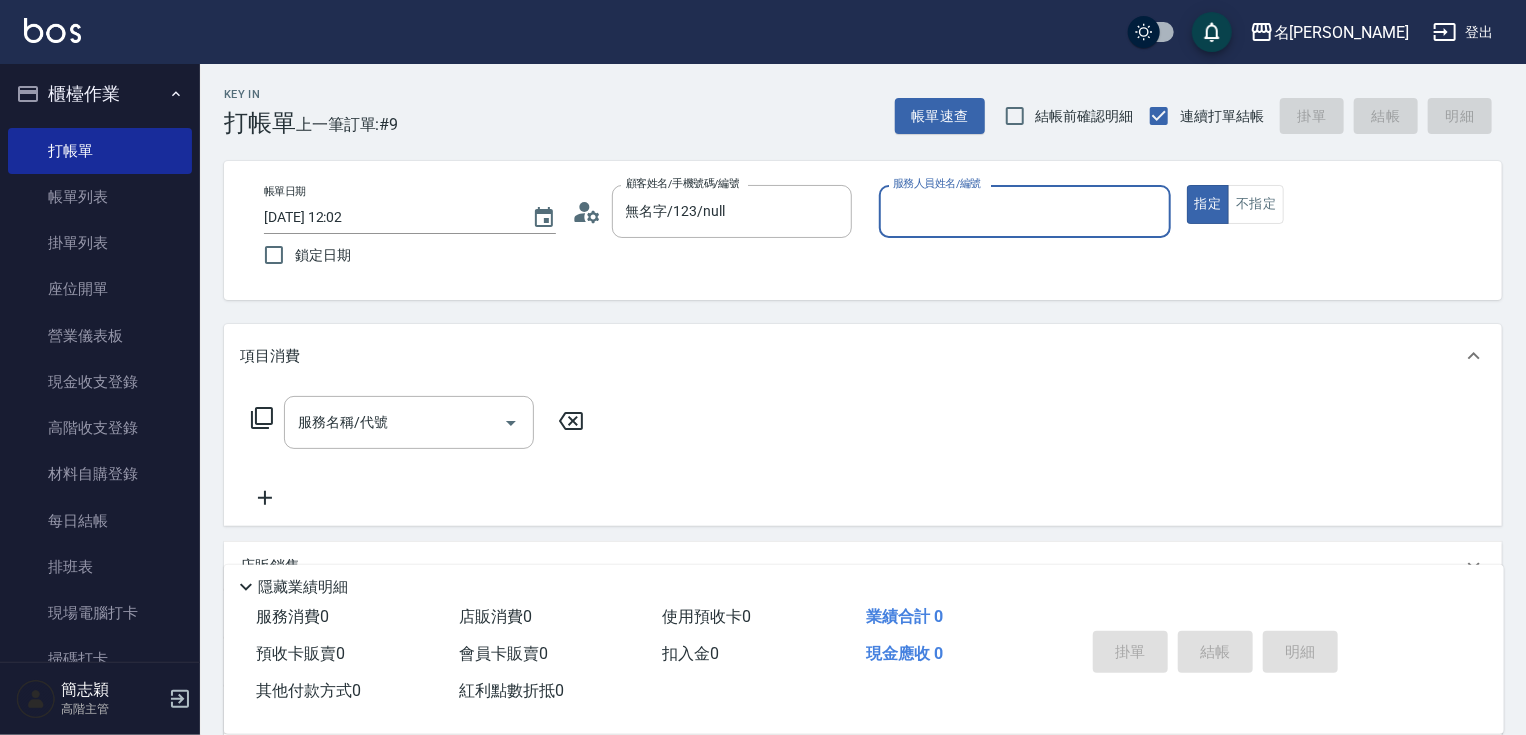 click on "服務人員姓名/編號 服務人員姓名/編號" at bounding box center [1025, 211] 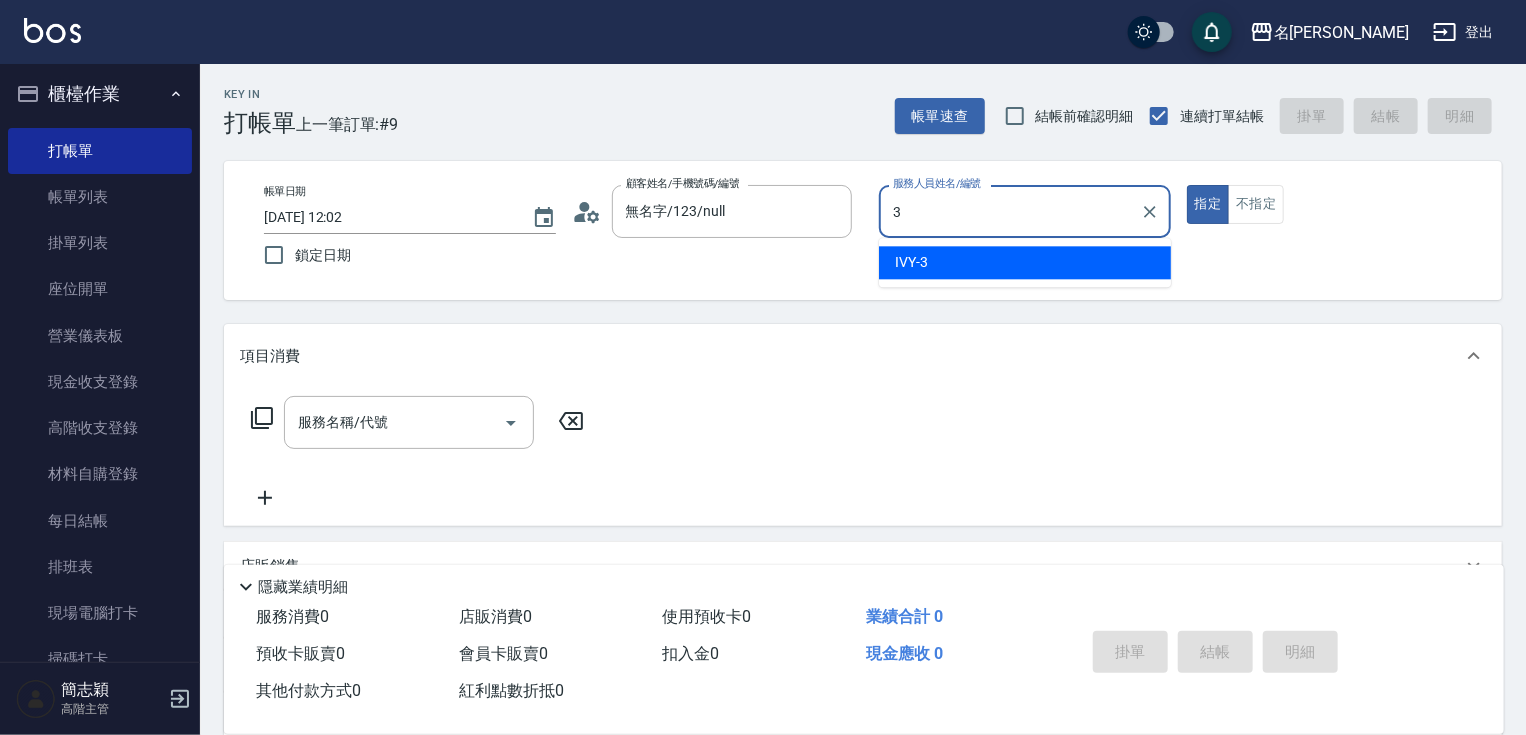 type on "IVY-3" 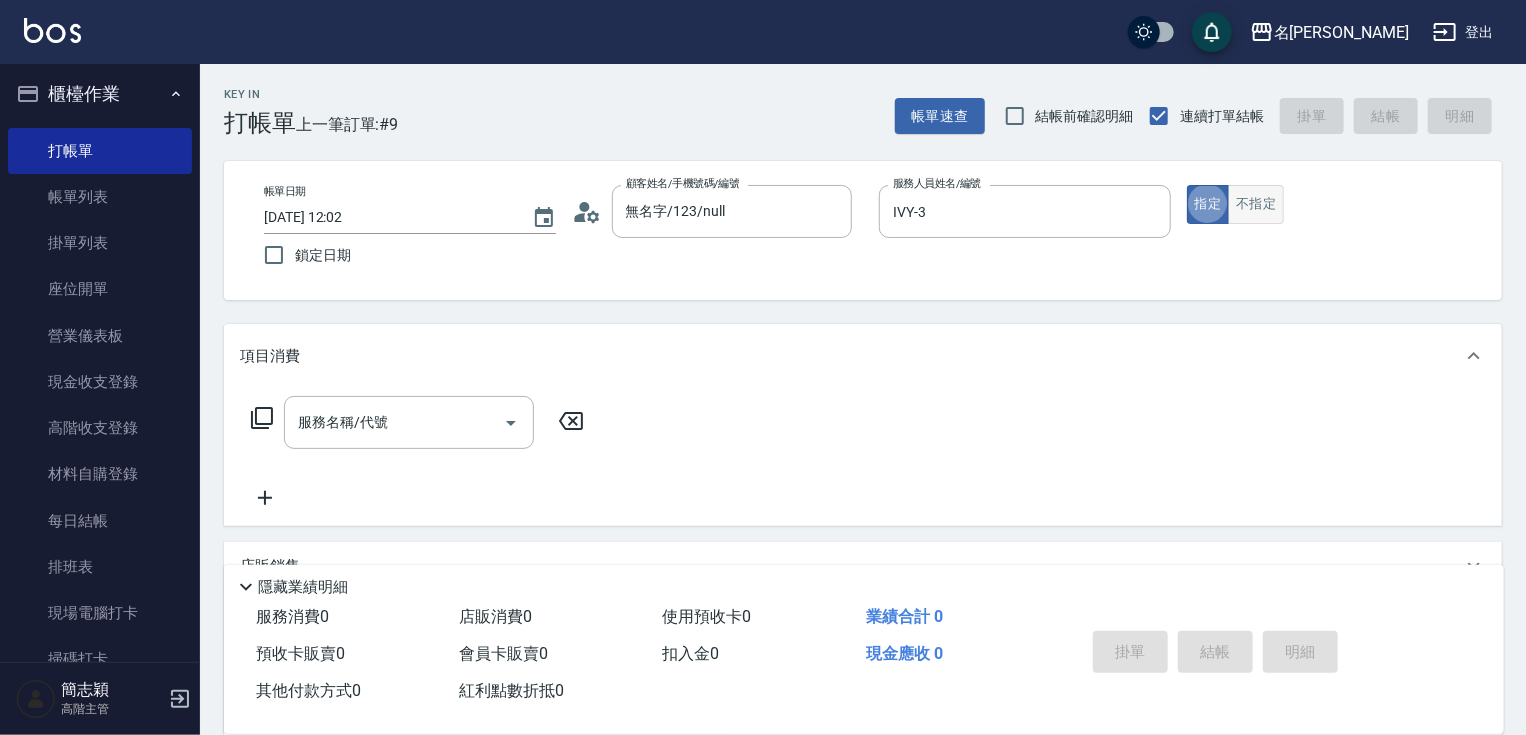 click on "不指定" at bounding box center [1256, 204] 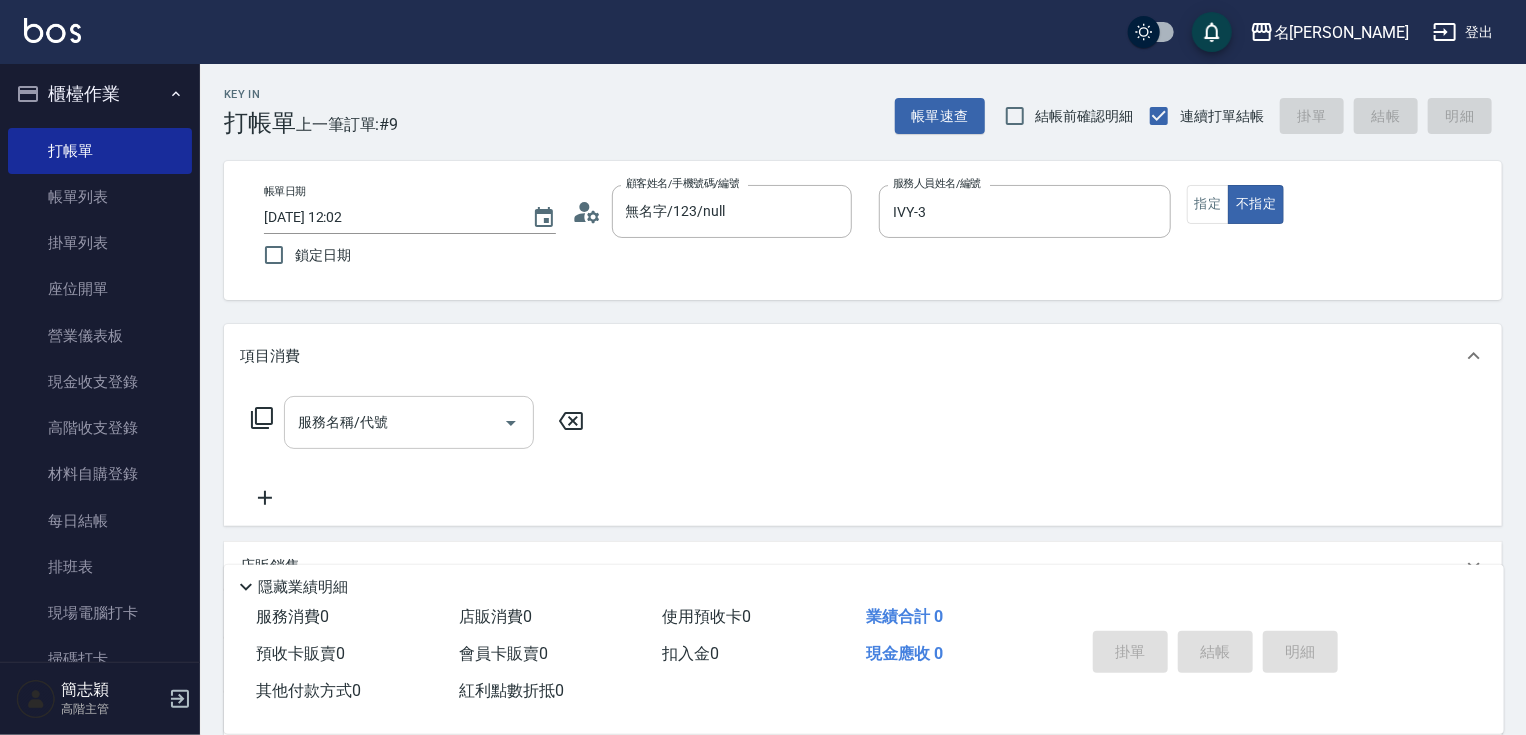 click on "服務名稱/代號" at bounding box center (394, 422) 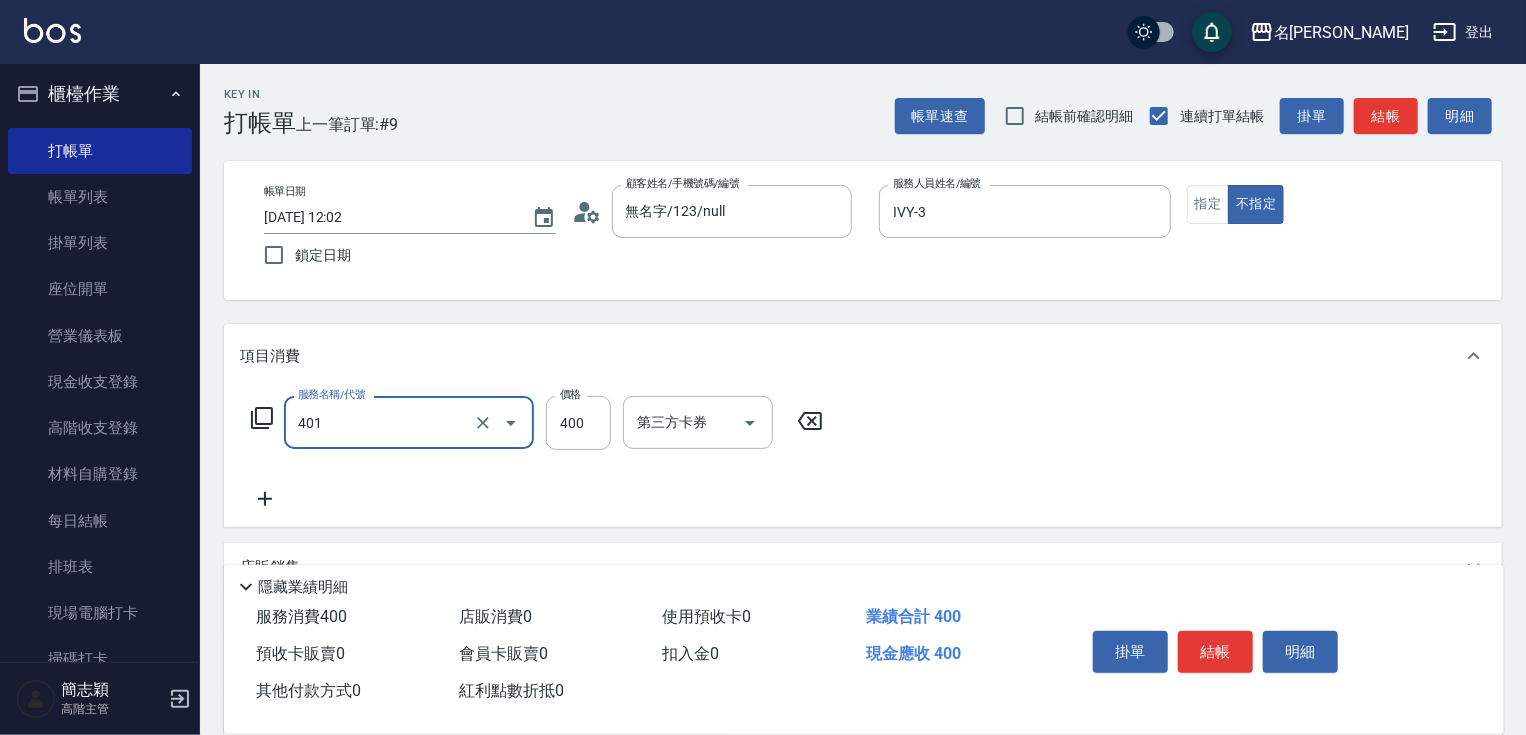 type on "剪髮(400)(401)" 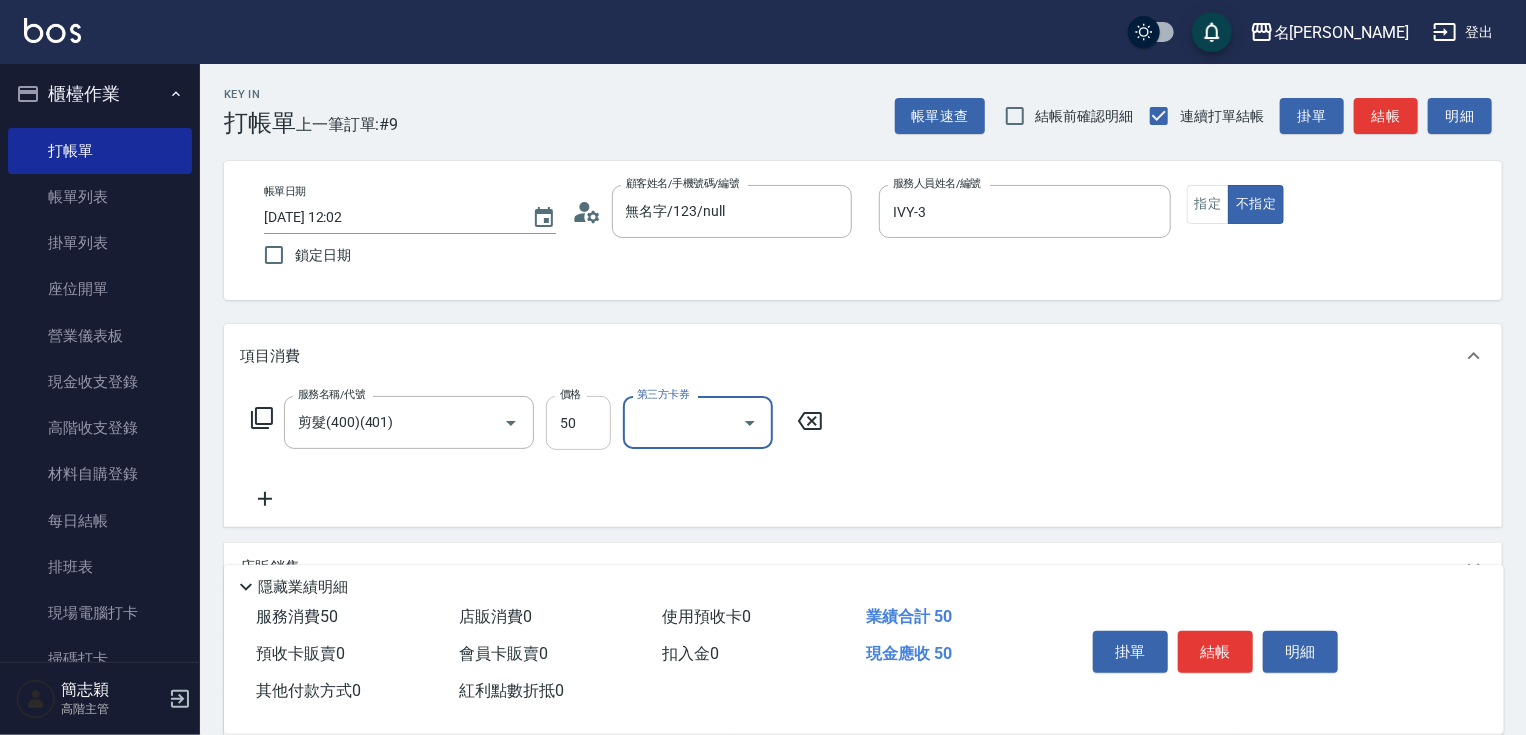 click on "50" at bounding box center [578, 423] 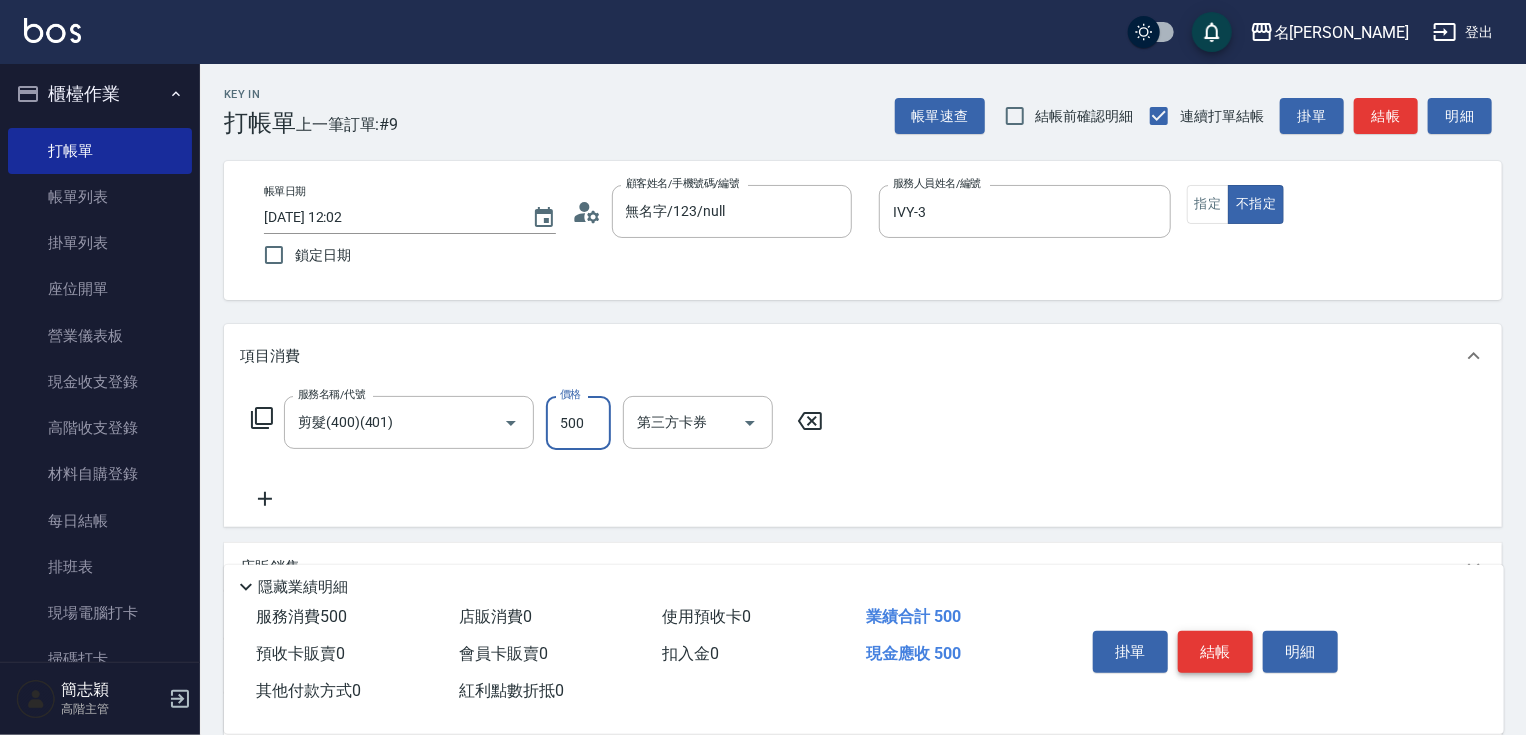 type on "500" 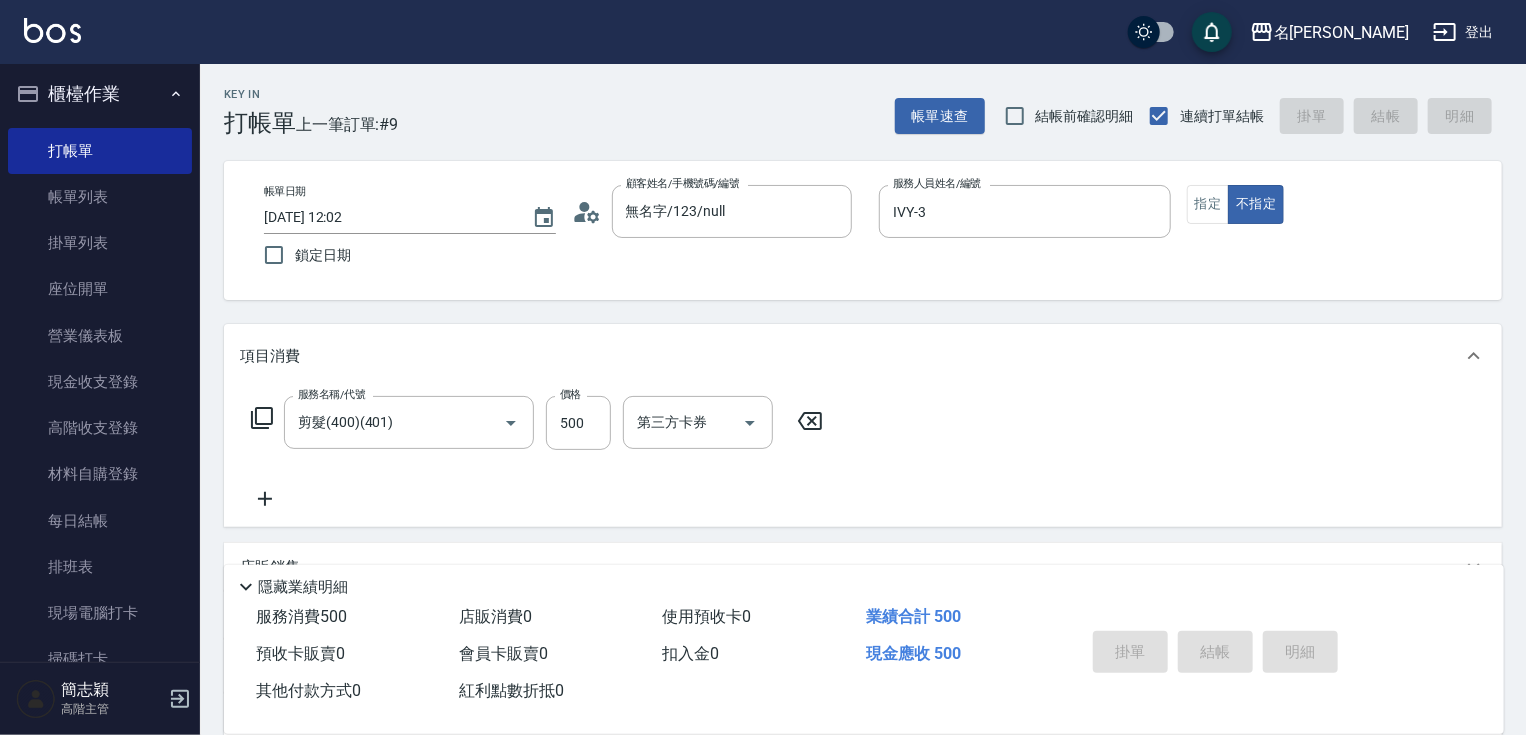 type on "[DATE] 12:03" 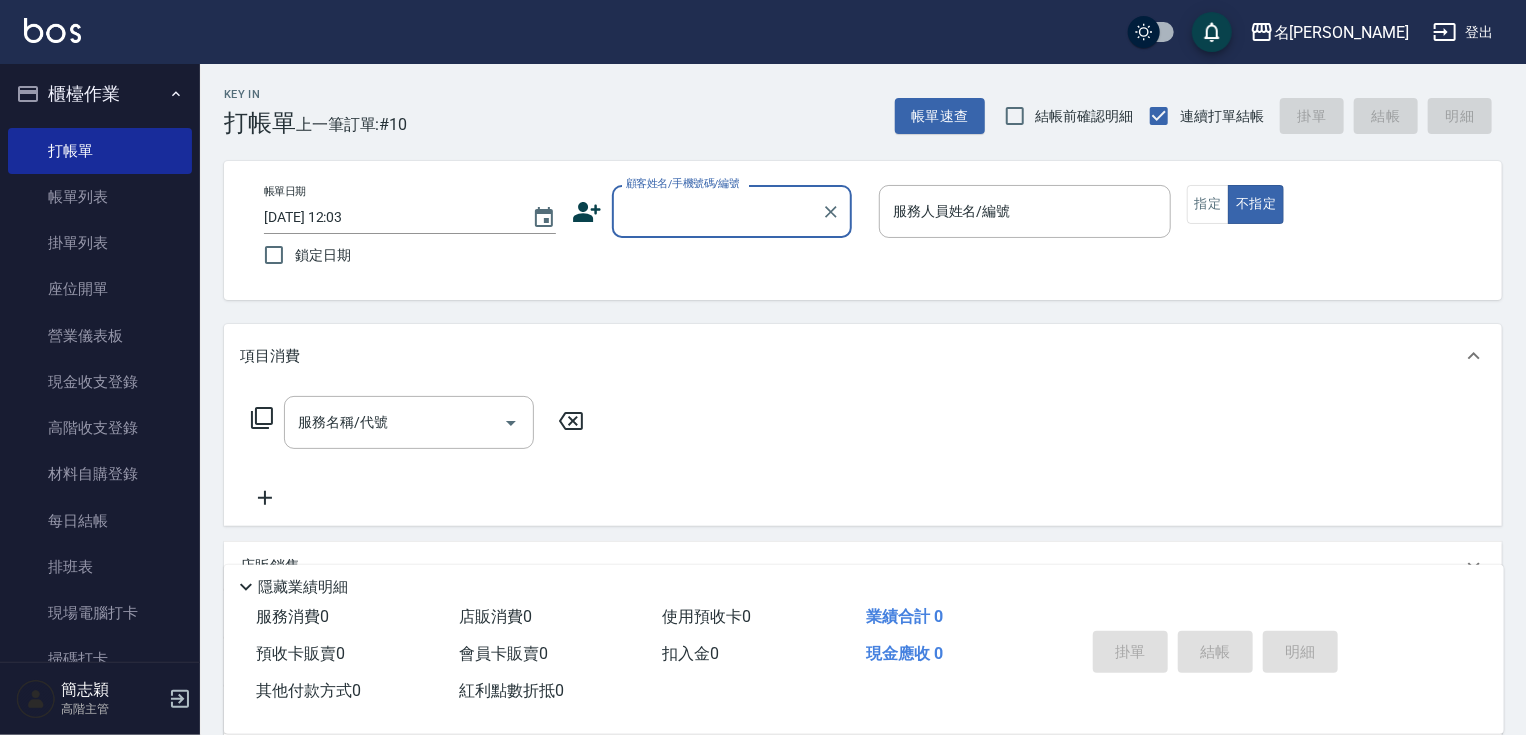 click on "顧客姓名/手機號碼/編號" at bounding box center [732, 211] 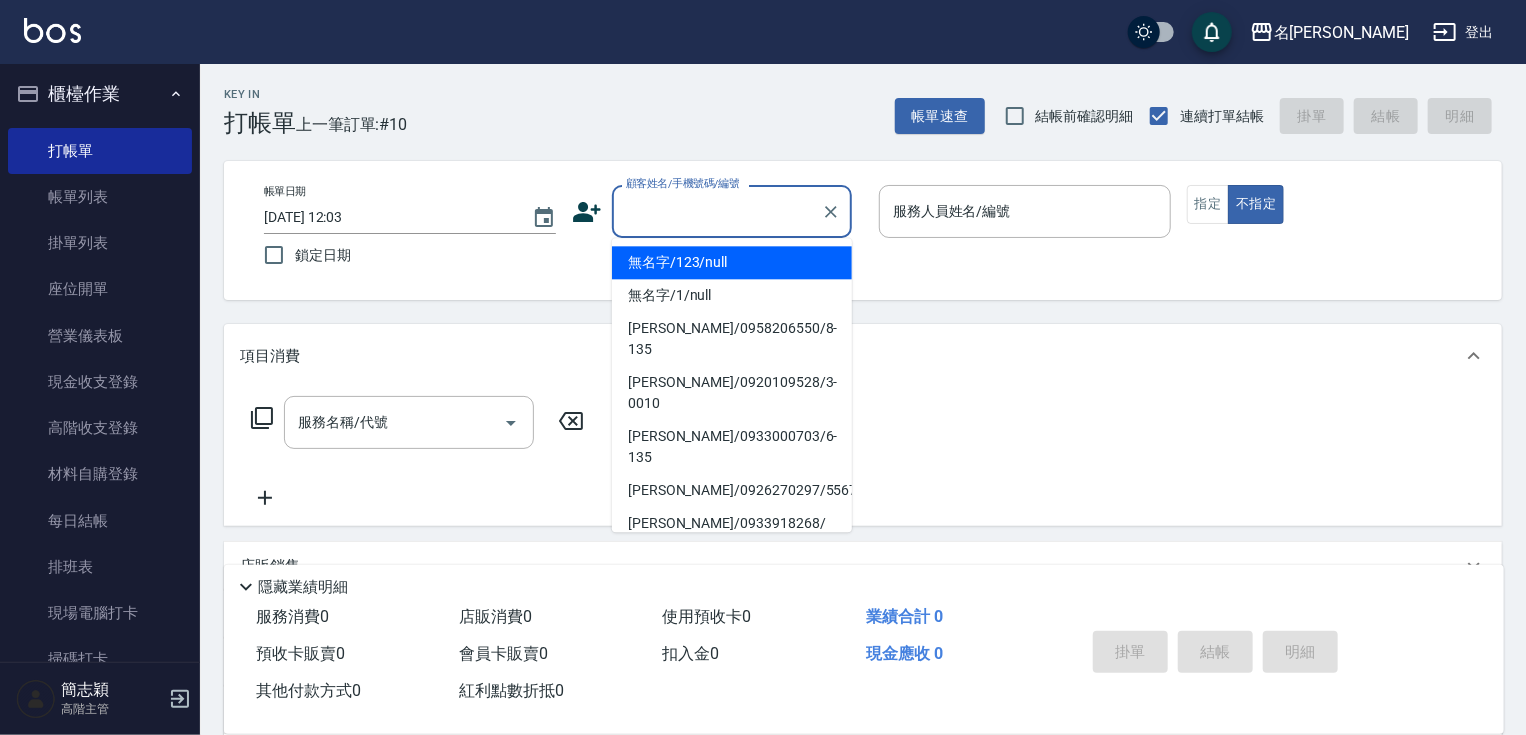 click on "無名字/123/null" at bounding box center [732, 262] 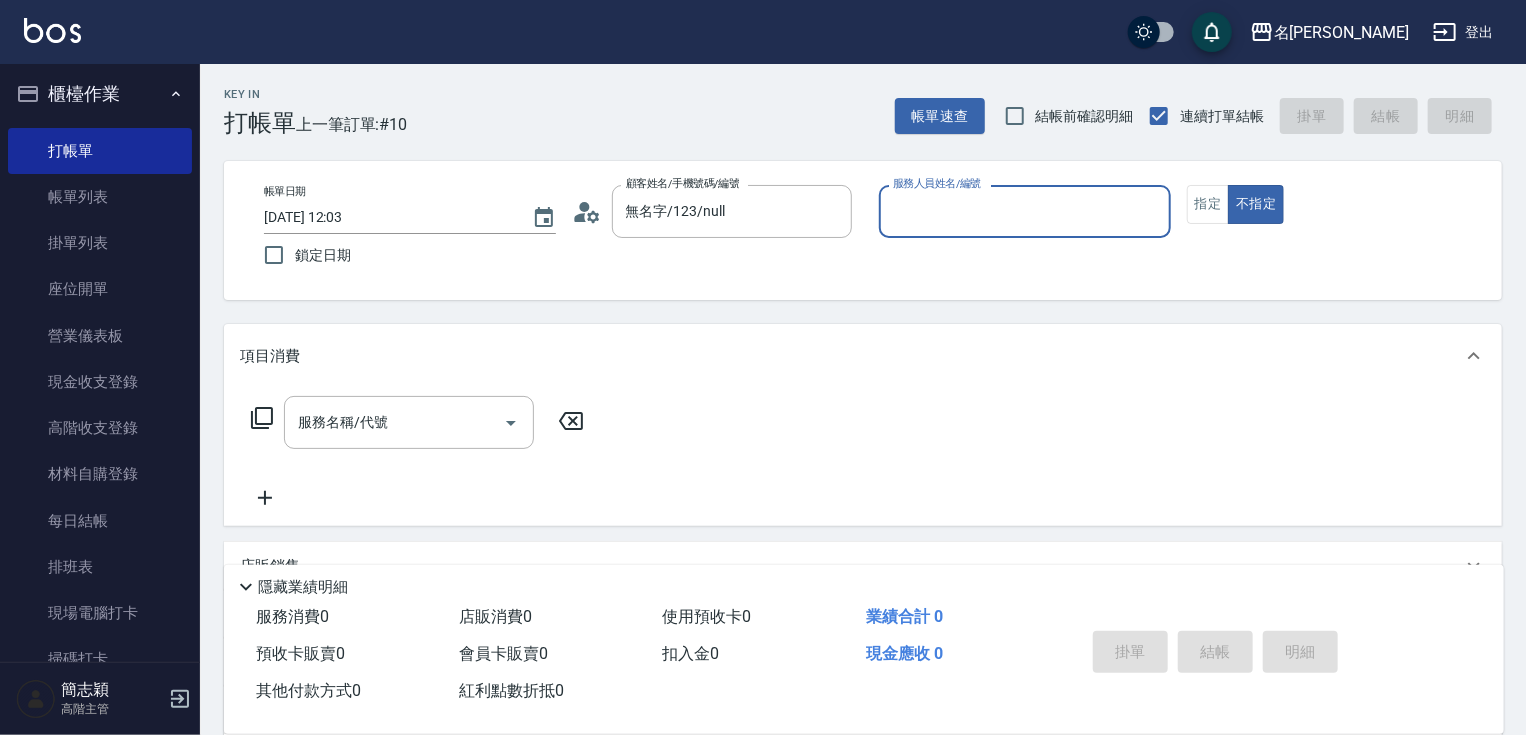 click on "服務人員姓名/編號" at bounding box center [1025, 211] 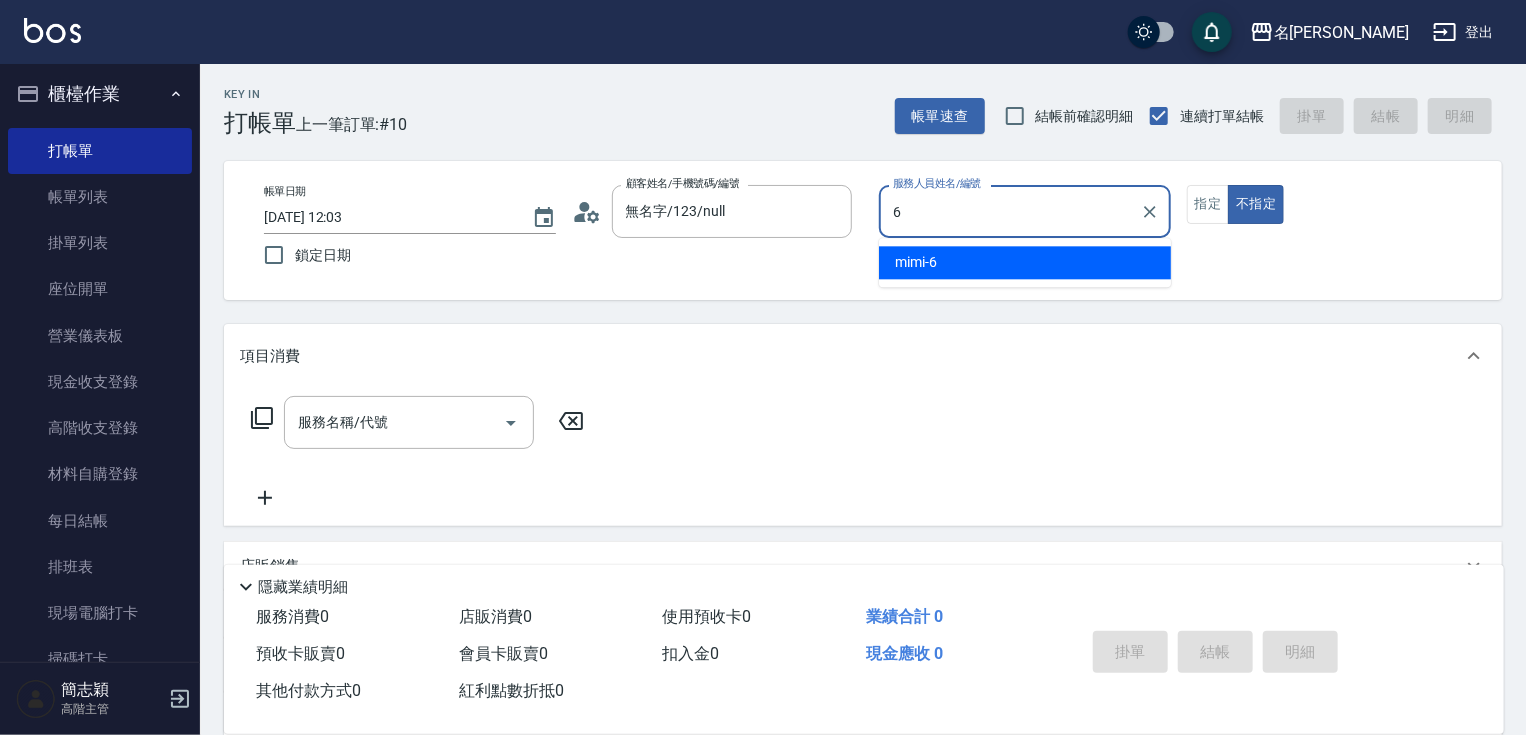 type on "mimi-6" 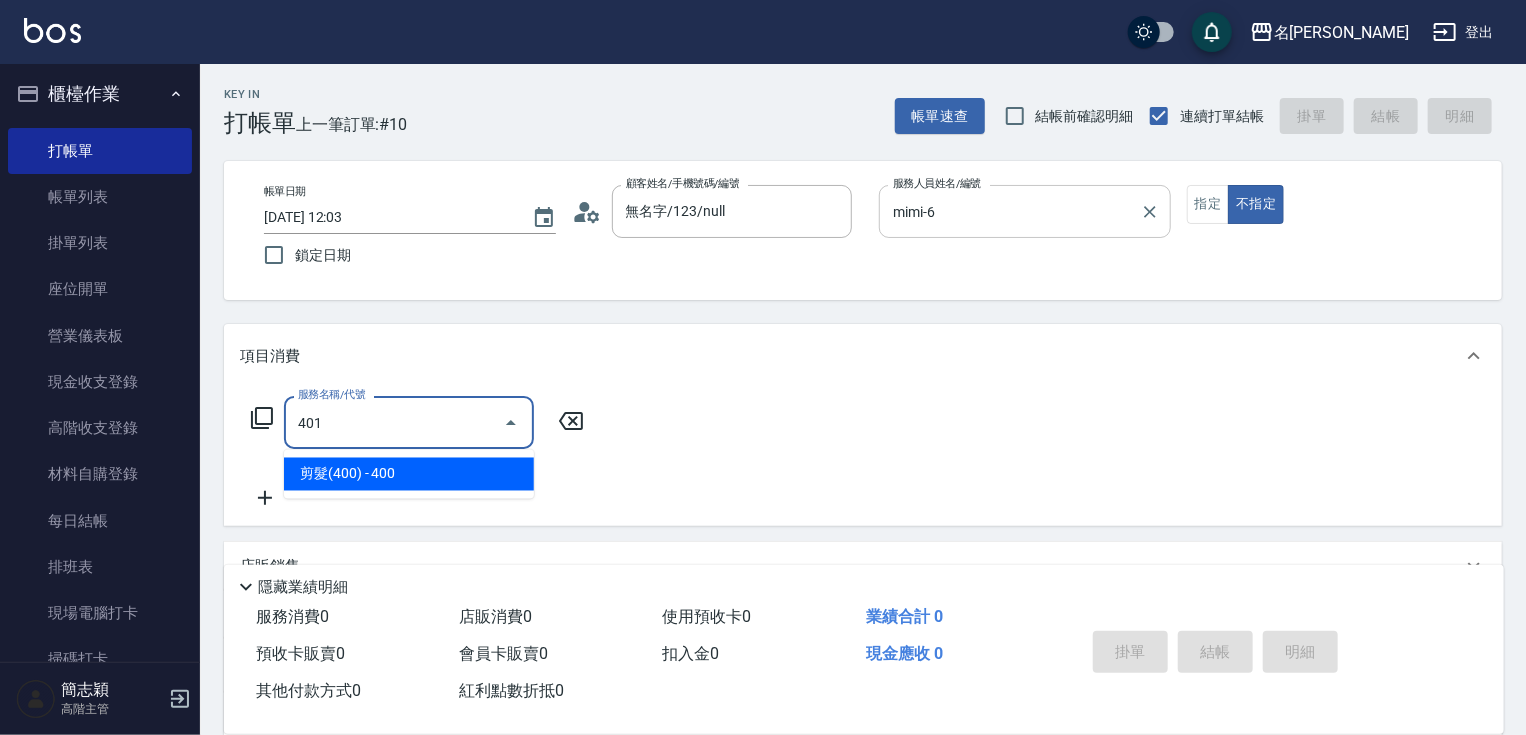 type on "剪髮(400)(401)" 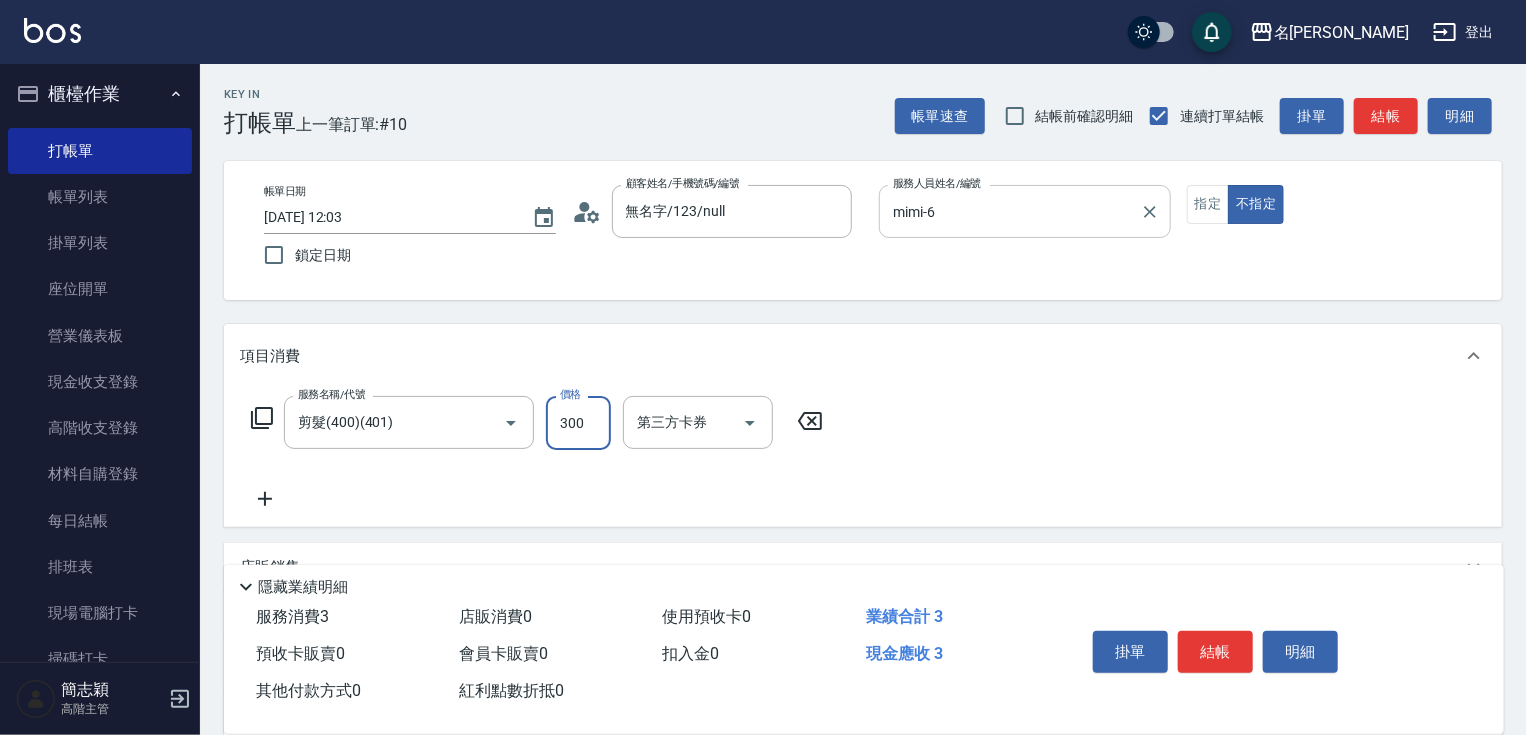 type on "300" 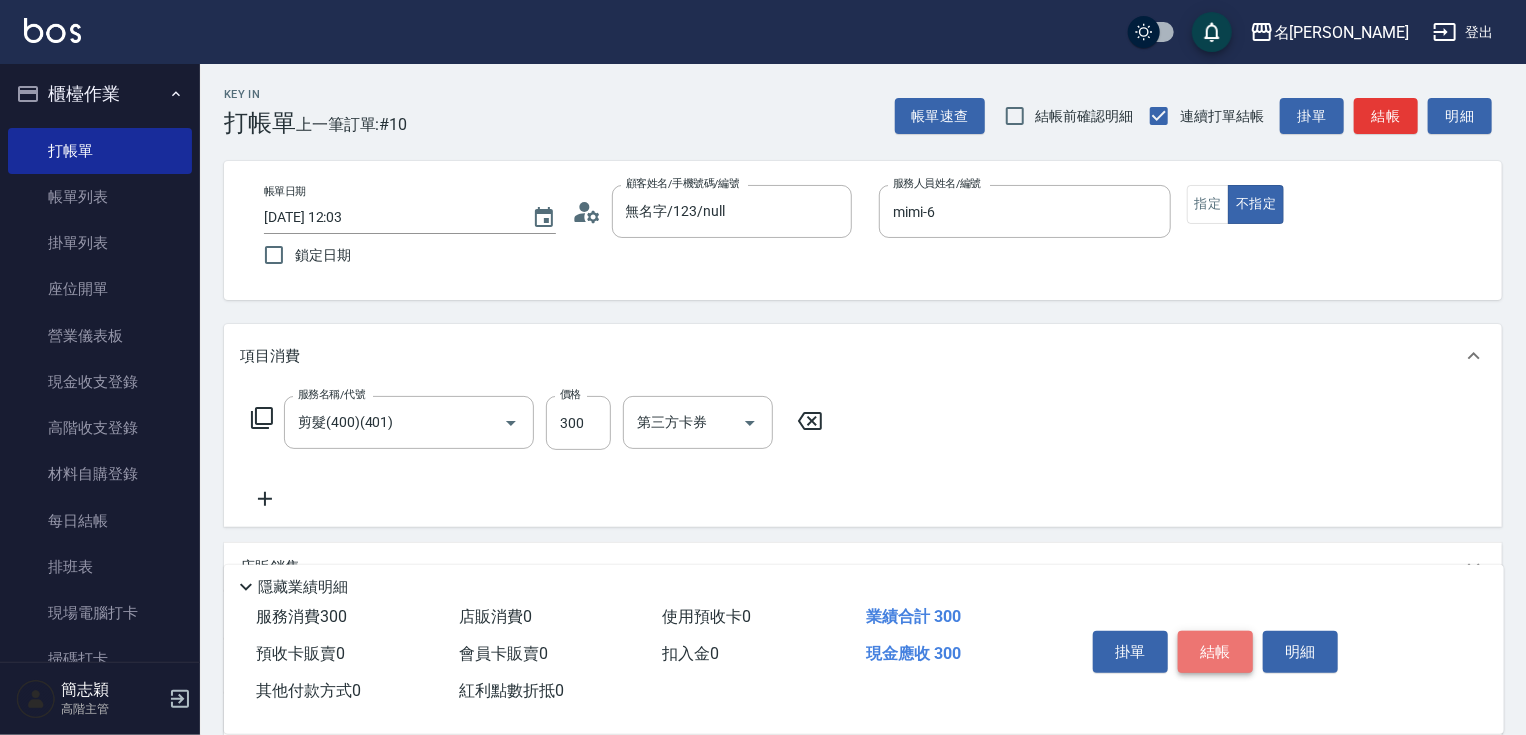 click on "結帳" at bounding box center [1215, 652] 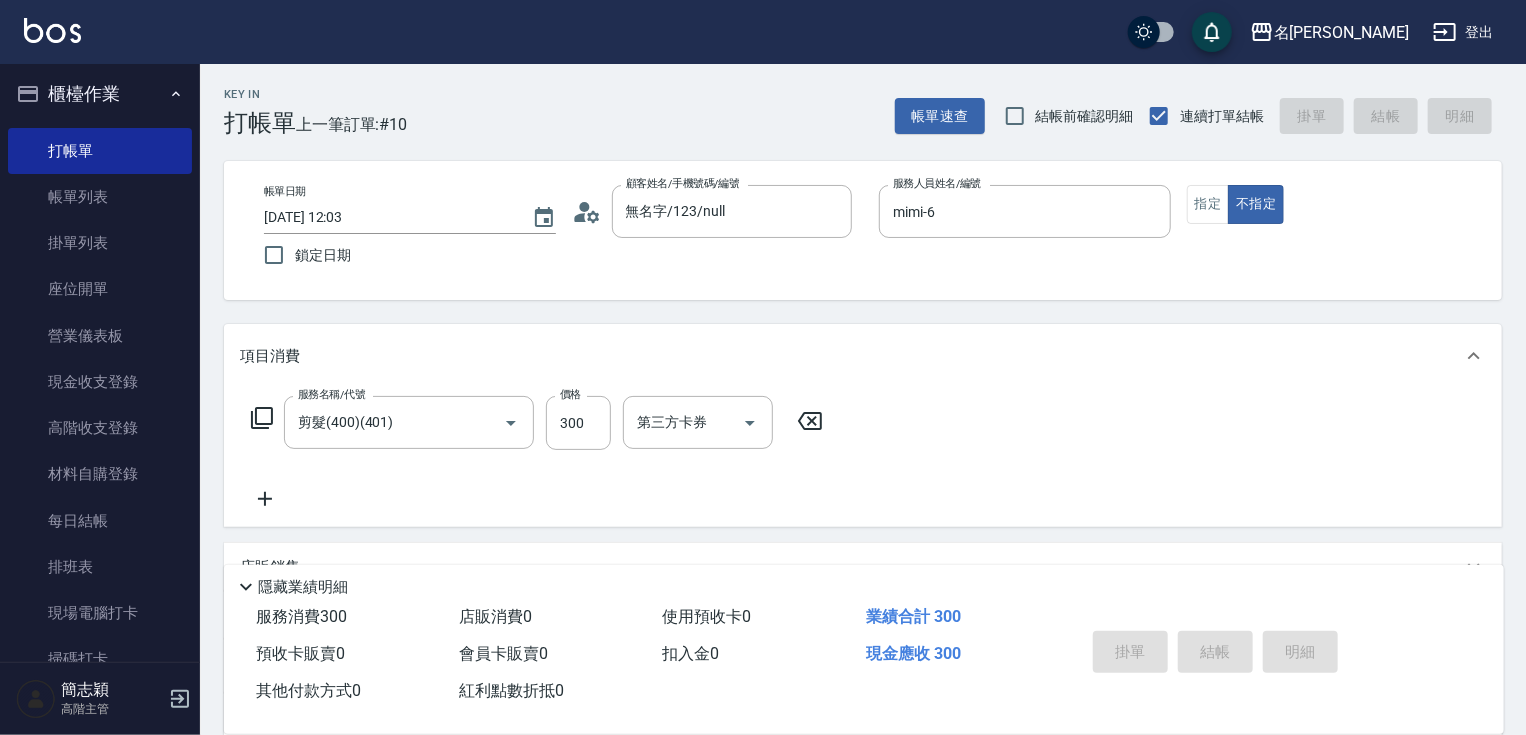 type 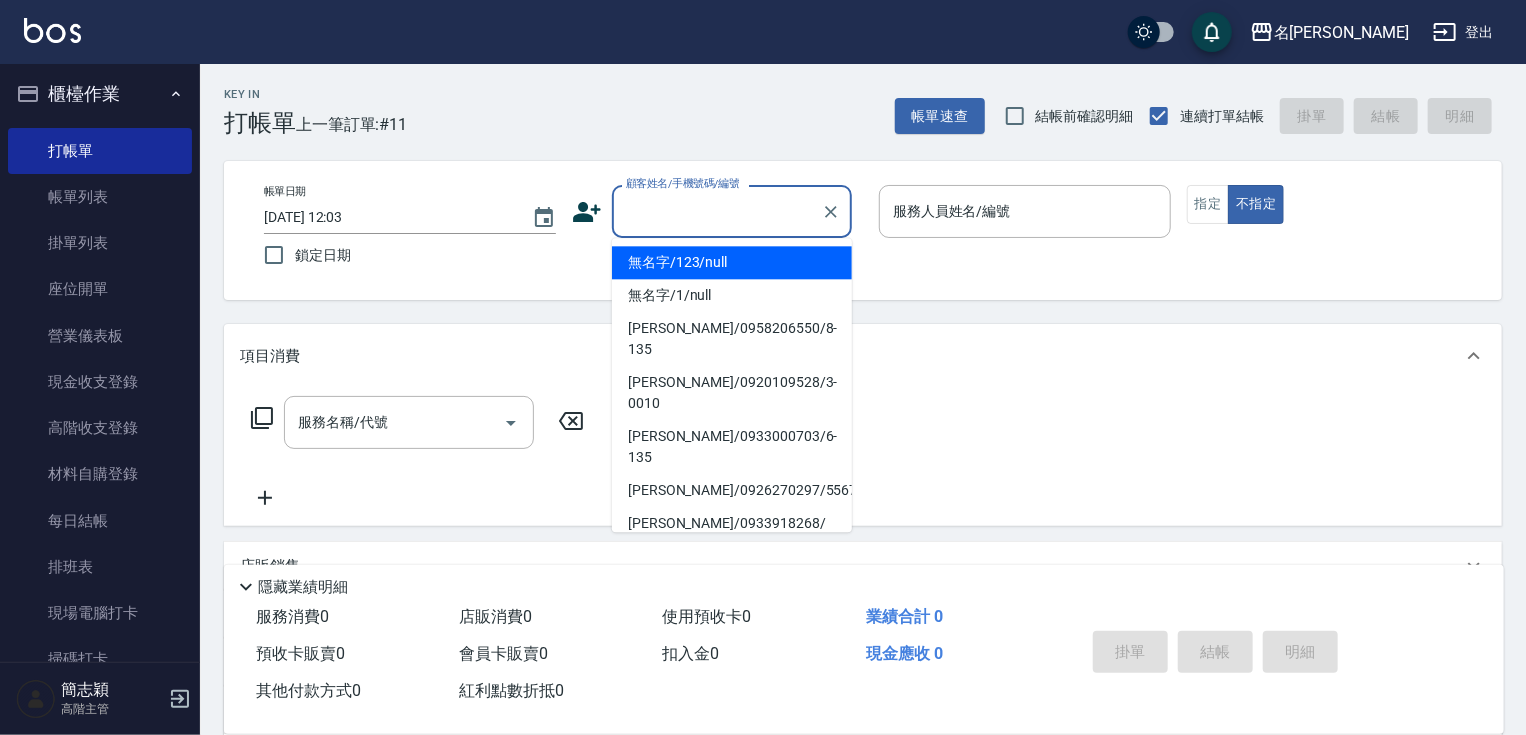 click on "顧客姓名/手機號碼/編號" at bounding box center (717, 211) 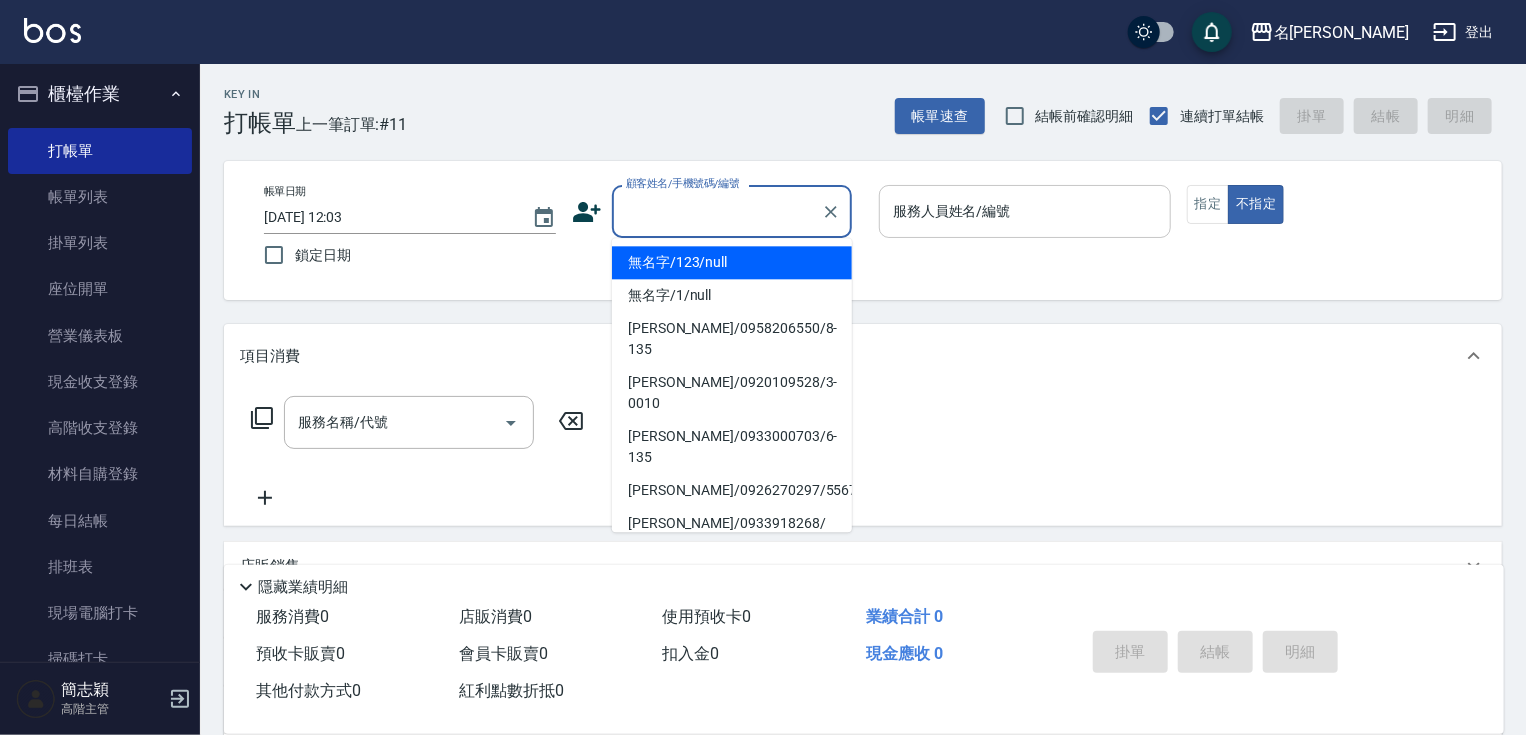 click on "無名字/123/null" at bounding box center [732, 262] 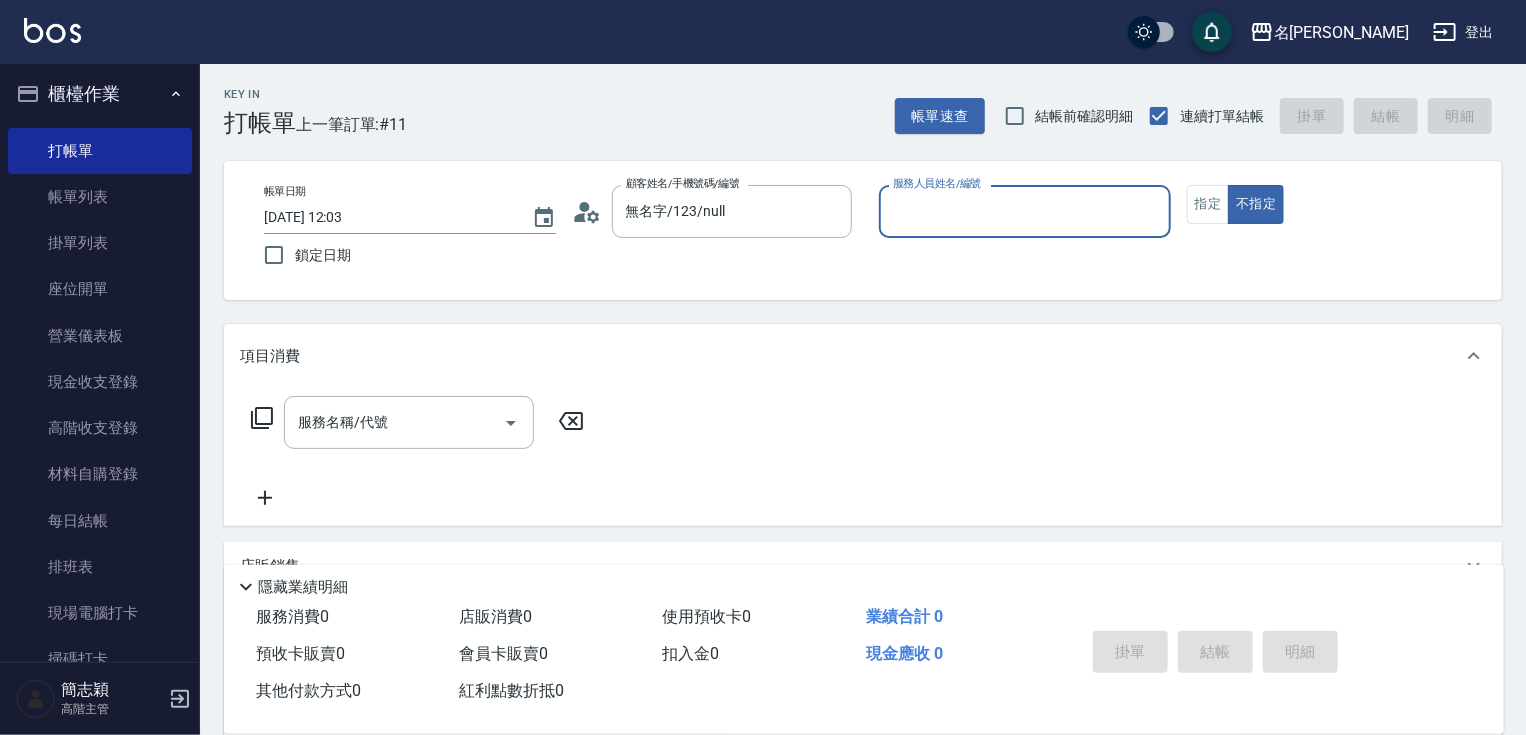 click on "服務人員姓名/編號" at bounding box center [1025, 211] 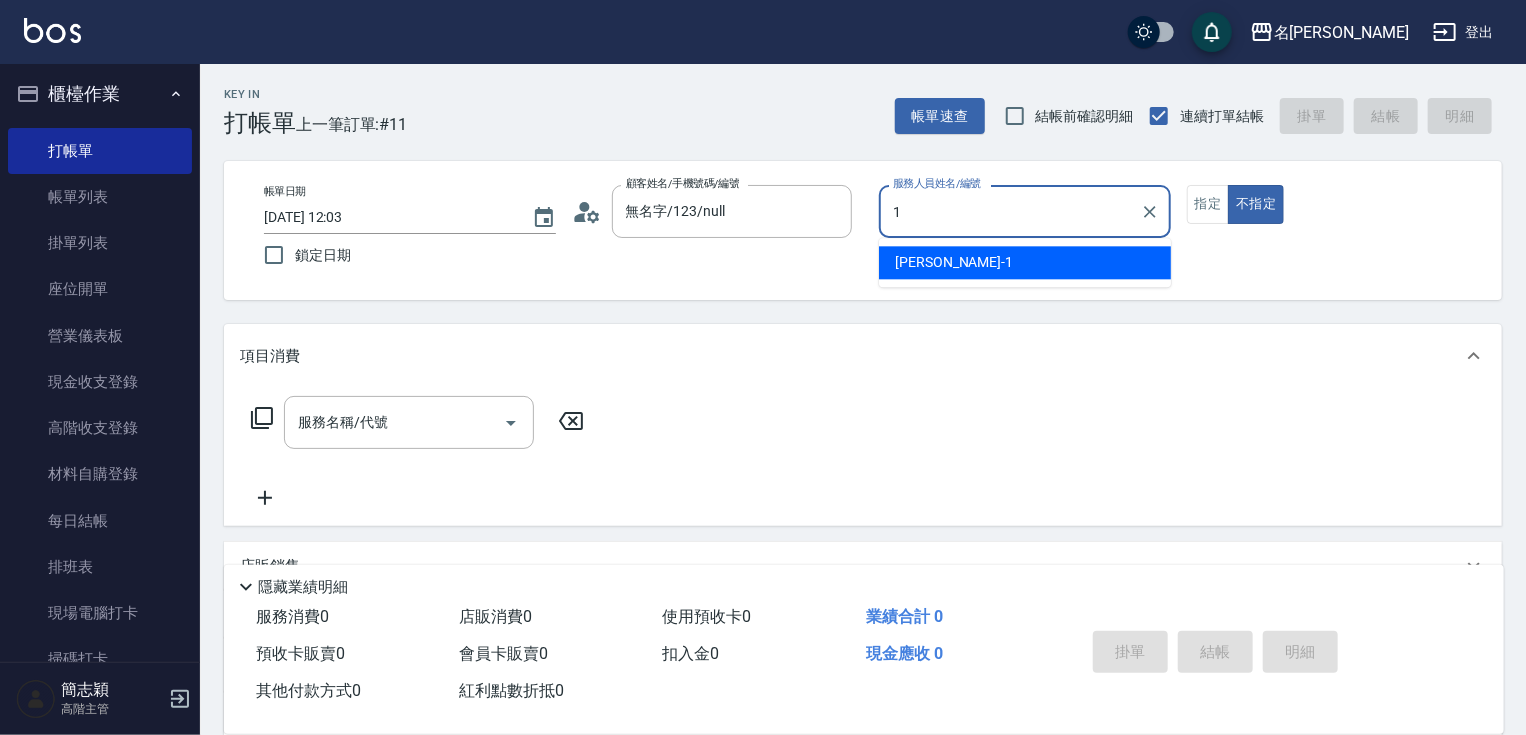 type on "[PERSON_NAME]-1" 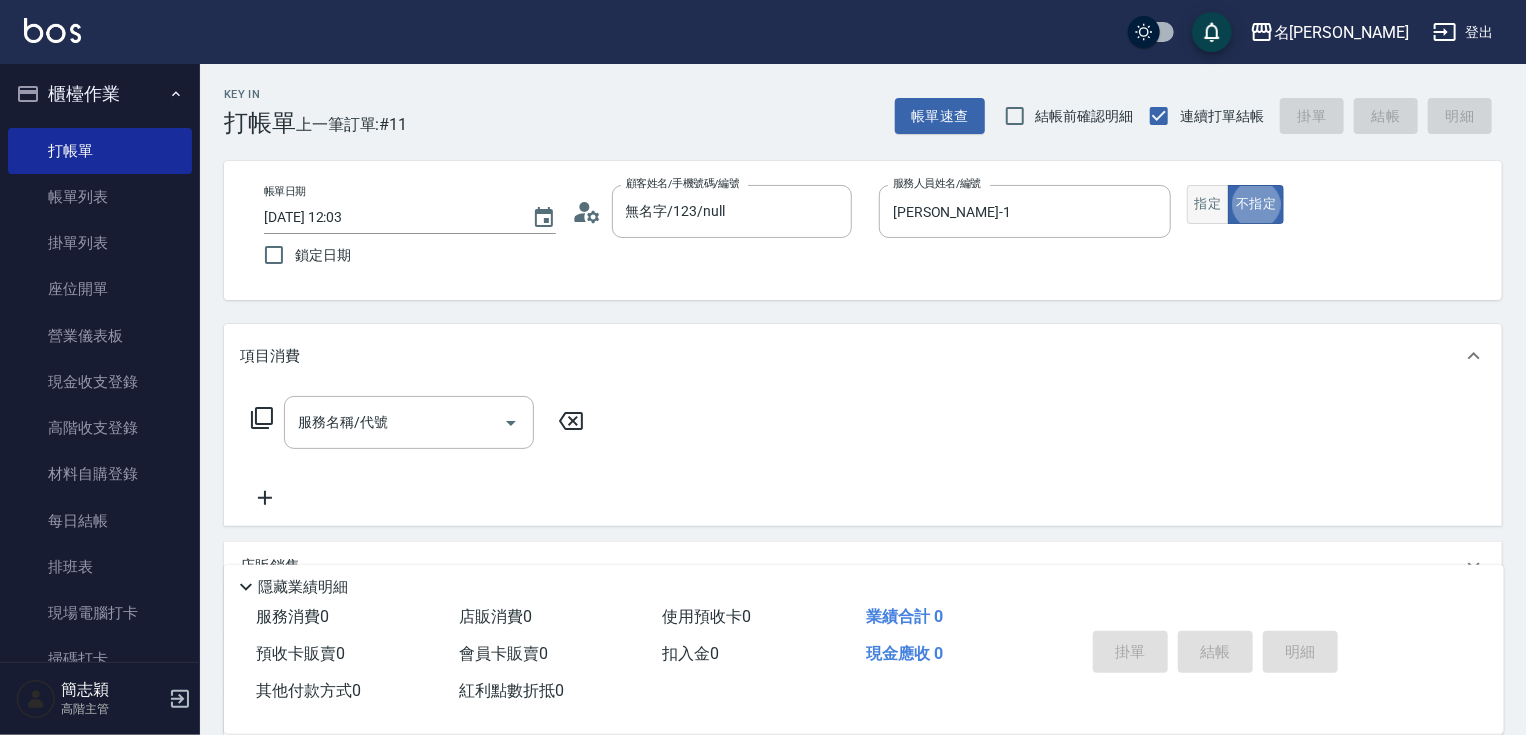 click on "指定" at bounding box center [1208, 204] 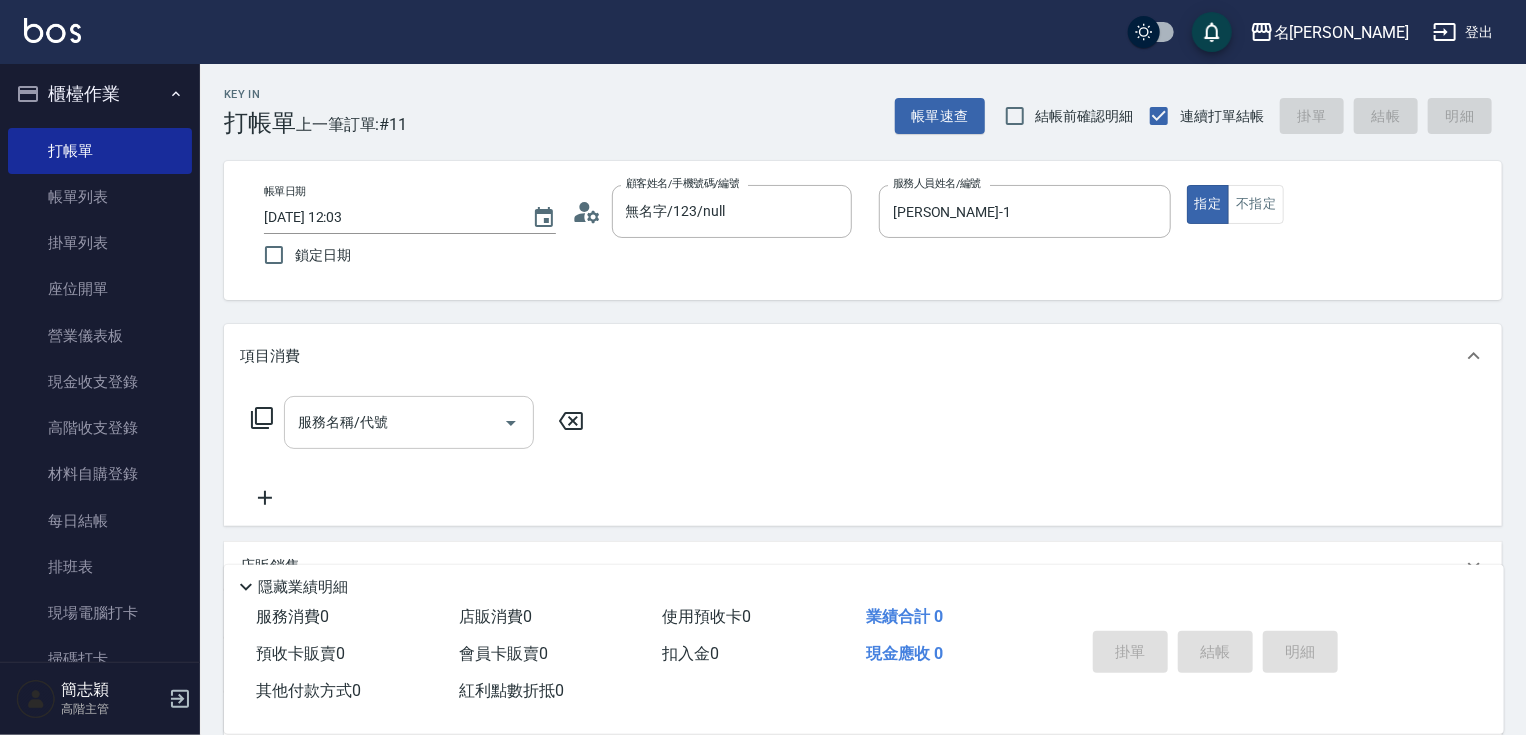 click on "服務名稱/代號" at bounding box center (394, 422) 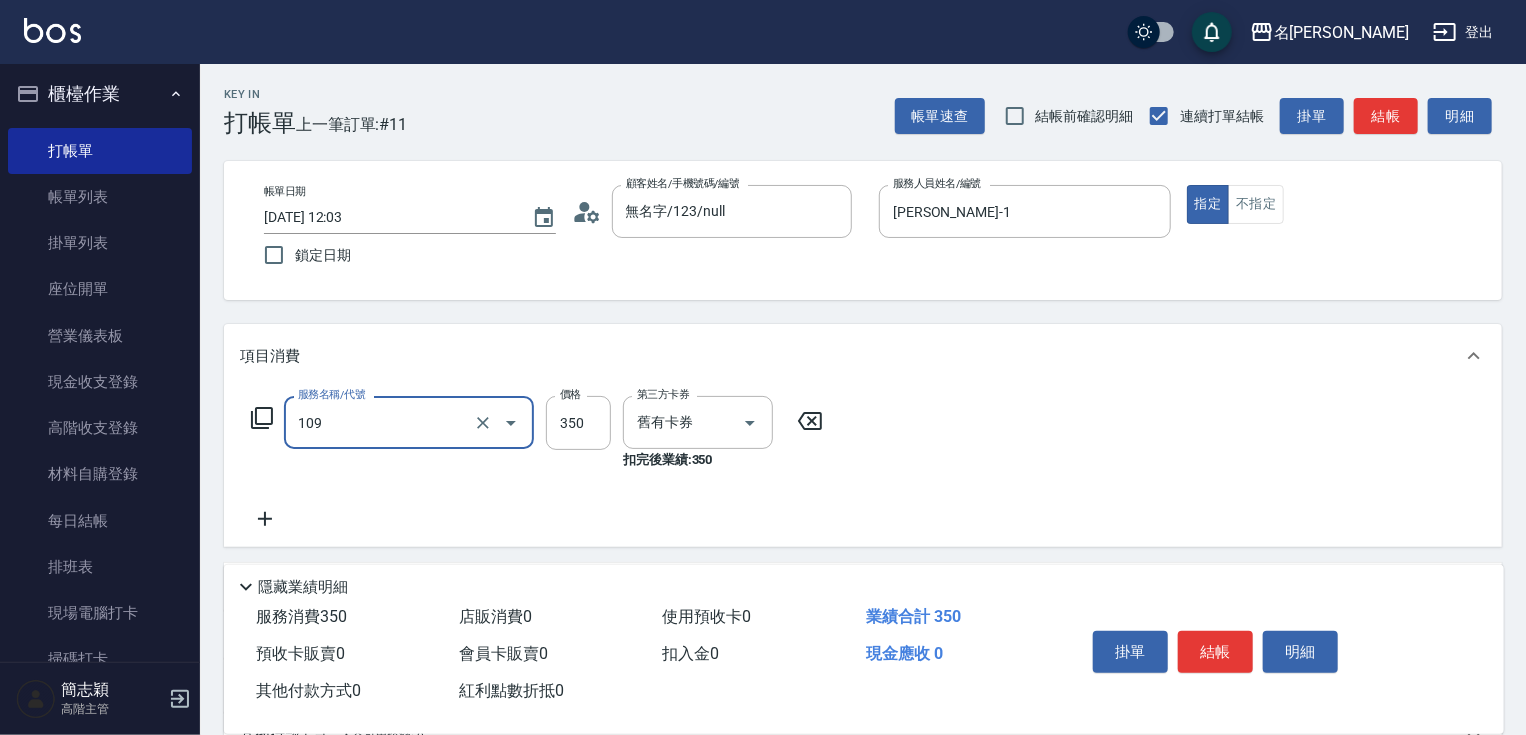 type on "新草本單次(109)" 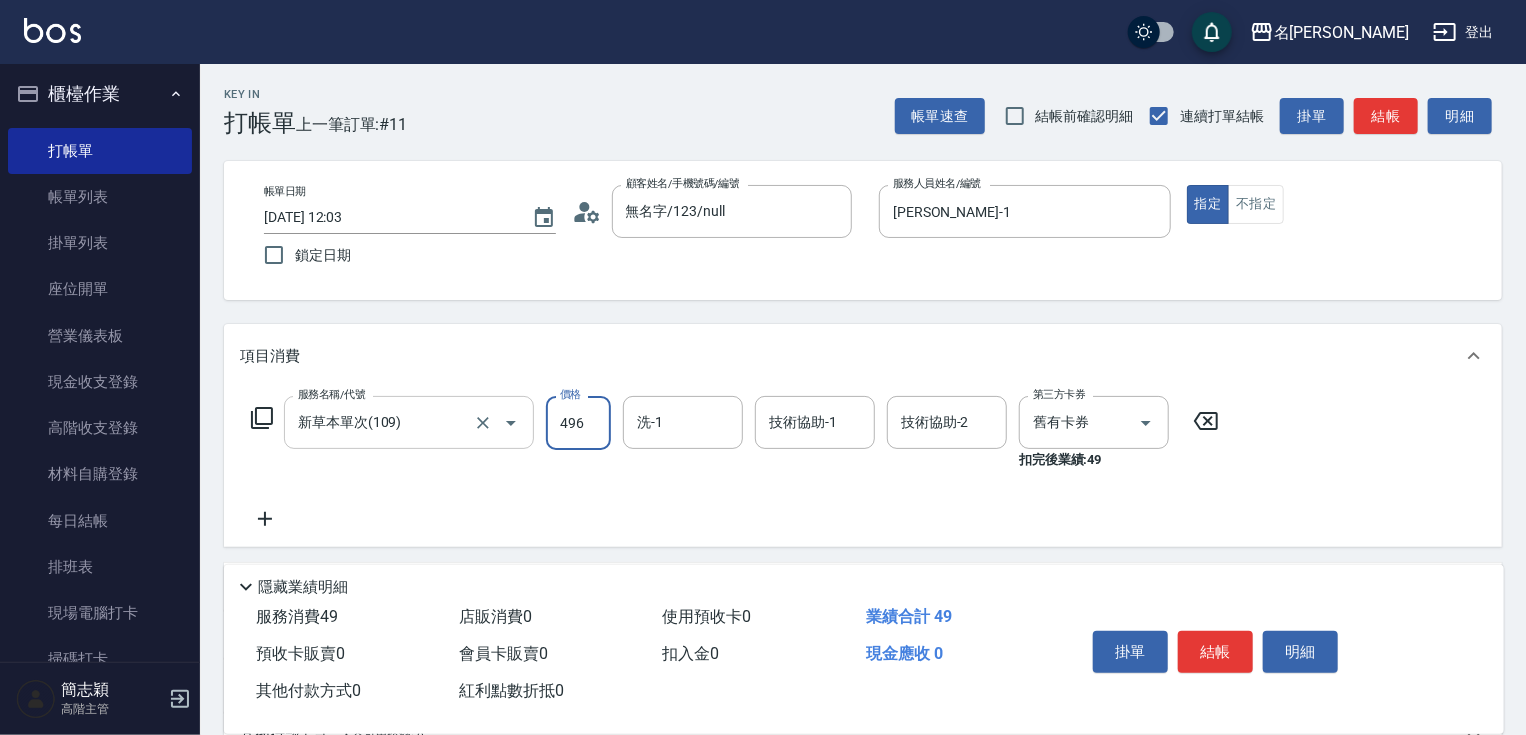 type on "496" 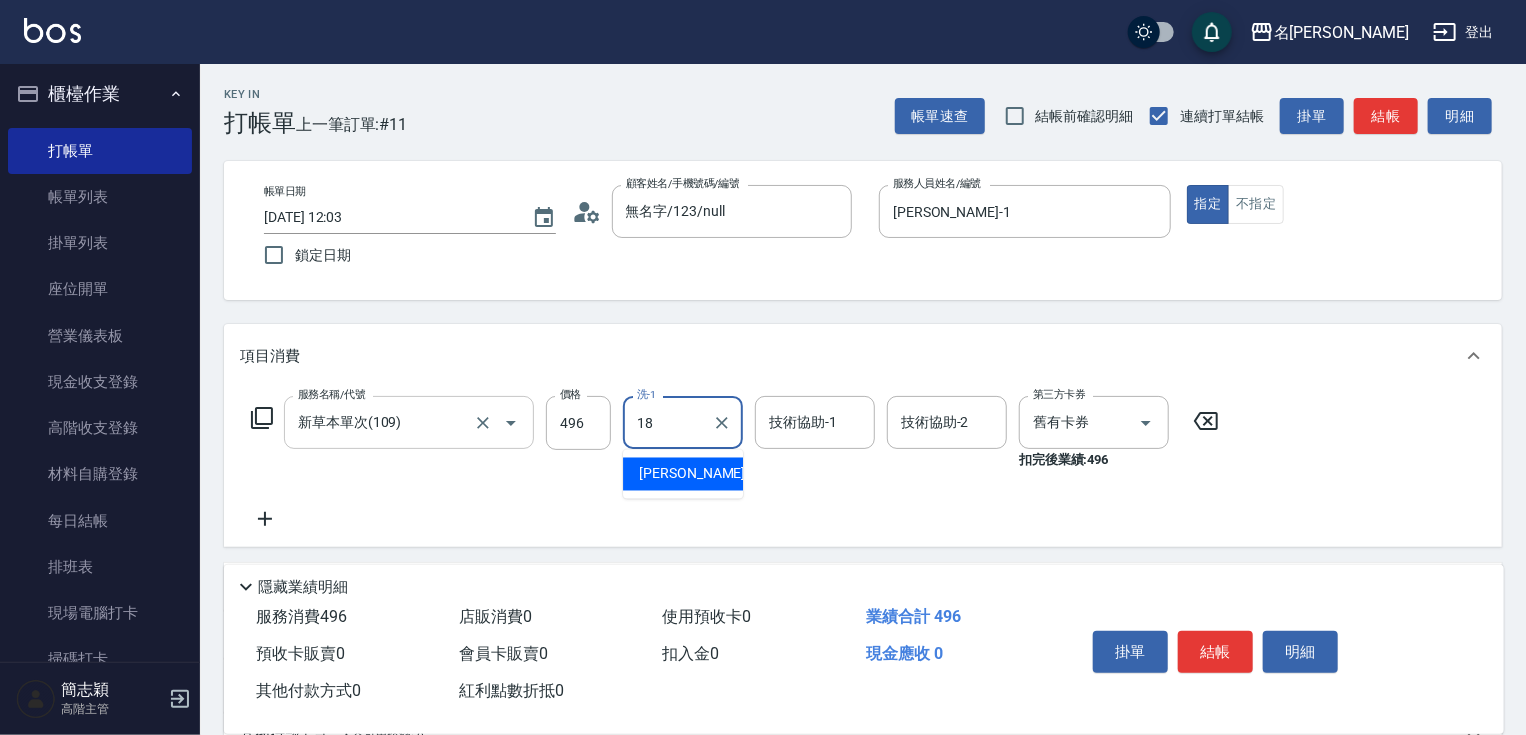 type on "[PERSON_NAME]-18" 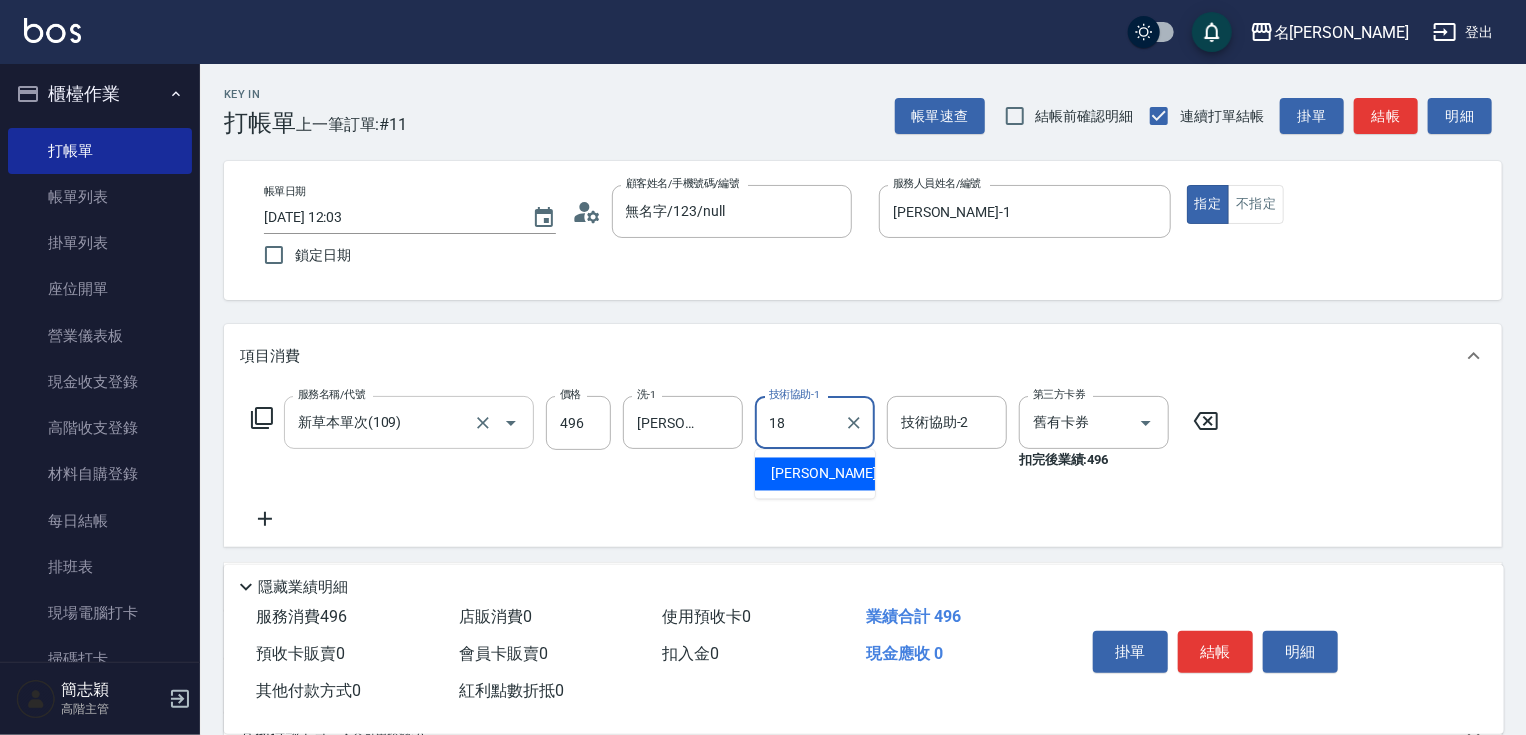 type on "[PERSON_NAME]-18" 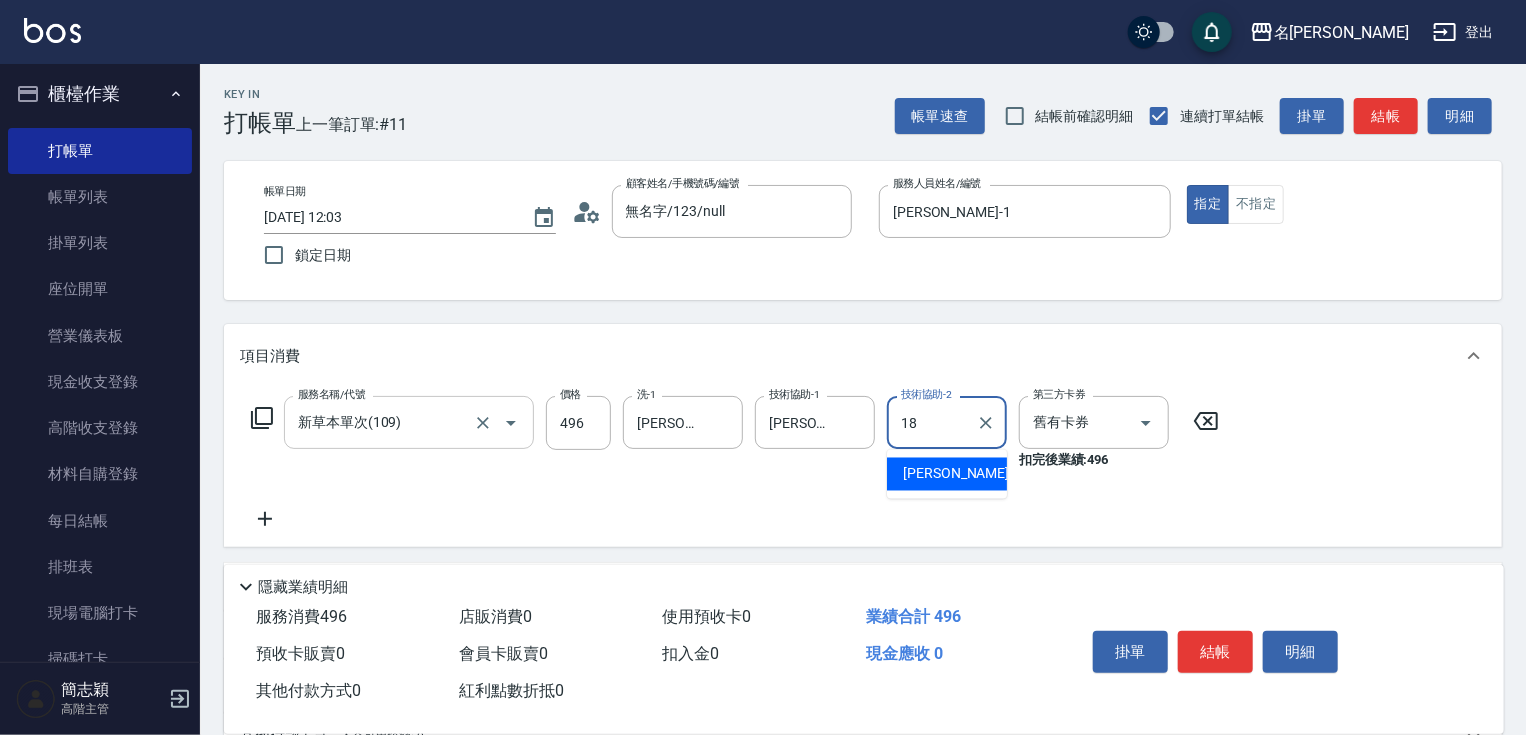 type on "[PERSON_NAME]-18" 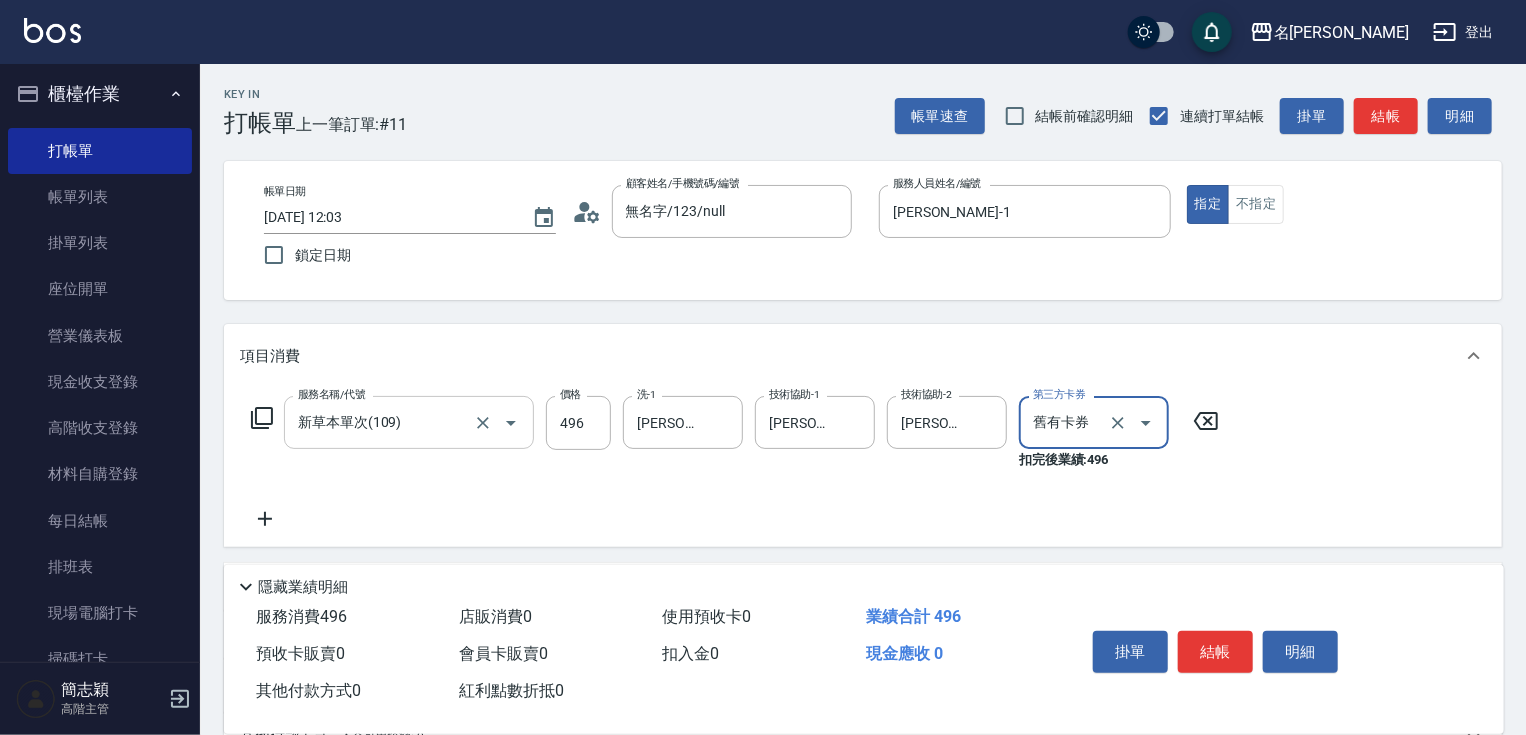 type on "舊有卡券" 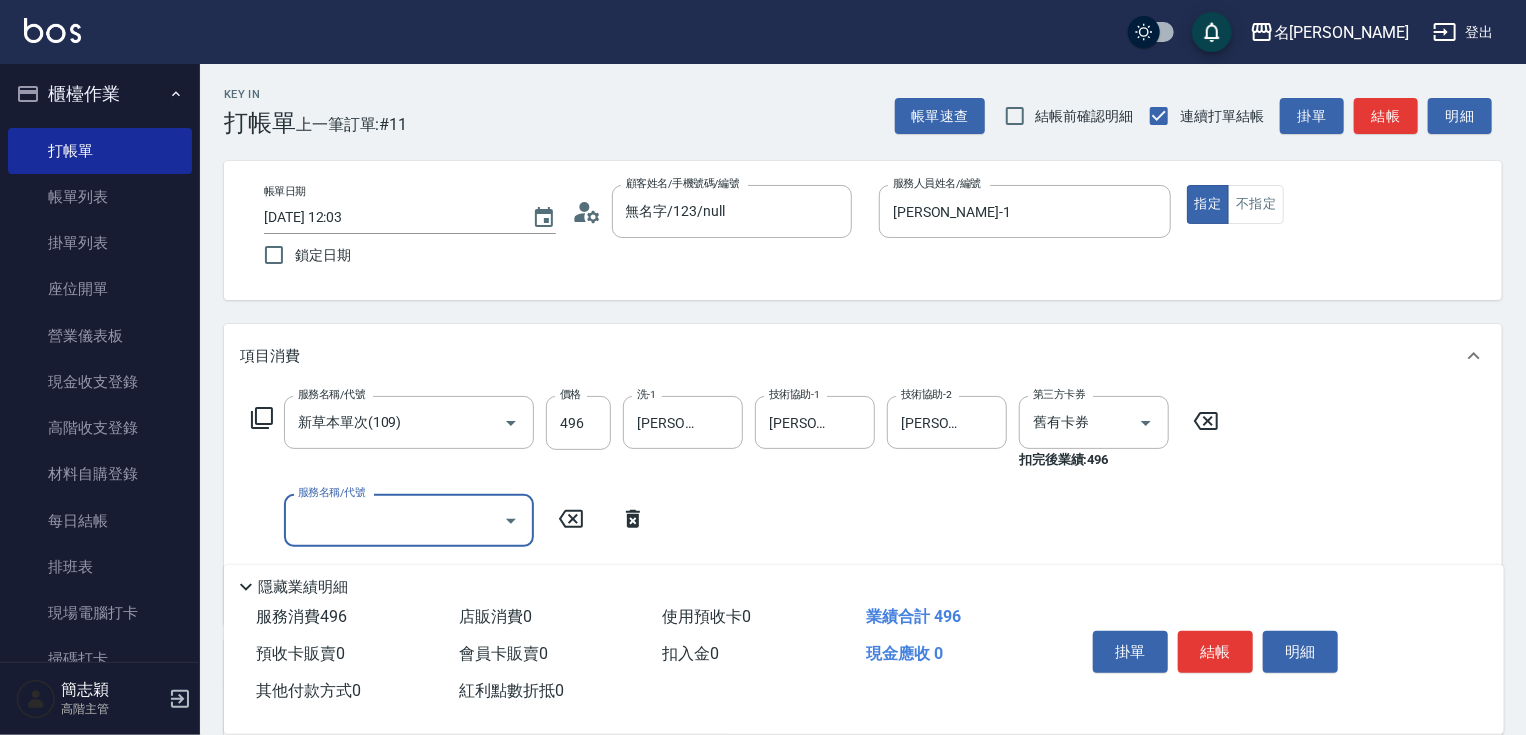 click 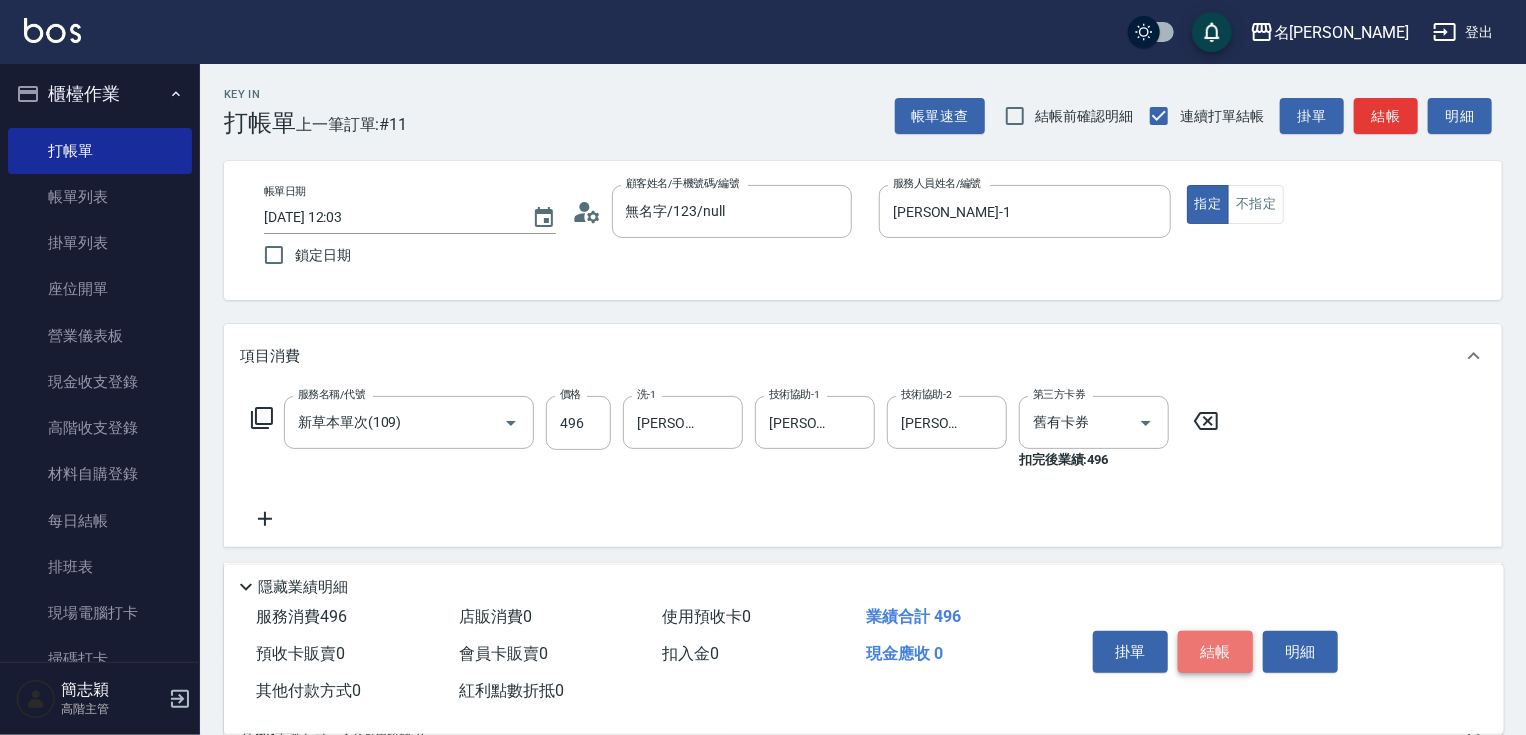 click on "結帳" at bounding box center [1215, 652] 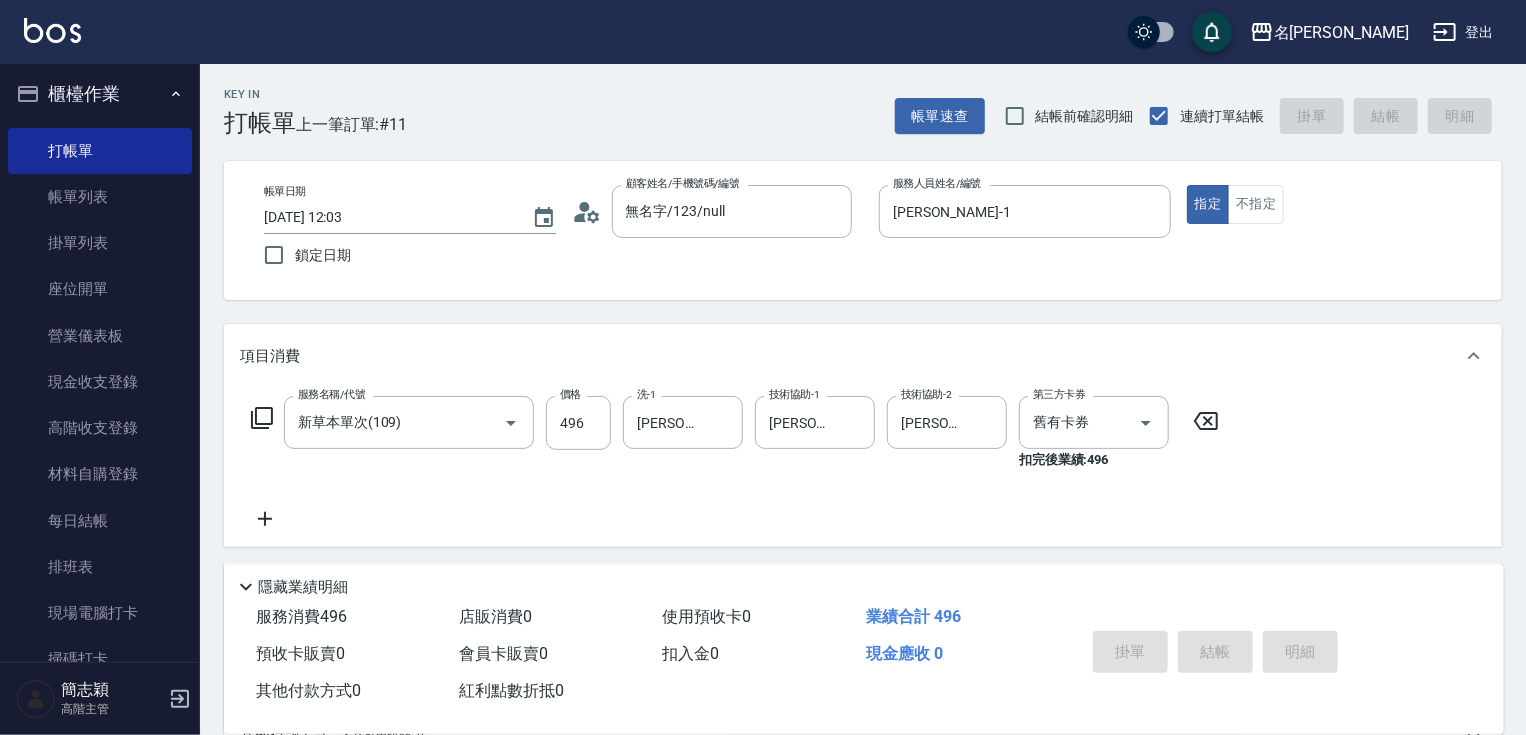 type 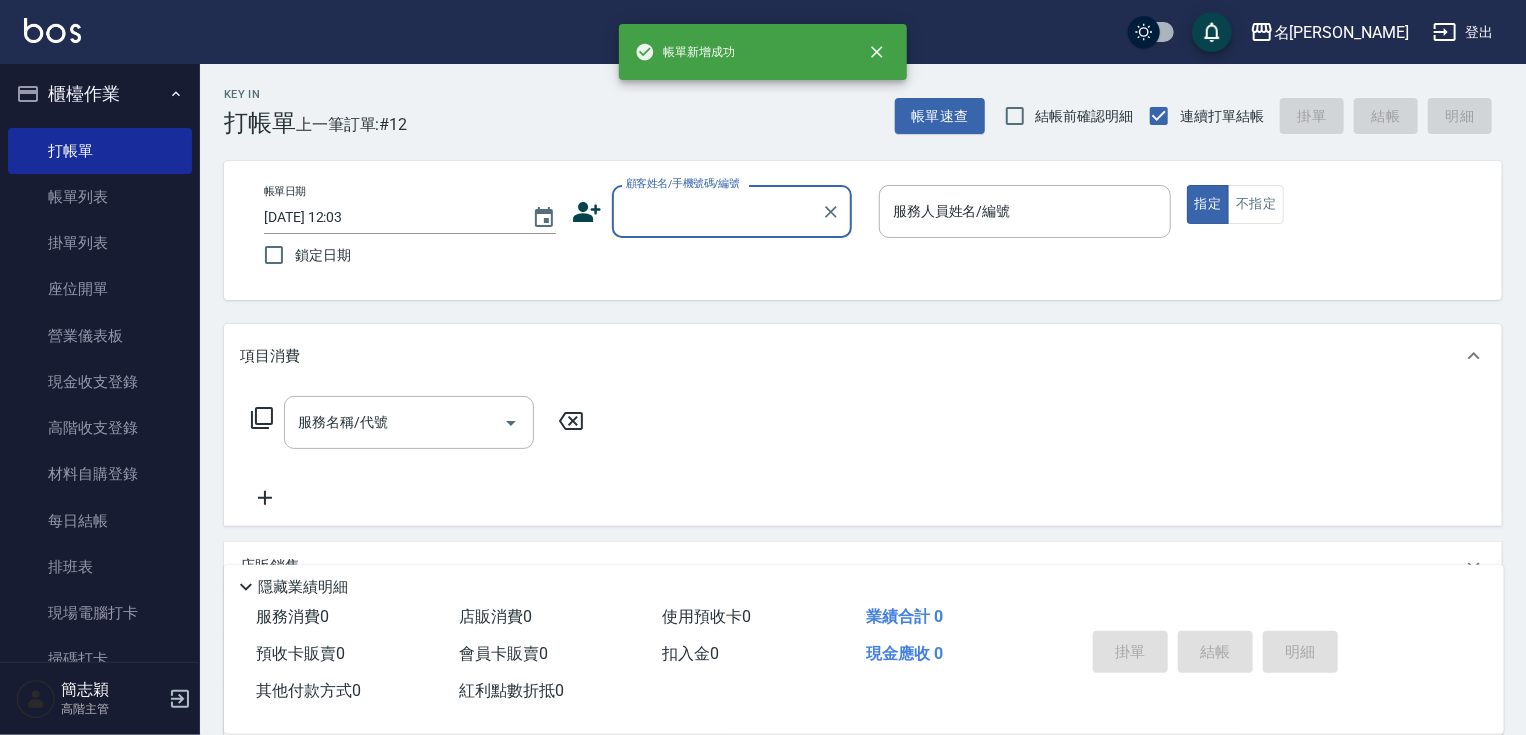 click on "顧客姓名/手機號碼/編號" at bounding box center [717, 211] 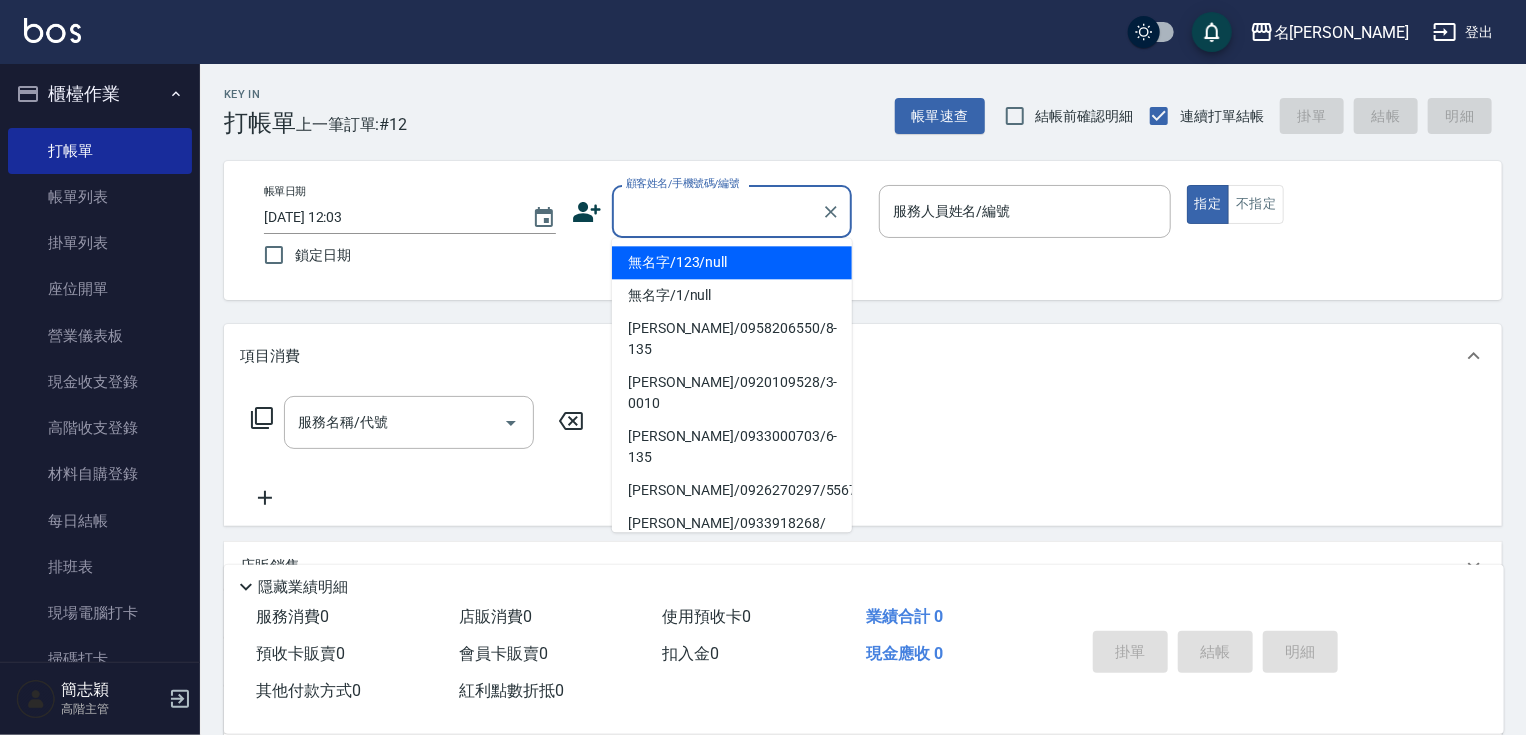 click on "無名字/123/null" at bounding box center [732, 262] 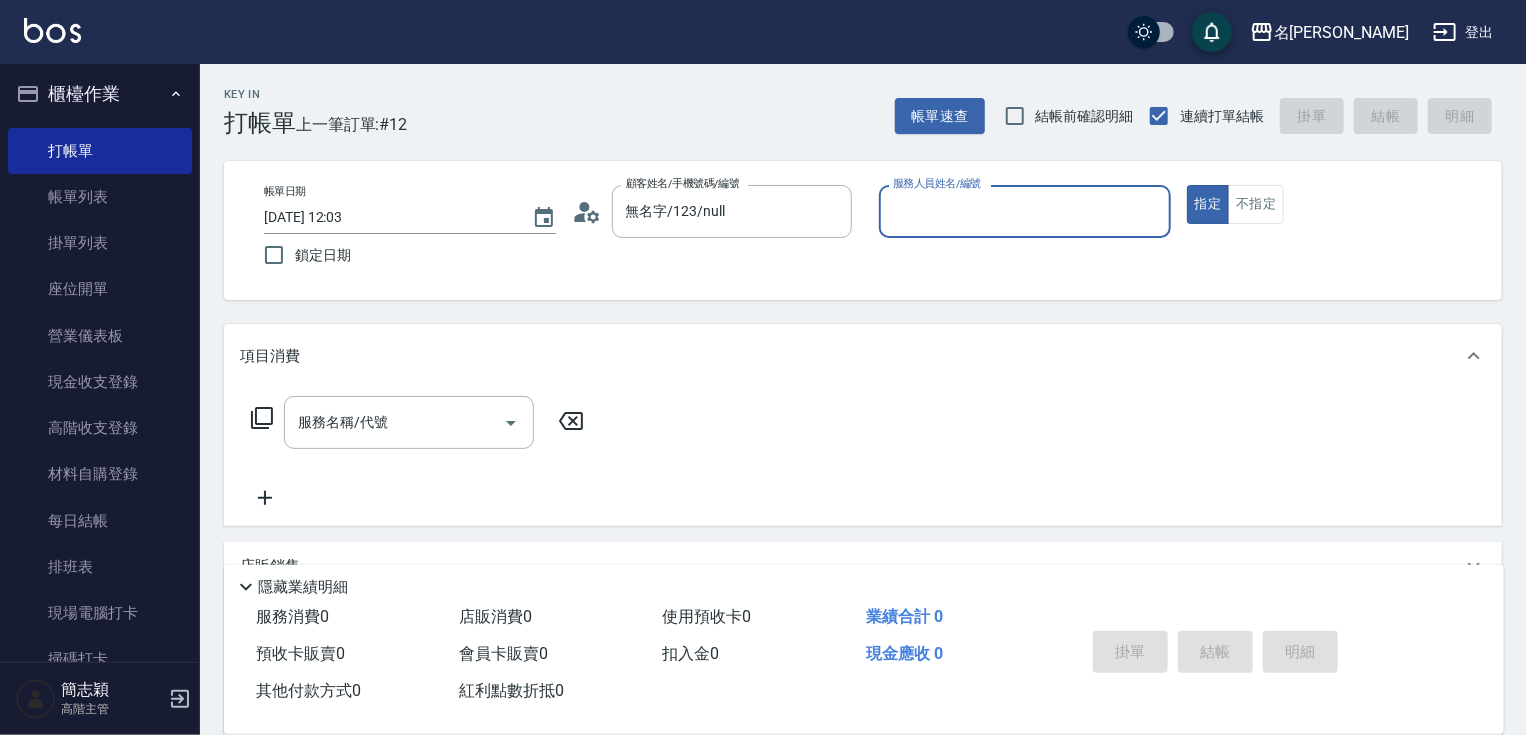 click on "服務人員姓名/編號 服務人員姓名/編號" at bounding box center (1025, 211) 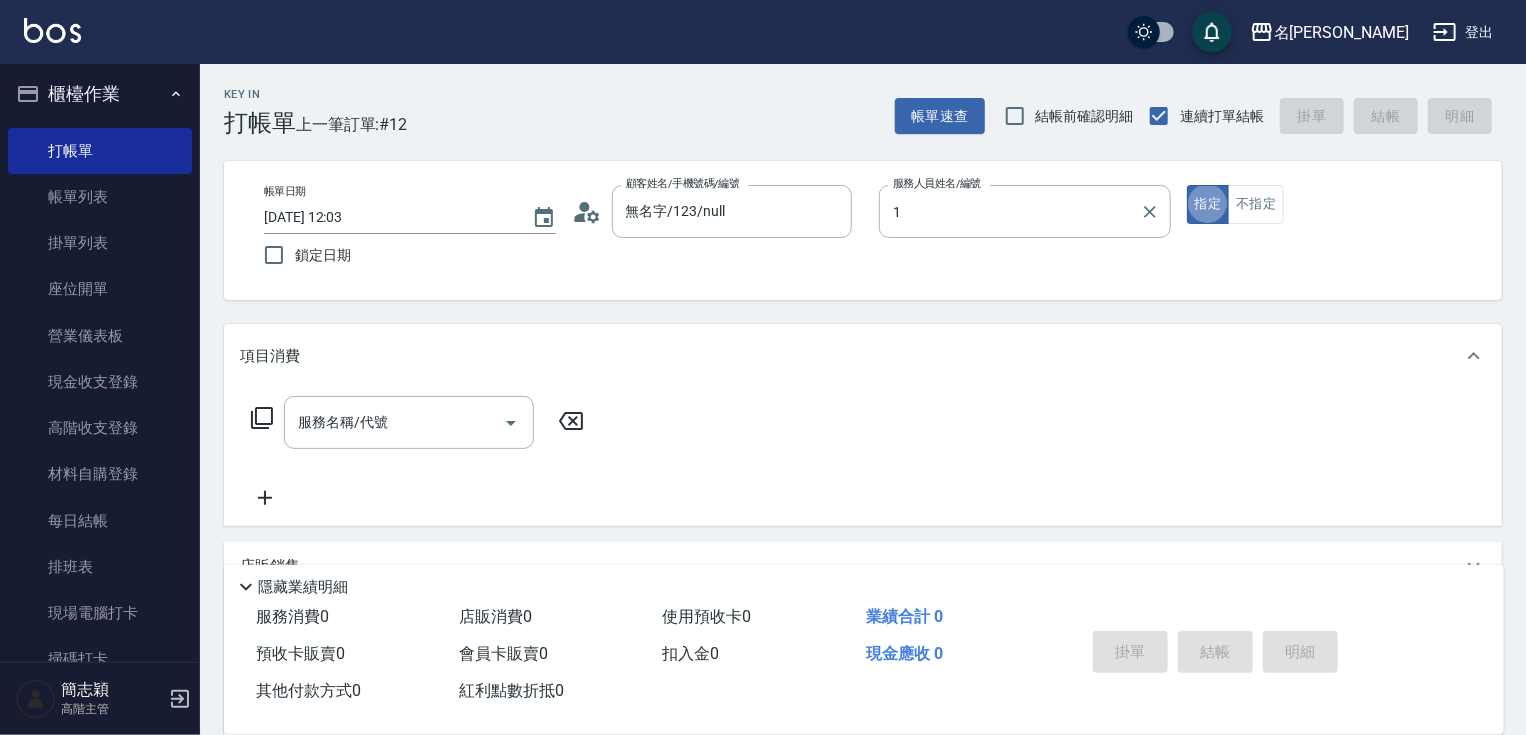 type on "[PERSON_NAME]-1" 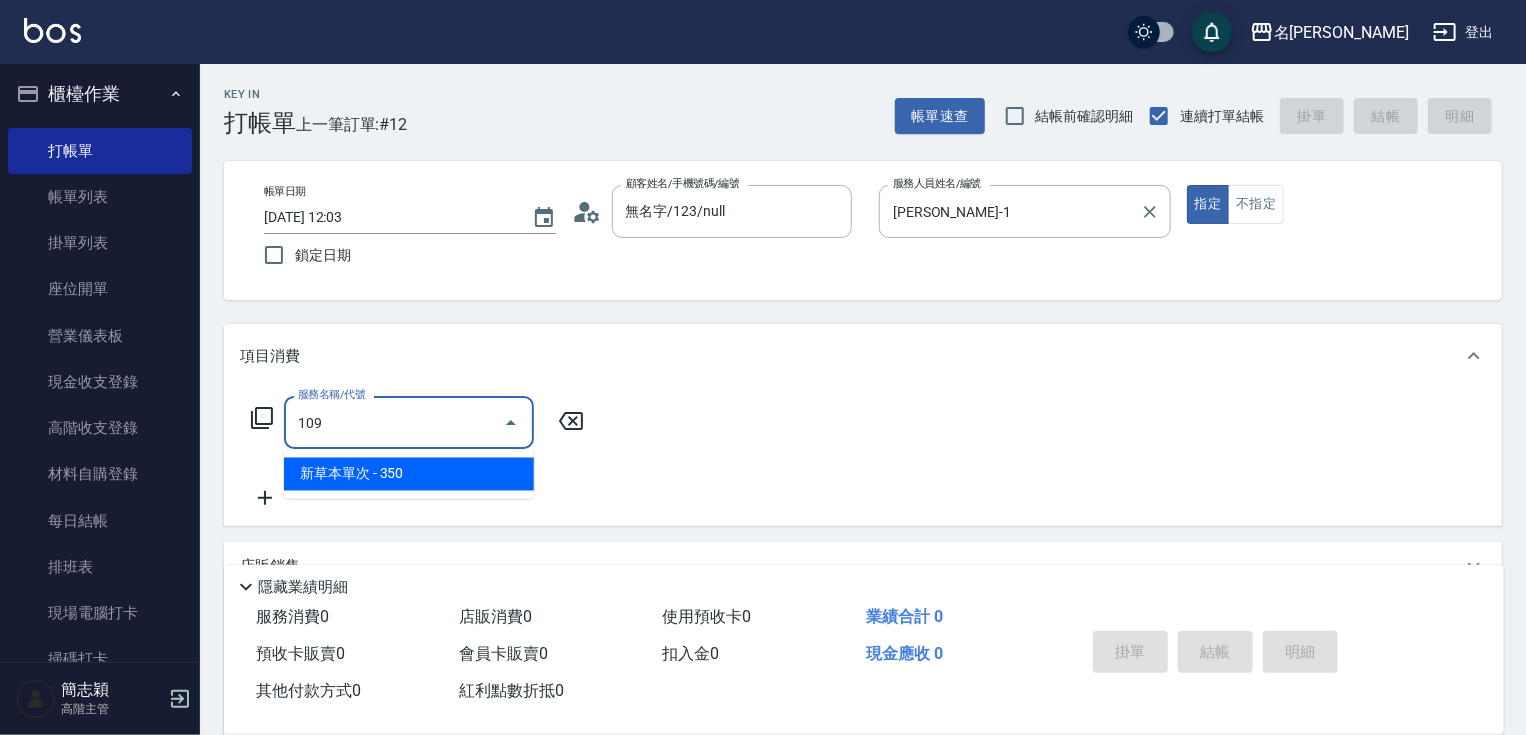 type on "新草本單次(109)" 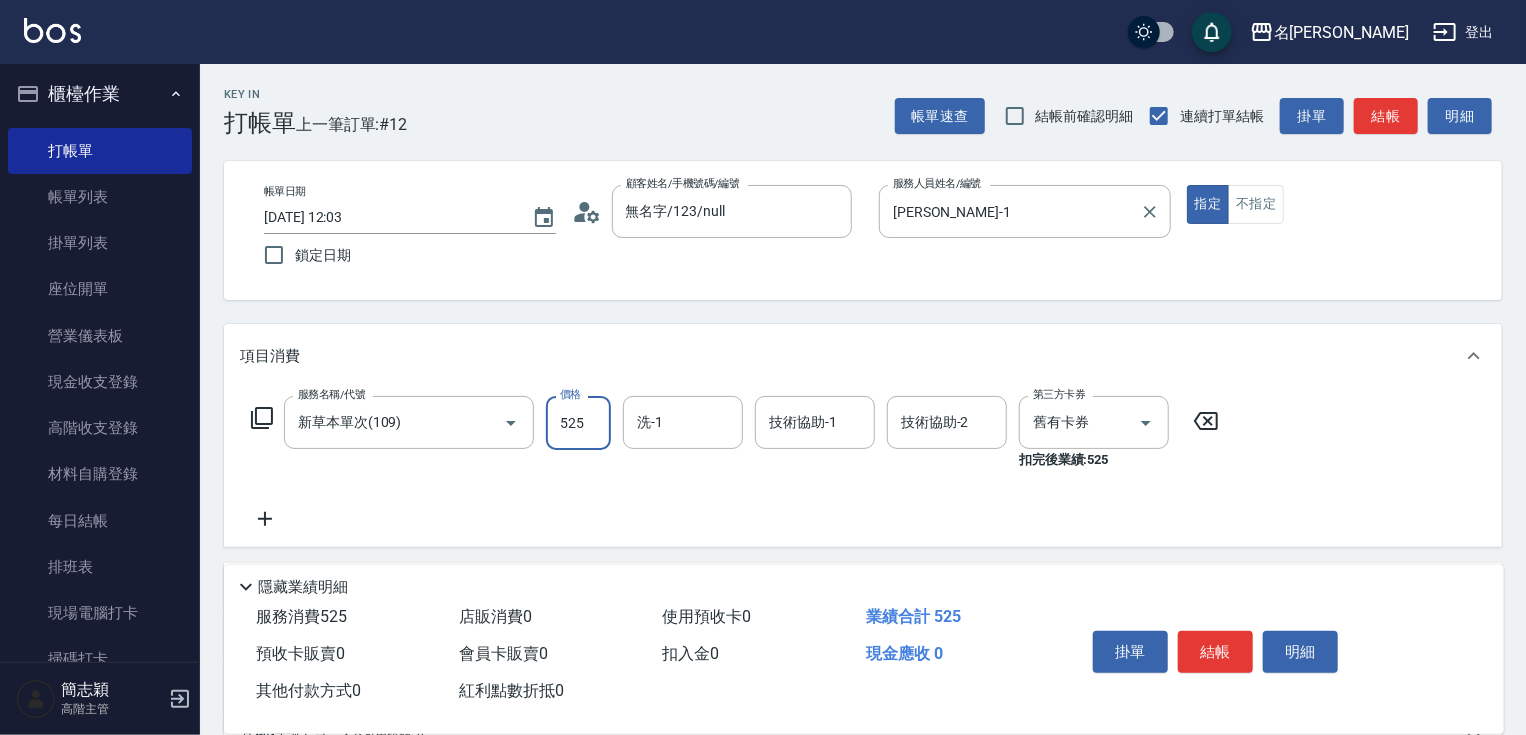 type on "525" 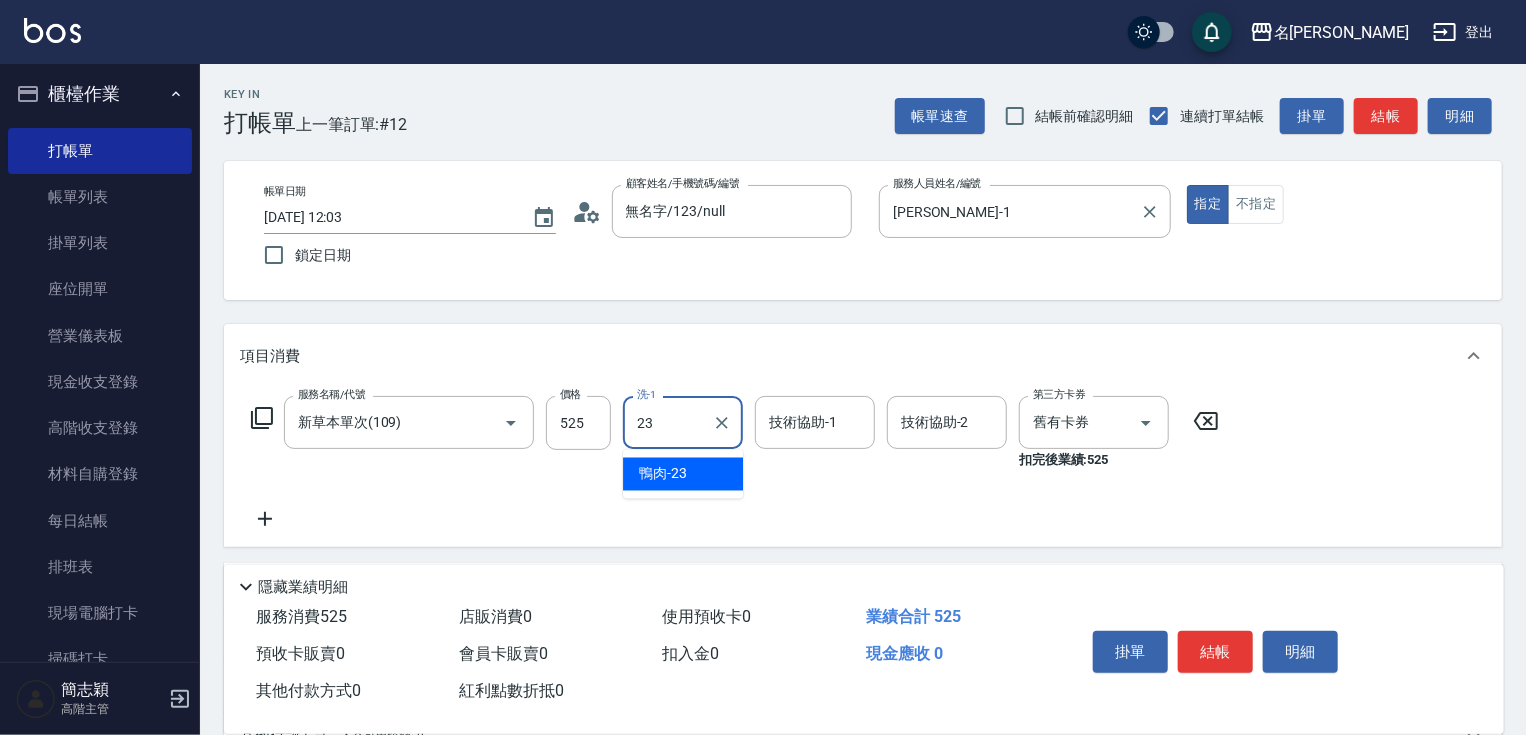 type on "鴨肉-23" 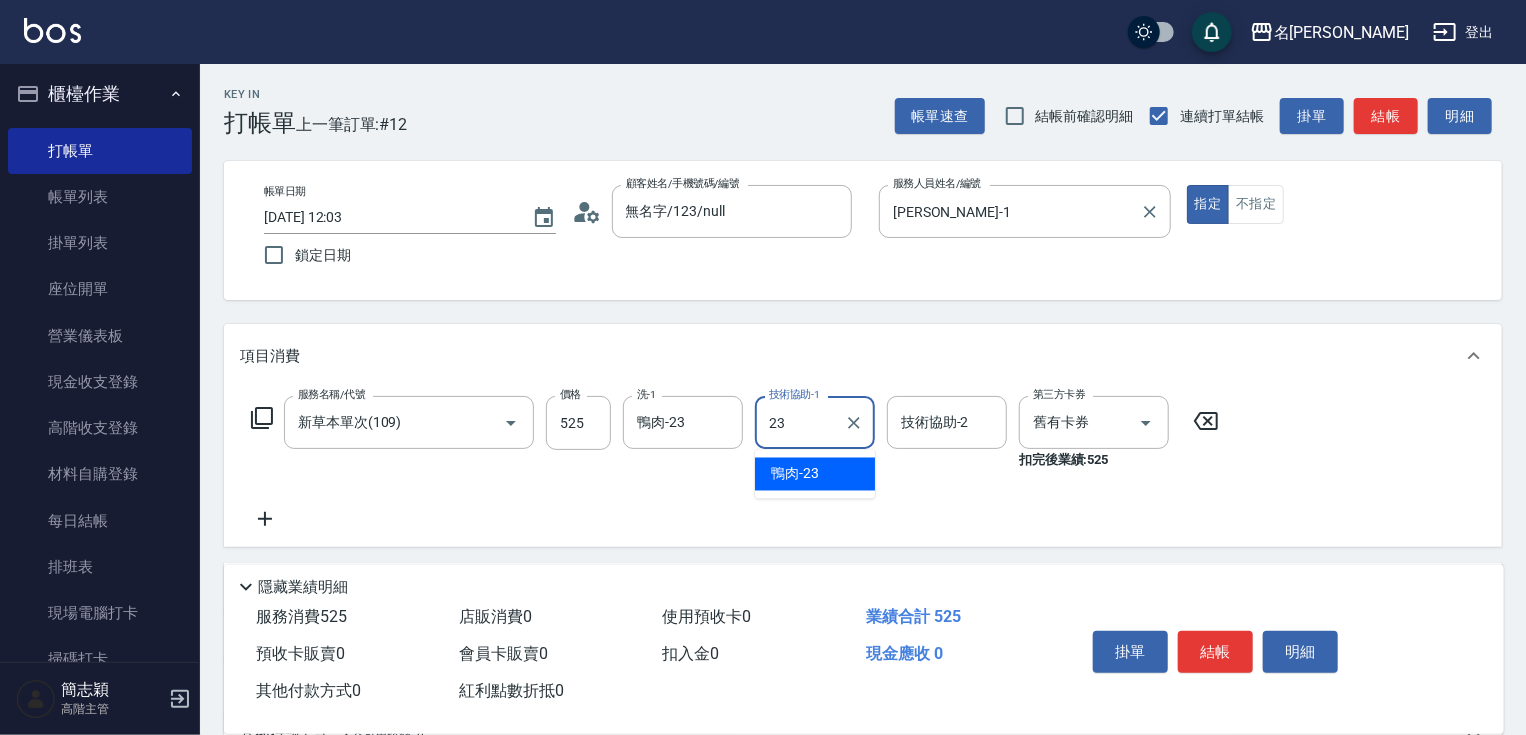type on "鴨肉-23" 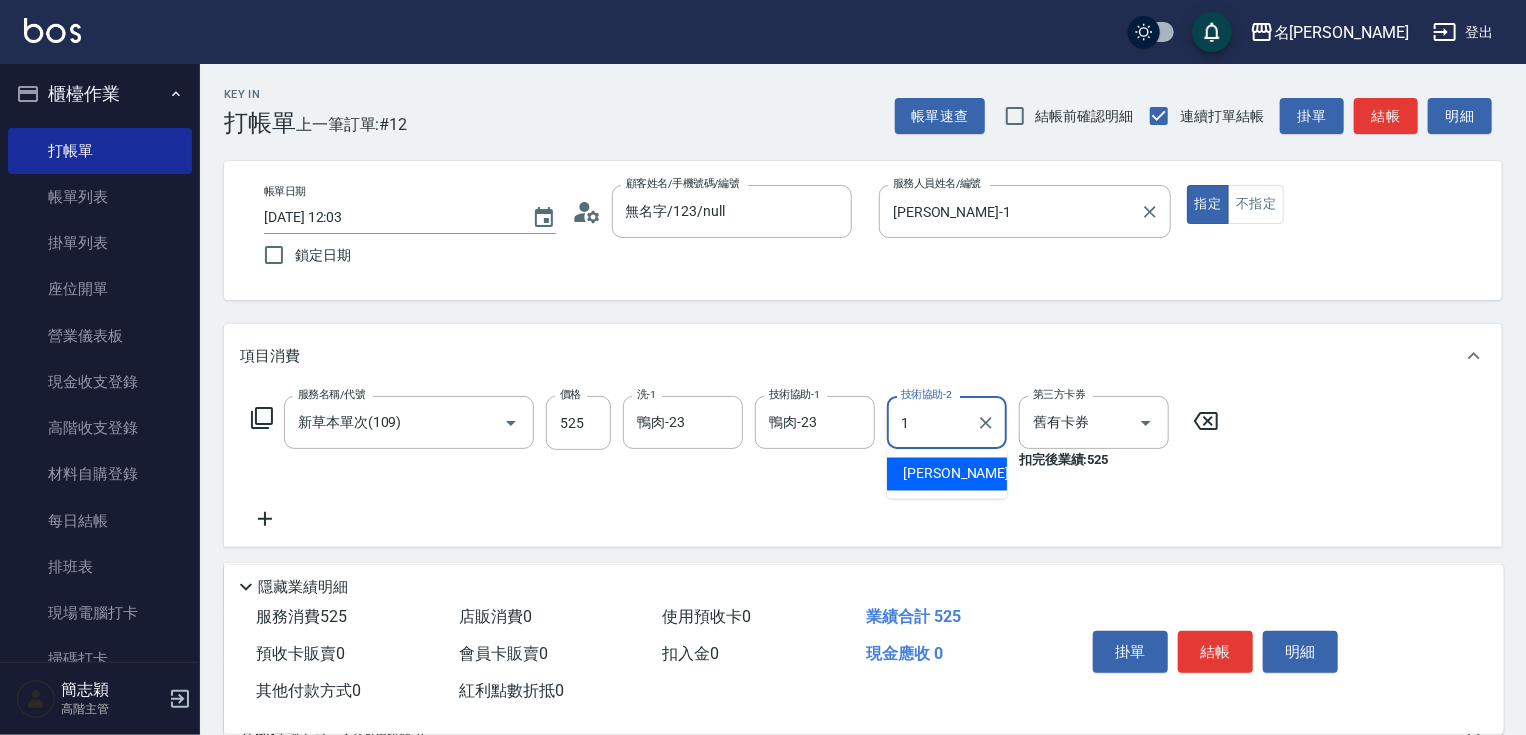 type on "[PERSON_NAME]-1" 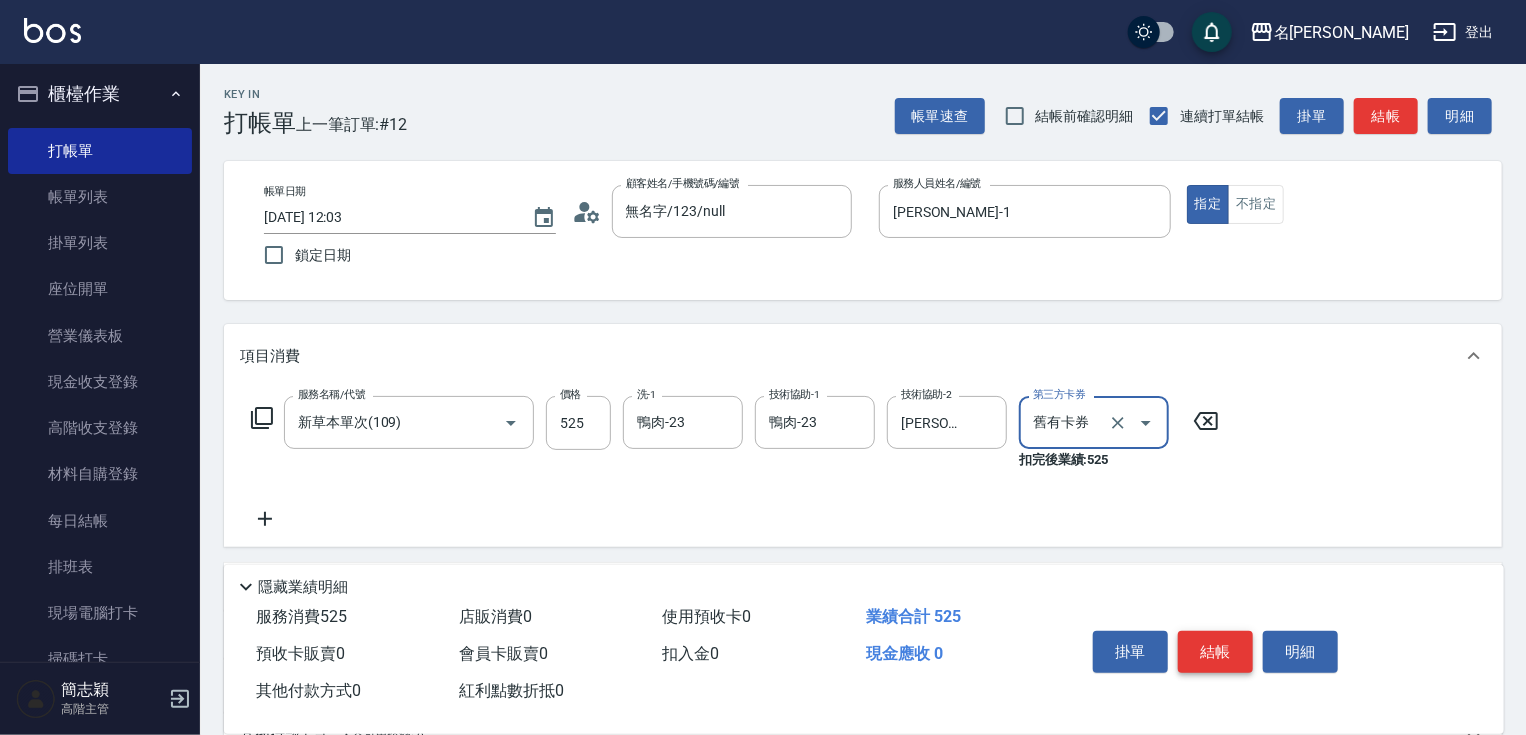 click on "結帳" at bounding box center (1215, 652) 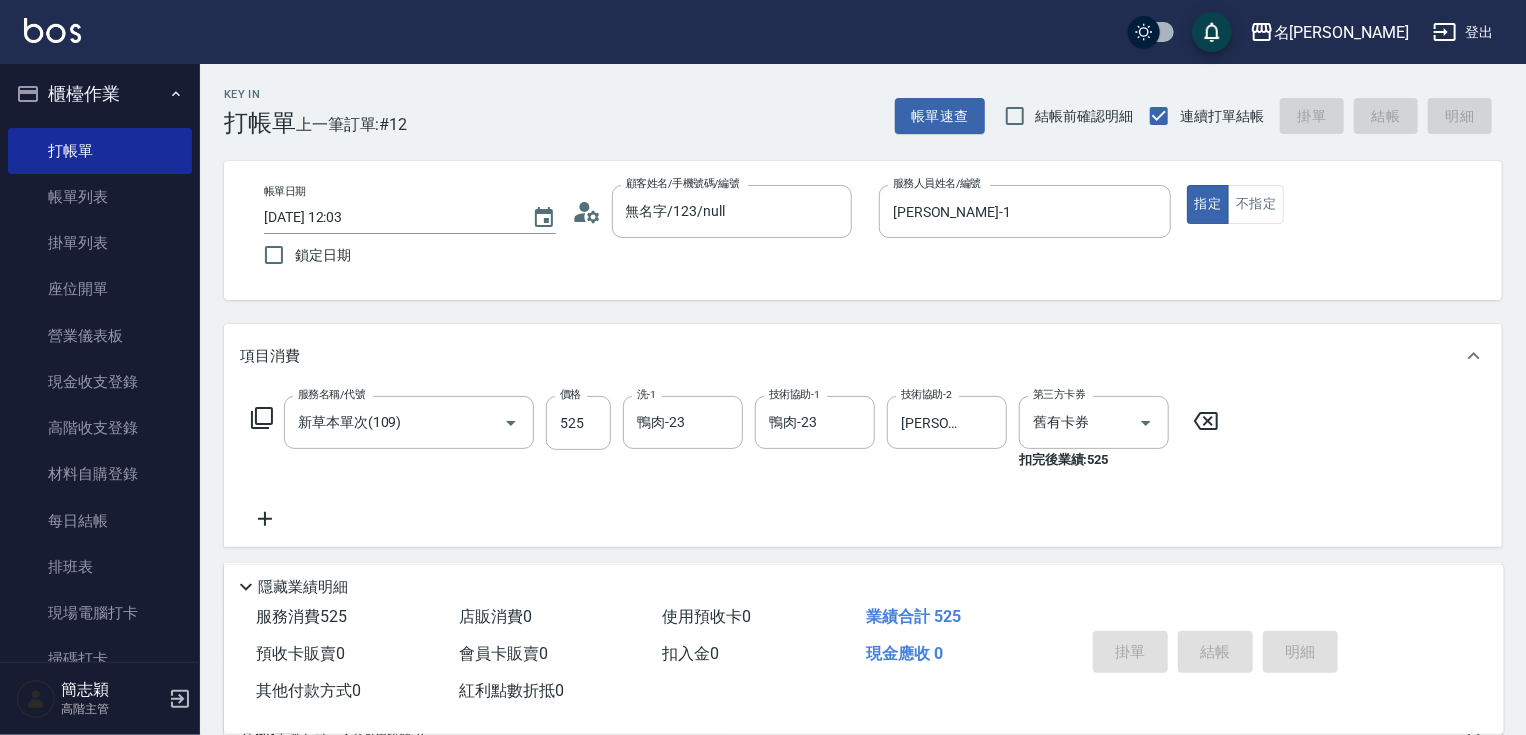 type 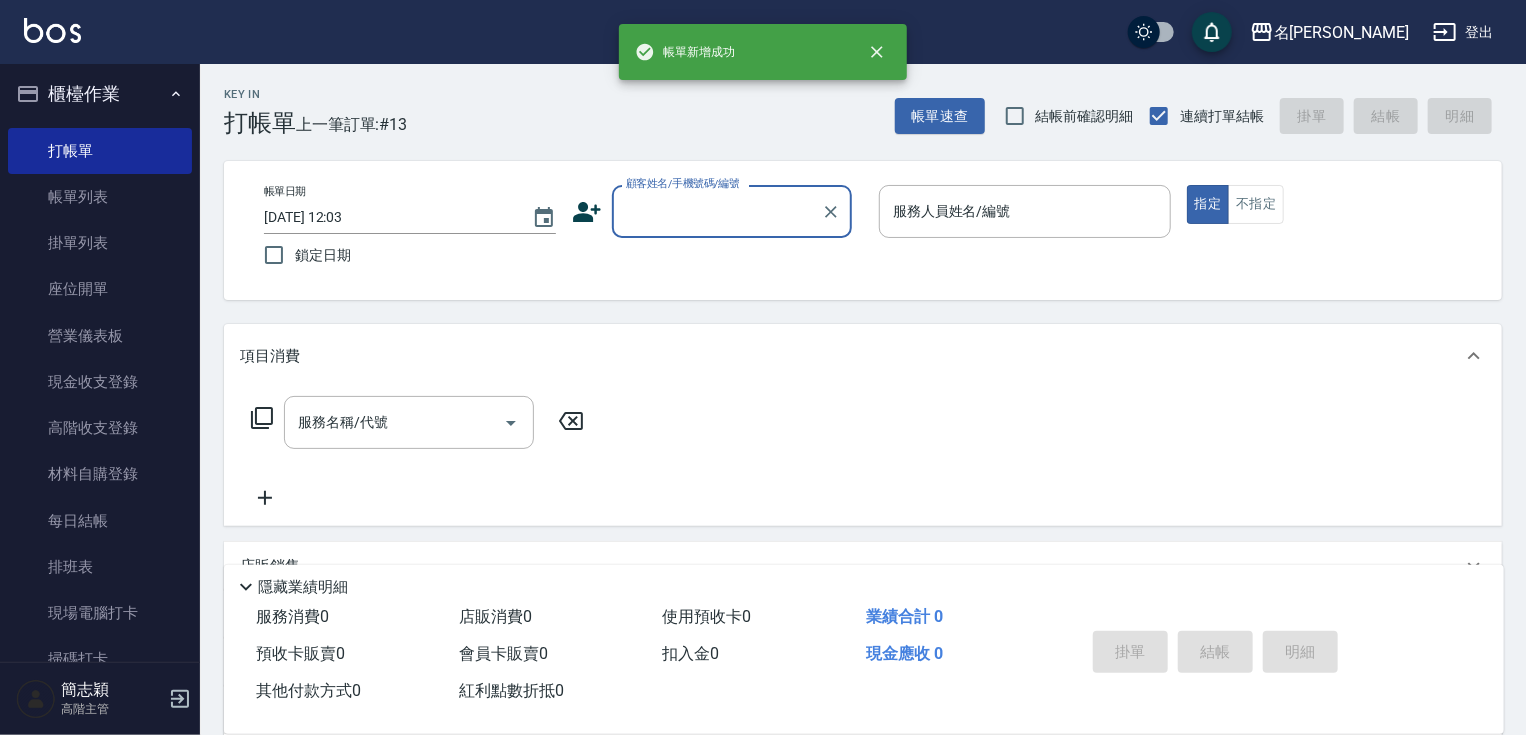 click on "顧客姓名/手機號碼/編號" at bounding box center [717, 211] 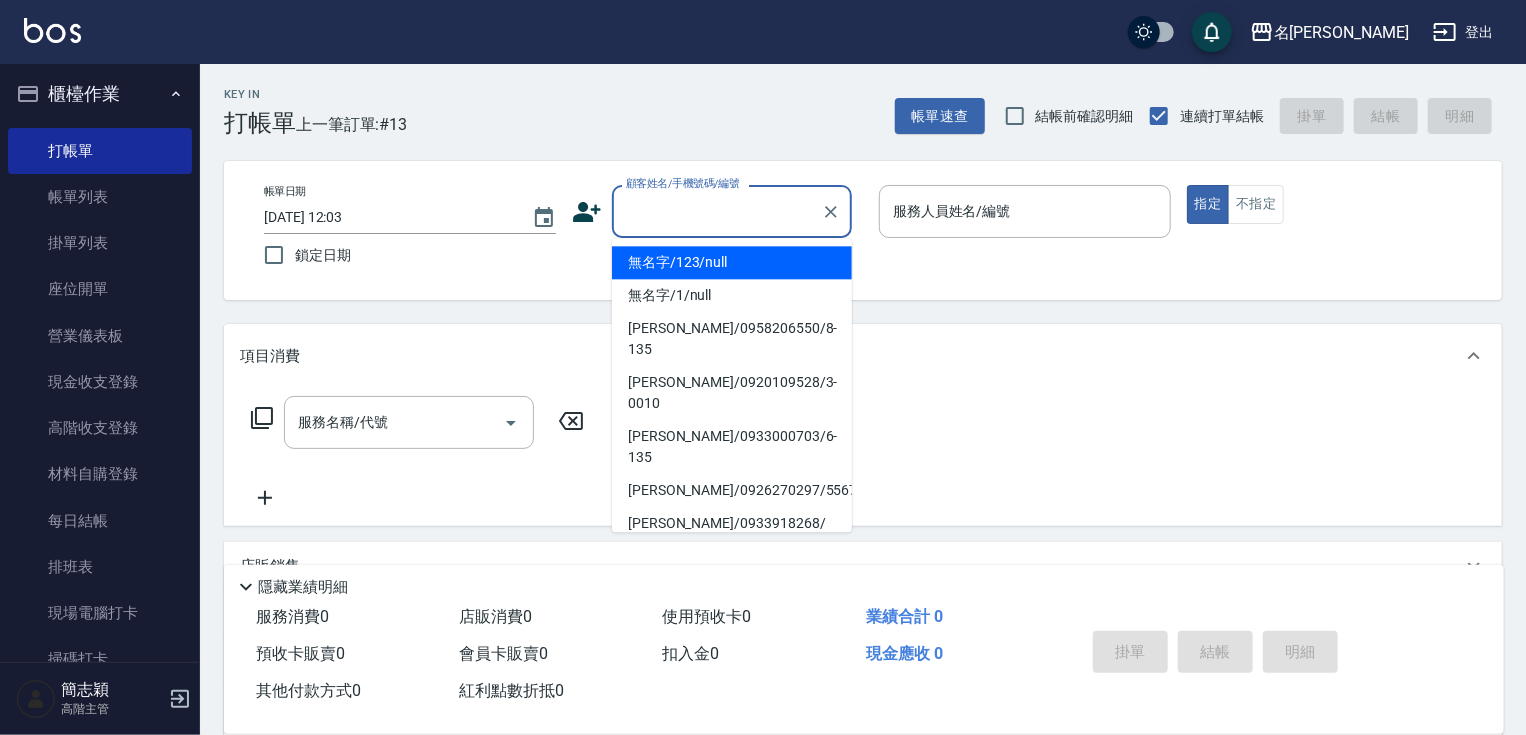 click on "無名字/123/null" at bounding box center (732, 262) 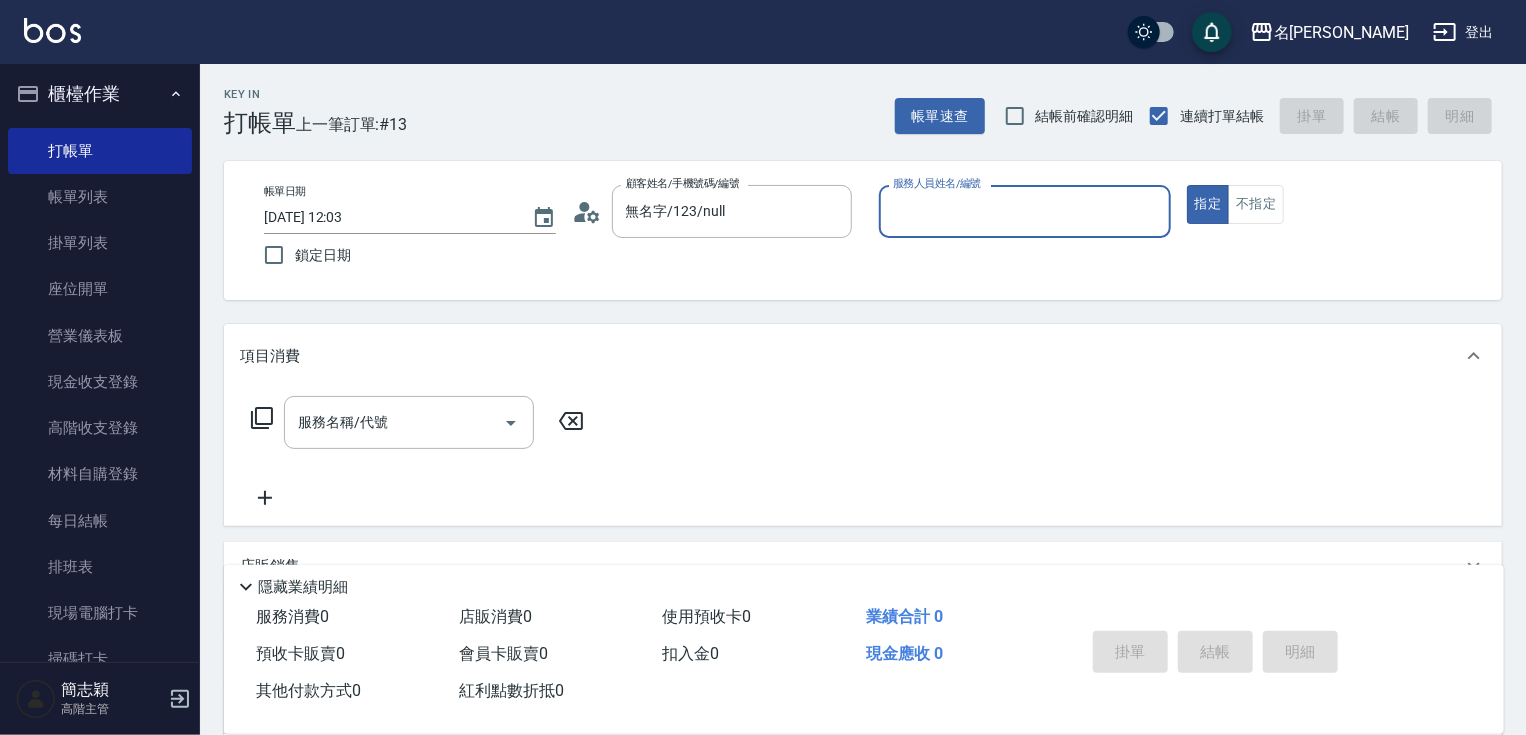 click on "服務人員姓名/編號" at bounding box center [1025, 211] 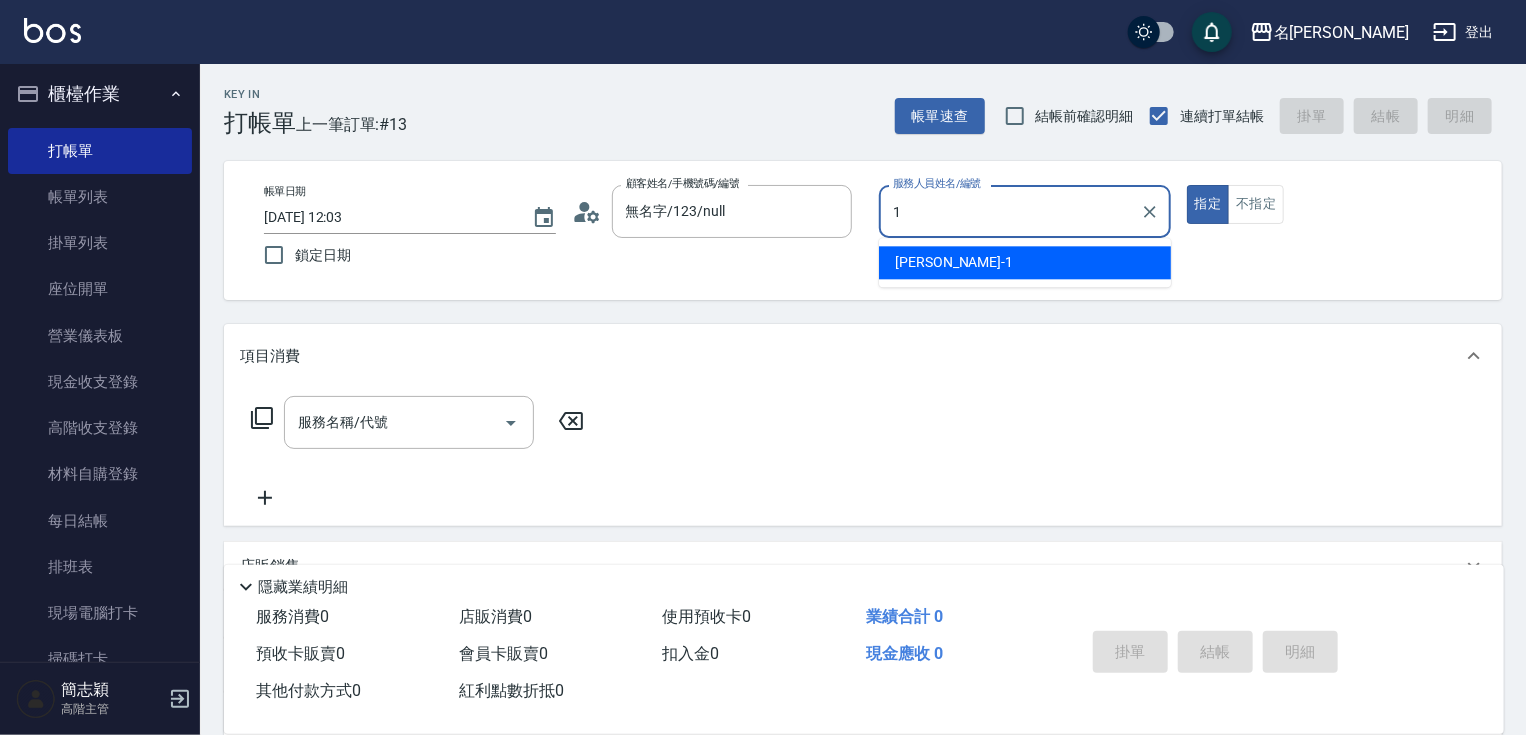 type on "[PERSON_NAME]-1" 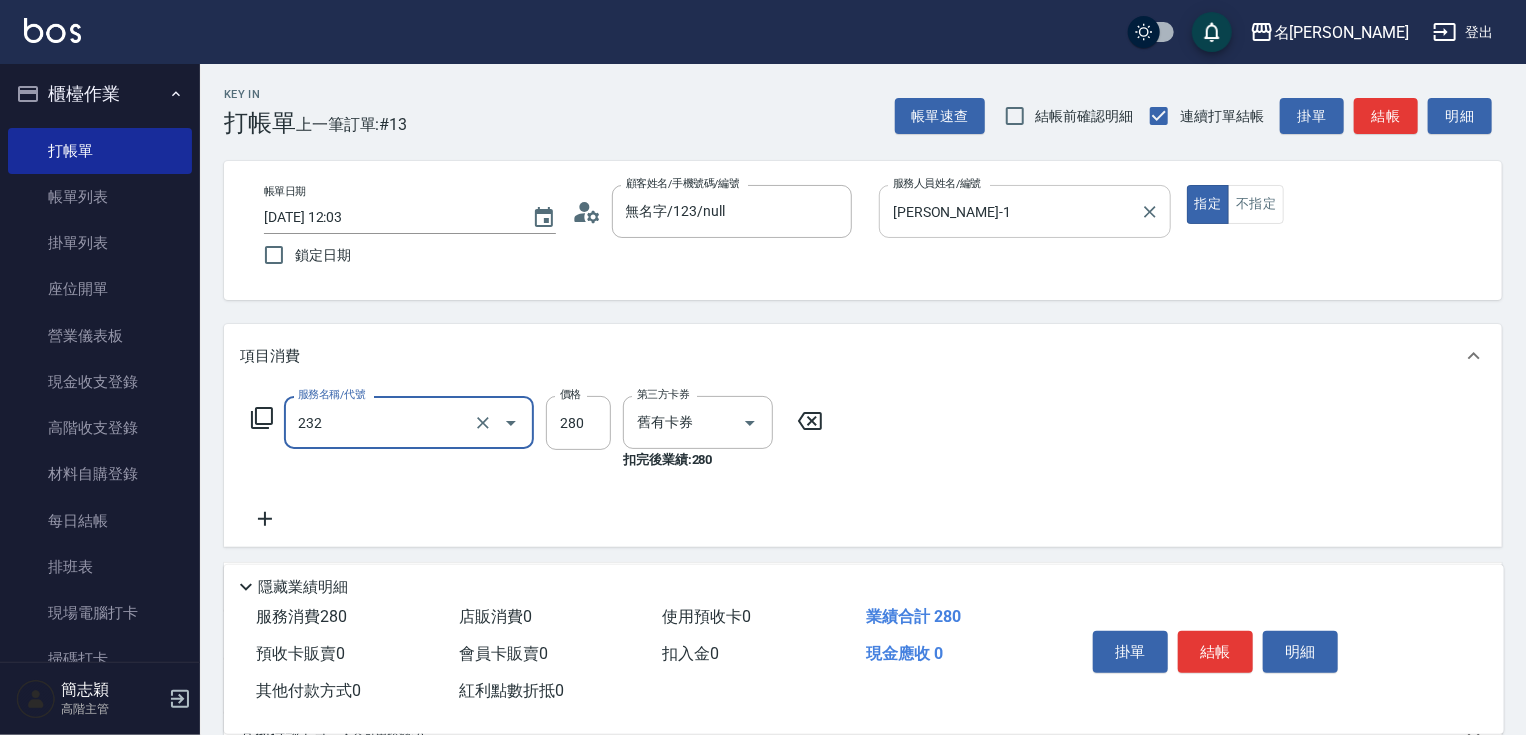 type on "洗髮卷280(232)" 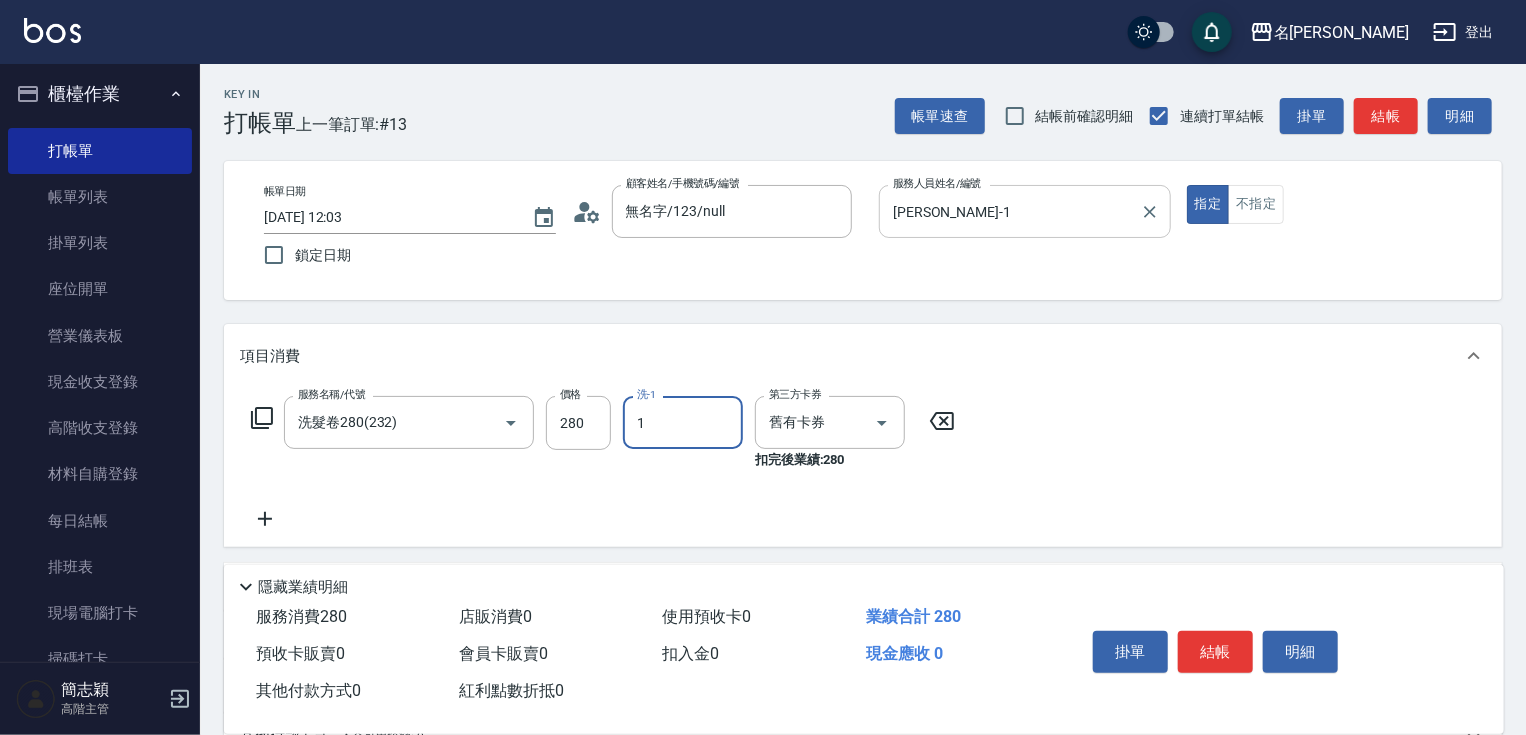 type on "[PERSON_NAME]-1" 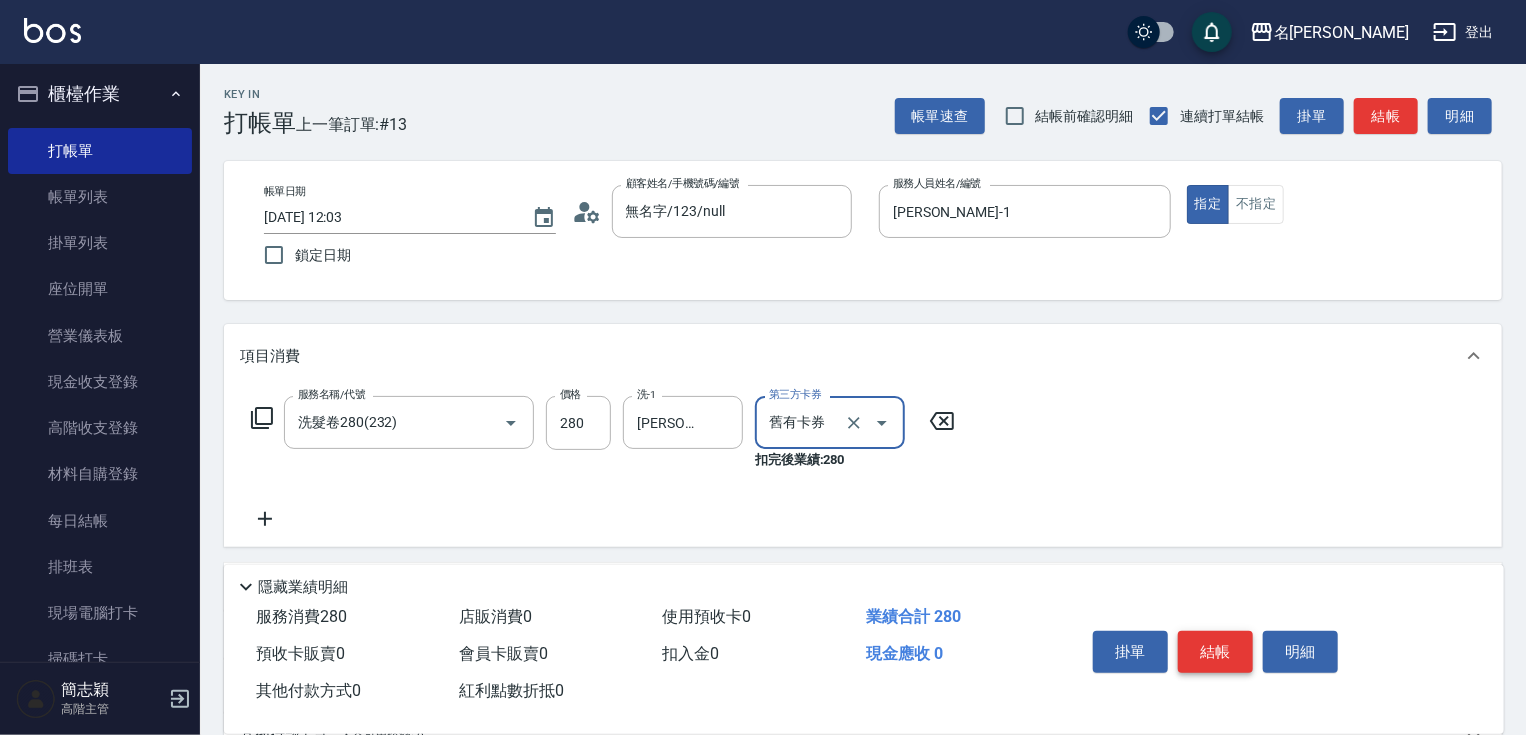 click on "結帳" at bounding box center (1215, 652) 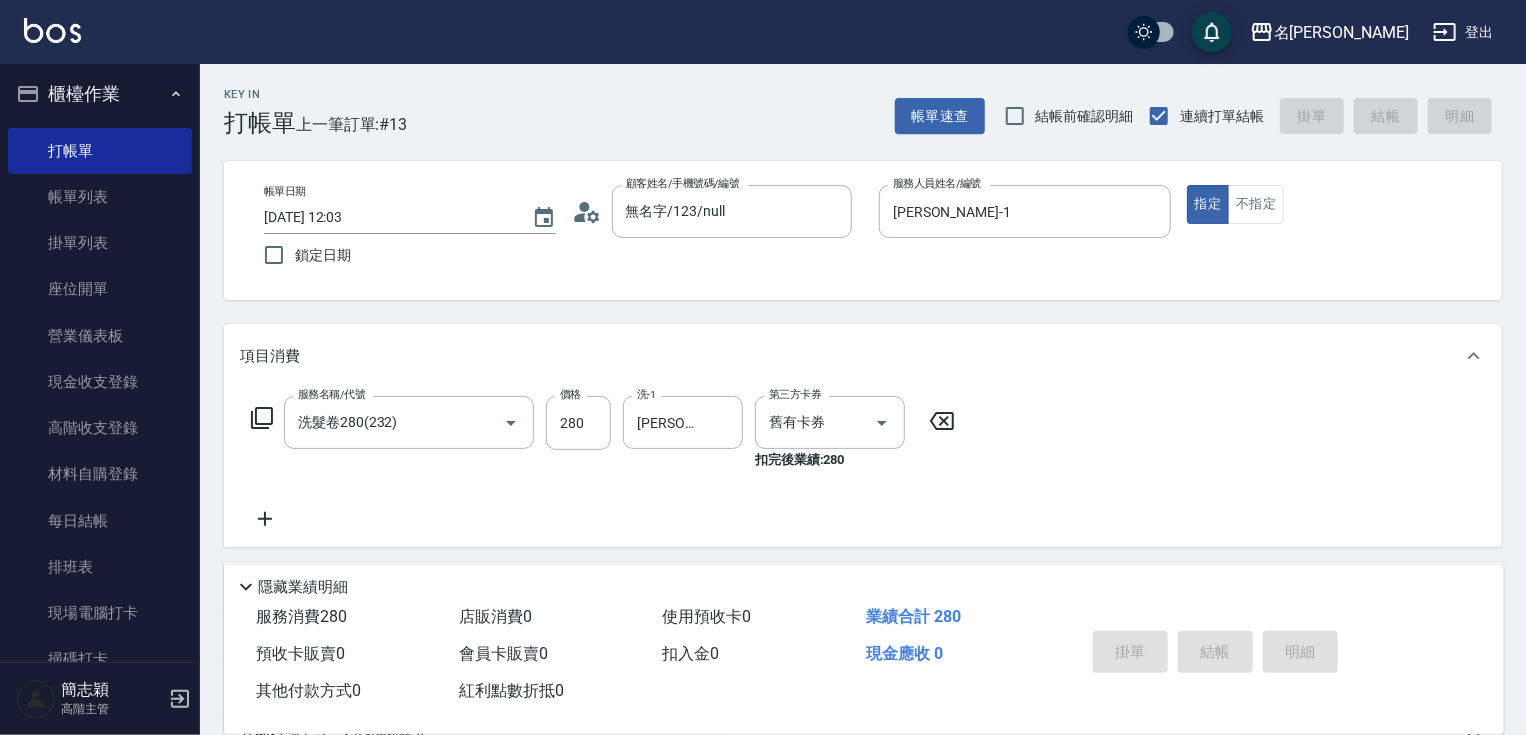 type 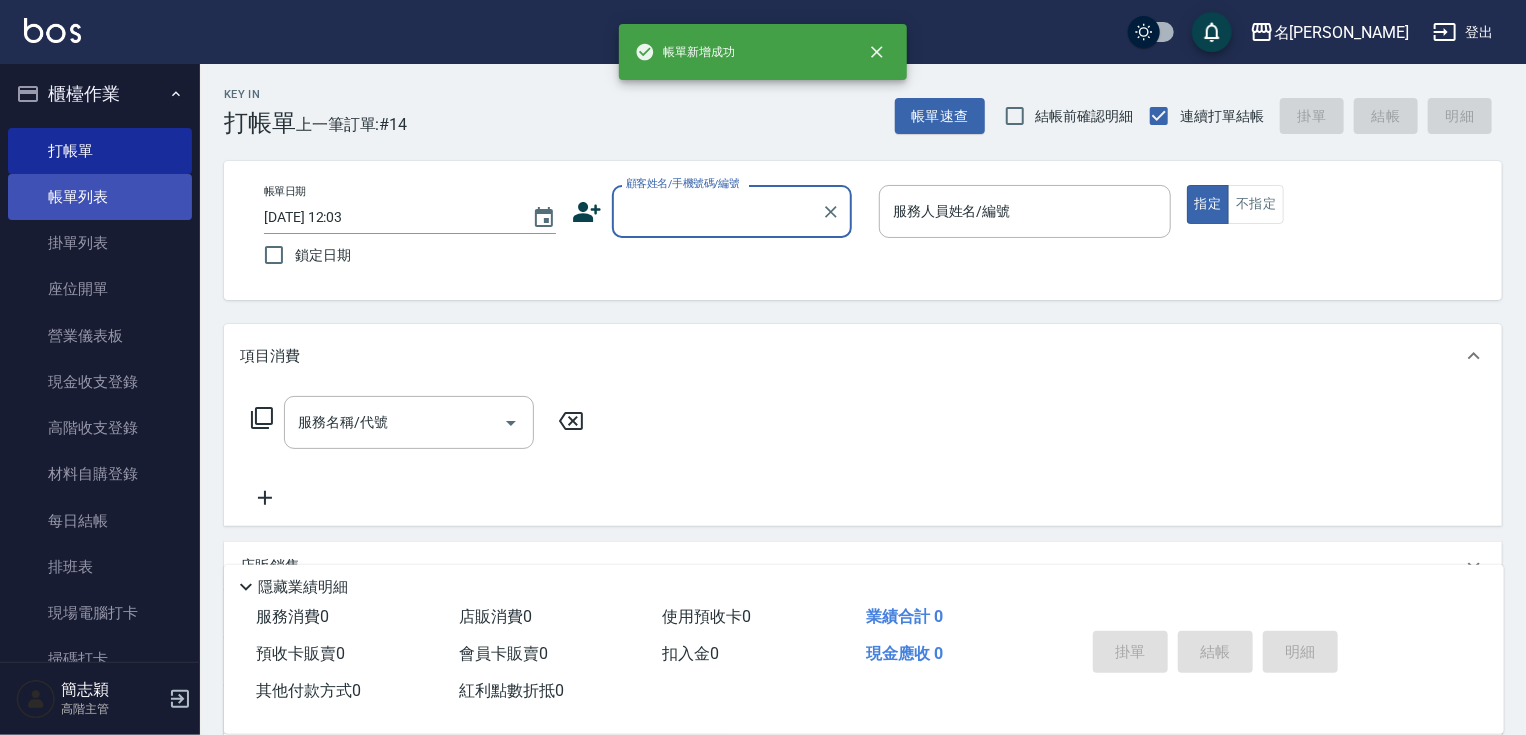 click on "帳單列表" at bounding box center (100, 197) 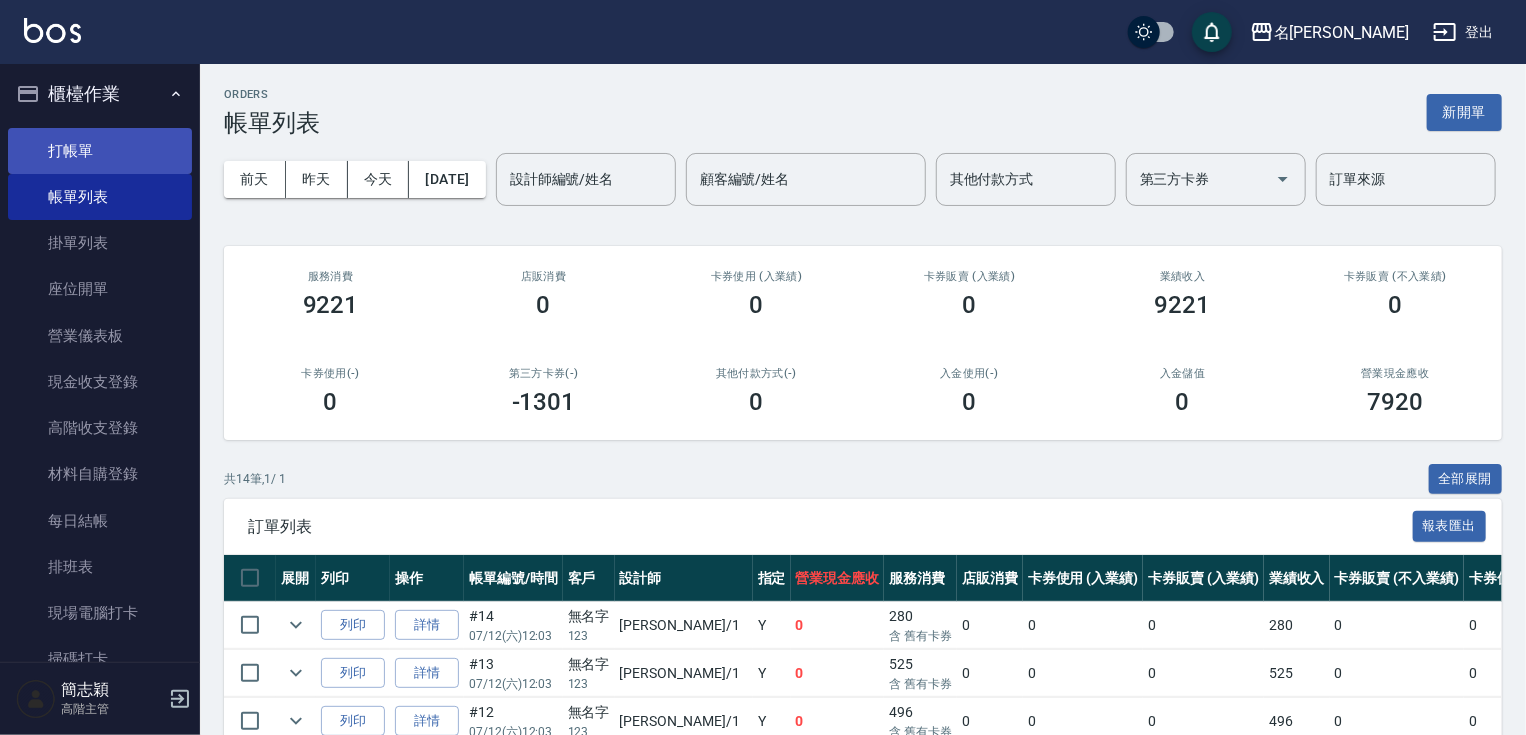 click on "打帳單" at bounding box center (100, 151) 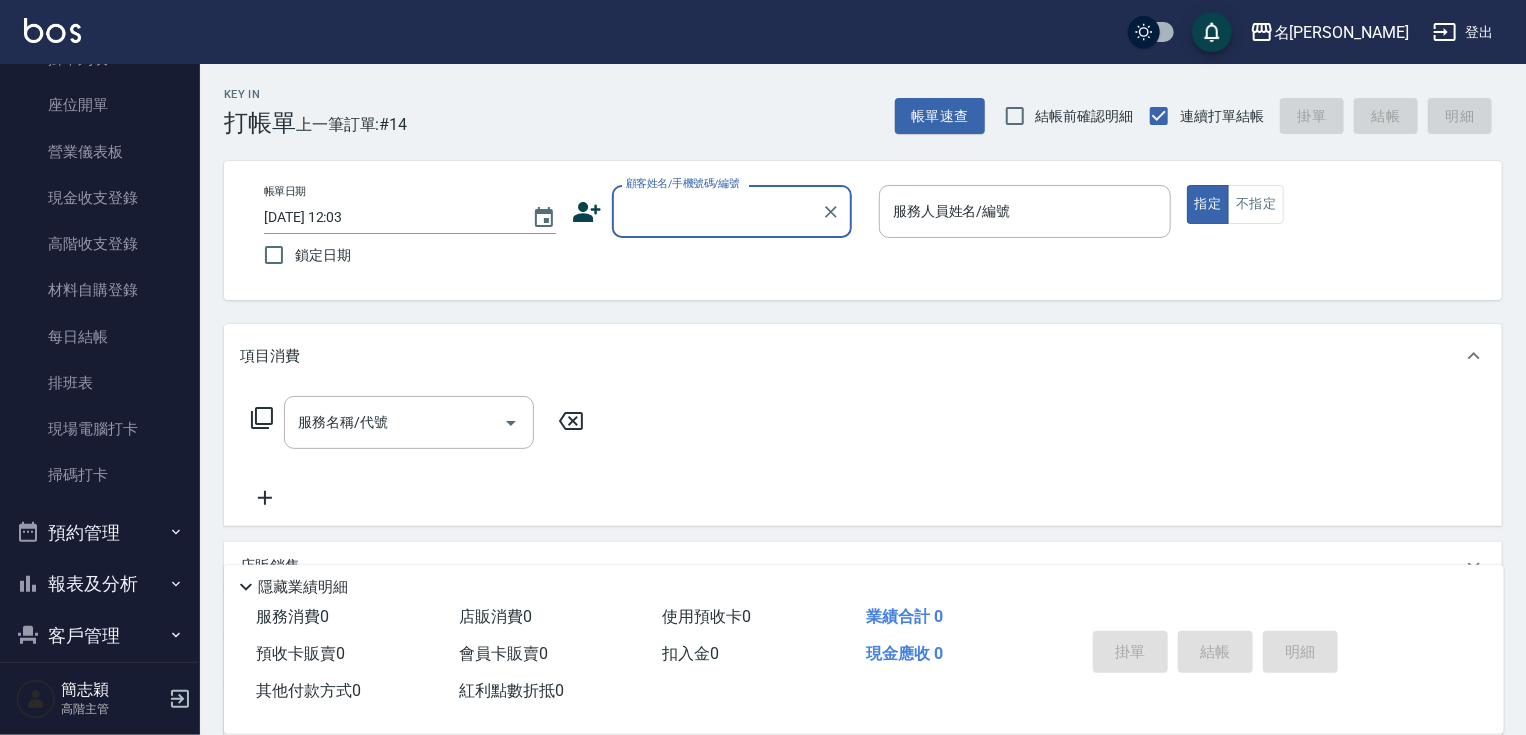 scroll, scrollTop: 416, scrollLeft: 0, axis: vertical 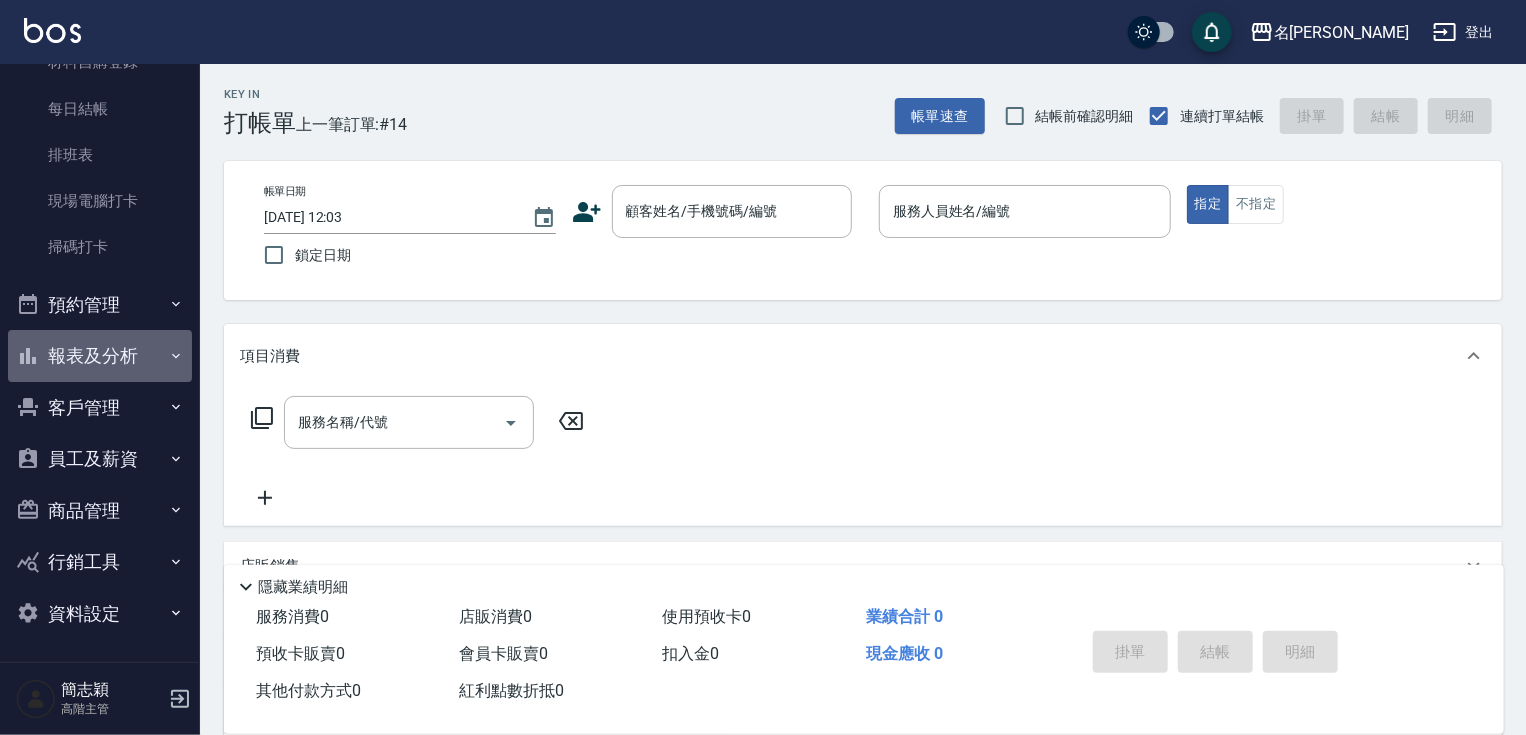 click on "報表及分析" at bounding box center [100, 356] 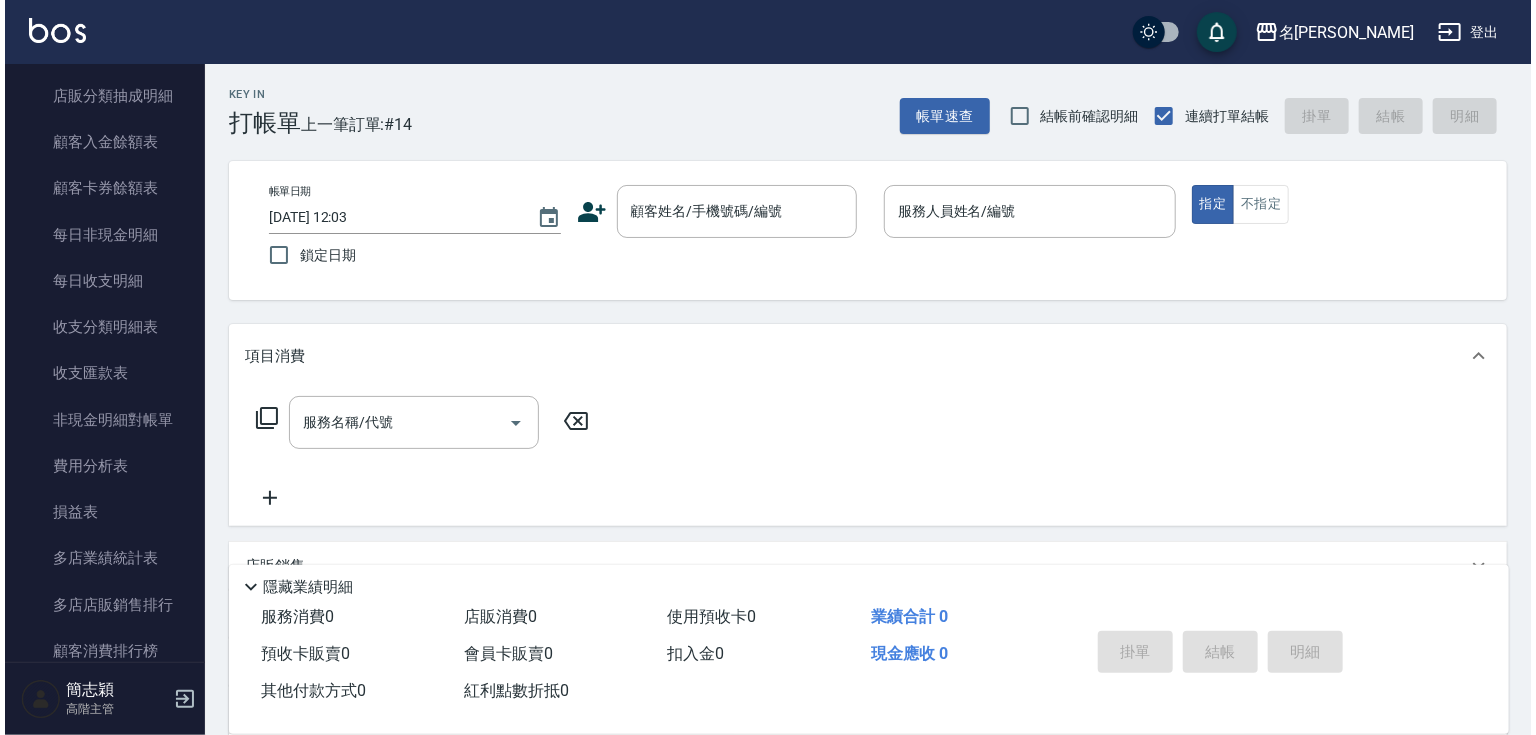 scroll, scrollTop: 2087, scrollLeft: 0, axis: vertical 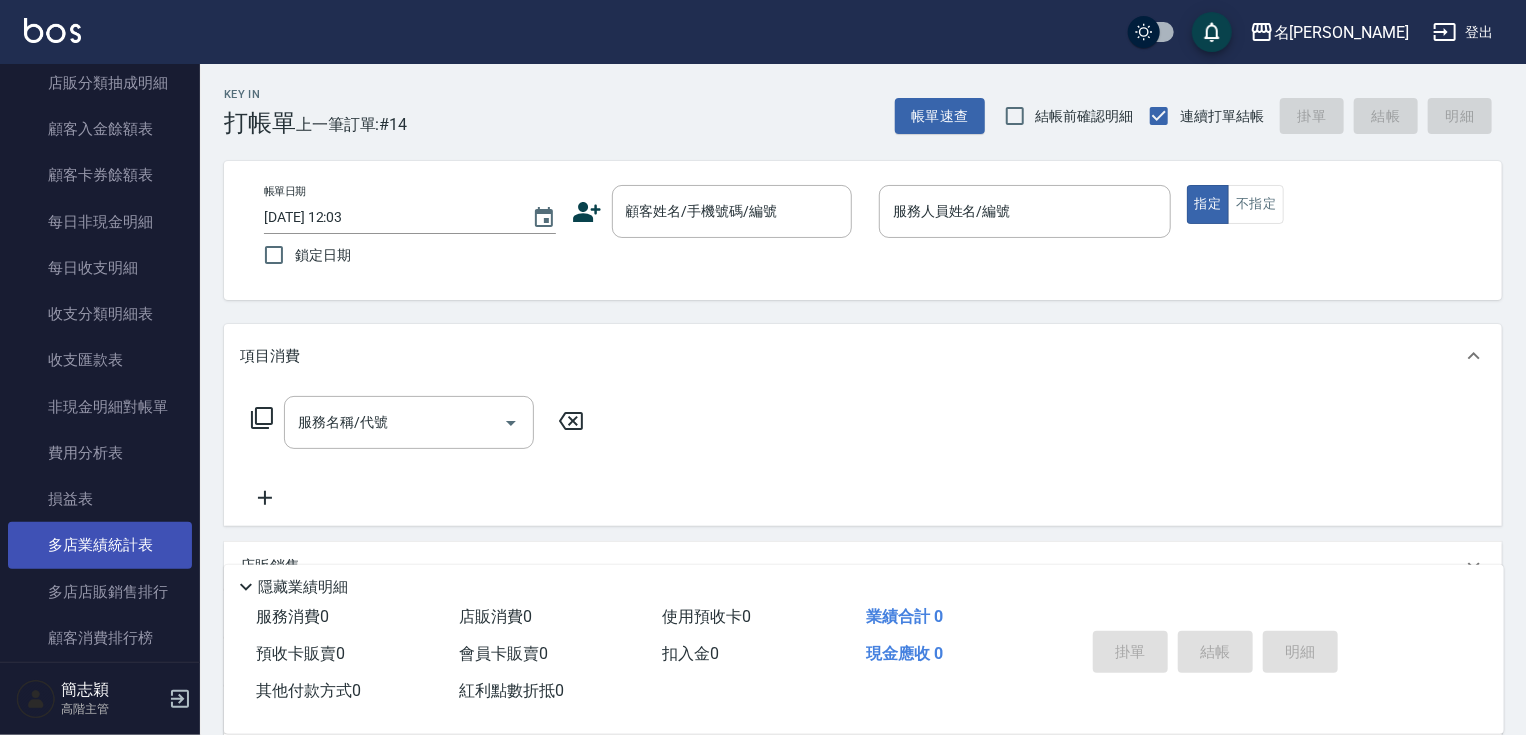 click on "多店業績統計表" at bounding box center [100, 545] 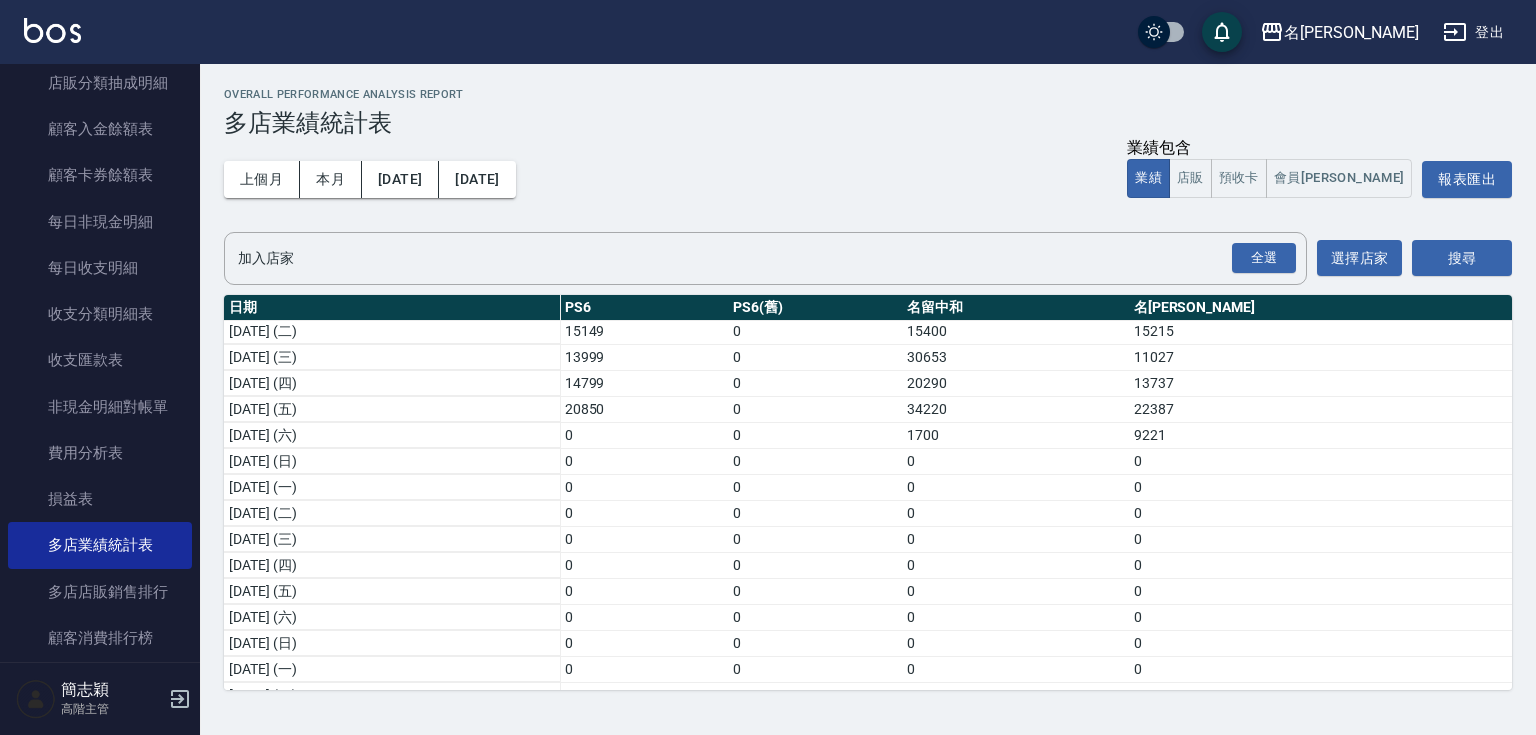 scroll, scrollTop: 0, scrollLeft: 0, axis: both 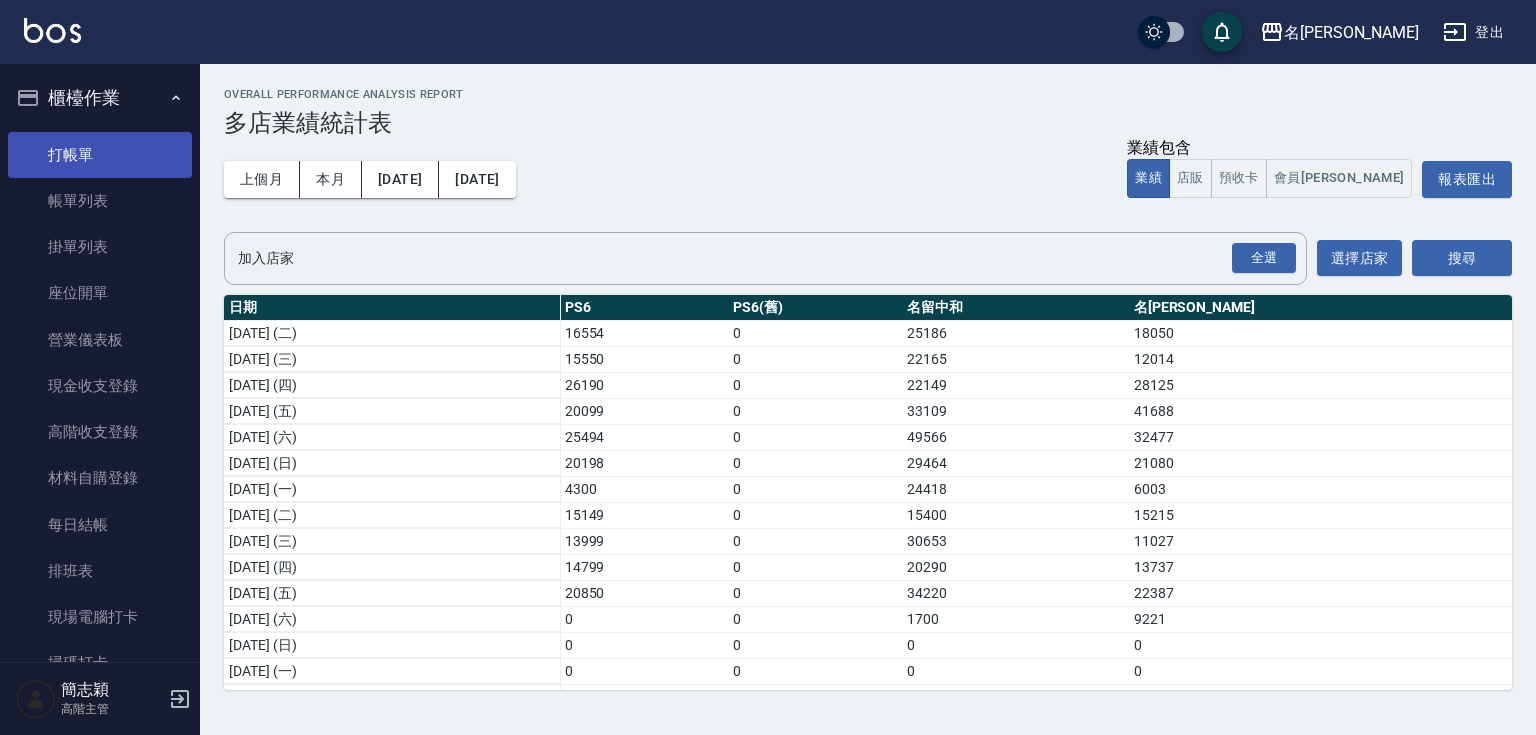 click on "打帳單" at bounding box center (100, 155) 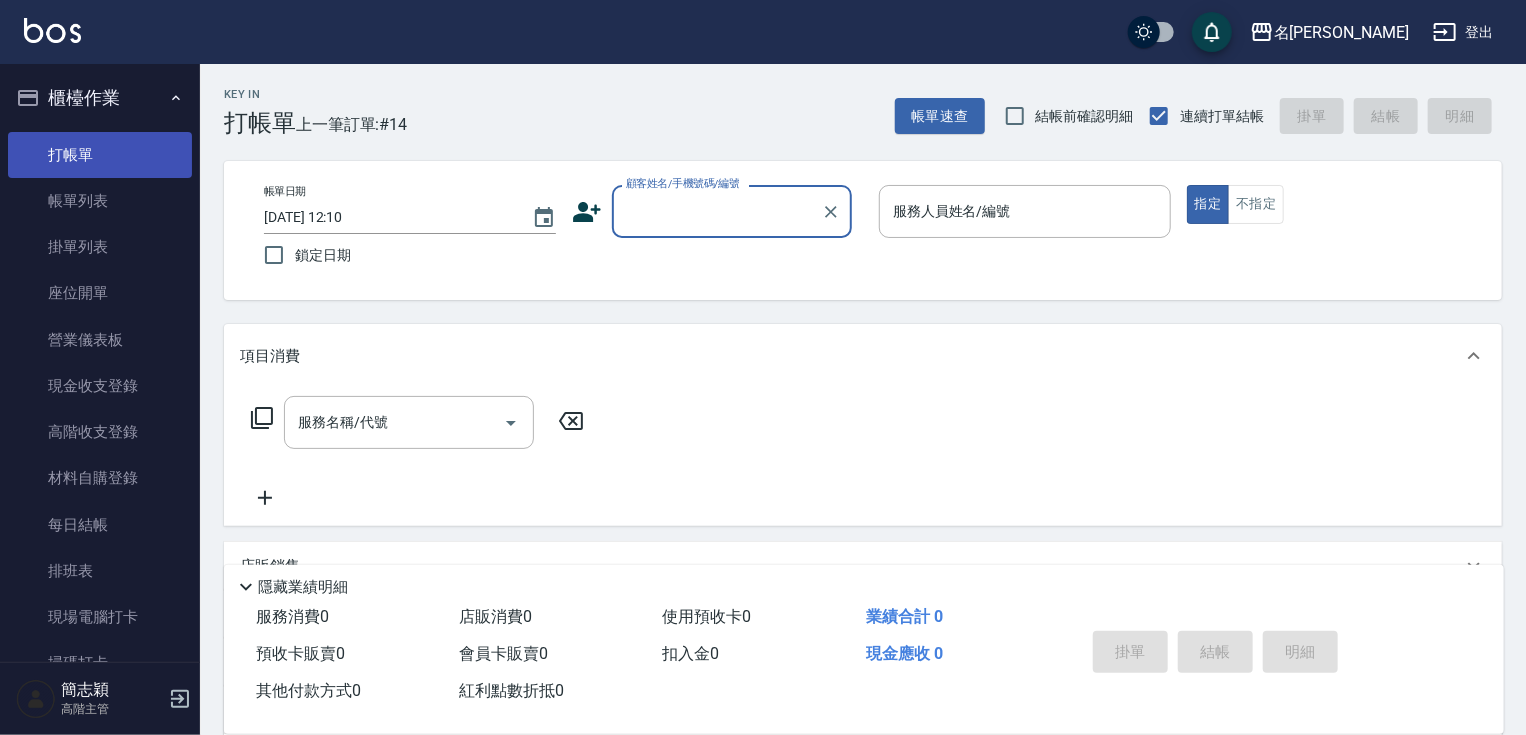 click on "打帳單" at bounding box center (100, 155) 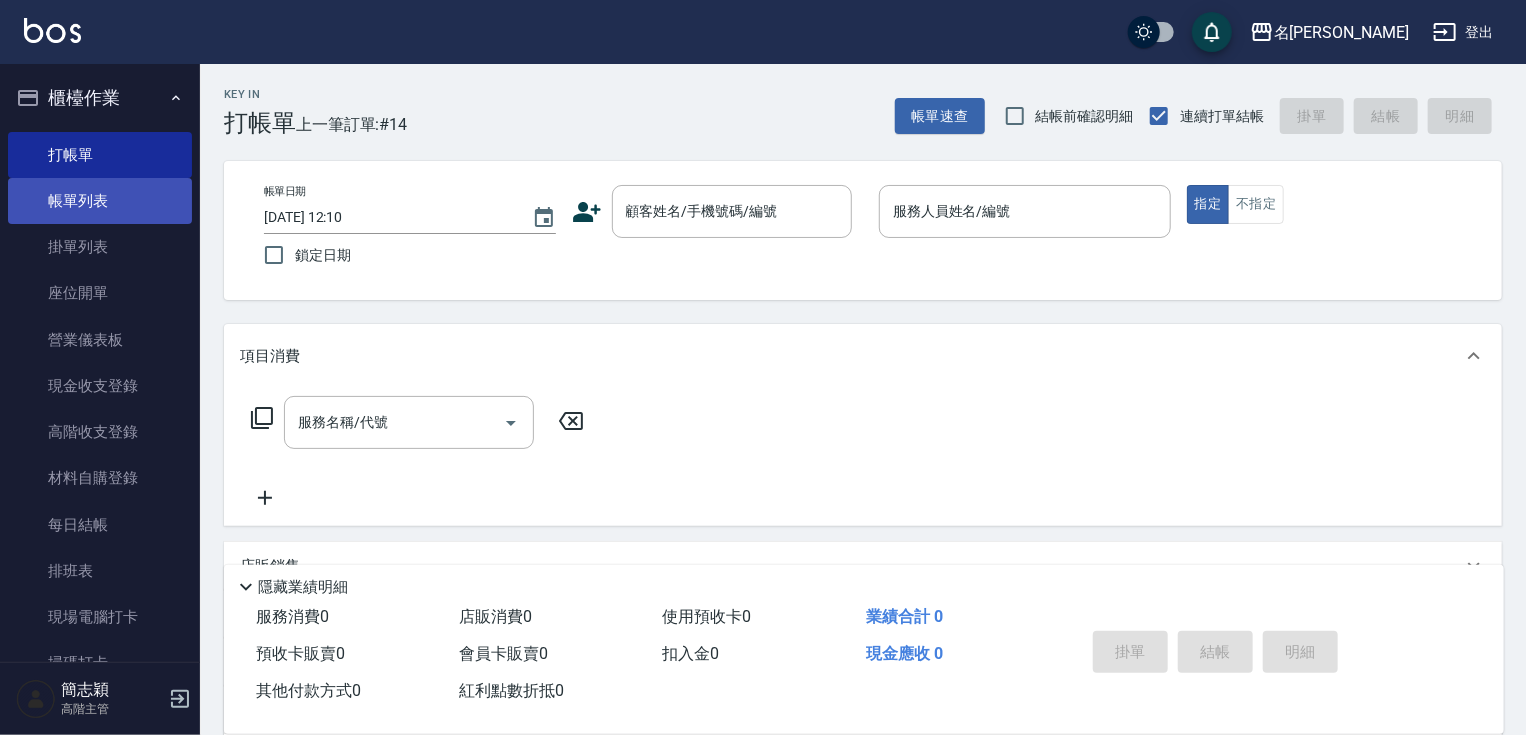 click on "帳單列表" at bounding box center (100, 201) 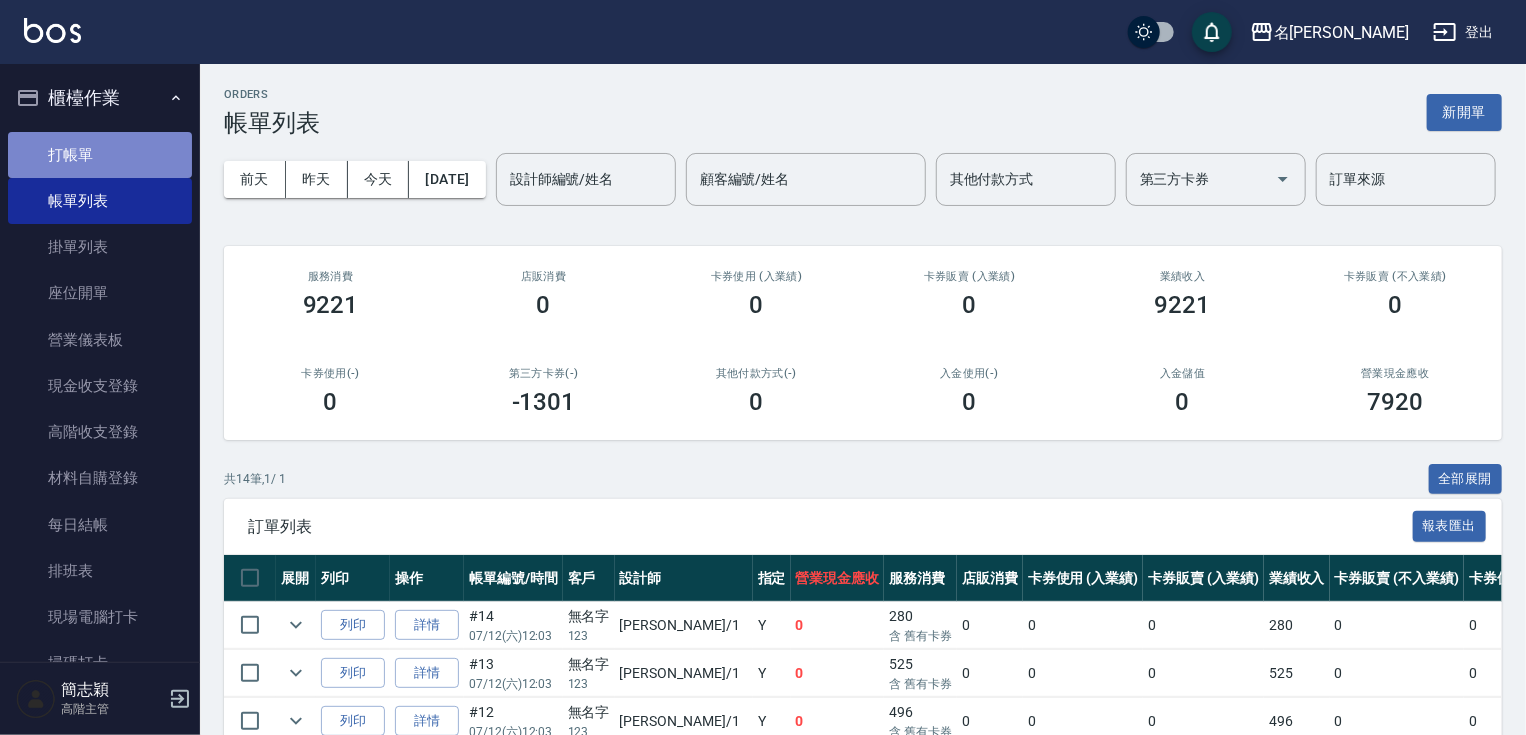 click on "打帳單" at bounding box center [100, 155] 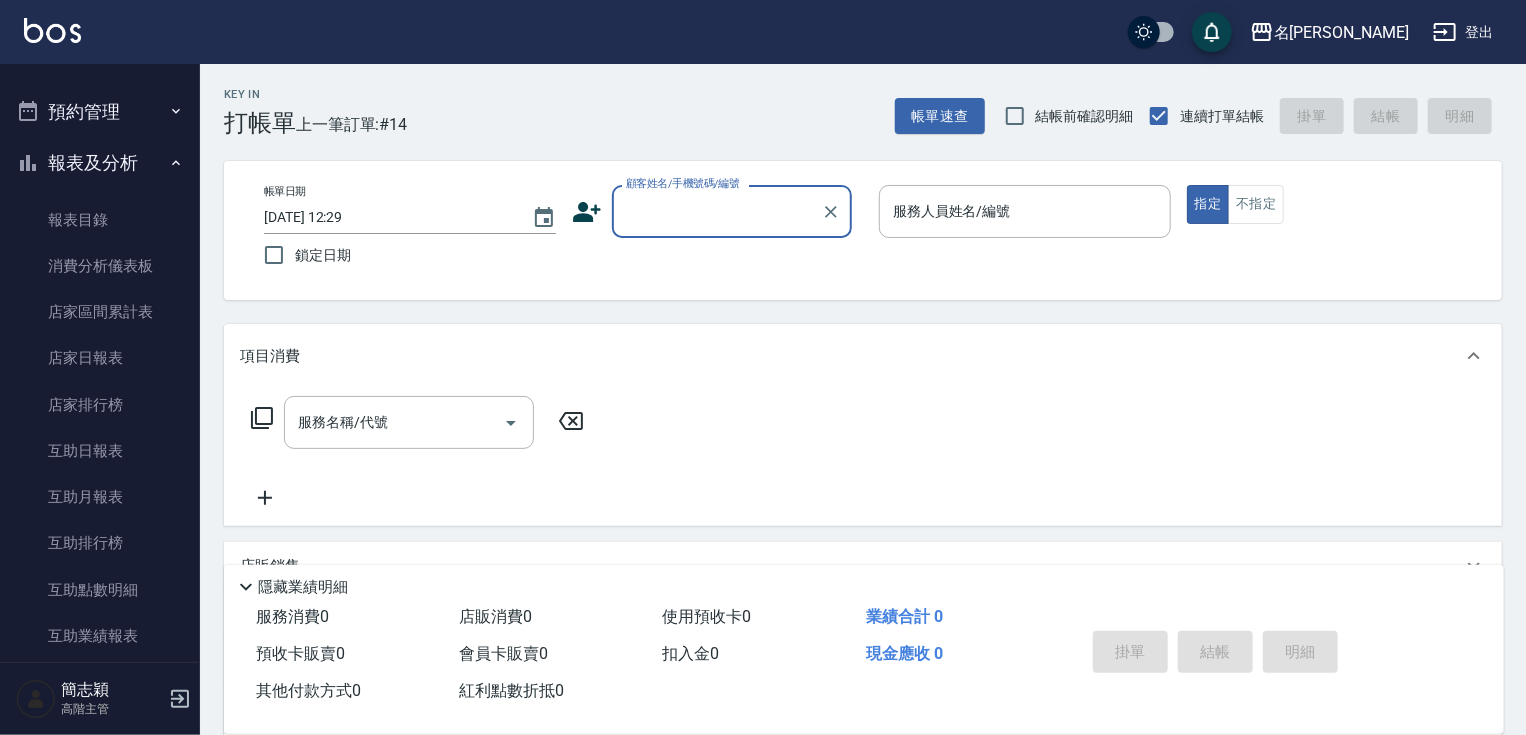 scroll, scrollTop: 645, scrollLeft: 0, axis: vertical 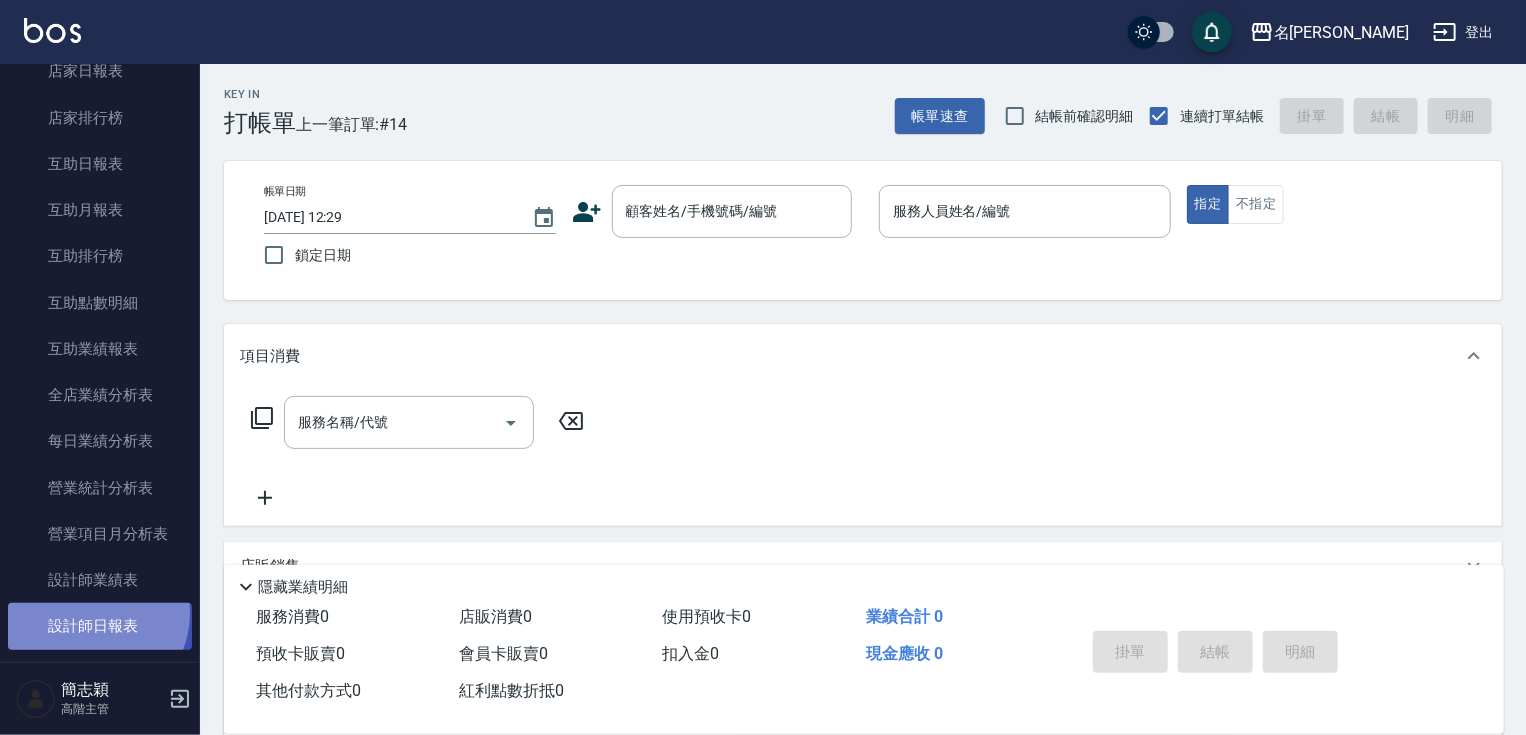 click on "設計師日報表" at bounding box center [100, 626] 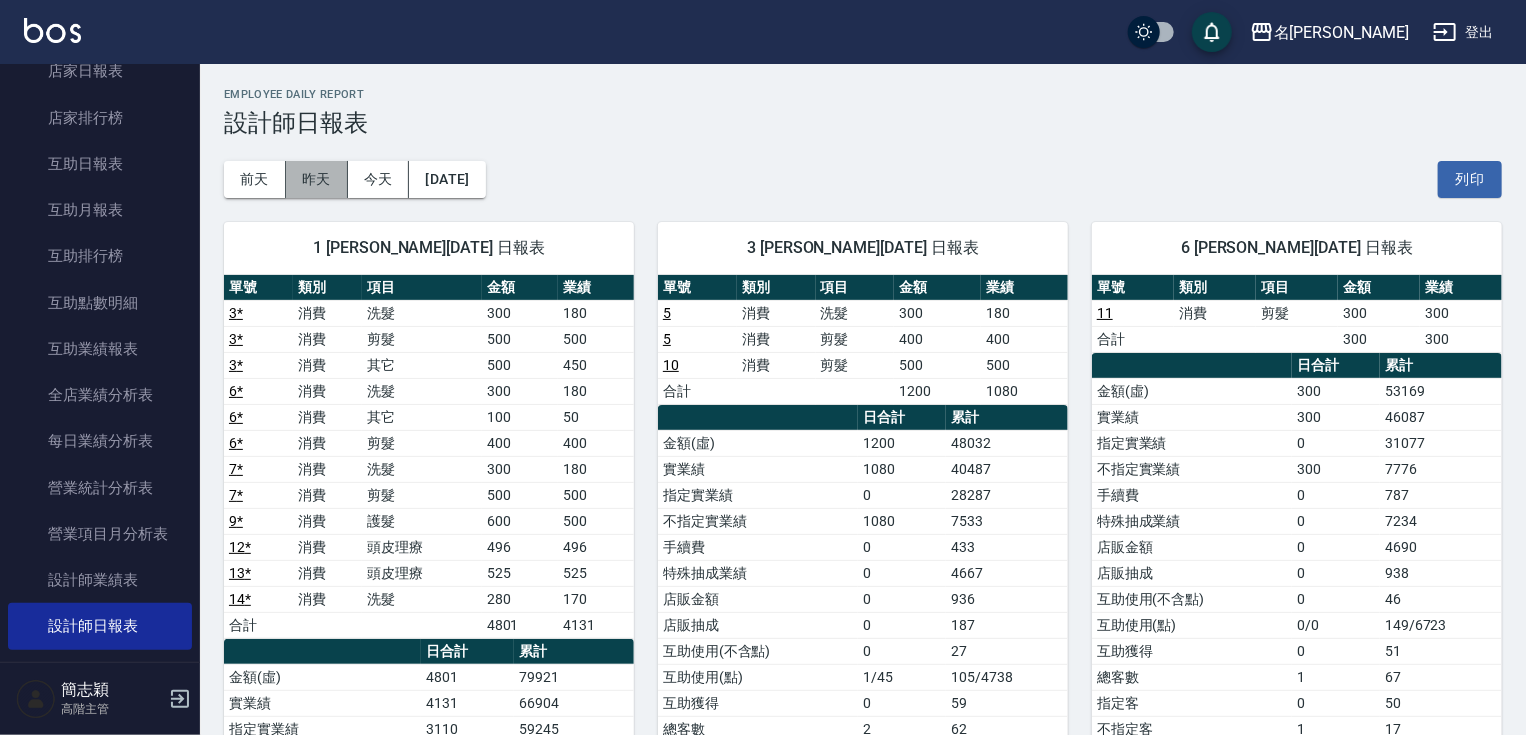 click on "昨天" at bounding box center [317, 179] 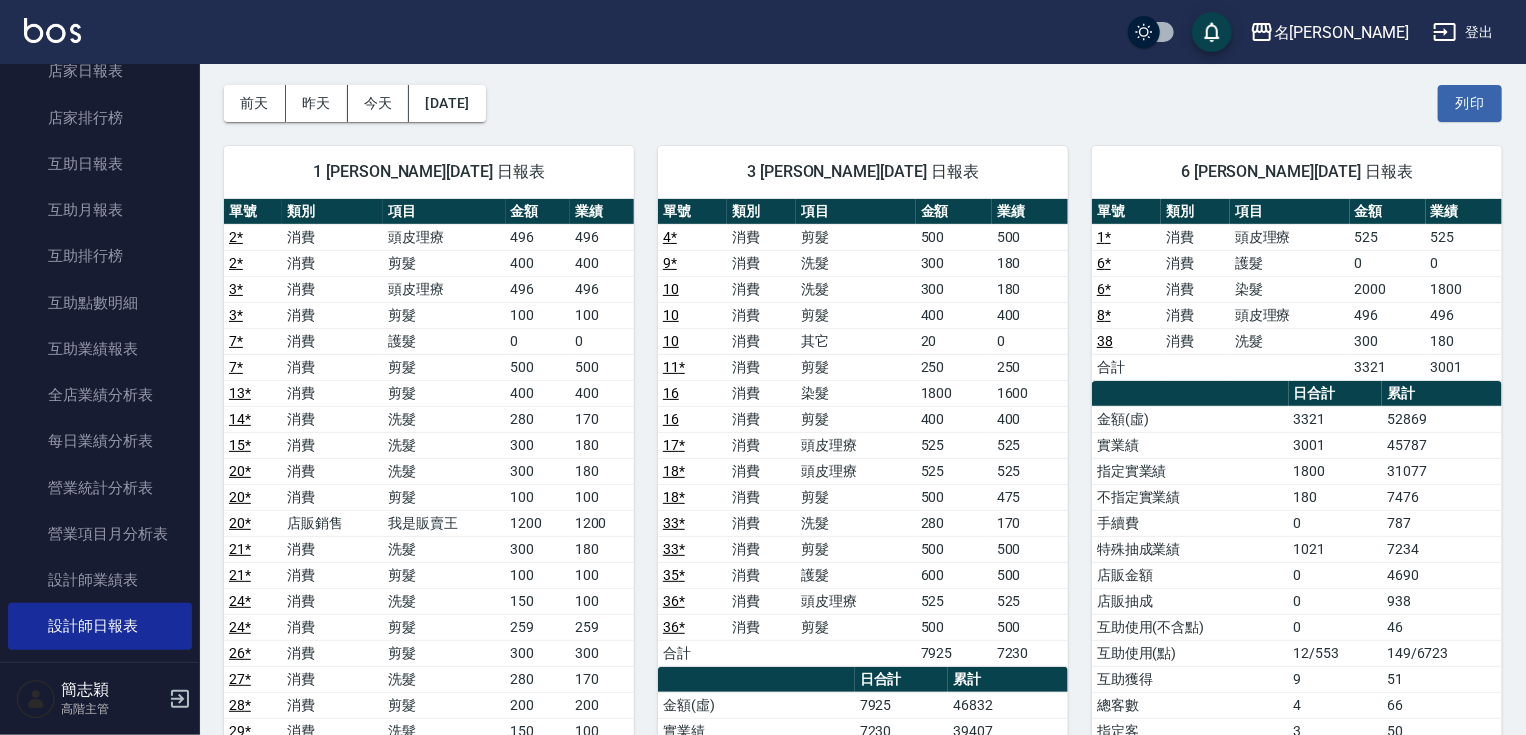 scroll, scrollTop: 80, scrollLeft: 0, axis: vertical 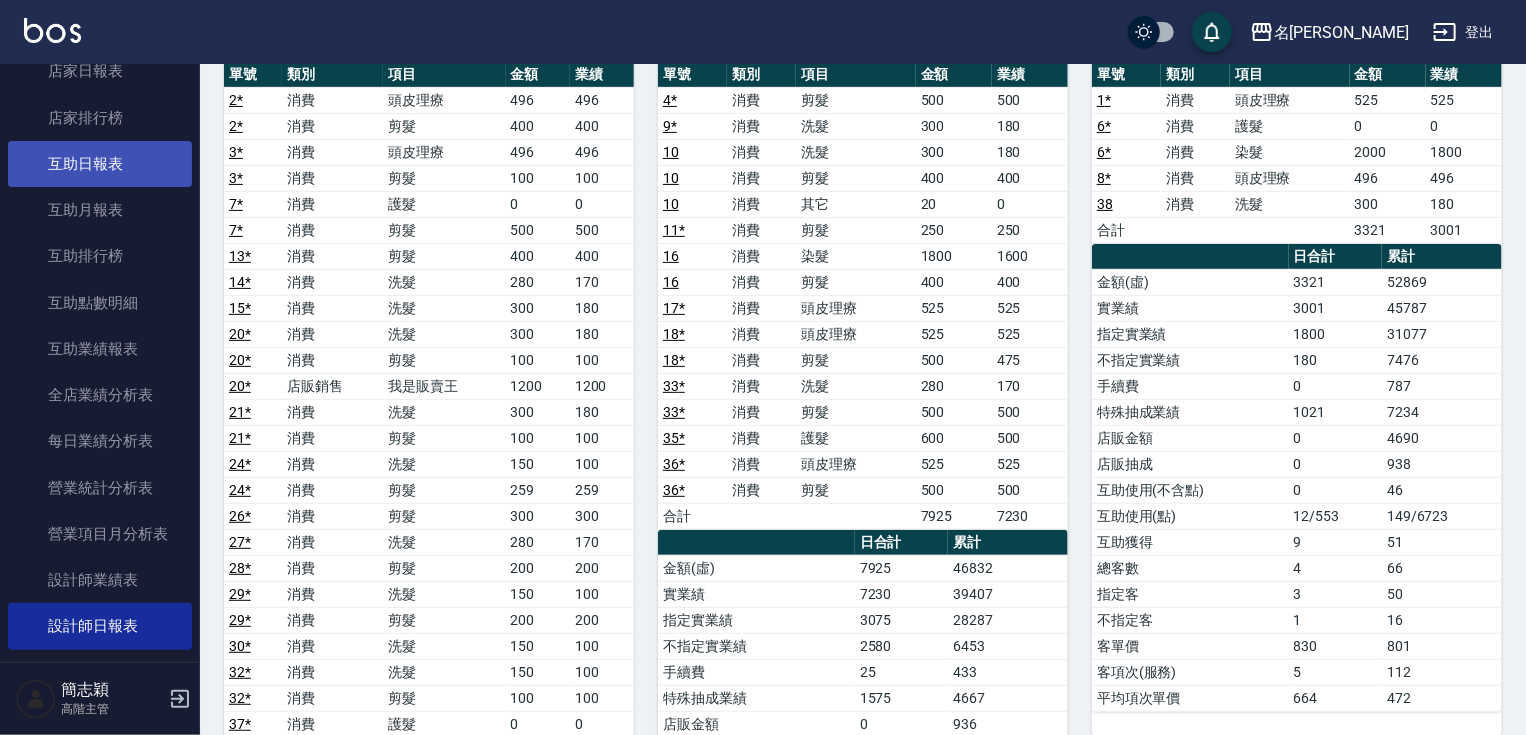 click on "互助日報表" at bounding box center (100, 164) 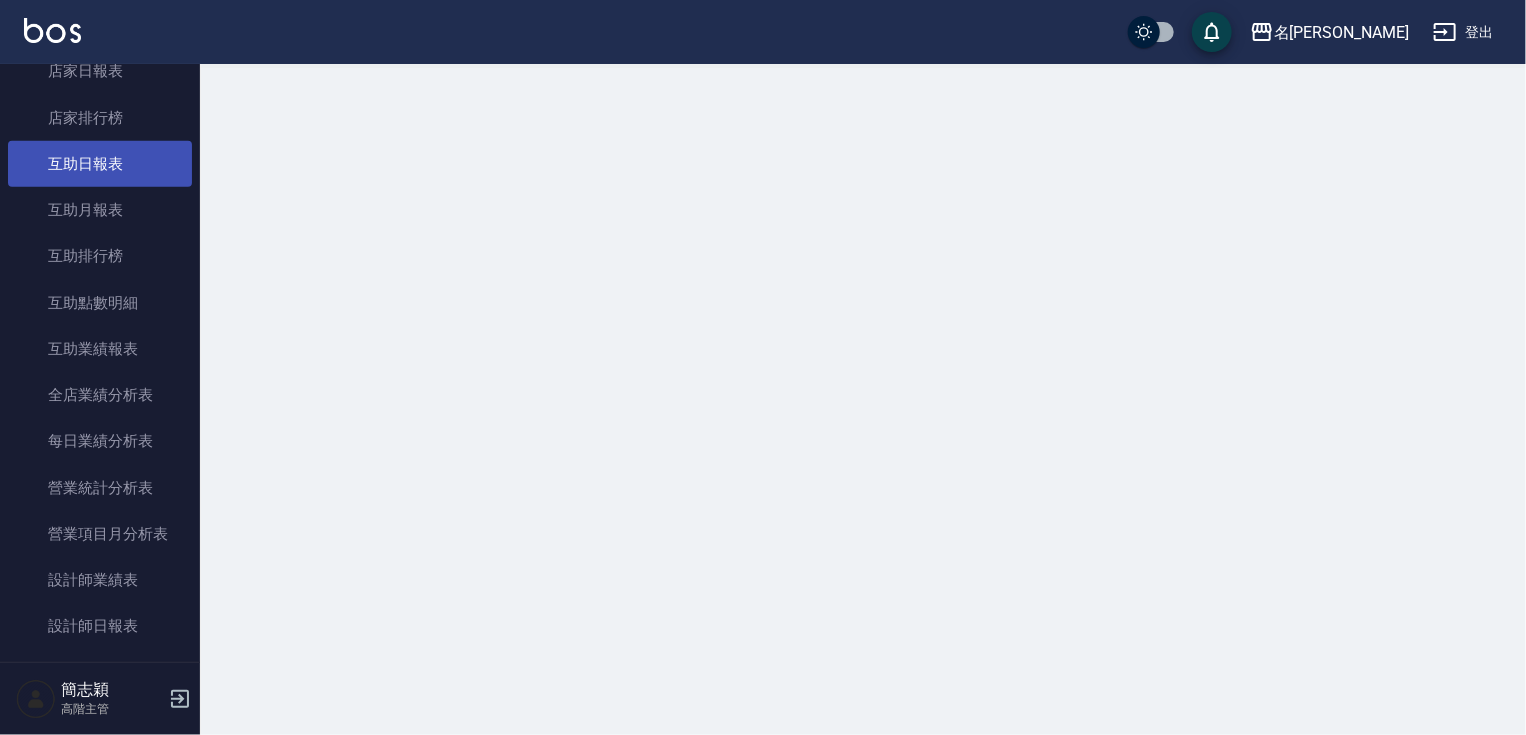 scroll, scrollTop: 0, scrollLeft: 0, axis: both 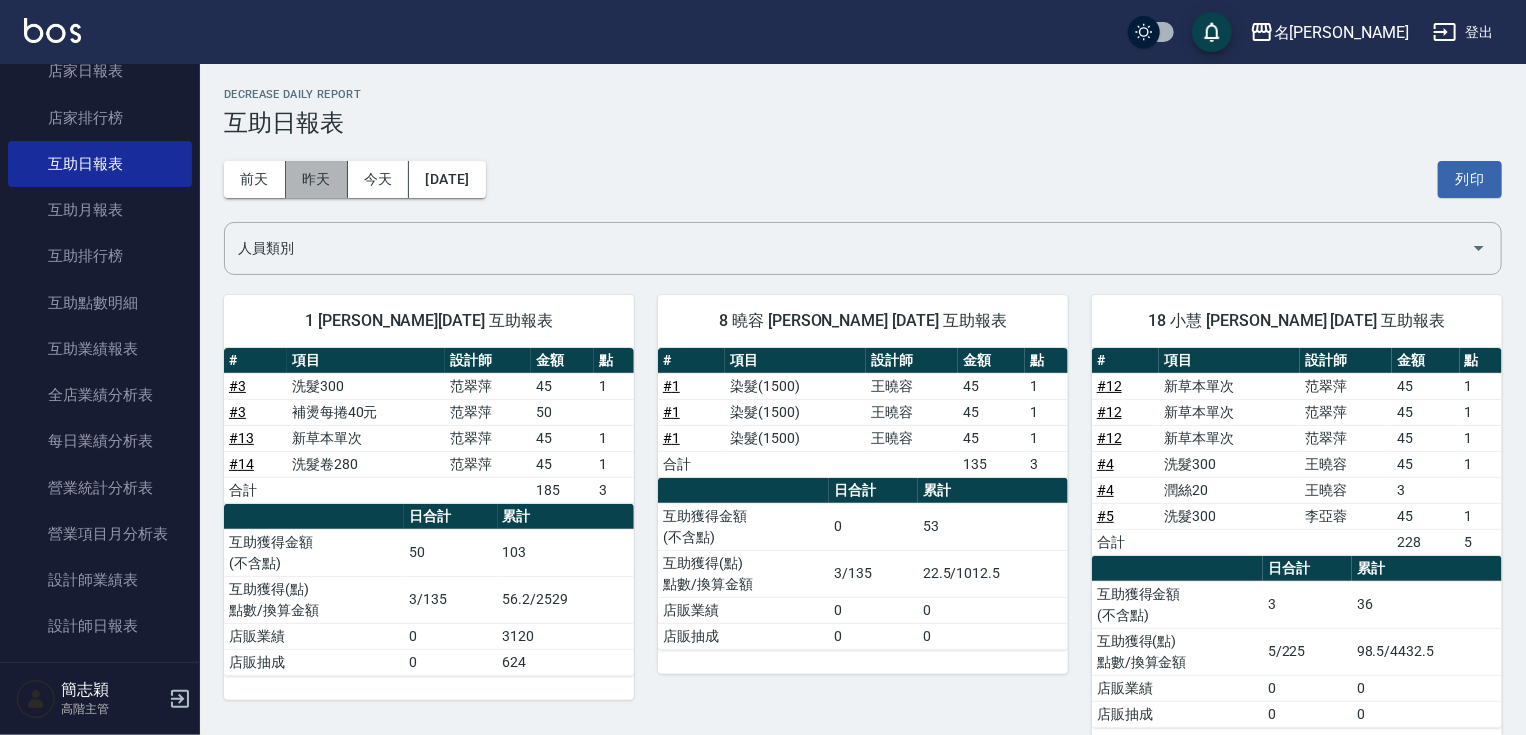 click on "昨天" at bounding box center (317, 179) 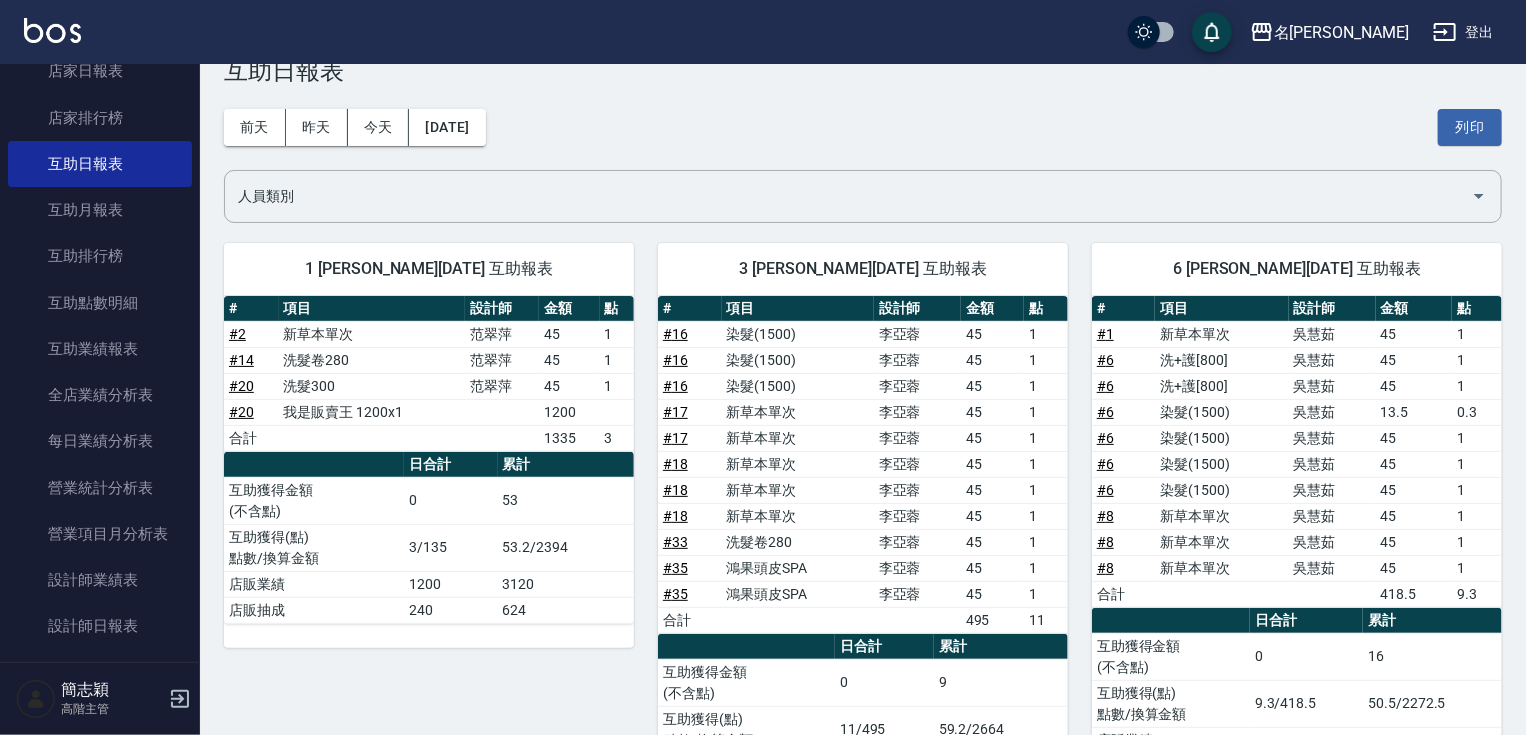scroll, scrollTop: 91, scrollLeft: 0, axis: vertical 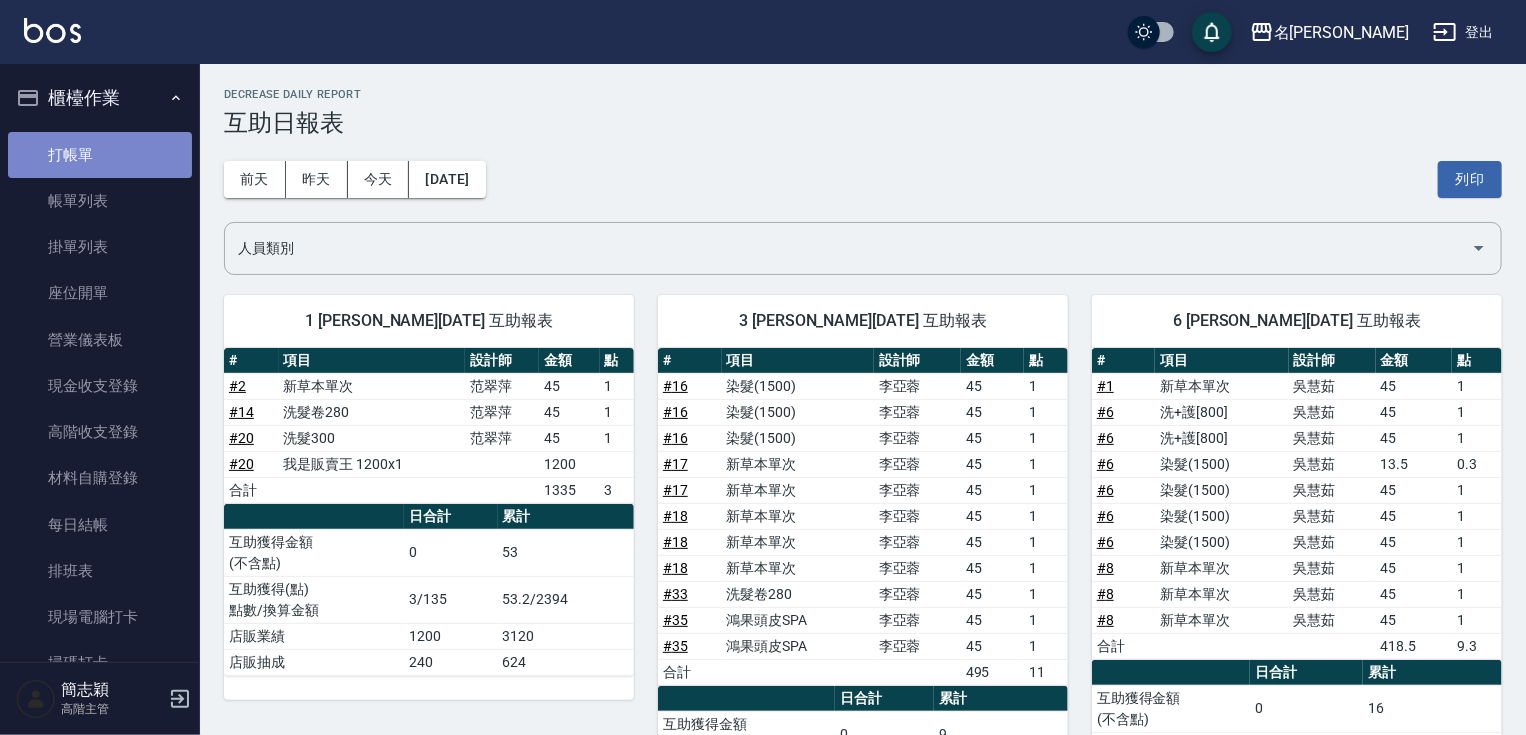 click on "打帳單" at bounding box center (100, 155) 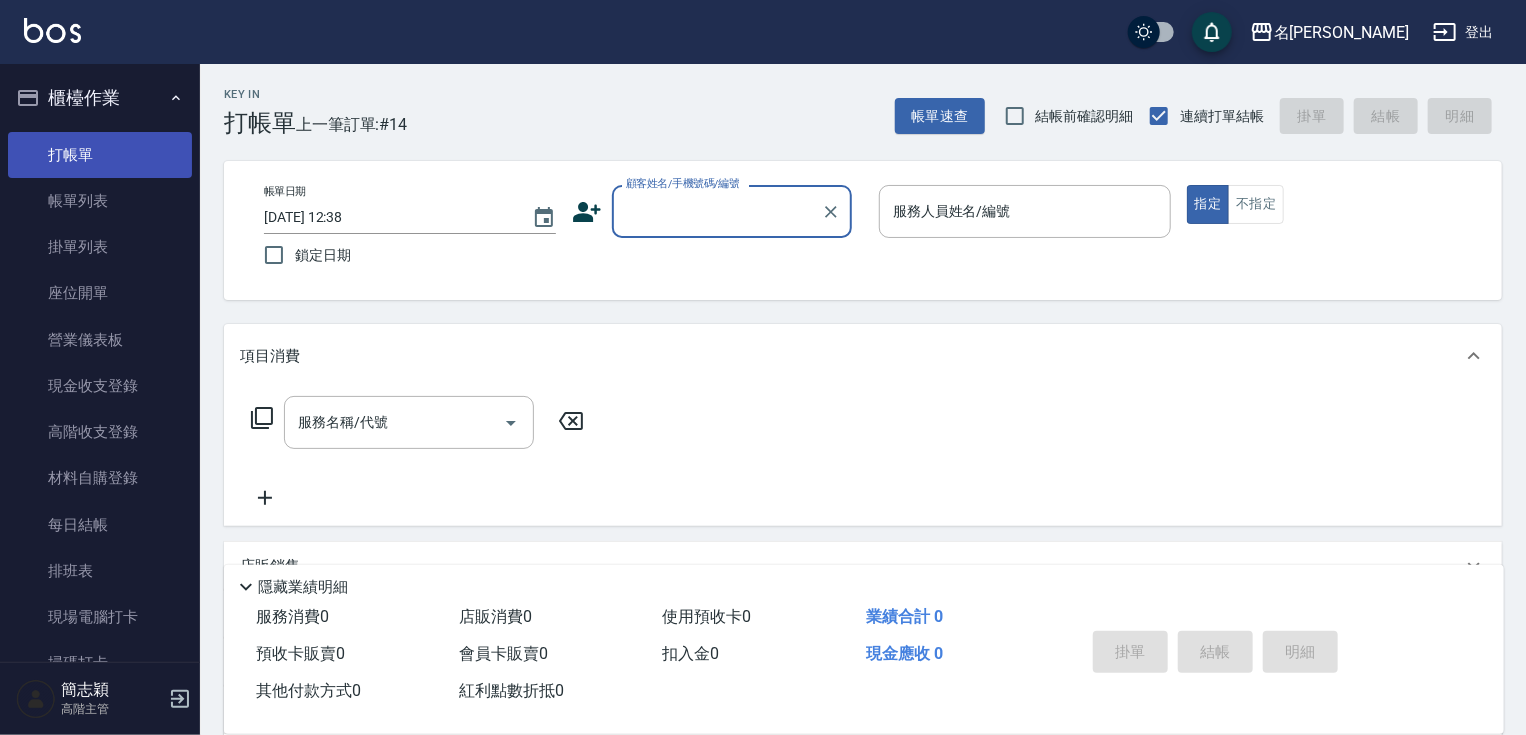 click on "打帳單" at bounding box center (100, 155) 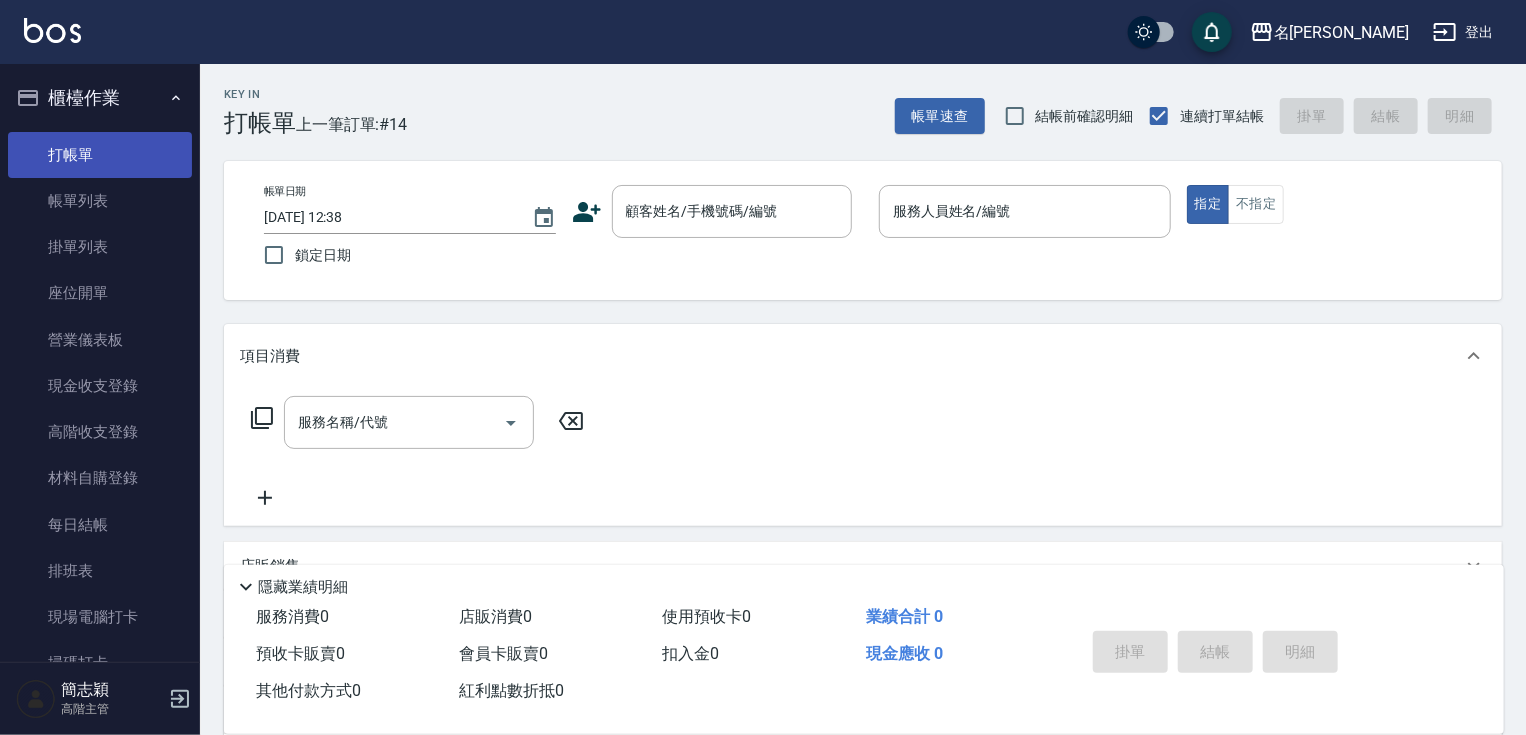 click on "打帳單" at bounding box center [100, 155] 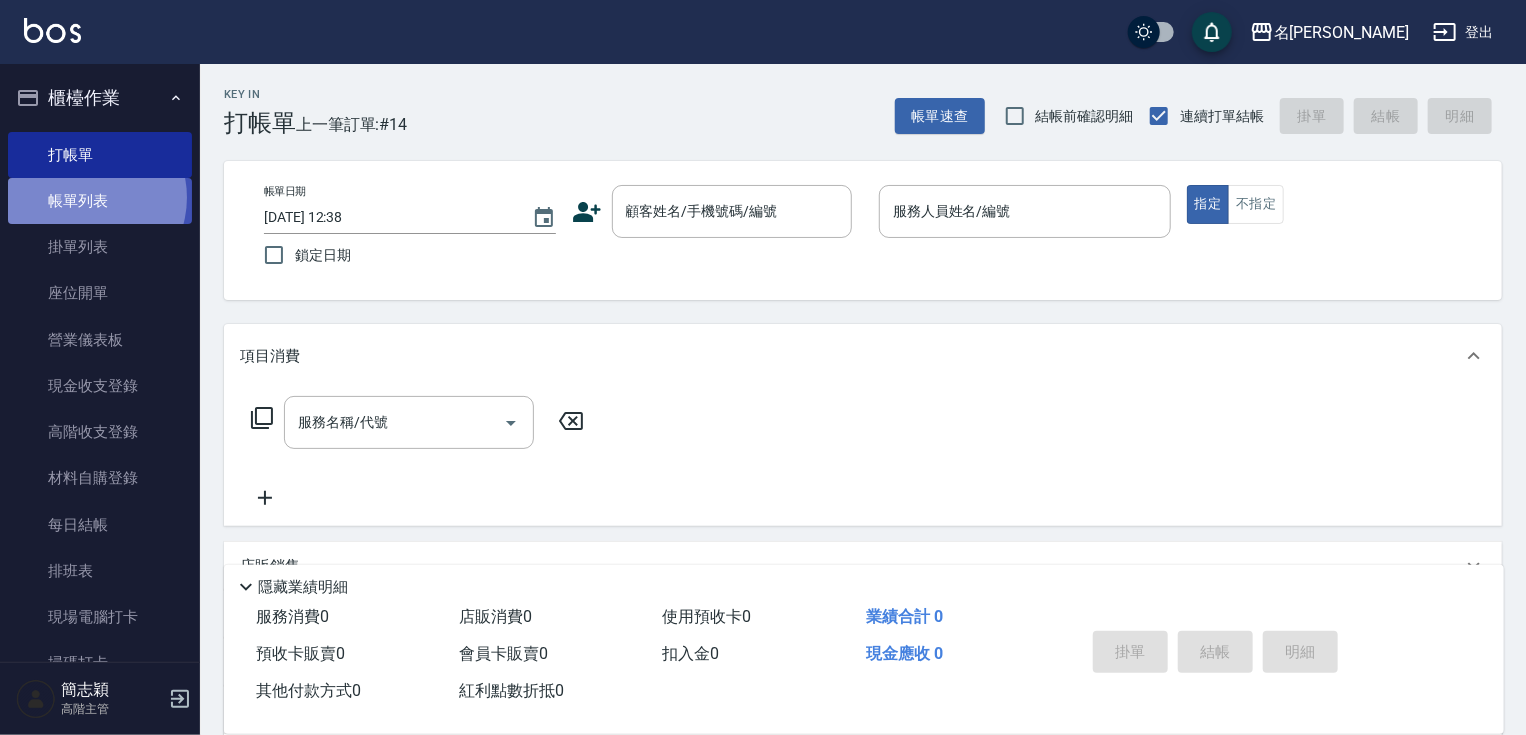click on "帳單列表" at bounding box center (100, 201) 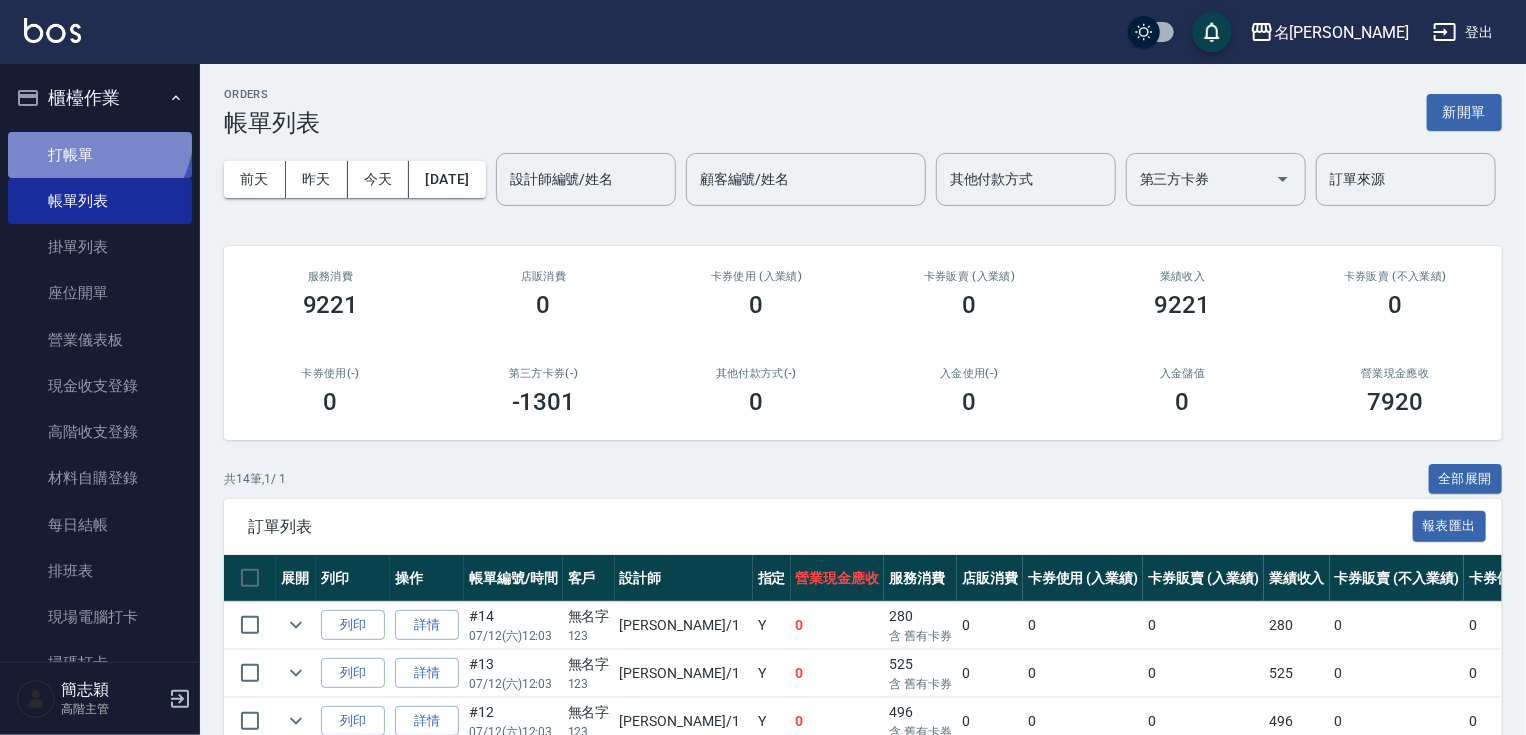 click on "打帳單" at bounding box center [100, 155] 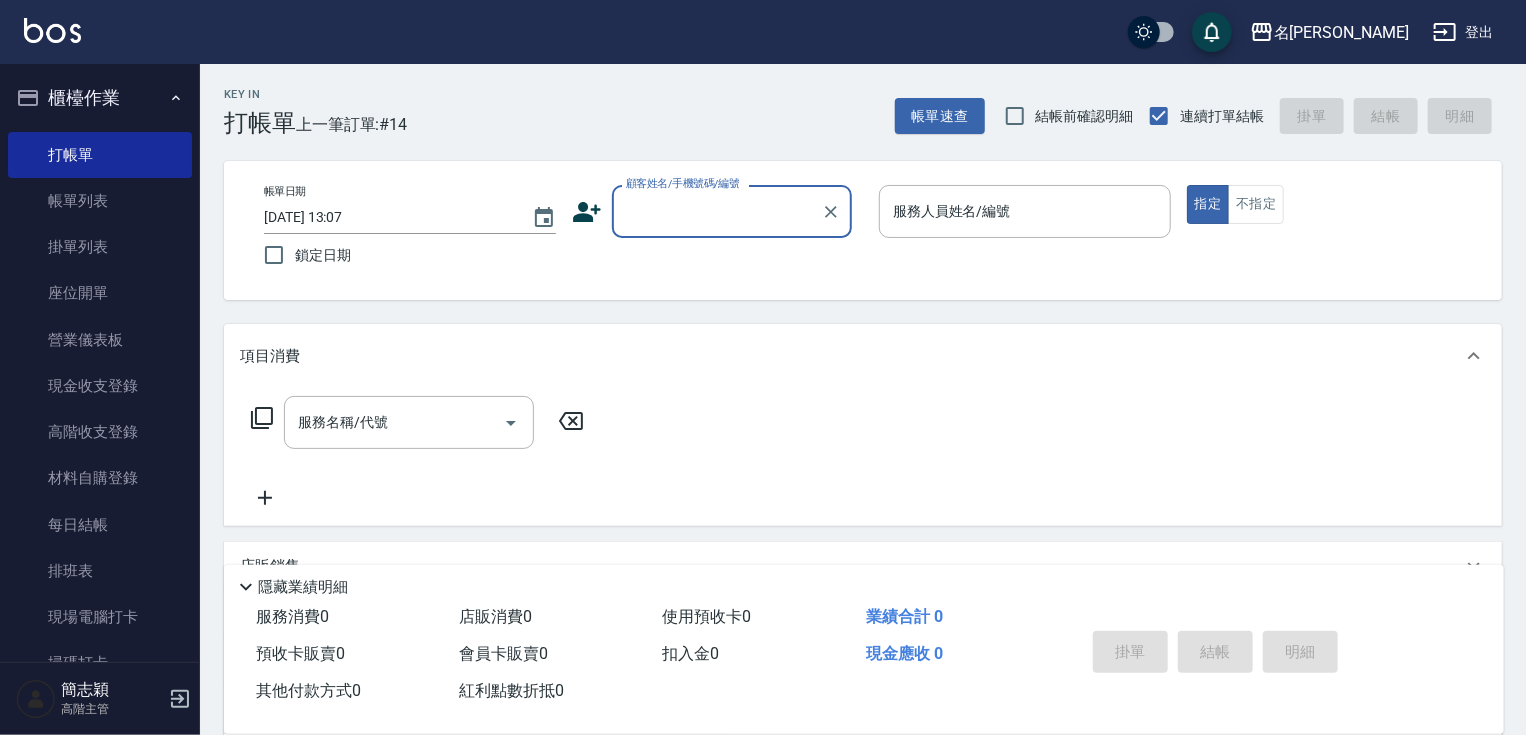 click on "顧客姓名/手機號碼/編號" at bounding box center [717, 211] 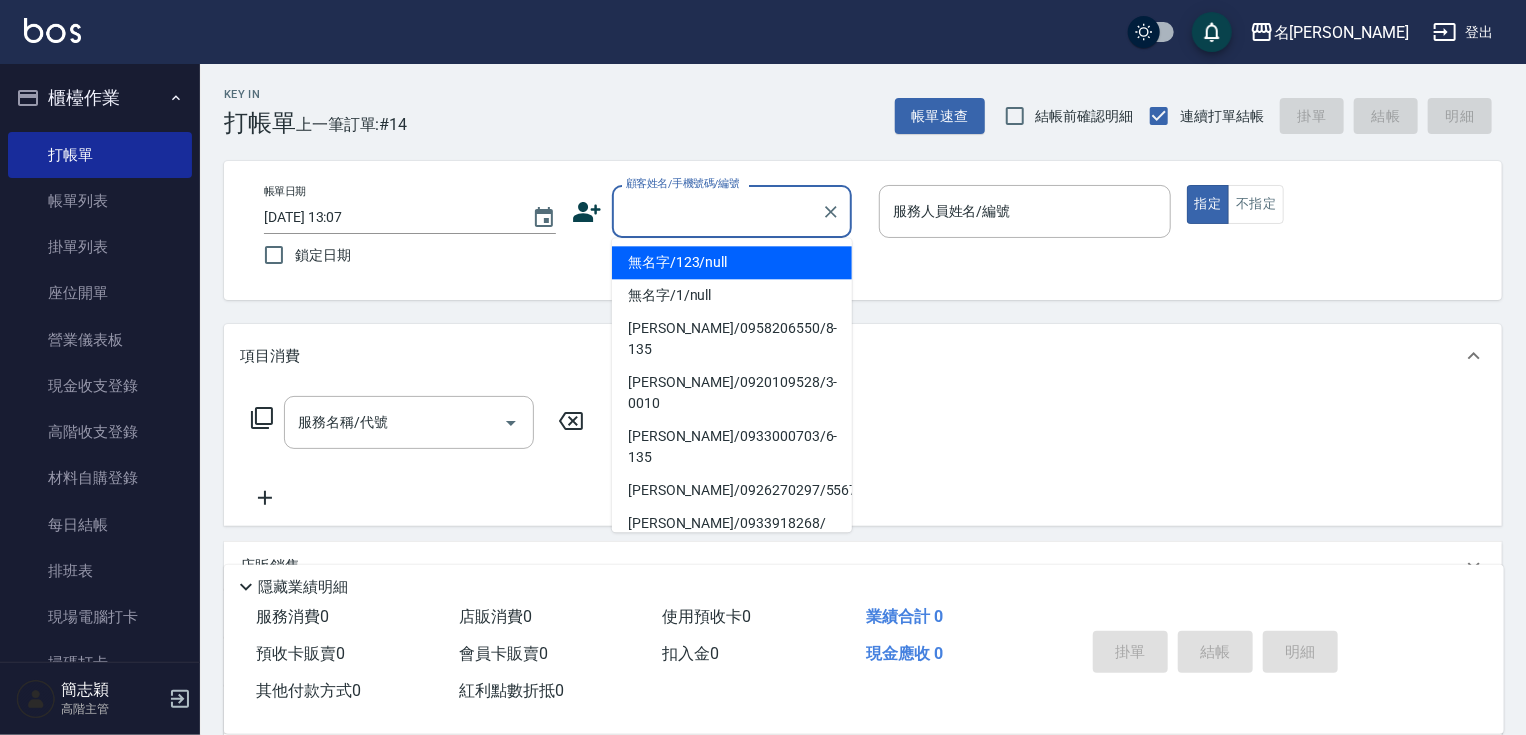 click on "無名字/123/null" at bounding box center [732, 262] 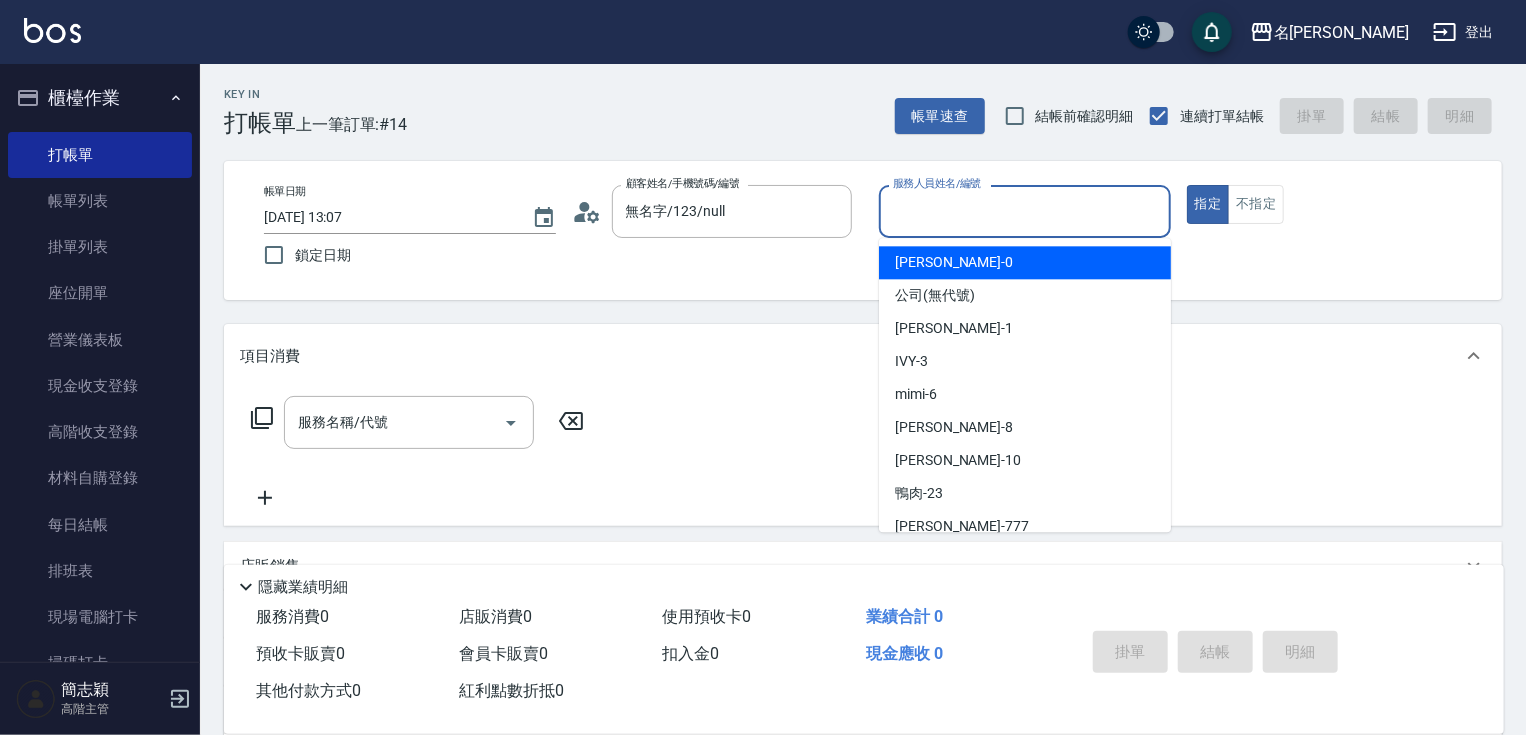click on "服務人員姓名/編號" at bounding box center (1025, 211) 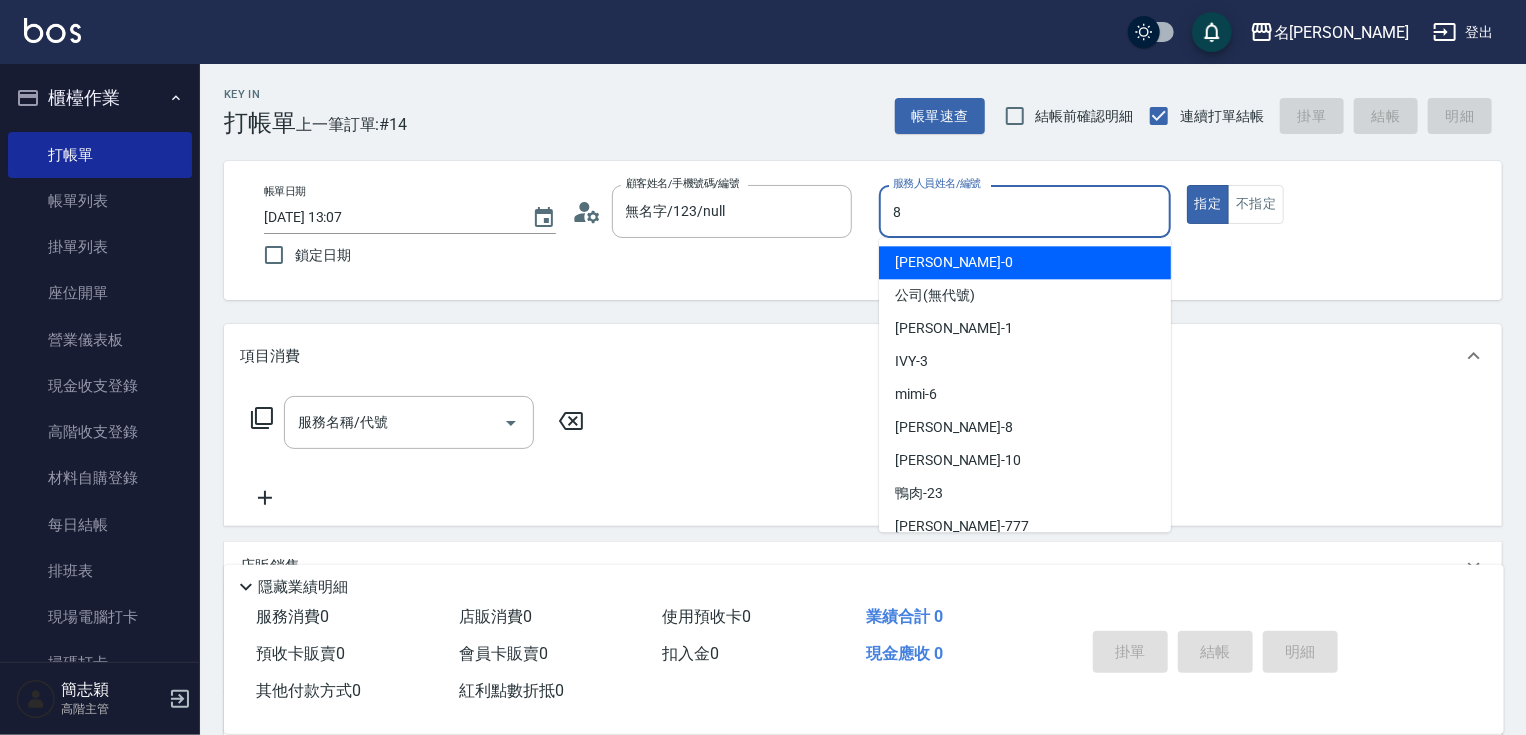 type on "8" 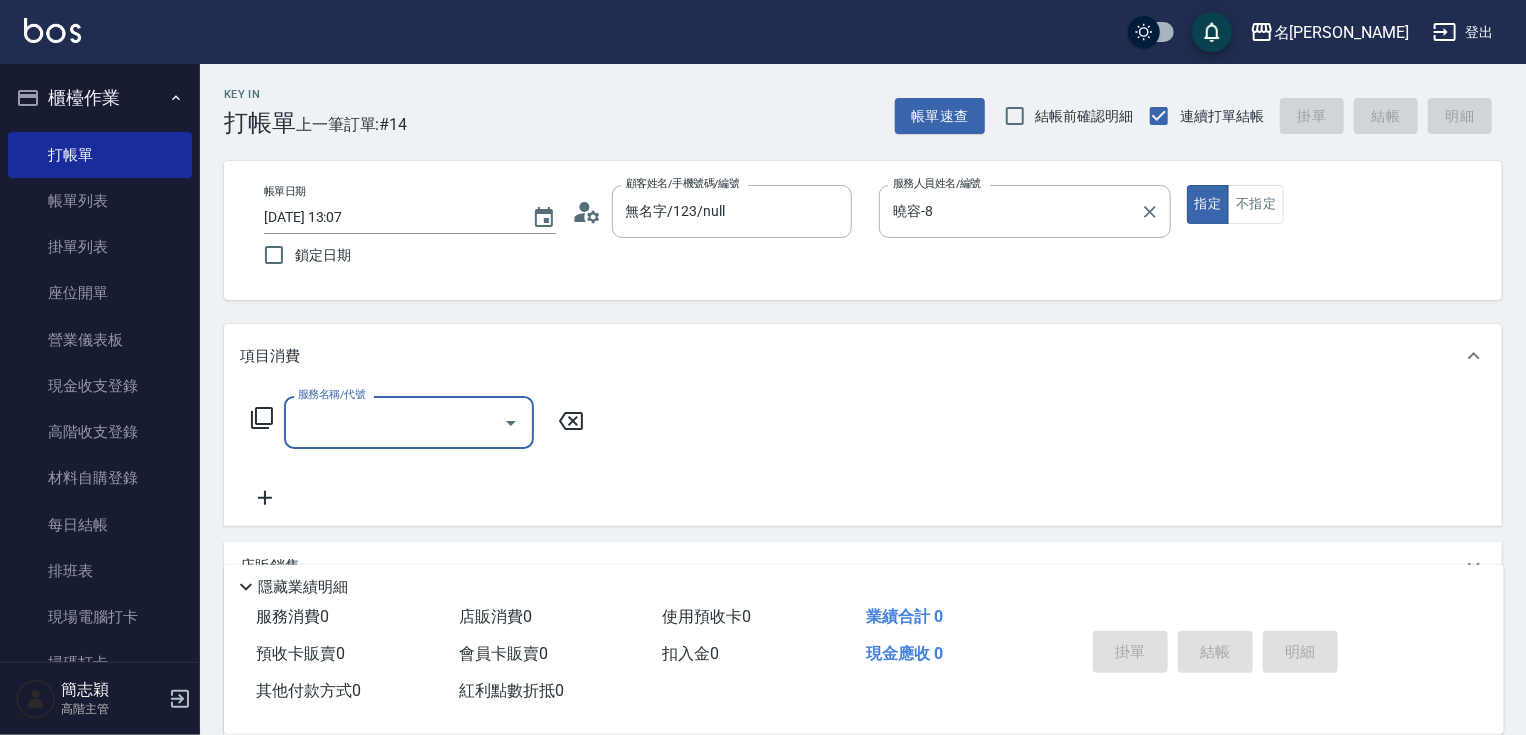 type on "2" 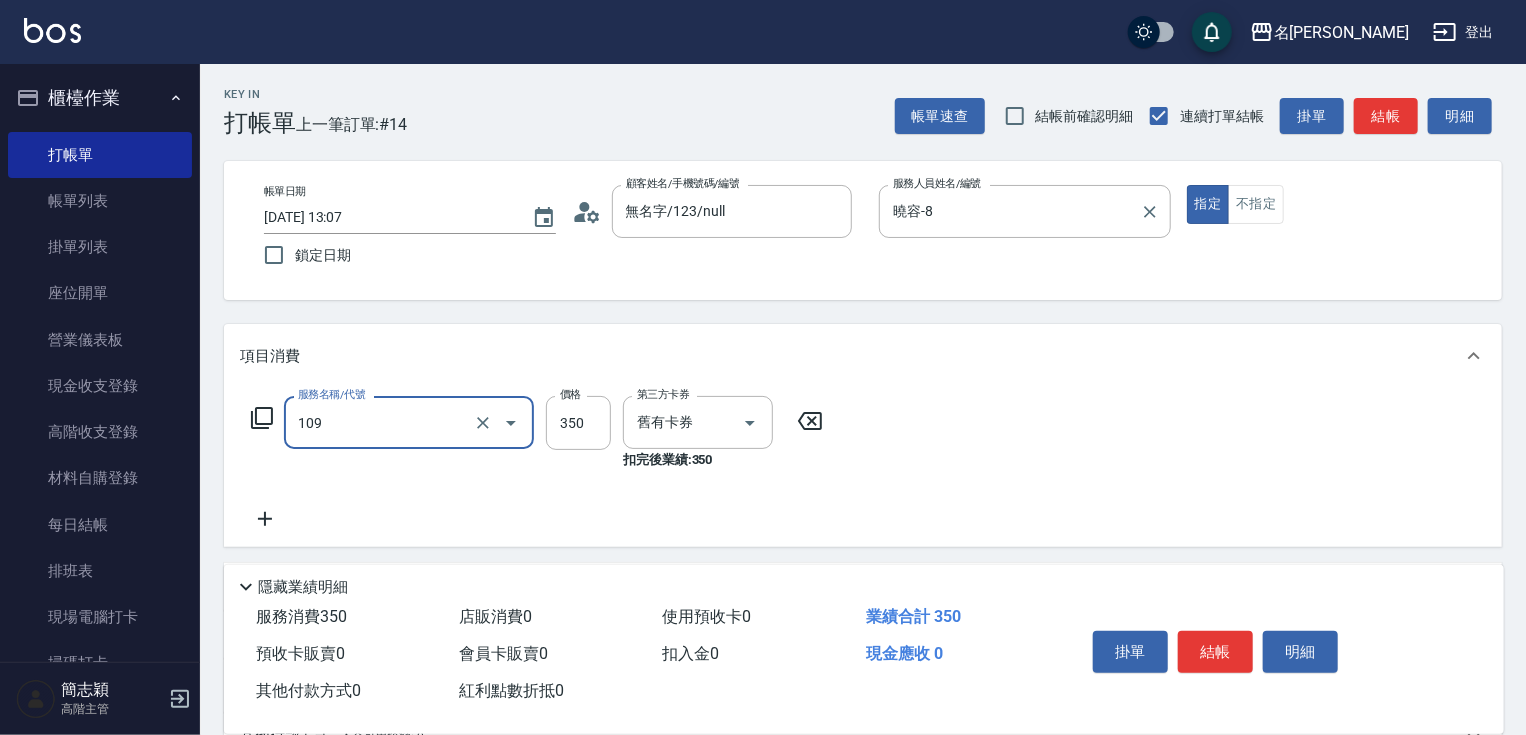 type on "新草本單次(109)" 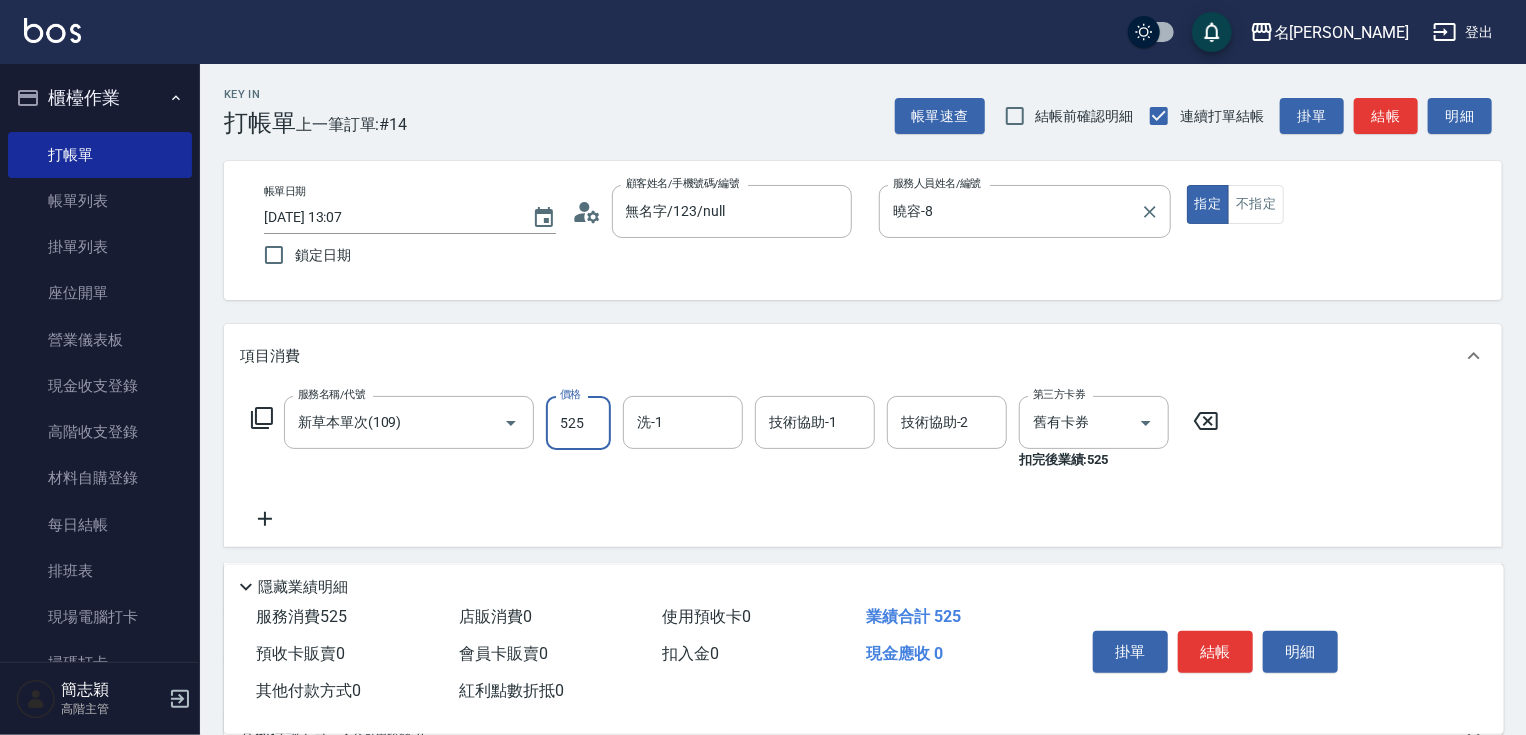 type on "525" 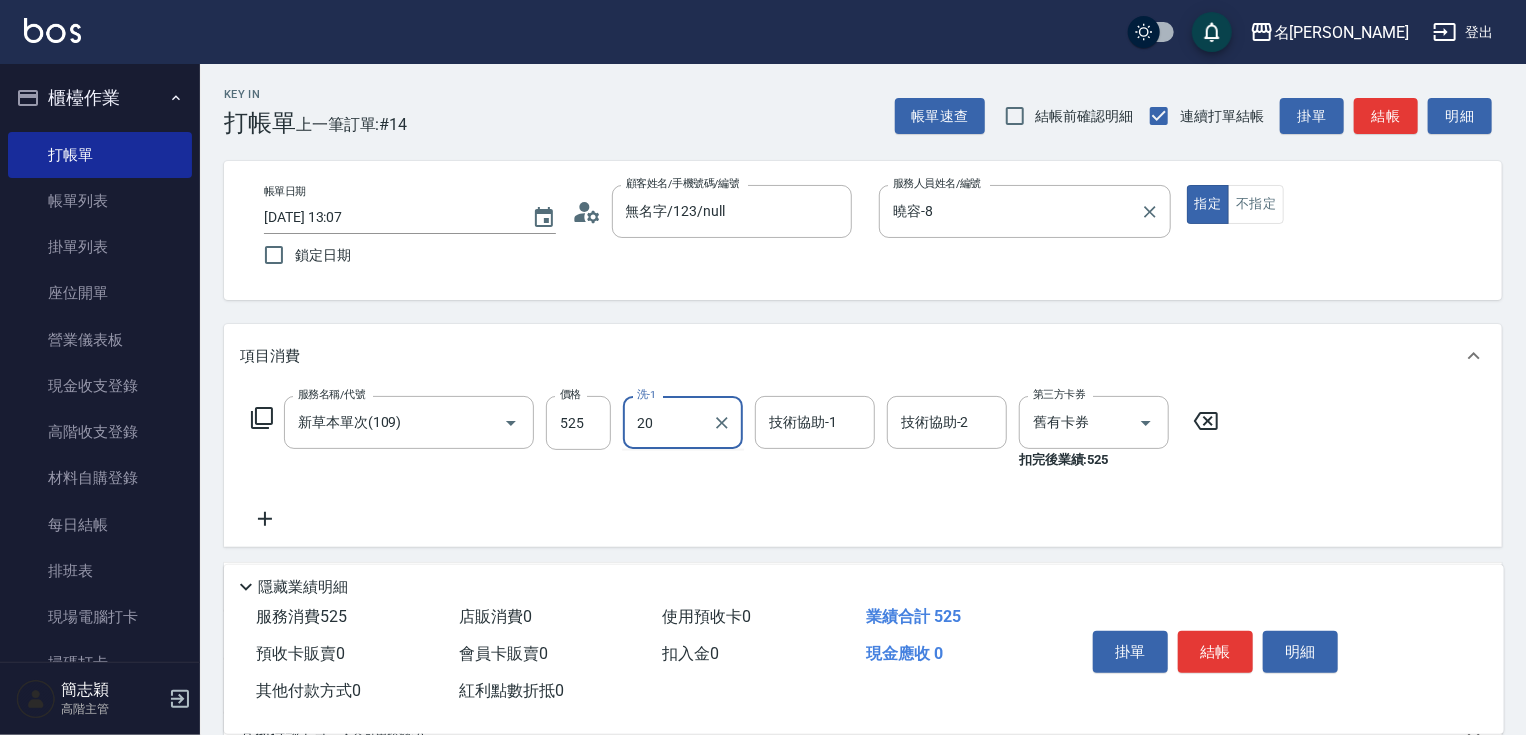 type on "肉圓-20" 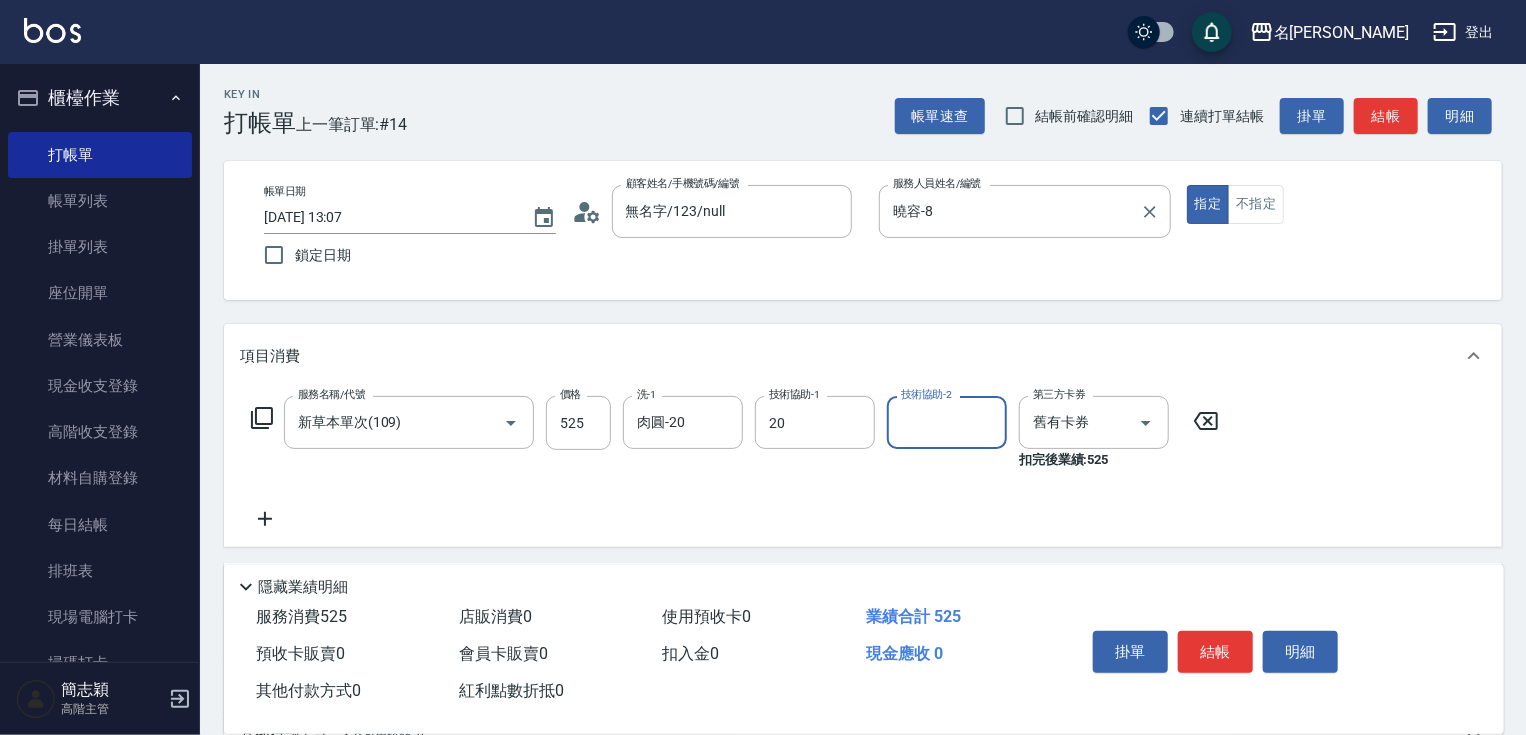 type on "肉圓-20" 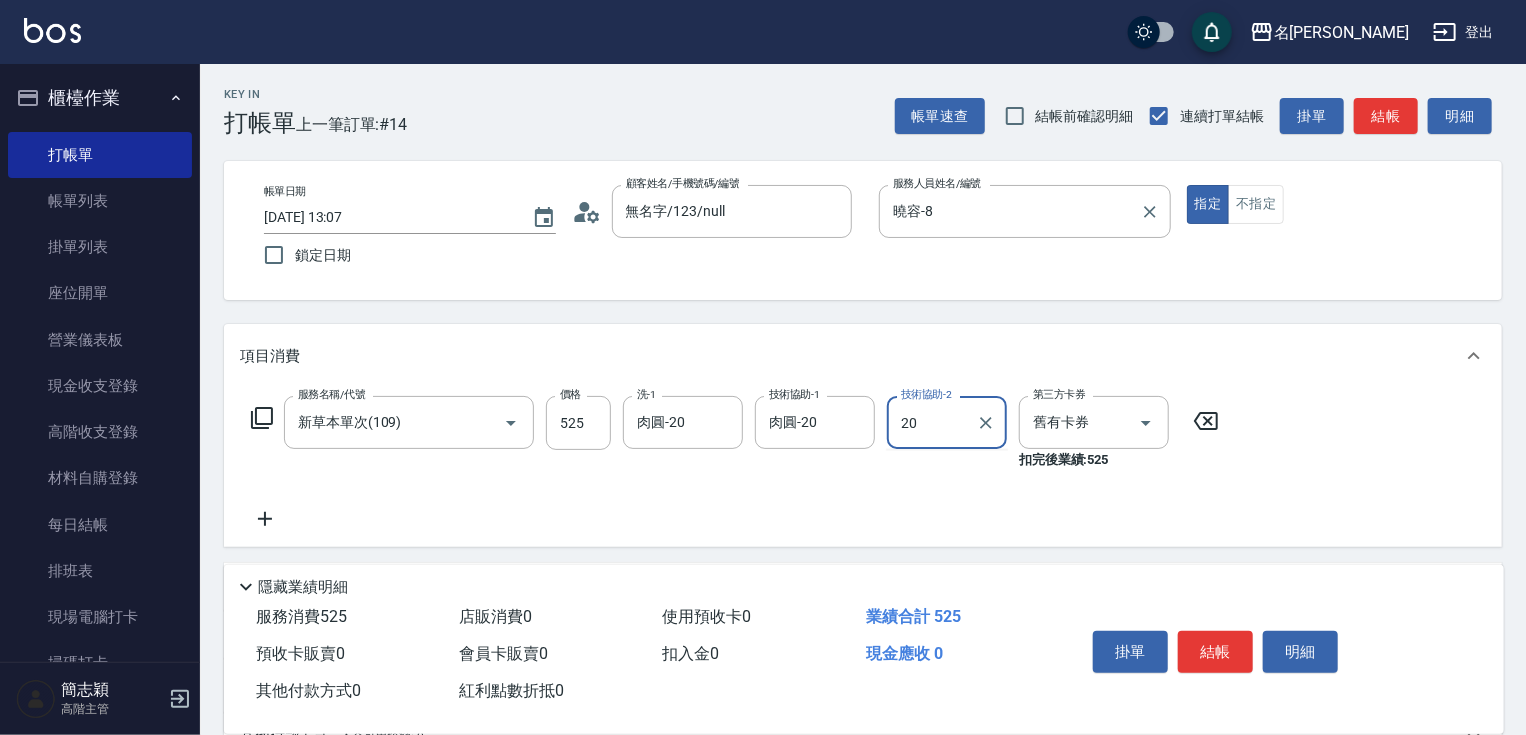 type on "肉圓-20" 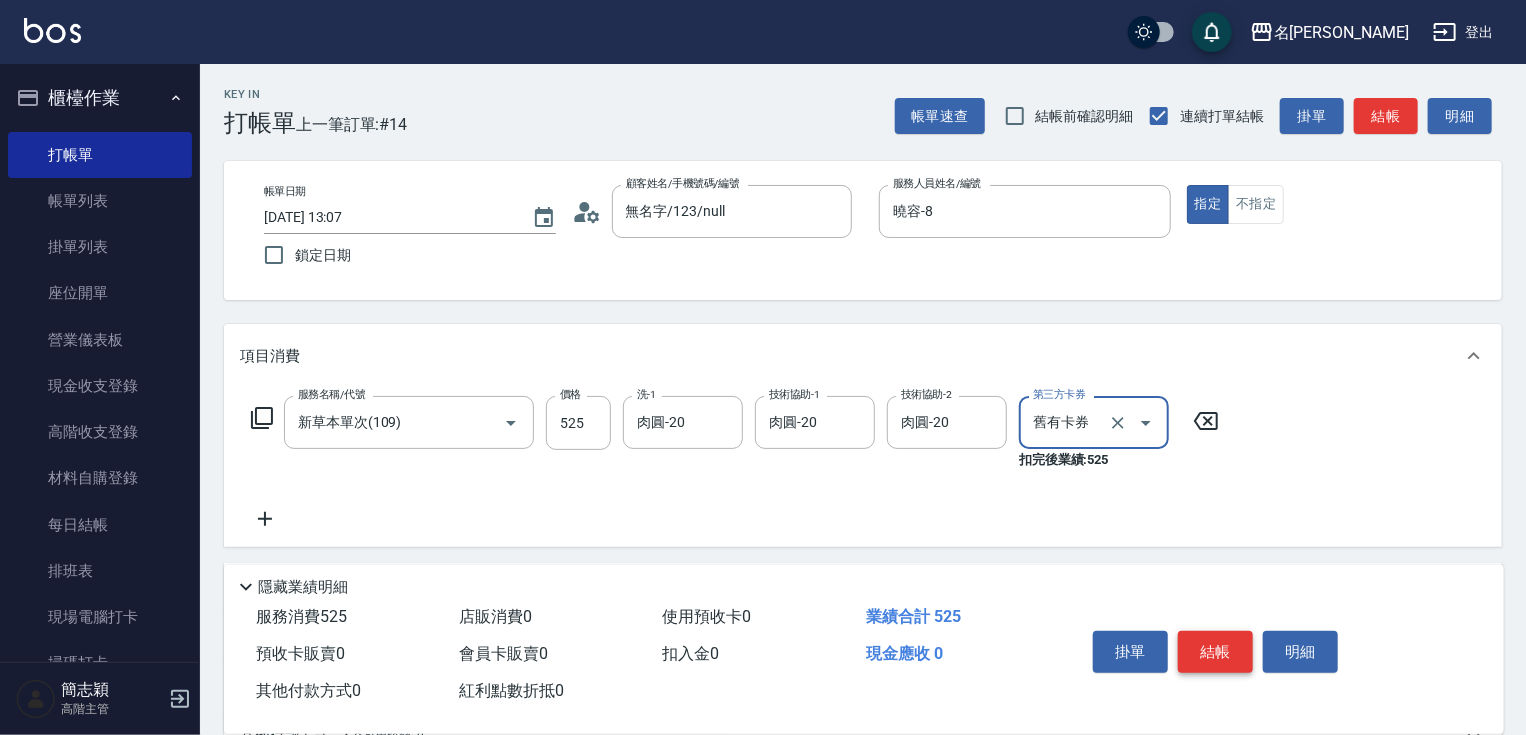 click on "結帳" at bounding box center (1215, 652) 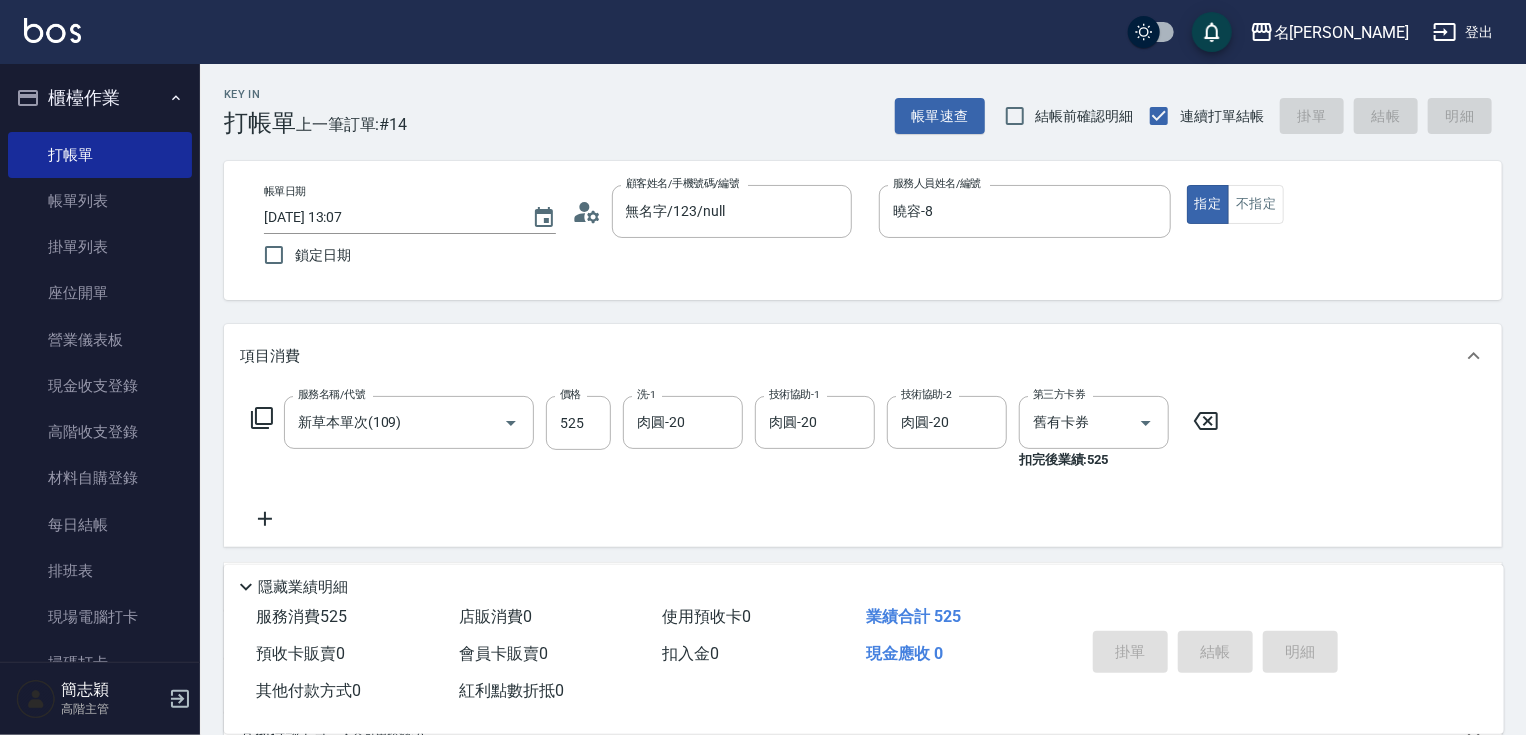 type on "[DATE] 13:08" 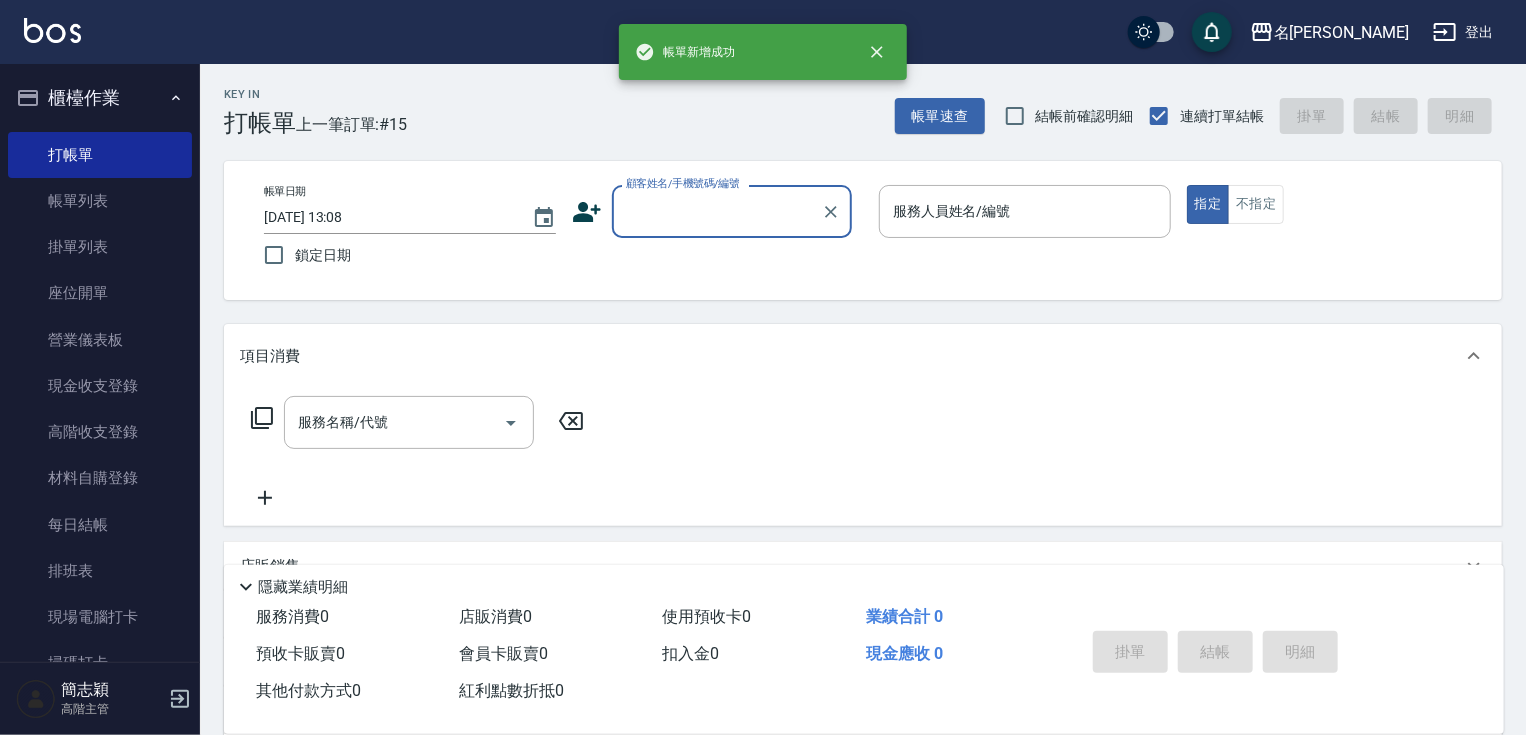 click on "顧客姓名/手機號碼/編號" at bounding box center (717, 211) 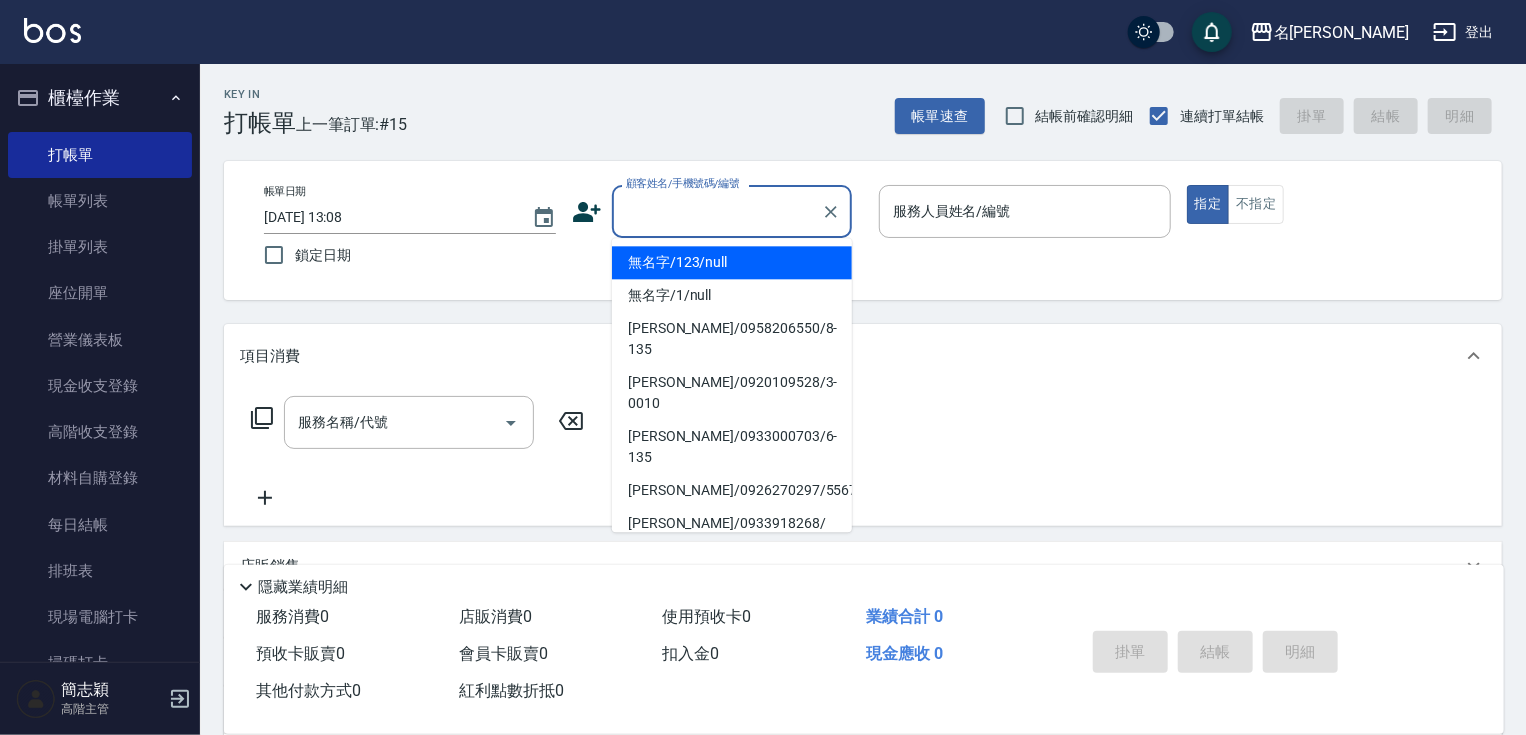 click on "無名字/123/null" at bounding box center (732, 262) 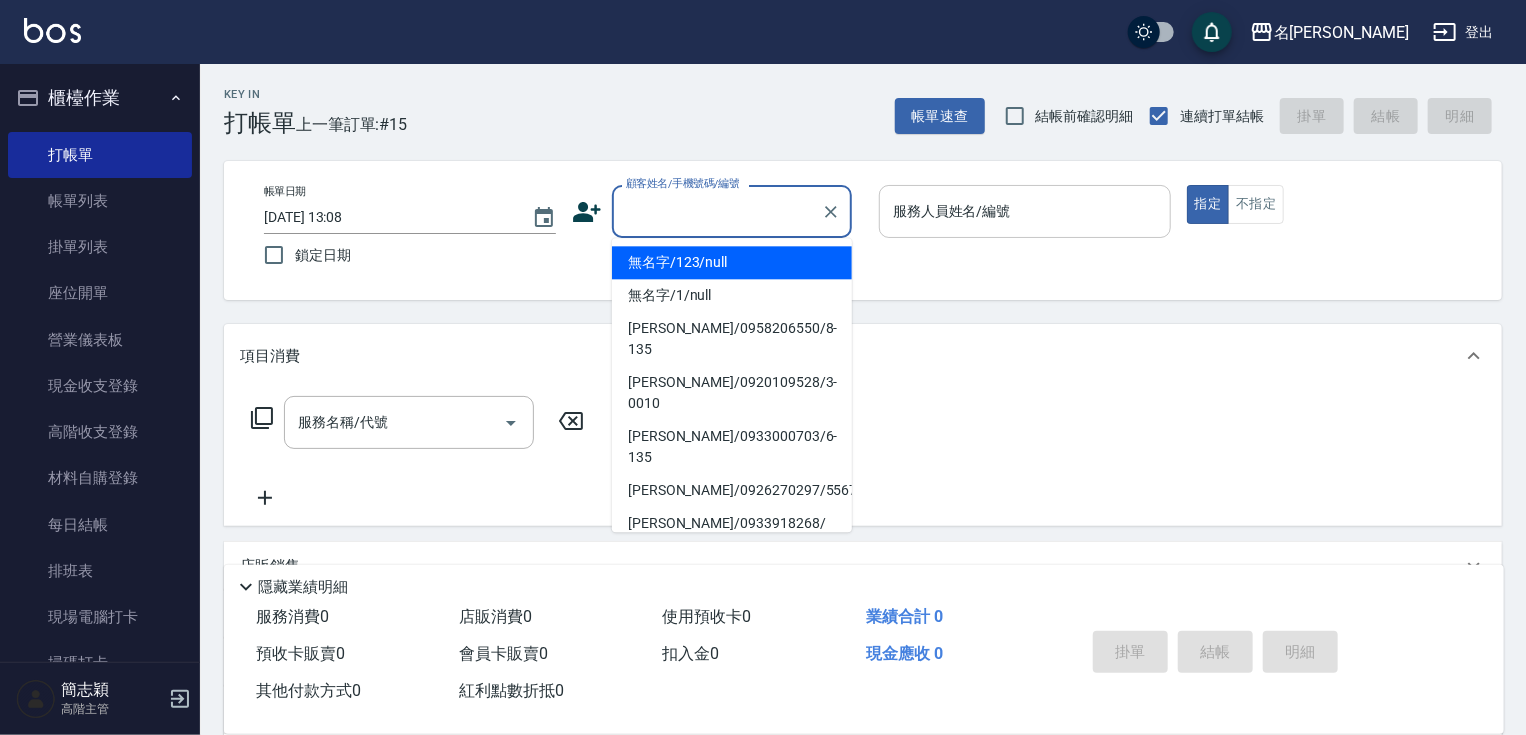 type on "無名字/123/null" 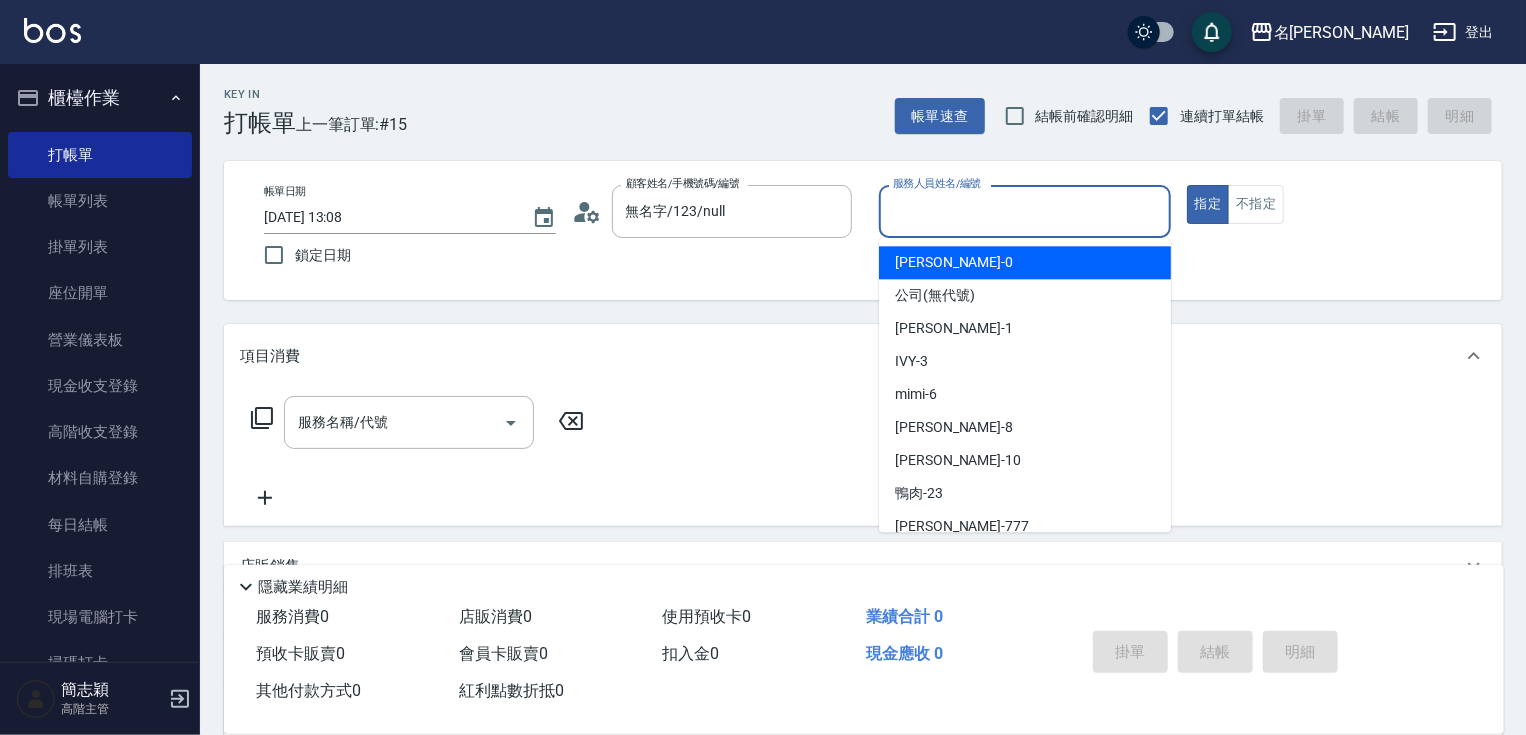 click on "服務人員姓名/編號" at bounding box center (1025, 211) 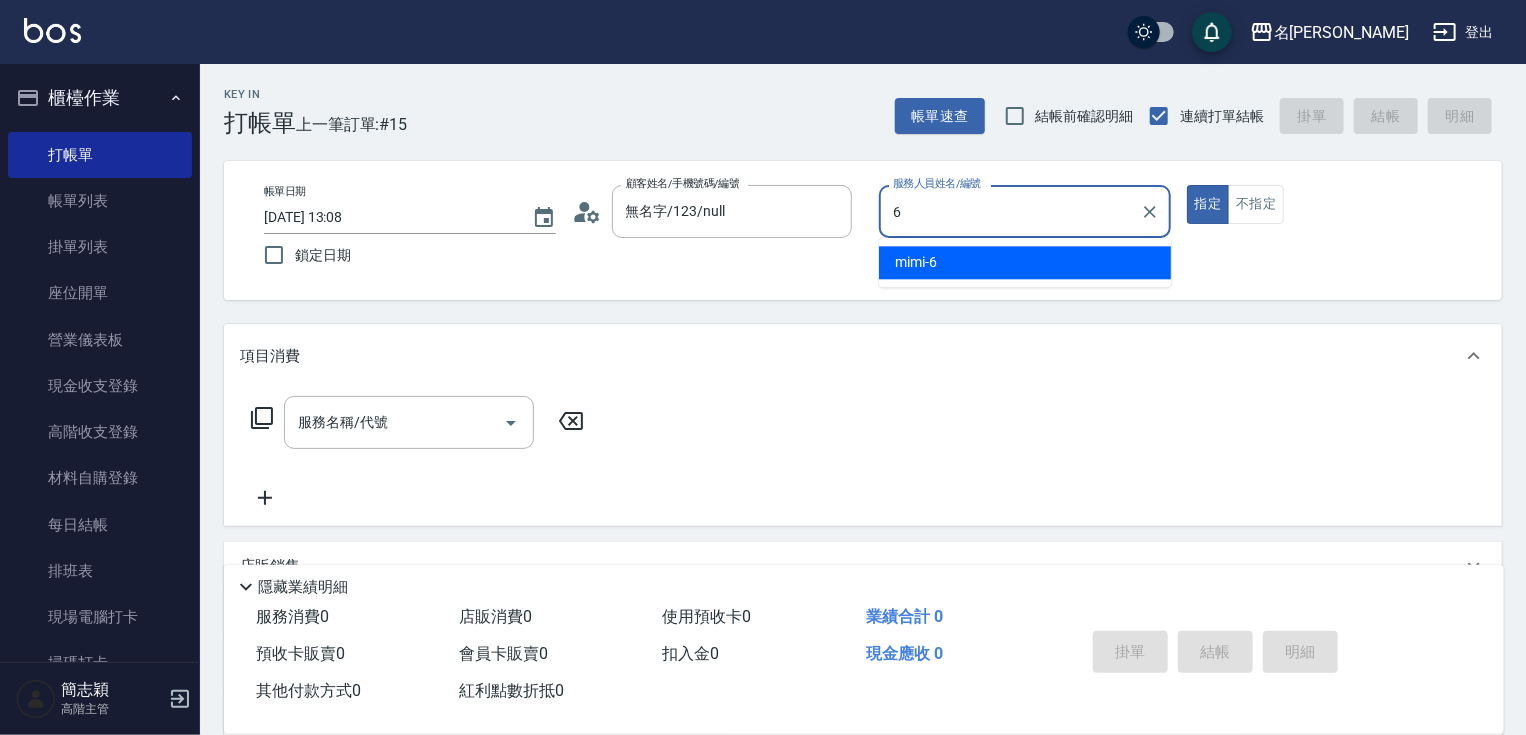 type on "mimi-6" 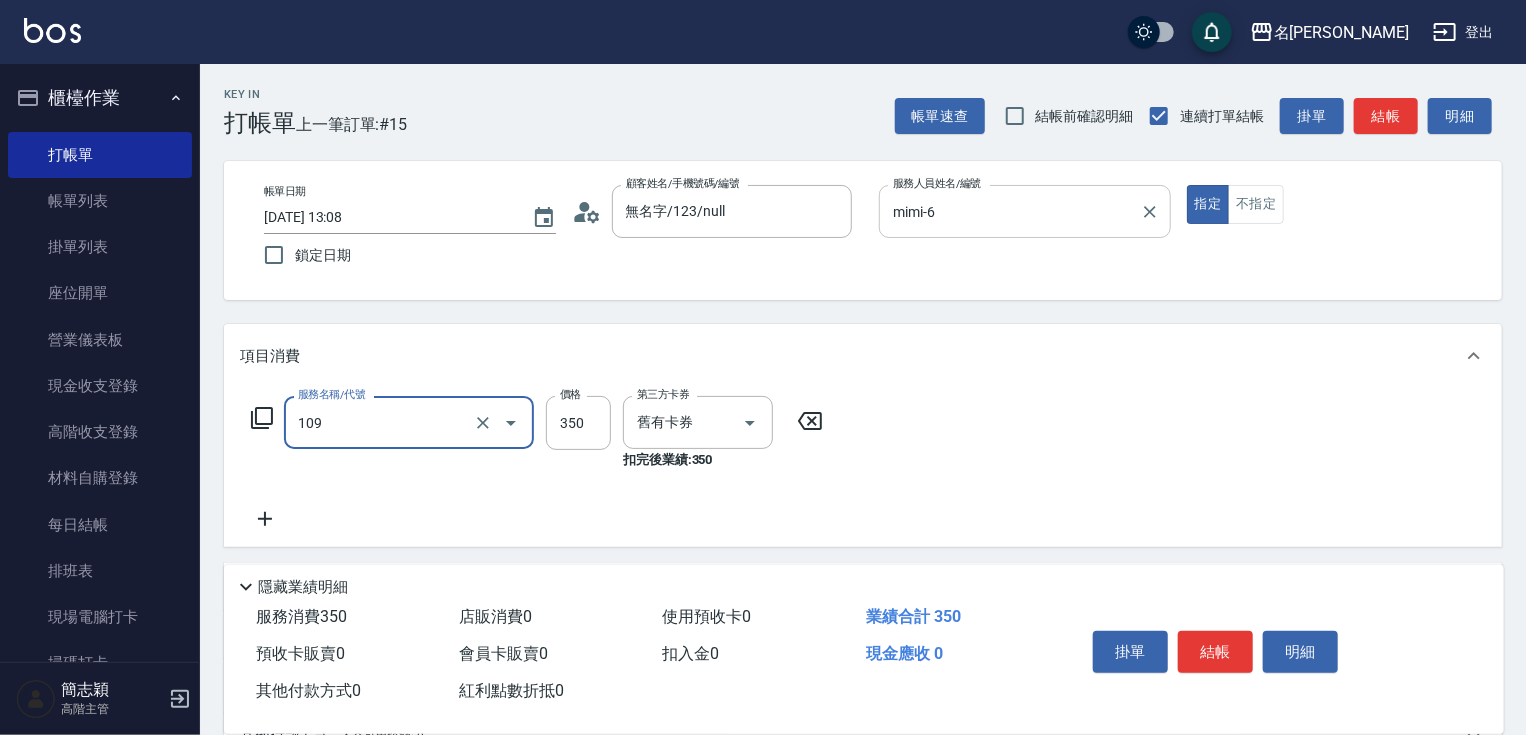 type on "新草本單次(109)" 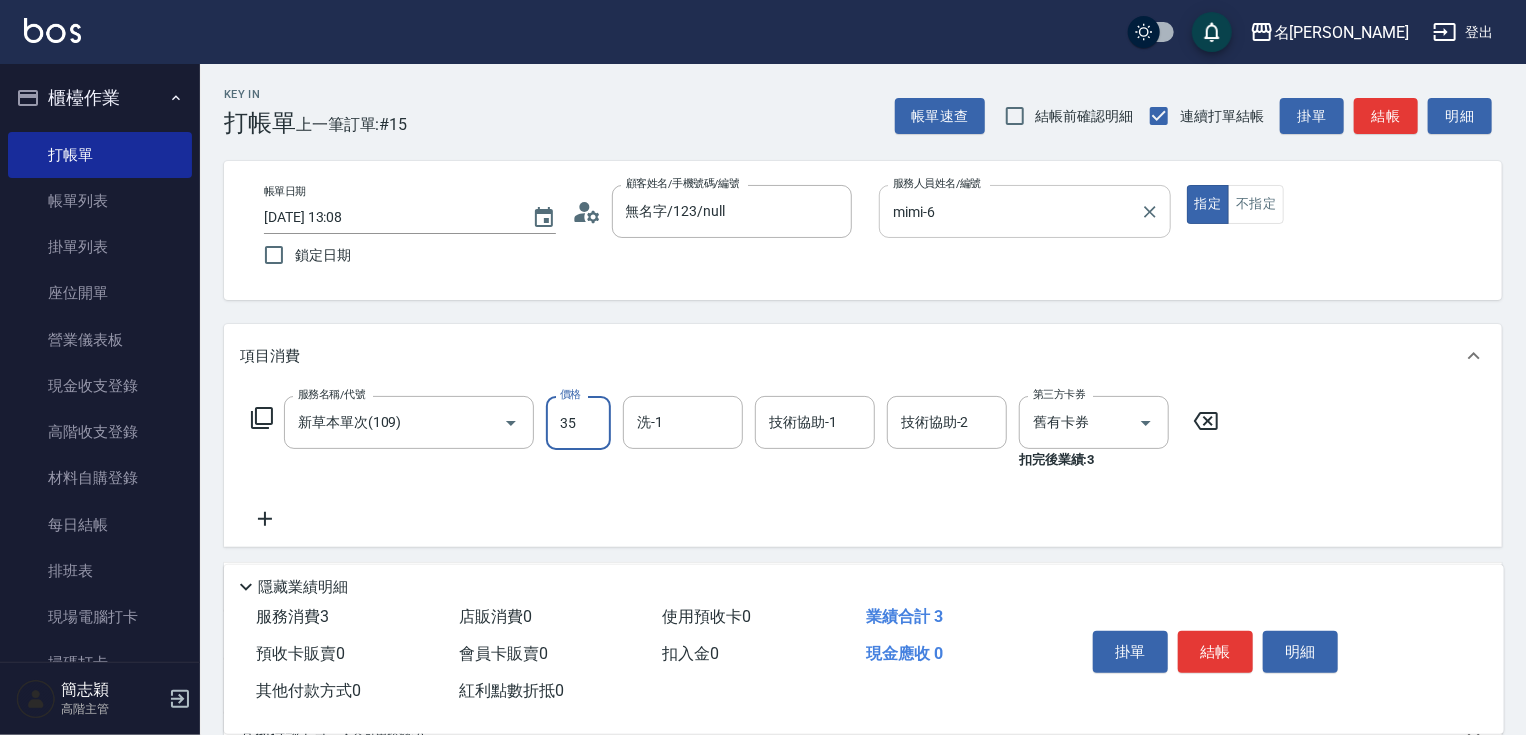 type on "350" 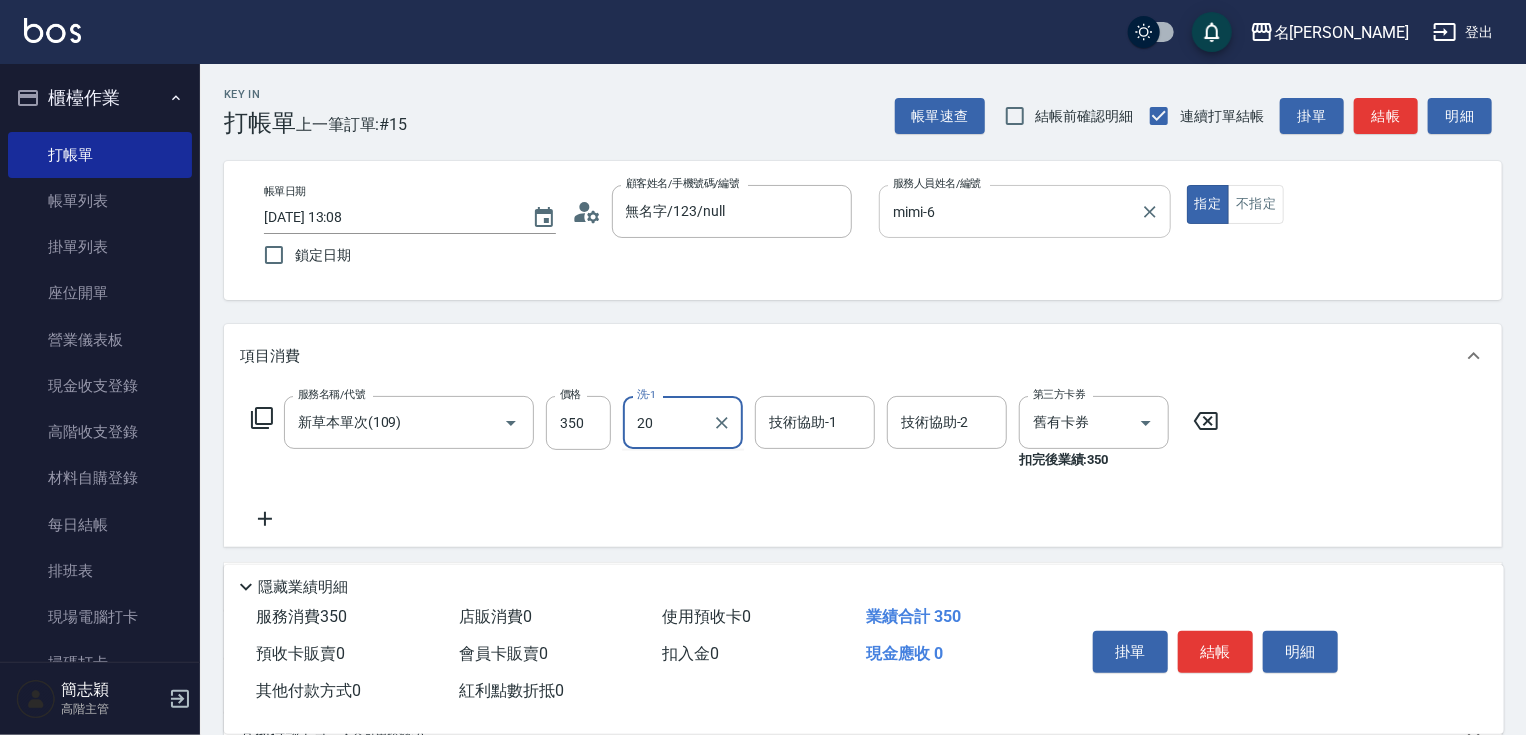 type on "肉圓-20" 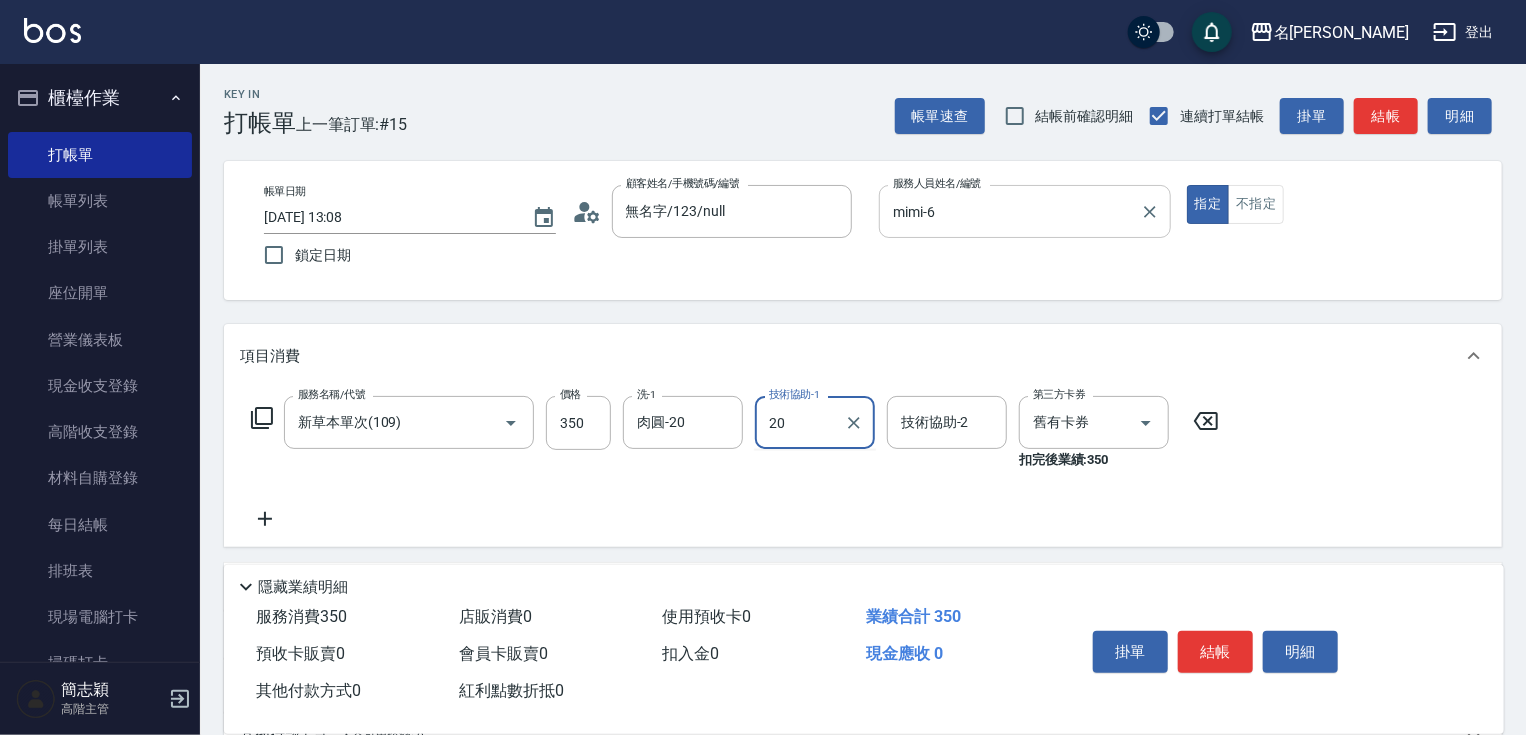 type on "肉圓-20" 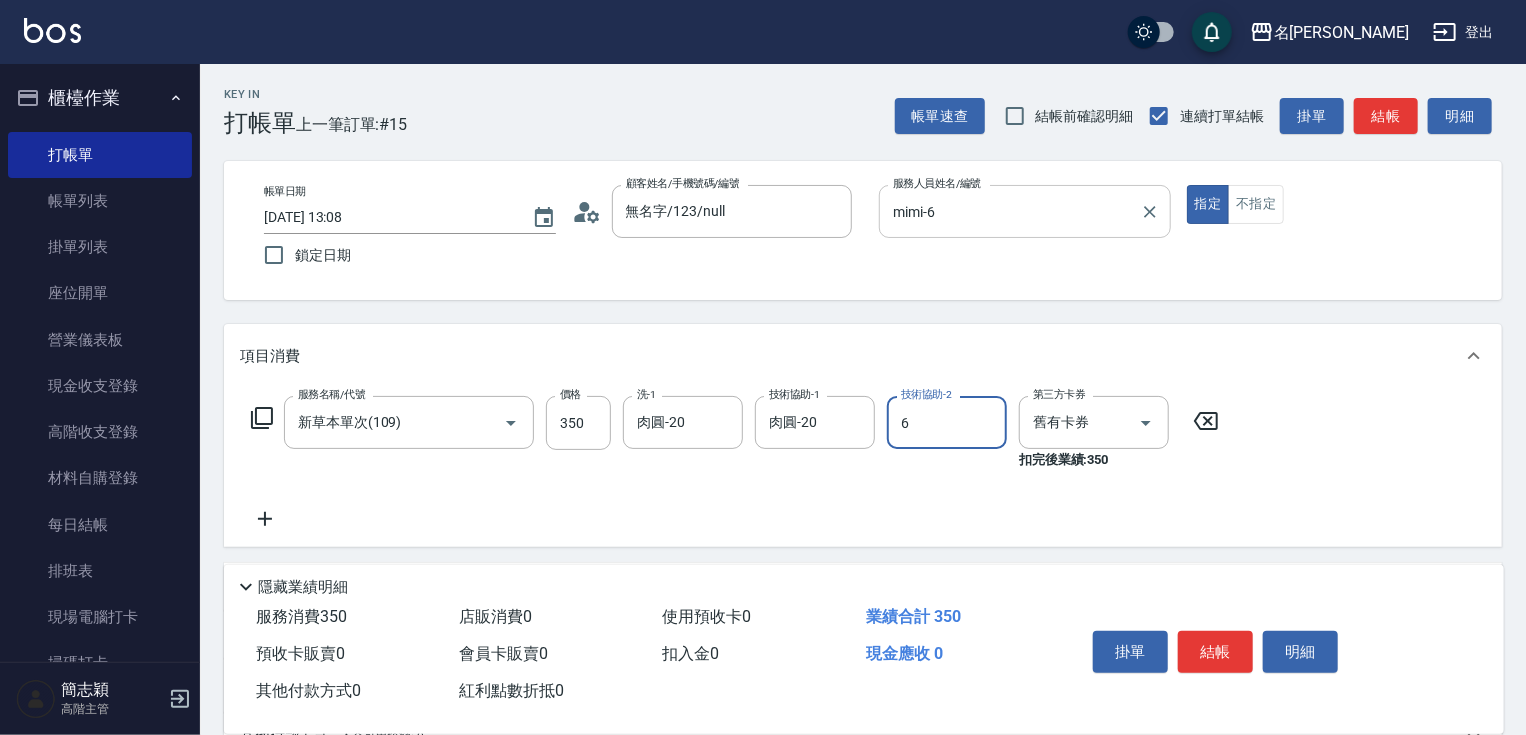 type on "mimi-6" 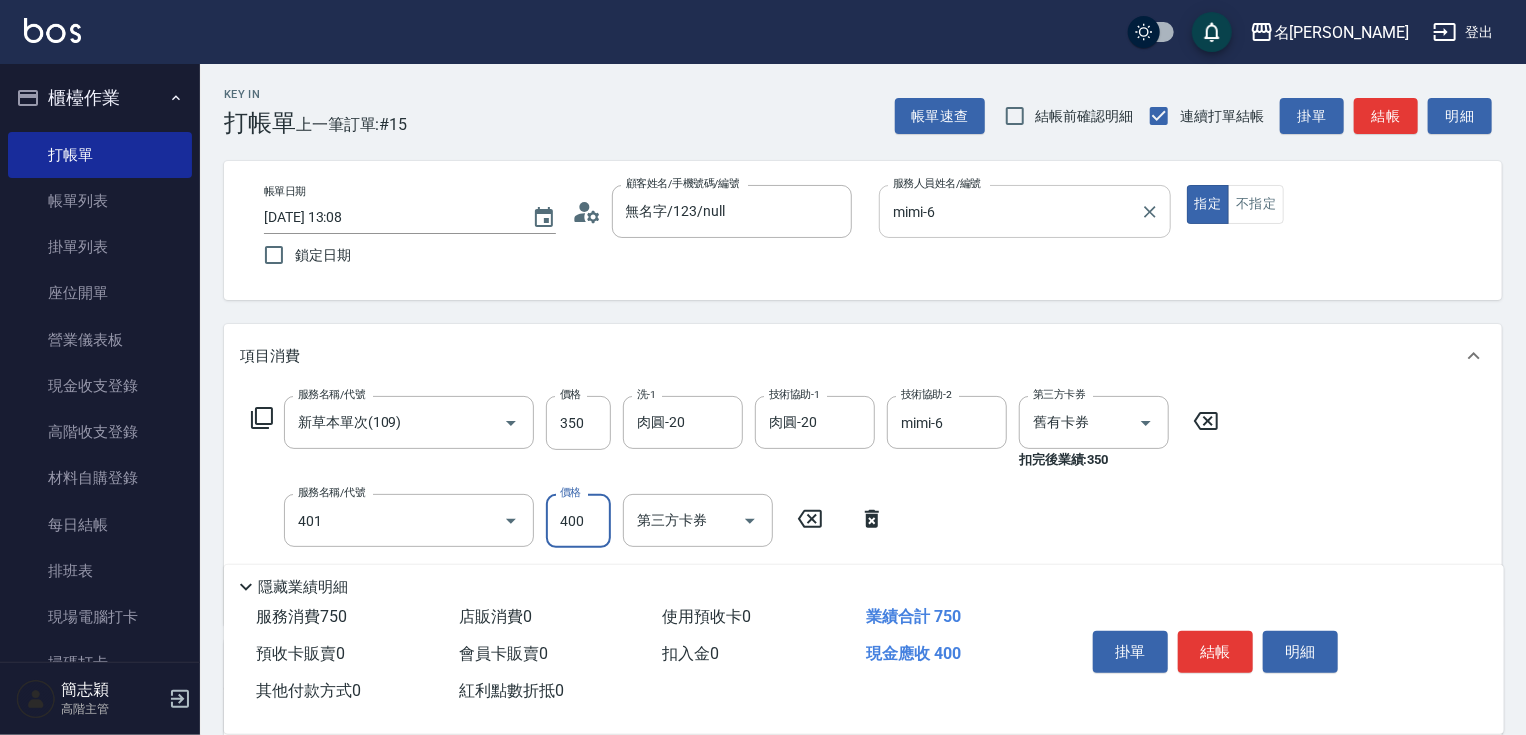 type on "剪髮(400)(401)" 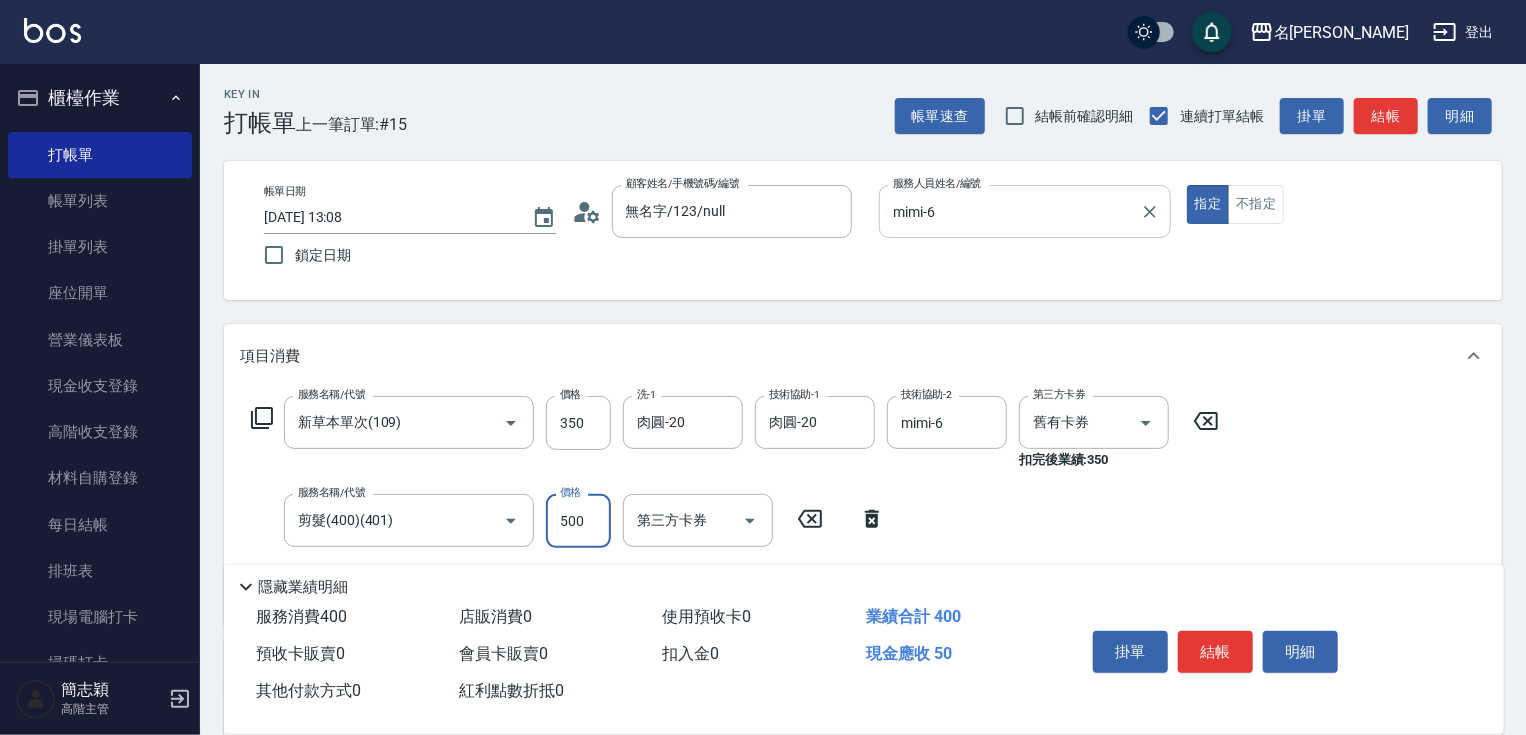 type on "500" 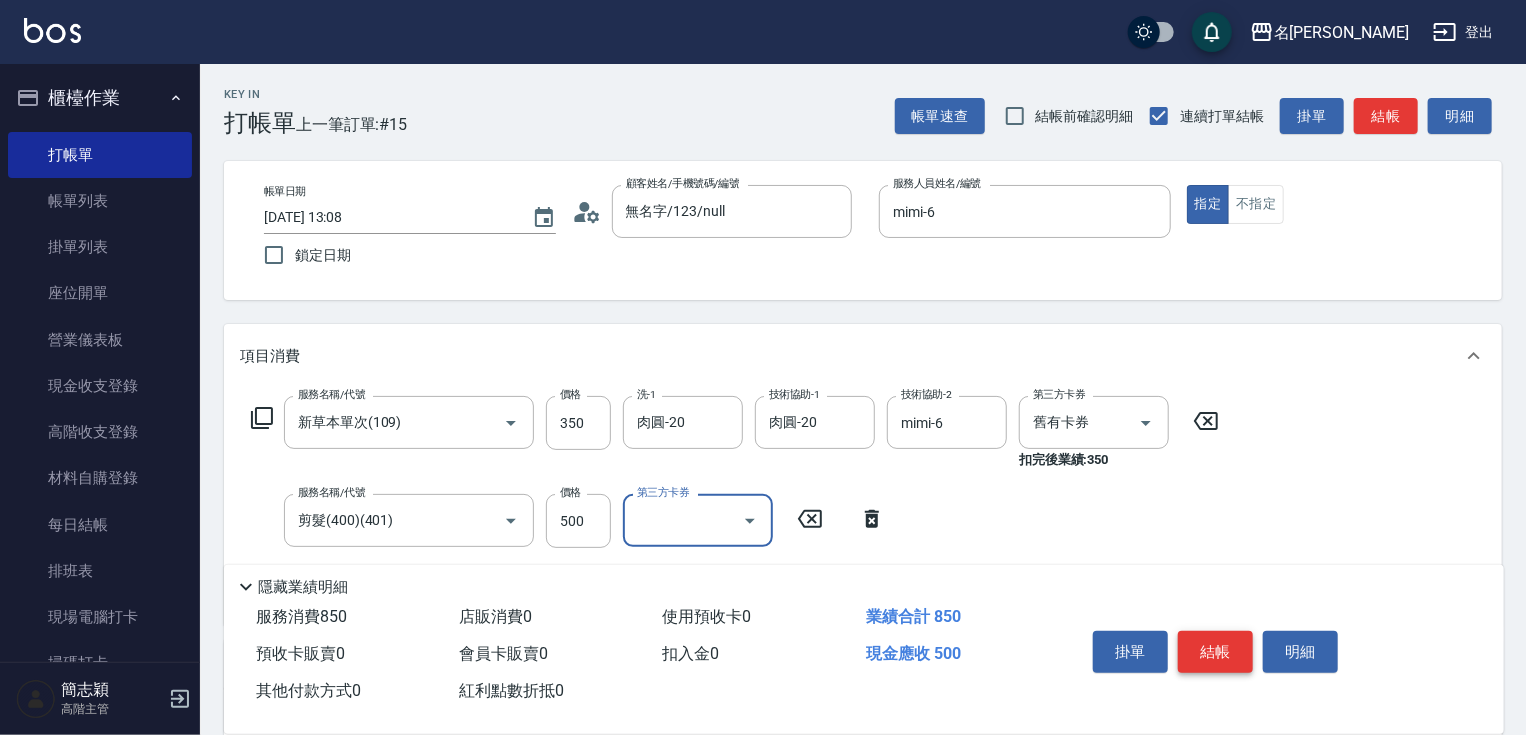 click on "結帳" at bounding box center [1215, 652] 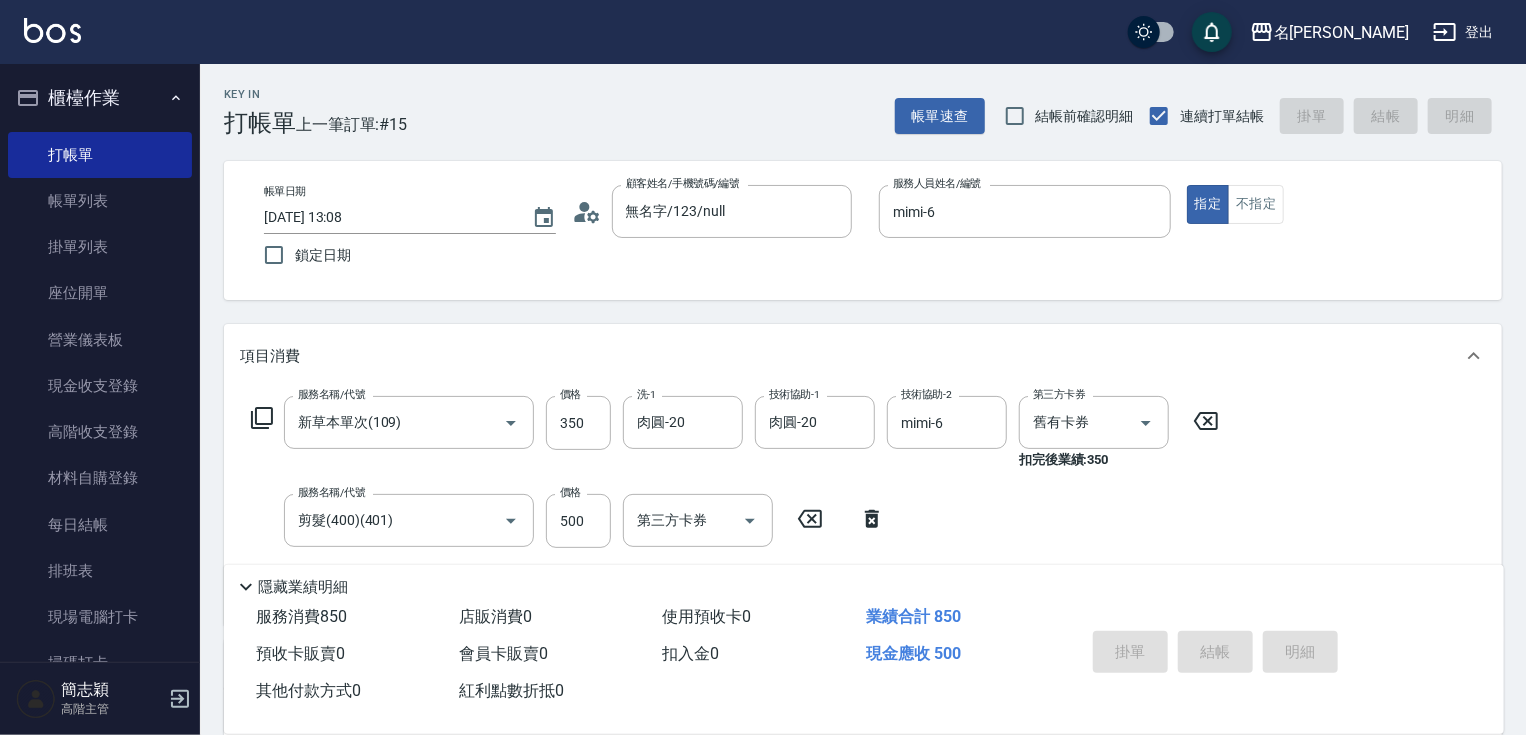 type 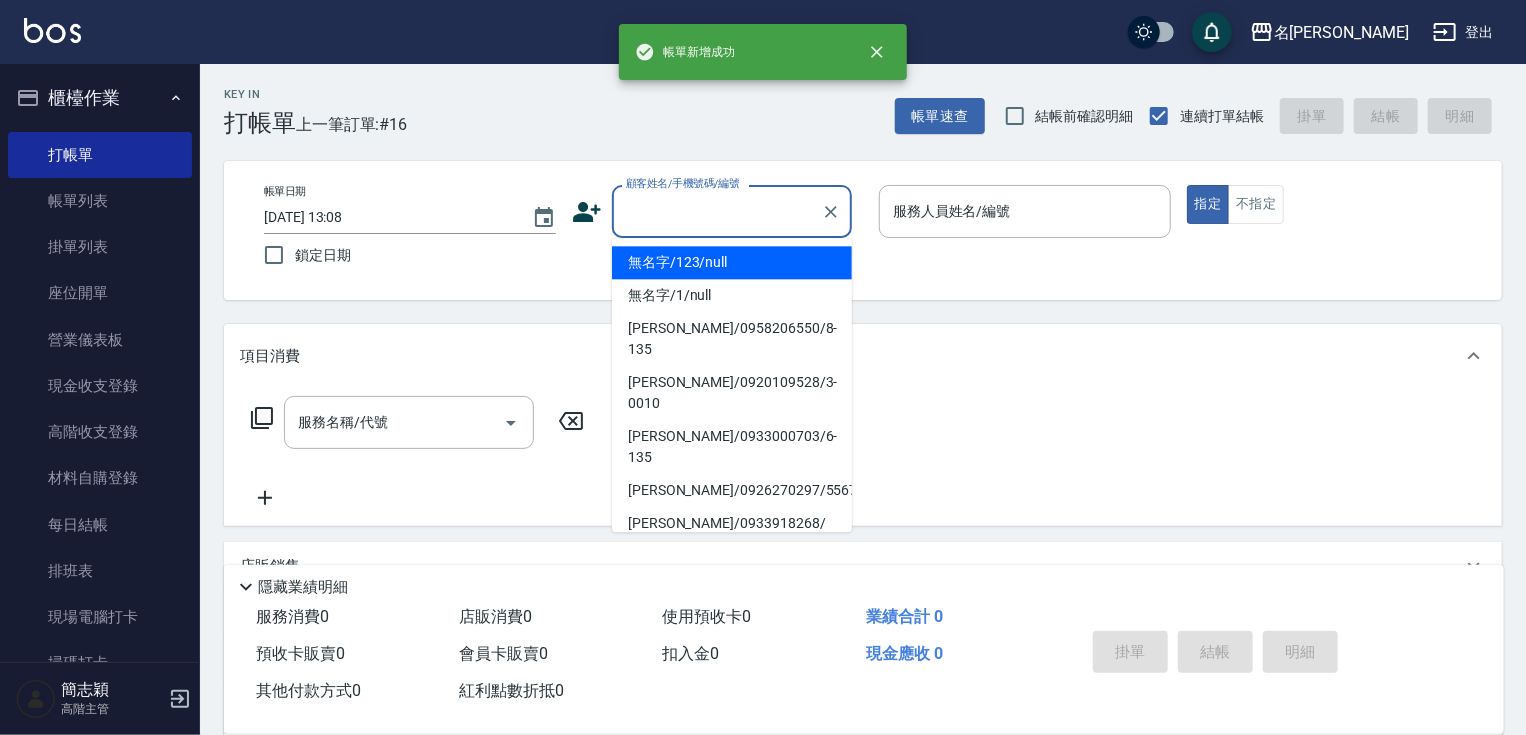click on "顧客姓名/手機號碼/編號" at bounding box center [717, 211] 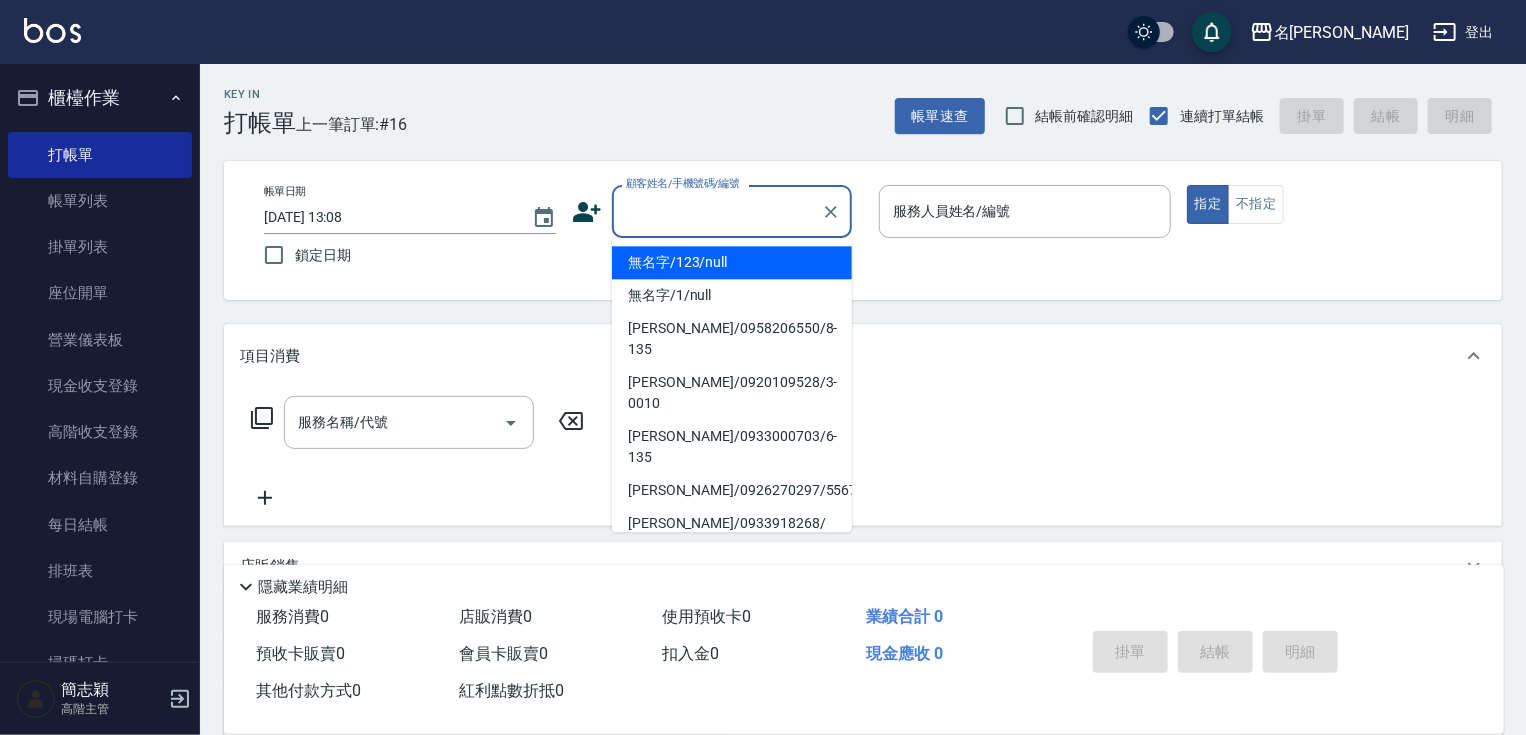 click on "無名字/123/null" at bounding box center (732, 262) 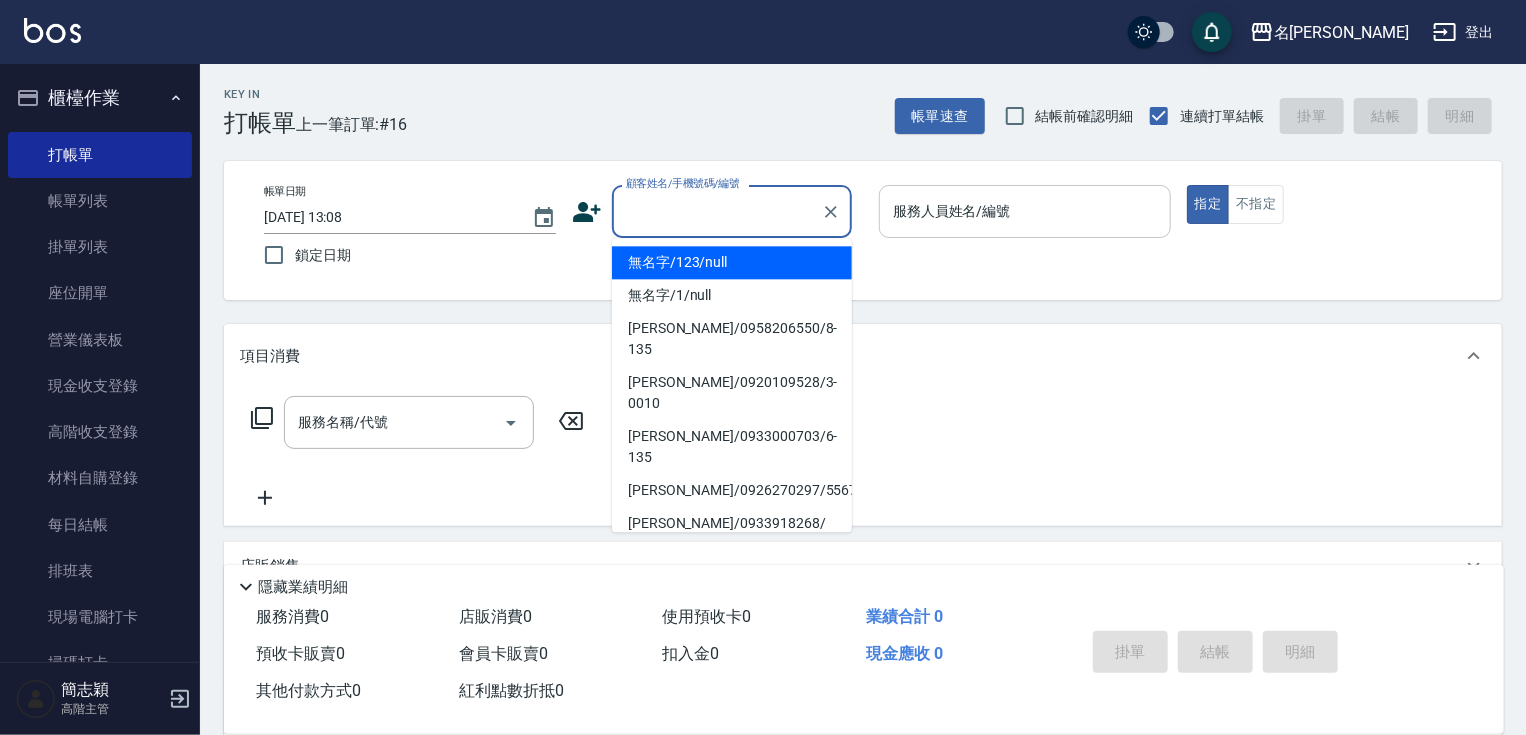 type on "無名字/123/null" 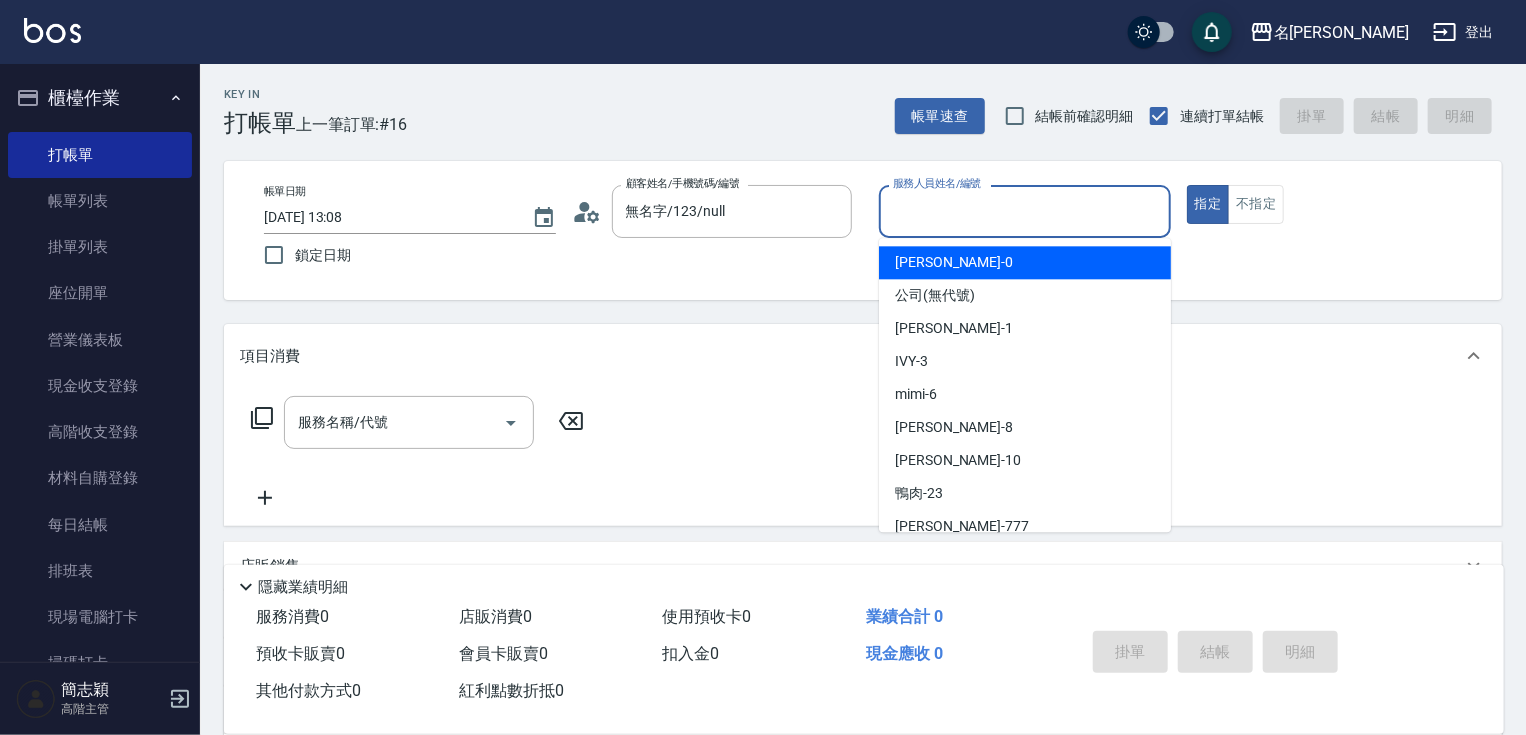 click on "服務人員姓名/編號" at bounding box center [1025, 211] 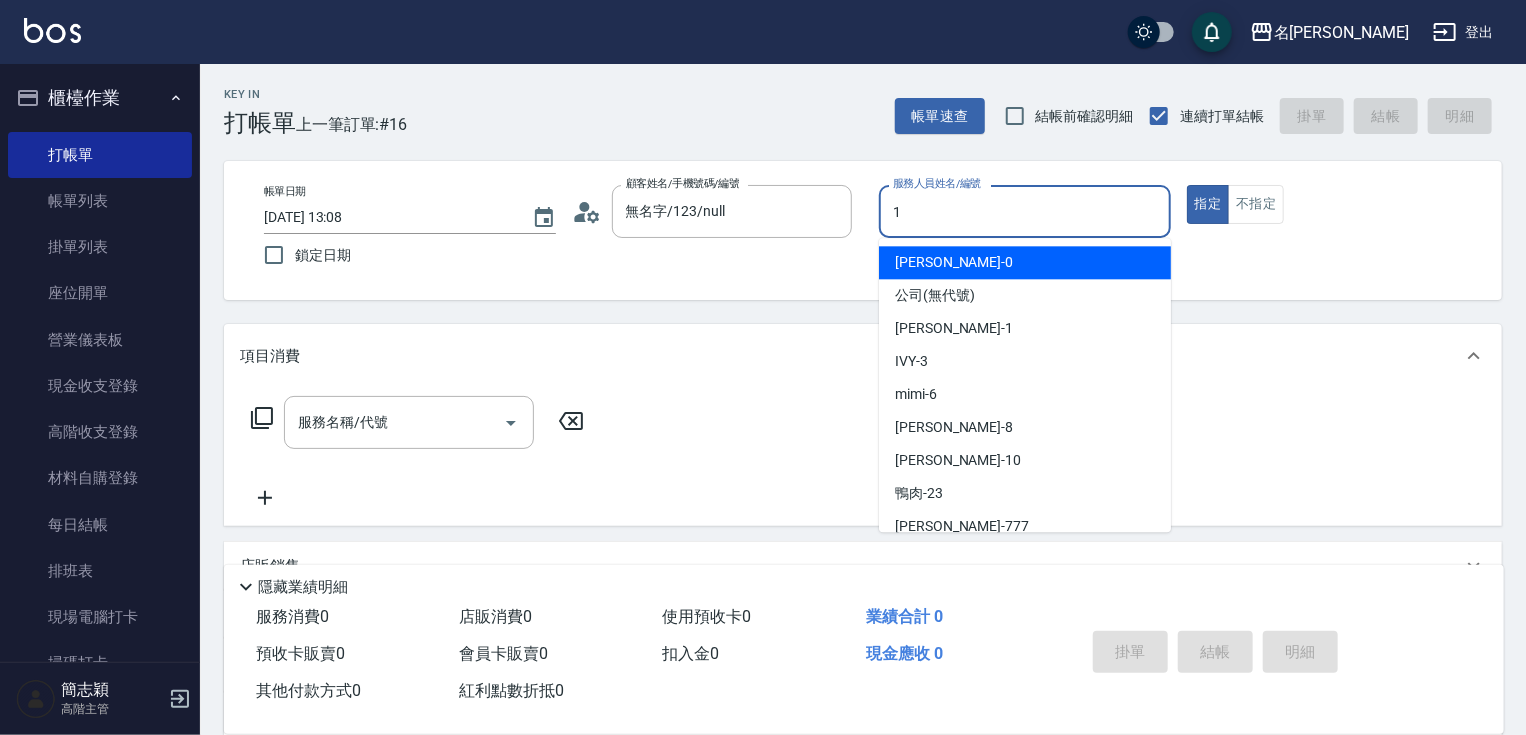 type on "[PERSON_NAME]-1" 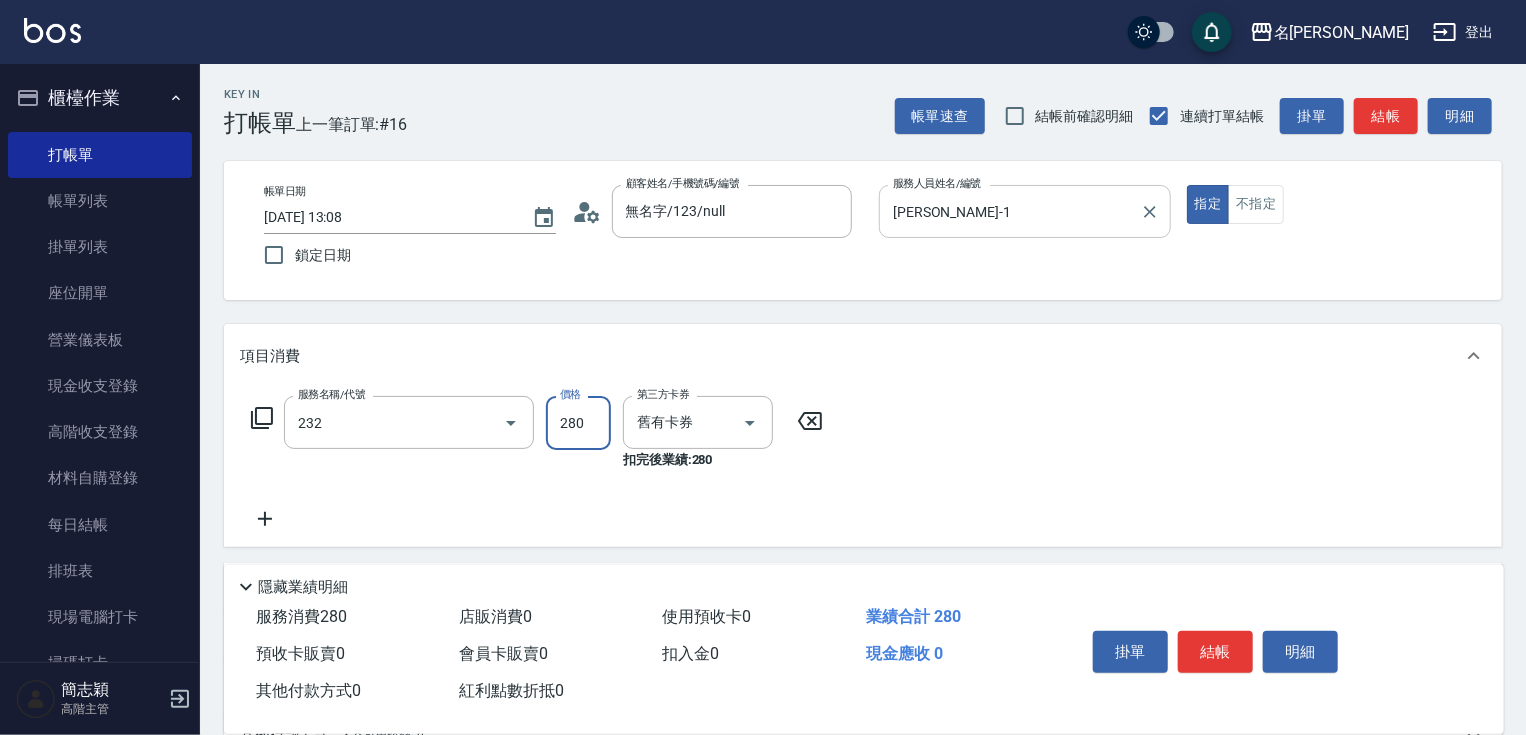 type on "洗髮卷280(232)" 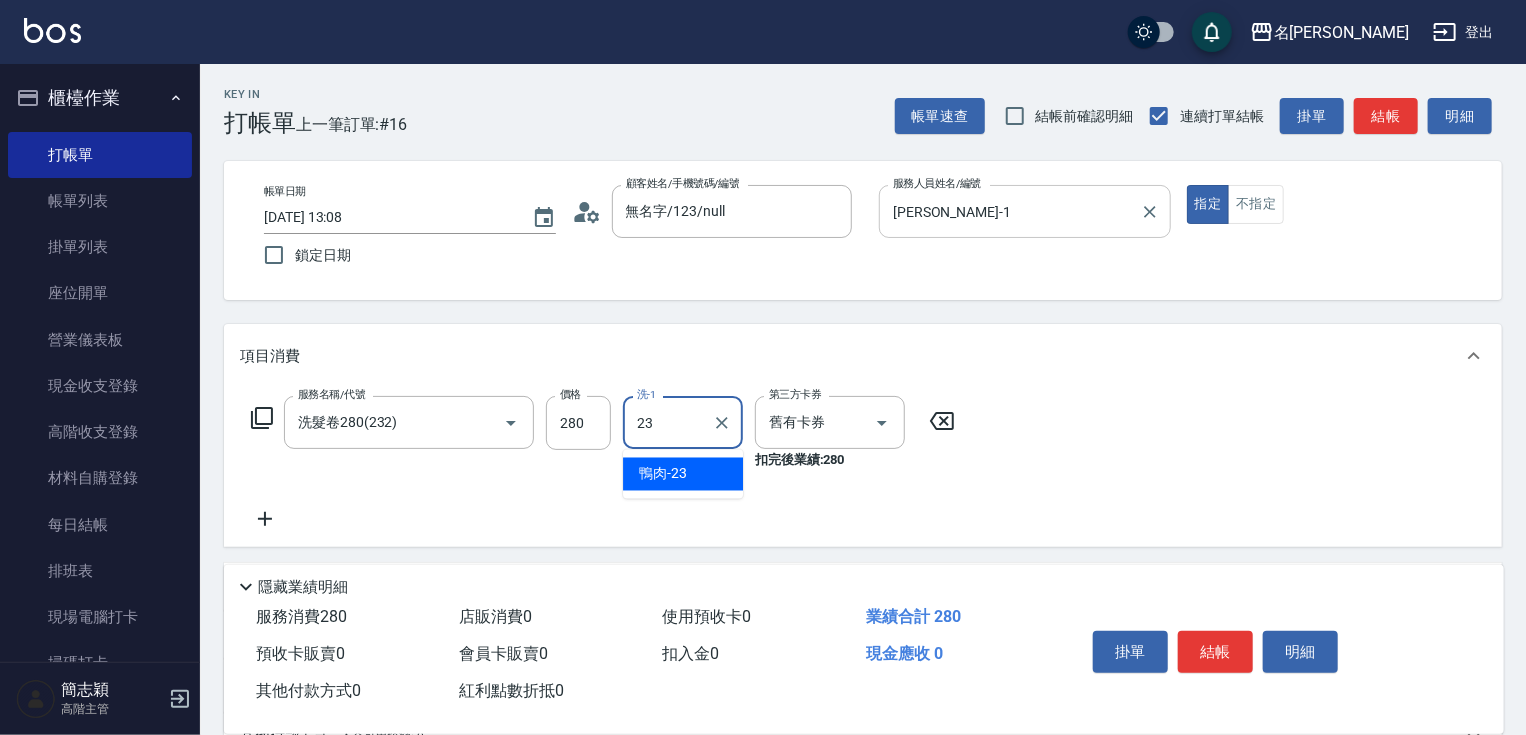type on "鴨肉-23" 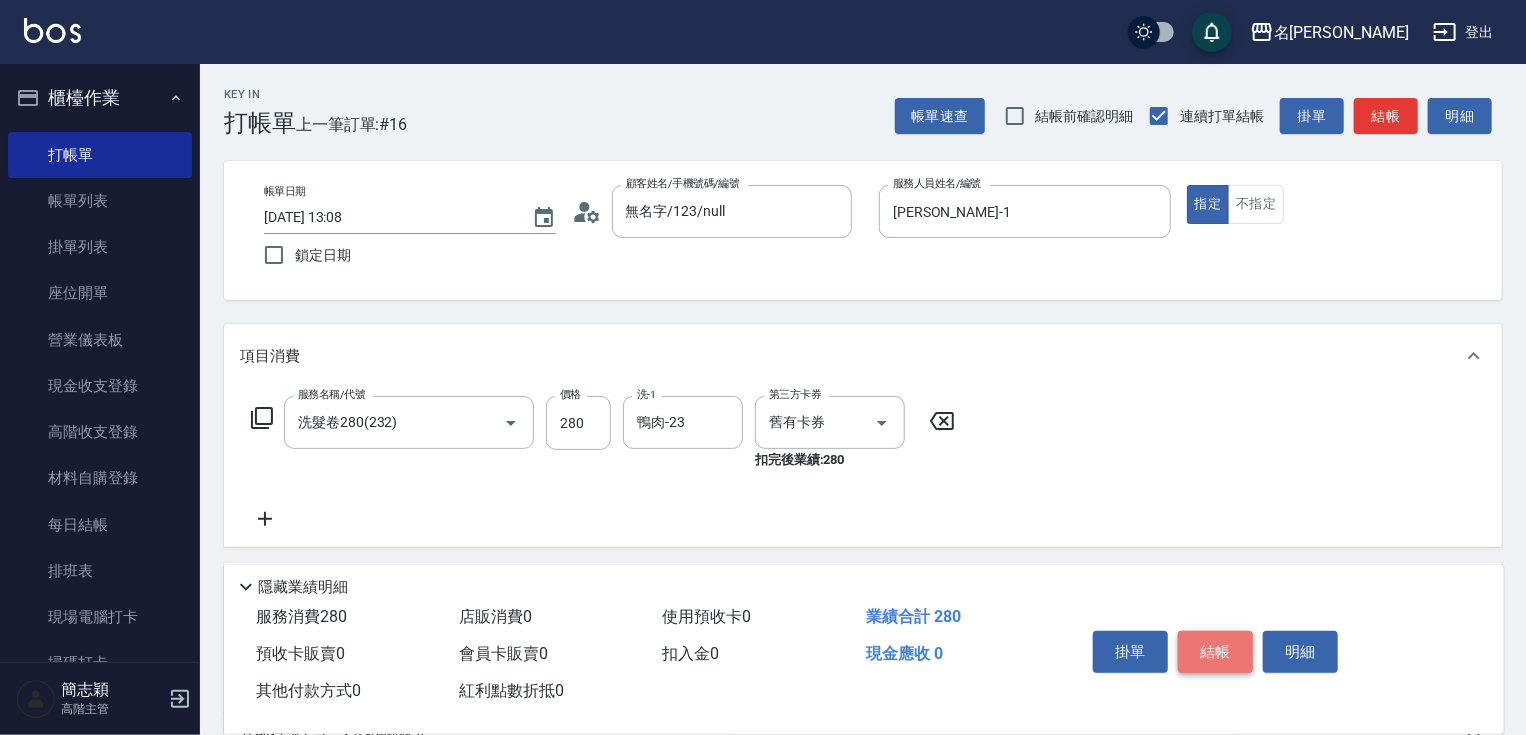 click on "結帳" at bounding box center (1215, 652) 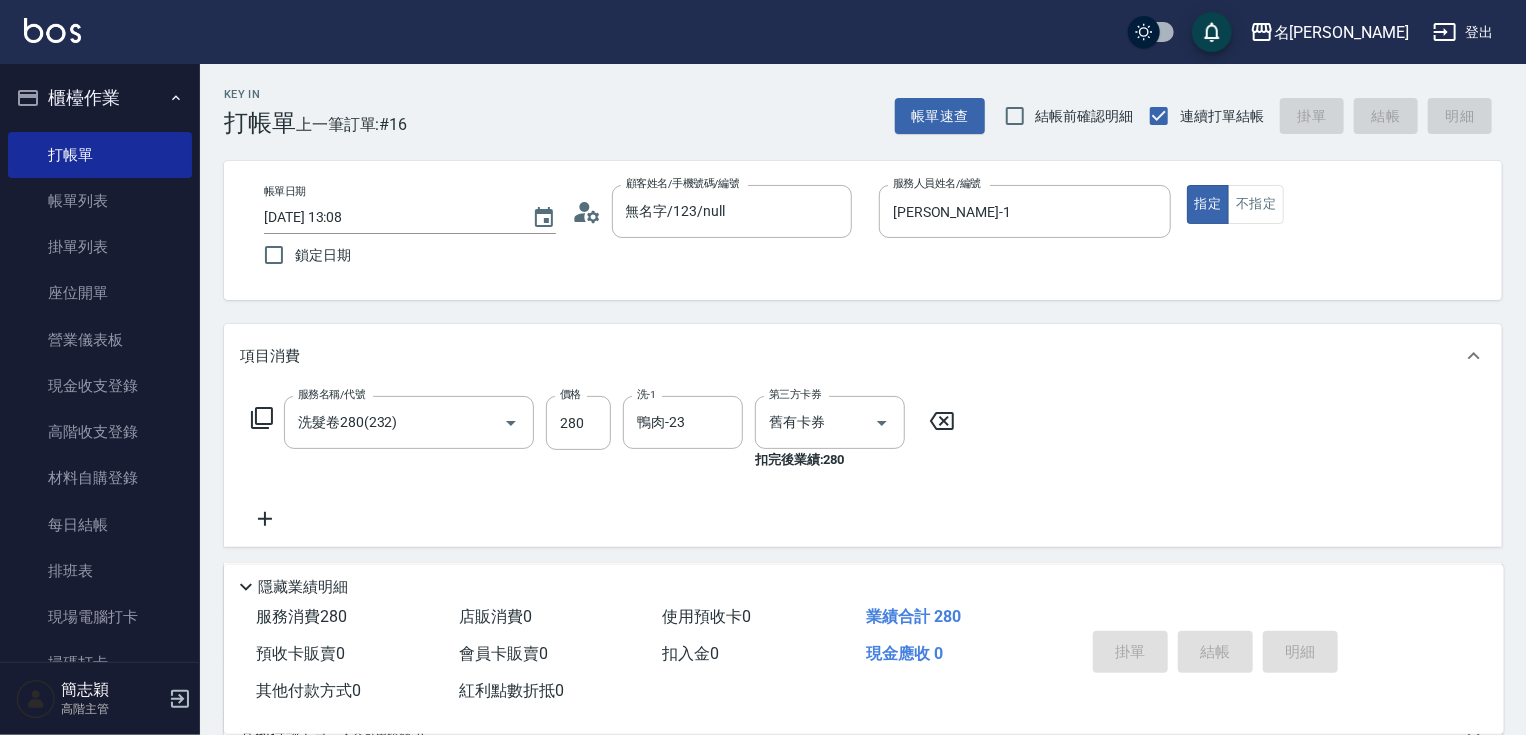 type 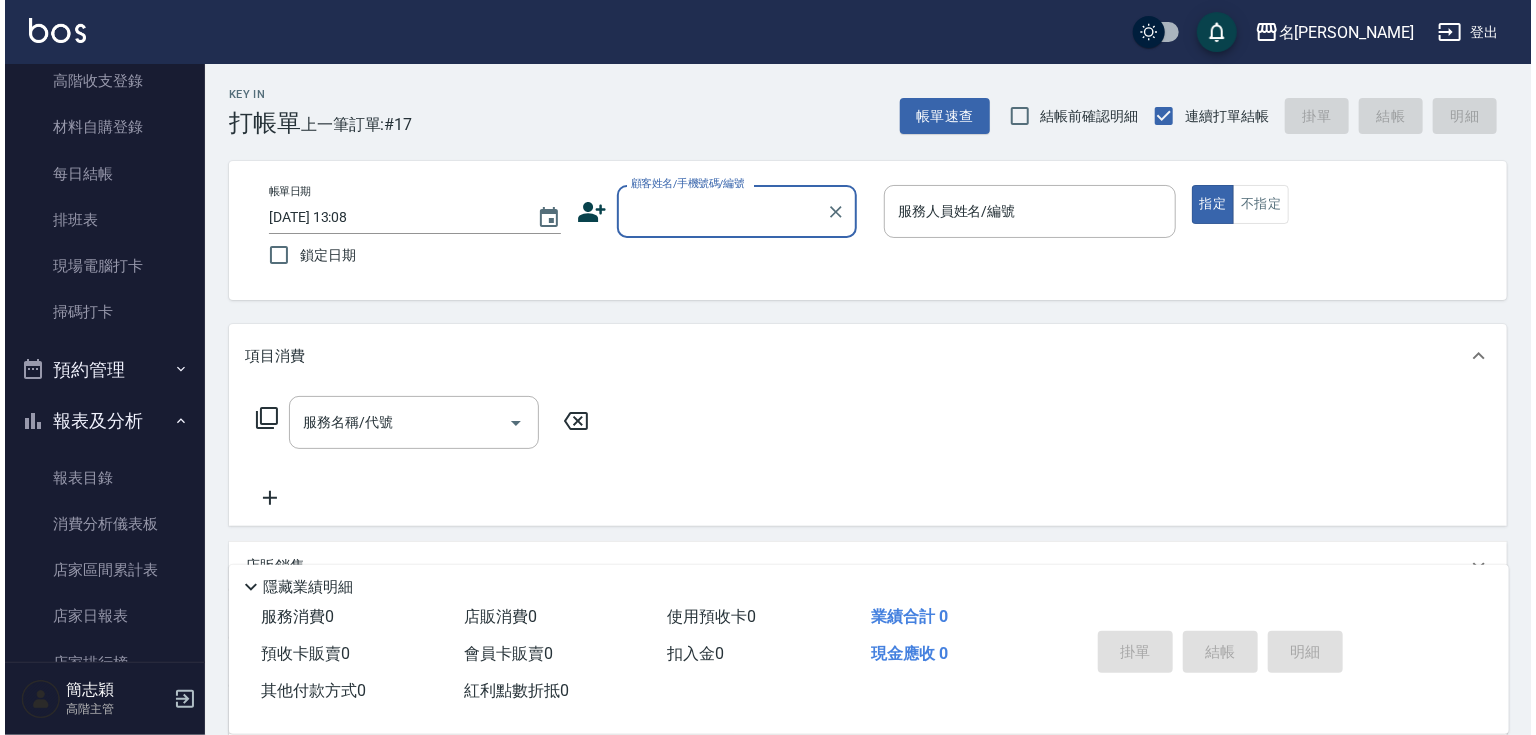 scroll, scrollTop: 2421, scrollLeft: 0, axis: vertical 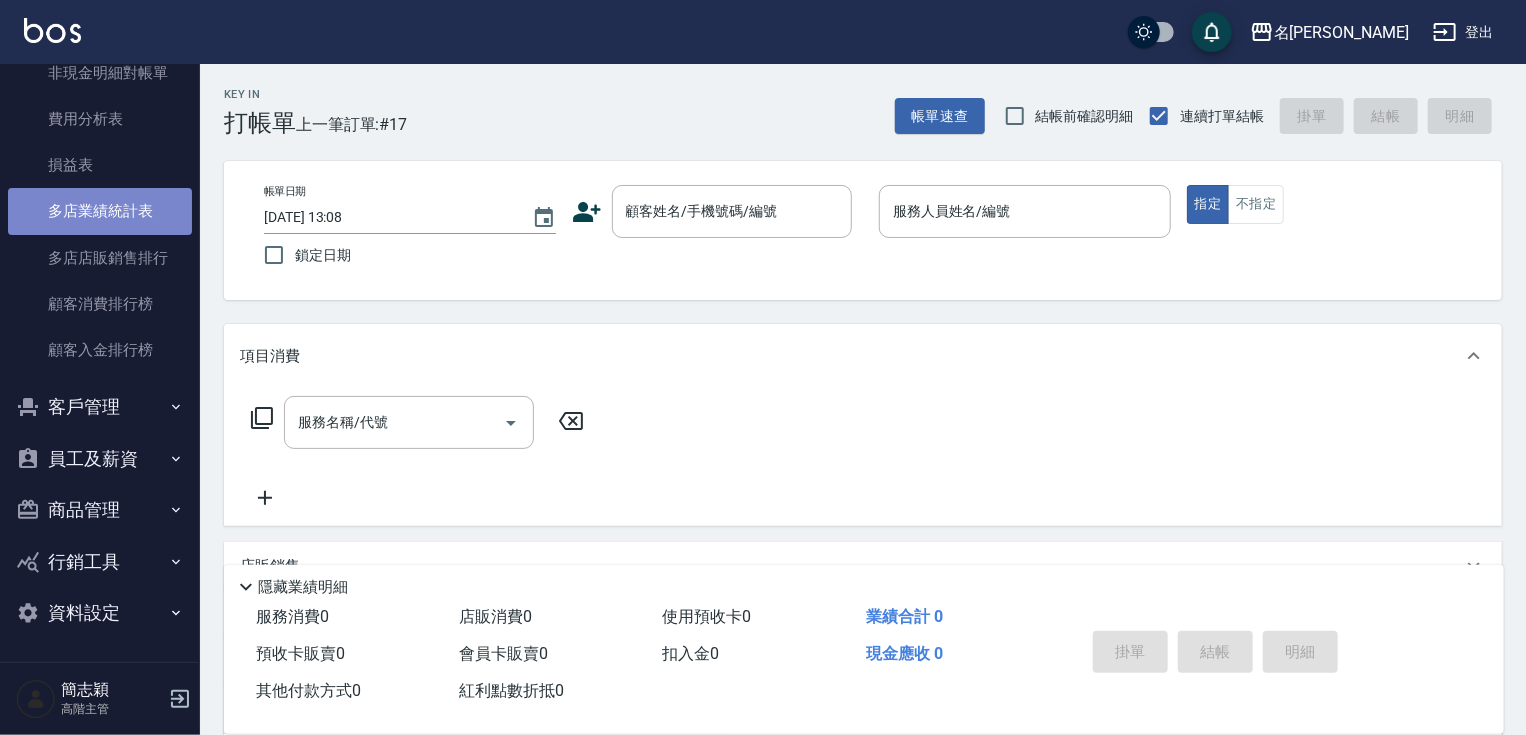 click on "多店業績統計表" at bounding box center [100, 211] 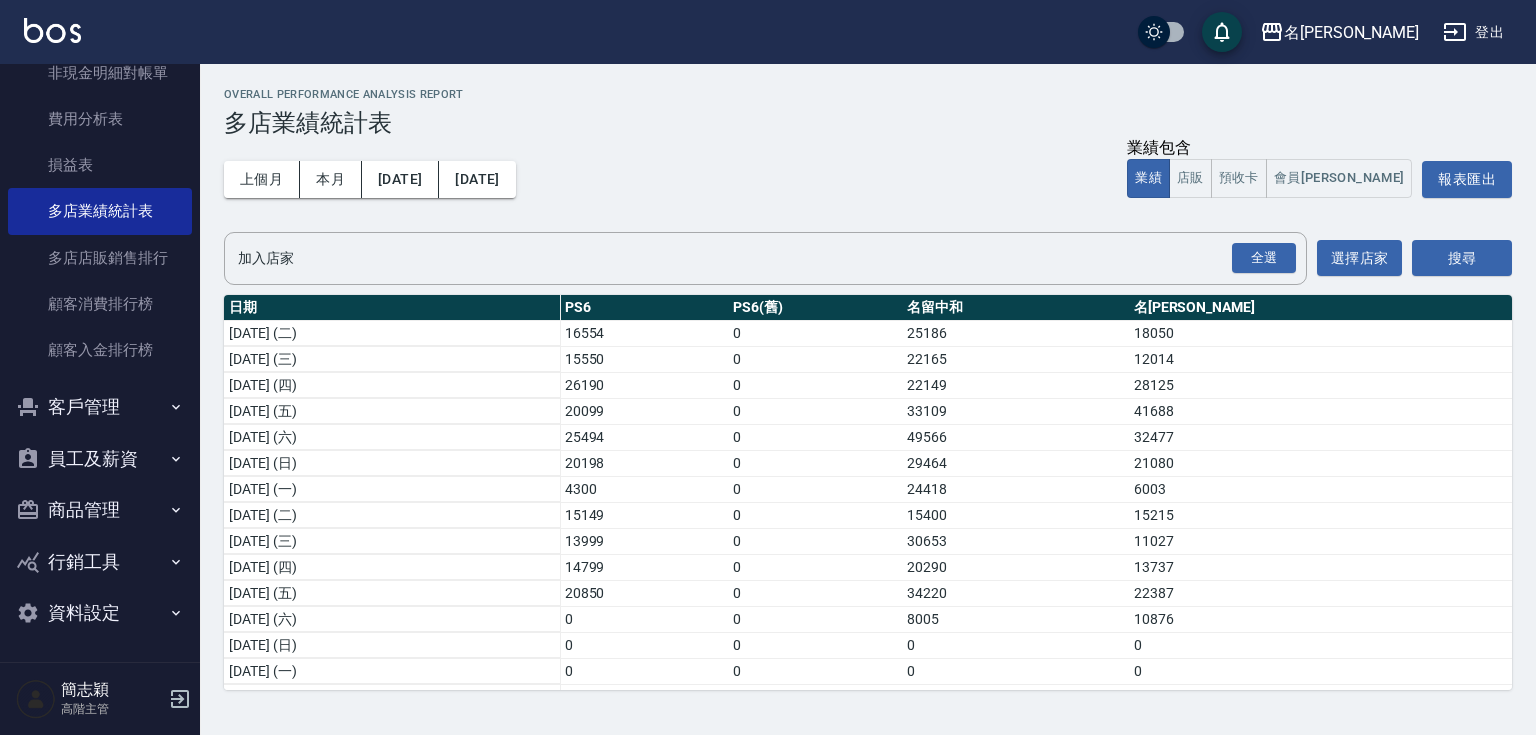 drag, startPoint x: 1526, startPoint y: 282, endPoint x: 1525, endPoint y: 352, distance: 70.00714 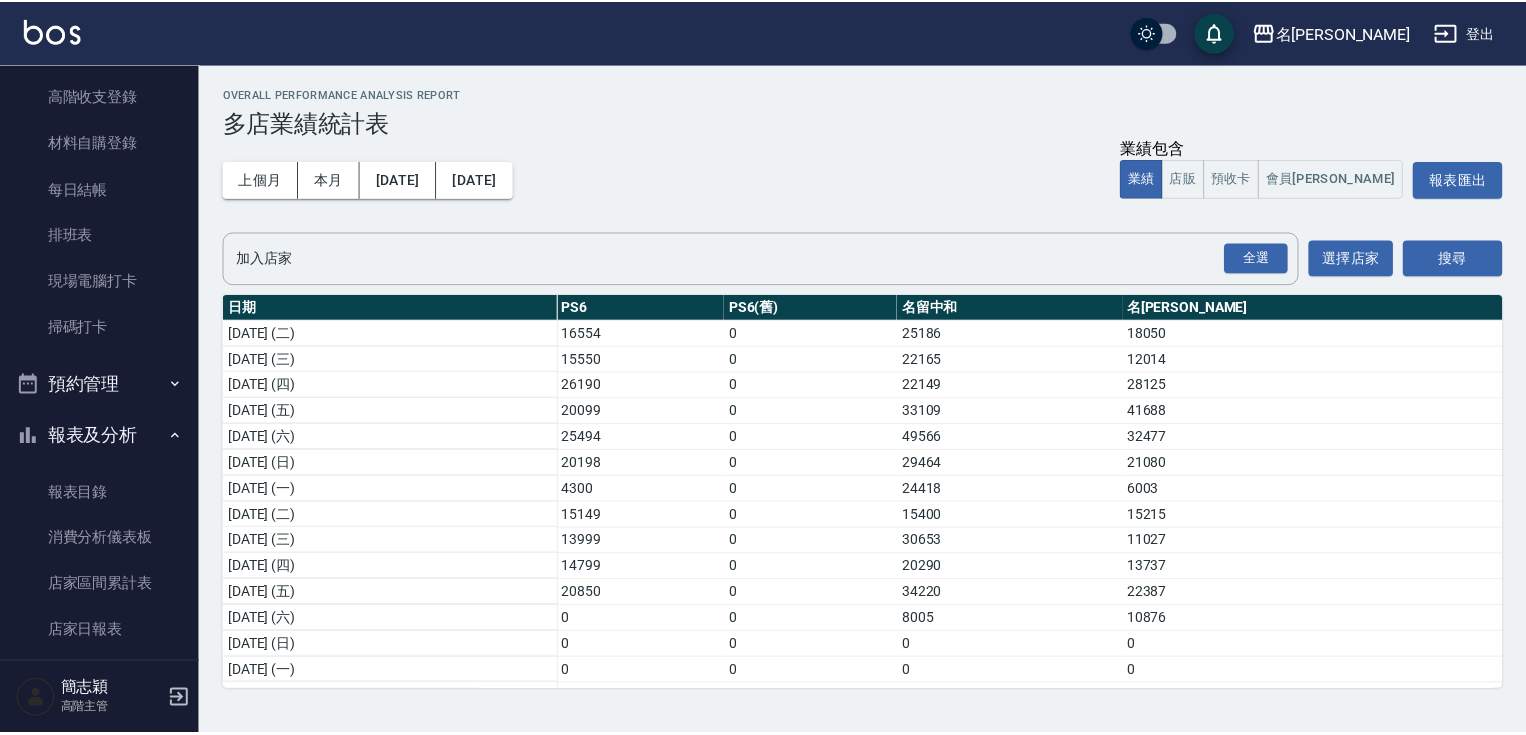 scroll, scrollTop: 0, scrollLeft: 0, axis: both 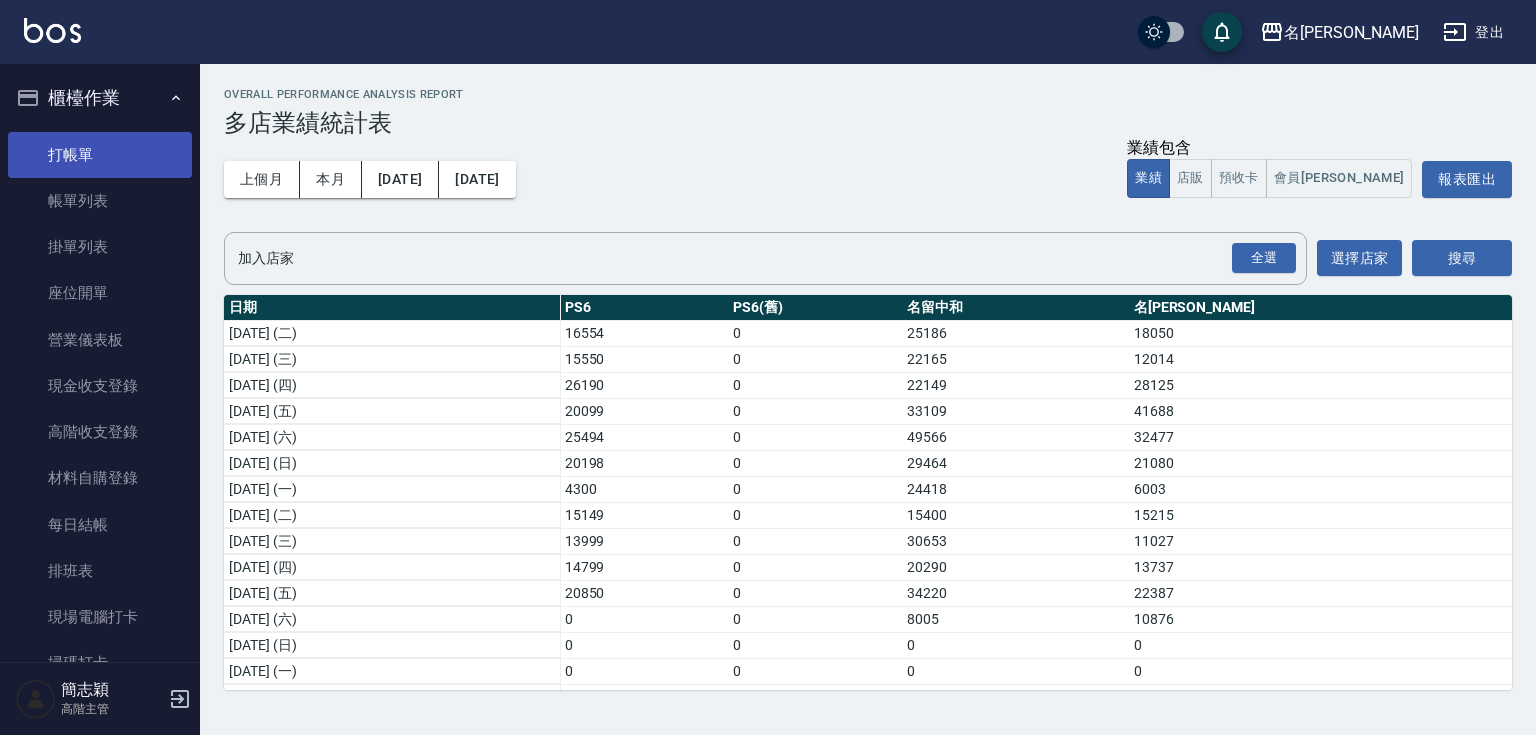 click on "打帳單" at bounding box center (100, 155) 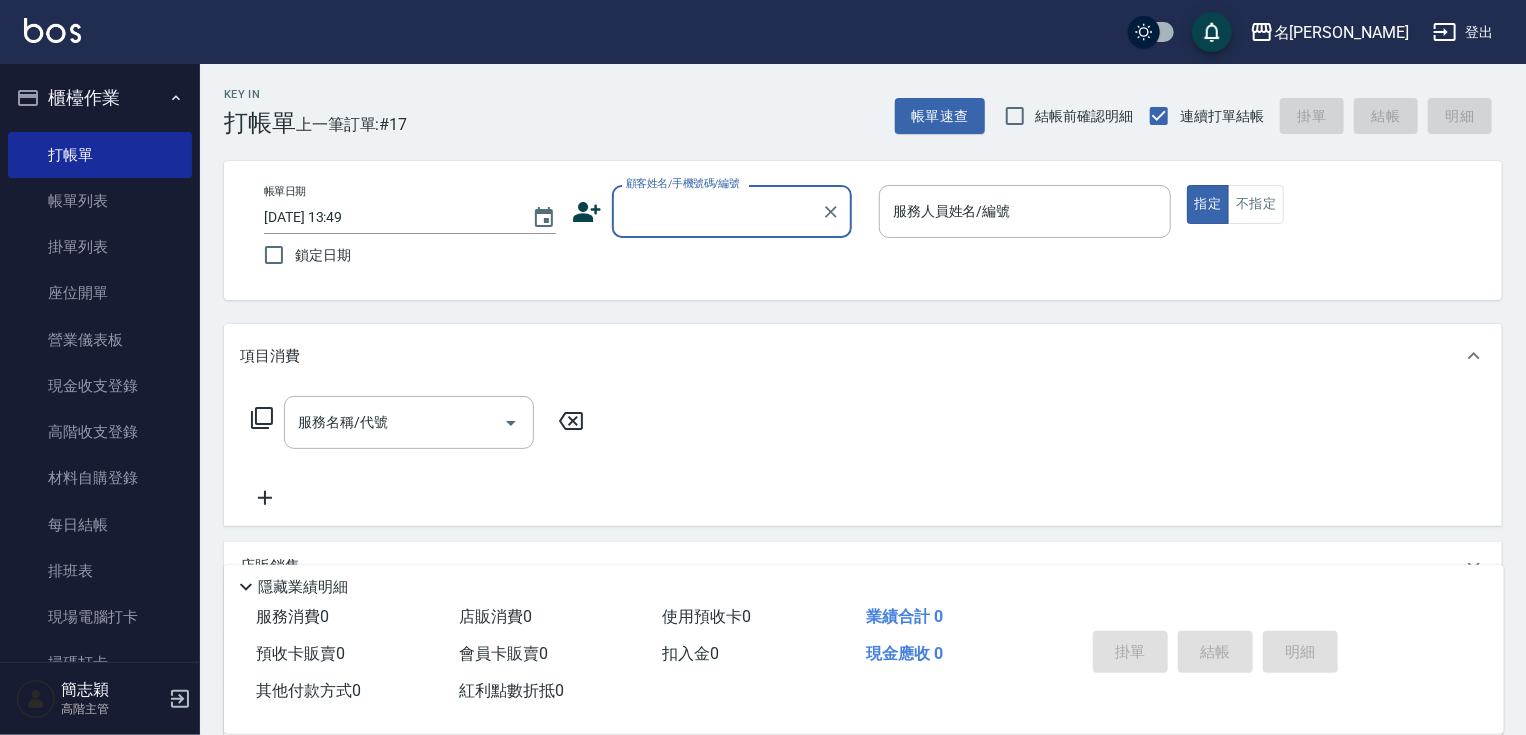 click on "顧客姓名/手機號碼/編號" at bounding box center (717, 211) 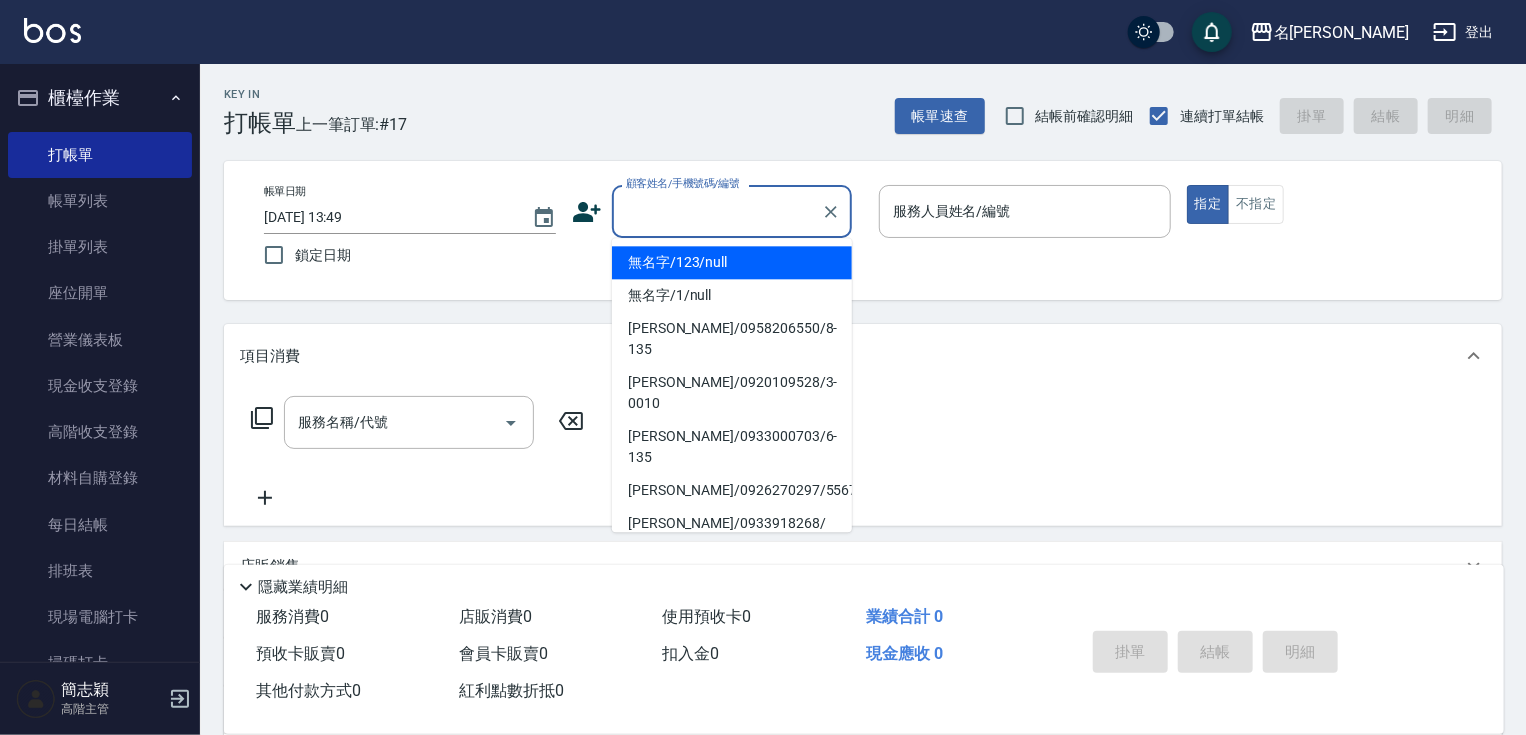 drag, startPoint x: 718, startPoint y: 251, endPoint x: 915, endPoint y: 244, distance: 197.12433 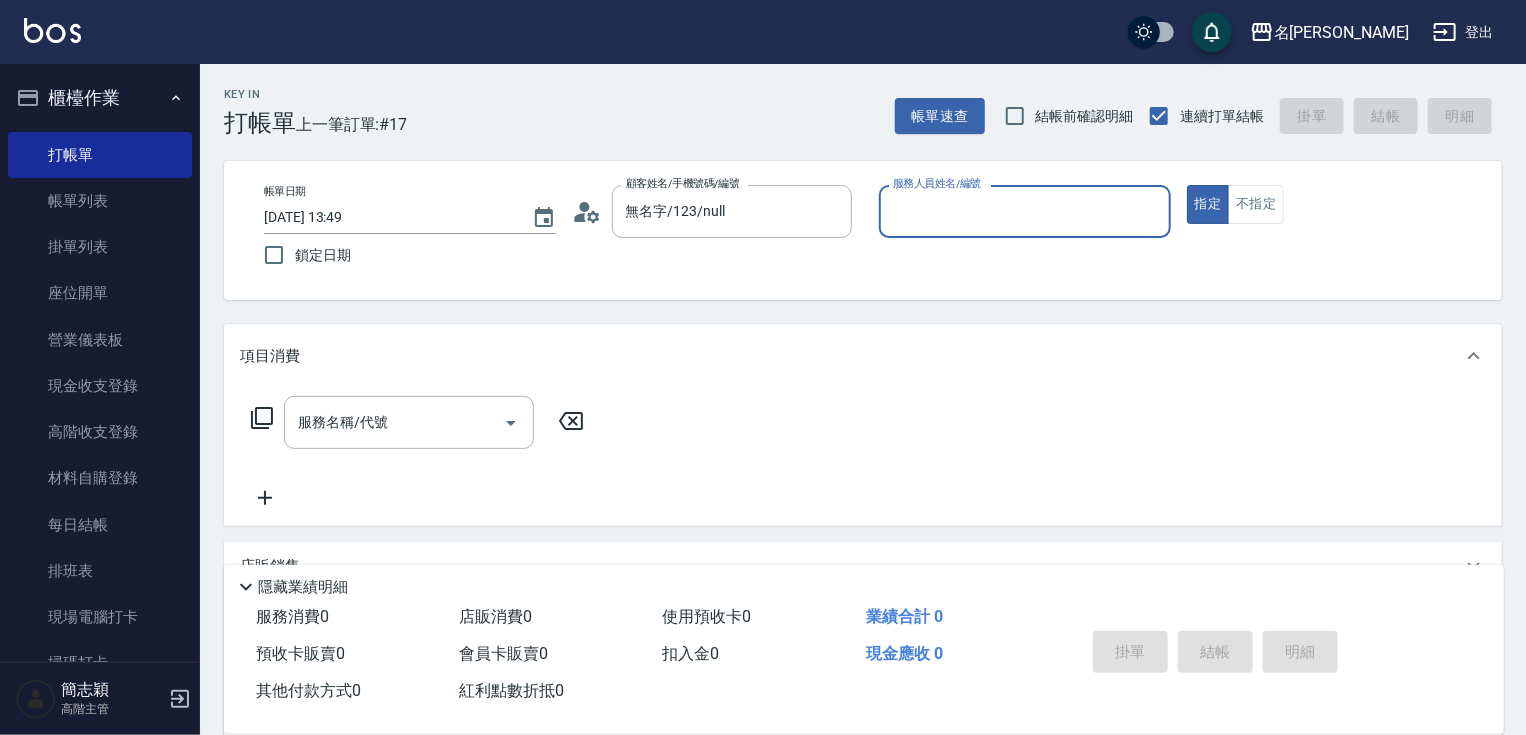 click on "服務人員姓名/編號" at bounding box center [1025, 211] 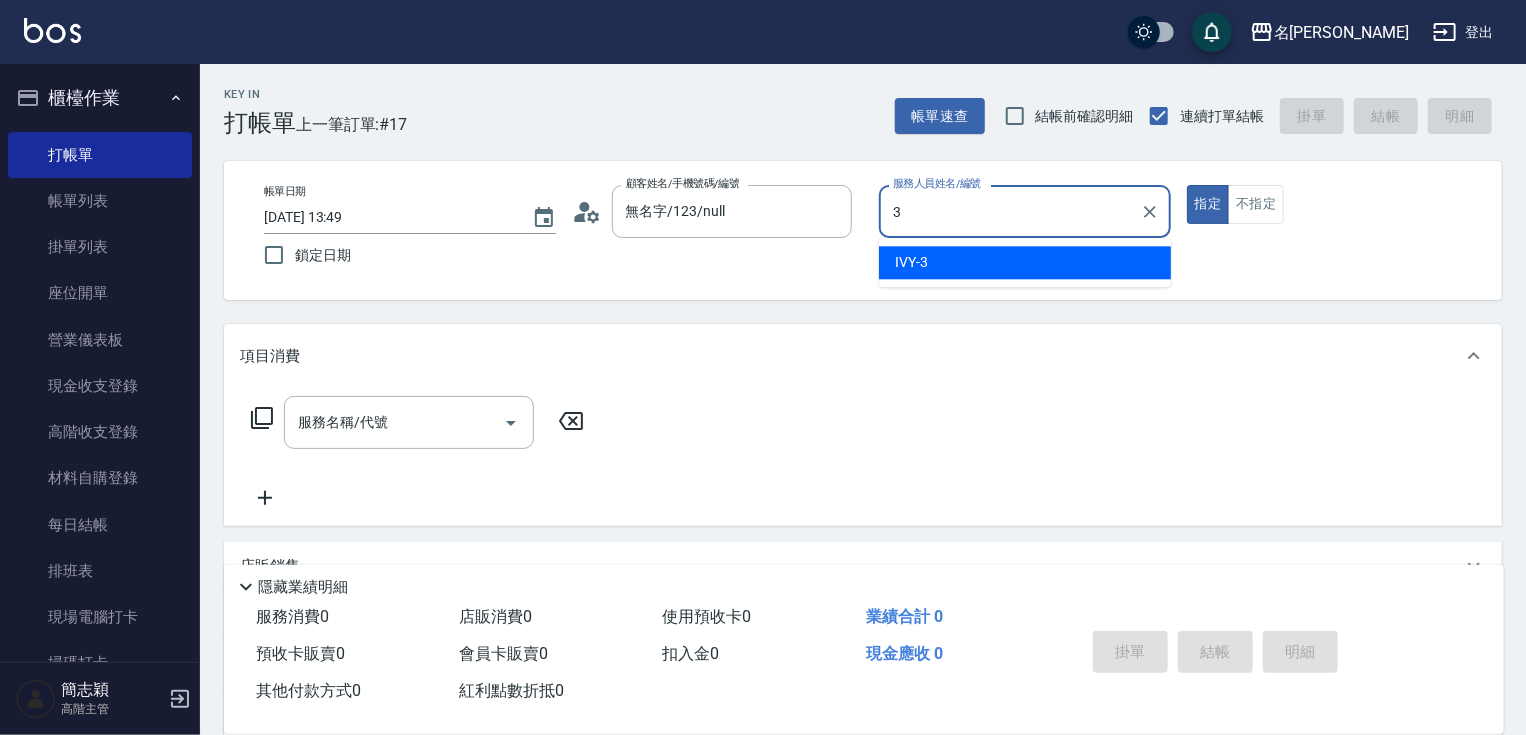 type on "3" 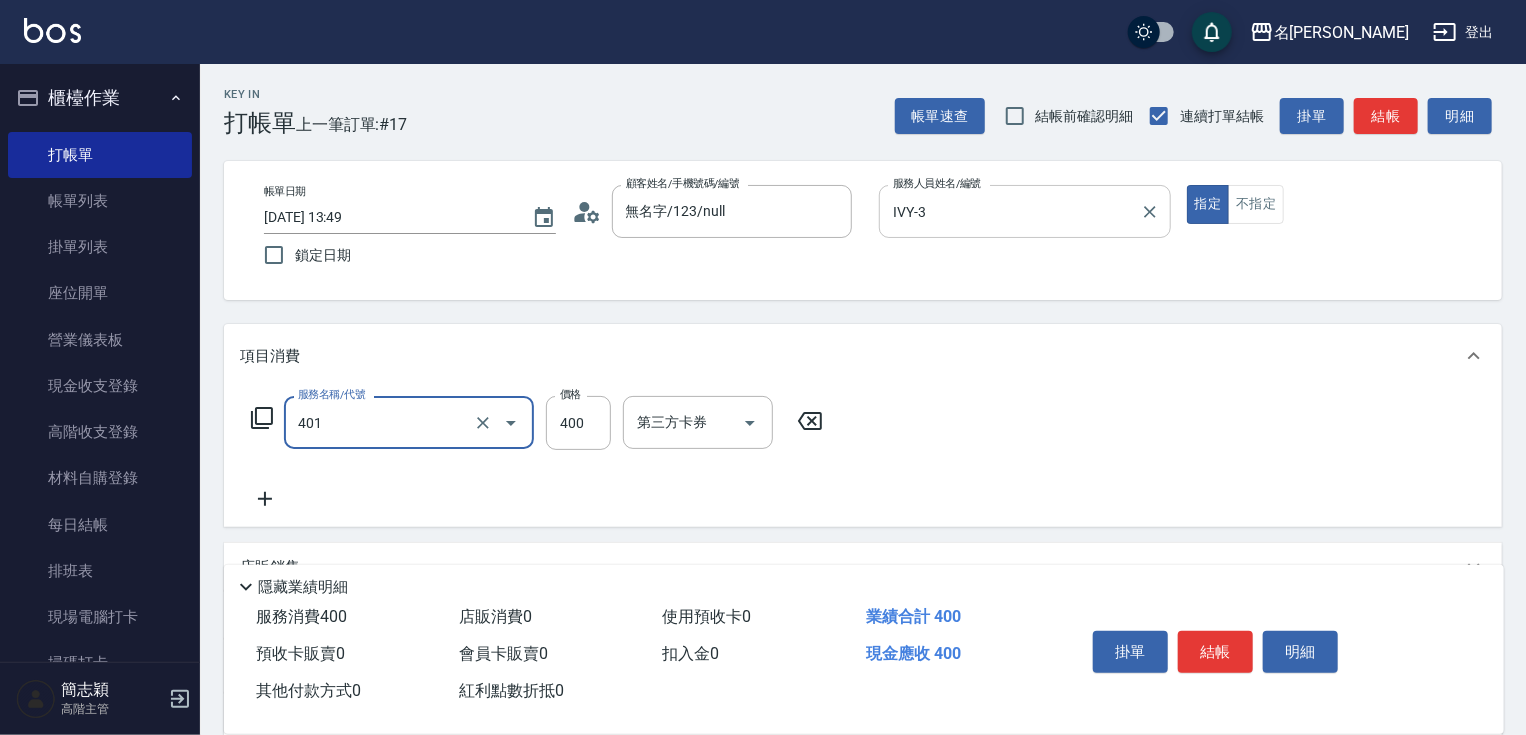 type on "剪髮(400)(401)" 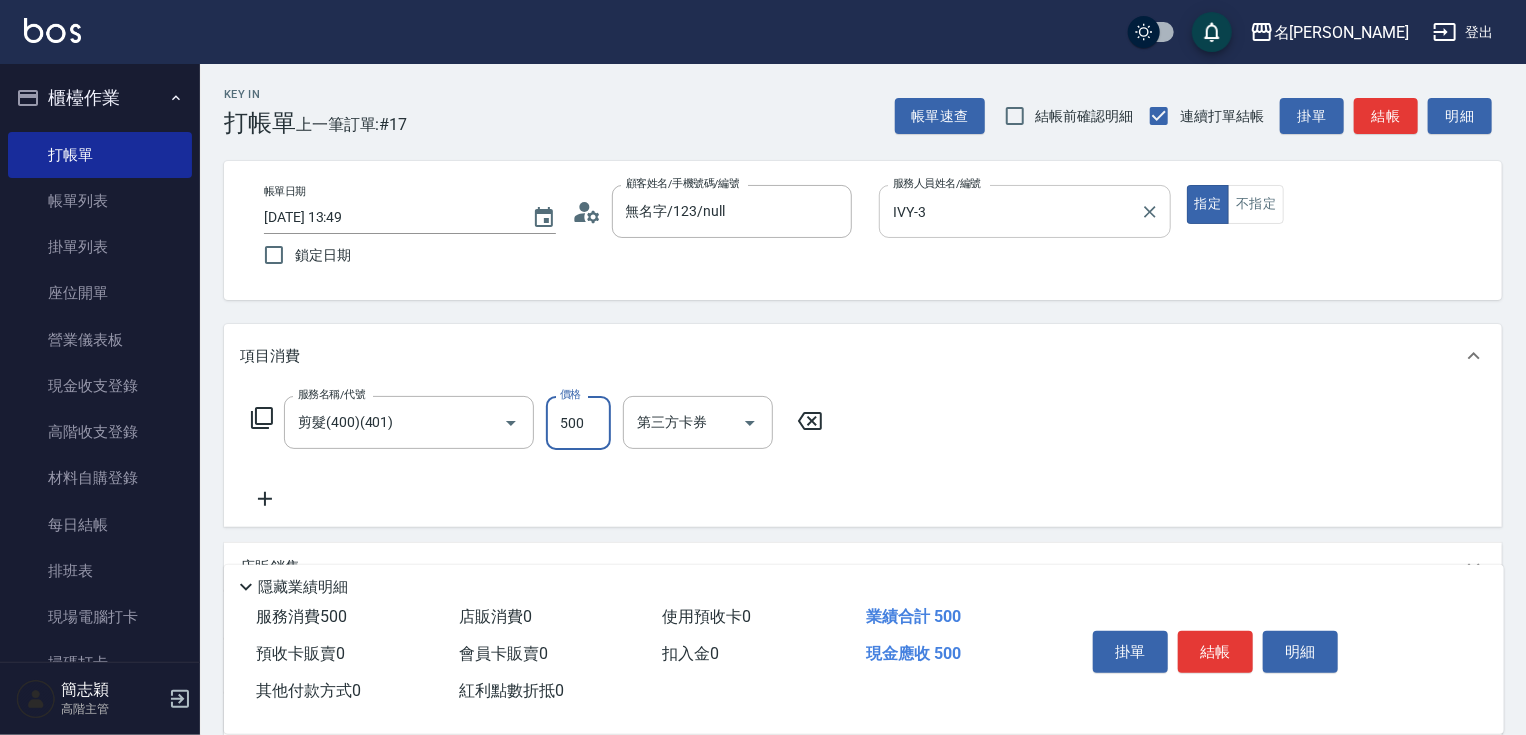 type on "500" 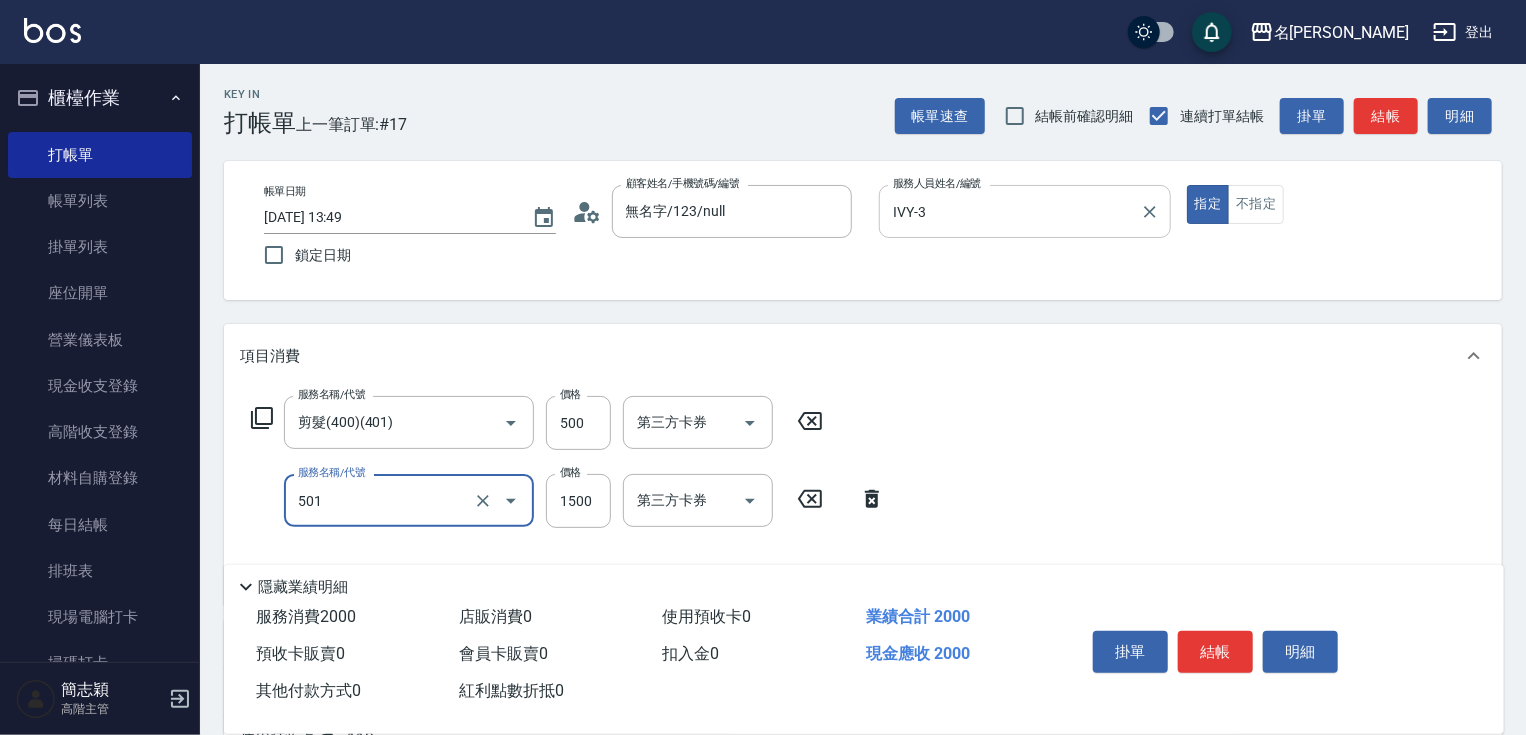 type on "染髮(1500)(501)" 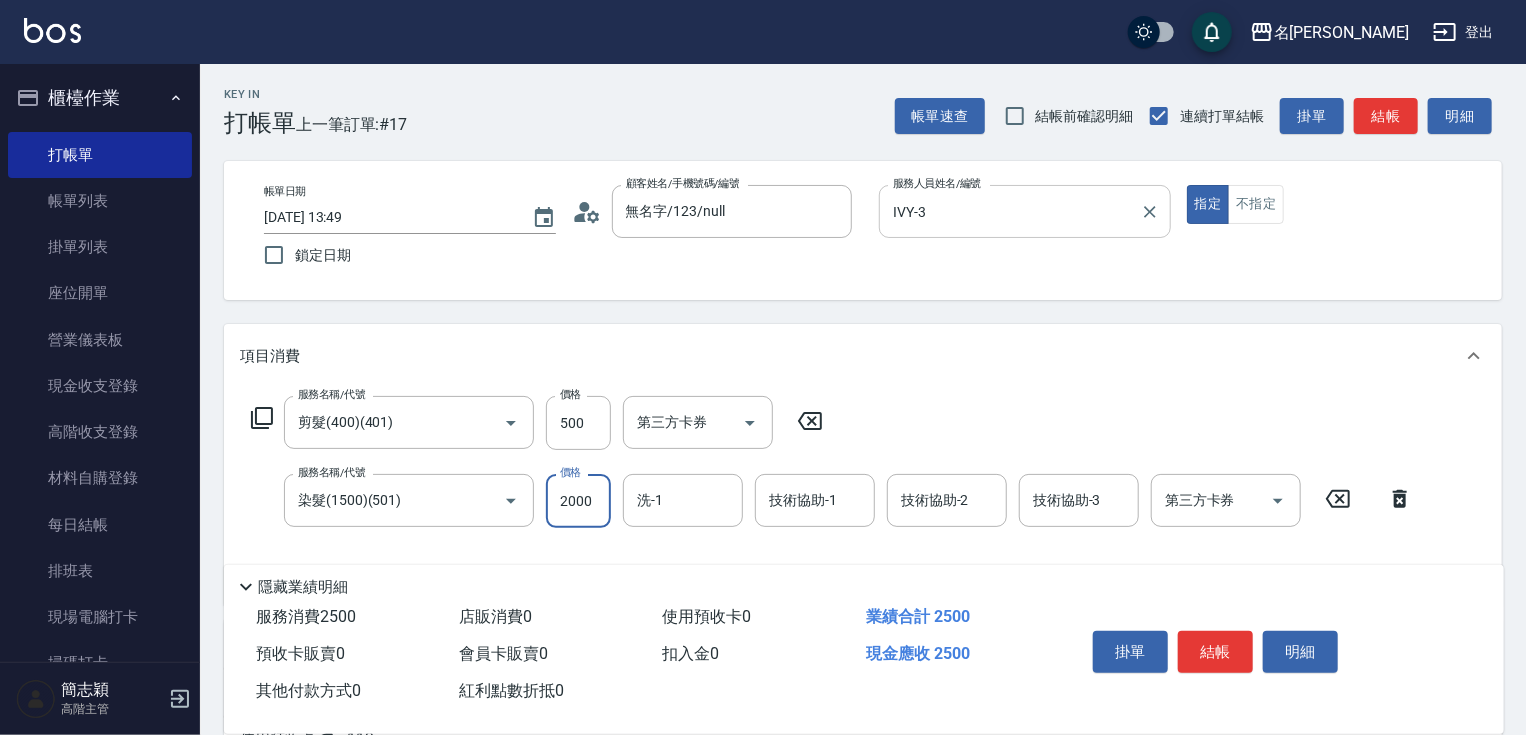 type on "2000" 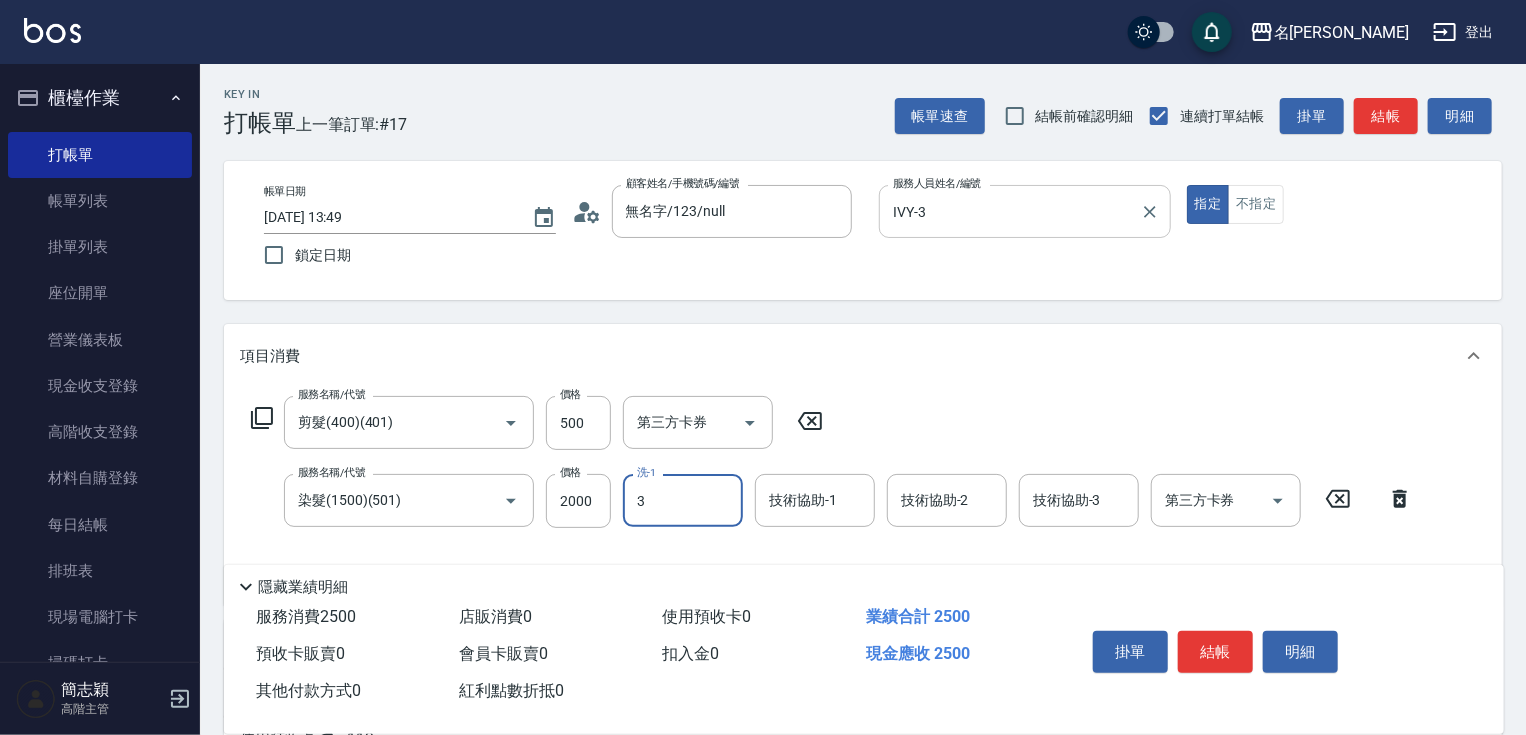 type on "IVY-3" 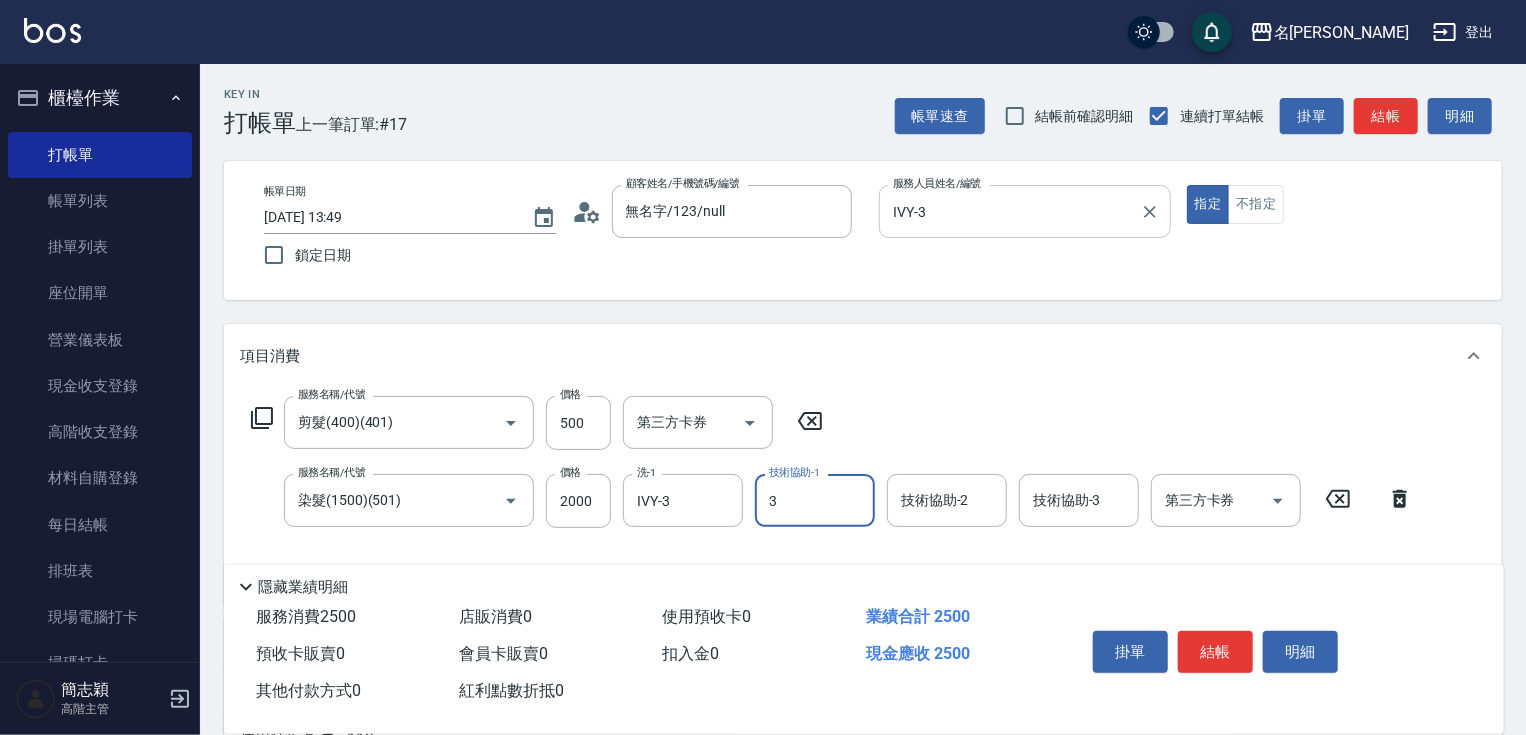 type on "IVY-3" 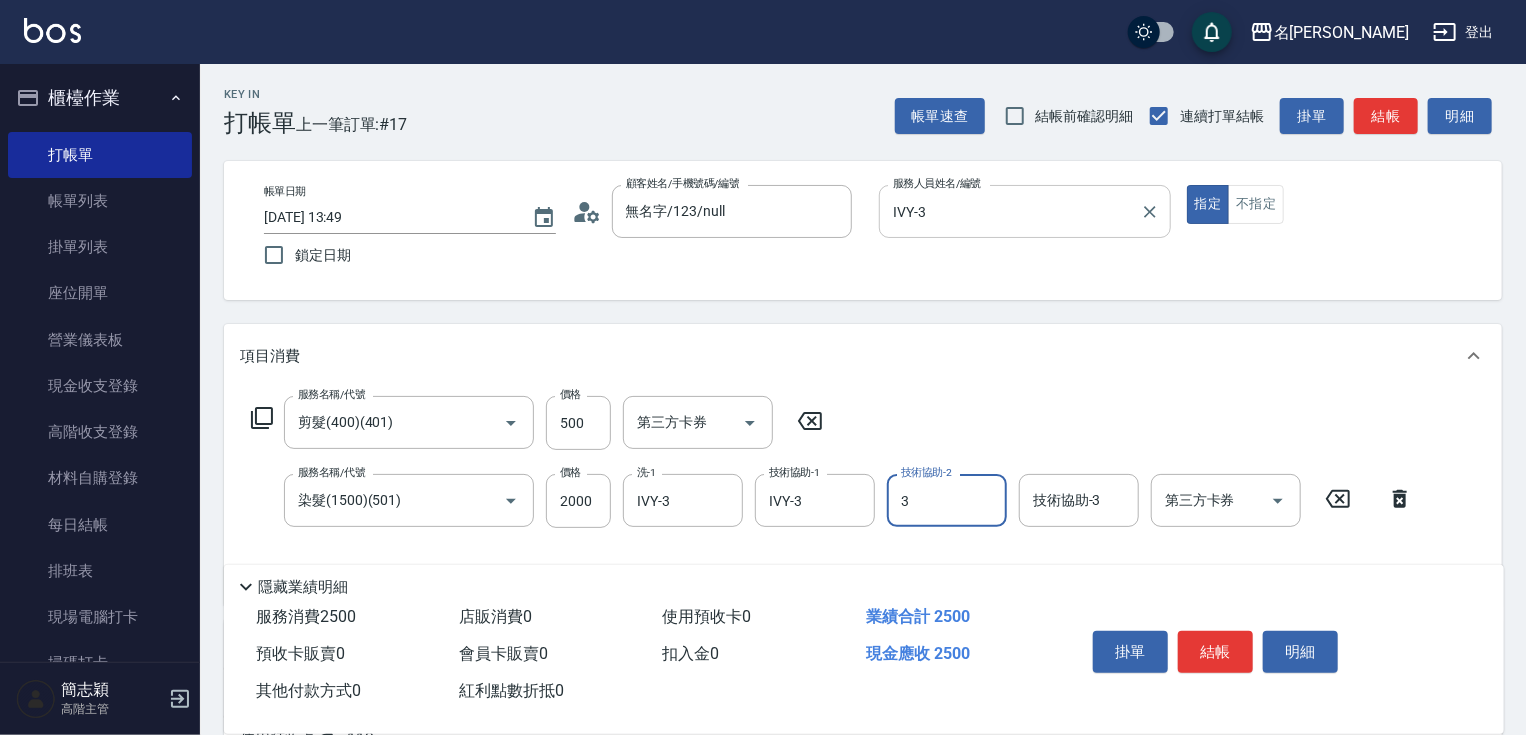 type on "IVY-3" 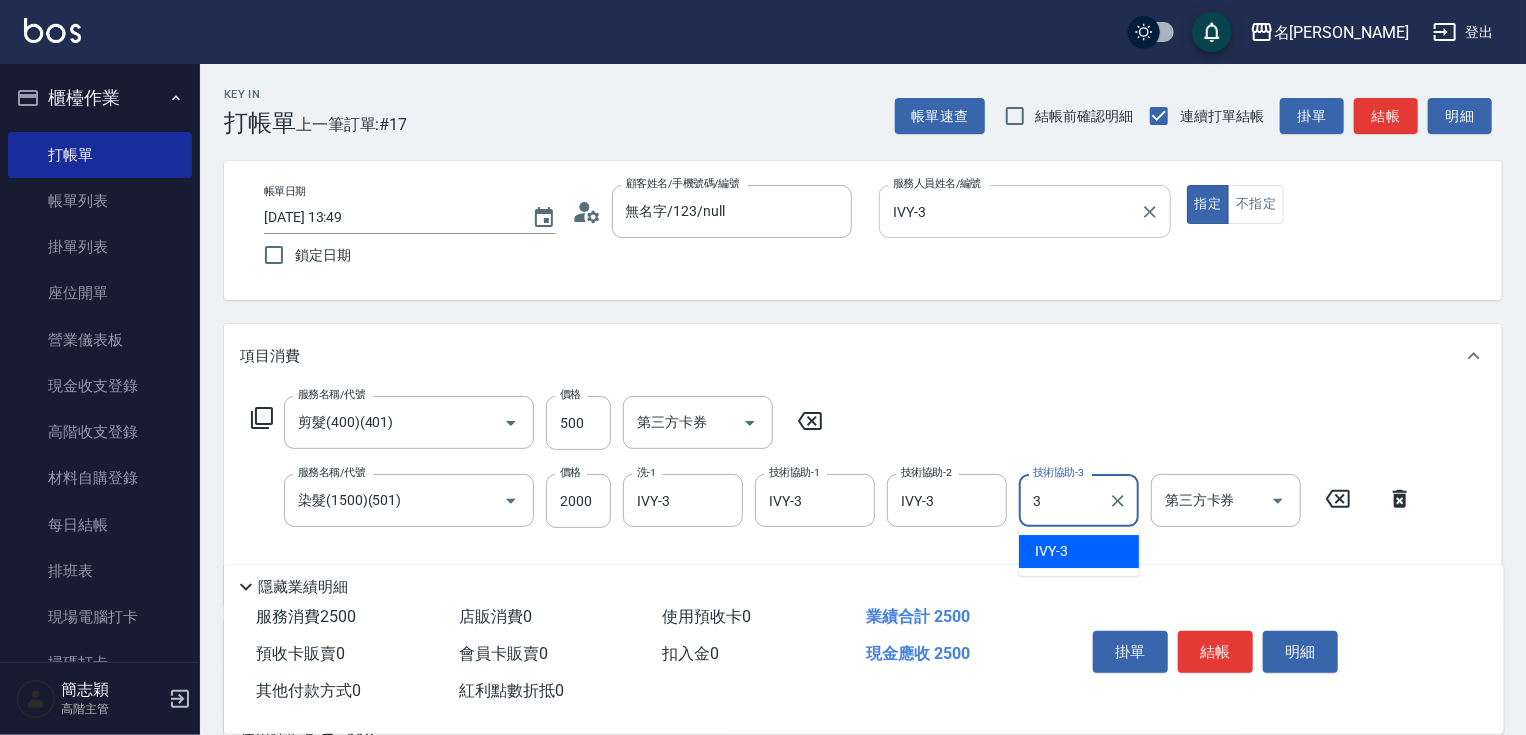type on "IVY-3" 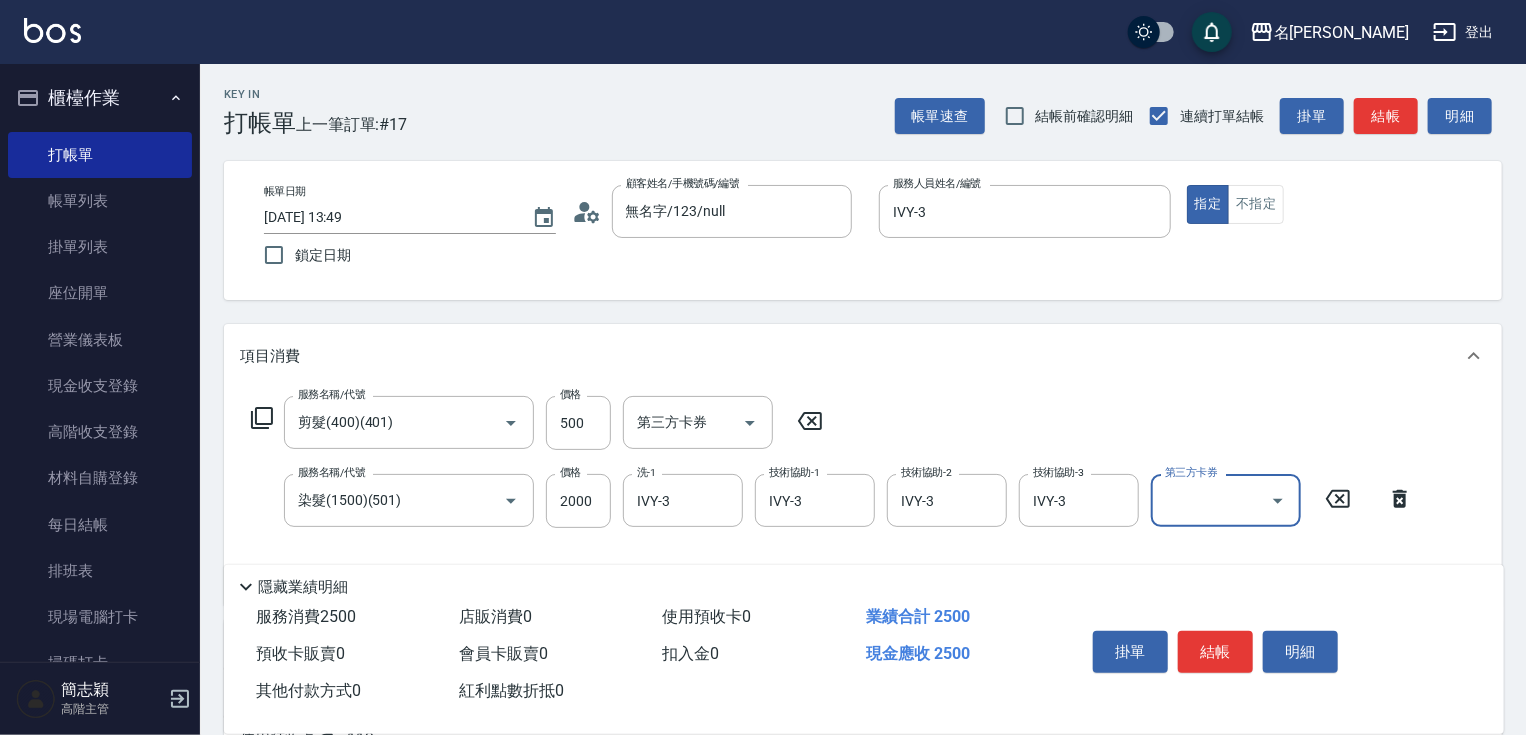 scroll, scrollTop: 120, scrollLeft: 0, axis: vertical 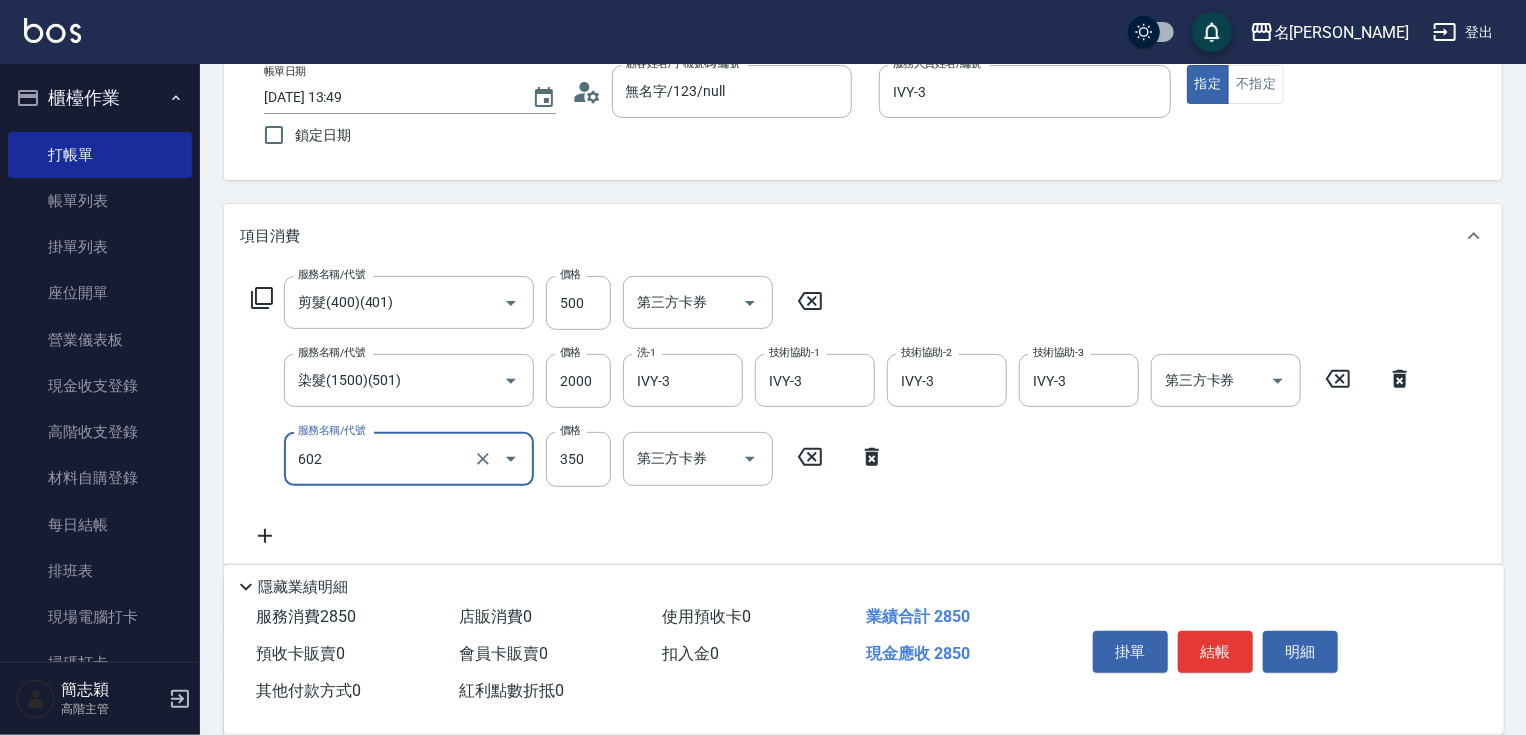 type on "護髮(602)" 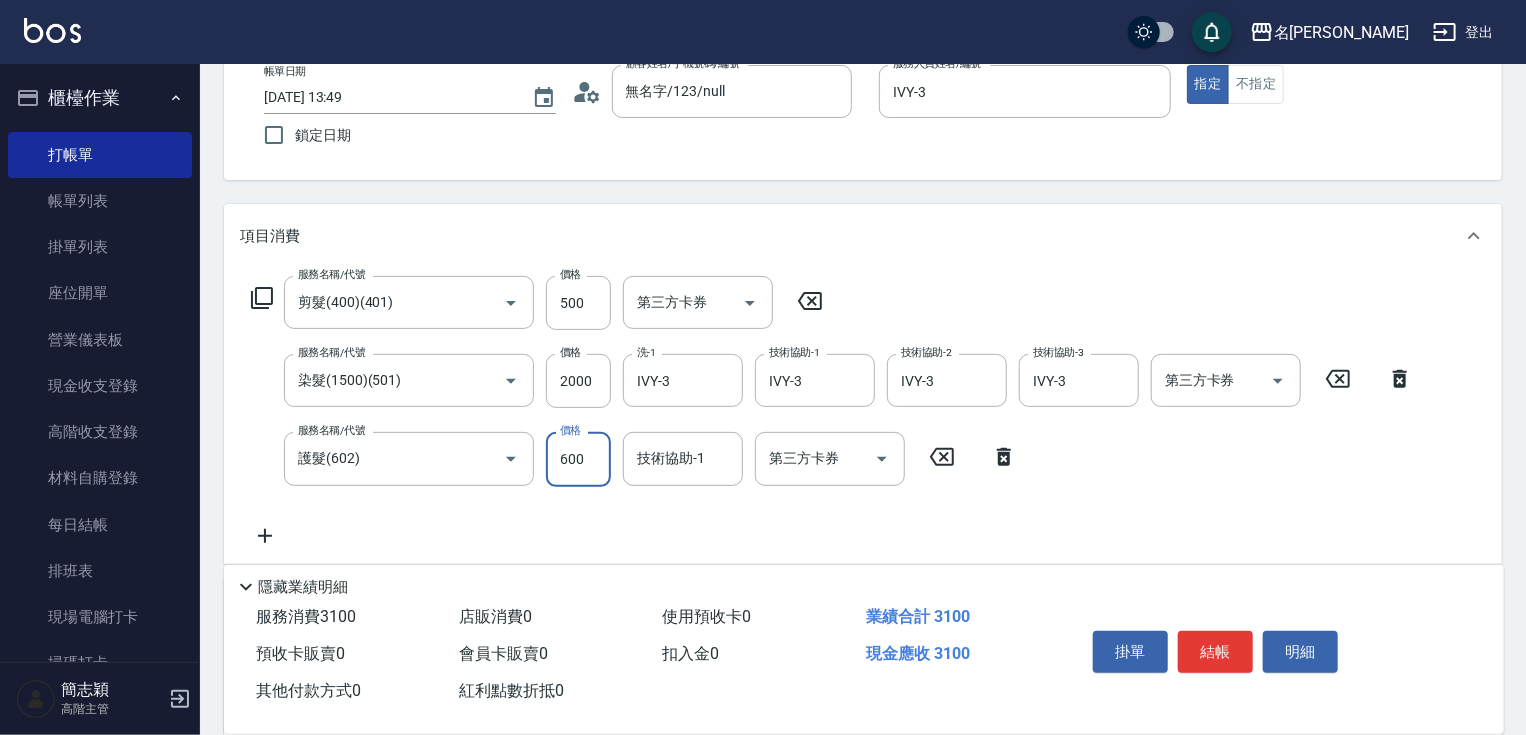 type on "600" 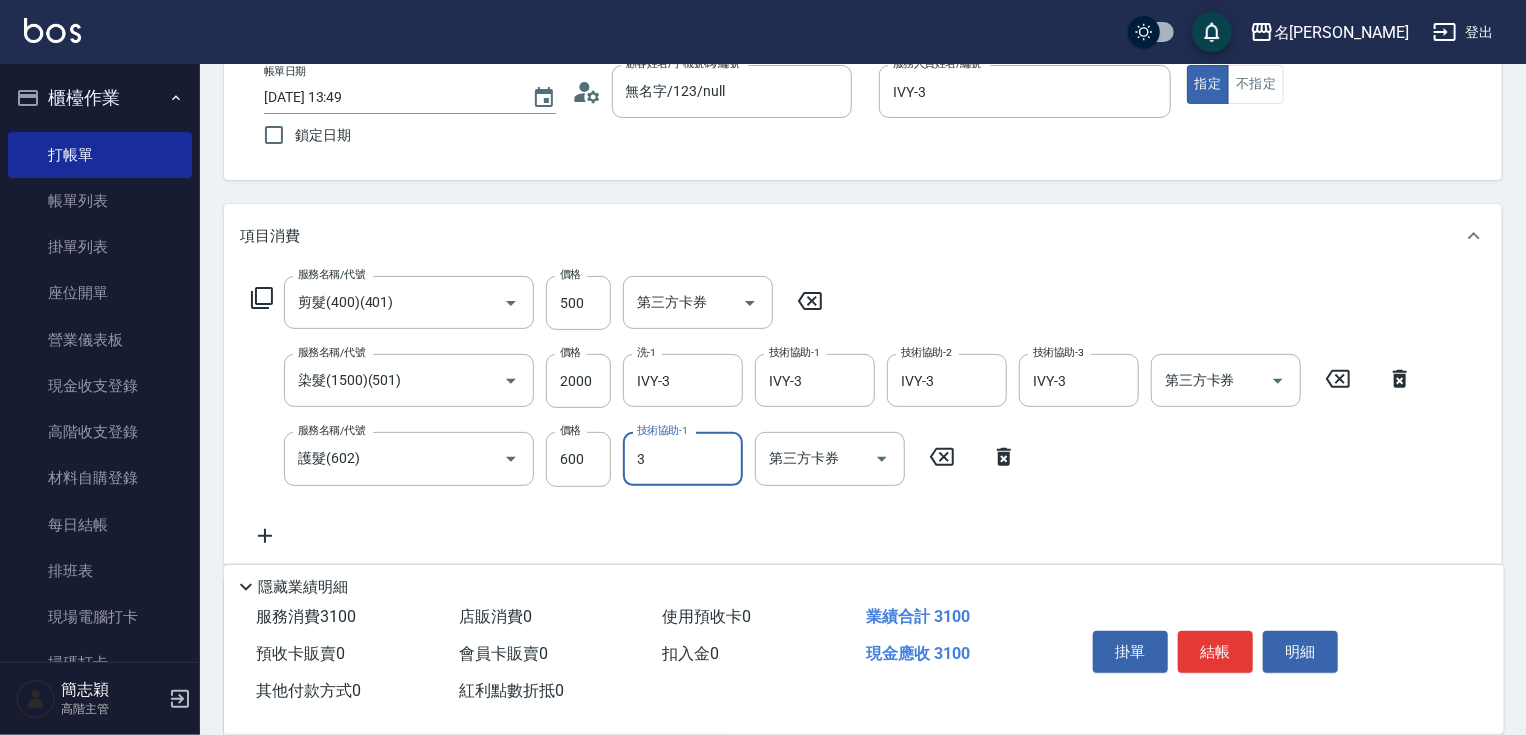 type on "IVY-3" 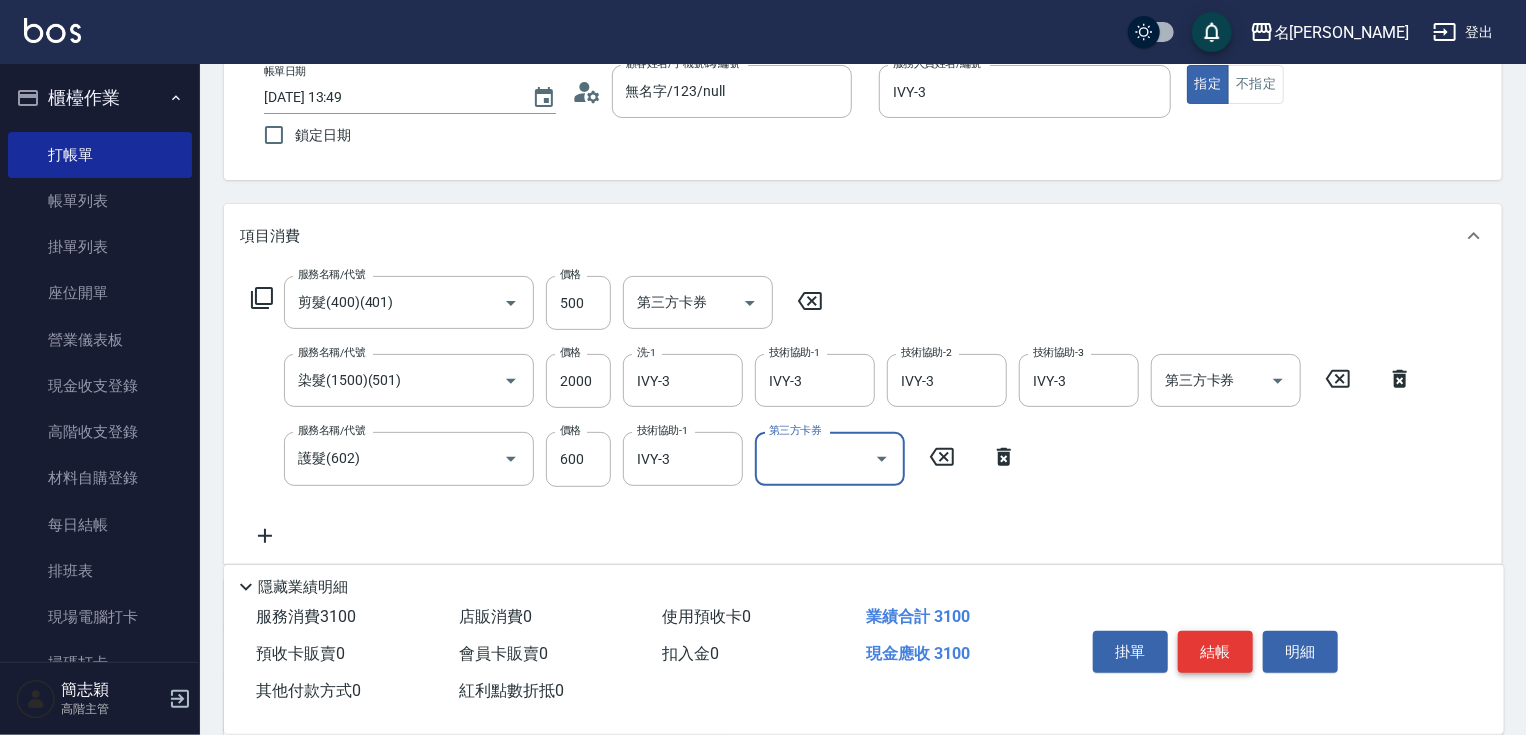 click on "結帳" at bounding box center [1215, 652] 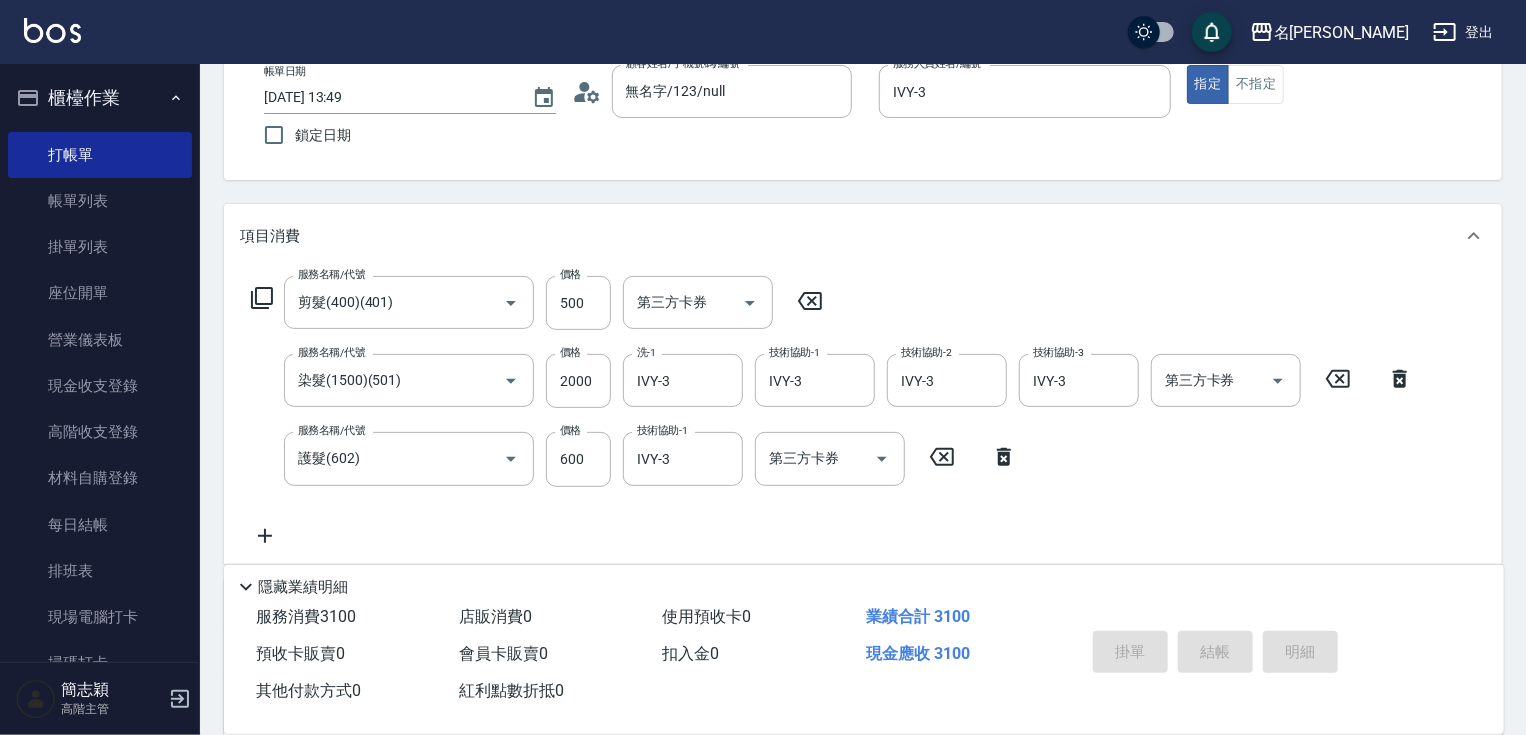 type on "[DATE] 14:02" 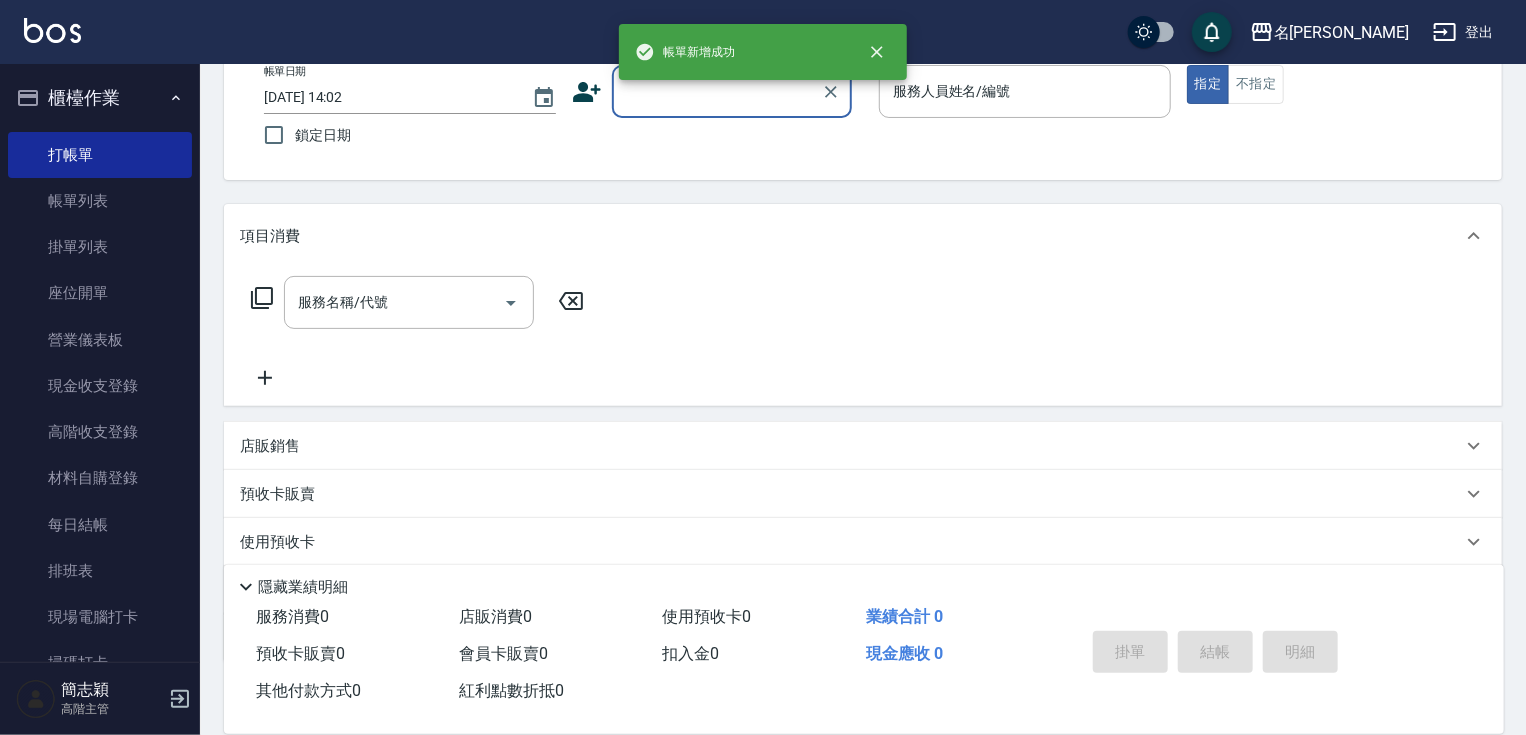click on "顧客姓名/手機號碼/編號" at bounding box center (717, 91) 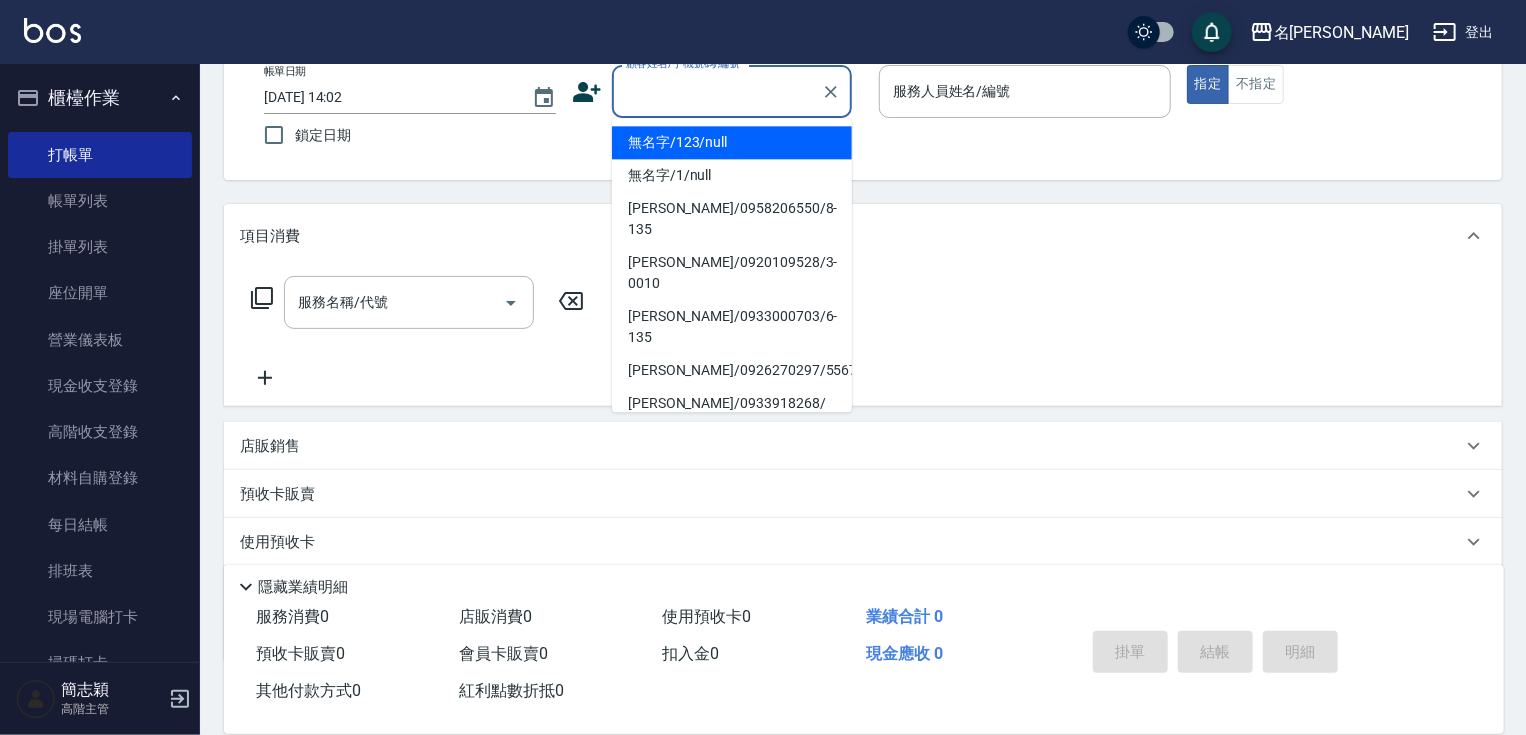 click on "無名字/123/null" at bounding box center [732, 142] 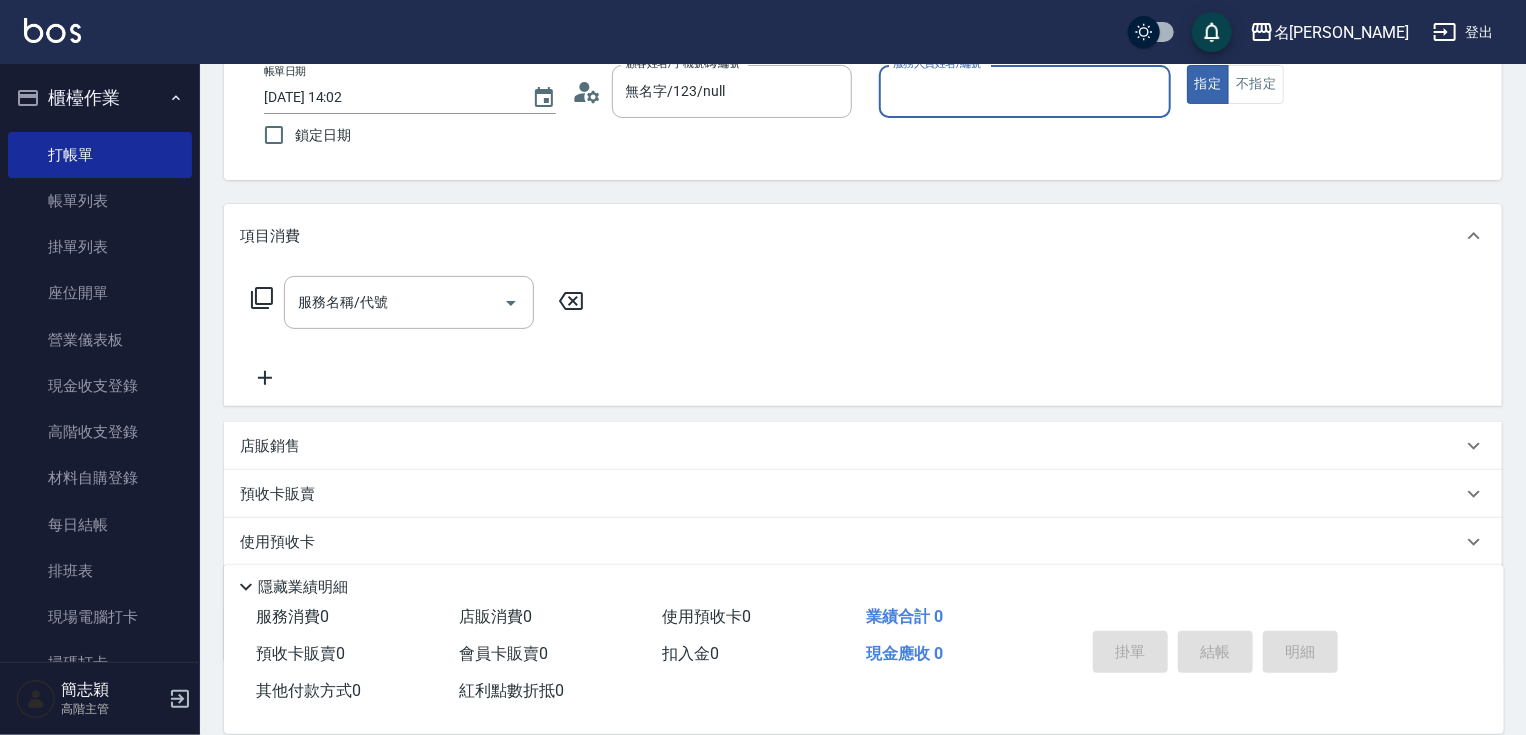 click on "服務人員姓名/編號" at bounding box center (1025, 91) 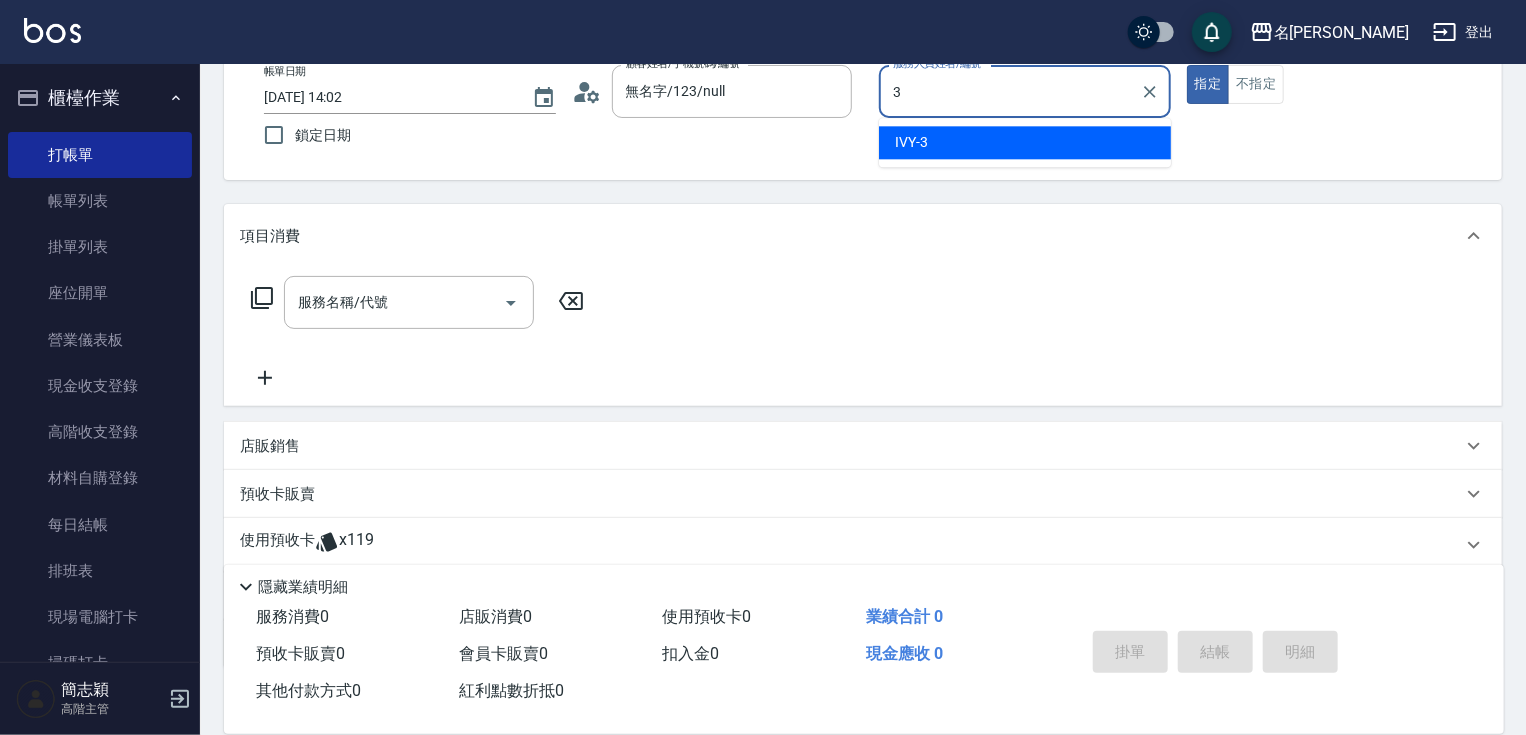 type on "IVY-3" 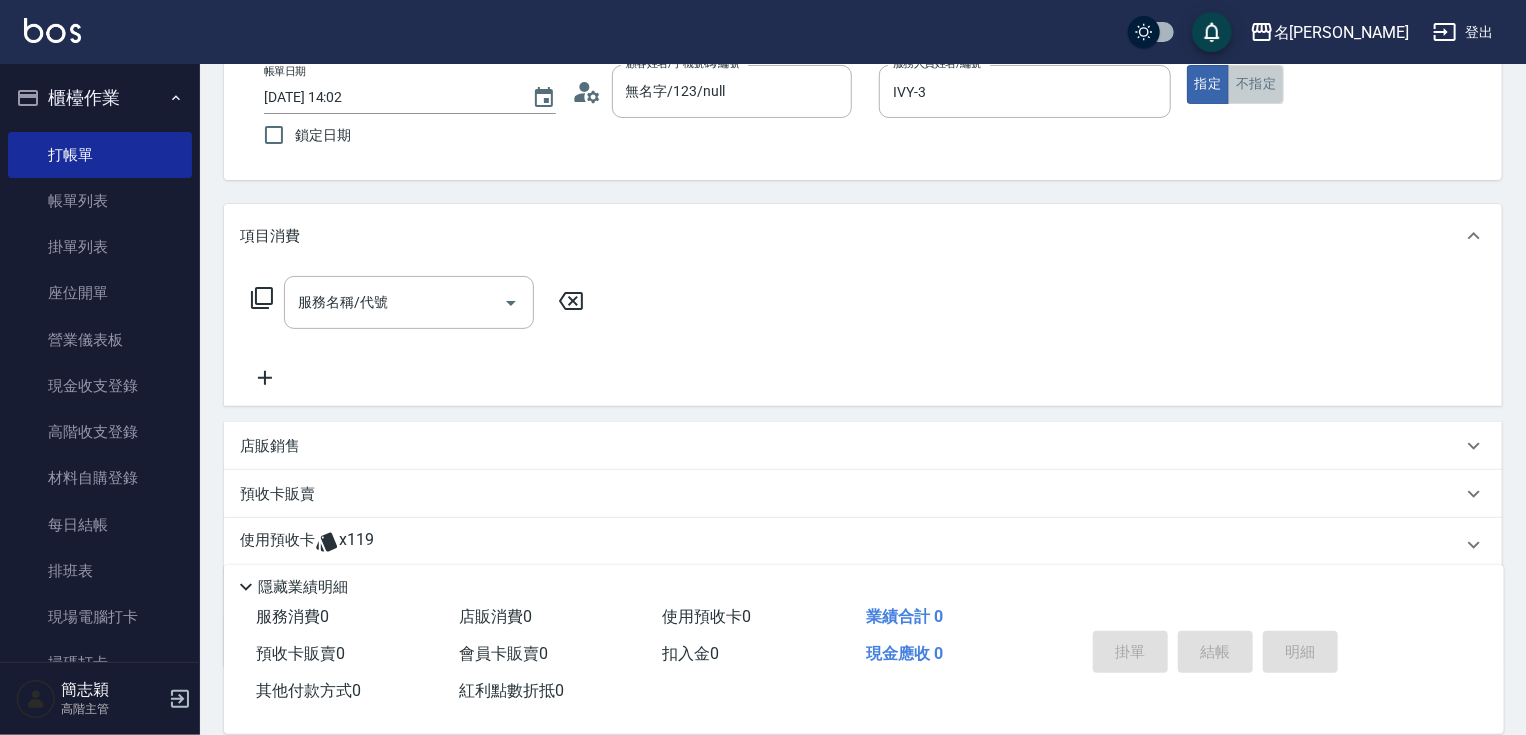 click on "不指定" at bounding box center (1256, 84) 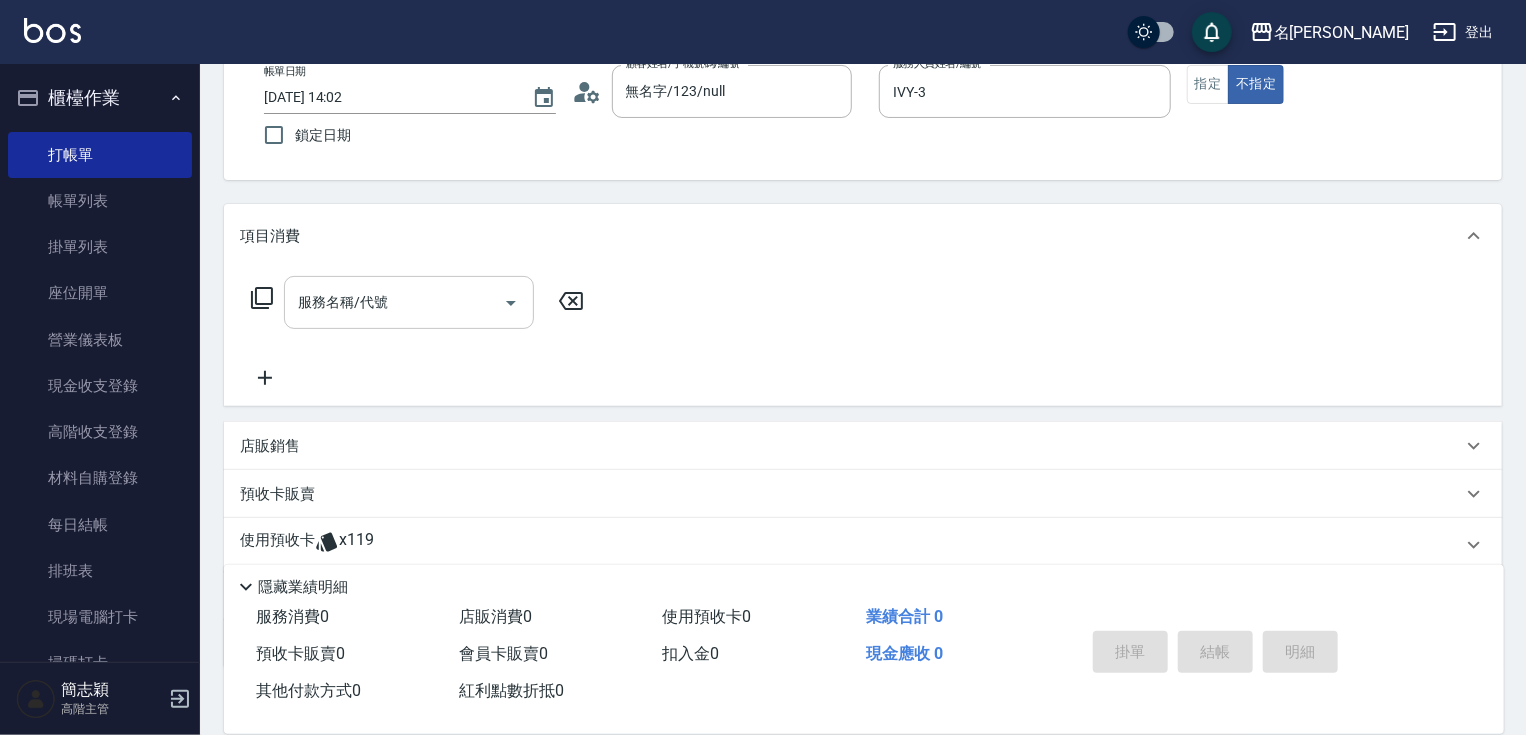 click on "服務名稱/代號" at bounding box center [394, 302] 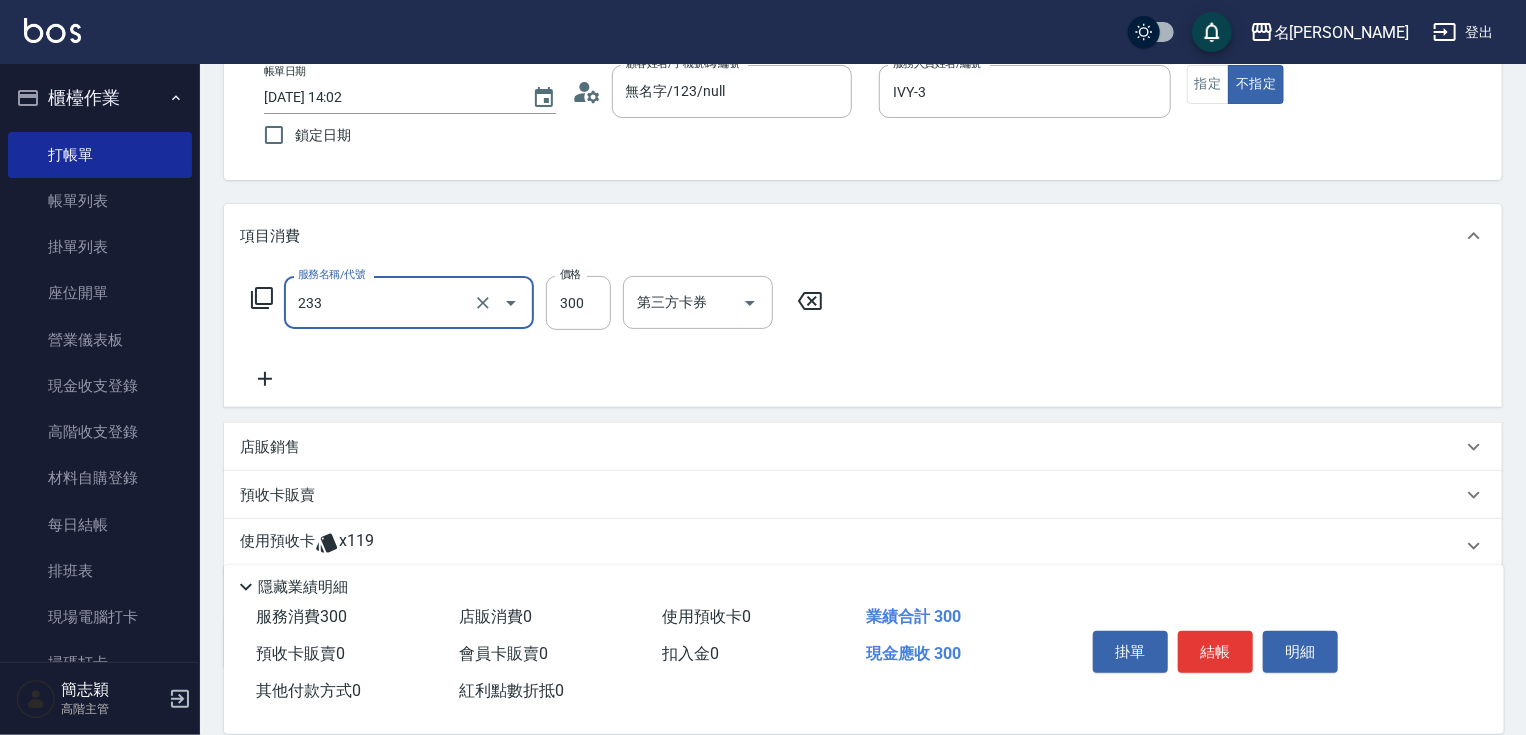 type on "洗髮300(233)" 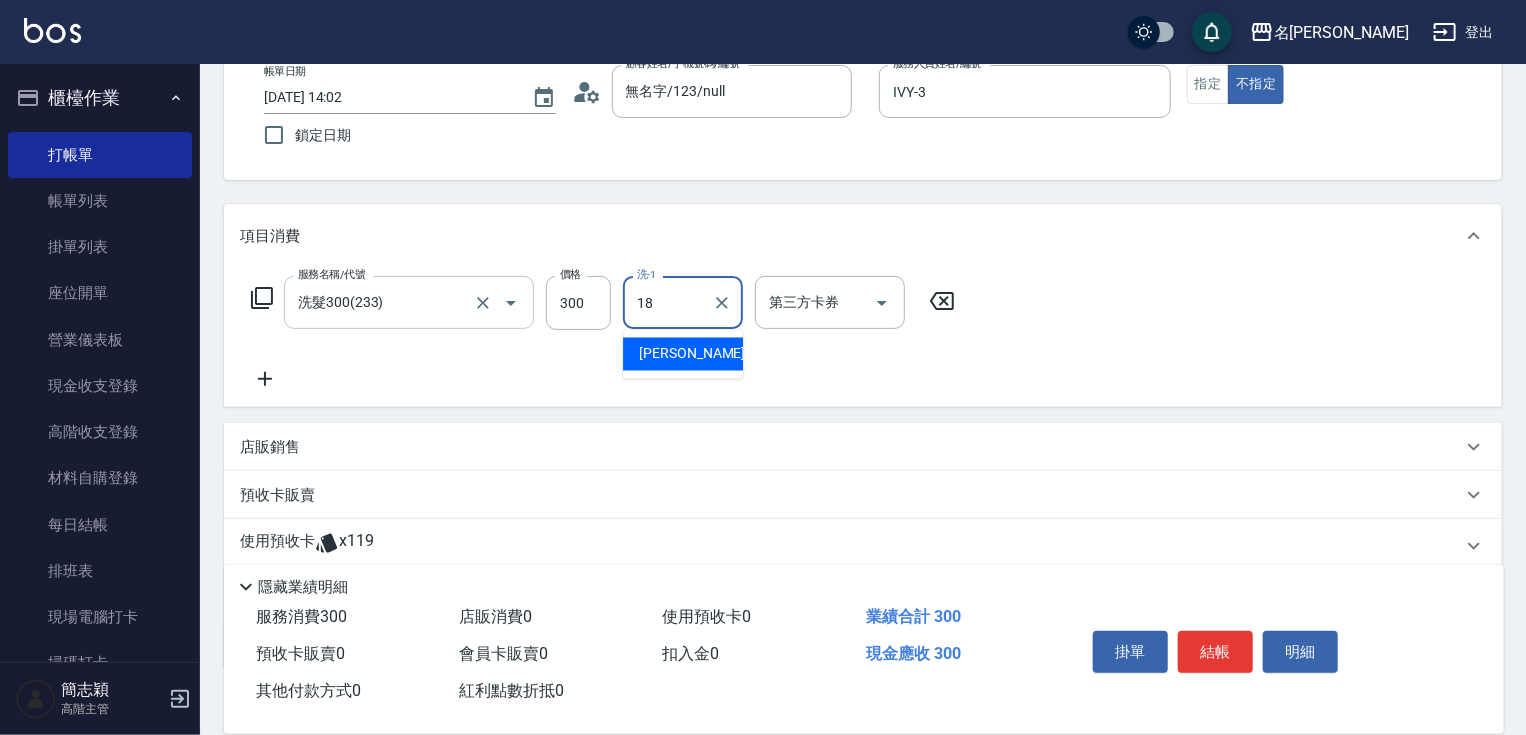 type on "[PERSON_NAME]-18" 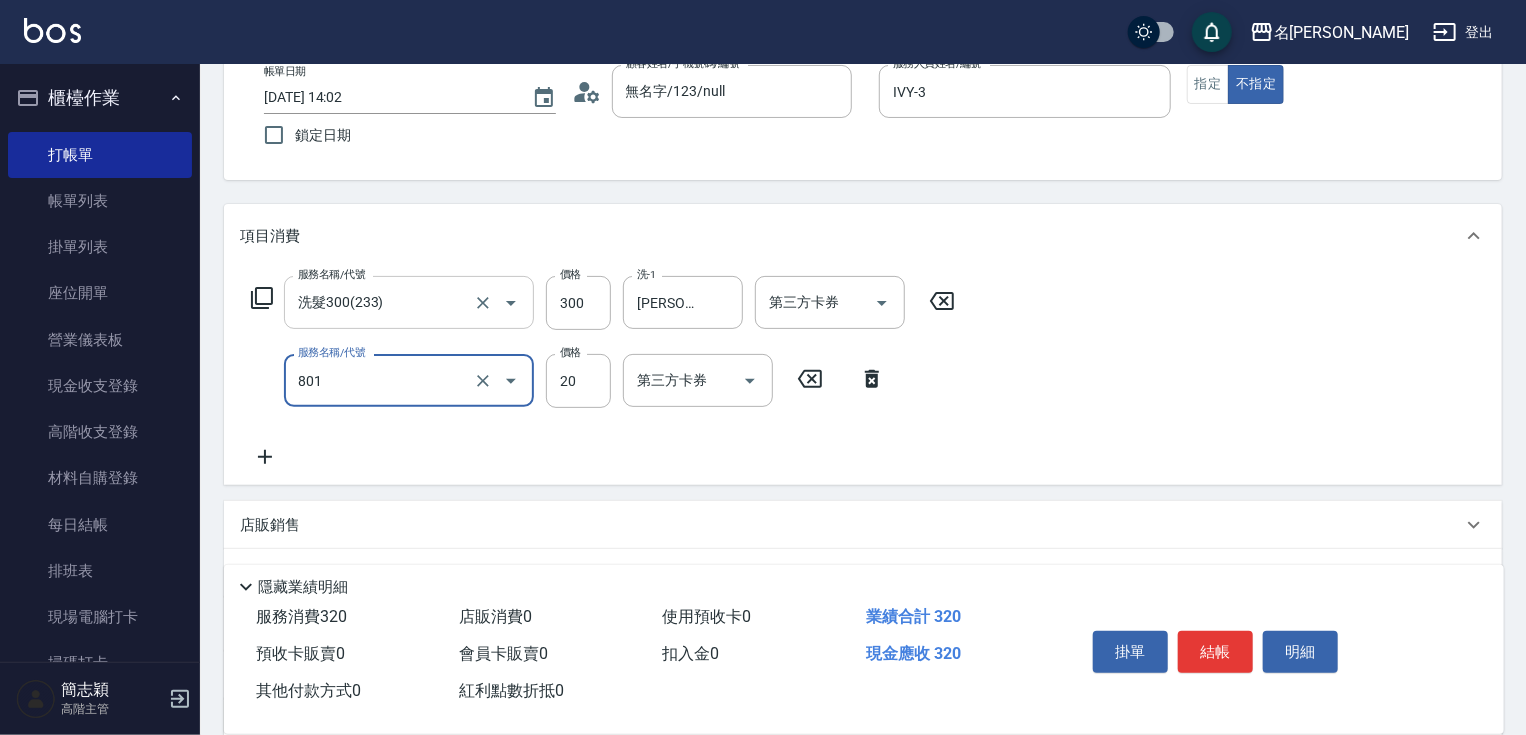 type on "潤絲20(801)" 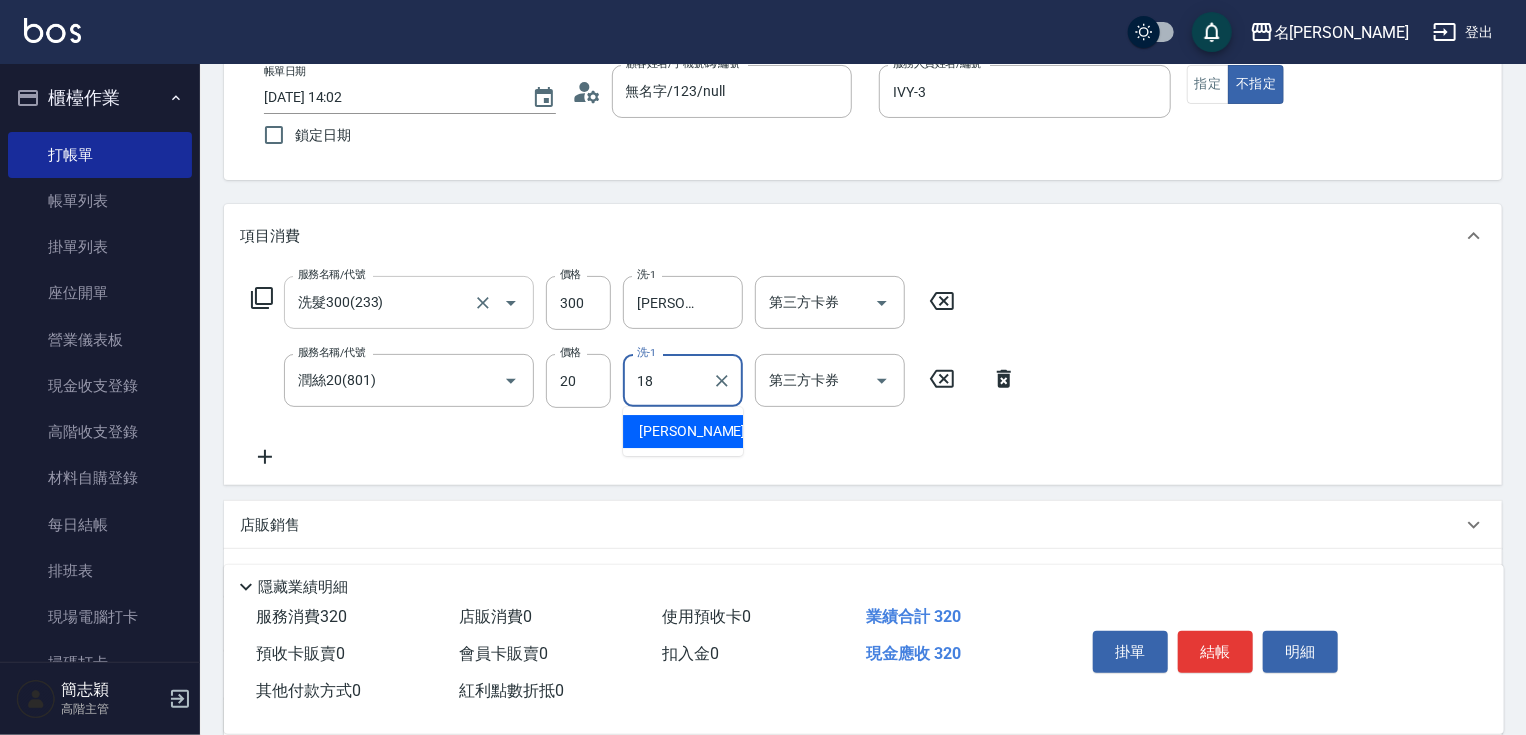 type on "[PERSON_NAME]-18" 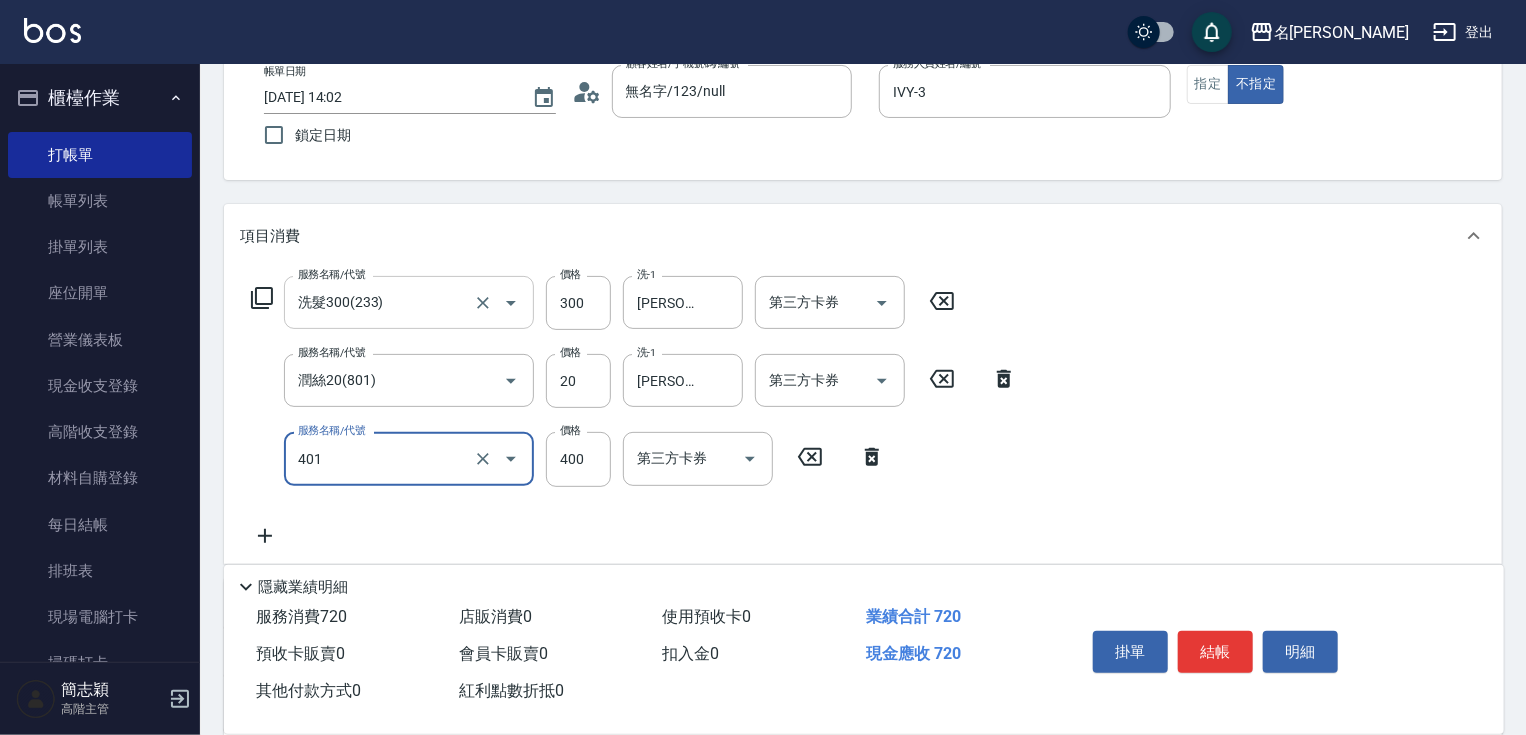 type on "剪髮(400)(401)" 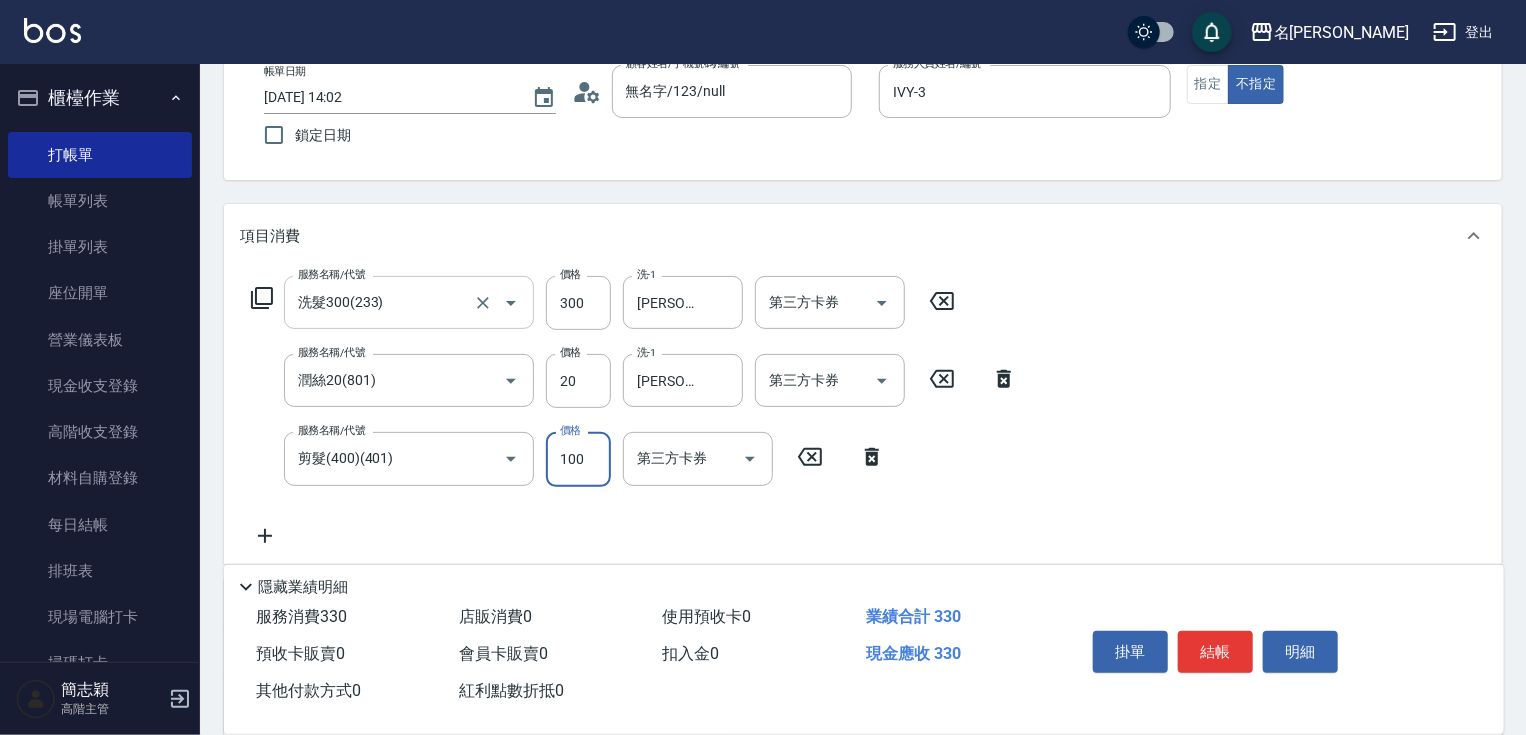 type 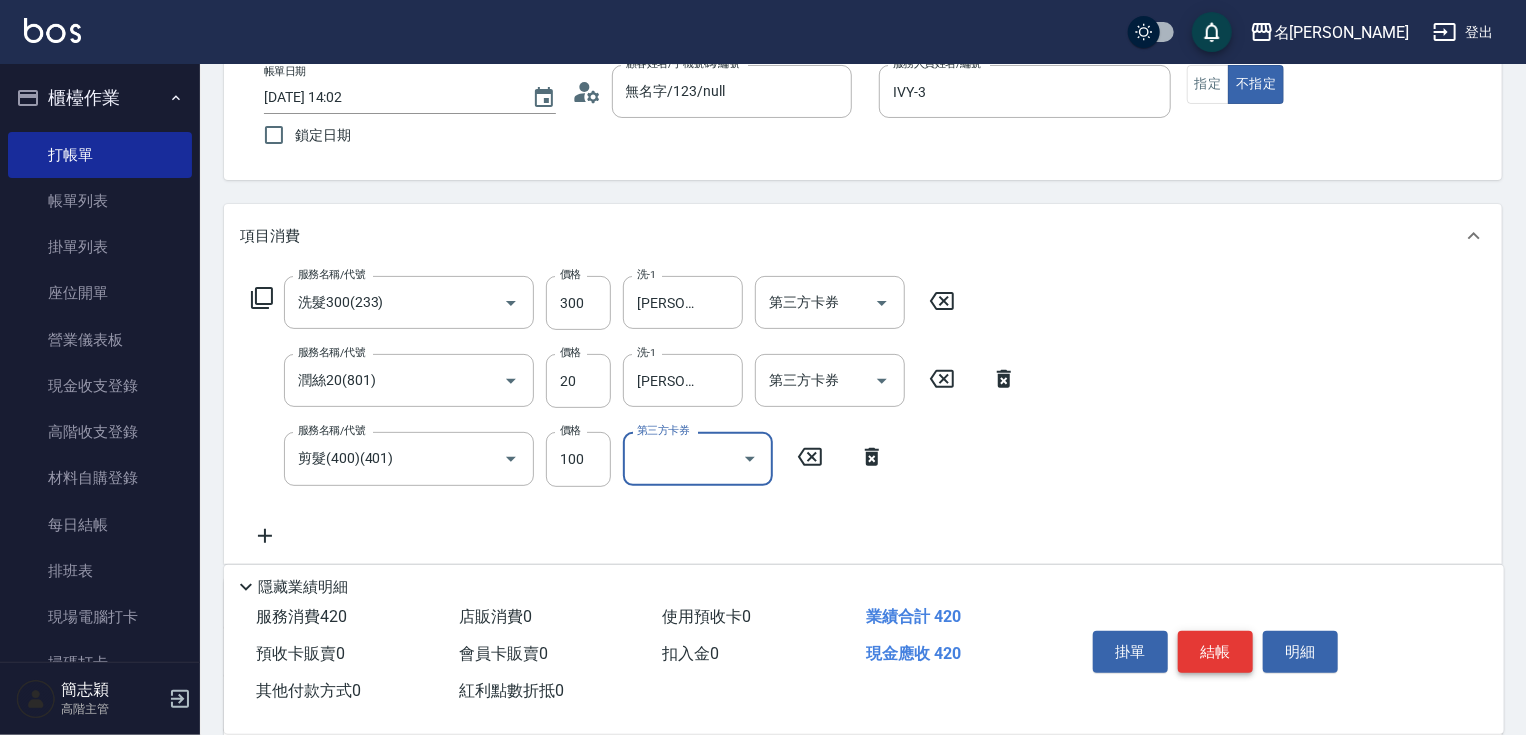 click on "結帳" at bounding box center [1215, 652] 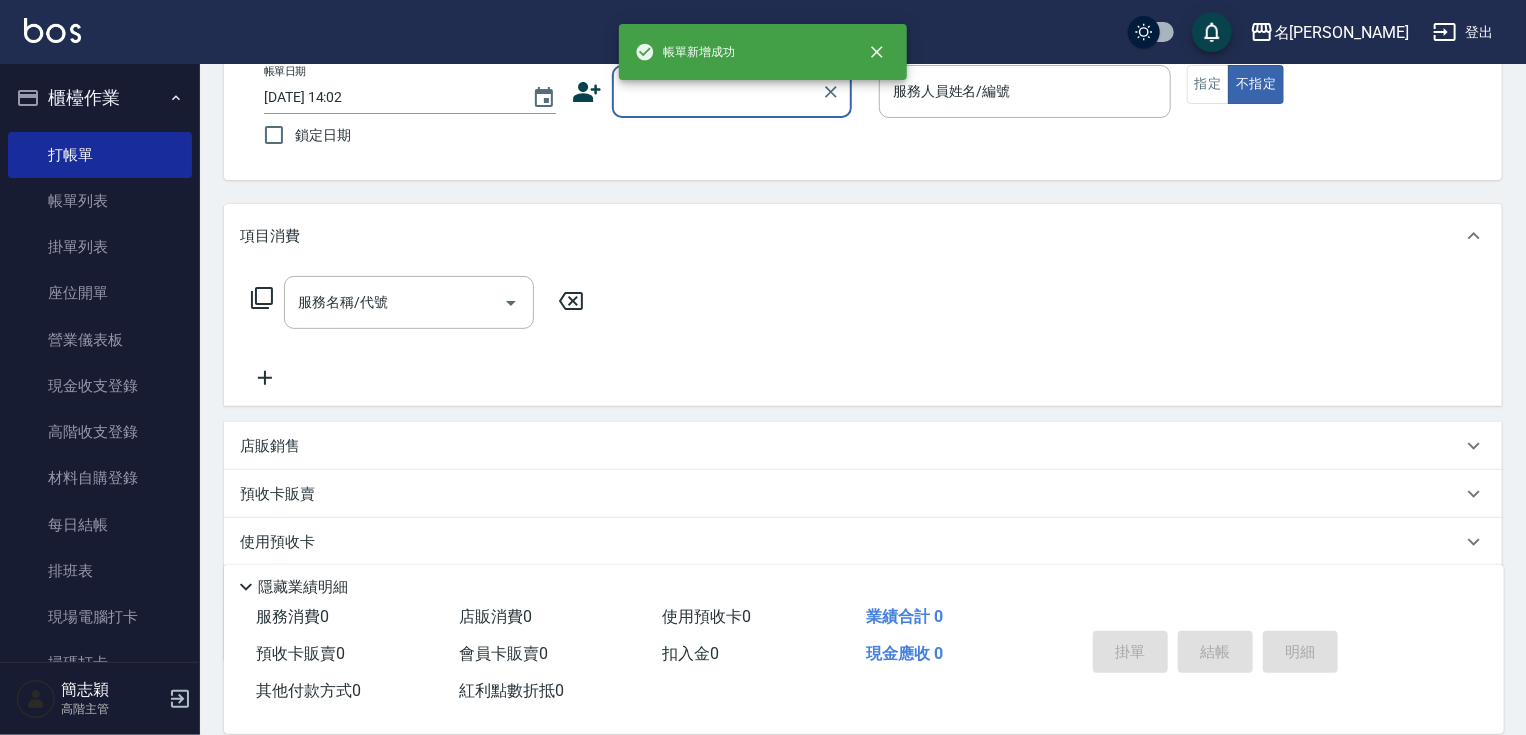 click on "顧客姓名/手機號碼/編號" at bounding box center (717, 91) 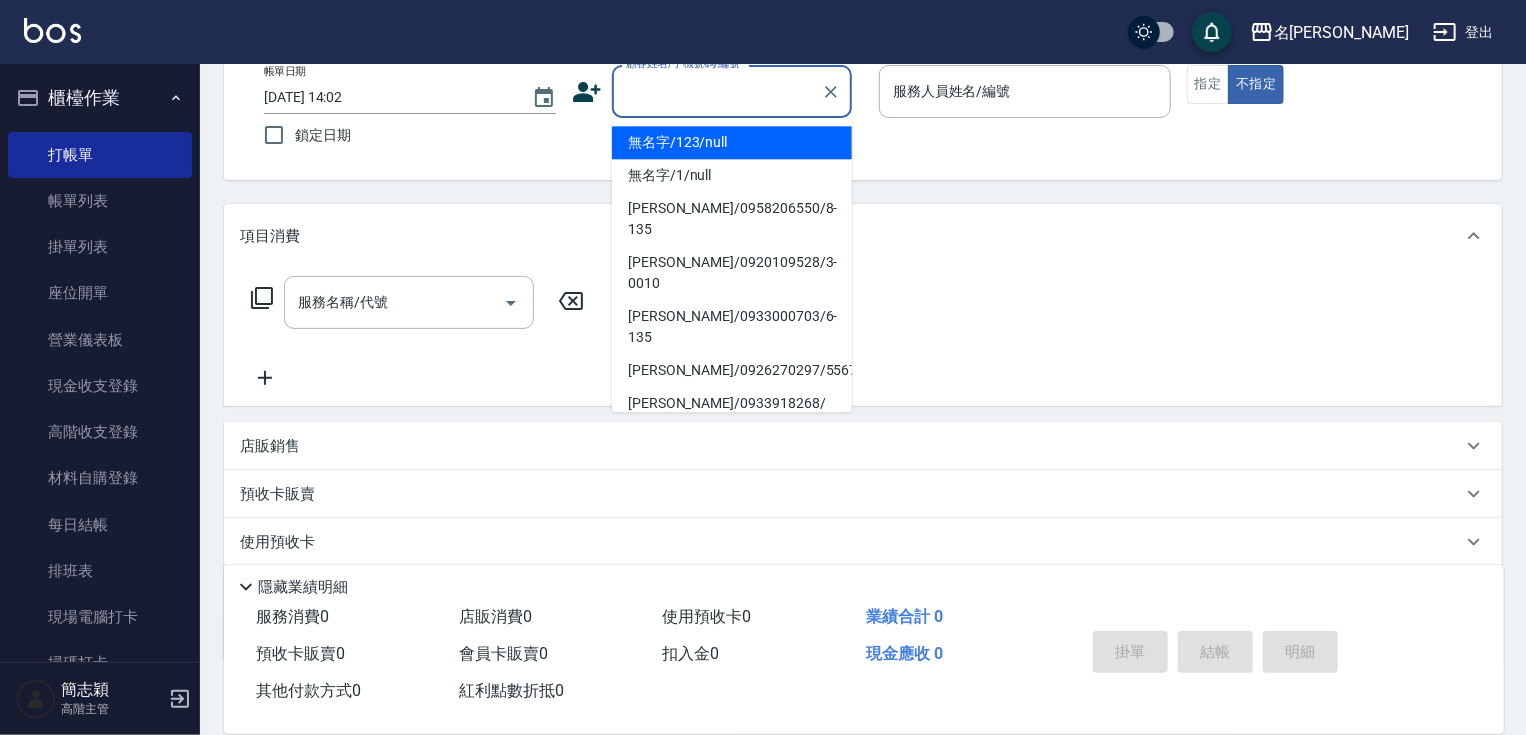 click on "無名字/123/null" at bounding box center (732, 142) 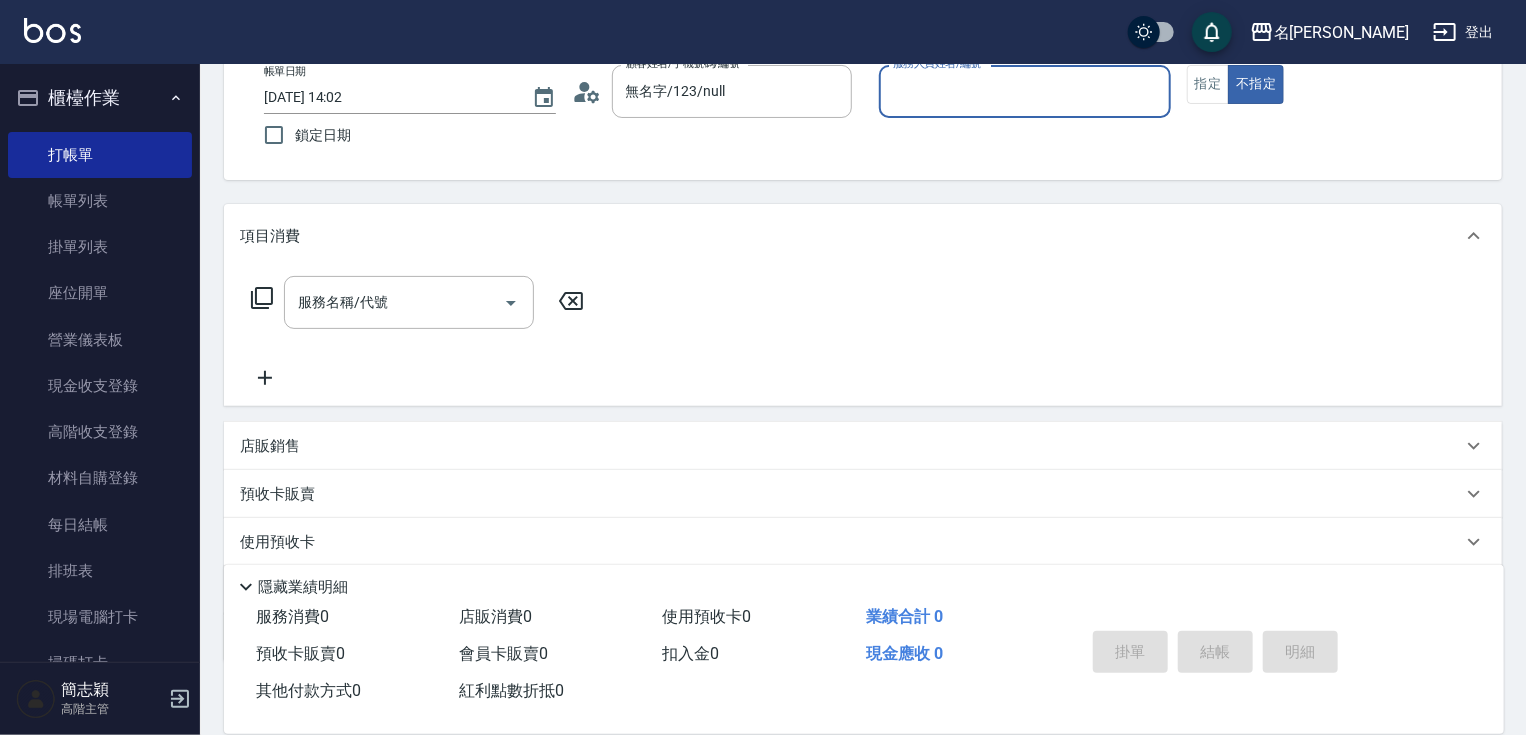 click on "服務人員姓名/編號 服務人員姓名/編號" at bounding box center (1025, 91) 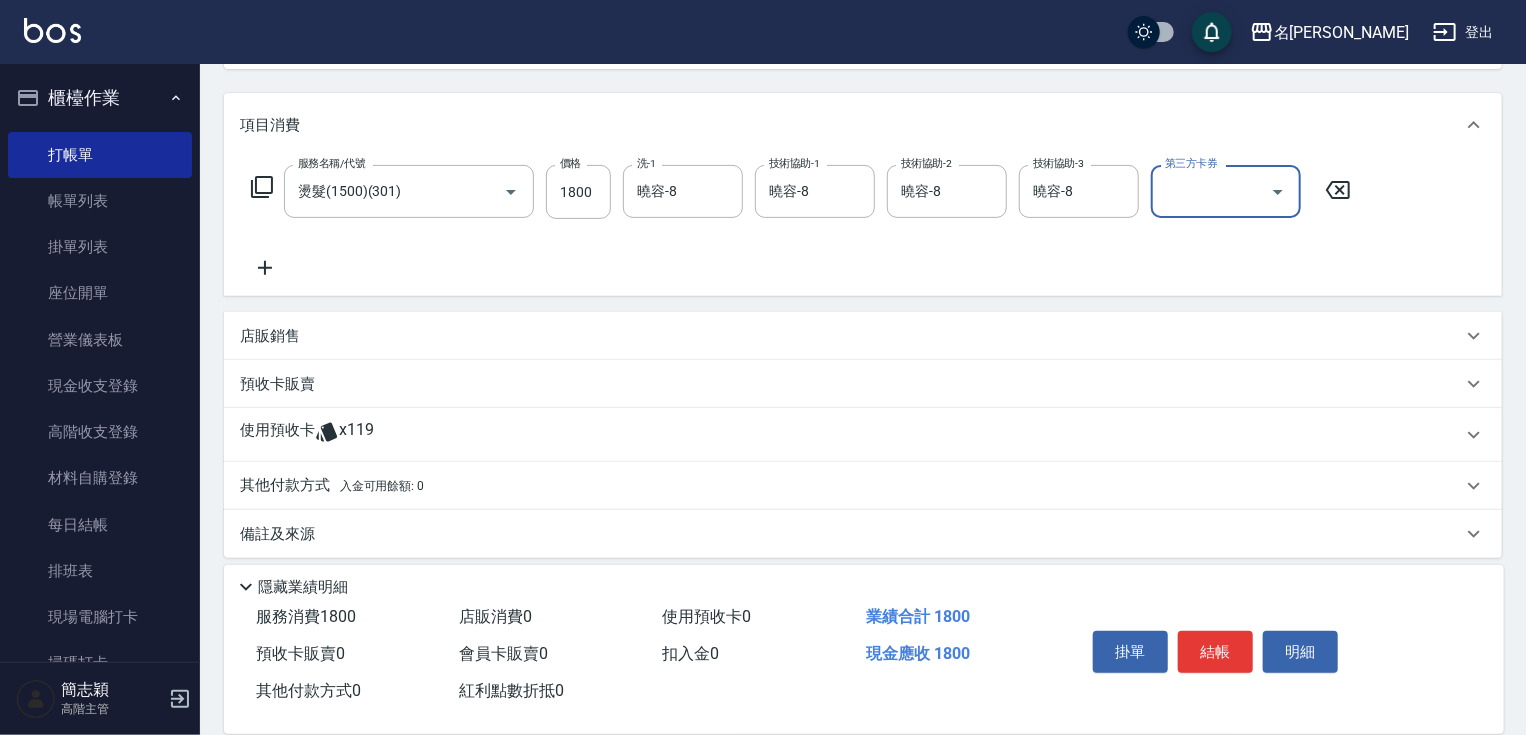 scroll, scrollTop: 244, scrollLeft: 0, axis: vertical 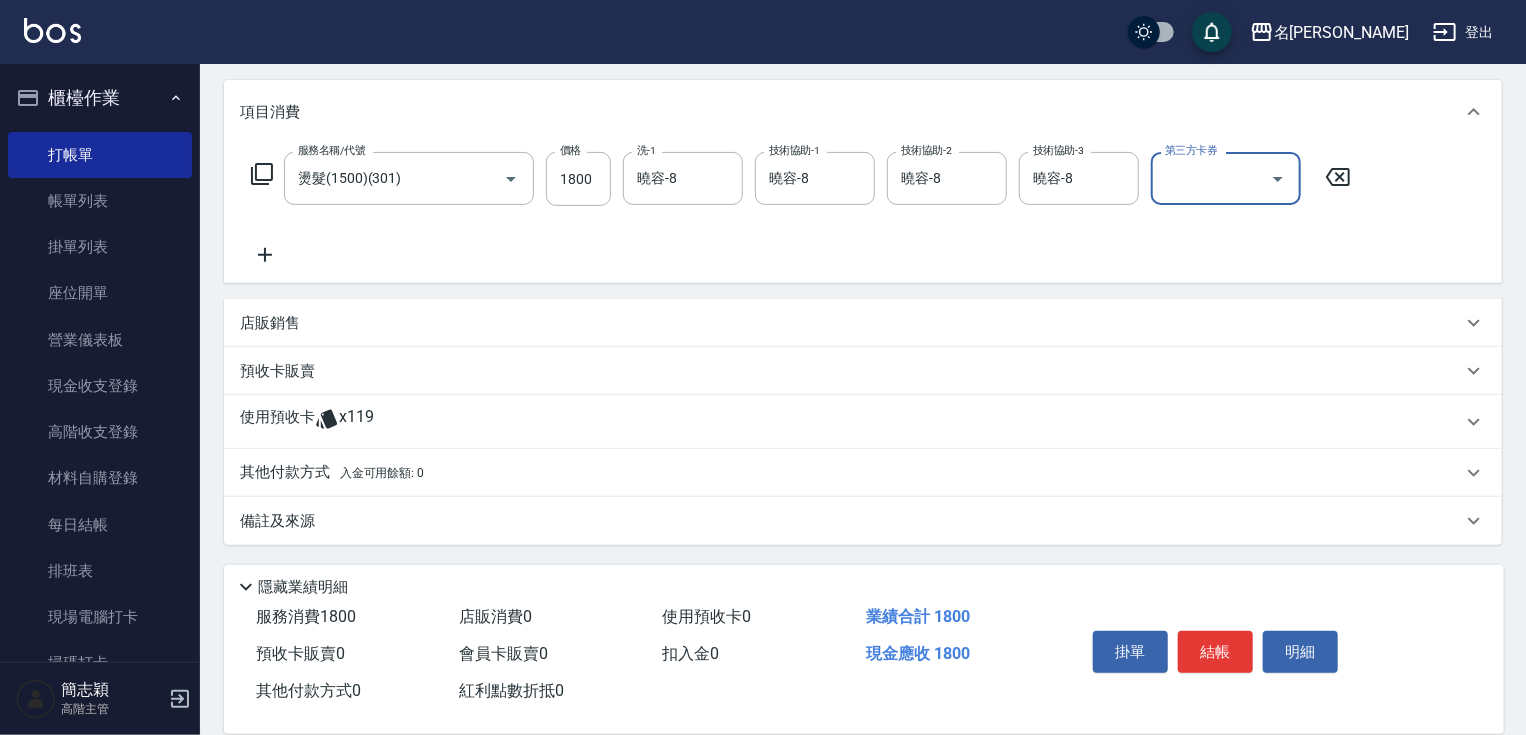 click on "其他付款方式 入金可用餘額: 0" at bounding box center (863, 473) 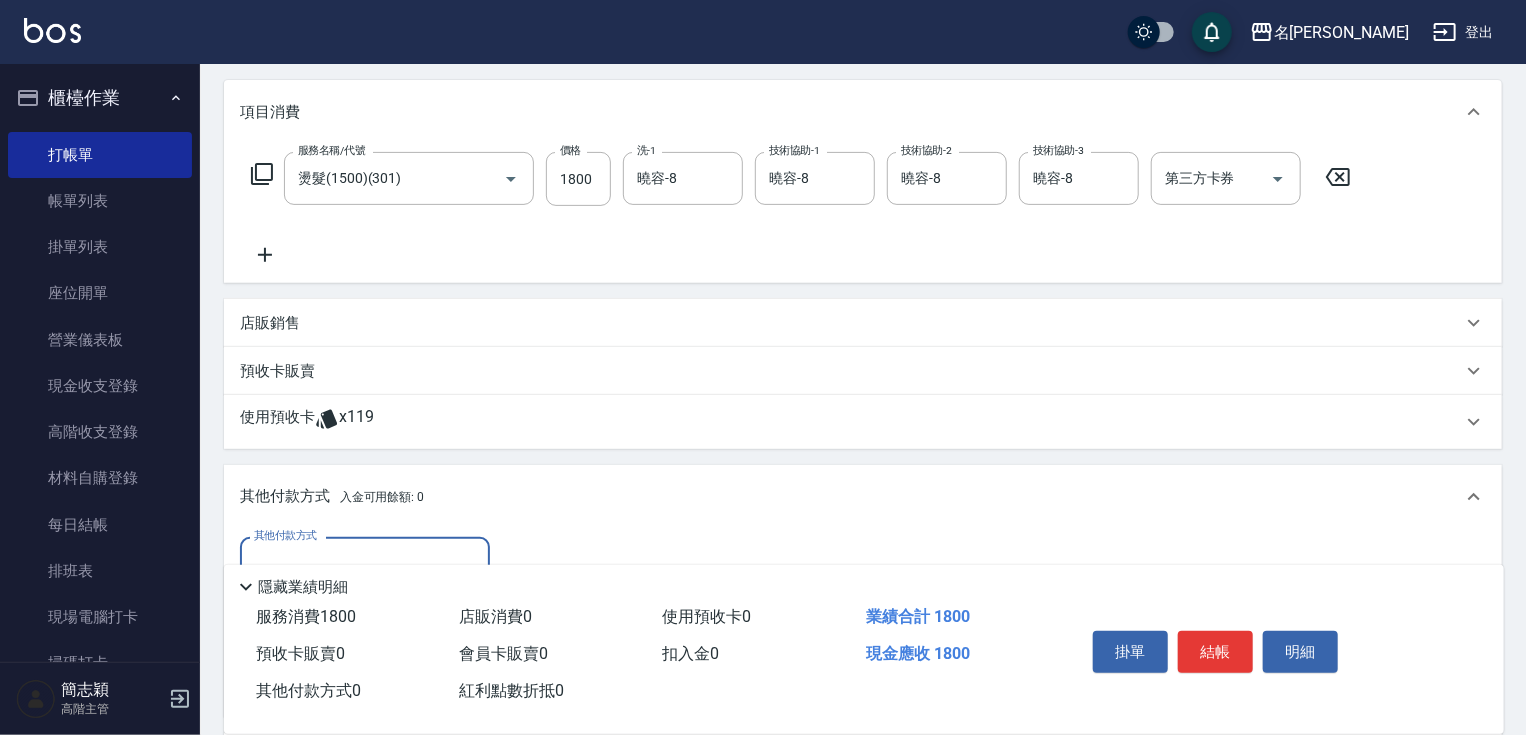 scroll, scrollTop: 0, scrollLeft: 0, axis: both 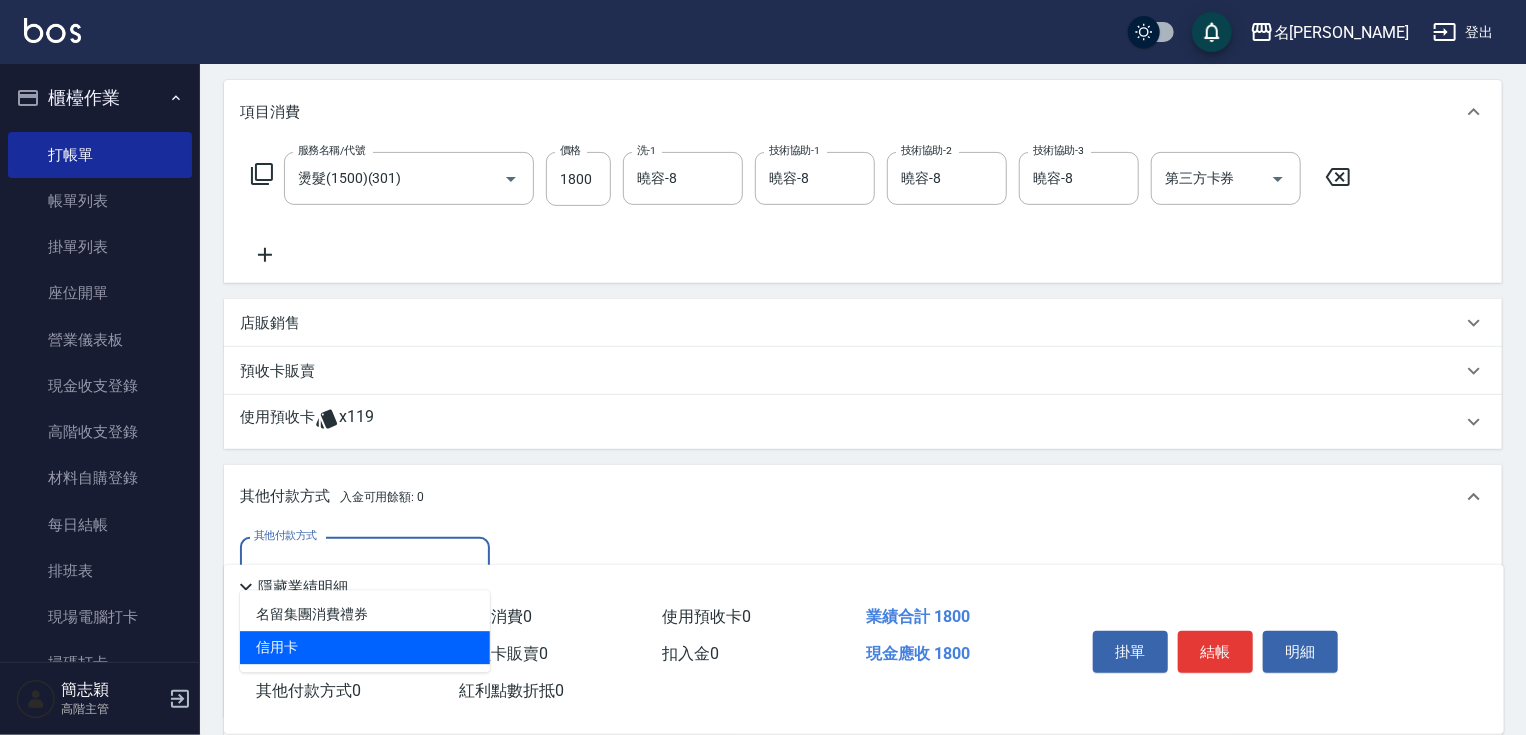 click on "信用卡" at bounding box center (365, 647) 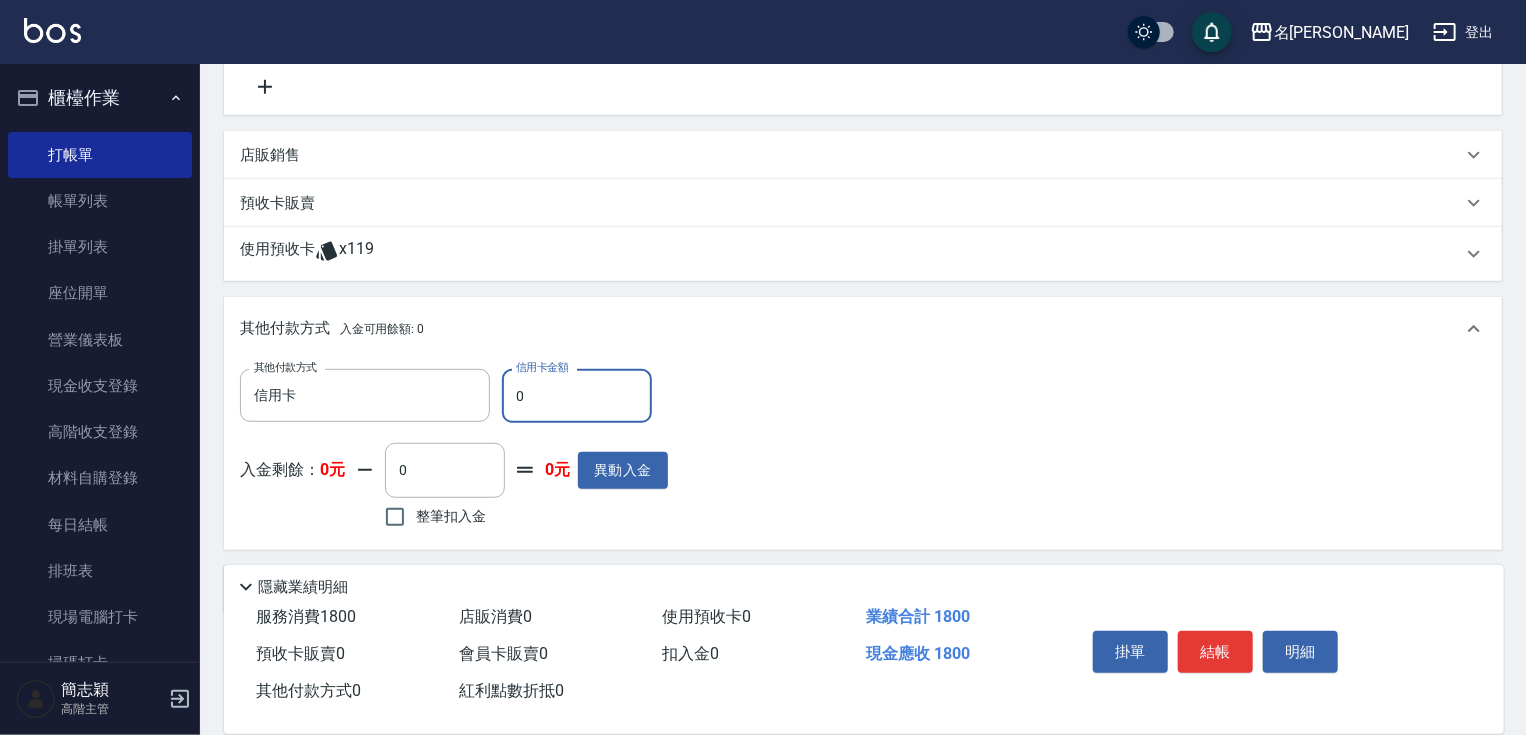 scroll, scrollTop: 441, scrollLeft: 0, axis: vertical 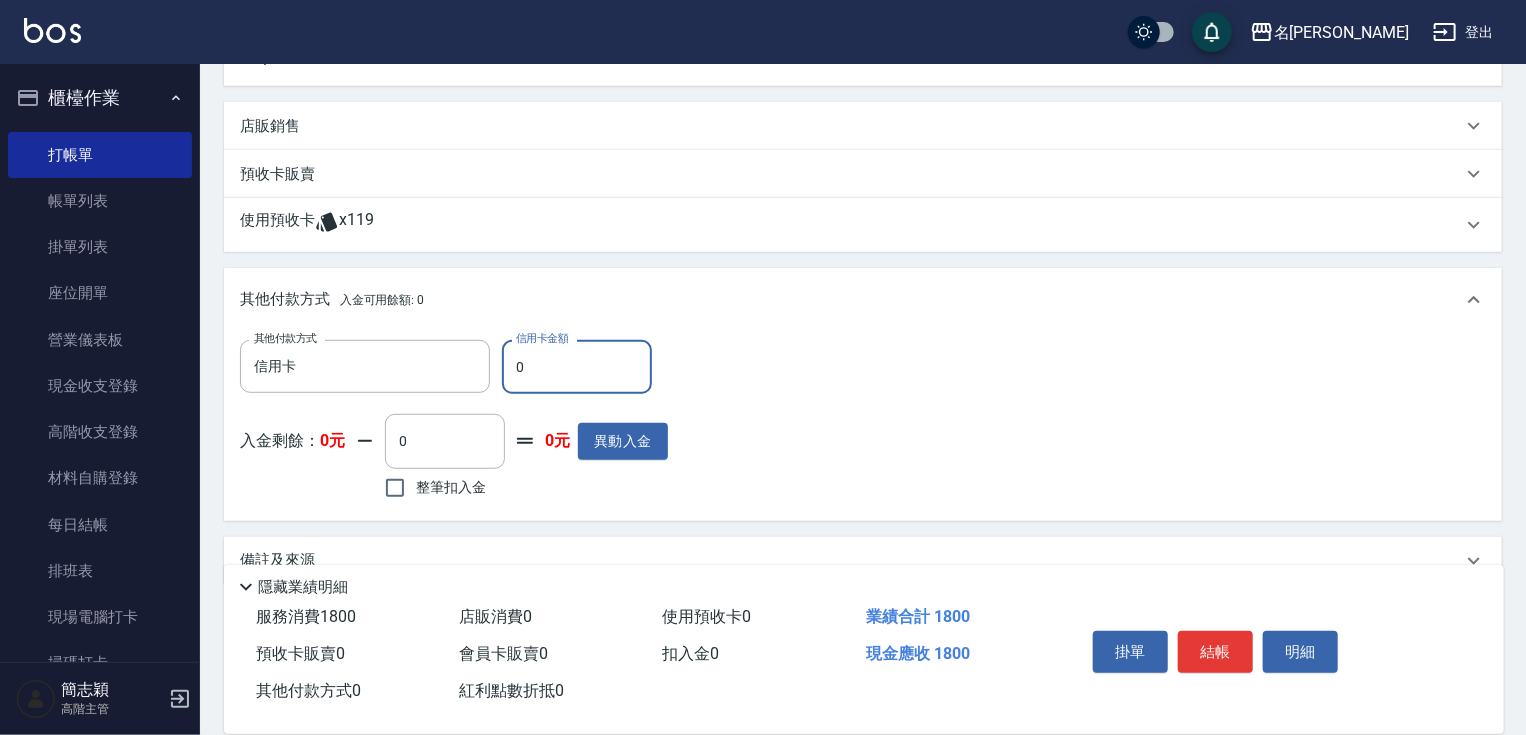 drag, startPoint x: 513, startPoint y: 358, endPoint x: 568, endPoint y: 360, distance: 55.03635 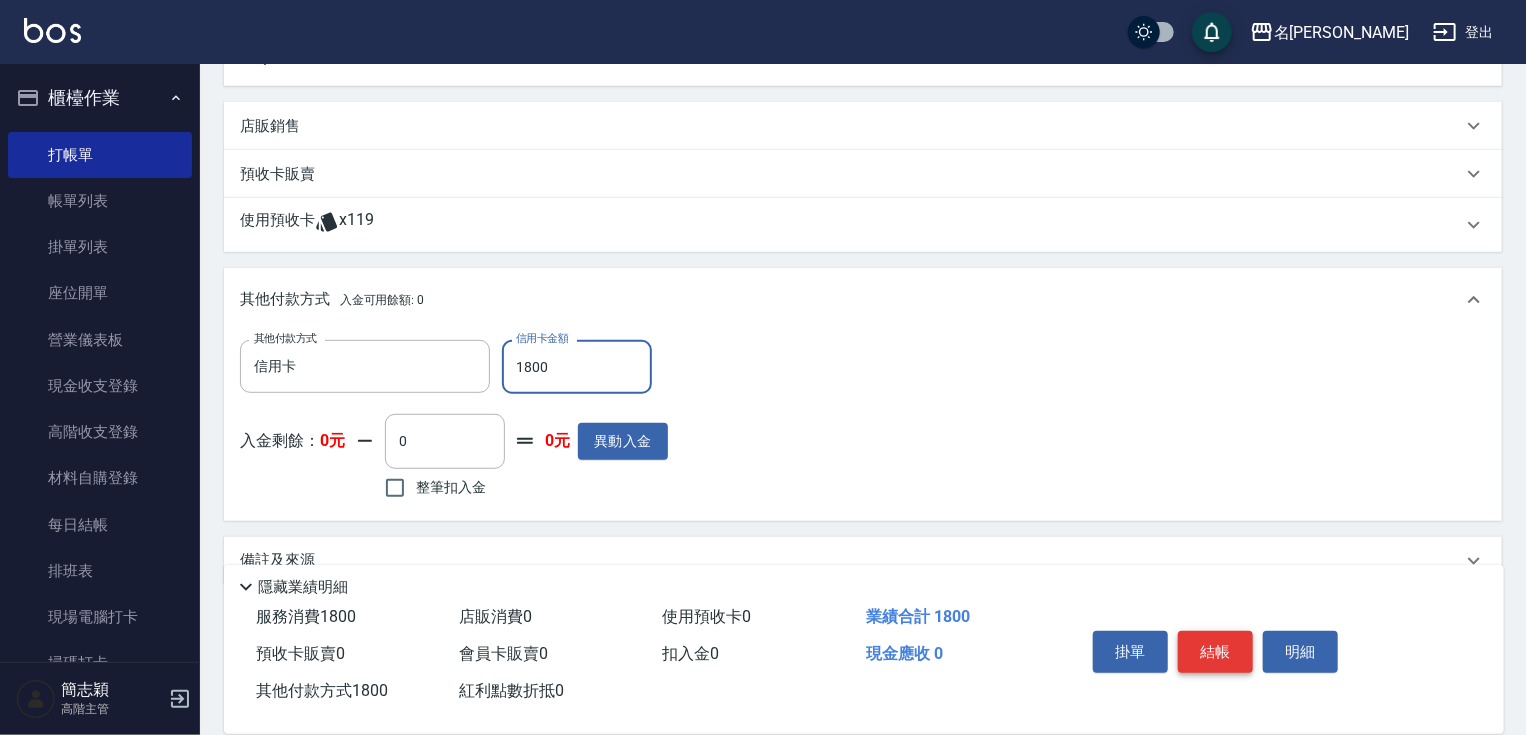 click on "結帳" at bounding box center [1215, 652] 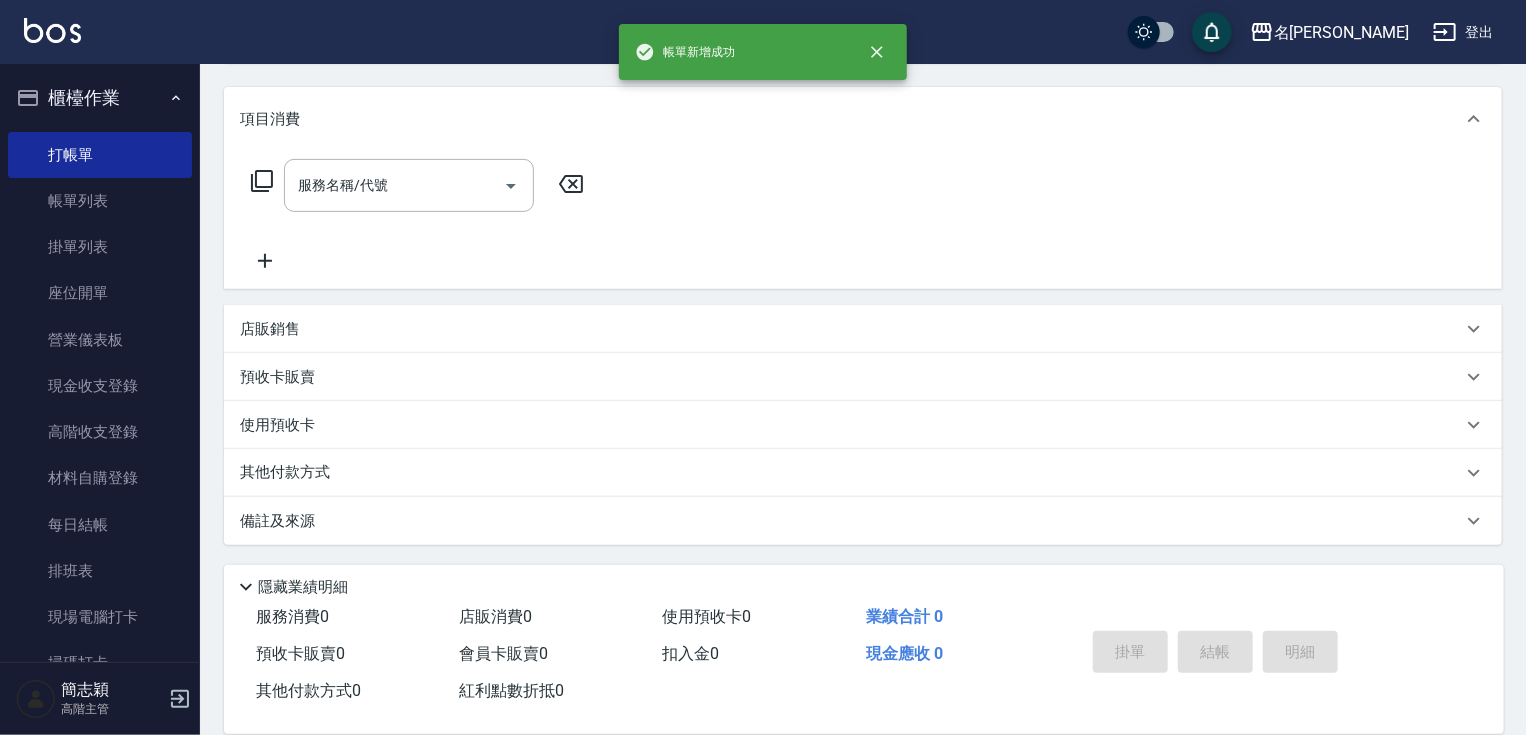 scroll, scrollTop: 0, scrollLeft: 0, axis: both 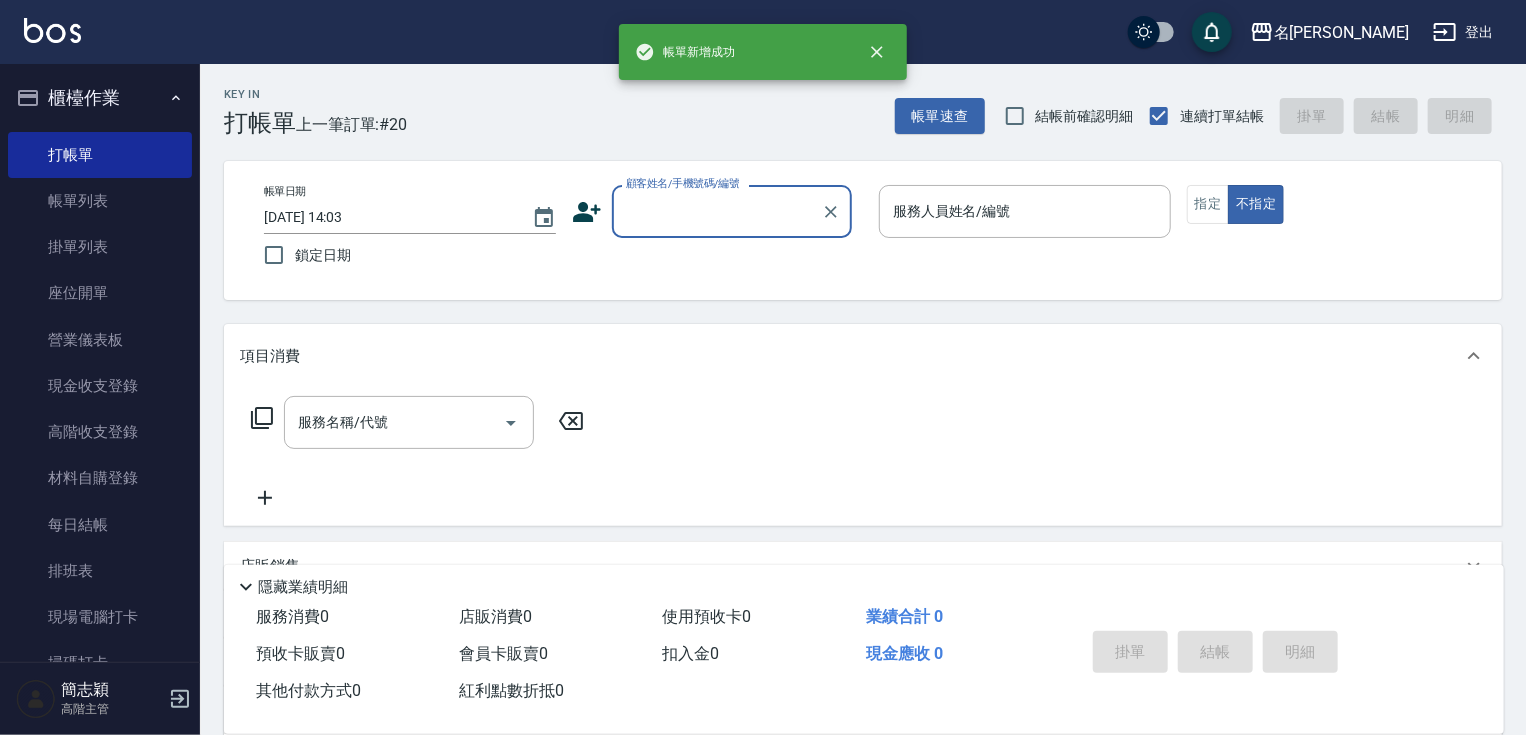 click on "顧客姓名/手機號碼/編號" at bounding box center (717, 211) 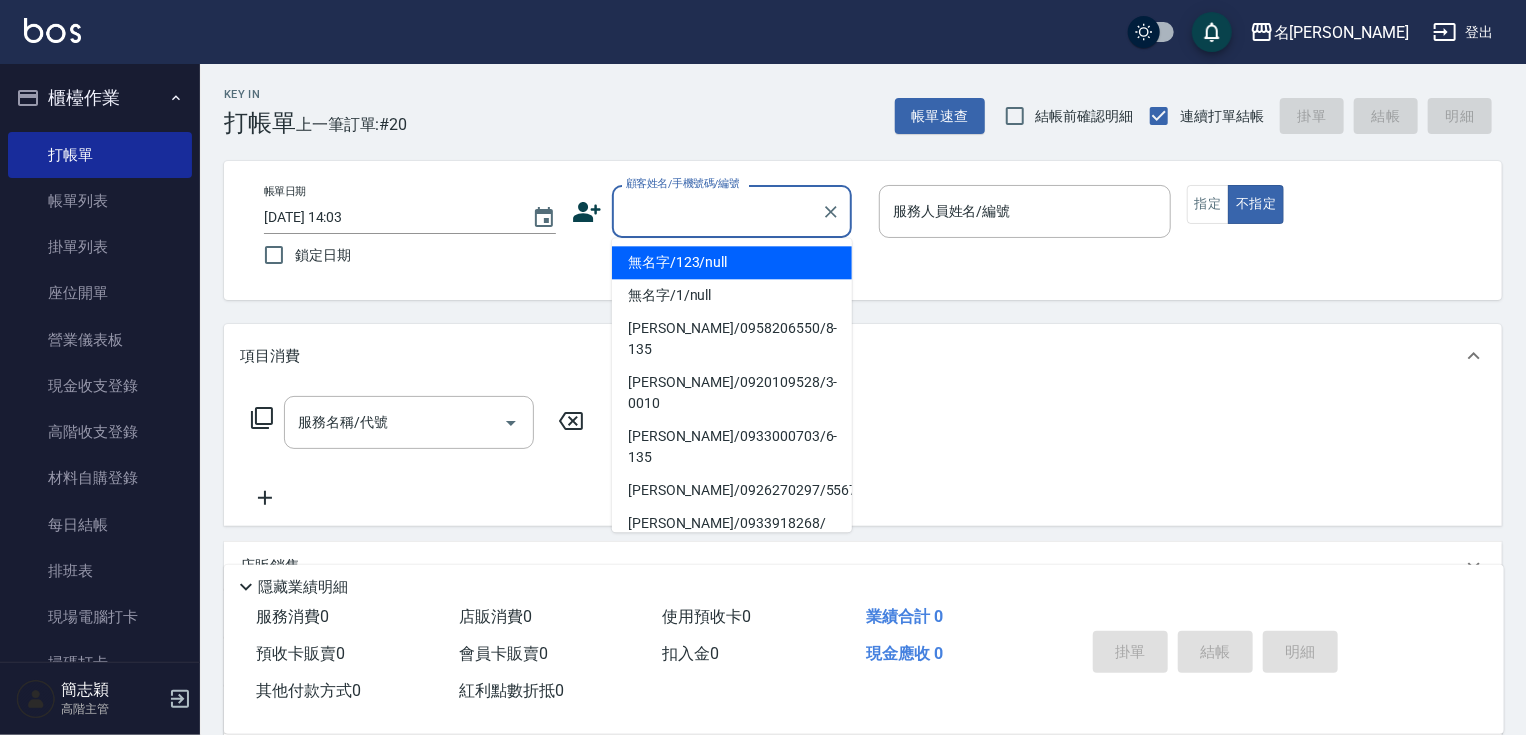 click on "無名字/123/null" at bounding box center (732, 262) 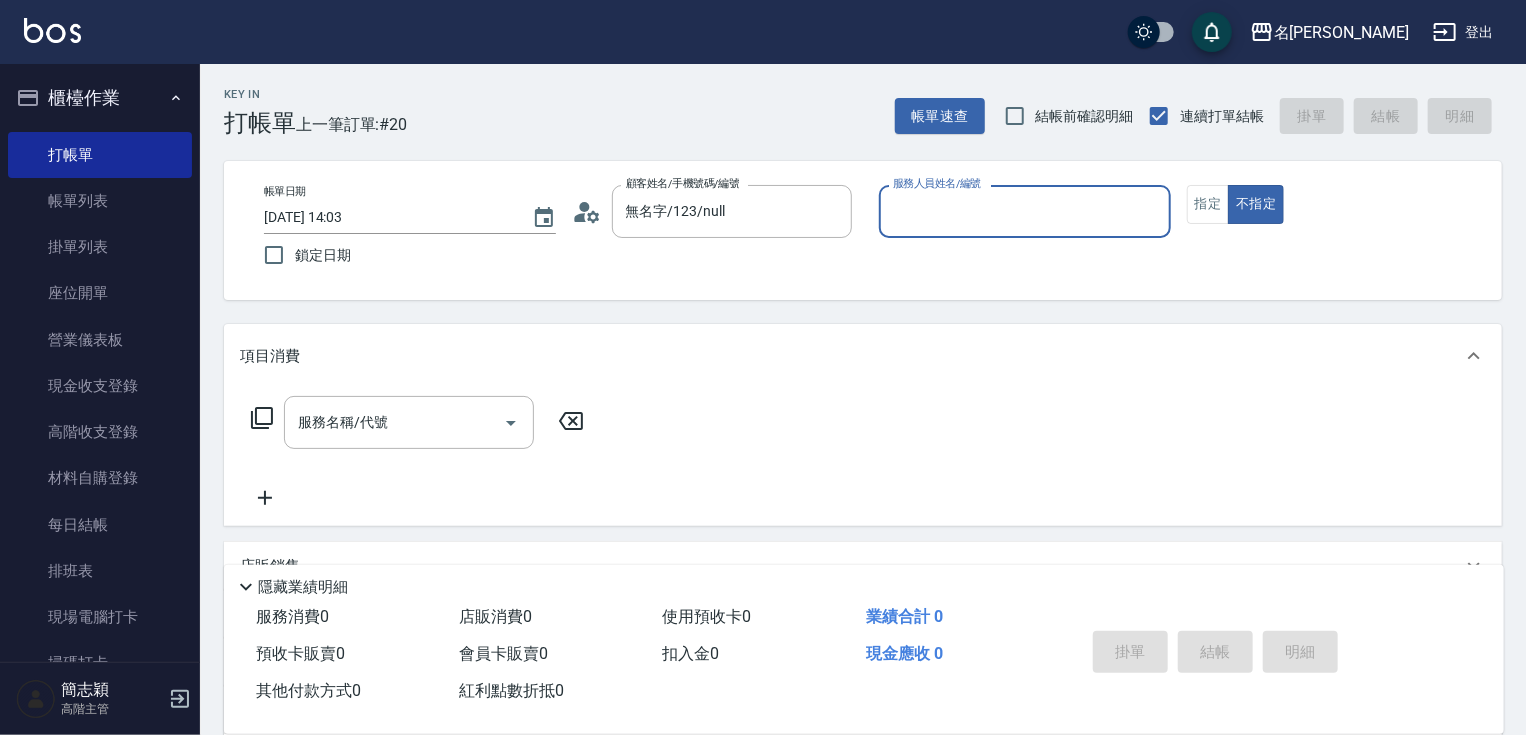 click on "服務人員姓名/編號" at bounding box center (1025, 211) 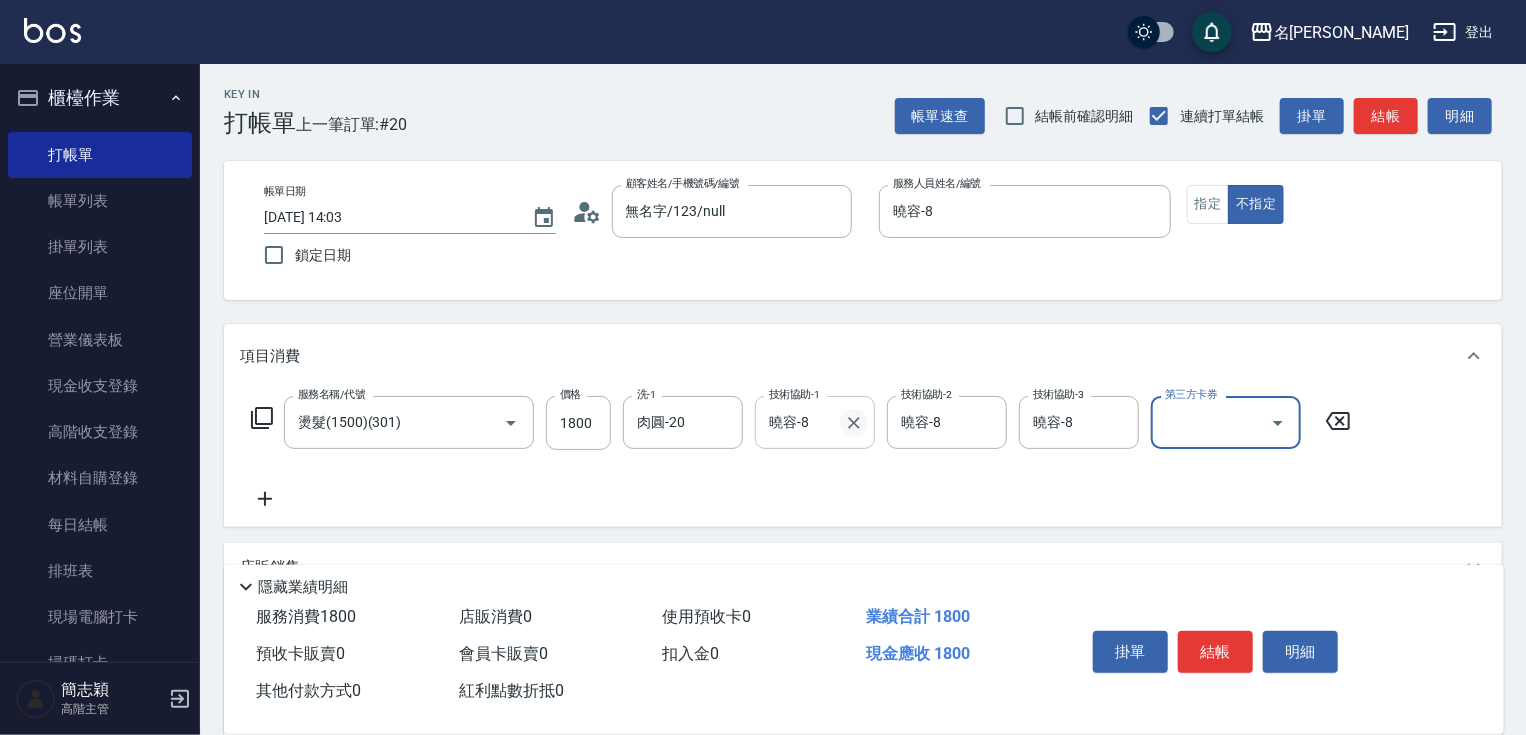 click 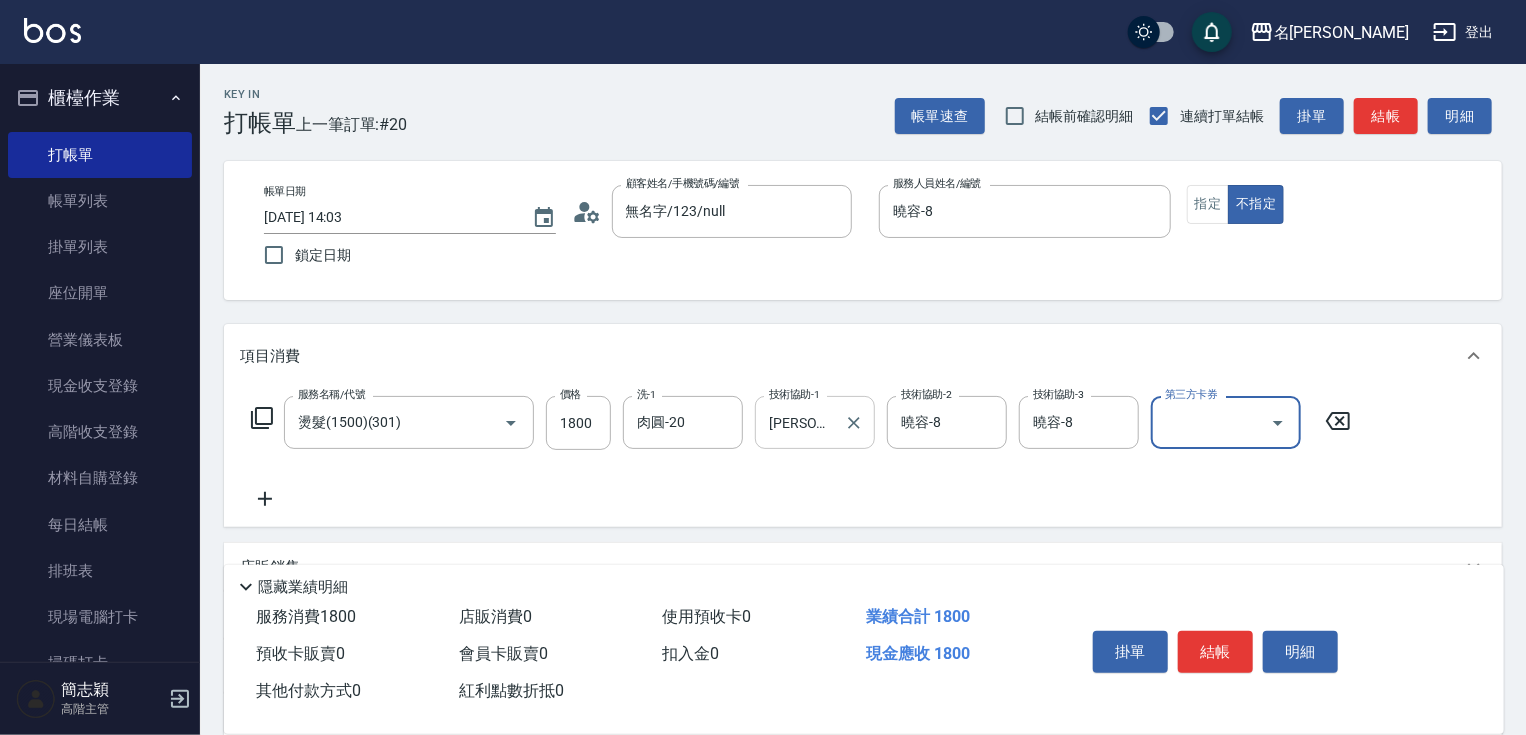 scroll, scrollTop: 244, scrollLeft: 0, axis: vertical 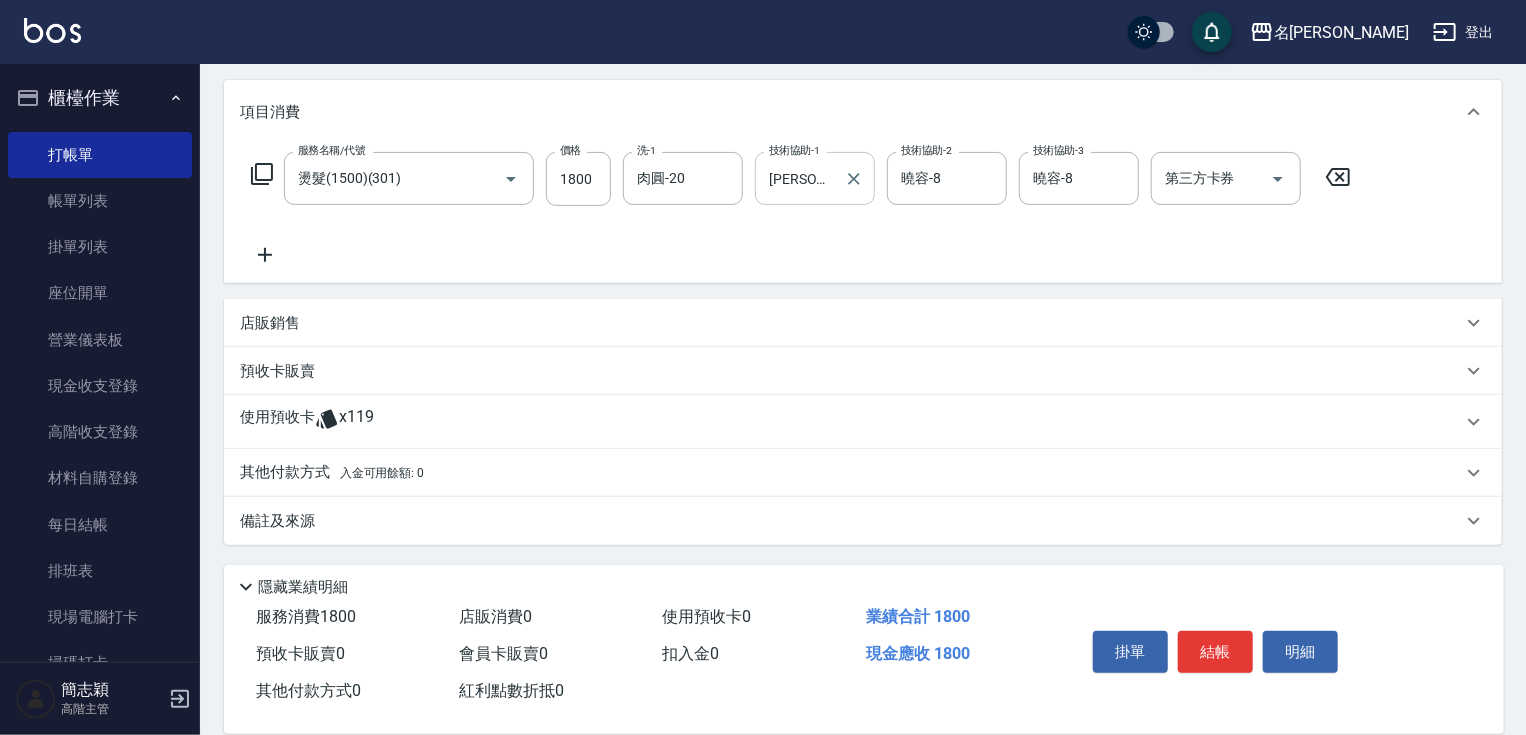 click on "其他付款方式 入金可用餘額: 0" at bounding box center (863, 473) 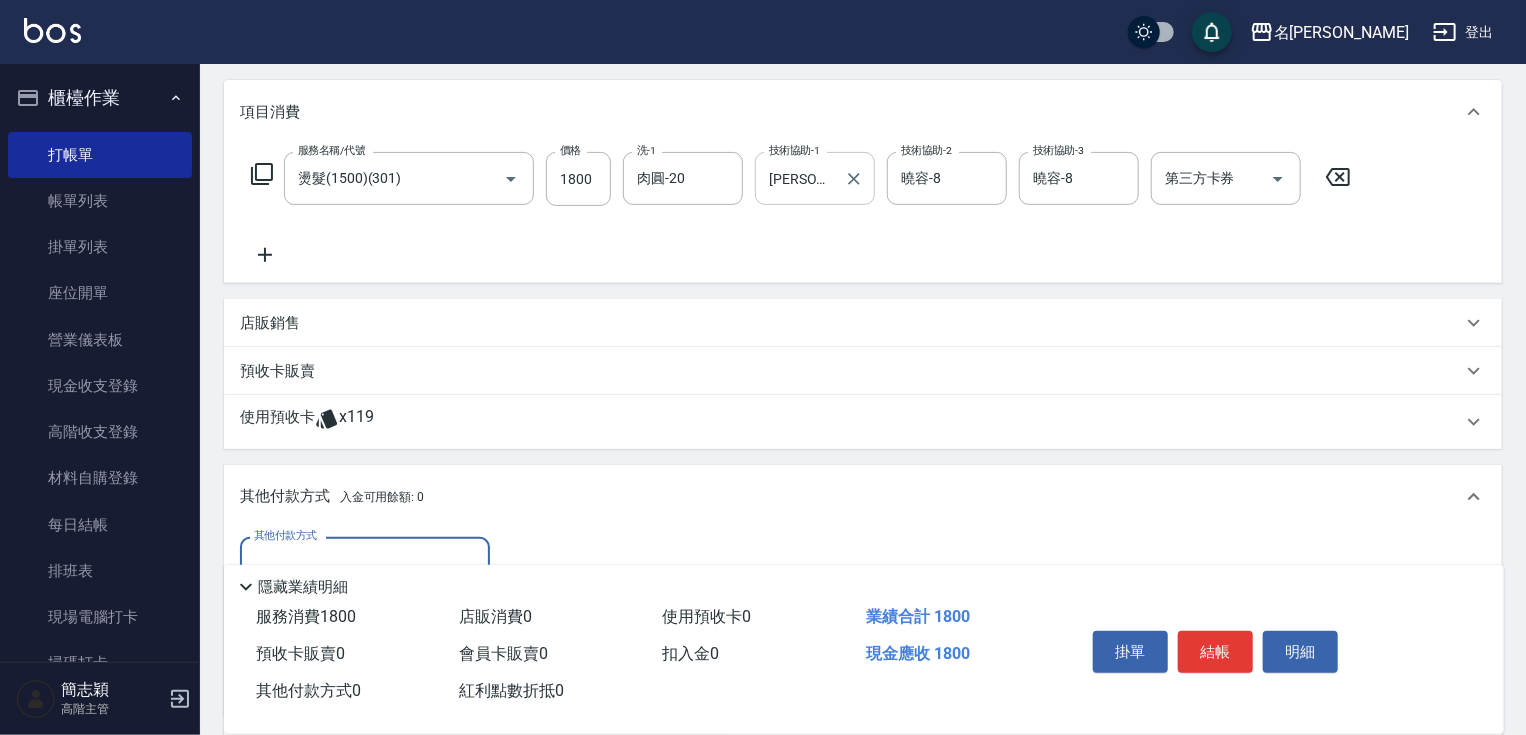 scroll, scrollTop: 0, scrollLeft: 0, axis: both 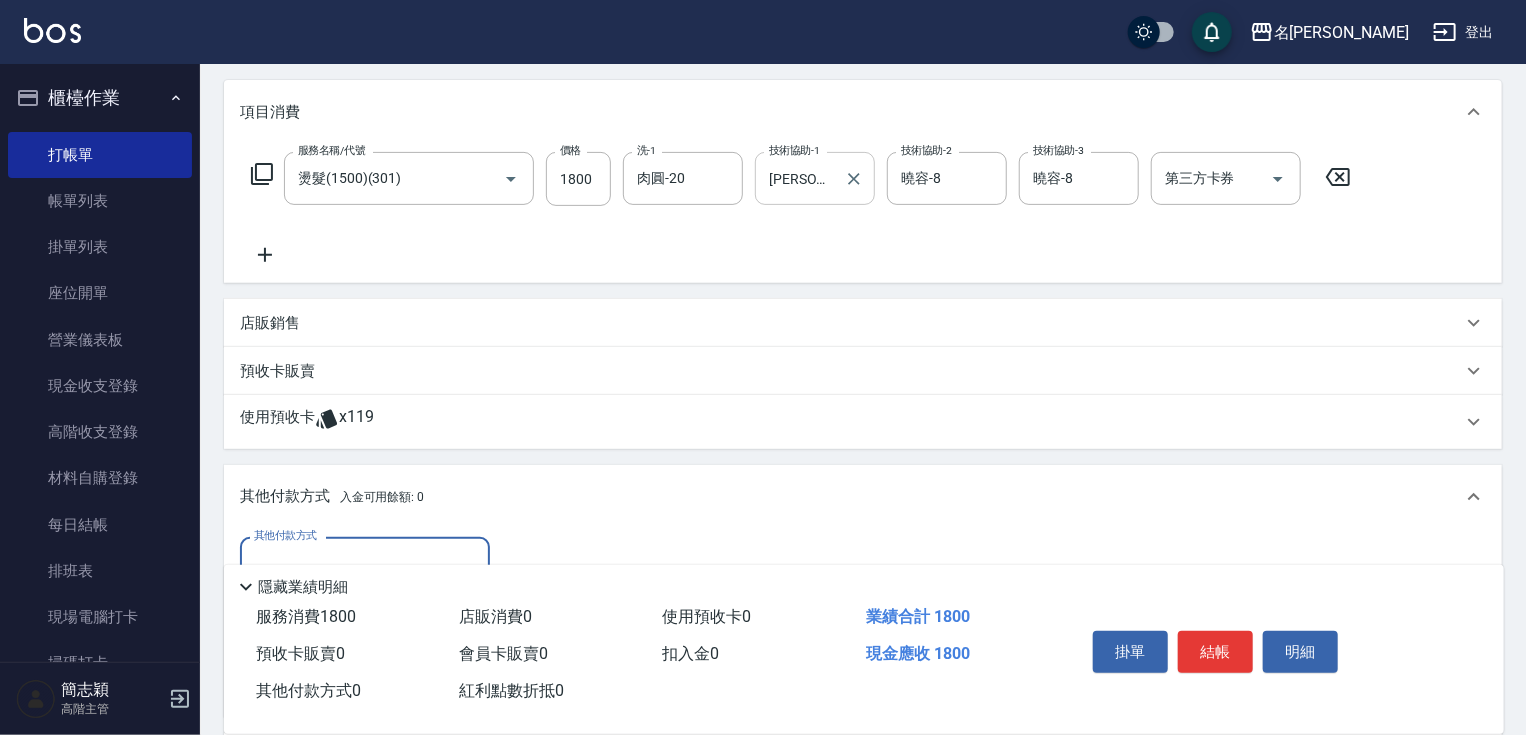 click on "其他付款方式" at bounding box center [365, 563] 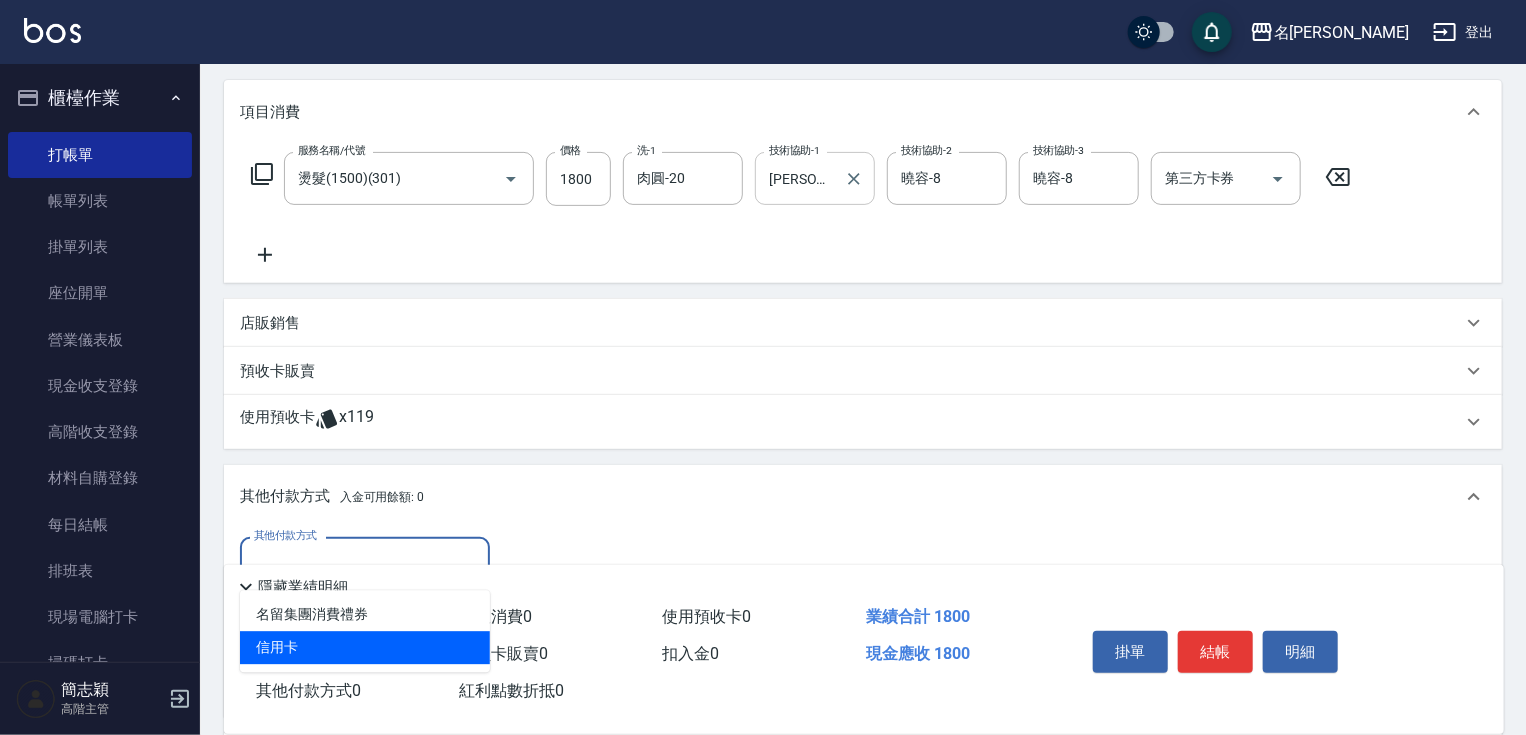 click on "信用卡" at bounding box center (365, 647) 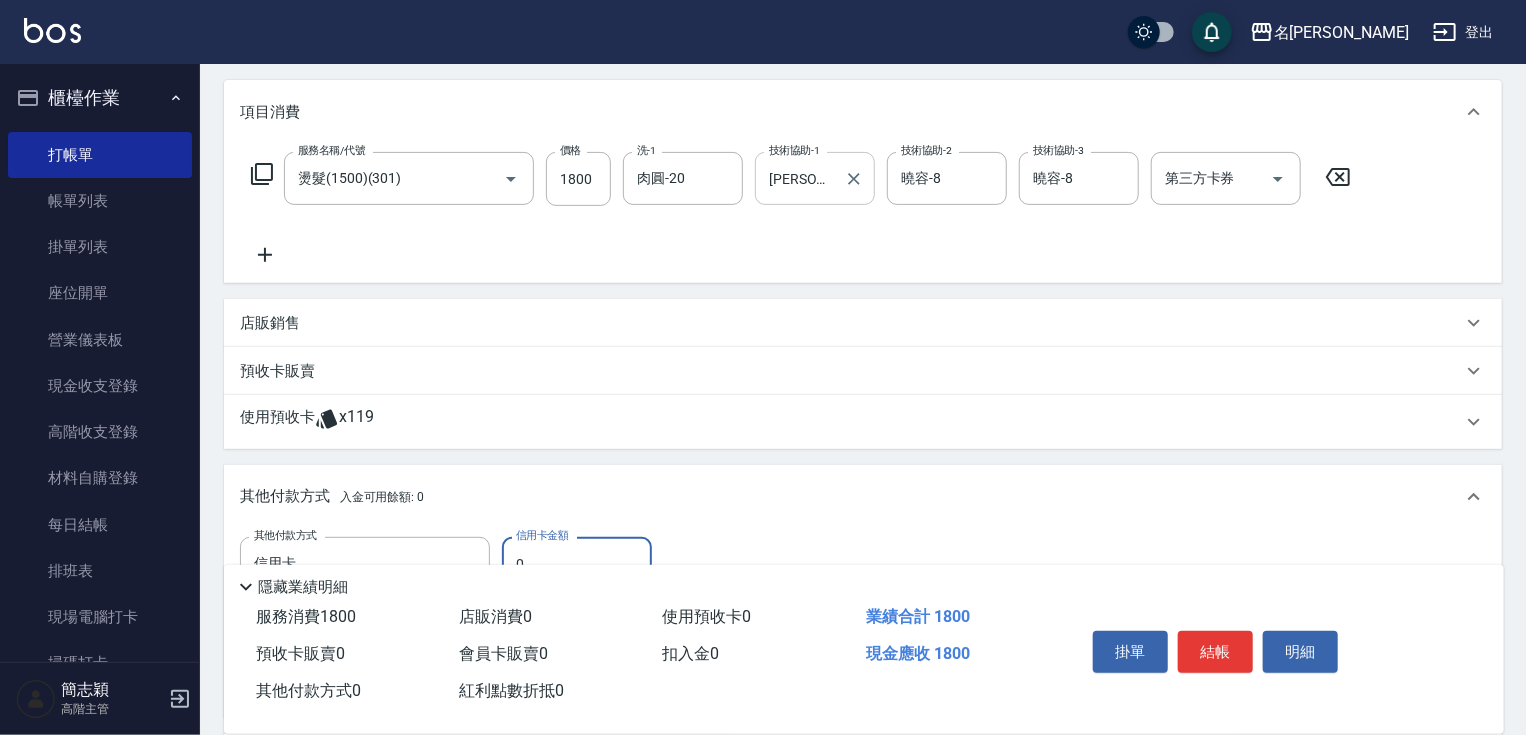 drag, startPoint x: 517, startPoint y: 551, endPoint x: 655, endPoint y: 567, distance: 138.92444 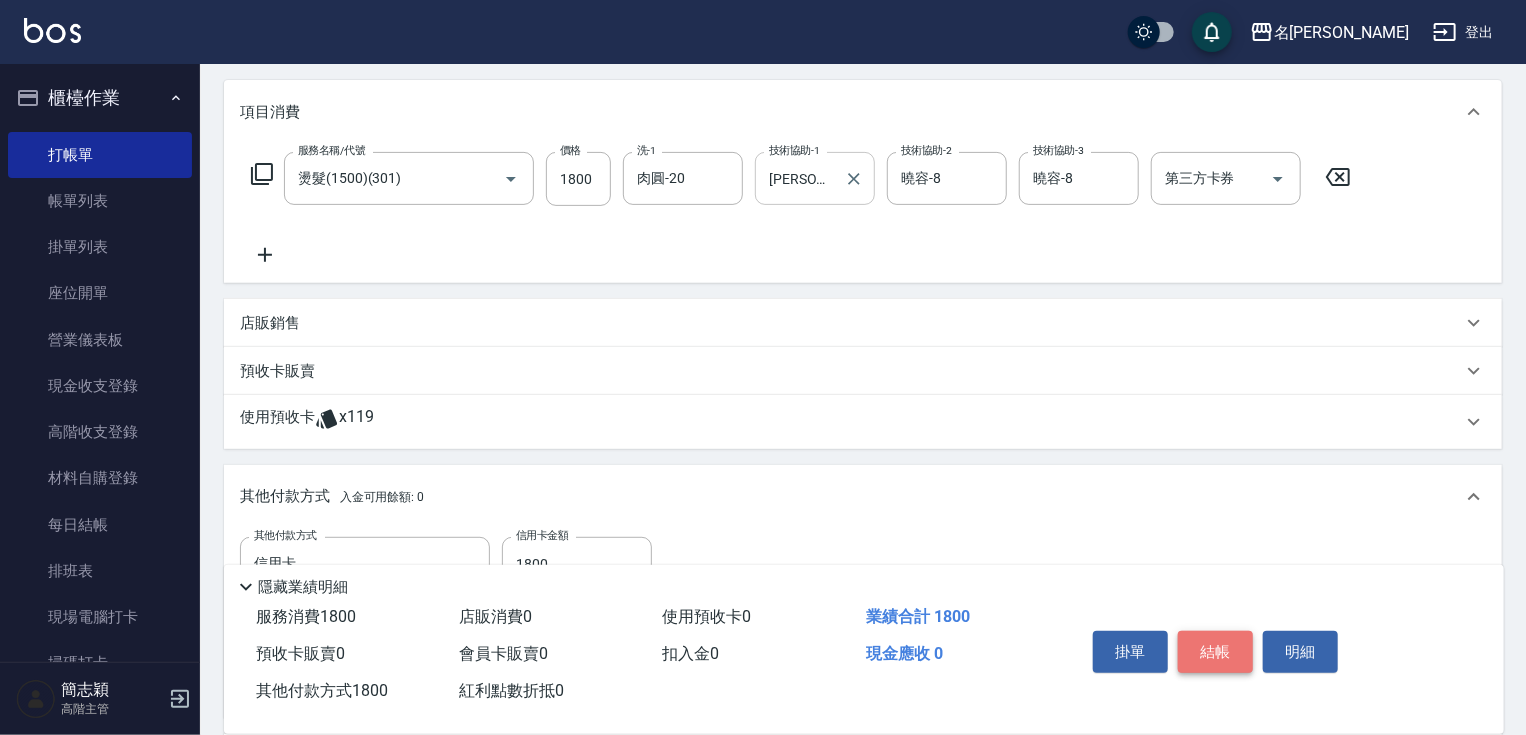 click on "結帳" at bounding box center (1215, 652) 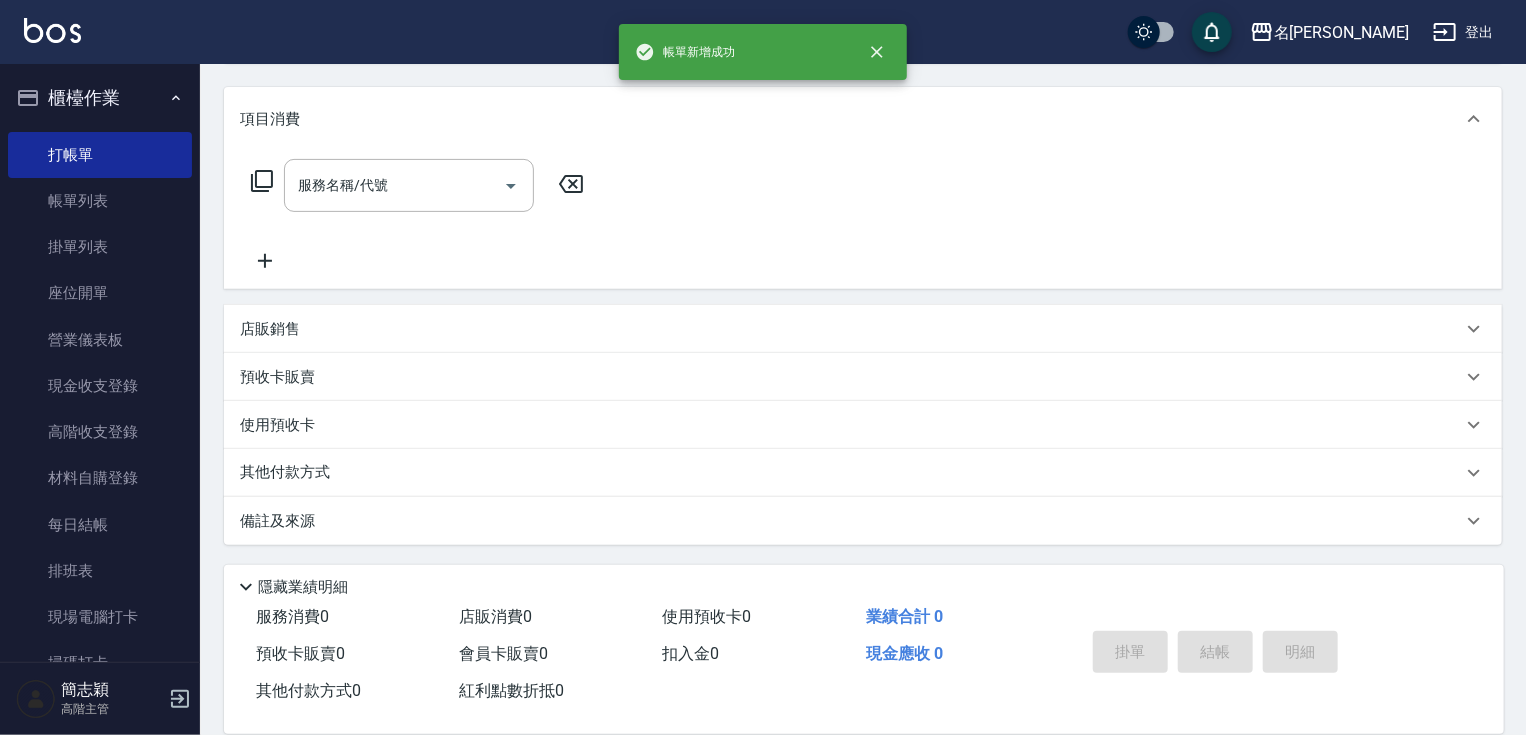 scroll, scrollTop: 0, scrollLeft: 0, axis: both 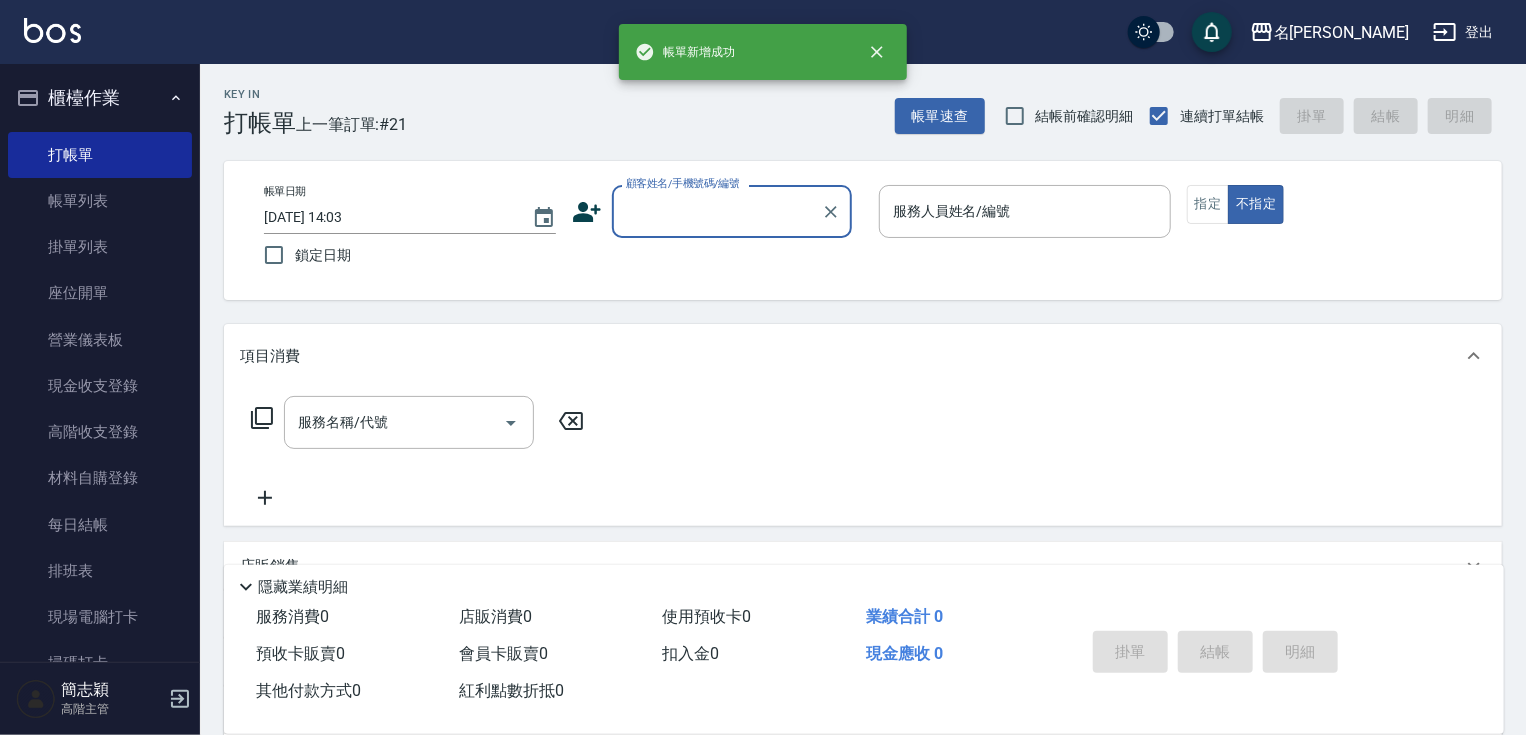 click on "顧客姓名/手機號碼/編號" at bounding box center (717, 211) 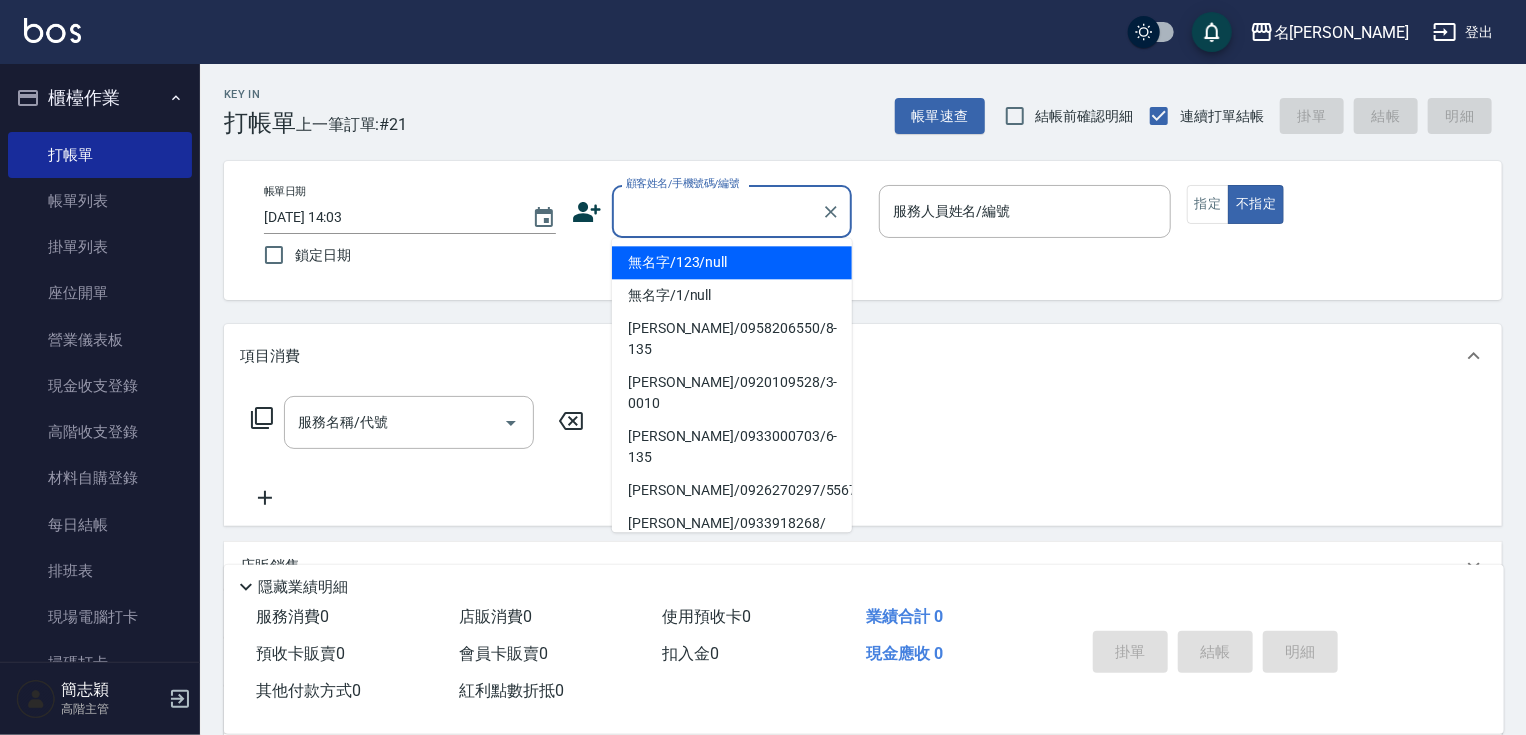 click on "無名字/123/null" at bounding box center (732, 262) 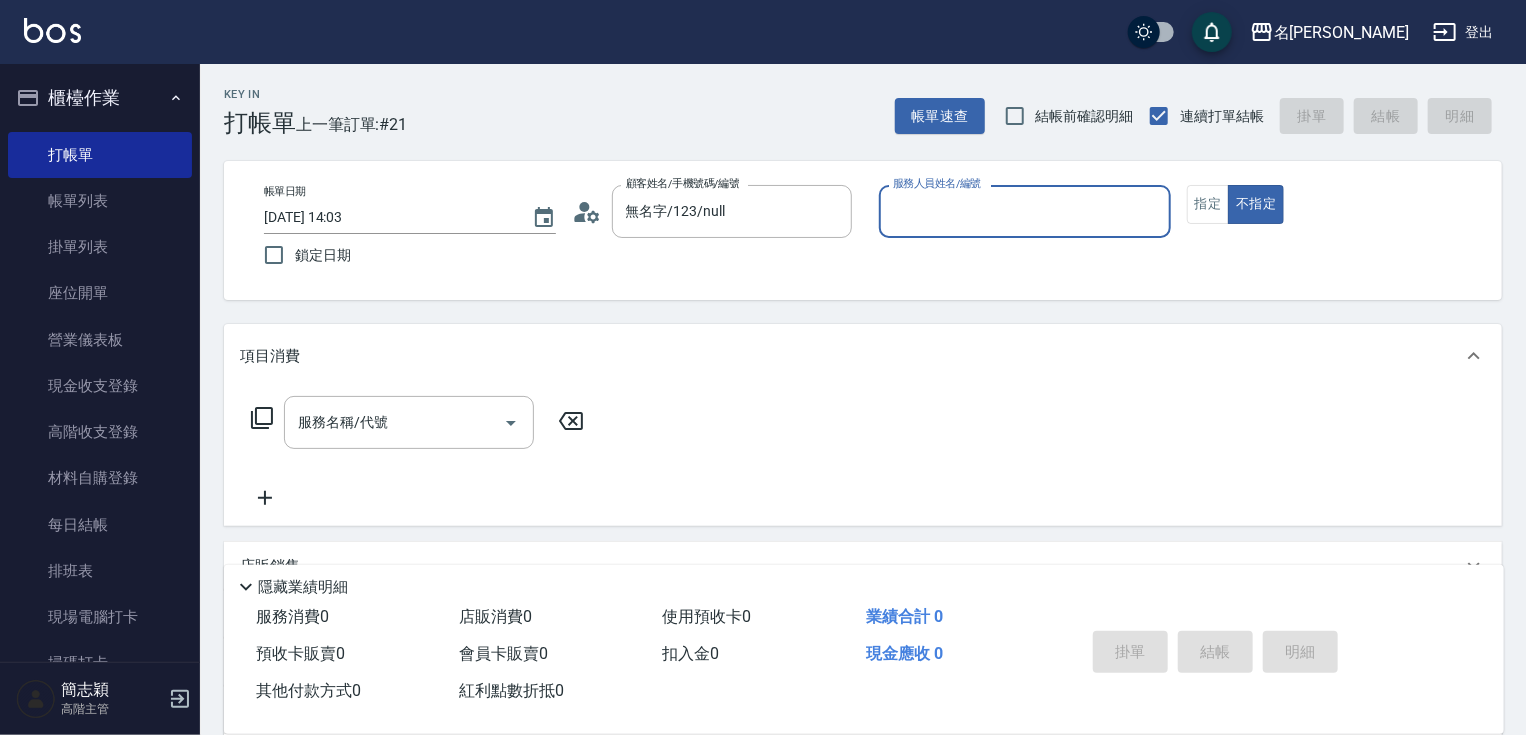 click on "服務人員姓名/編號 服務人員姓名/編號" at bounding box center (1025, 211) 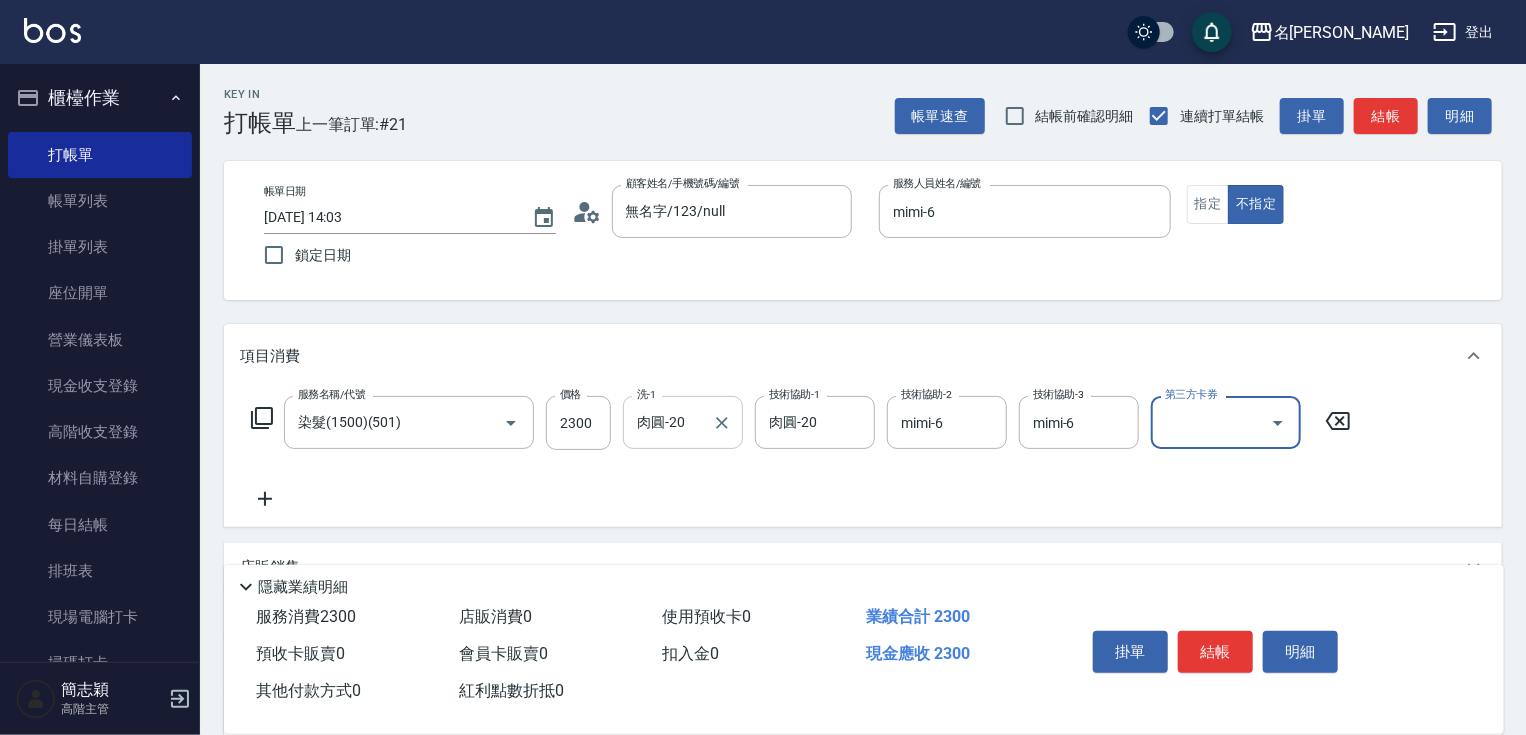click on "肉圓-20" at bounding box center (668, 422) 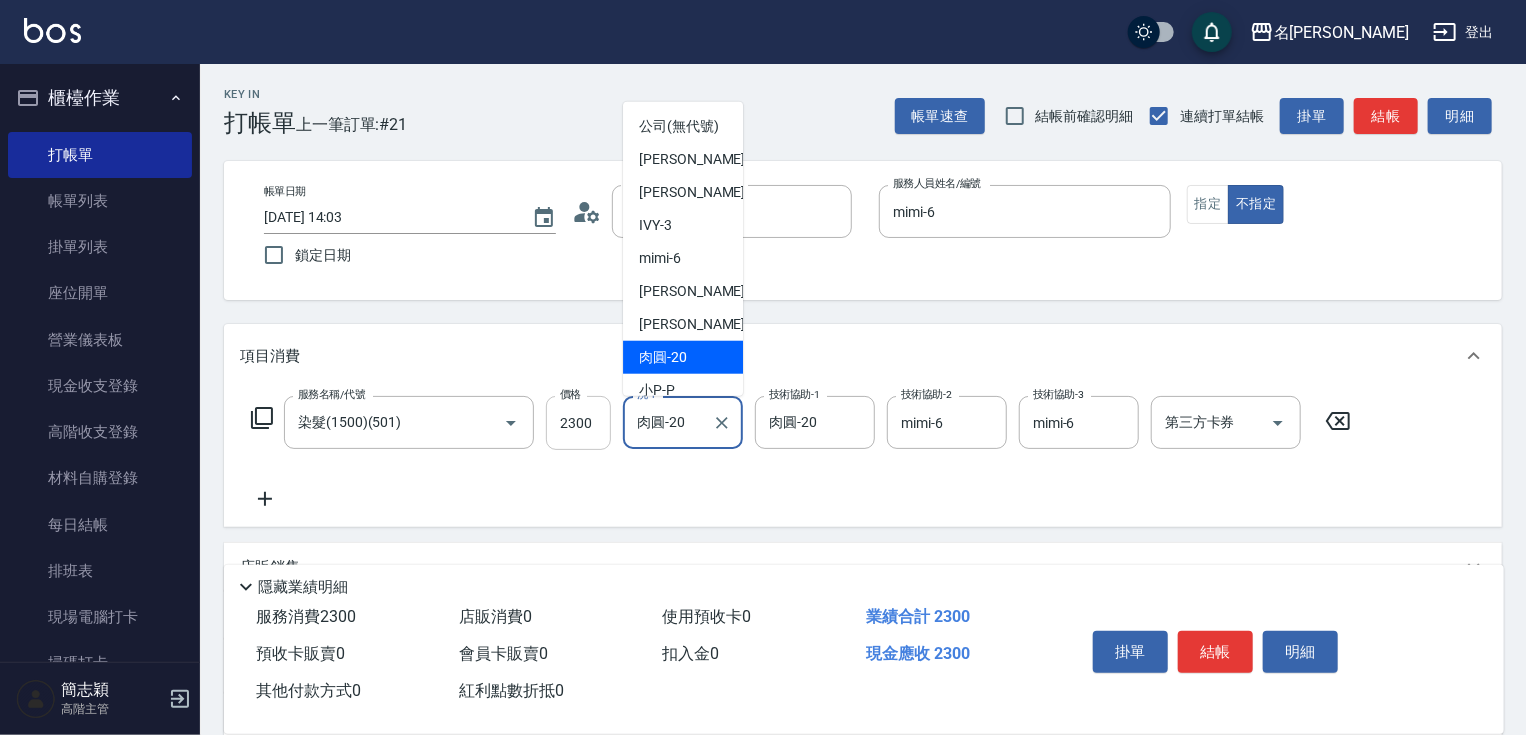 drag, startPoint x: 699, startPoint y: 425, endPoint x: 610, endPoint y: 425, distance: 89 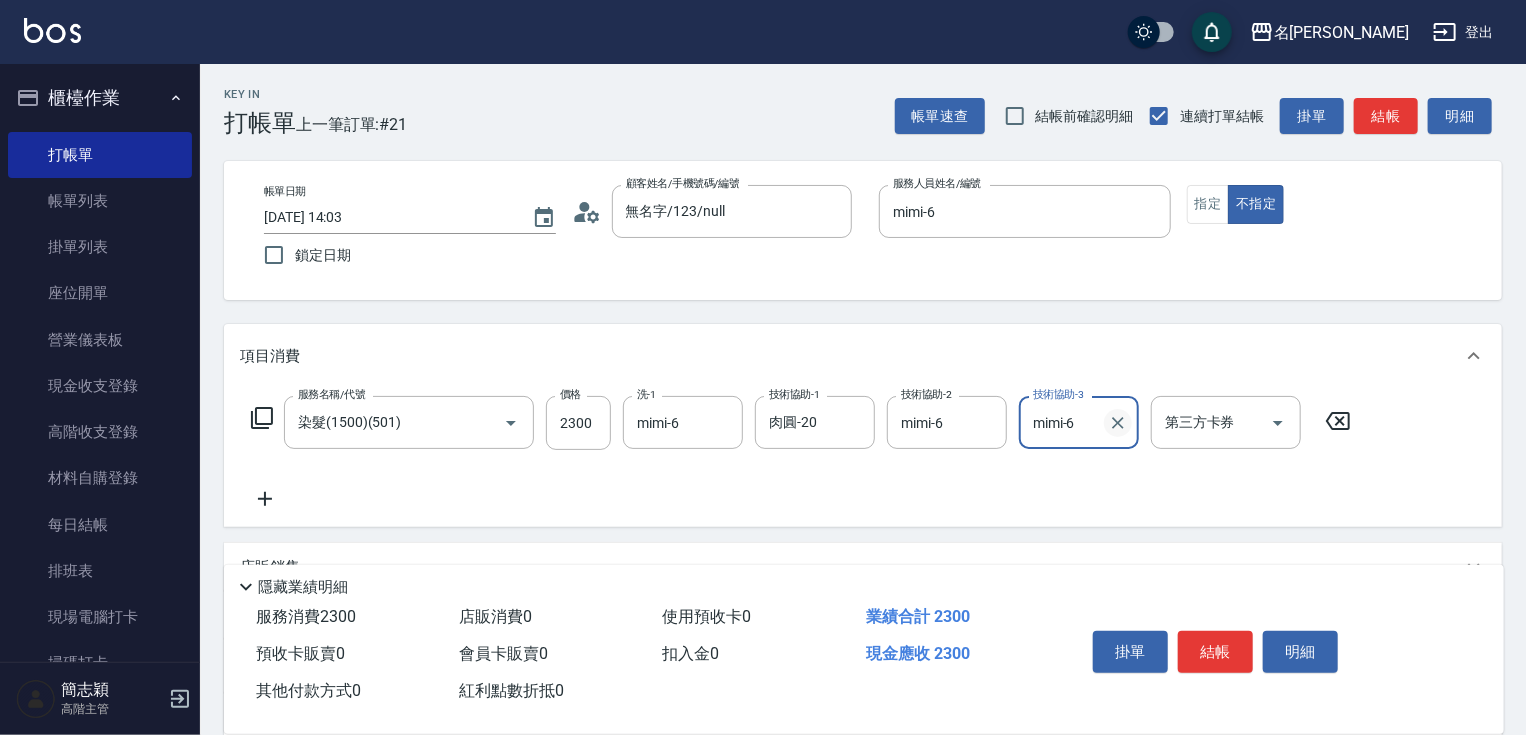 click 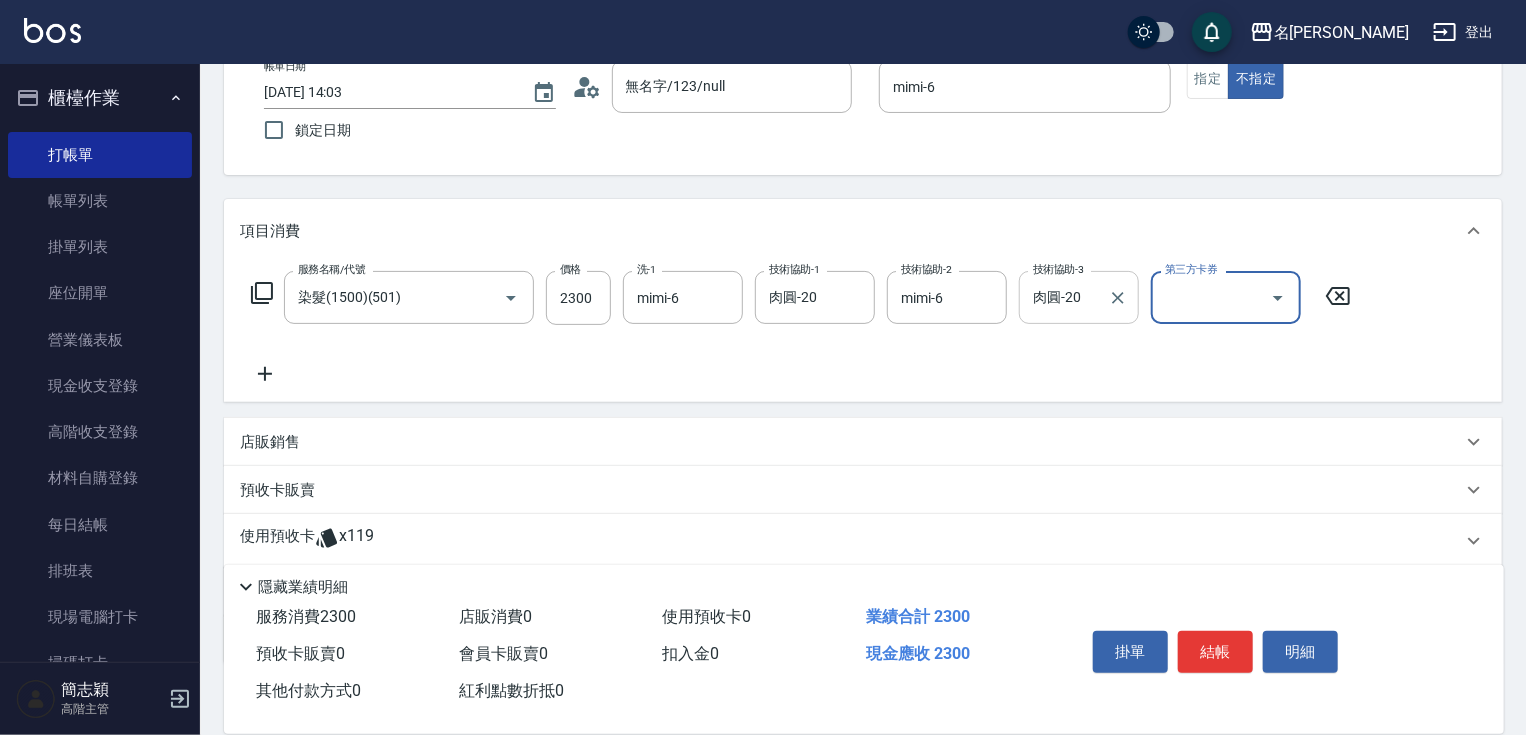 scroll, scrollTop: 244, scrollLeft: 0, axis: vertical 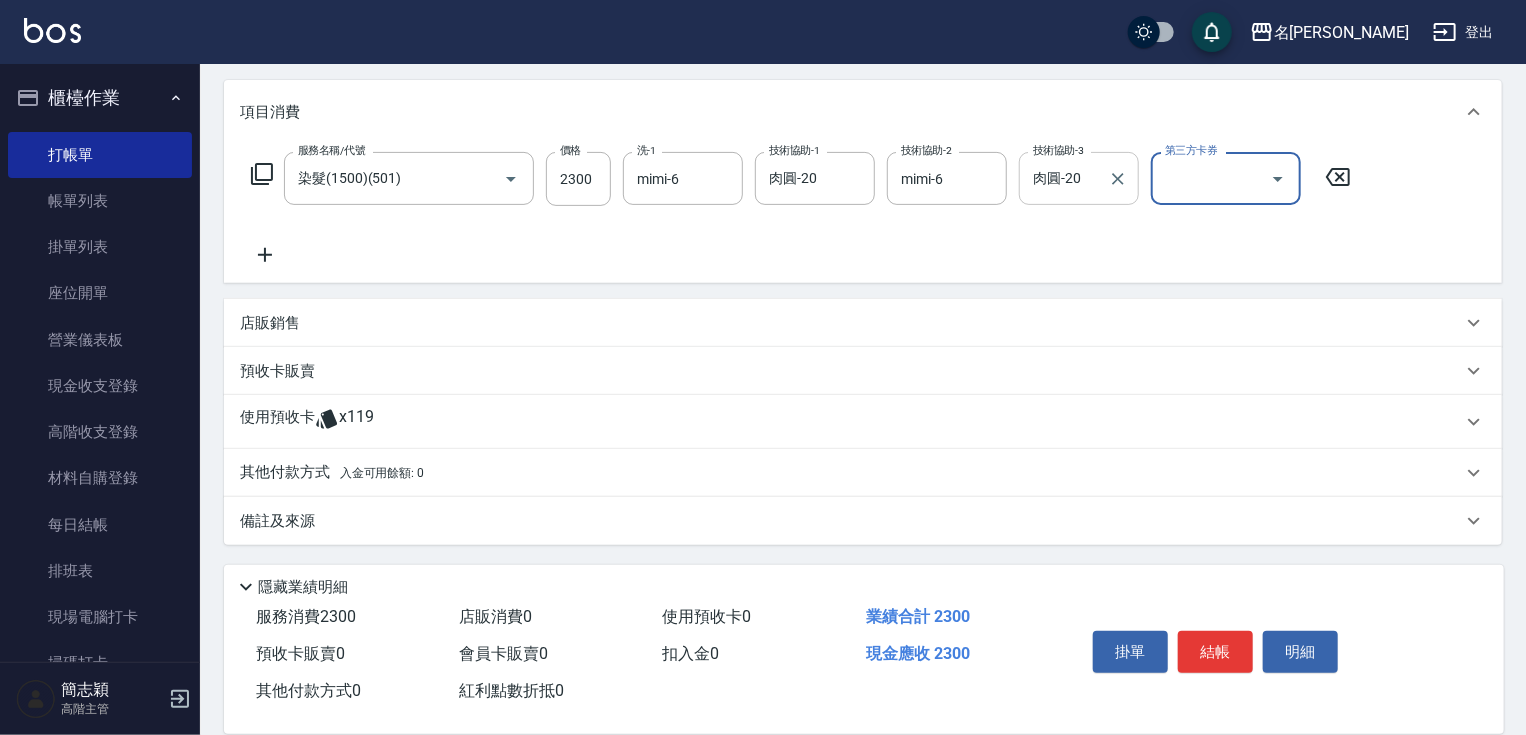 click on "其他付款方式 入金可用餘額: 0" at bounding box center (332, 473) 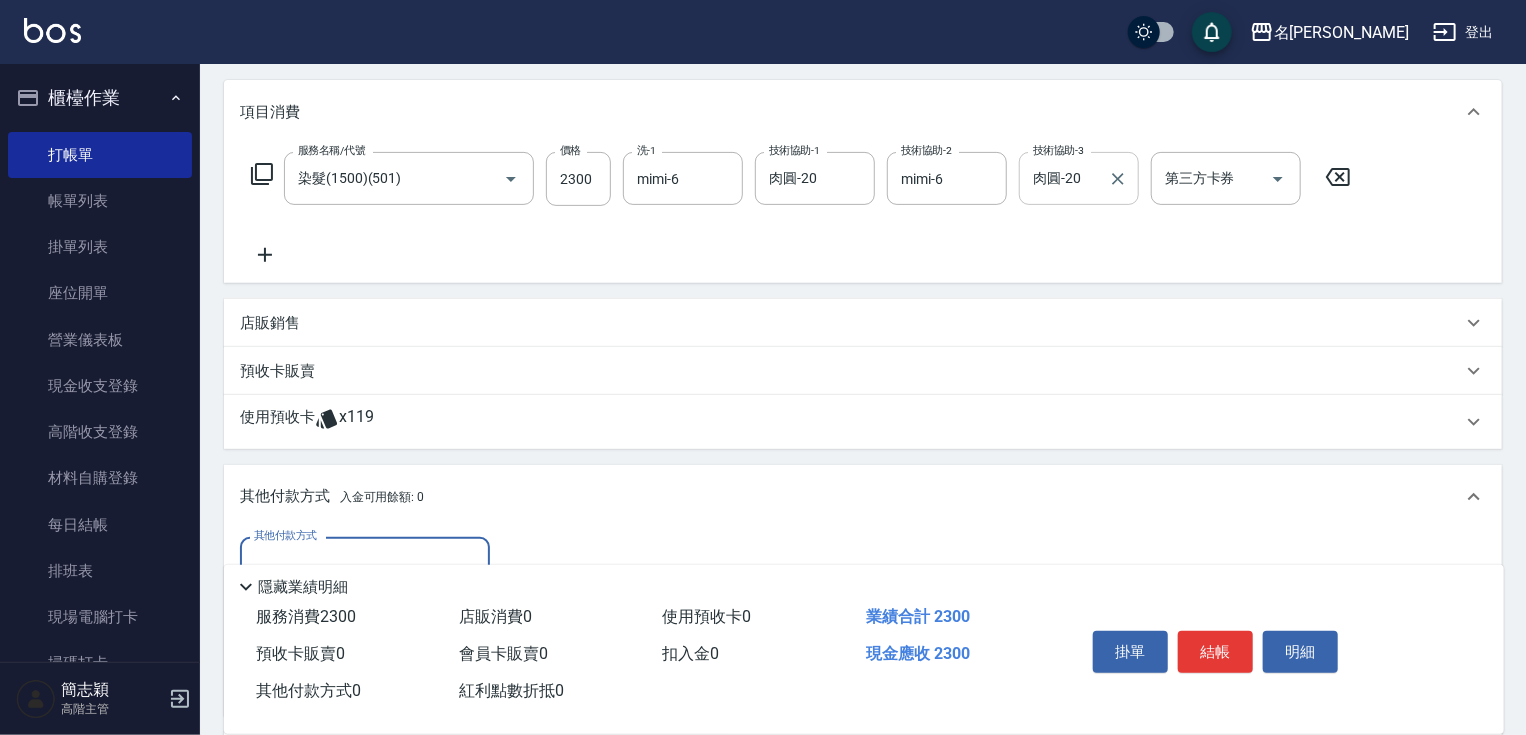 scroll, scrollTop: 0, scrollLeft: 0, axis: both 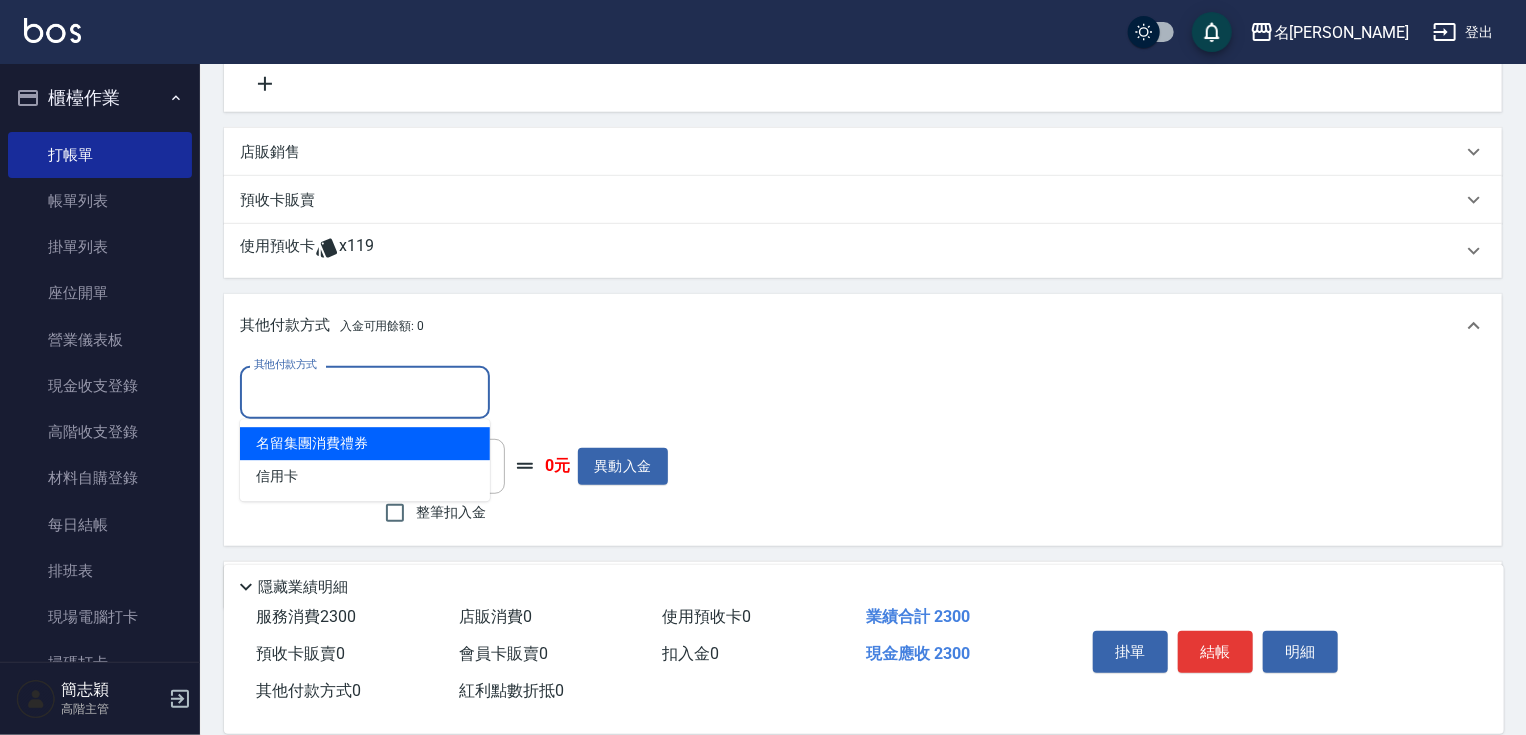 click on "其他付款方式" at bounding box center (365, 392) 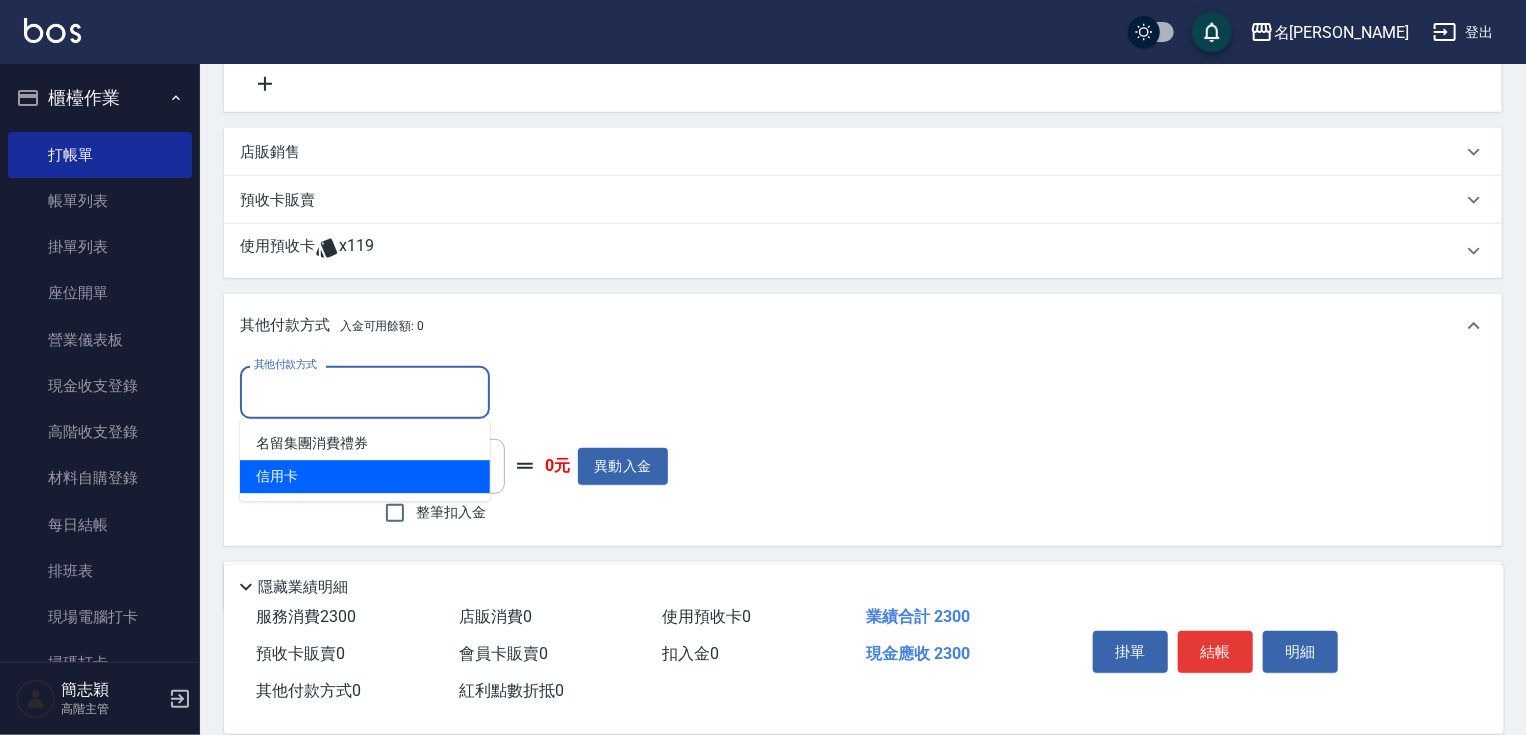 click on "信用卡" at bounding box center (365, 476) 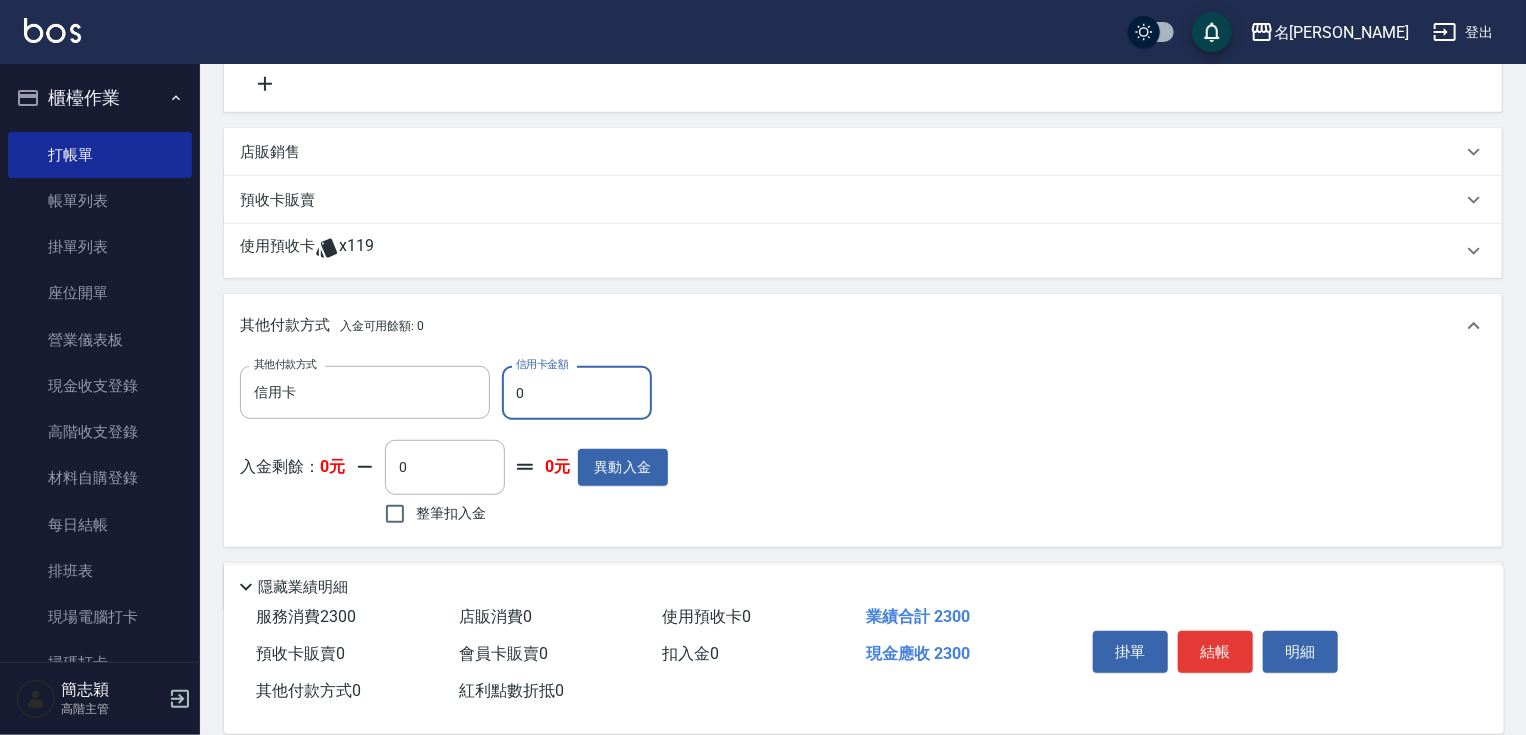 drag, startPoint x: 509, startPoint y: 393, endPoint x: 612, endPoint y: 409, distance: 104.23531 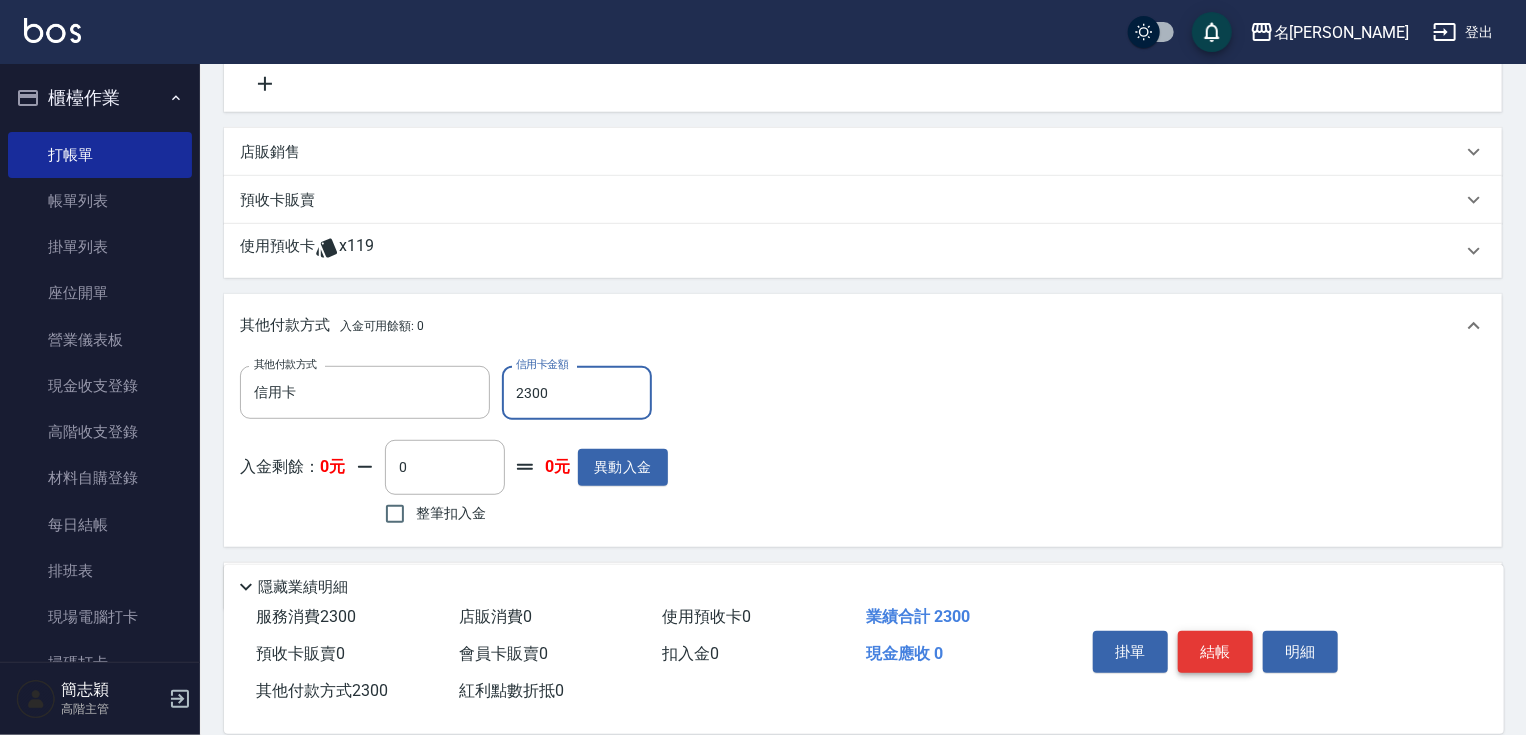 click on "結帳" at bounding box center (1215, 652) 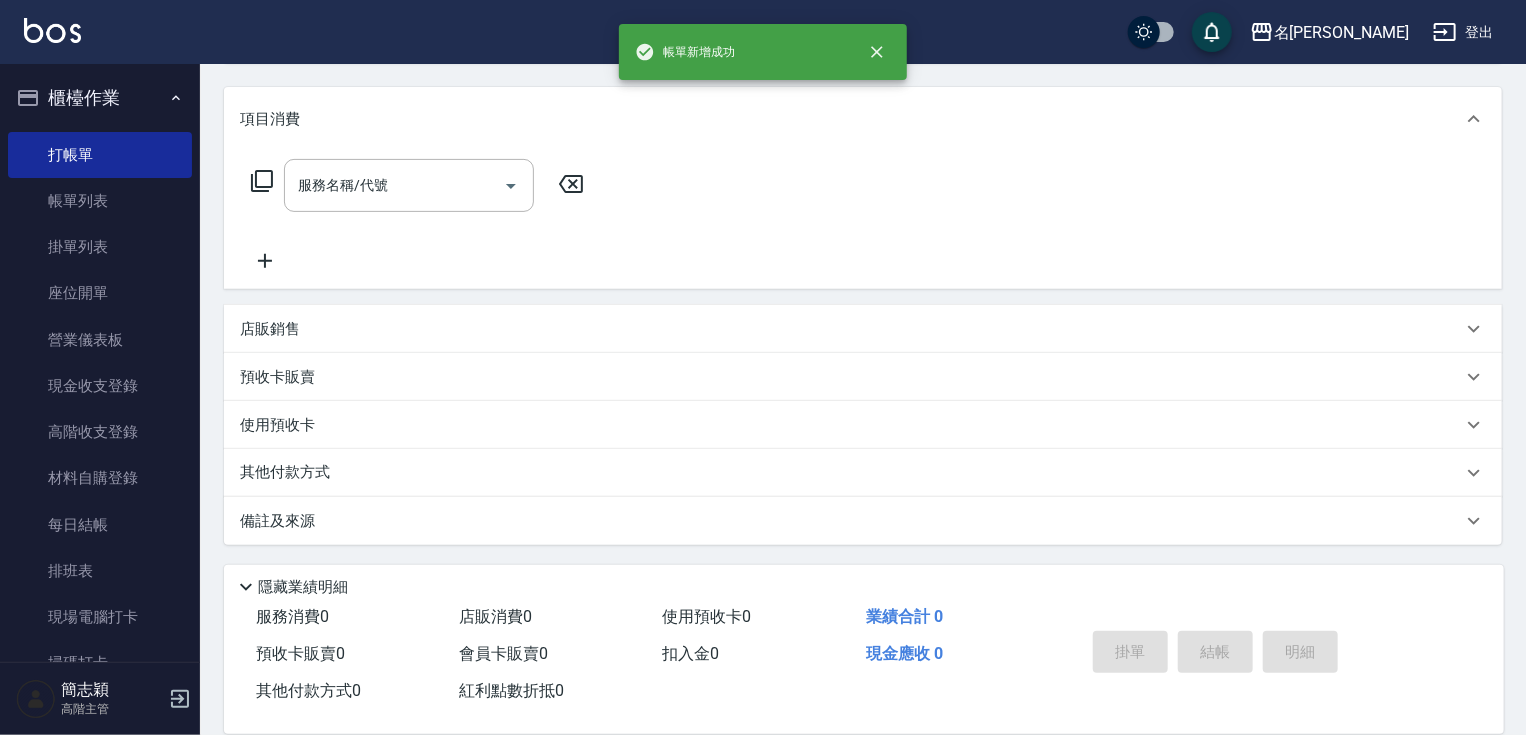 scroll, scrollTop: 0, scrollLeft: 0, axis: both 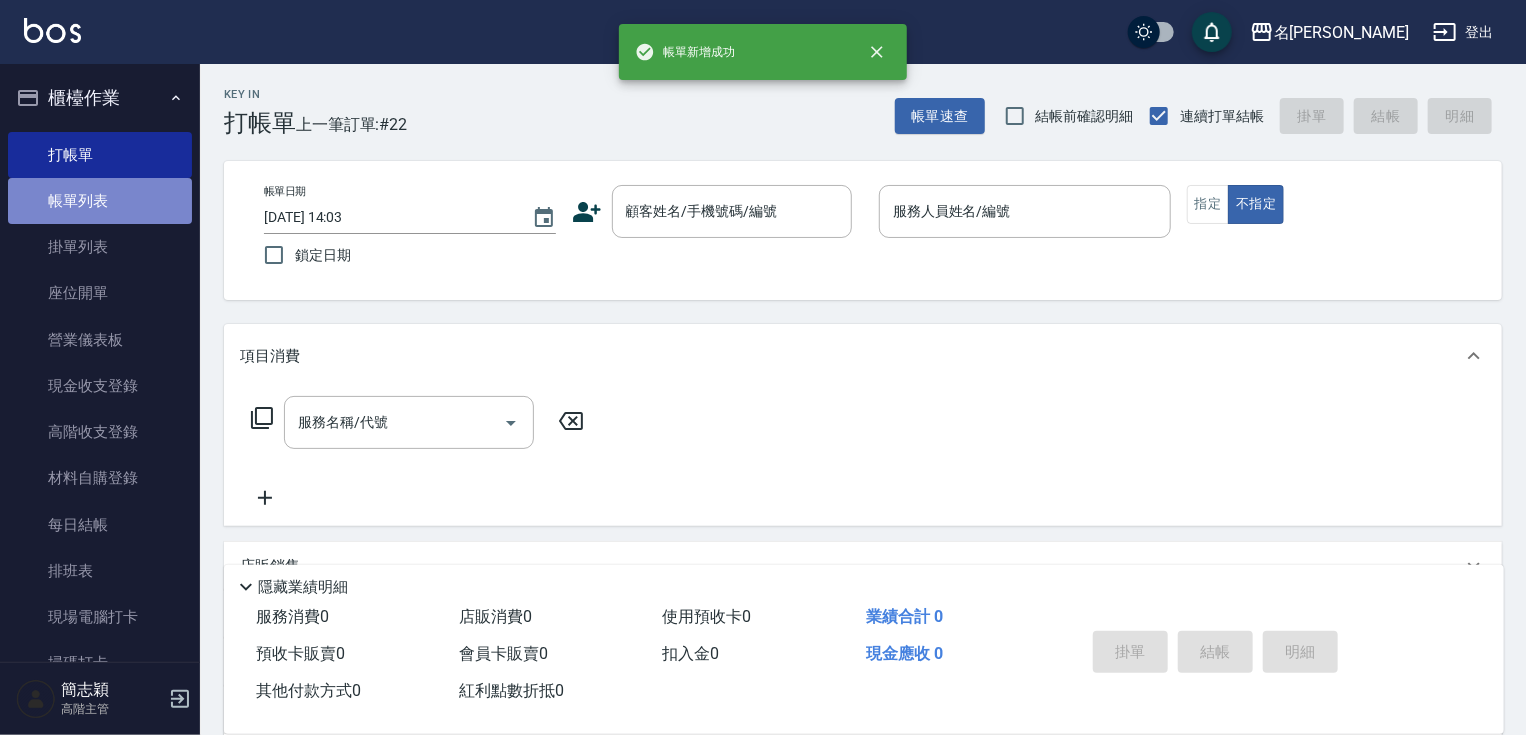 click on "帳單列表" at bounding box center (100, 201) 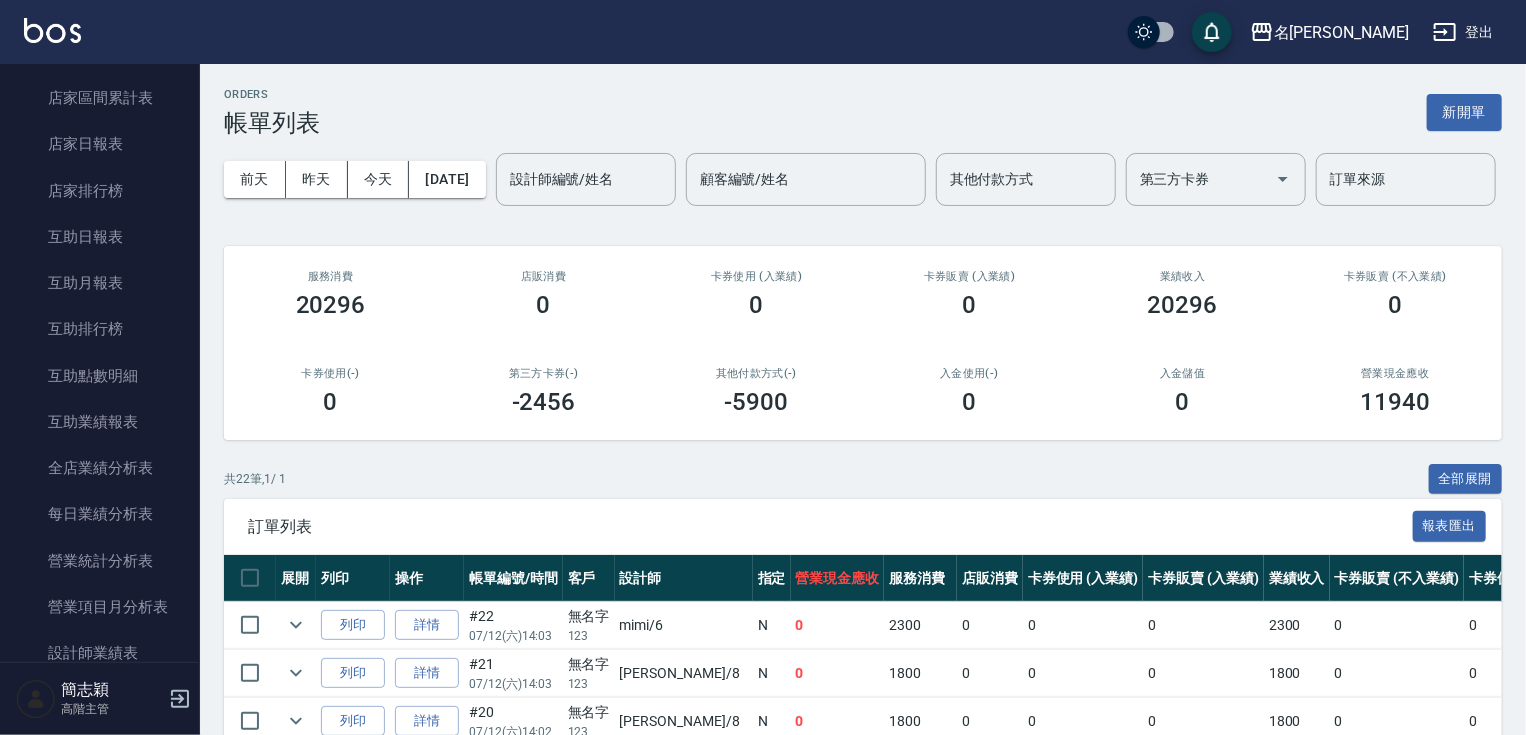 scroll, scrollTop: 843, scrollLeft: 0, axis: vertical 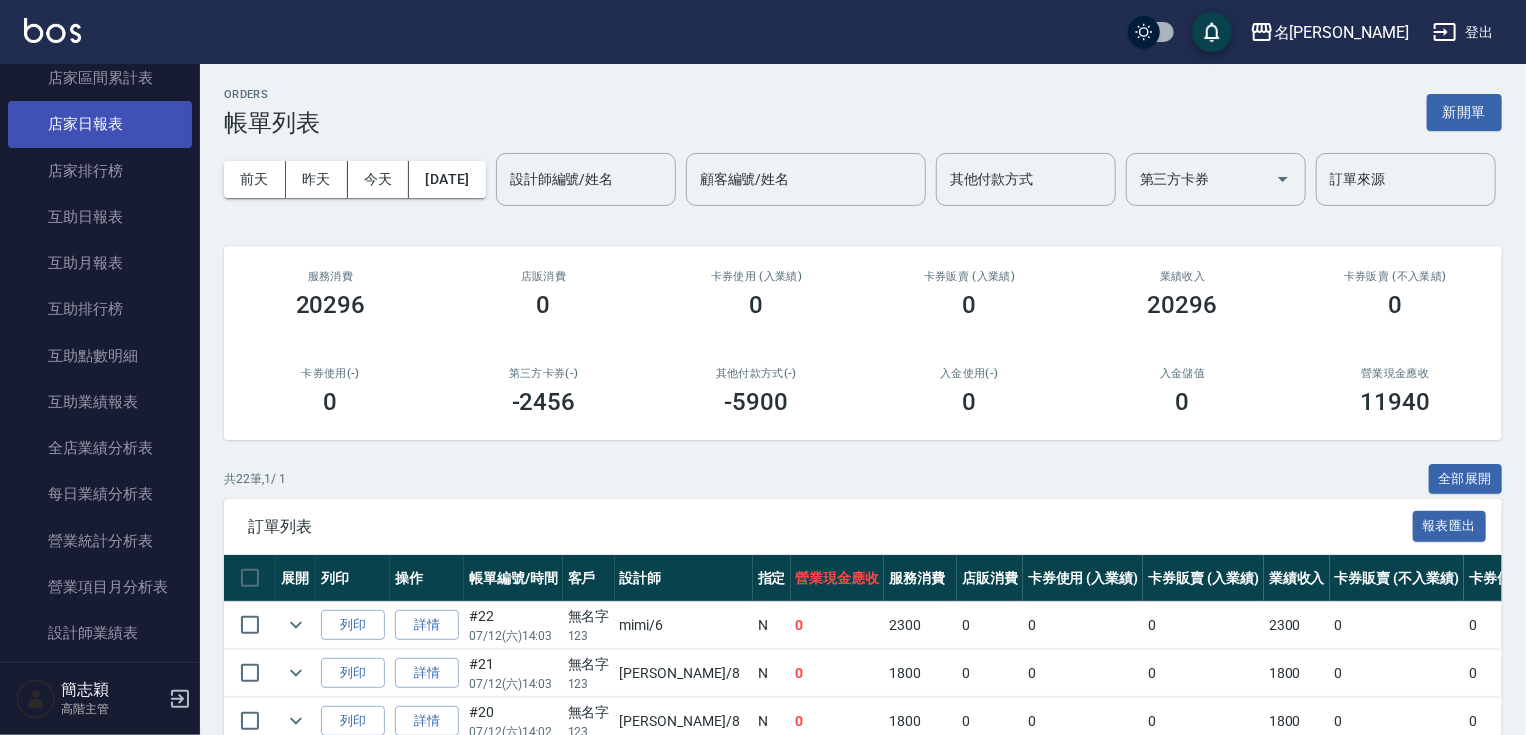 click on "店家日報表" at bounding box center [100, 124] 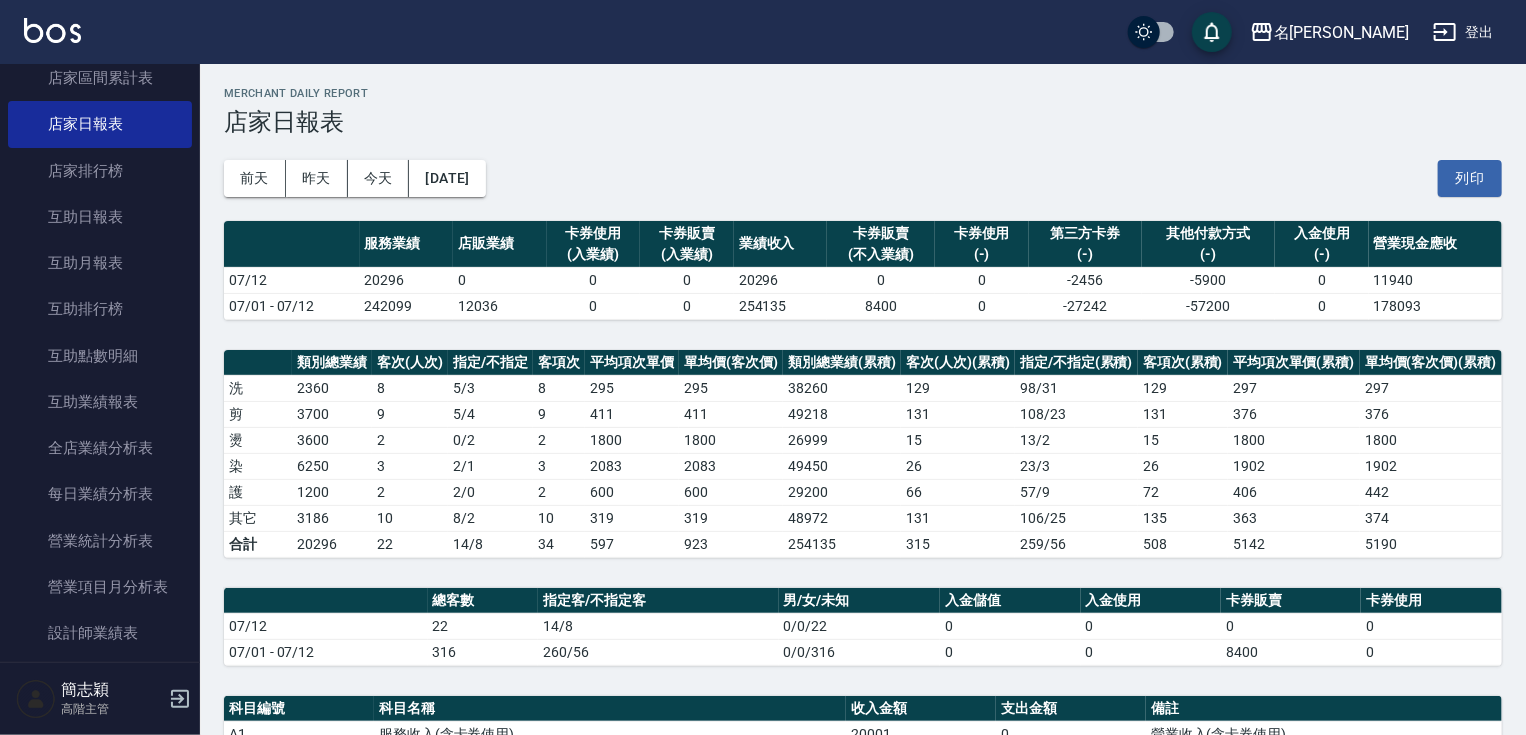 scroll, scrollTop: 0, scrollLeft: 0, axis: both 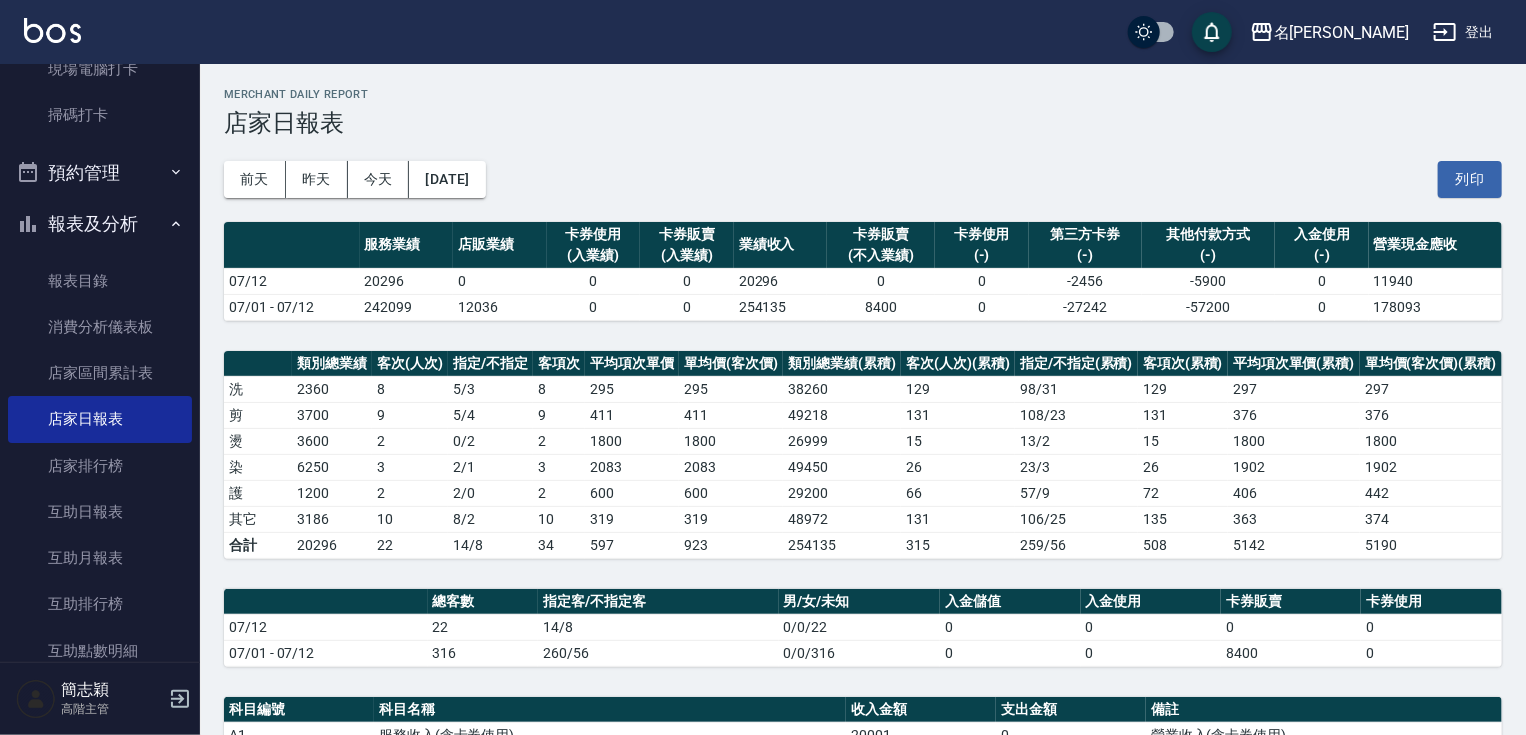 click on "報表及分析" at bounding box center (100, 224) 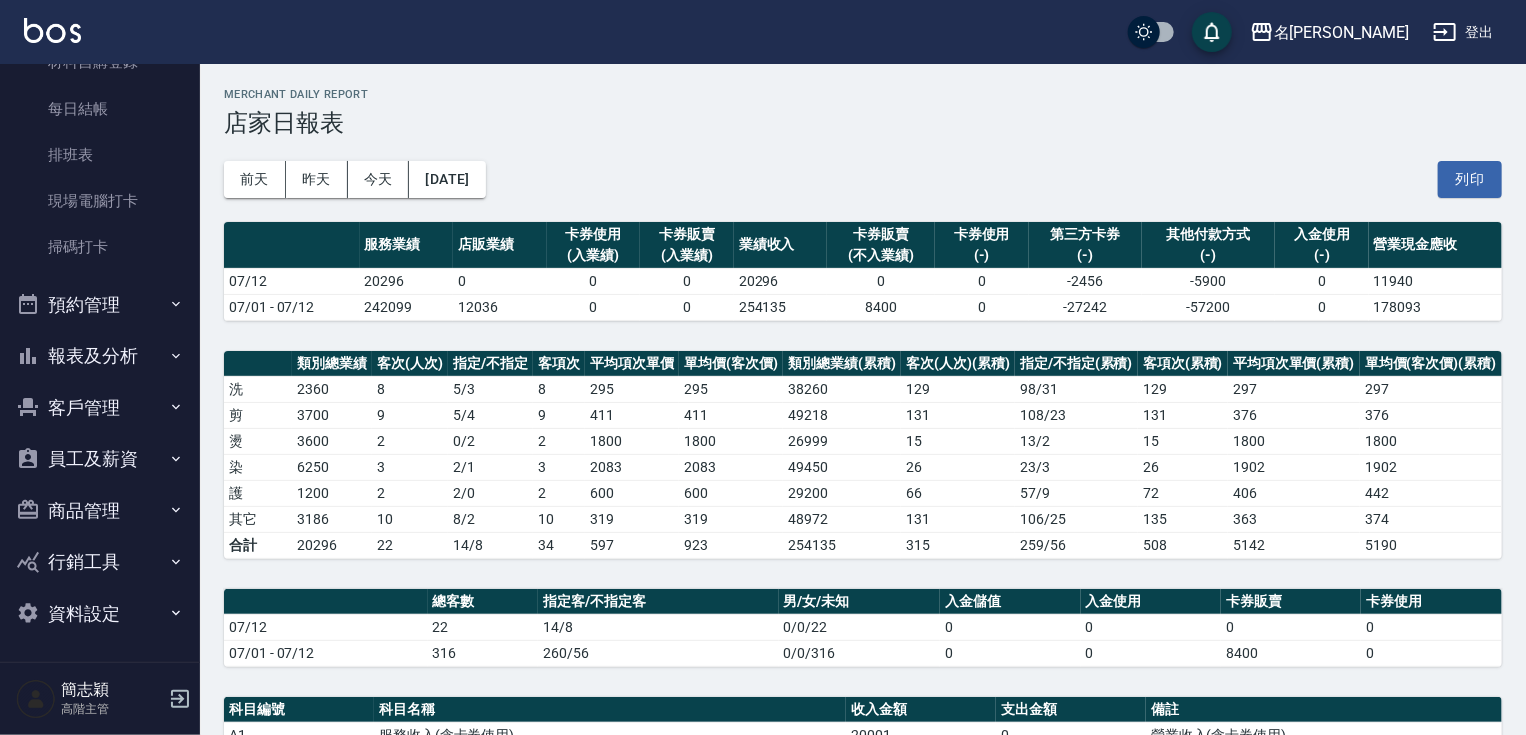 scroll, scrollTop: 0, scrollLeft: 0, axis: both 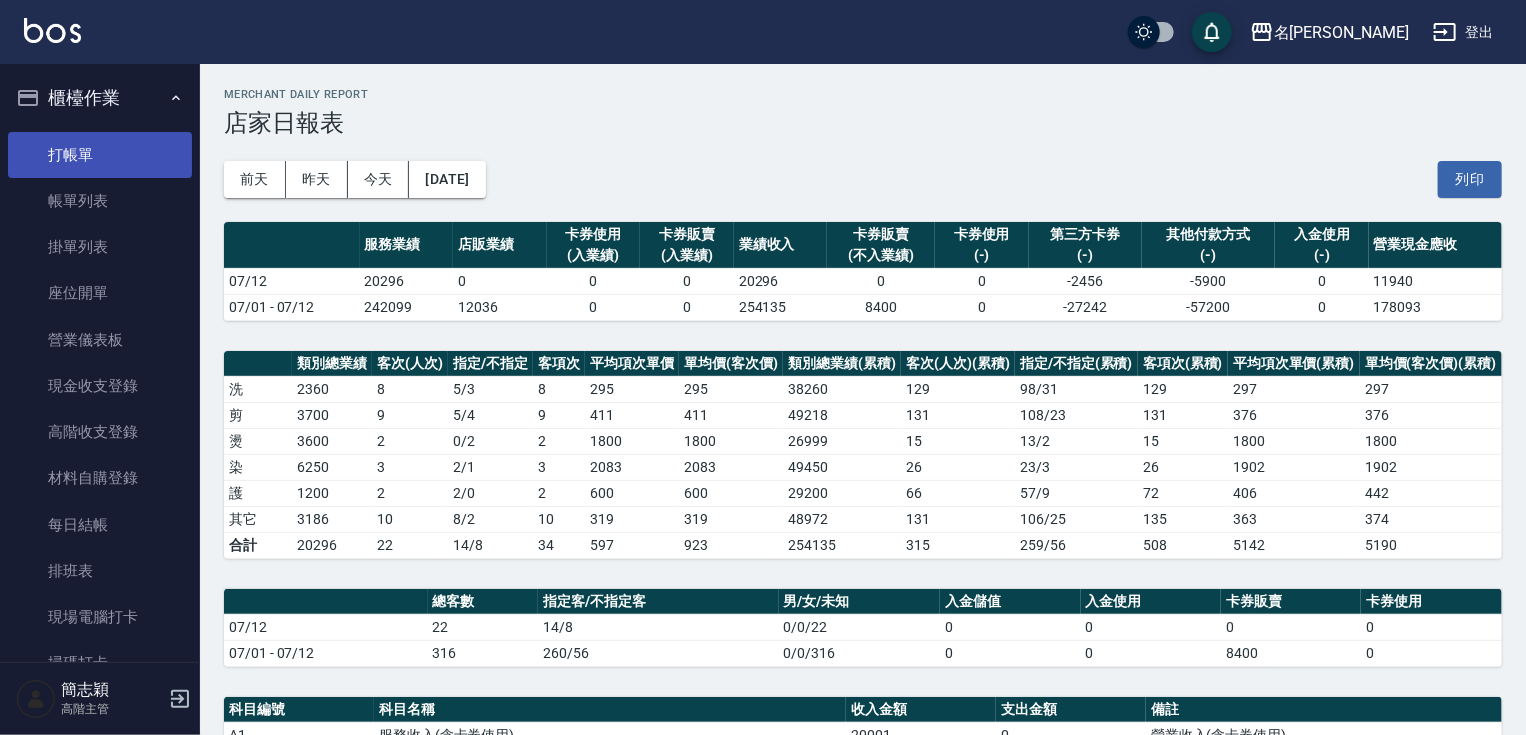 click on "打帳單" at bounding box center (100, 155) 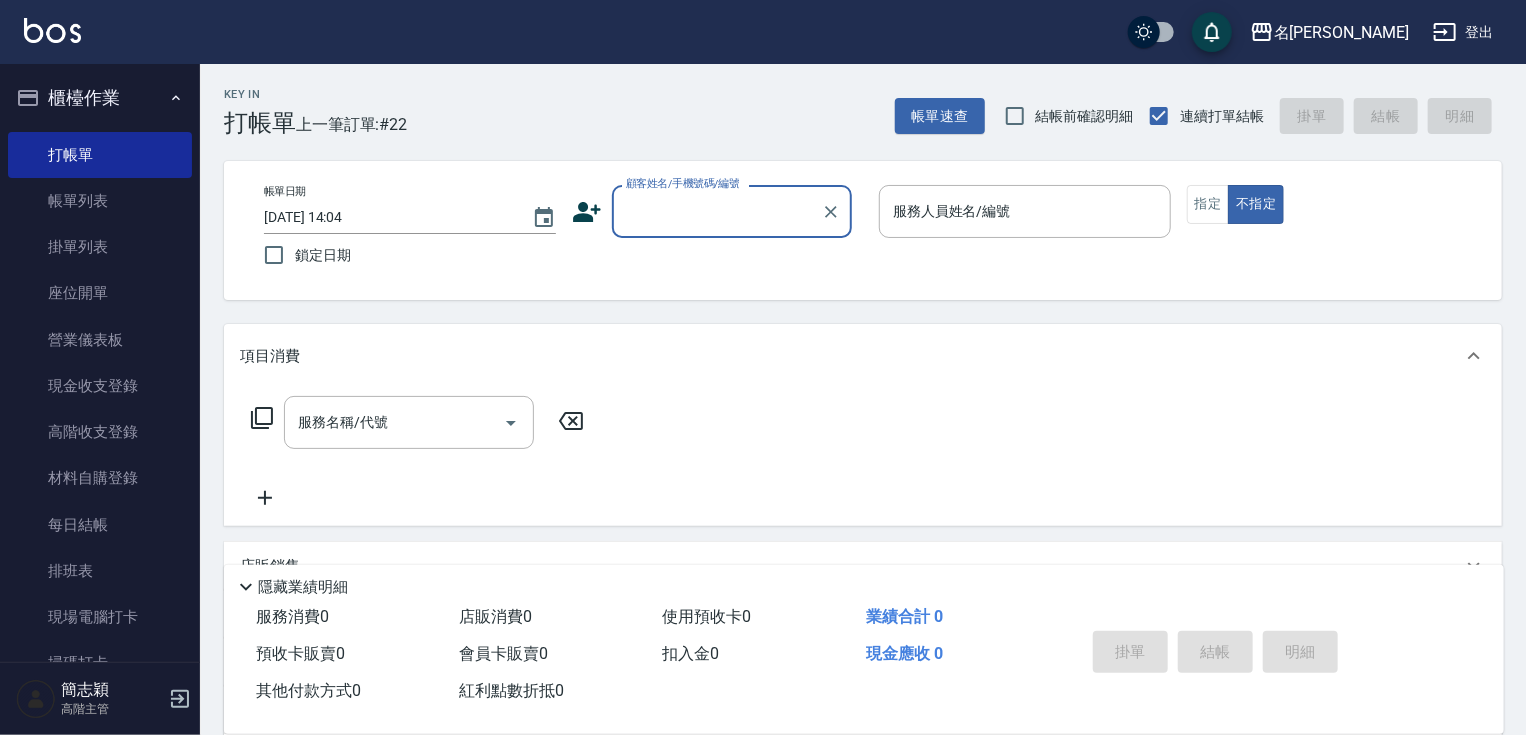 click on "顧客姓名/手機號碼/編號" at bounding box center [717, 211] 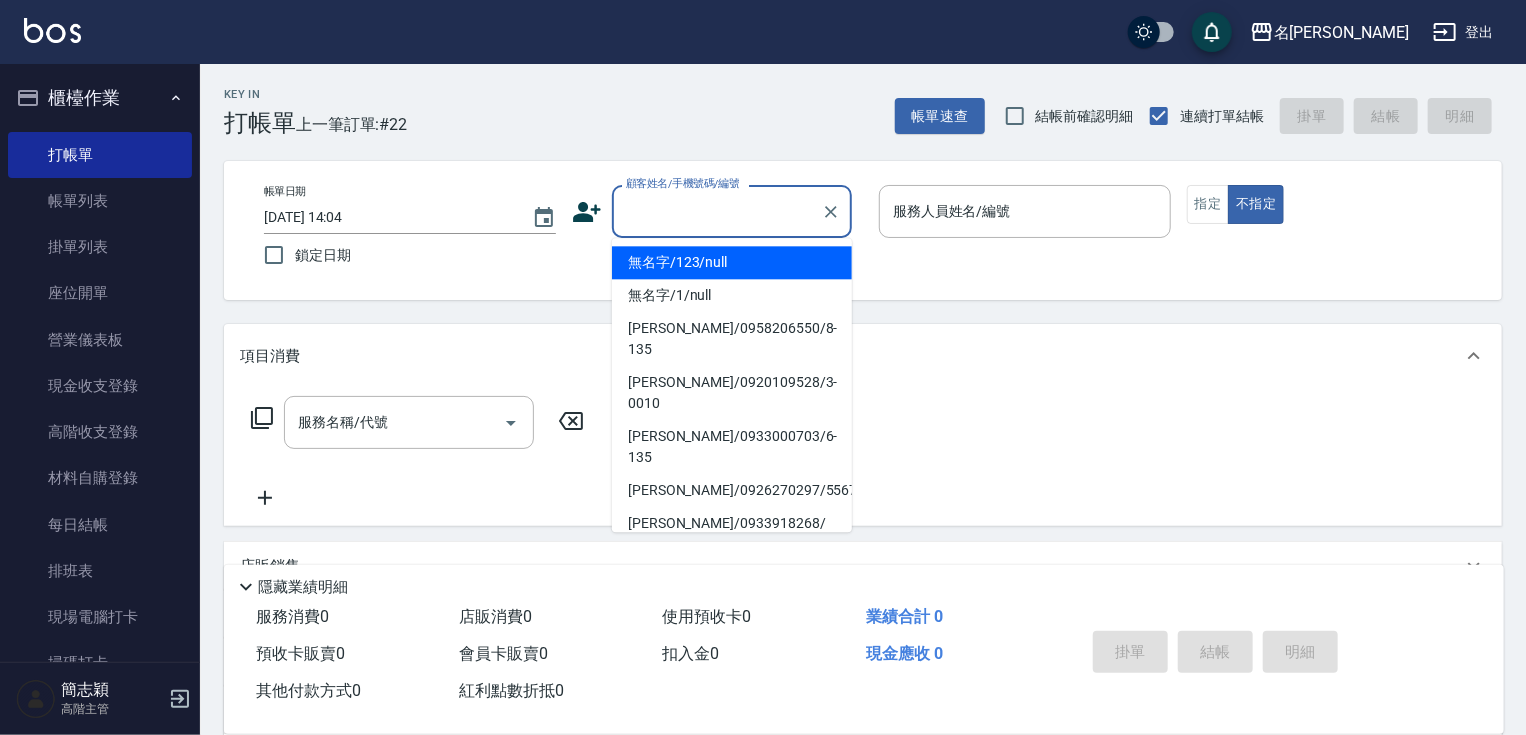 click on "無名字/123/null" at bounding box center (732, 262) 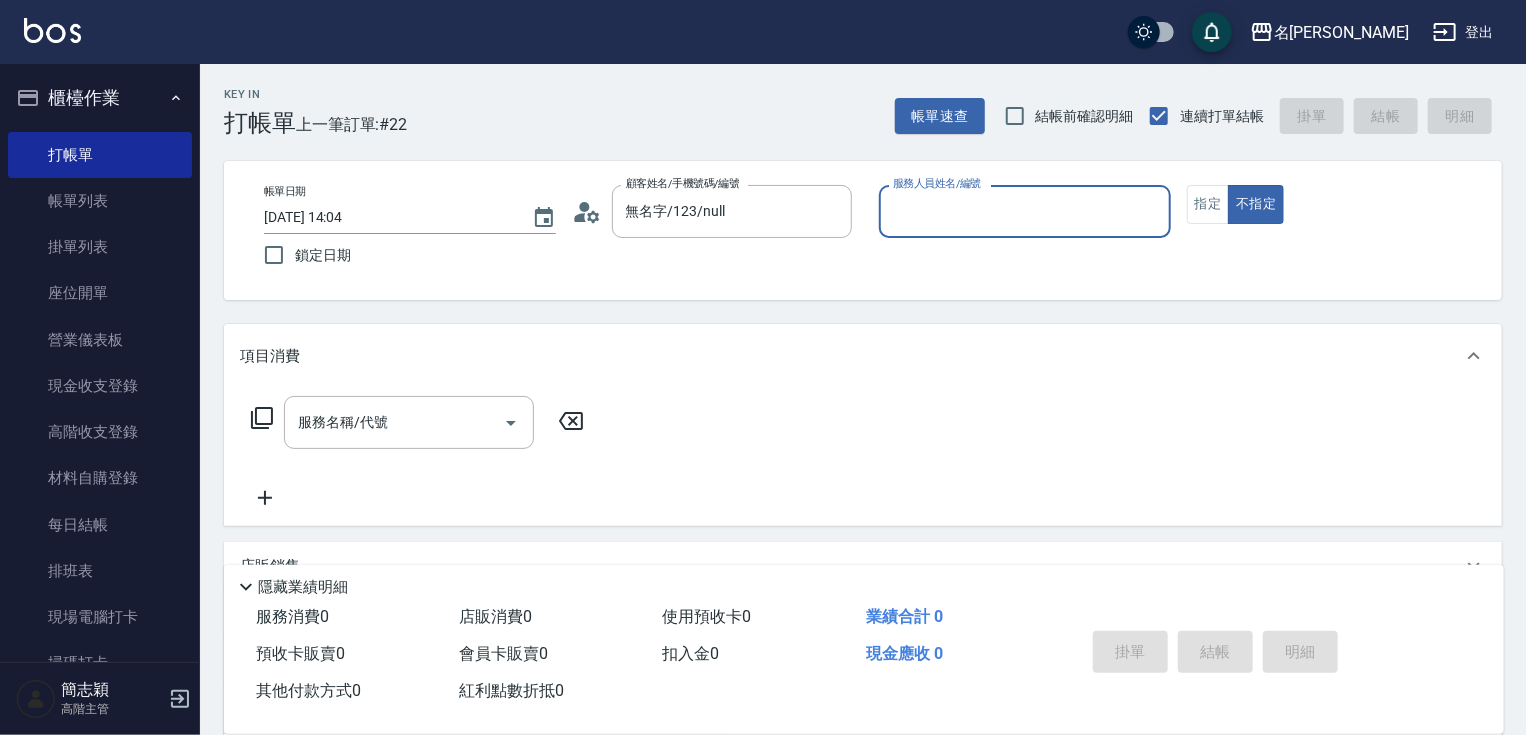 click on "帳單日期 [DATE] 14:04 鎖定日期 顧客姓名/手機號碼/編號 無名字/123/null 顧客姓名/手機號碼/編號 服務人員姓名/編號 服務人員姓名/編號 指定 不指定" at bounding box center [863, 230] 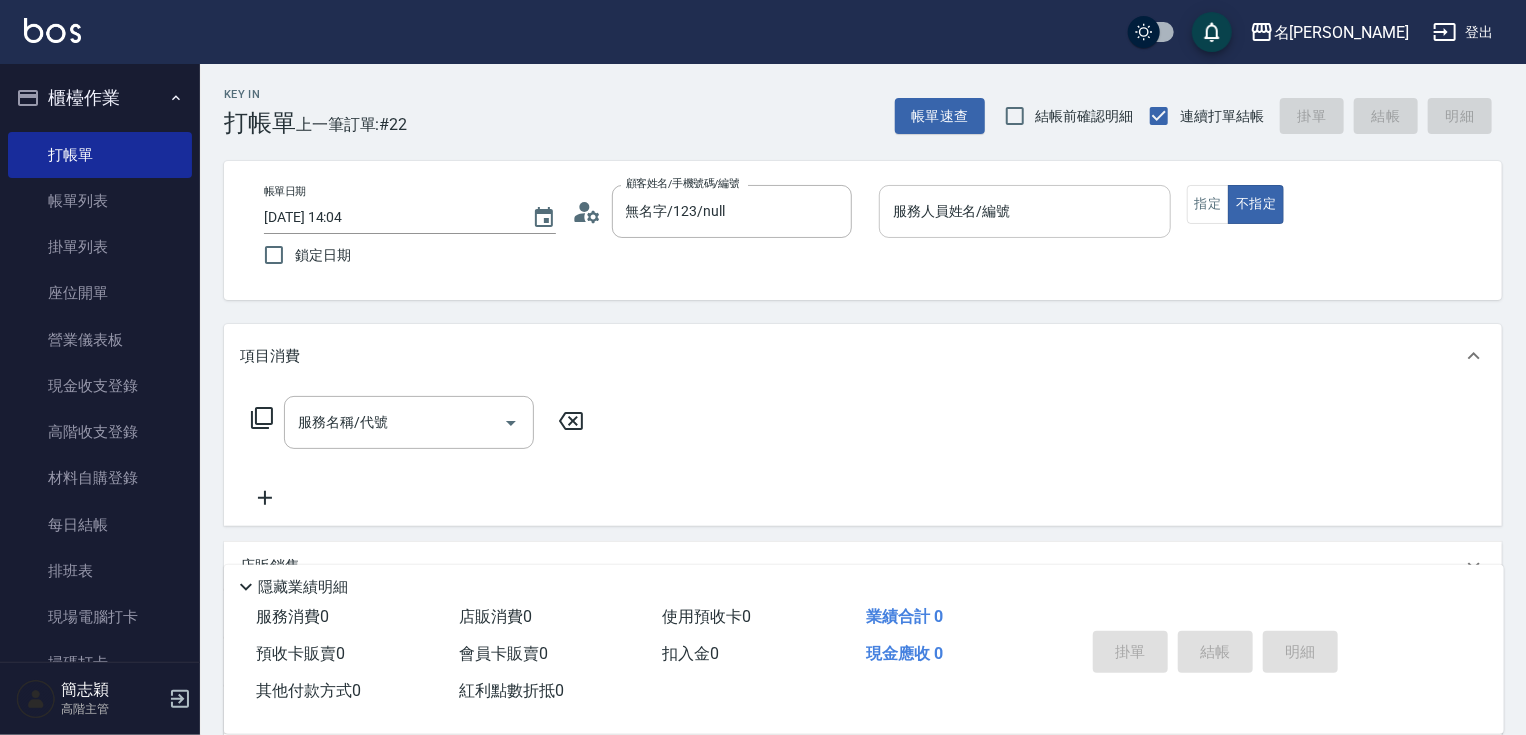 click on "服務人員姓名/編號" at bounding box center [1025, 211] 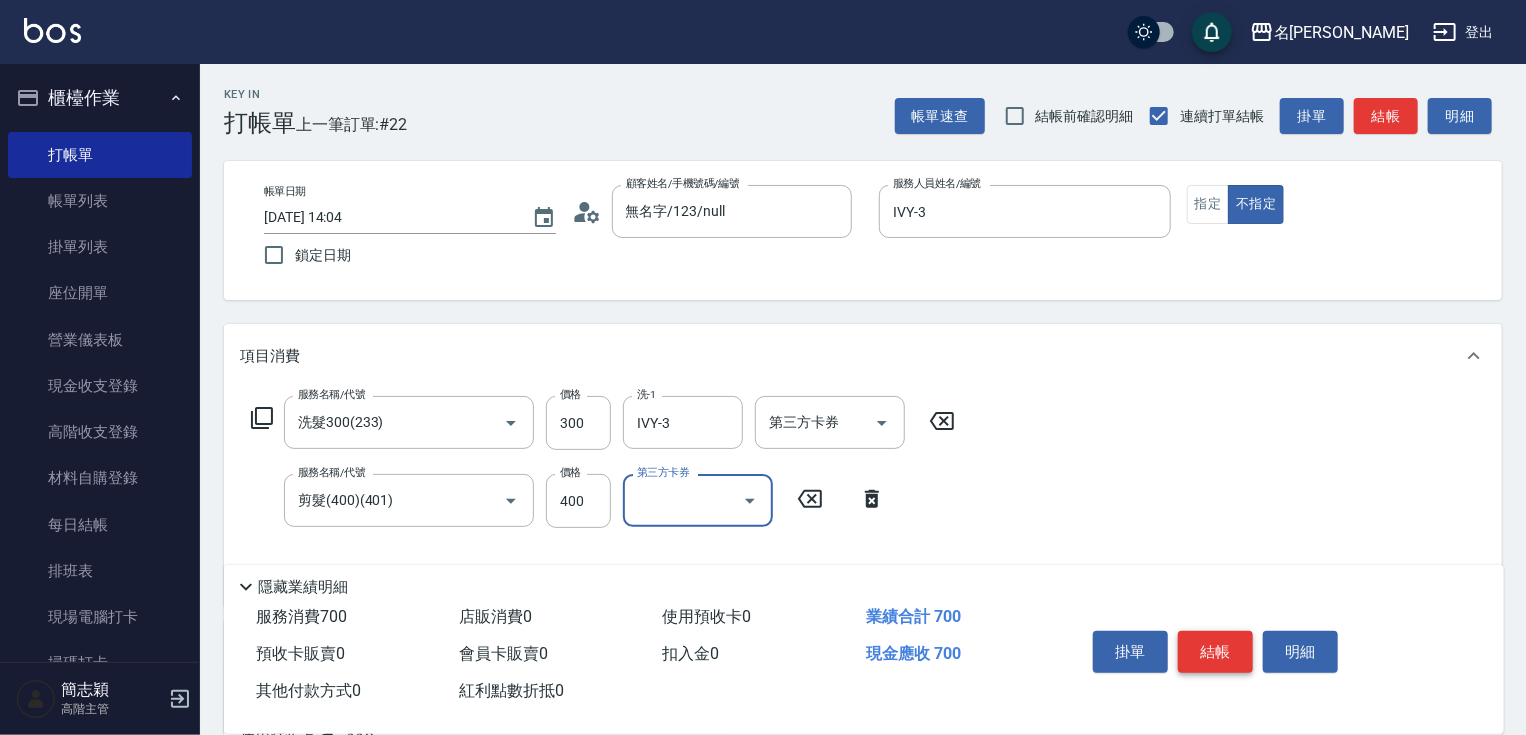 click on "結帳" at bounding box center (1215, 652) 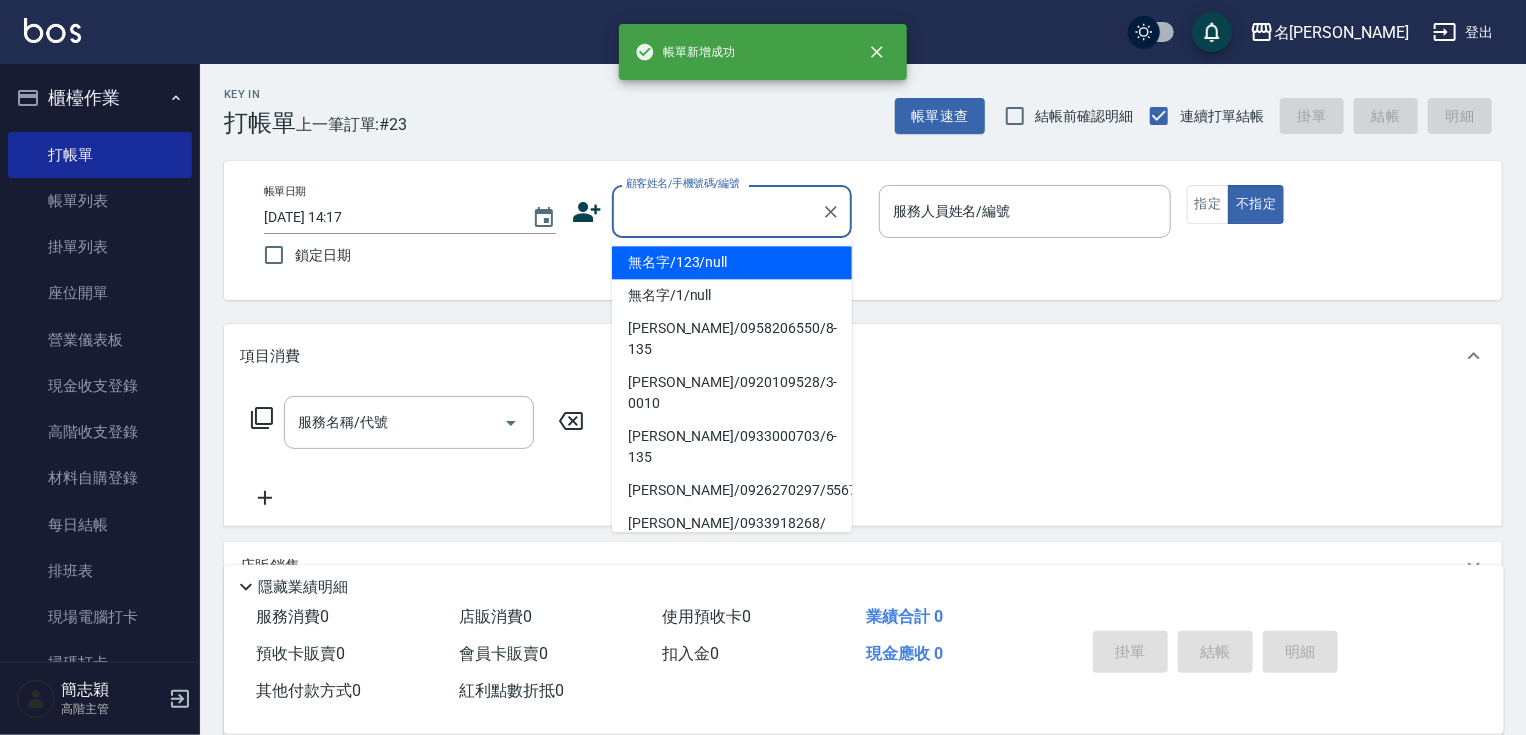 click on "顧客姓名/手機號碼/編號" at bounding box center (717, 211) 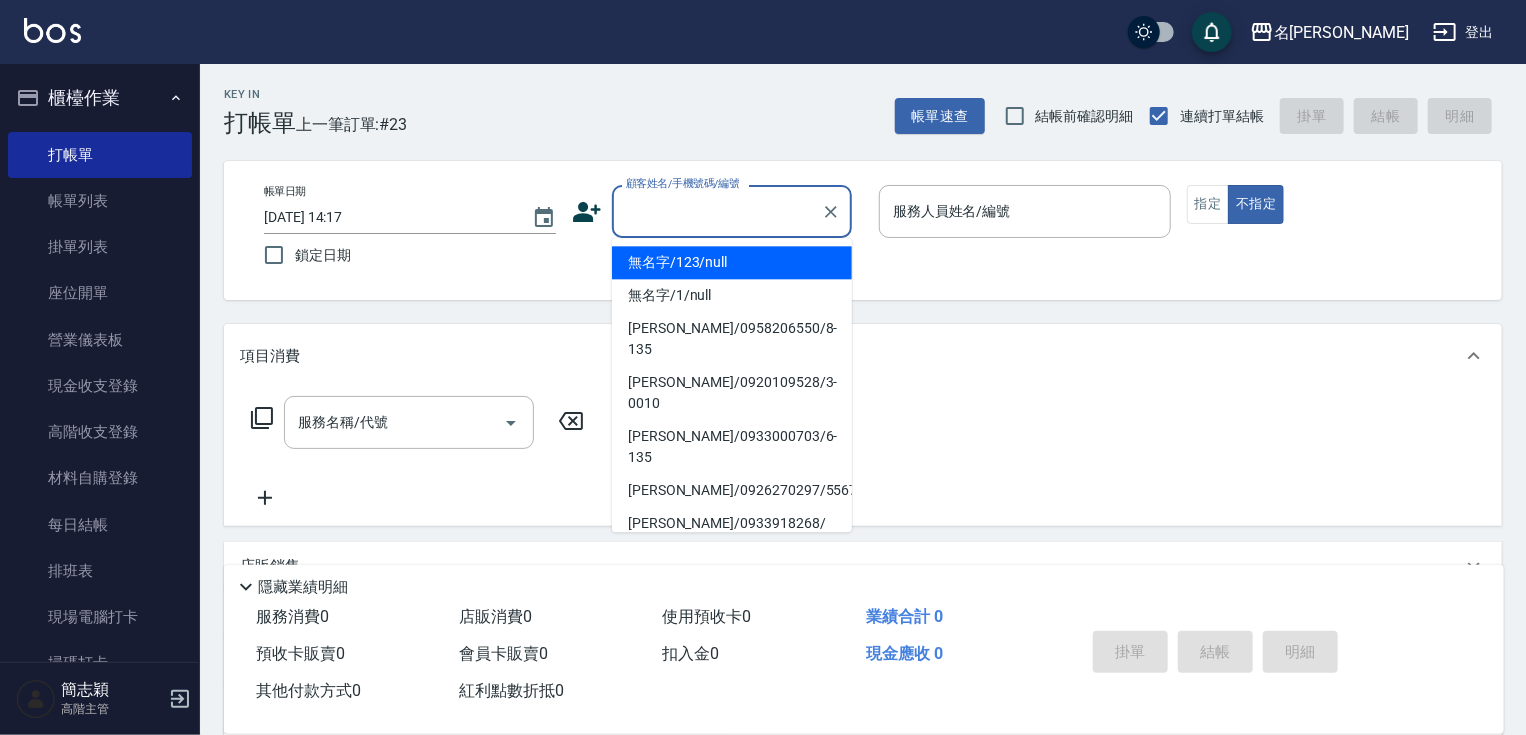 click on "無名字/123/null" at bounding box center [732, 262] 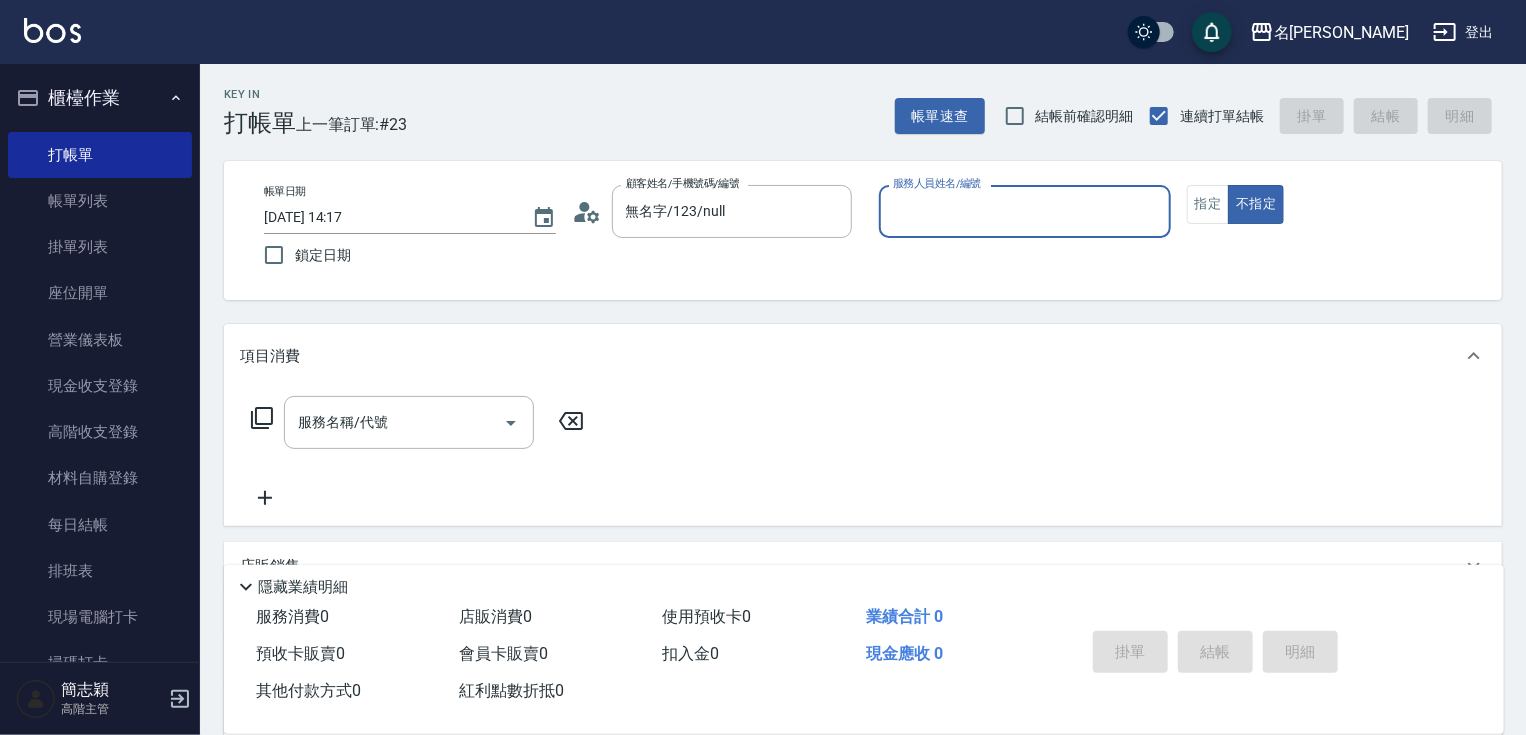 click on "服務人員姓名/編號" at bounding box center (1025, 211) 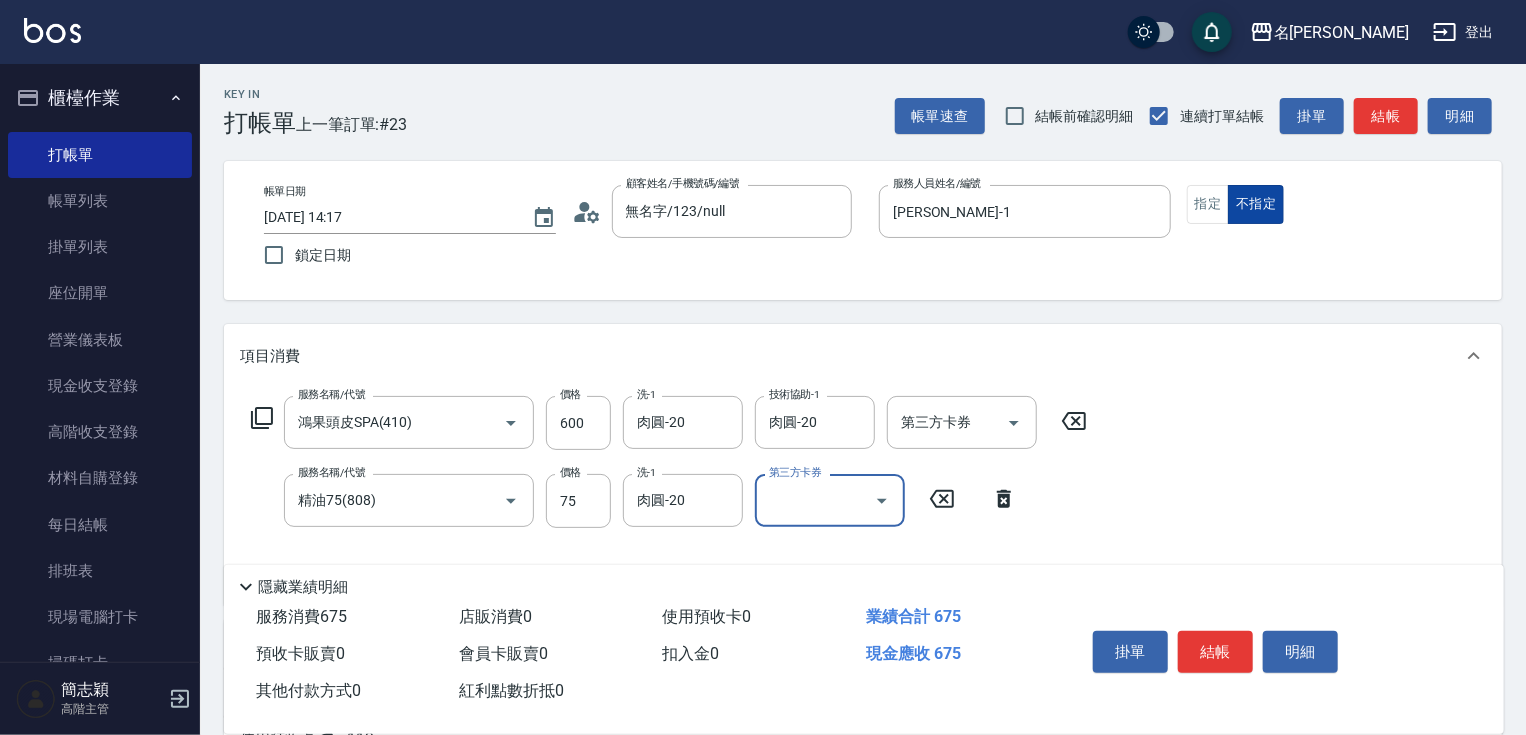 click on "不指定" at bounding box center [1256, 204] 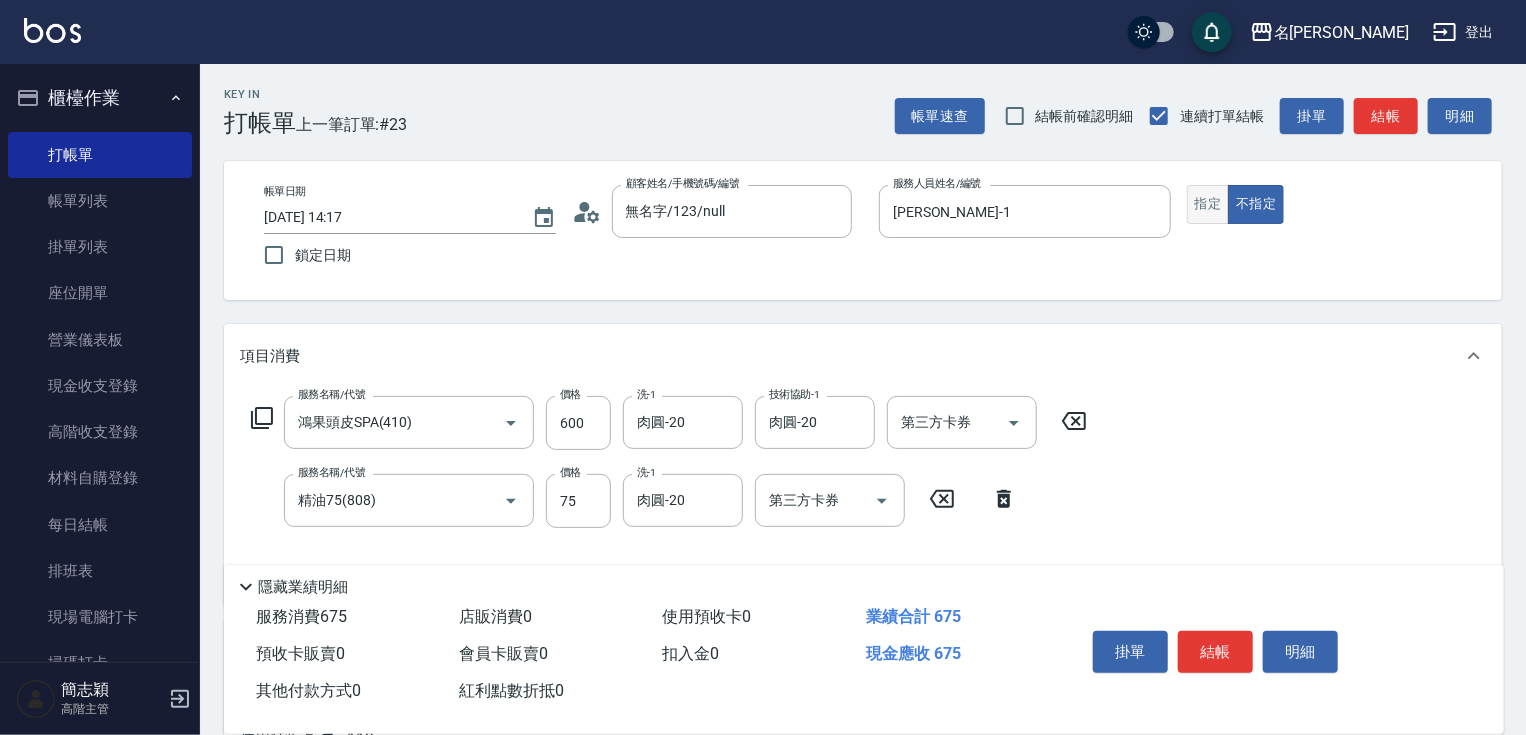 click on "指定" at bounding box center (1208, 204) 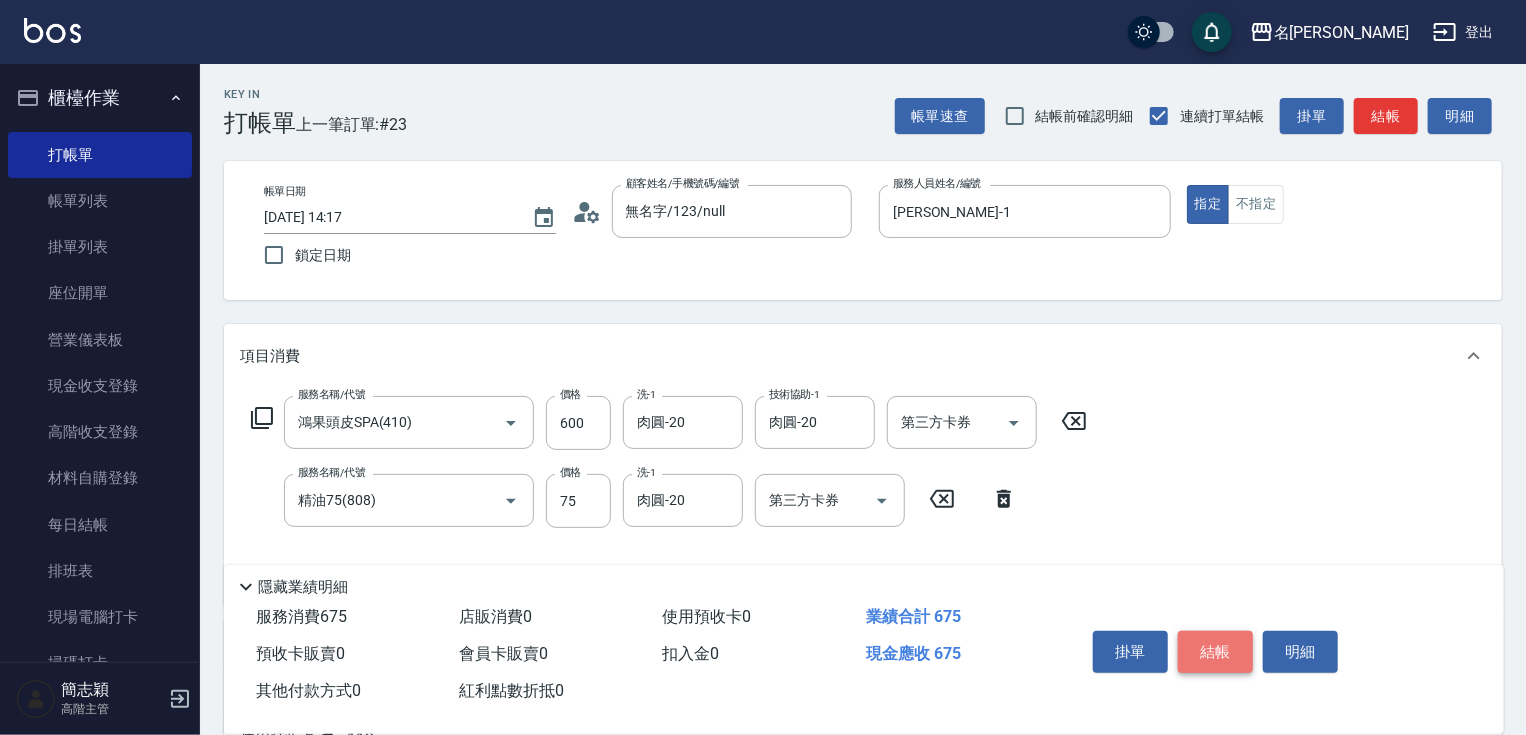 click on "結帳" at bounding box center [1215, 652] 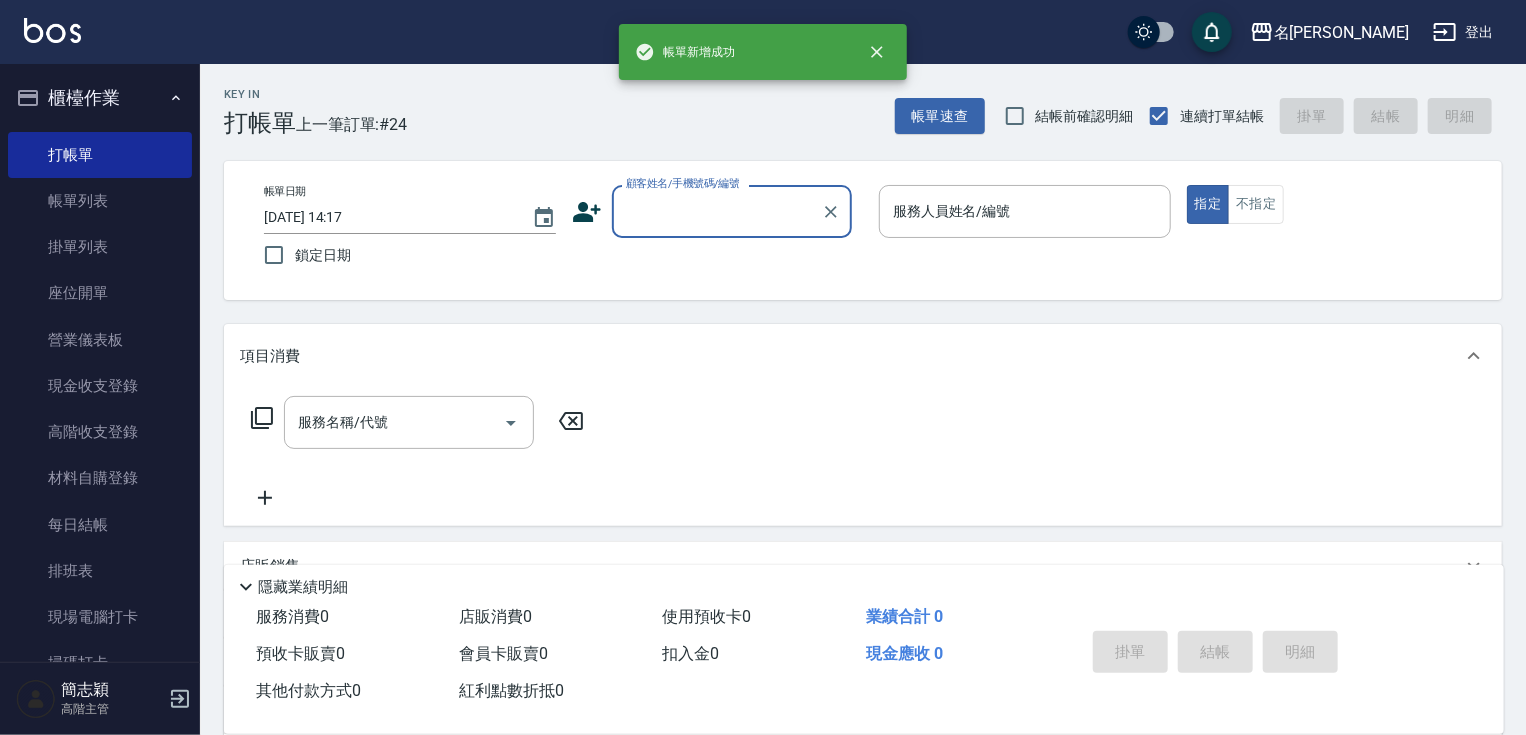 click on "顧客姓名/手機號碼/編號" at bounding box center (717, 211) 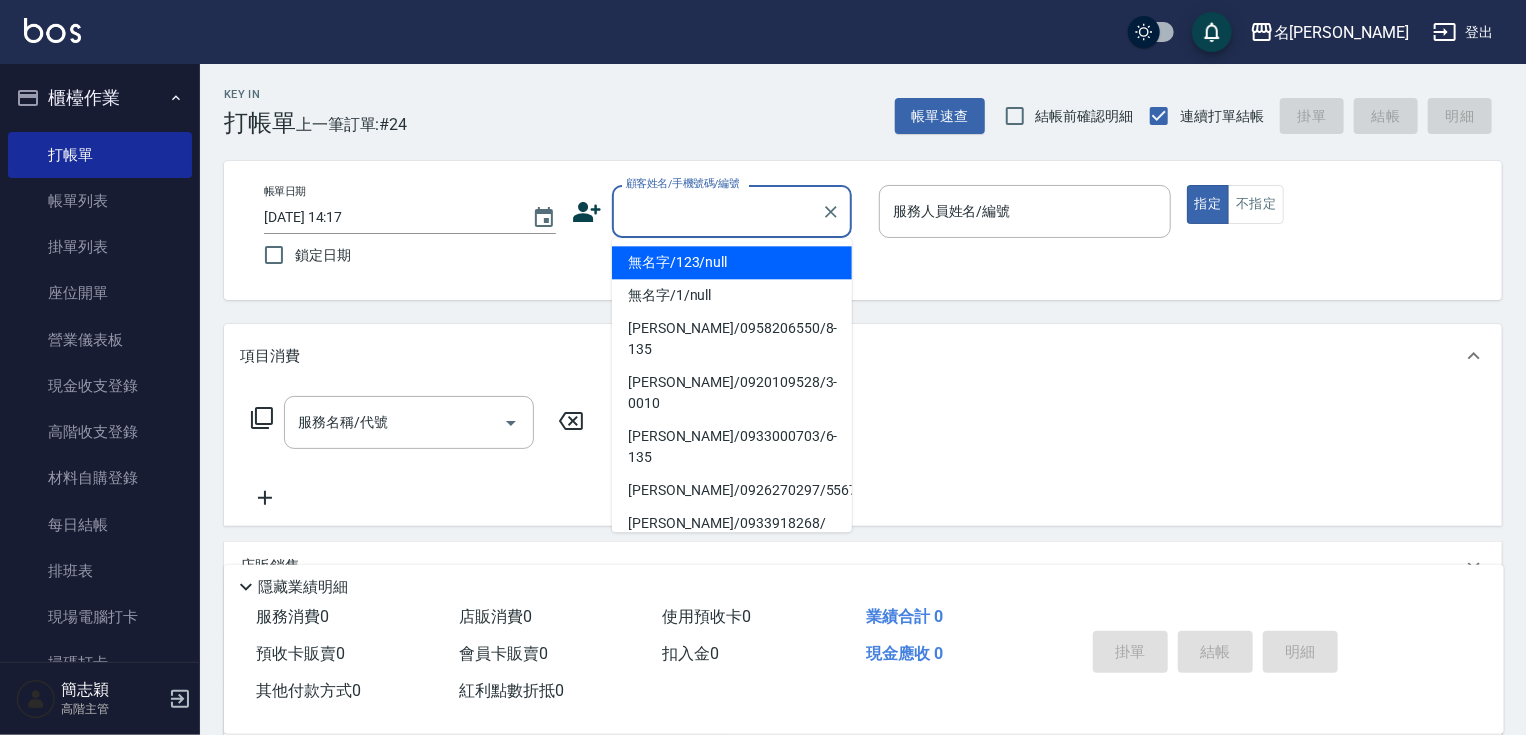 click on "無名字/123/null" at bounding box center [732, 262] 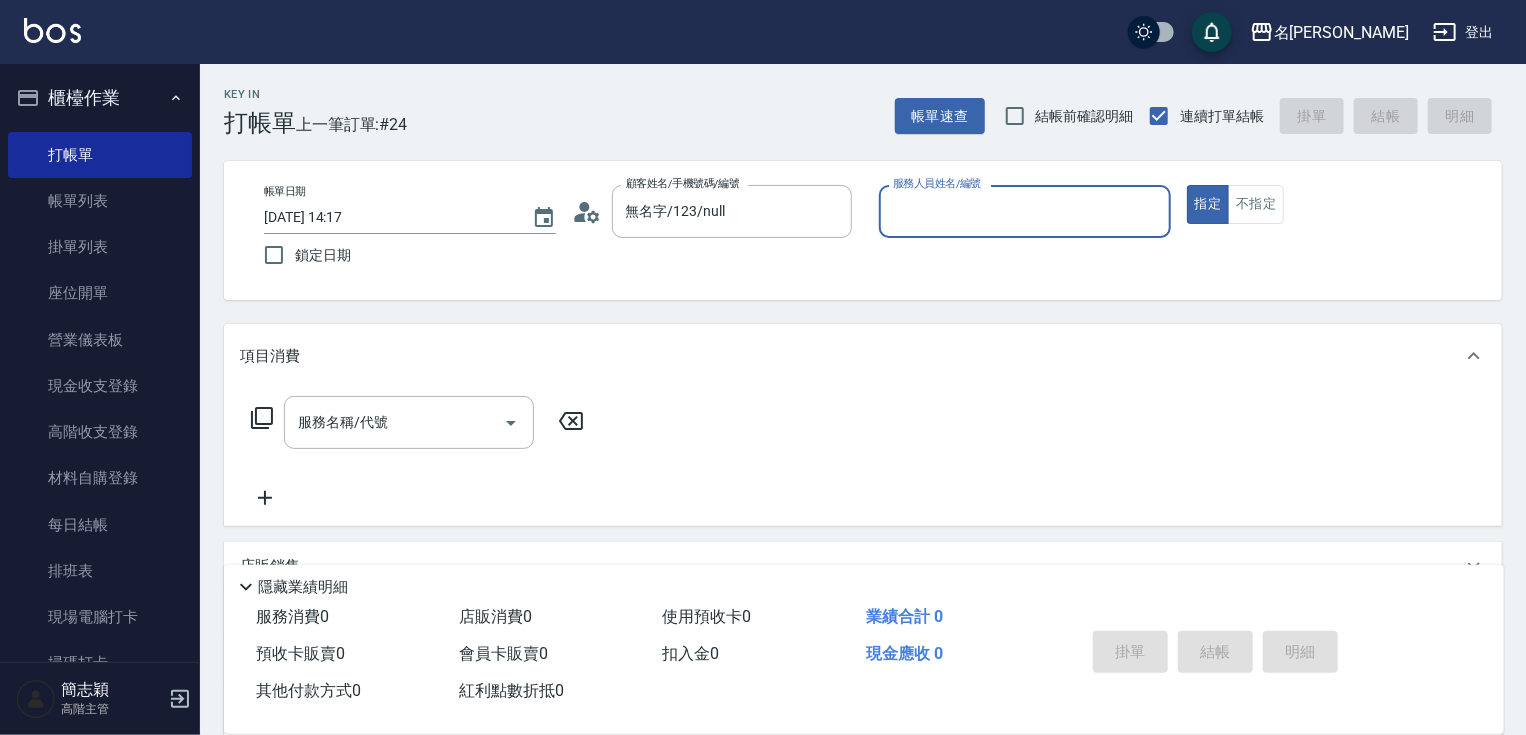 click on "服務人員姓名/編號" at bounding box center (1025, 211) 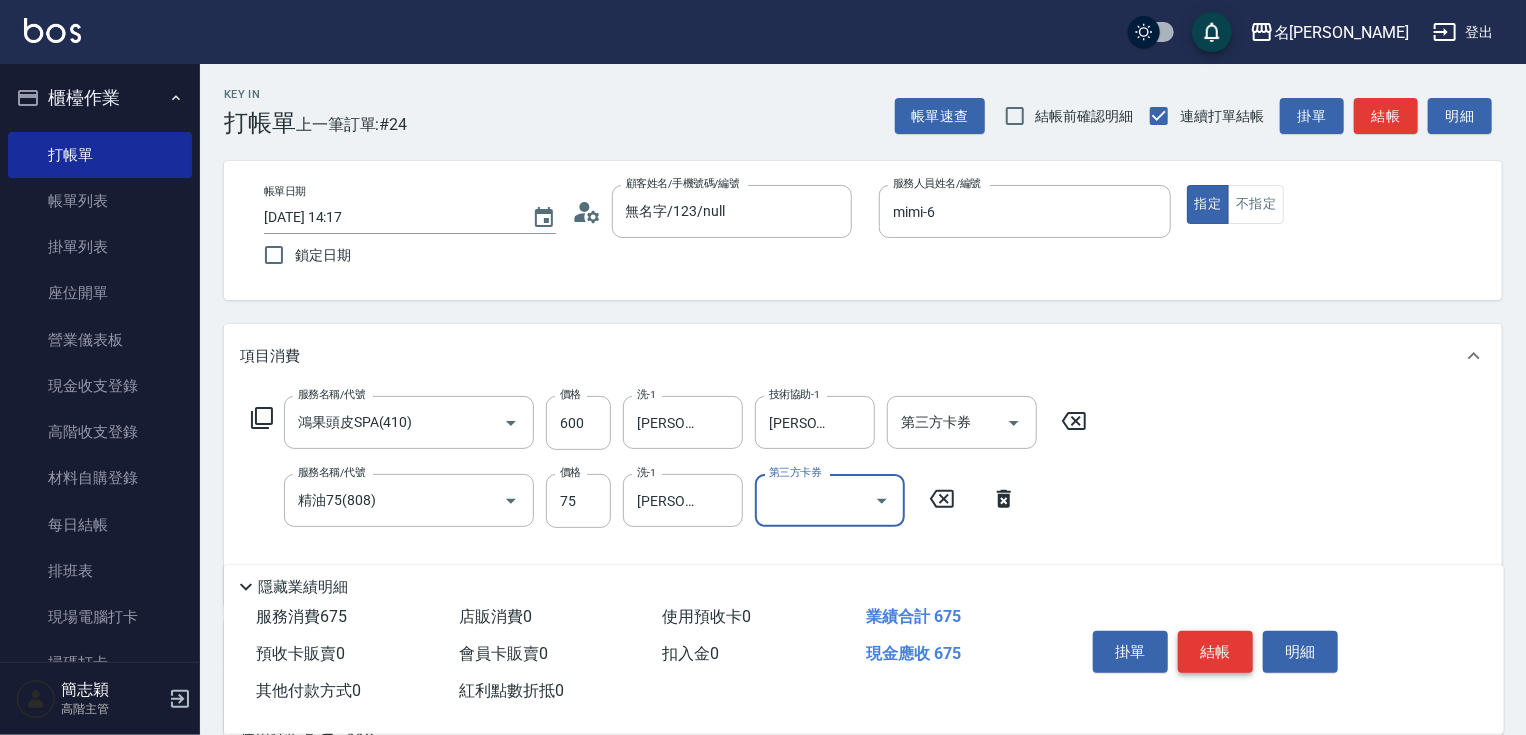 click on "結帳" at bounding box center (1215, 652) 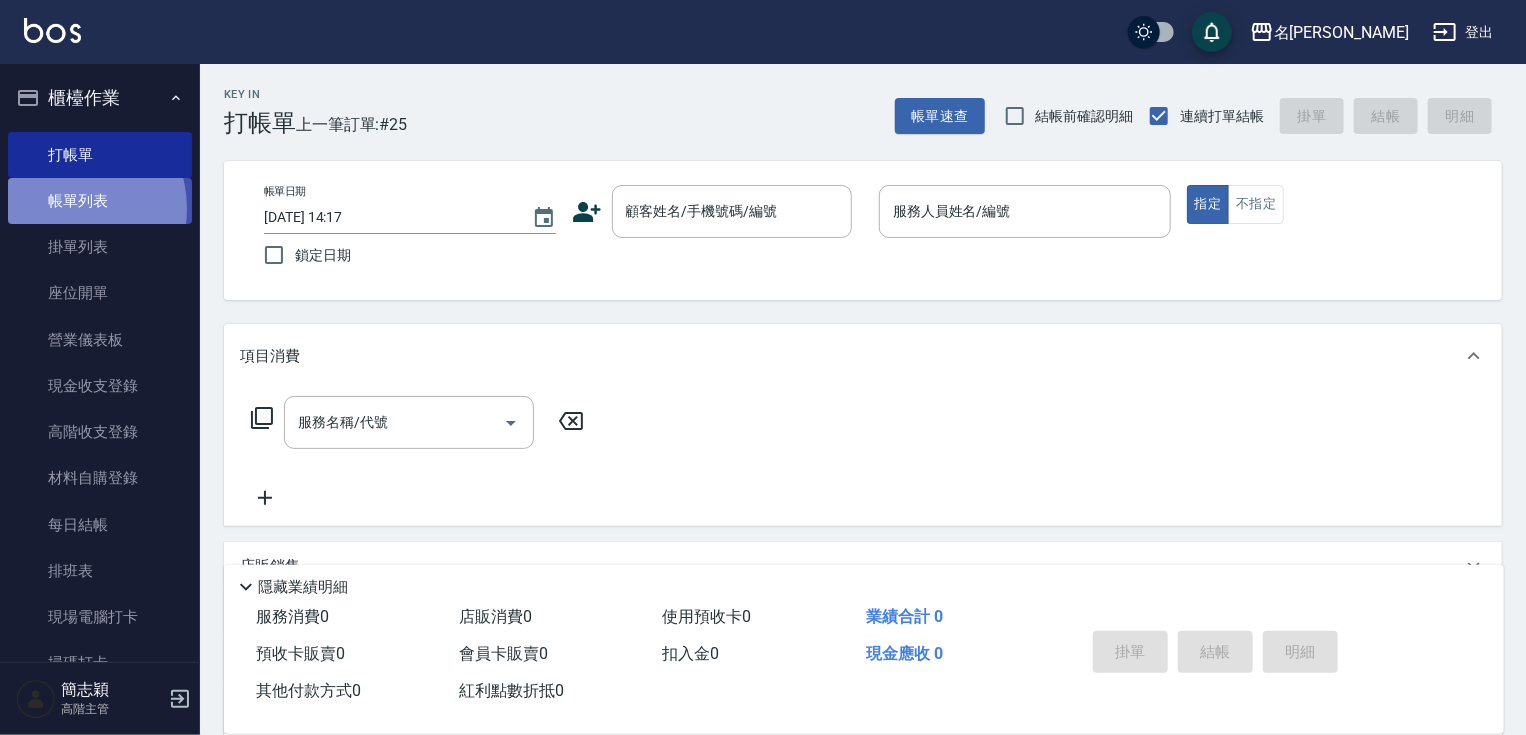 click on "帳單列表" at bounding box center [100, 201] 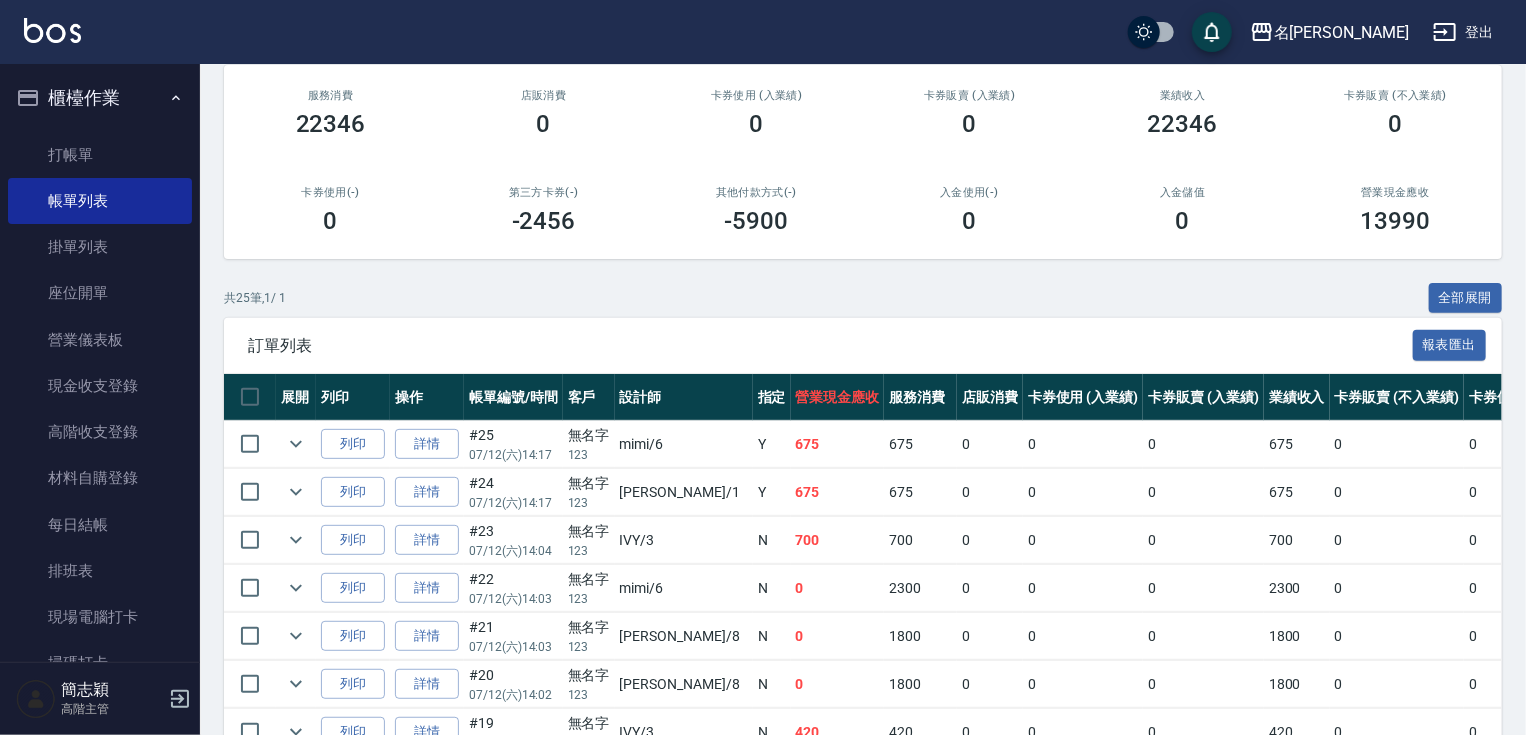 scroll, scrollTop: 0, scrollLeft: 0, axis: both 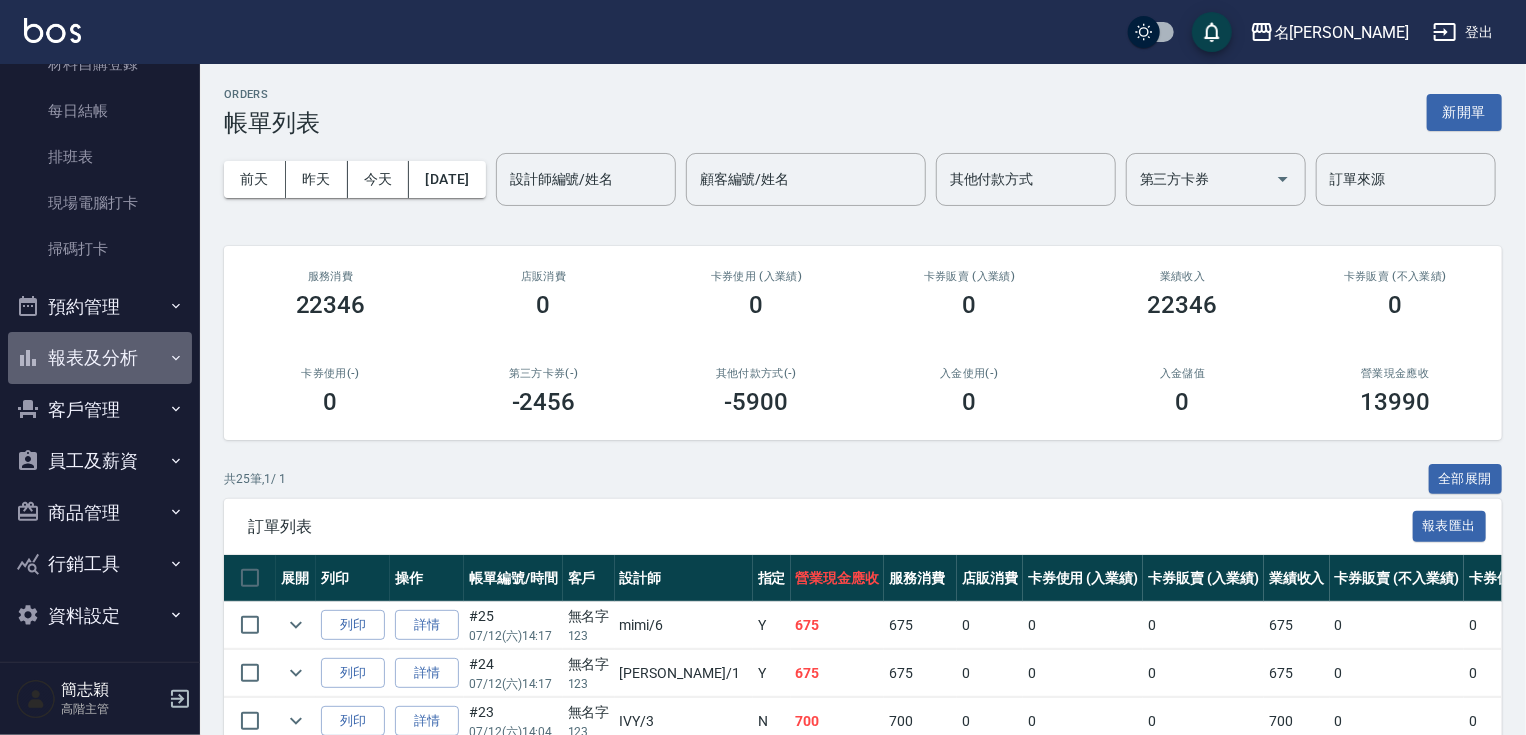 click on "報表及分析" at bounding box center (100, 358) 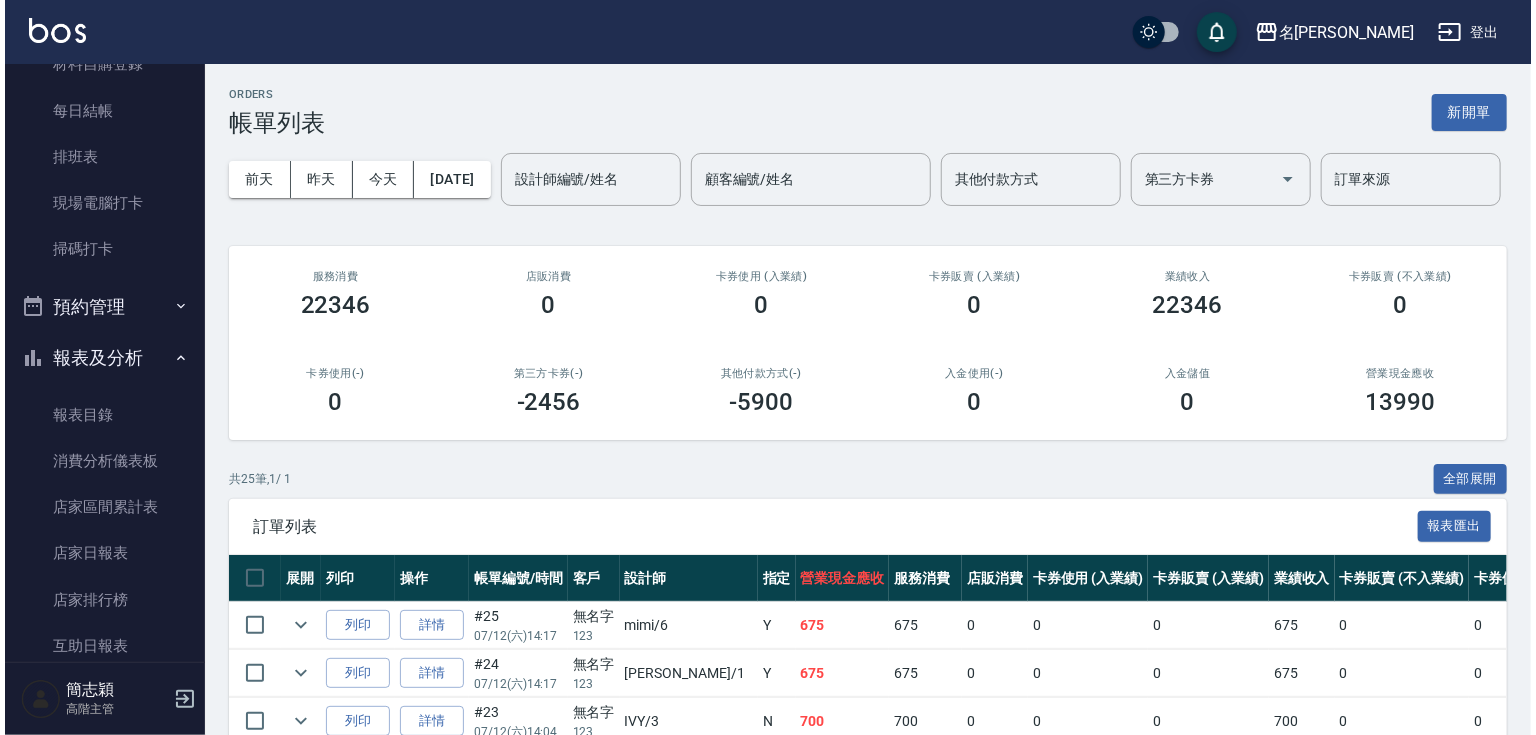 scroll, scrollTop: 2421, scrollLeft: 0, axis: vertical 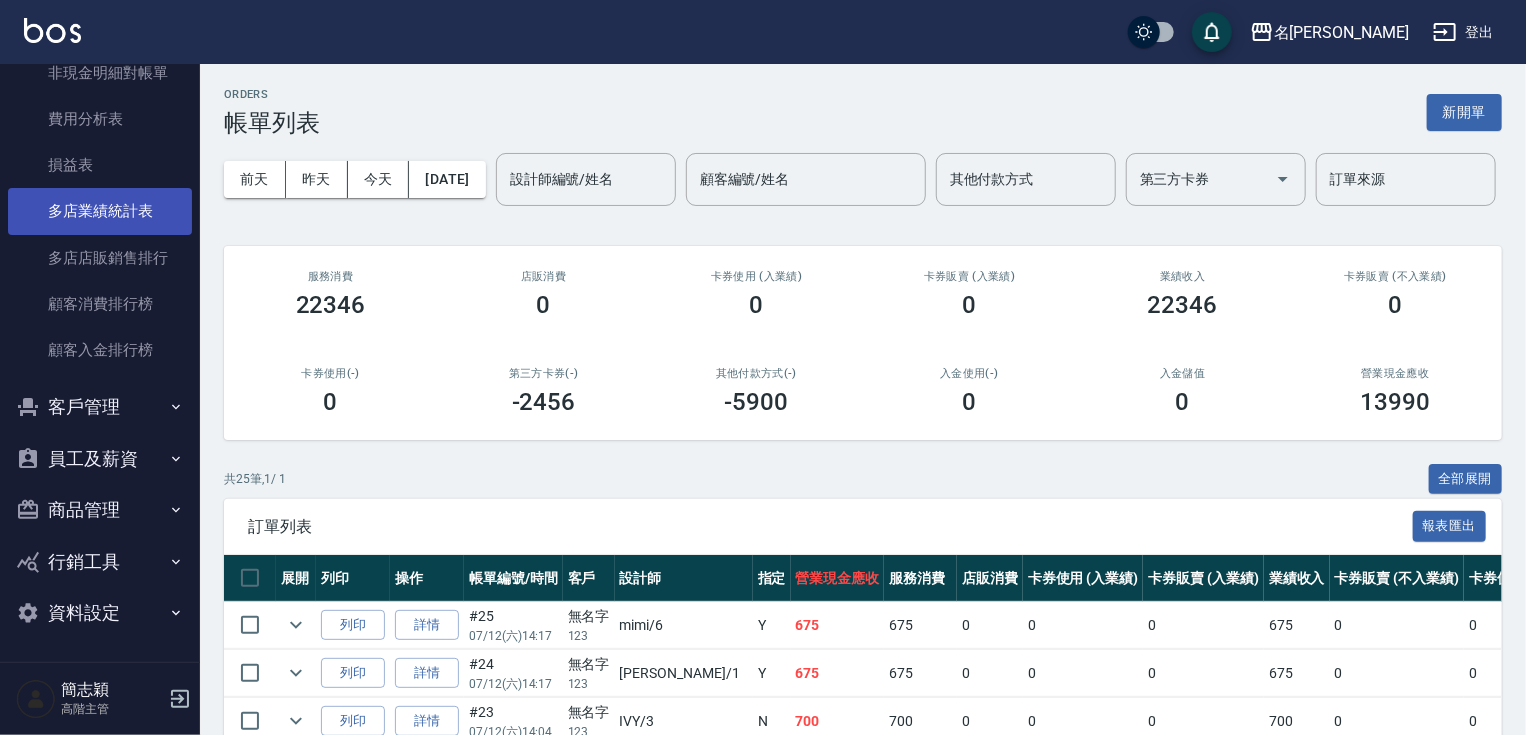 click on "多店業績統計表" at bounding box center [100, 211] 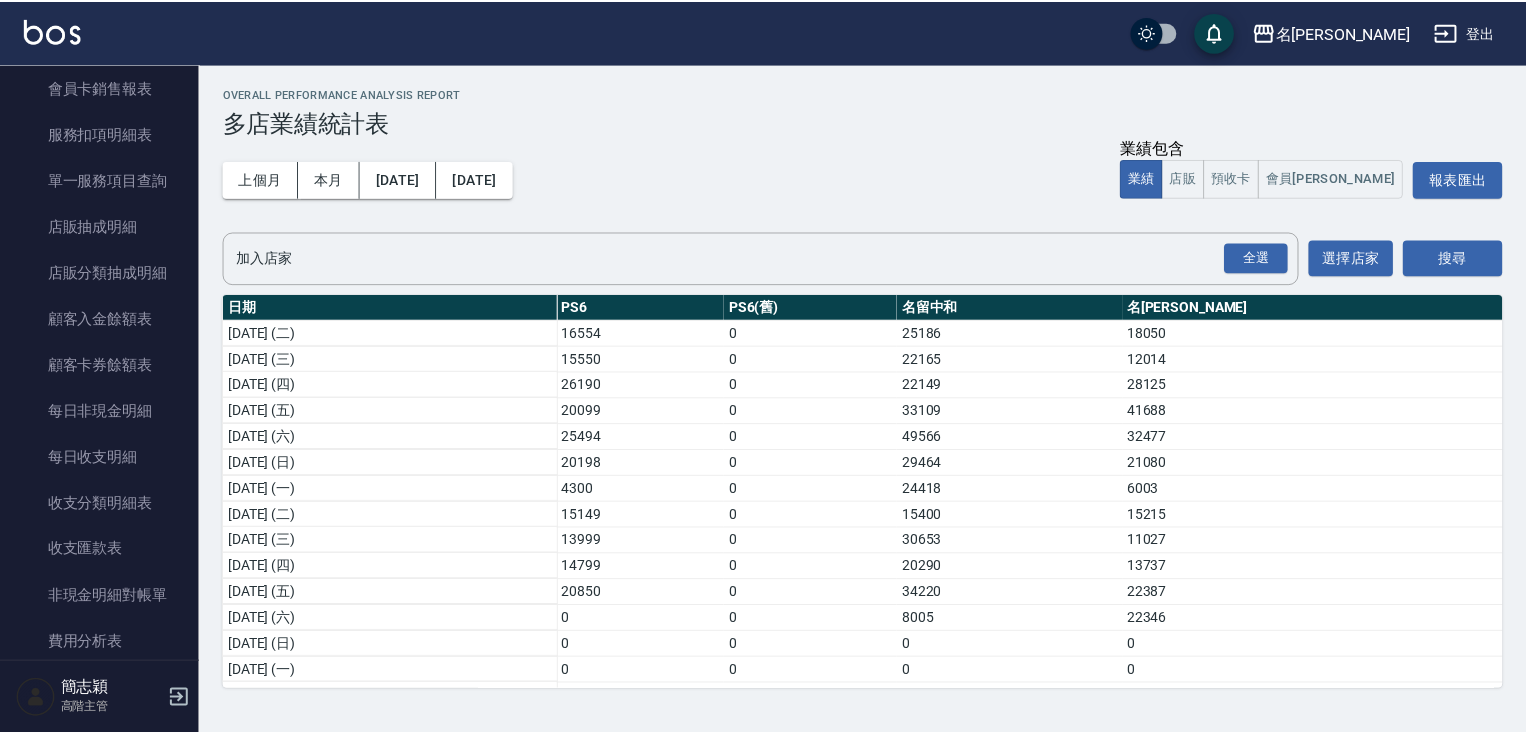 scroll, scrollTop: 1374, scrollLeft: 0, axis: vertical 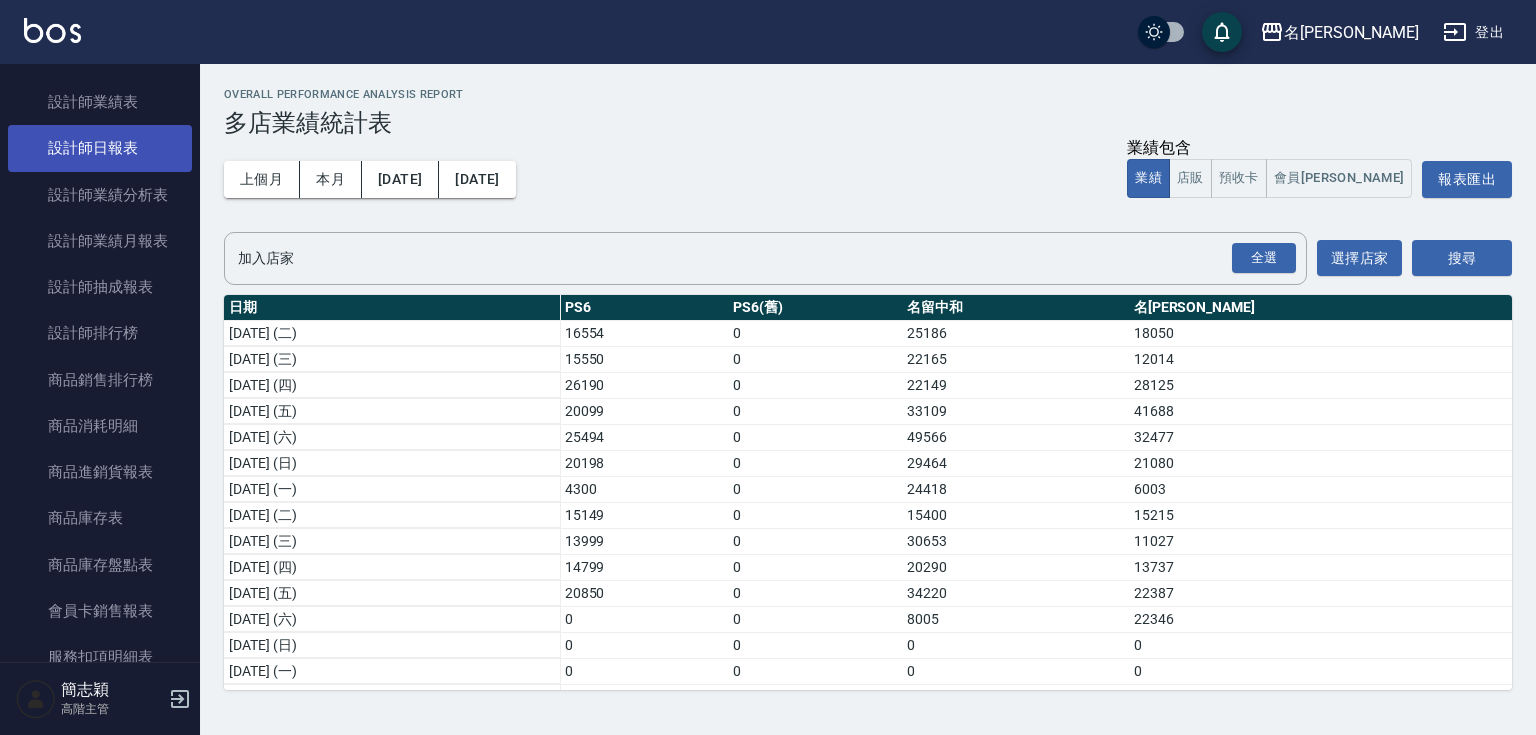 click on "設計師日報表" at bounding box center (100, 148) 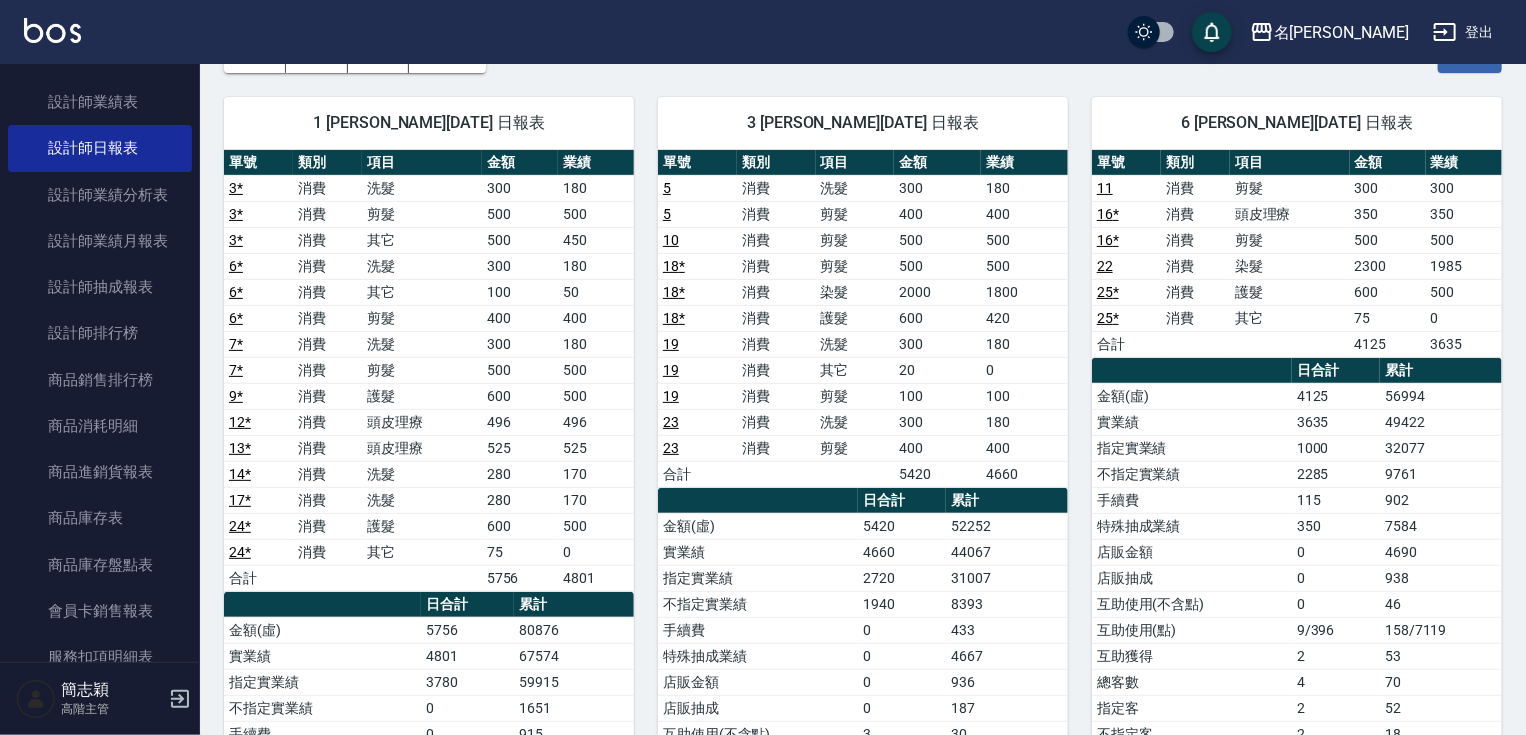 scroll, scrollTop: 0, scrollLeft: 0, axis: both 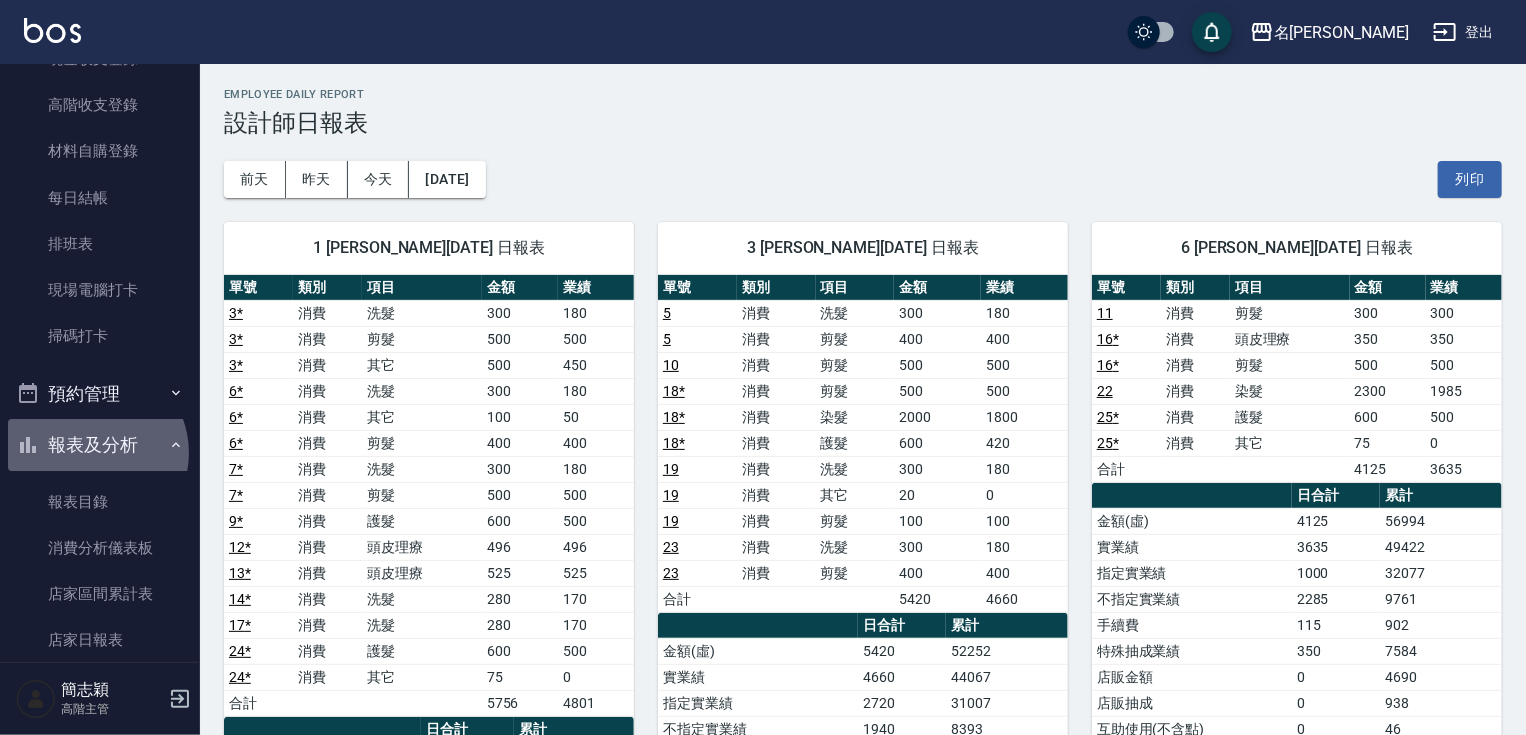 click on "報表及分析" at bounding box center (100, 445) 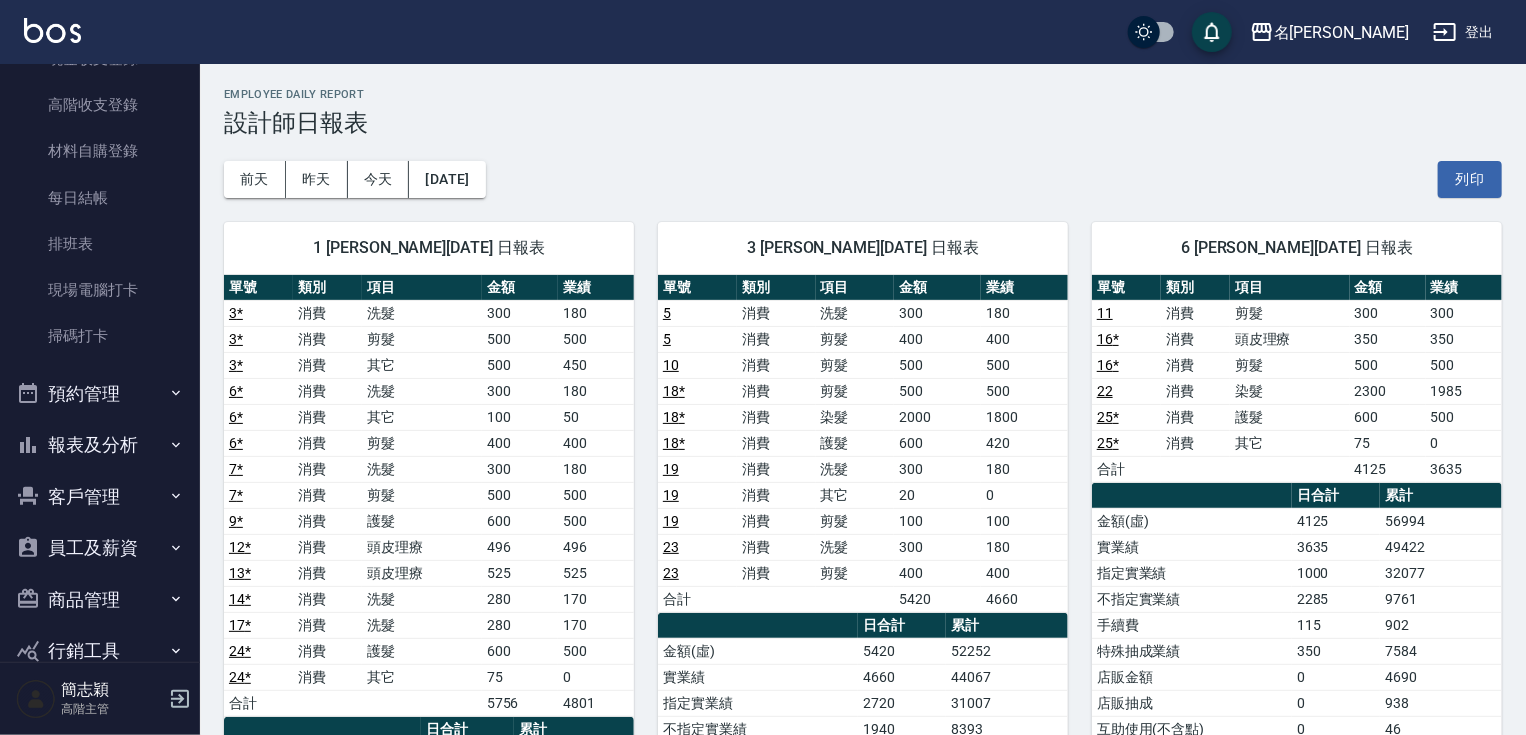 scroll, scrollTop: 0, scrollLeft: 0, axis: both 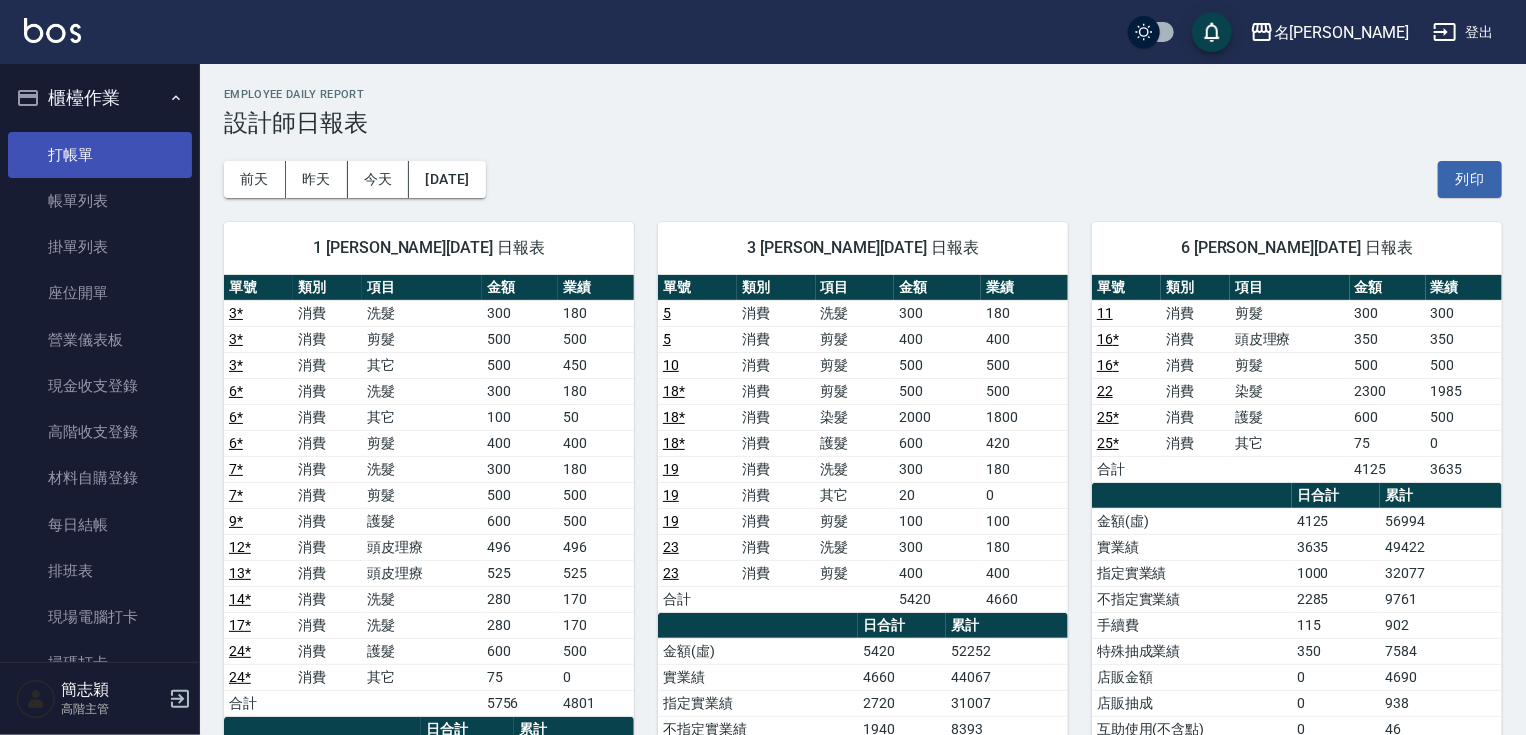 click on "打帳單" at bounding box center (100, 155) 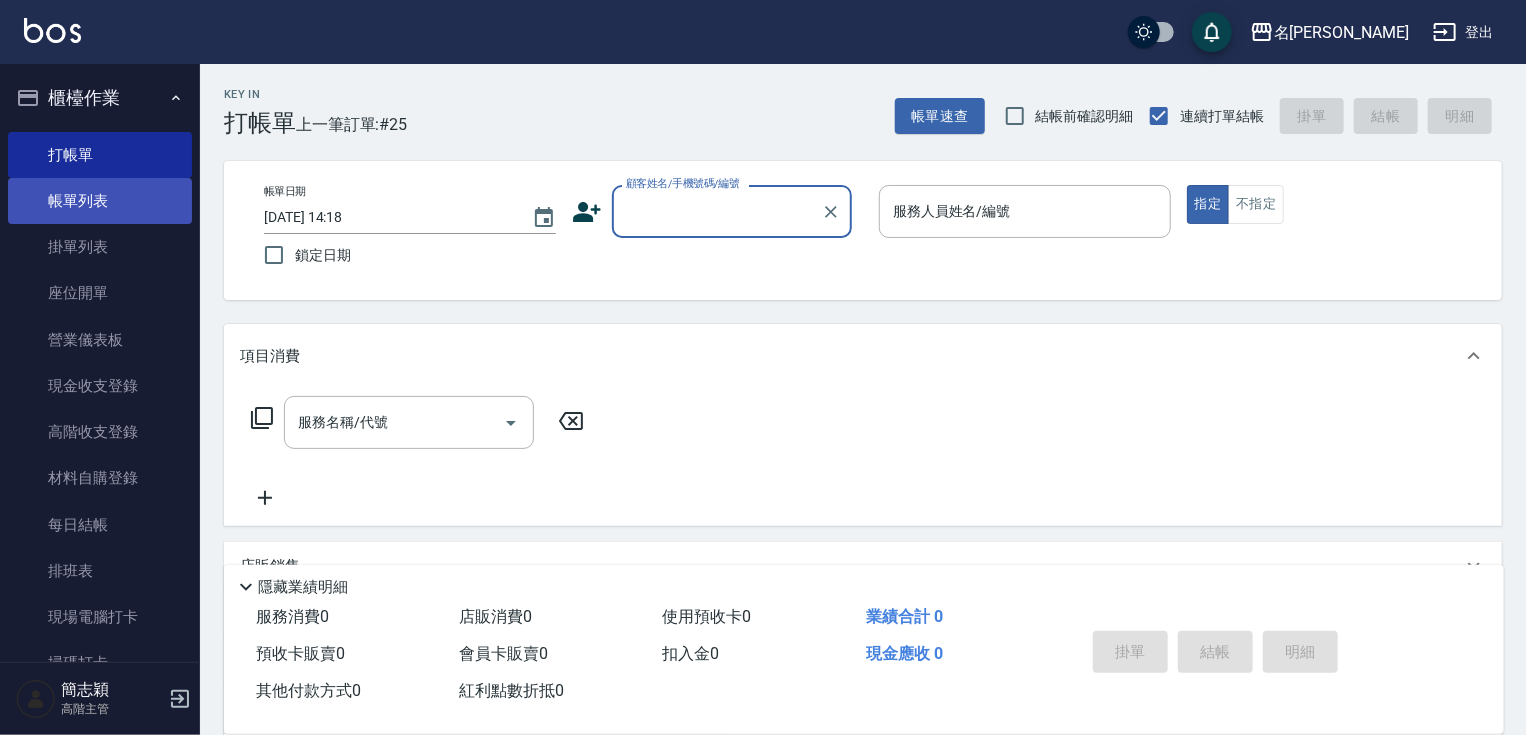 click on "帳單列表" at bounding box center [100, 201] 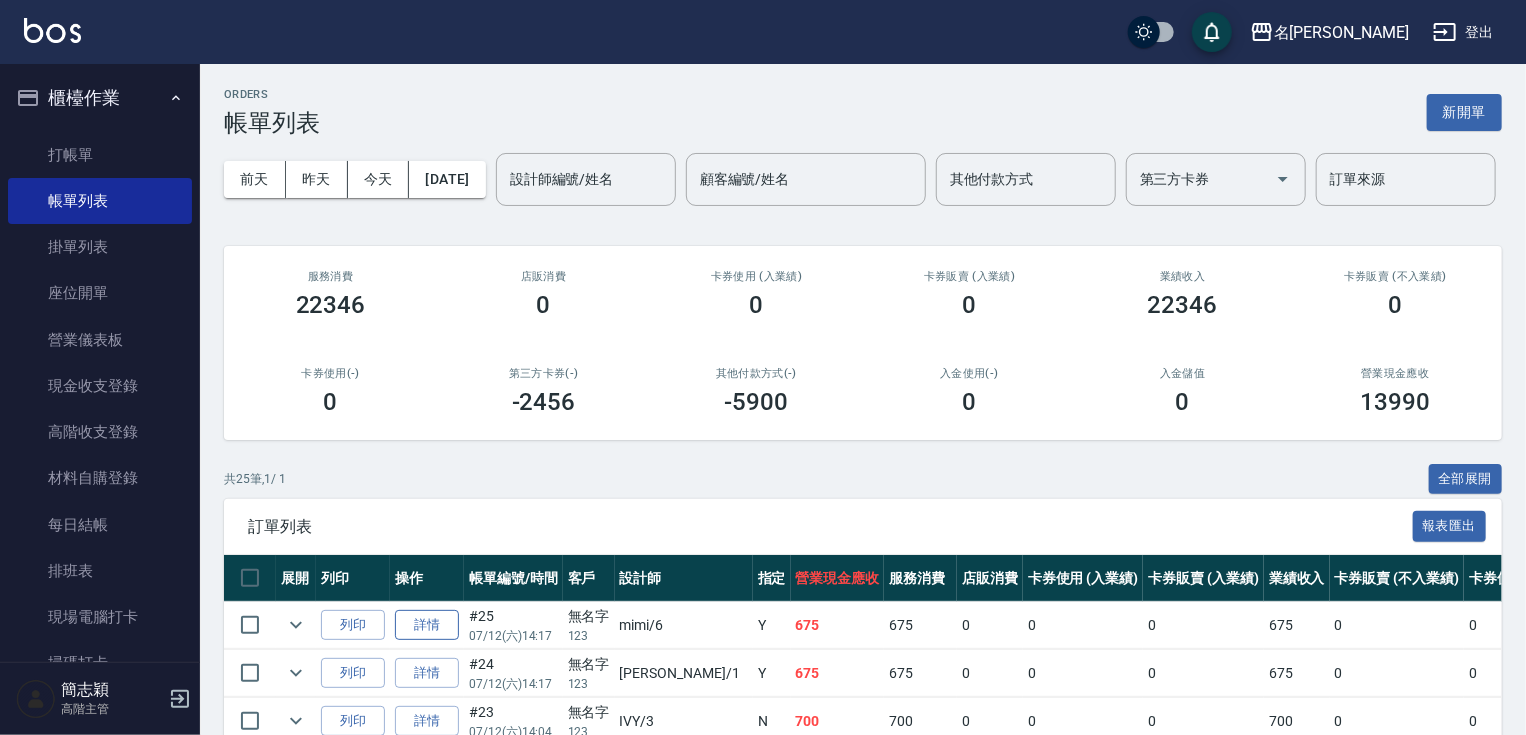 click on "詳情" at bounding box center [427, 625] 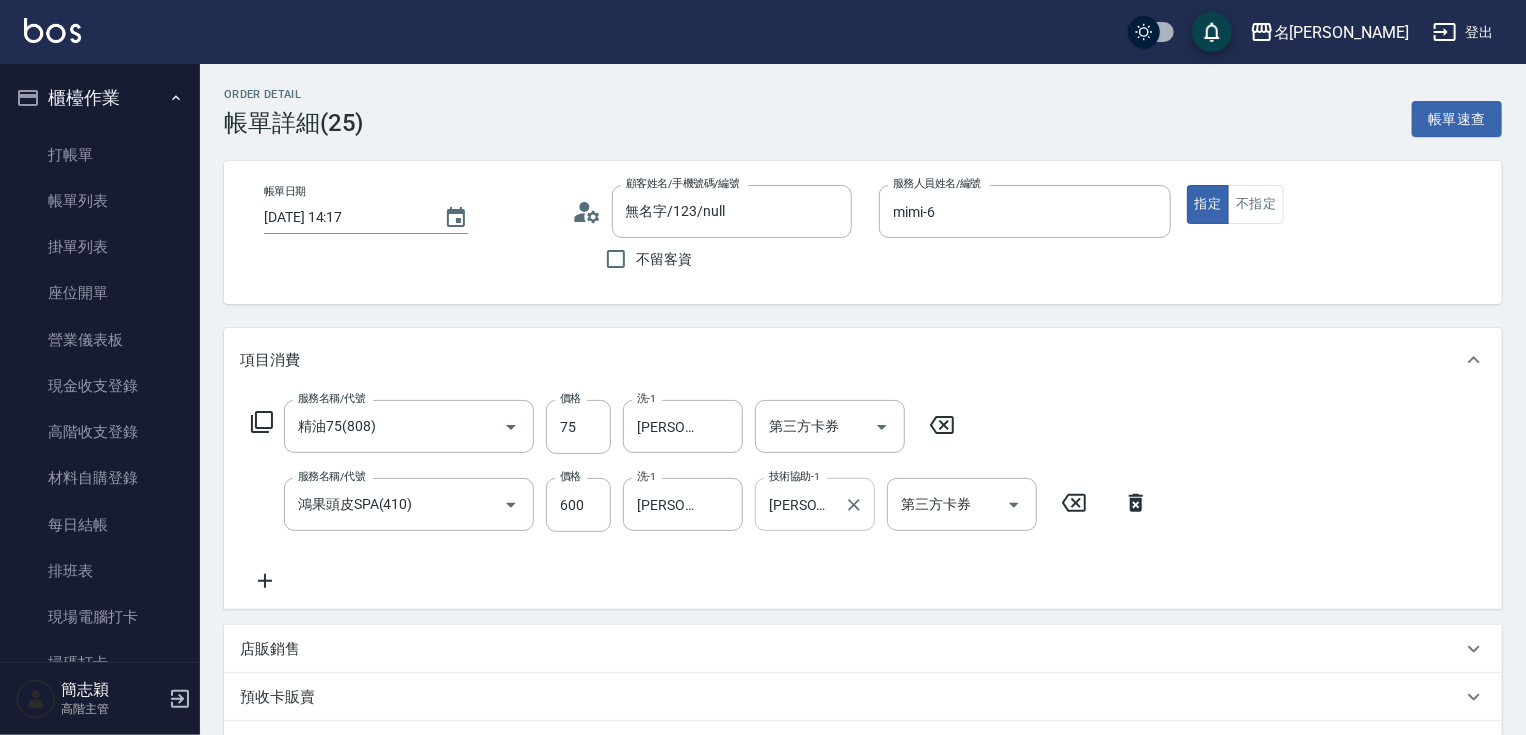click on "[PERSON_NAME]-18" at bounding box center (800, 504) 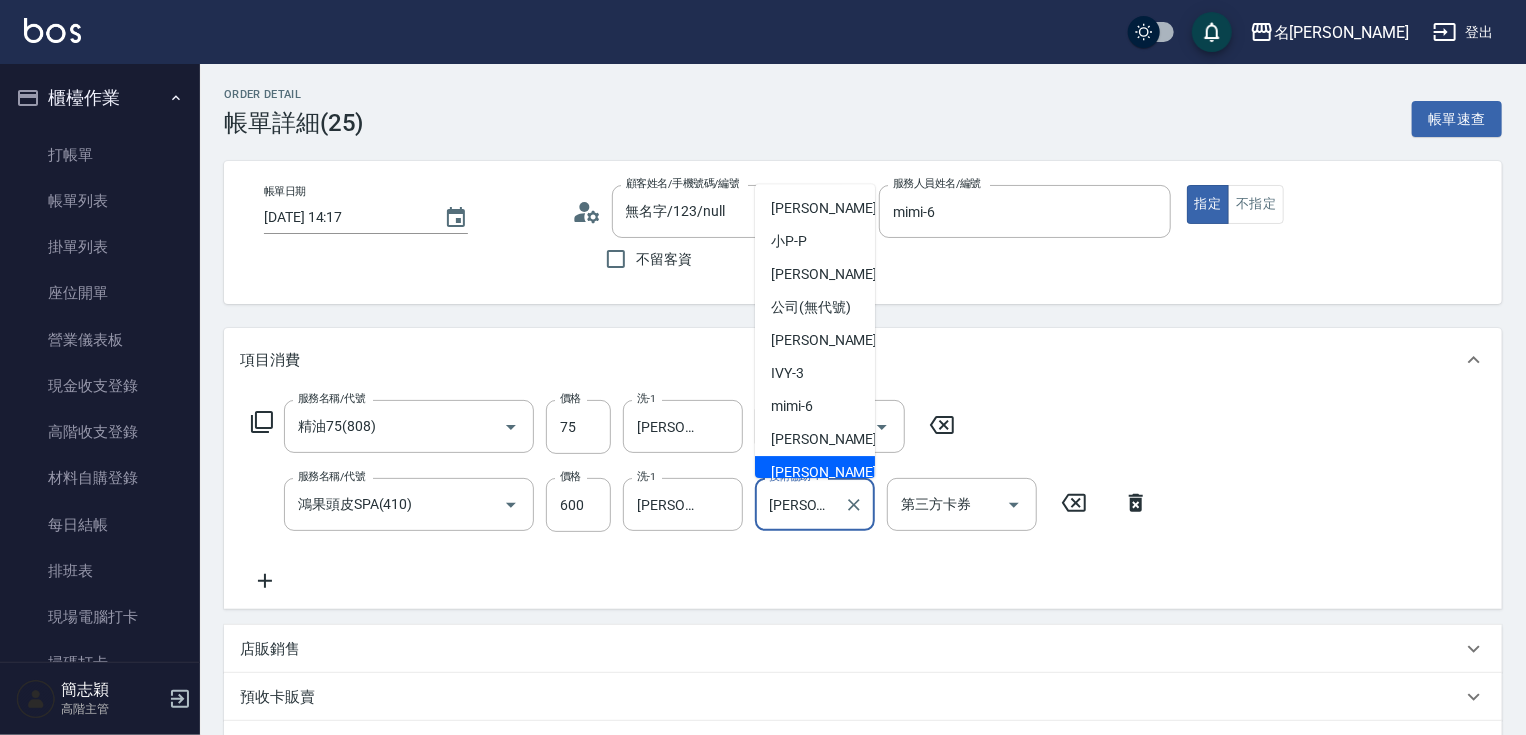 scroll, scrollTop: 32, scrollLeft: 0, axis: vertical 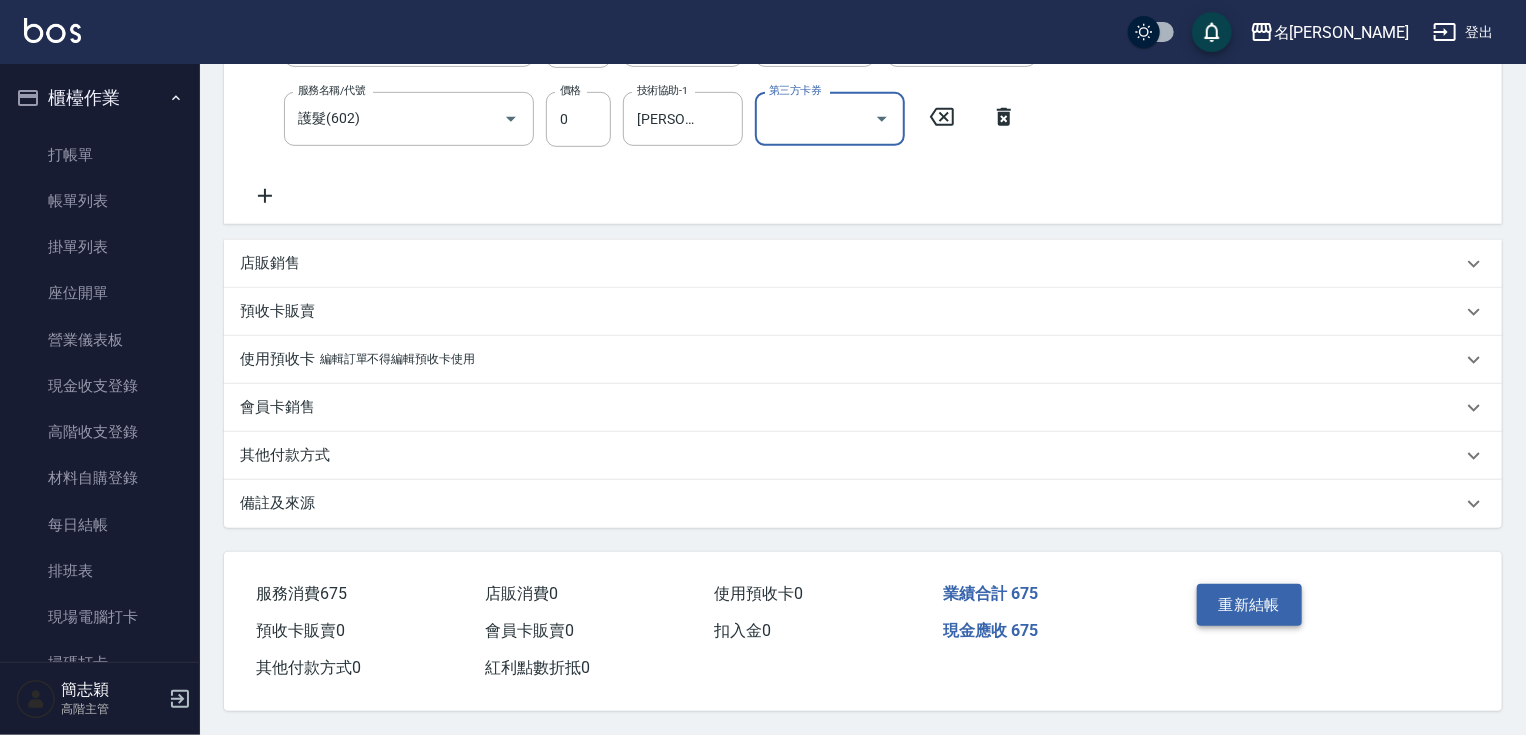 click on "重新結帳" at bounding box center (1250, 605) 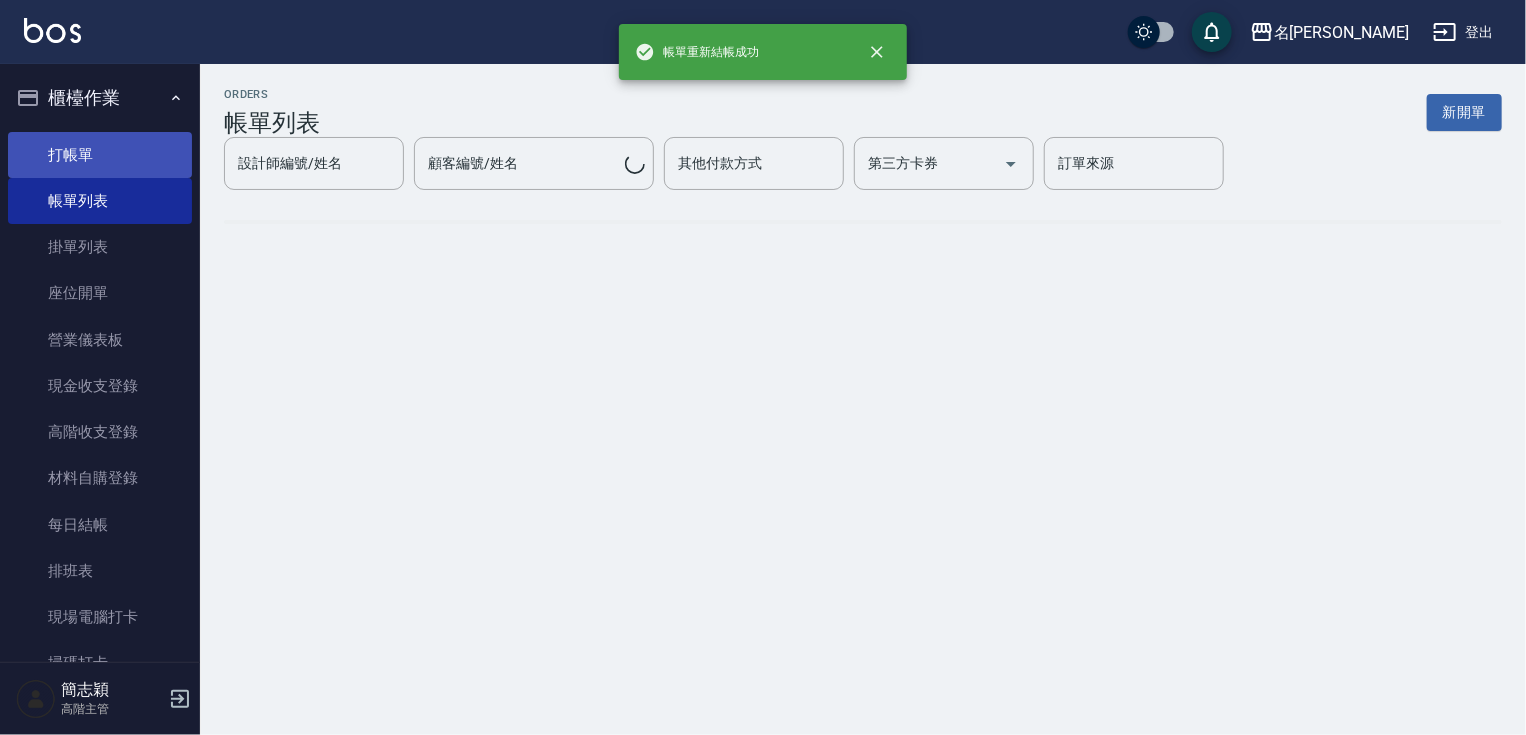 scroll, scrollTop: 0, scrollLeft: 0, axis: both 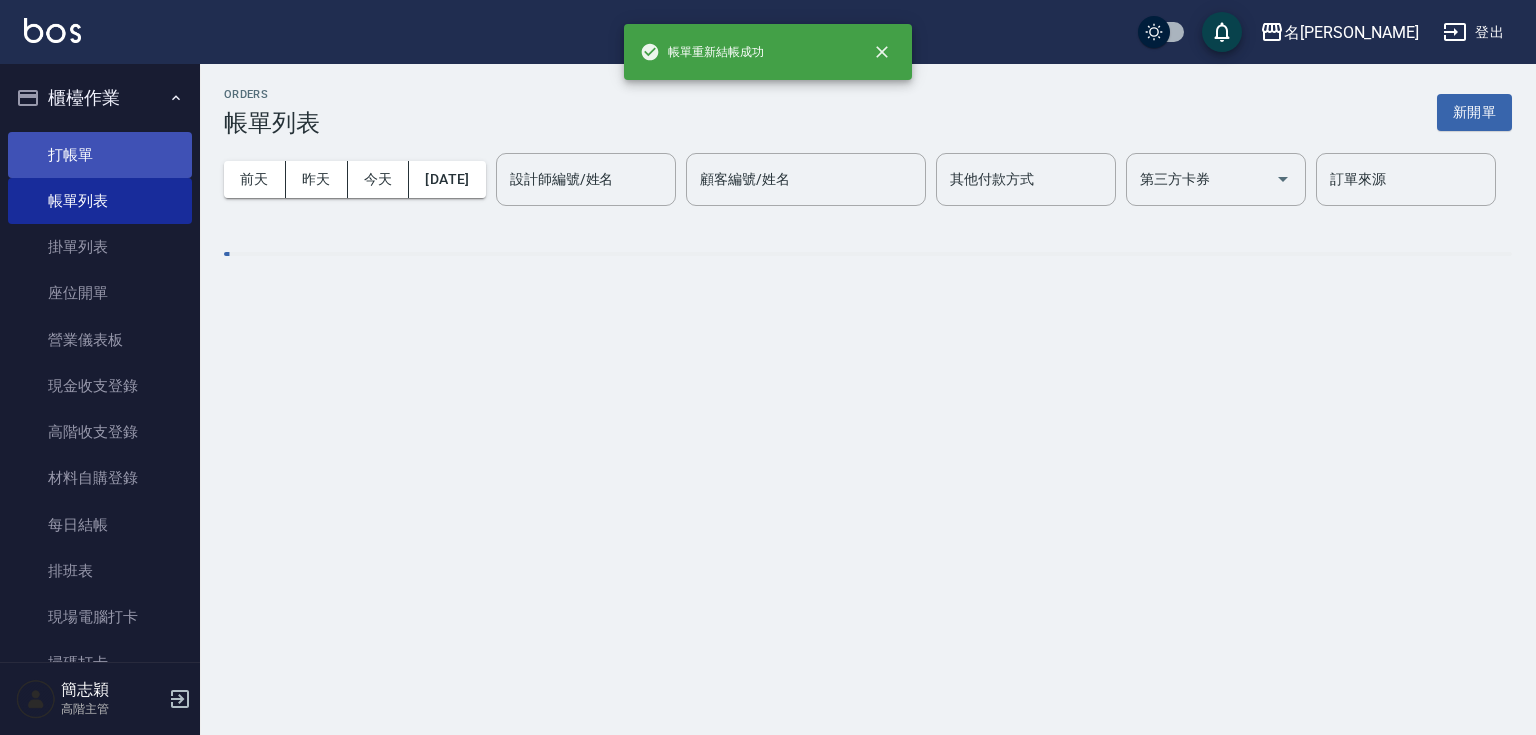 click on "打帳單" at bounding box center (100, 155) 